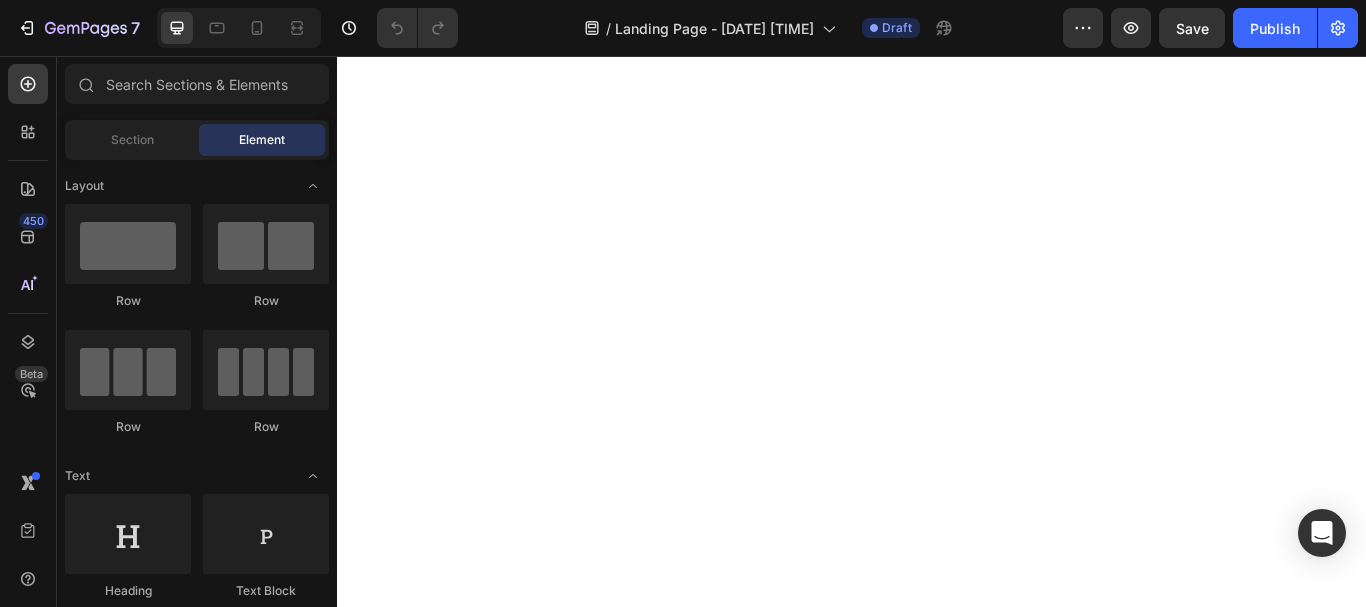 scroll, scrollTop: 0, scrollLeft: 0, axis: both 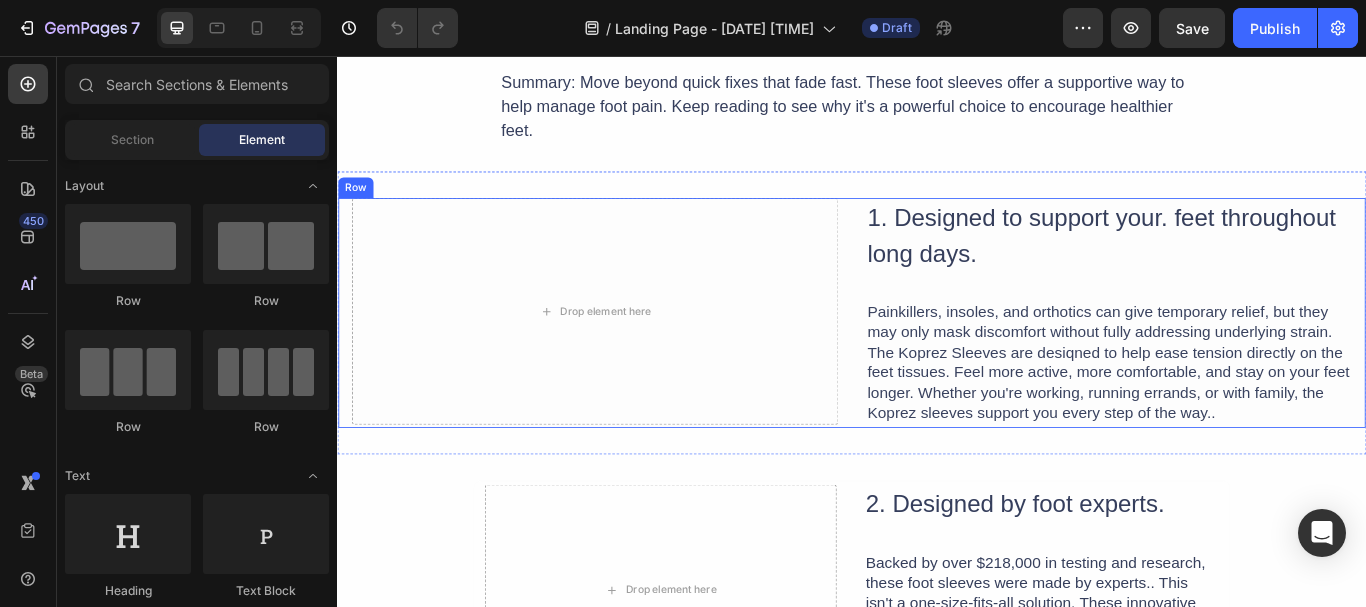 click on "Drop element here 1. Designed to support your. feet throughout long days. Heading Painkillers, insoles, and orthotics can give temporary relief, but they may only mask discomfort without fully addressing underlying strain. The Koprez Sleeves are desiqned to help ease tension directly on the feet tissues. Feel more active, more comfortable, and stay on your feet longer. Whether you're working, running errands, or with family, the Koprez sleeves support you every step of the way.. Text Block Row" at bounding box center (937, 356) 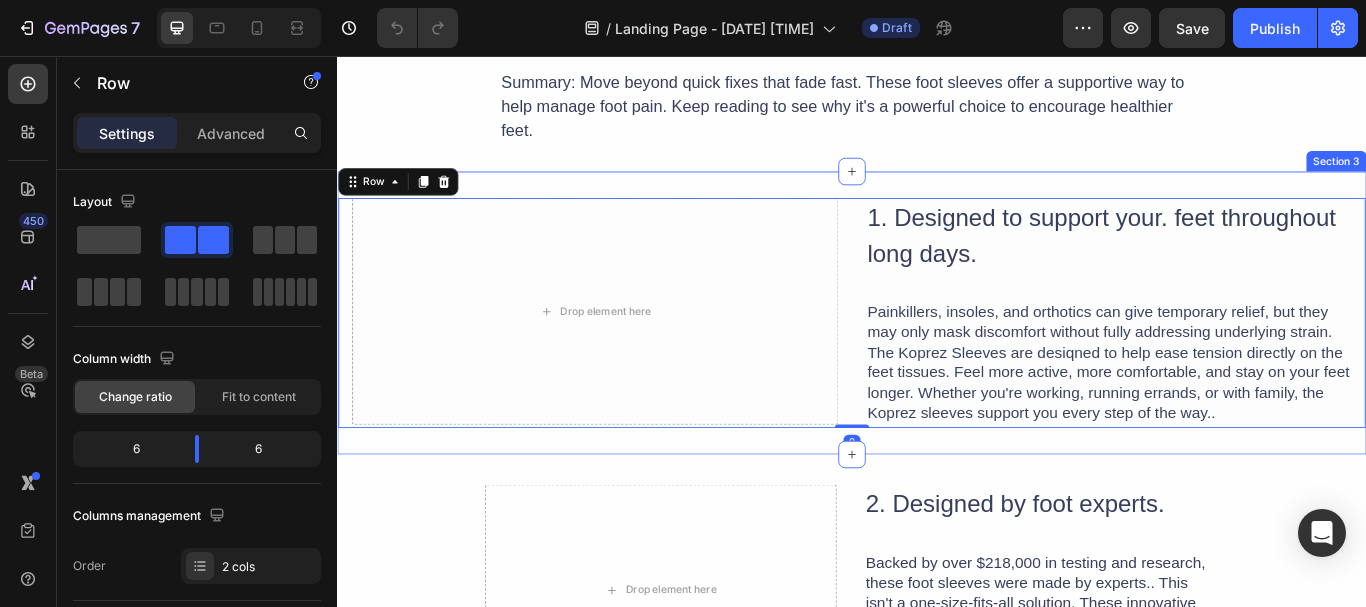 click on "Drop element here 1. Designed to support your. feet throughout long days. Heading Painkillers, insoles, and orthotics can give temporary relief, but they may only mask discomfort without fully addressing underlying strain. The Koprez Sleeves are desiqned to help ease tension directly on the feet tissues. Feel more active, more comfortable, and stay on your feet longer. Whether you're working, running errands, or with family, the Koprez sleeves support you every step of the way.. Text Block Row   0 Section 3" at bounding box center [937, 356] 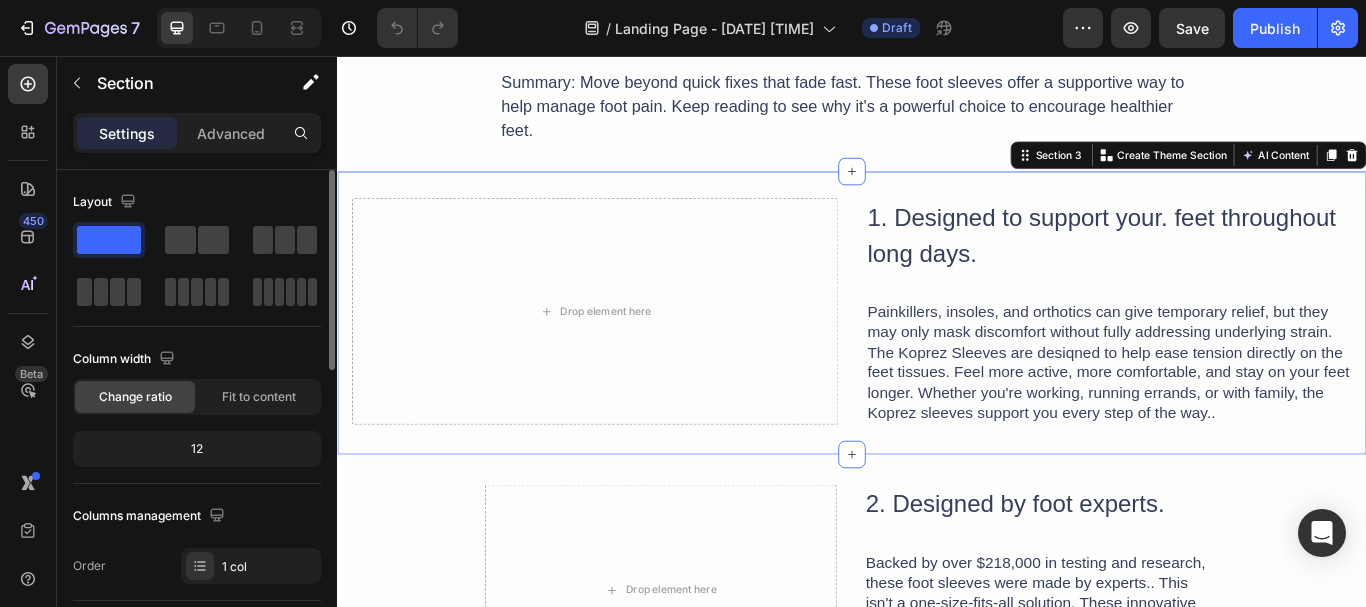 scroll, scrollTop: 400, scrollLeft: 0, axis: vertical 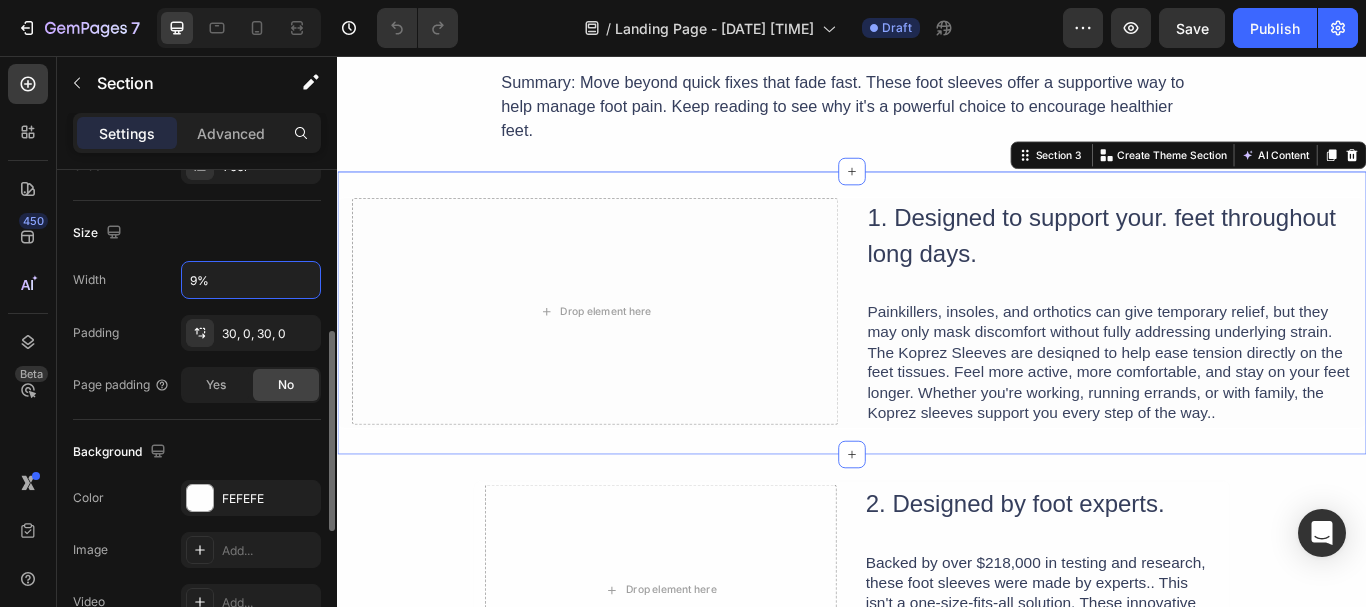 type on "90%" 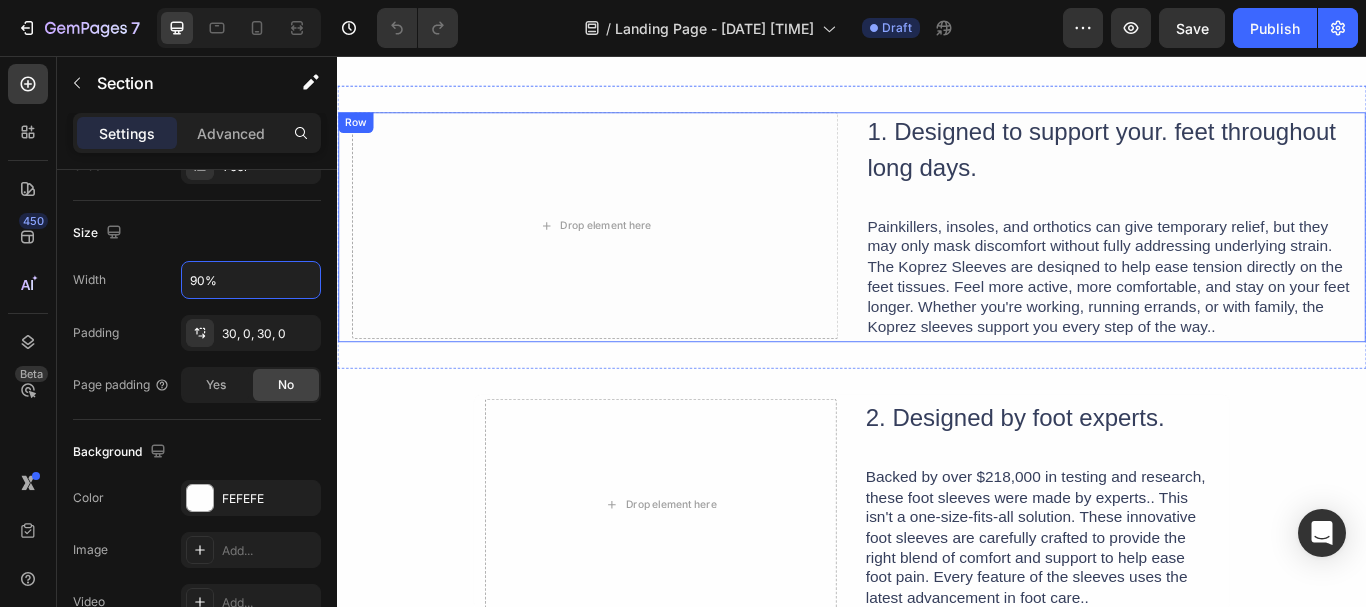 click on "Drop element here 1. Designed to support your. feet throughout long days. Heading Painkillers, insoles, and orthotics can give temporary relief, but they may only mask discomfort without fully addressing underlying strain. The Koprez Sleeves are desiqned to help ease tension directly on the feet tissues. Feel more active, more comfortable, and stay on your feet longer. Whether you're working, running errands, or with family, the Koprez sleeves support you every step of the way.. Text Block Row" at bounding box center (937, 256) 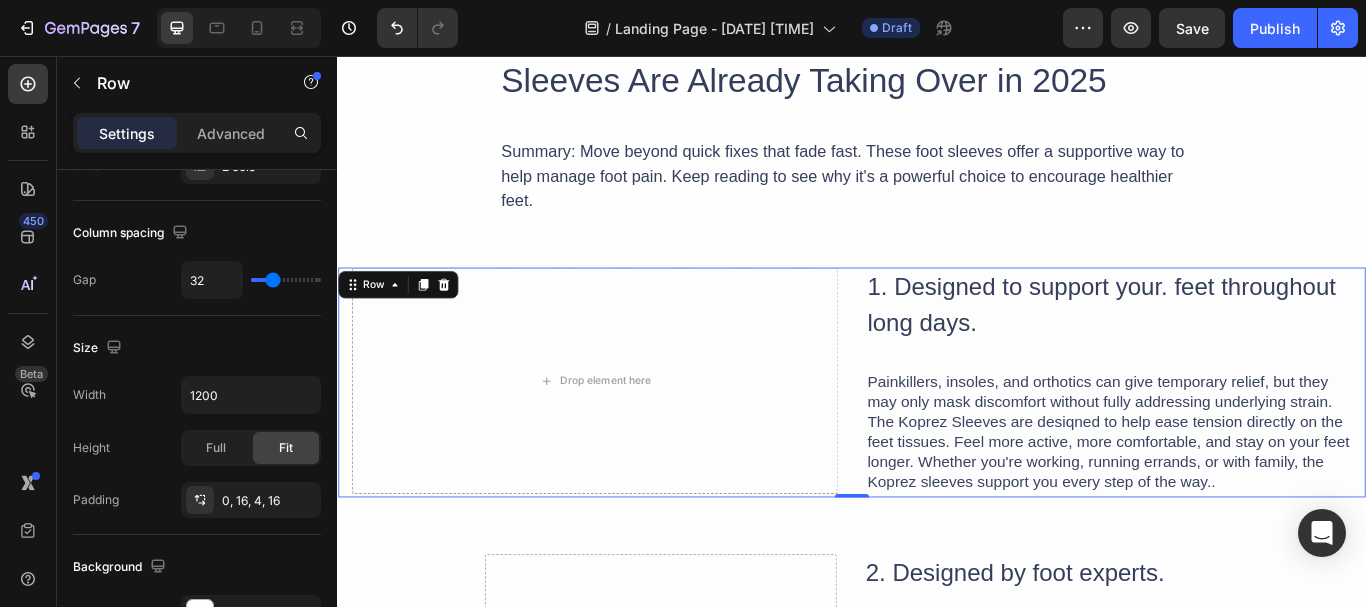 scroll, scrollTop: 100, scrollLeft: 0, axis: vertical 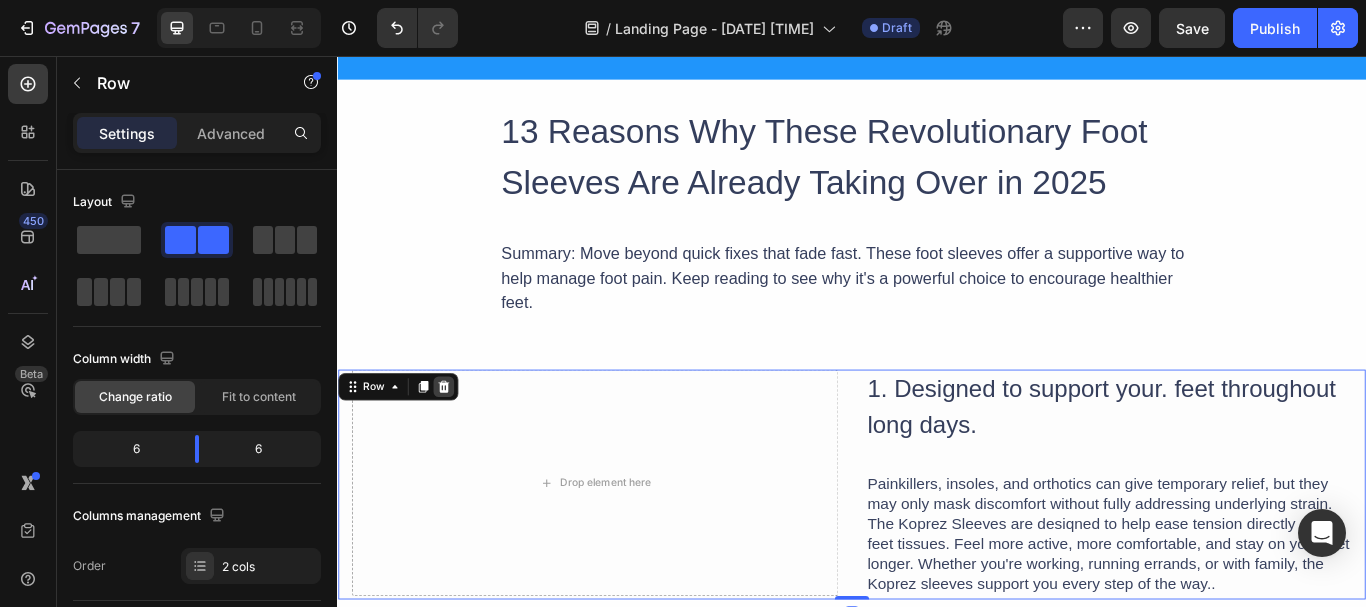 click at bounding box center [461, 442] 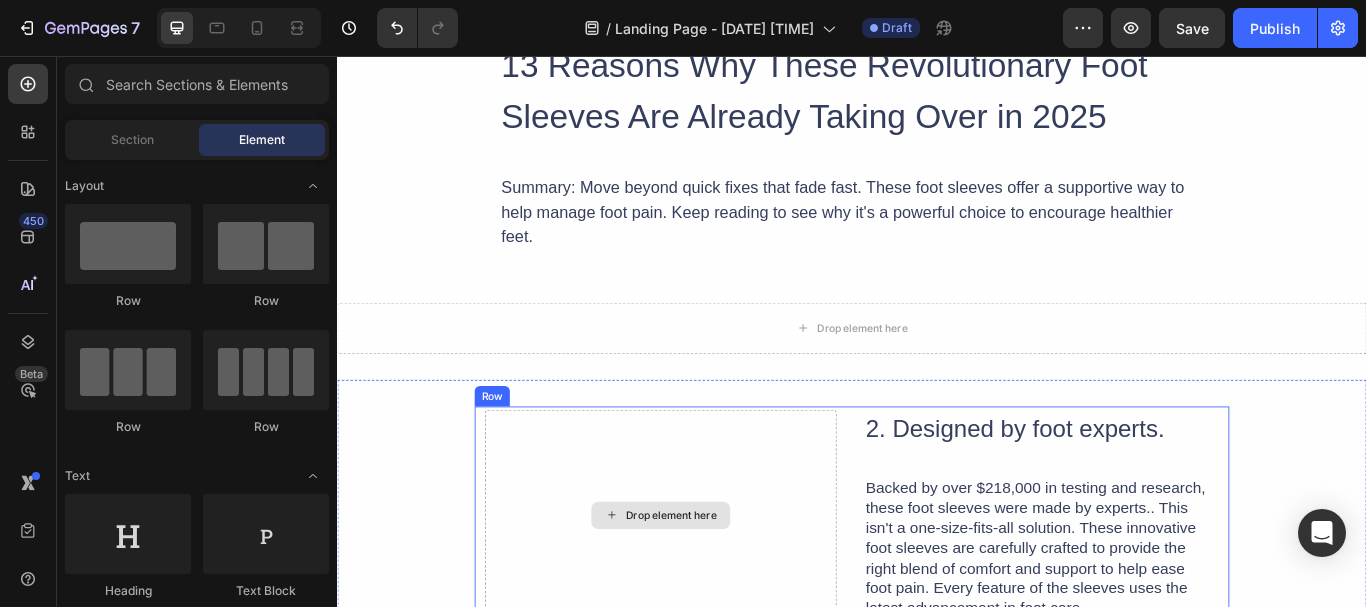 scroll, scrollTop: 200, scrollLeft: 0, axis: vertical 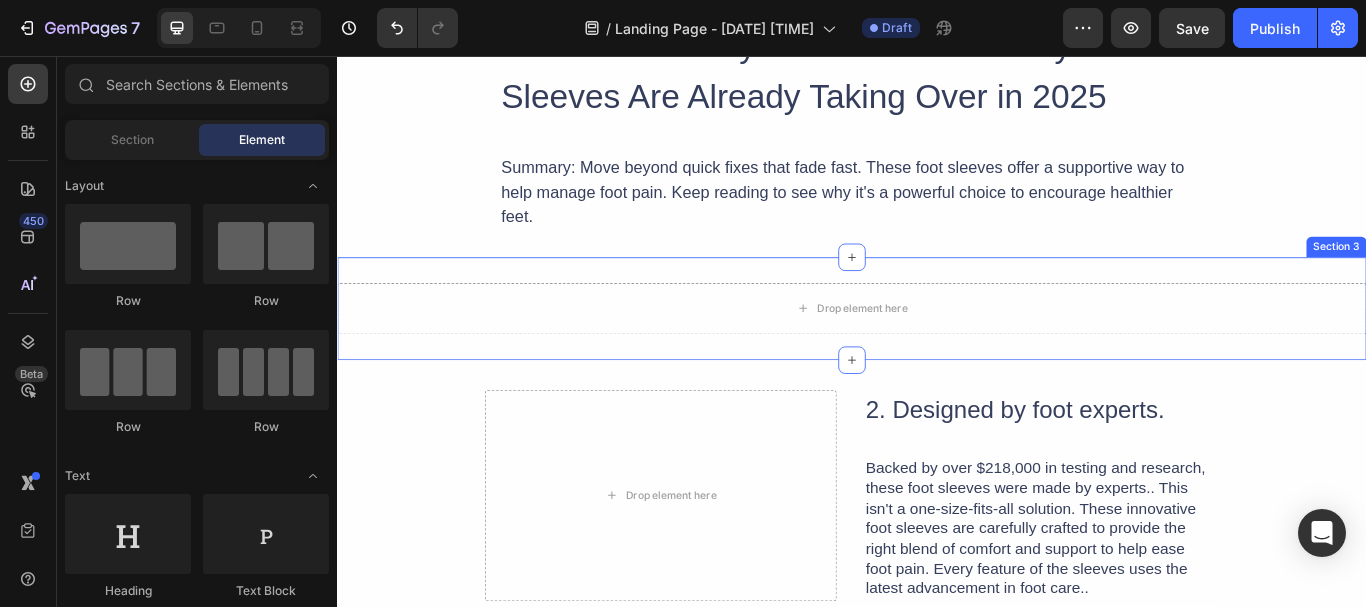 click on "Drop element here Section 3" at bounding box center [937, 351] 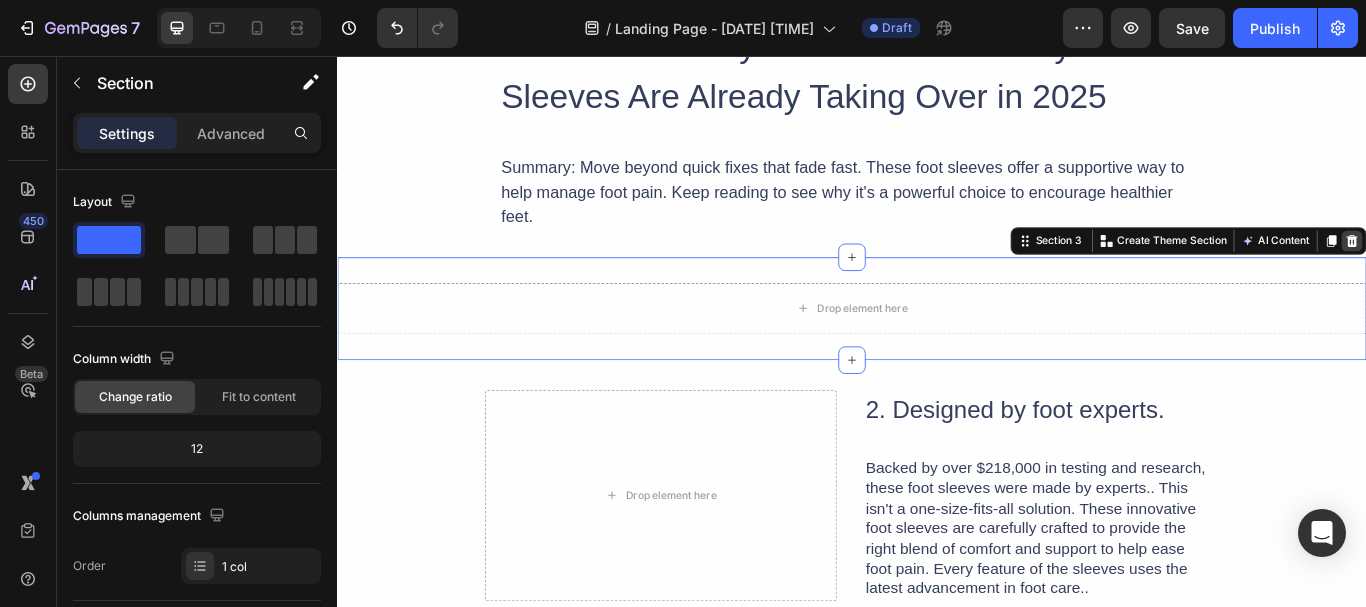 click 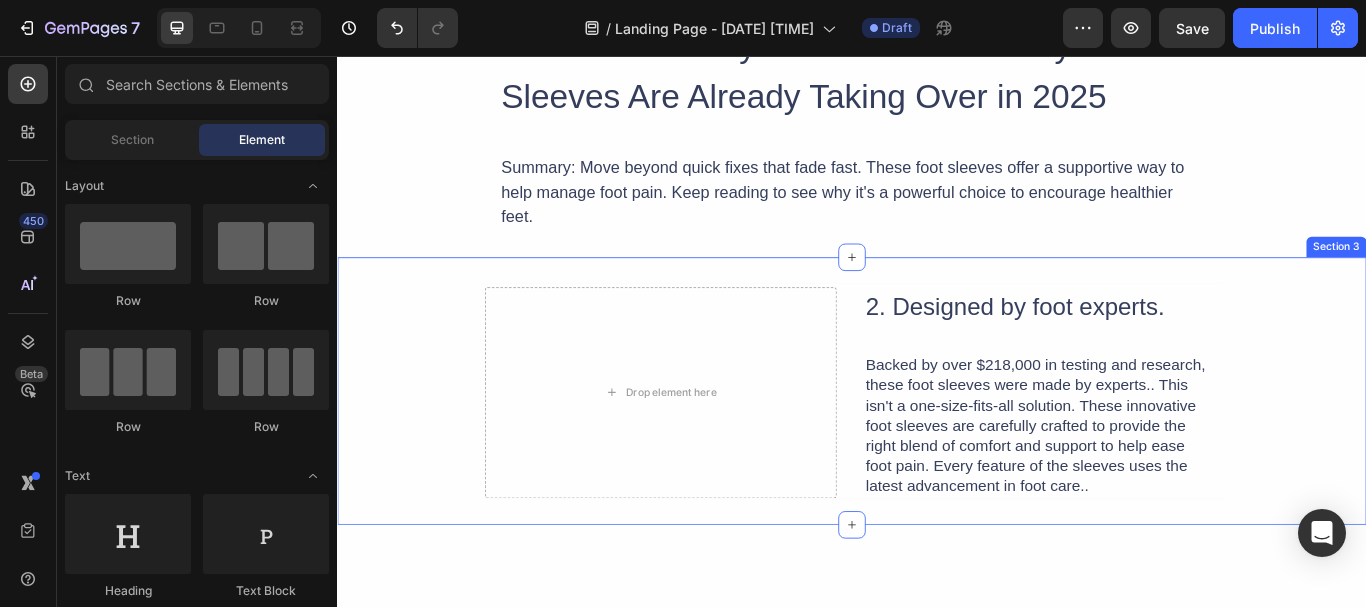 click on "Drop element here 2. Designed by foot experts. Heading Backed by over $218,000 in testing and research, these foot sleeves were made by experts.. This isn't a one-size-fits-all solution. These innovative foot sleeves are carefully crafted to provide the right blend of comfort and support to help ease foot pain. Every feature of the sleeves uses the latest advancement in foot care.. Text Block Row Section 3" at bounding box center [937, 447] 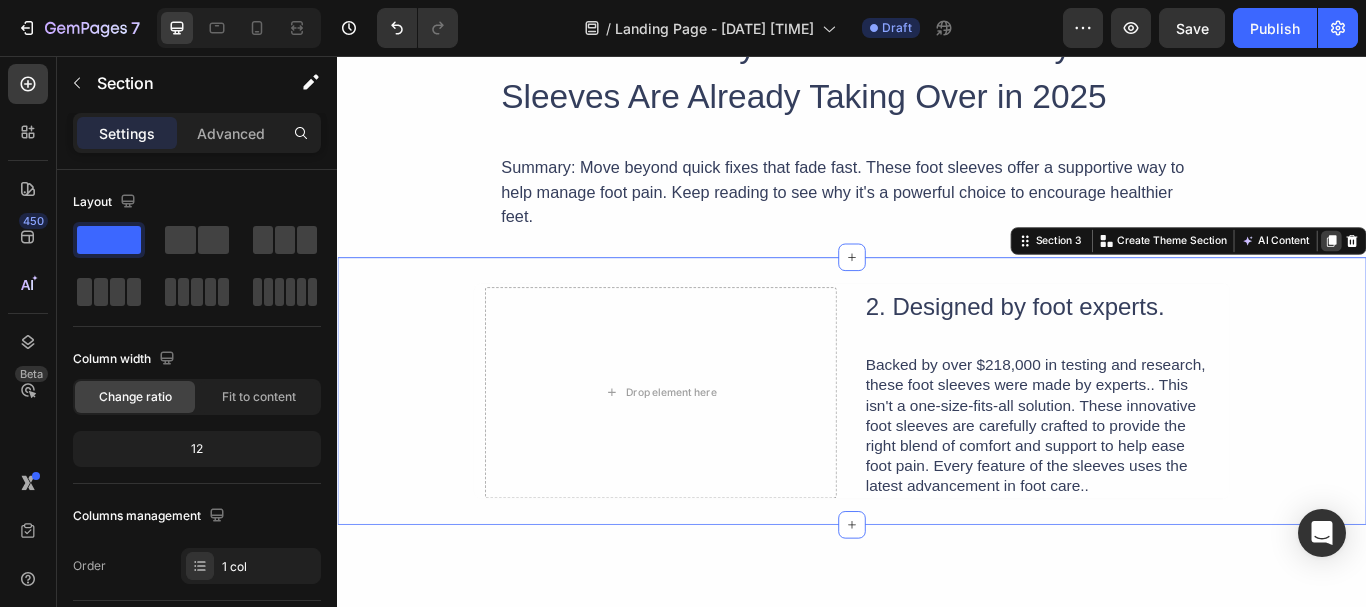 click 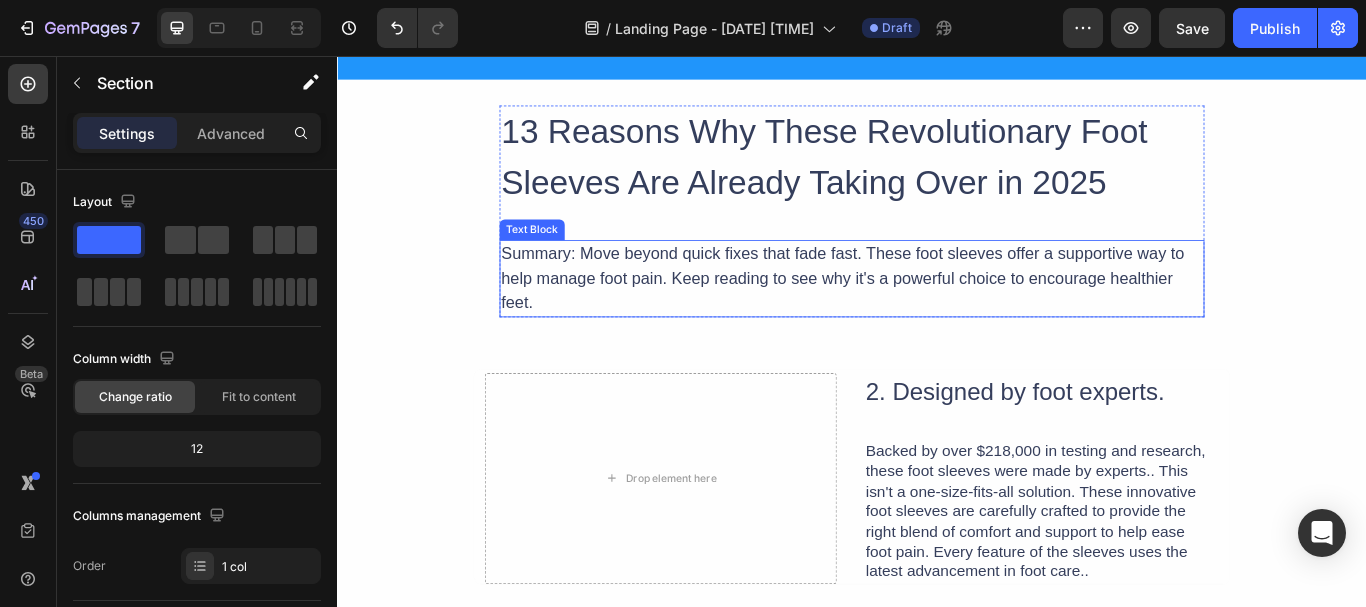 scroll, scrollTop: 0, scrollLeft: 0, axis: both 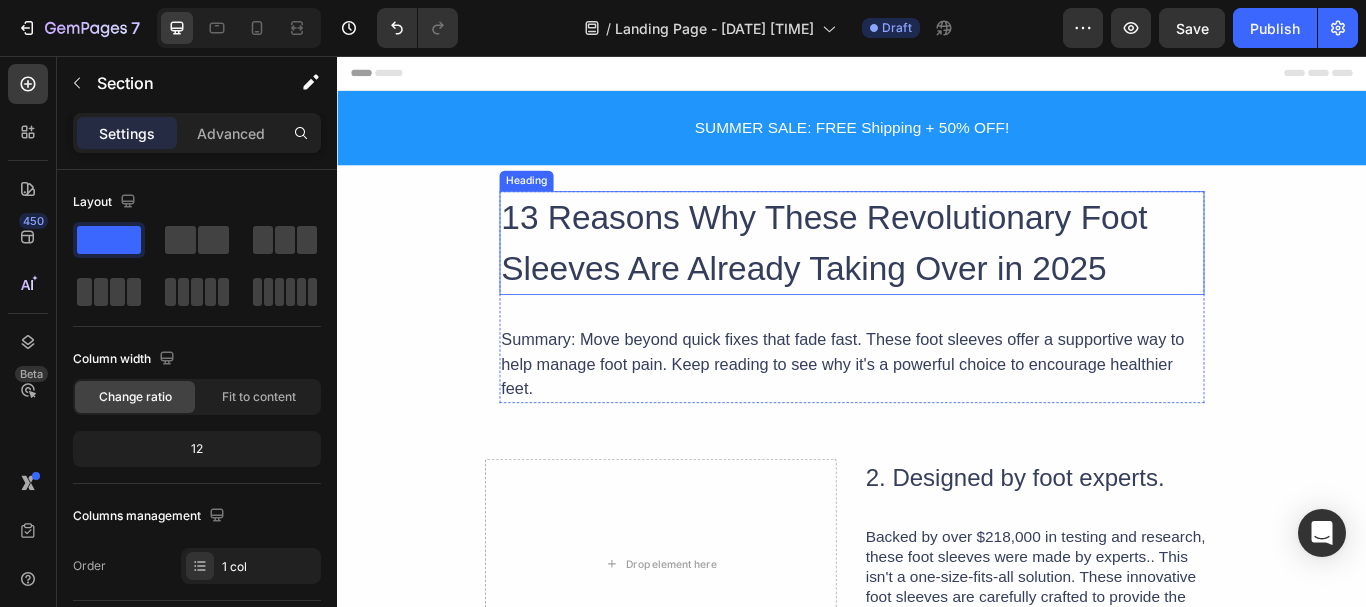 click on "13 Reasons Why These Revolutionary Foot Sleeves Are Already Taking Over in 2025" at bounding box center [937, 274] 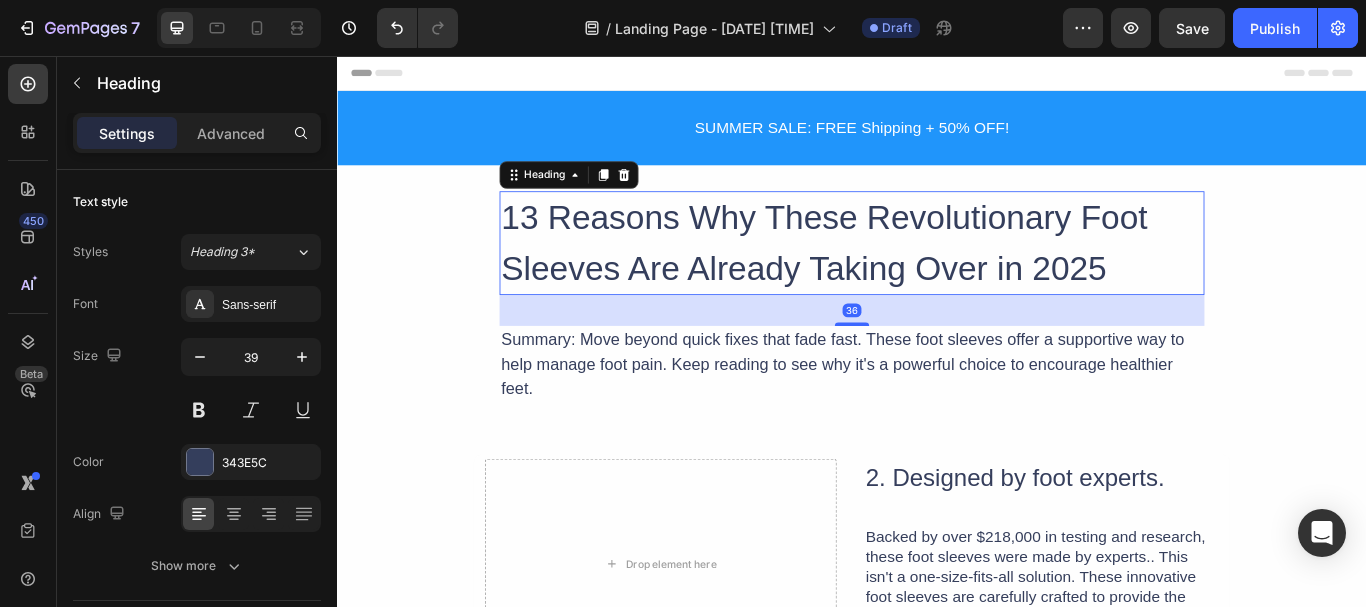 click on "13 Reasons Why These Revolutionary Foot Sleeves Are Already Taking Over in 2025" at bounding box center [937, 274] 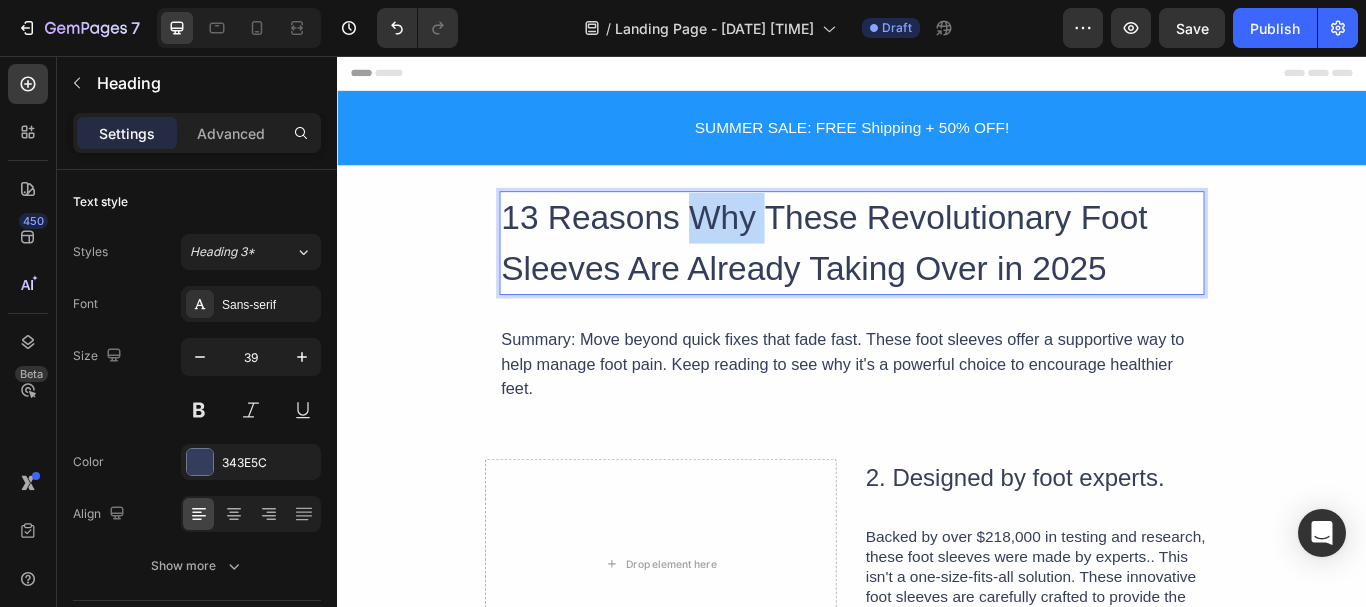 click on "13 Reasons Why These Revolutionary Foot Sleeves Are Already Taking Over in 2025" at bounding box center [937, 274] 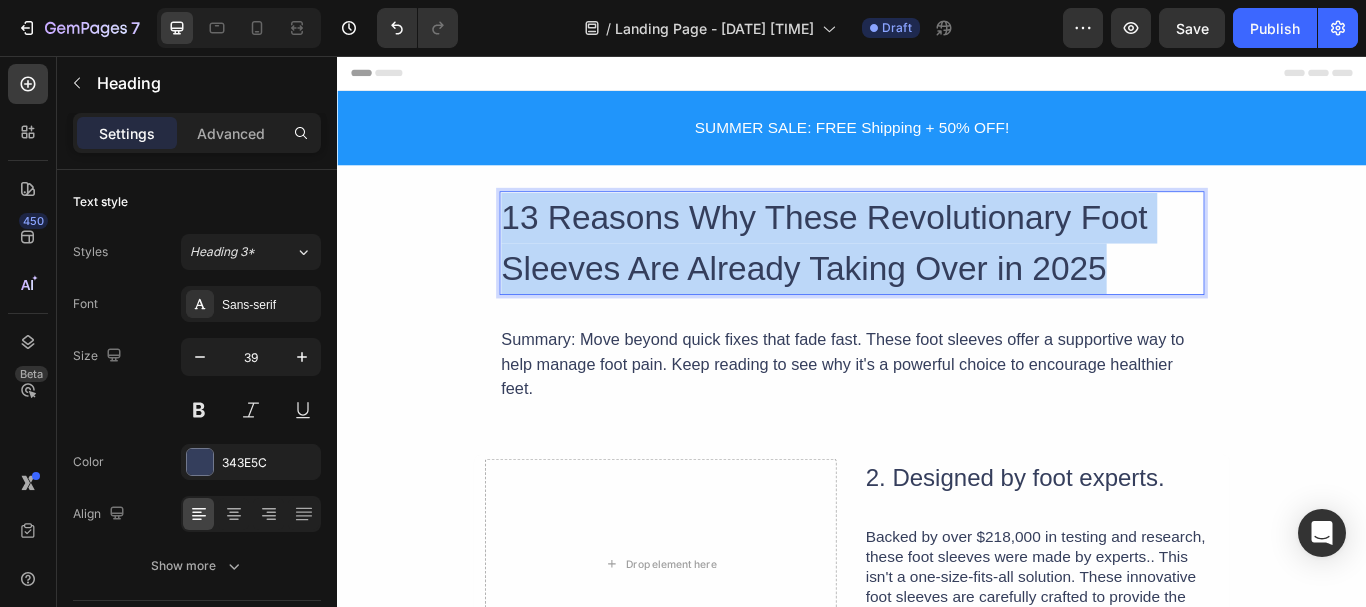 click on "13 Reasons Why These Revolutionary Foot Sleeves Are Already Taking Over in 2025" at bounding box center (937, 274) 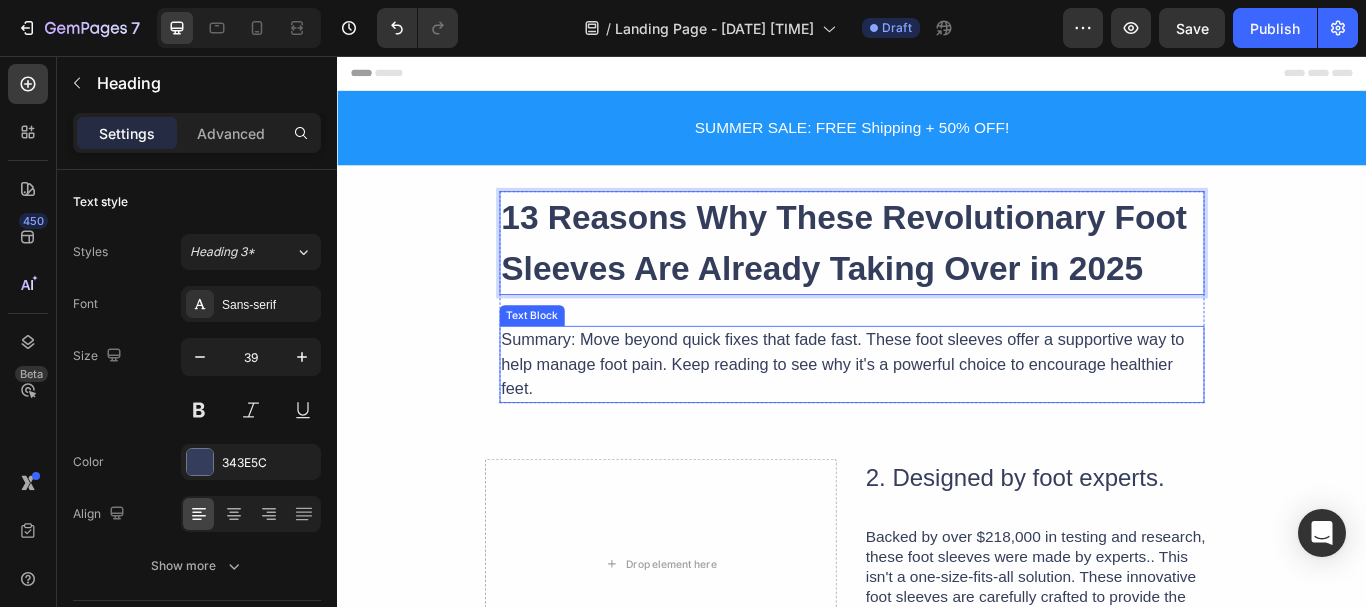 click on "Summary: Move beyond quick fixes that fade fast. These foot sleeves offer a supportive way to help manage foot pain. Keep reading to see why it's a powerful choice to encourage healthier feet." at bounding box center (937, 416) 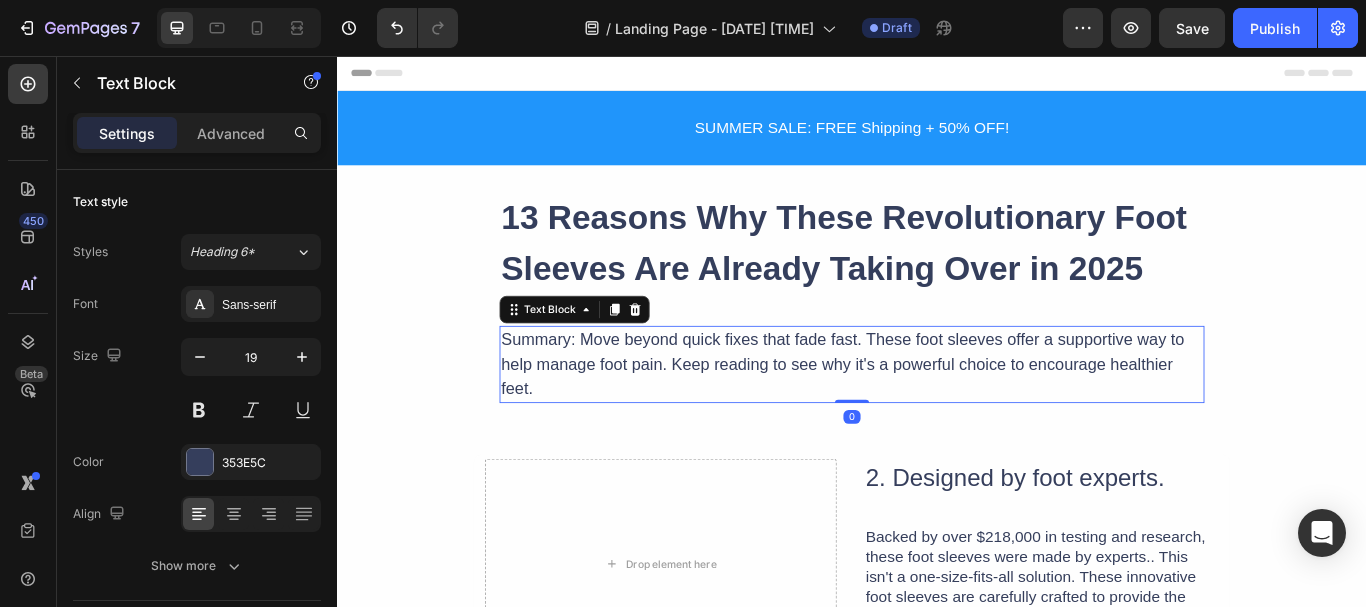 click on "Summary: Move beyond quick fixes that fade fast. These foot sleeves offer a supportive way to help manage foot pain. Keep reading to see why it's a powerful choice to encourage healthier feet." at bounding box center (937, 416) 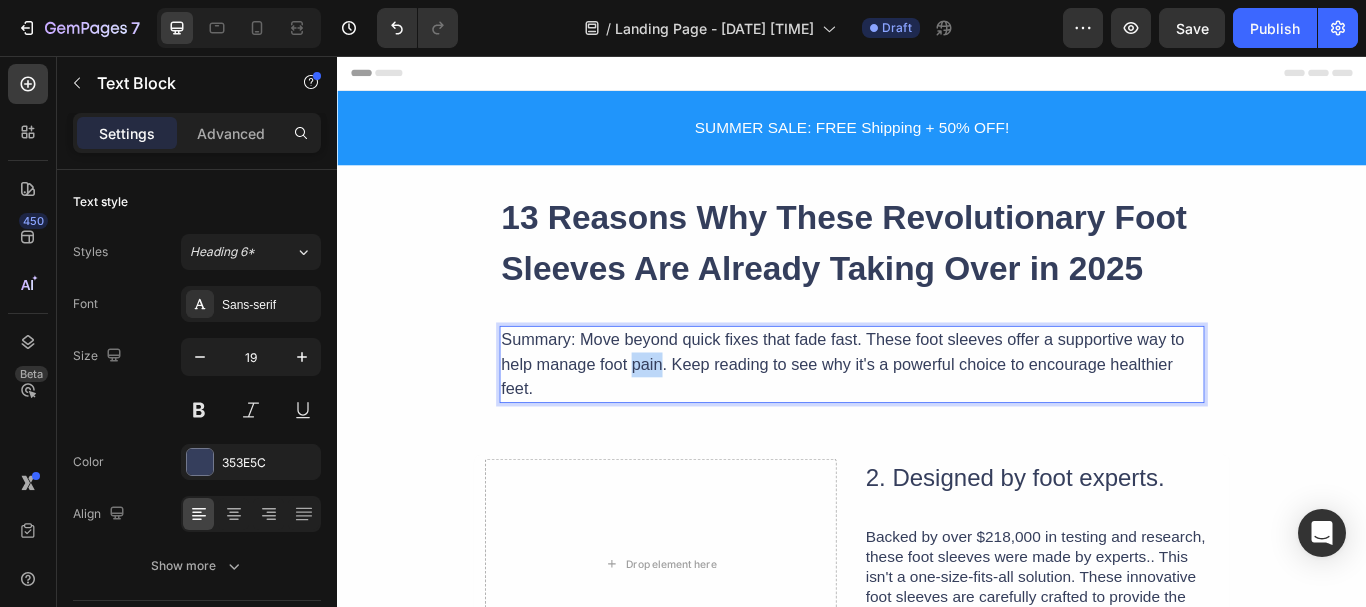 click on "Summary: Move beyond quick fixes that fade fast. These foot sleeves offer a supportive way to help manage foot pain. Keep reading to see why it's a powerful choice to encourage healthier feet." at bounding box center [937, 416] 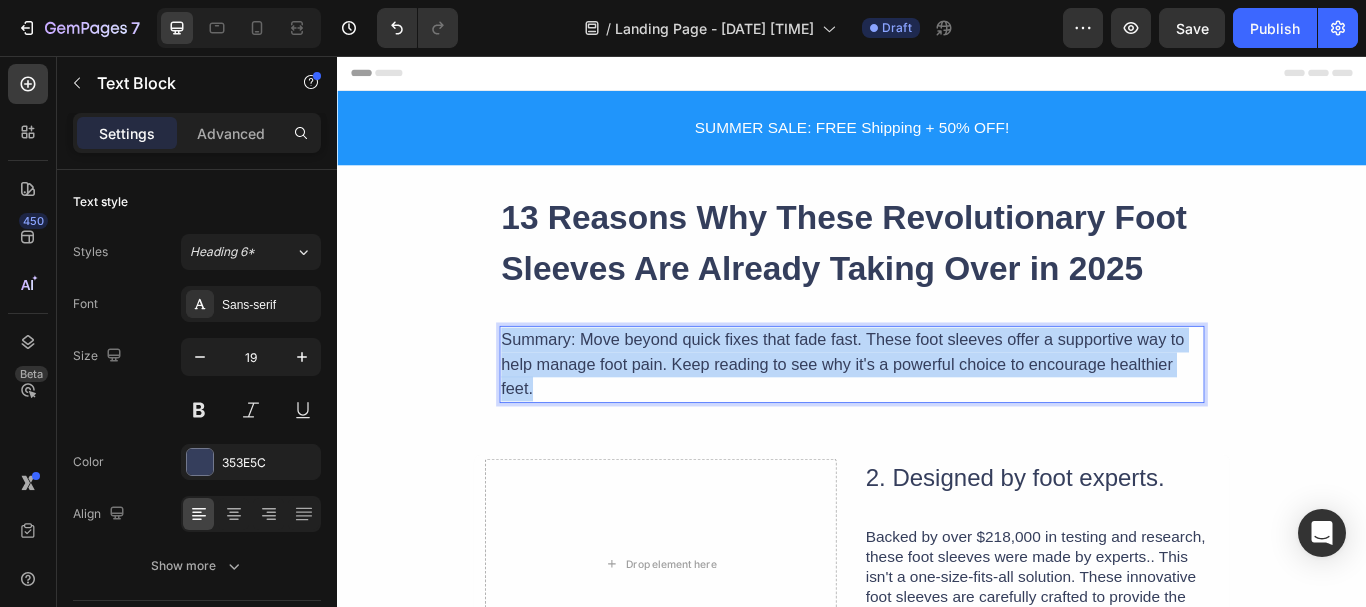 click on "Summary: Move beyond quick fixes that fade fast. These foot sleeves offer a supportive way to help manage foot pain. Keep reading to see why it's a powerful choice to encourage healthier feet." at bounding box center [937, 416] 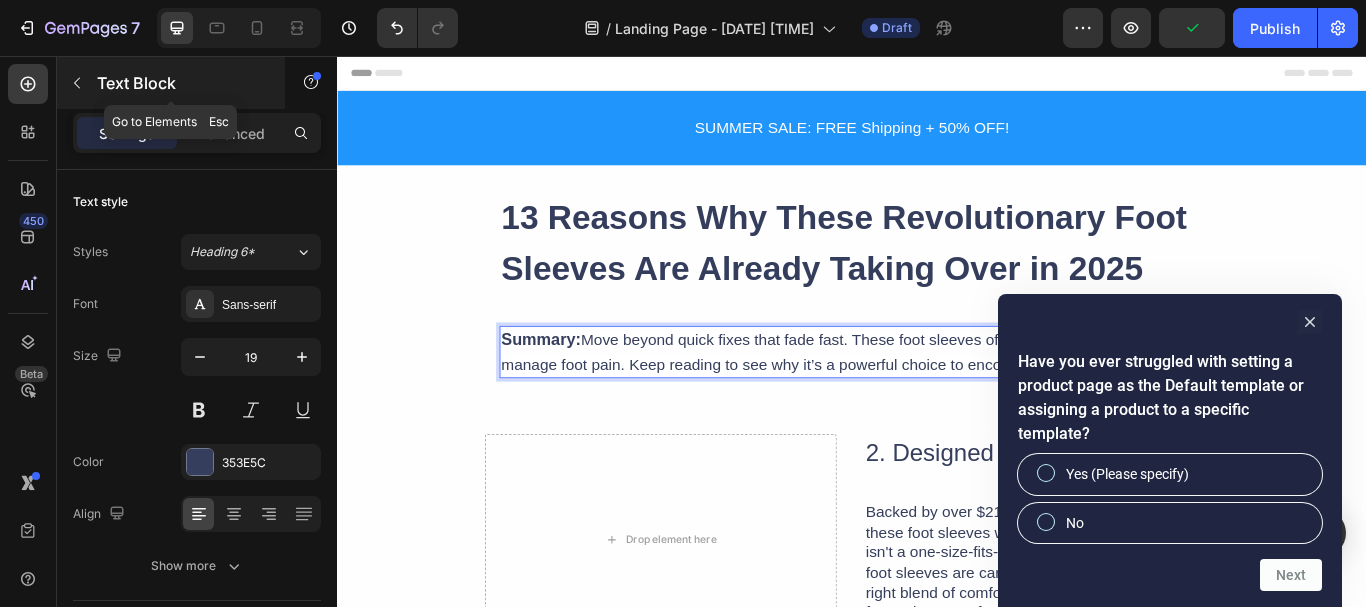 click 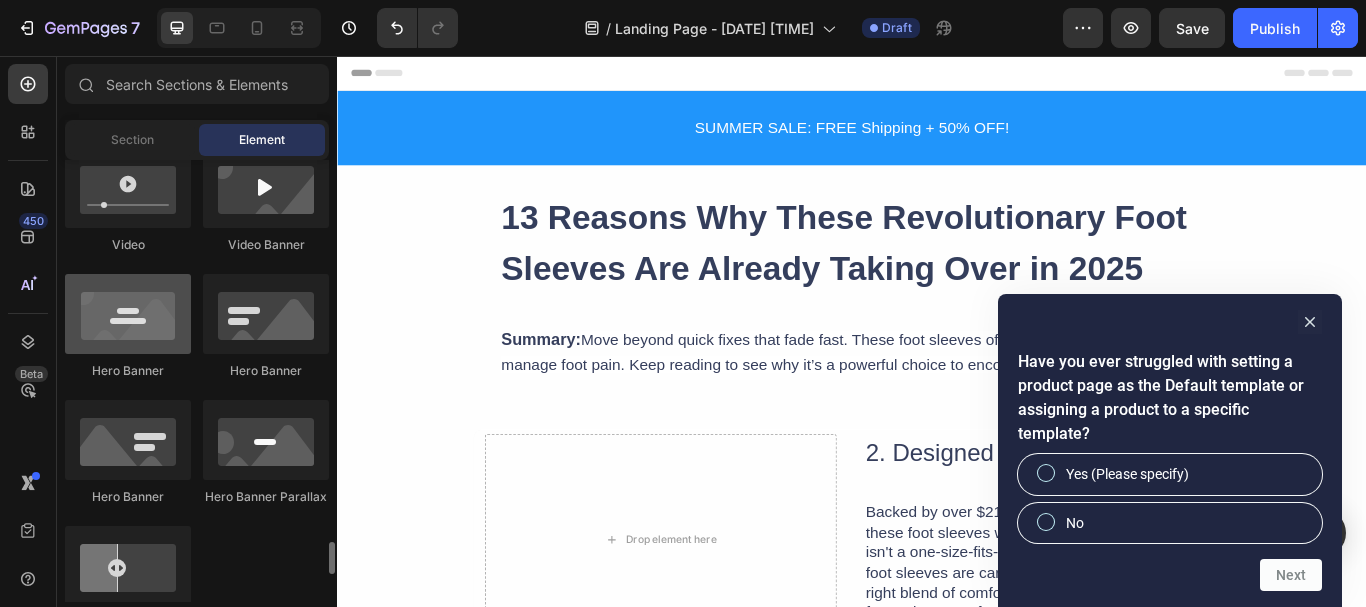 scroll, scrollTop: 1200, scrollLeft: 0, axis: vertical 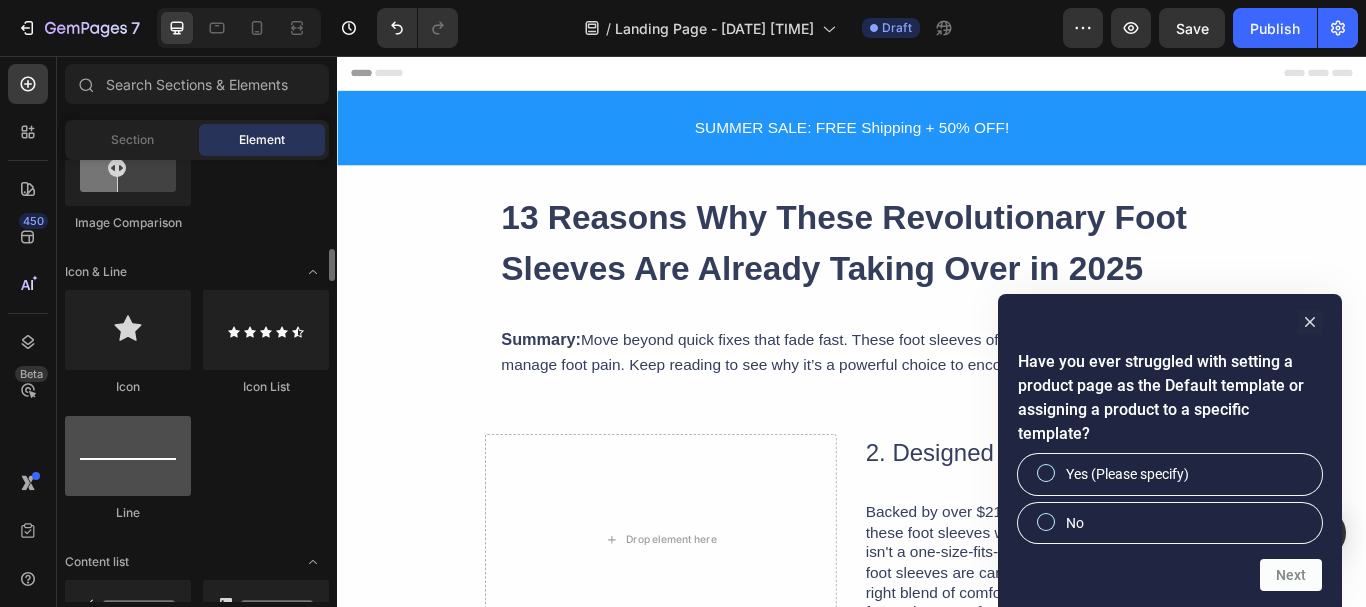 click at bounding box center (128, 456) 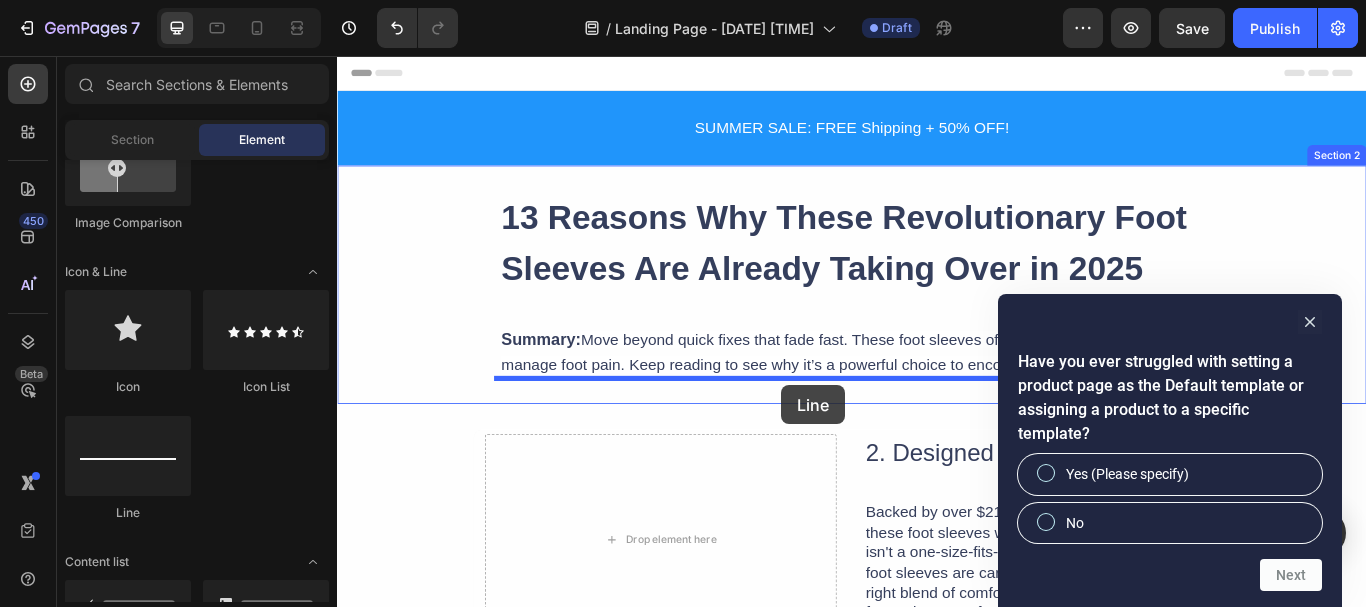 drag, startPoint x: 474, startPoint y: 527, endPoint x: 855, endPoint y: 440, distance: 390.80685 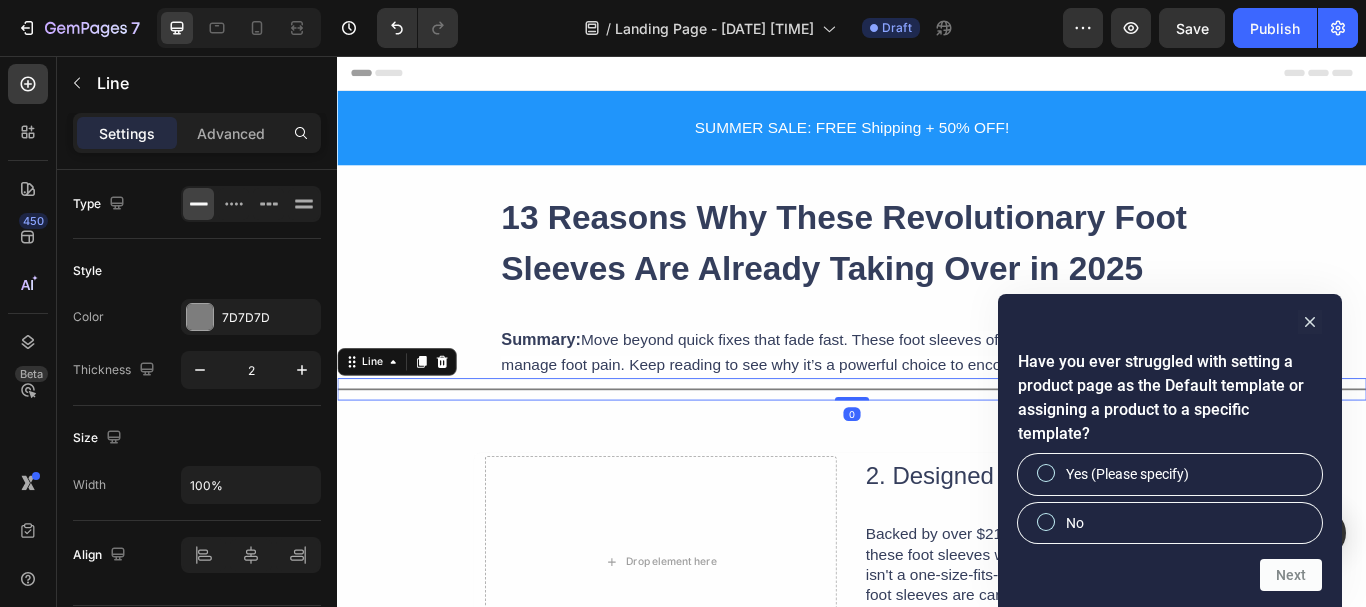 click on "450 Beta" at bounding box center [28, 331] 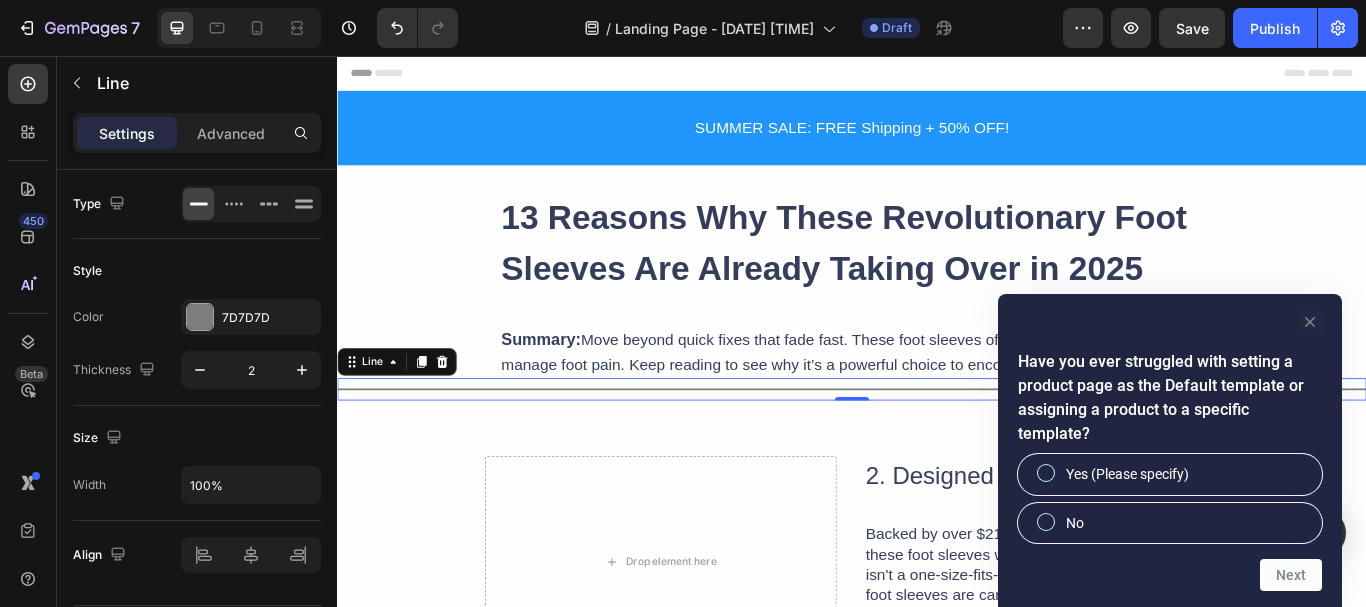 drag, startPoint x: 1311, startPoint y: 325, endPoint x: 1110, endPoint y: 325, distance: 201 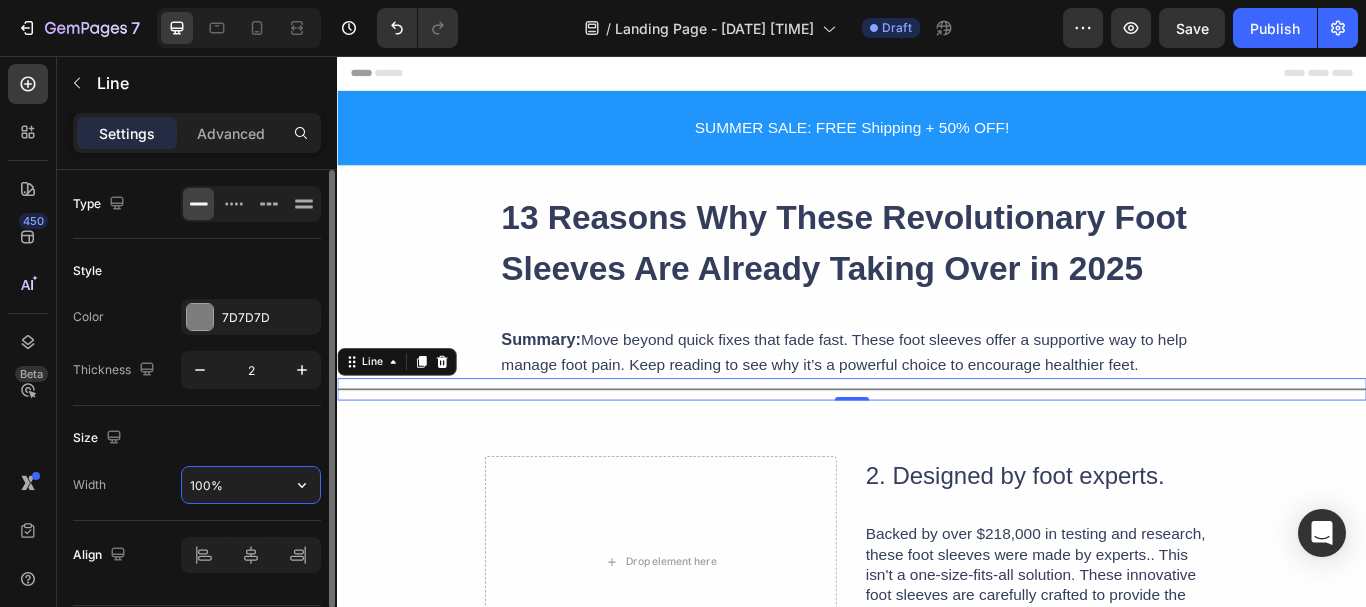 drag, startPoint x: 241, startPoint y: 484, endPoint x: 199, endPoint y: 489, distance: 42.296574 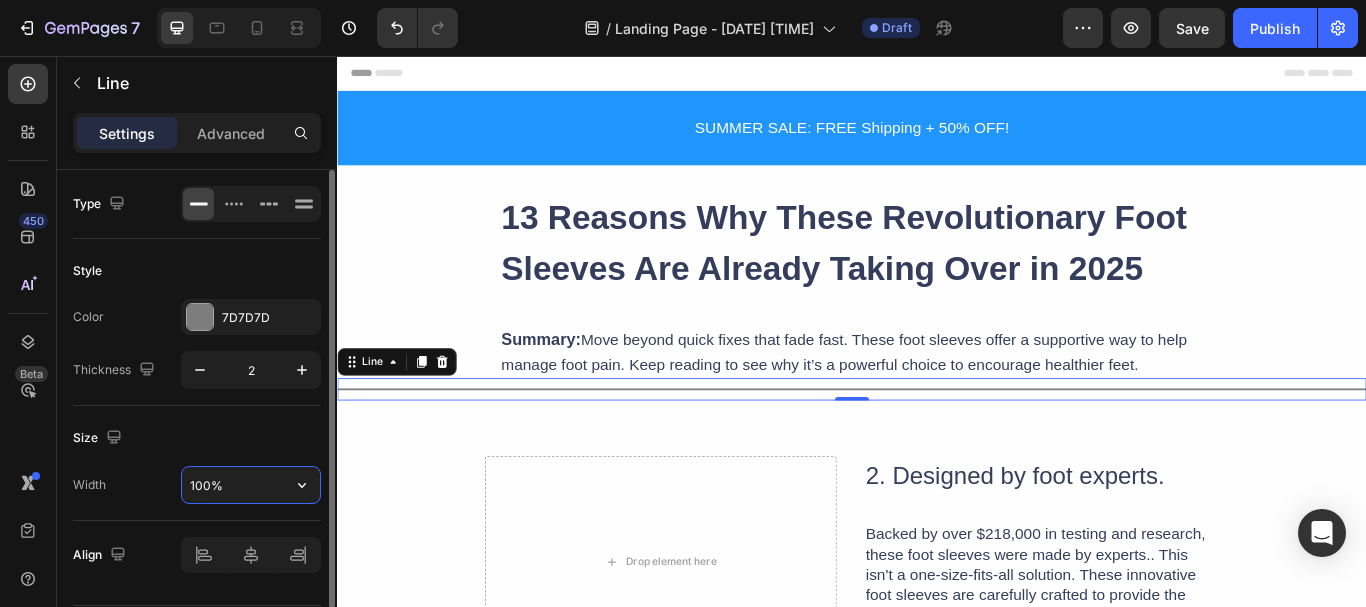 drag, startPoint x: 211, startPoint y: 485, endPoint x: 181, endPoint y: 481, distance: 30.265491 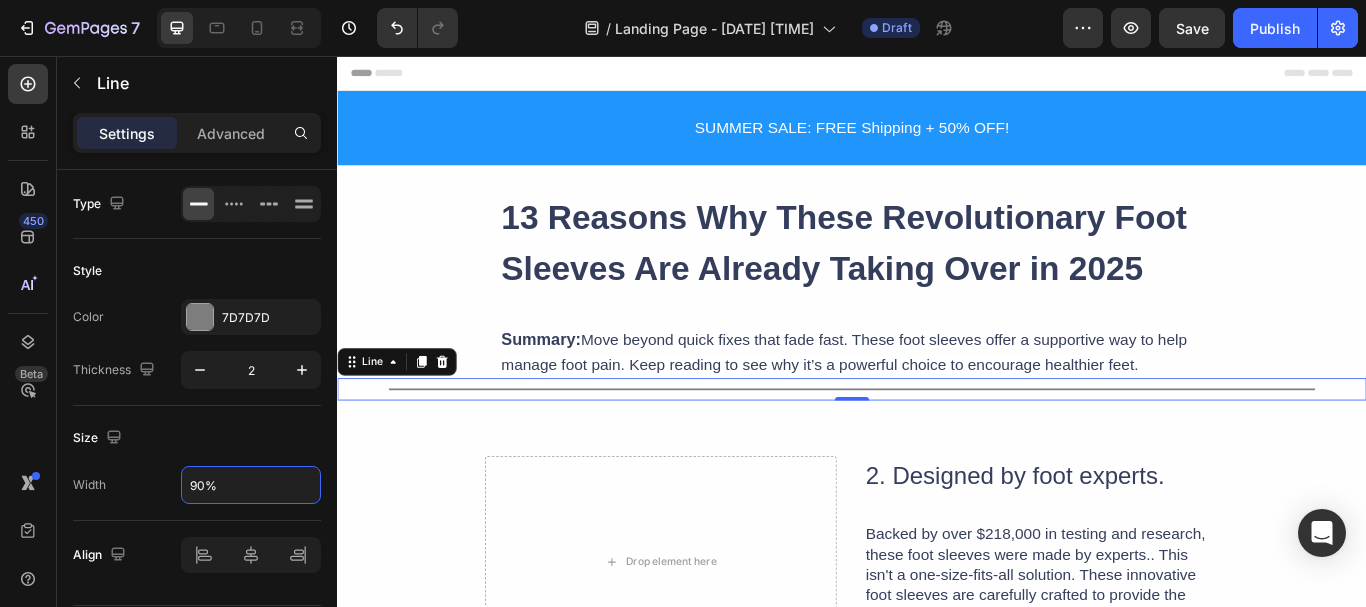 type on "90%" 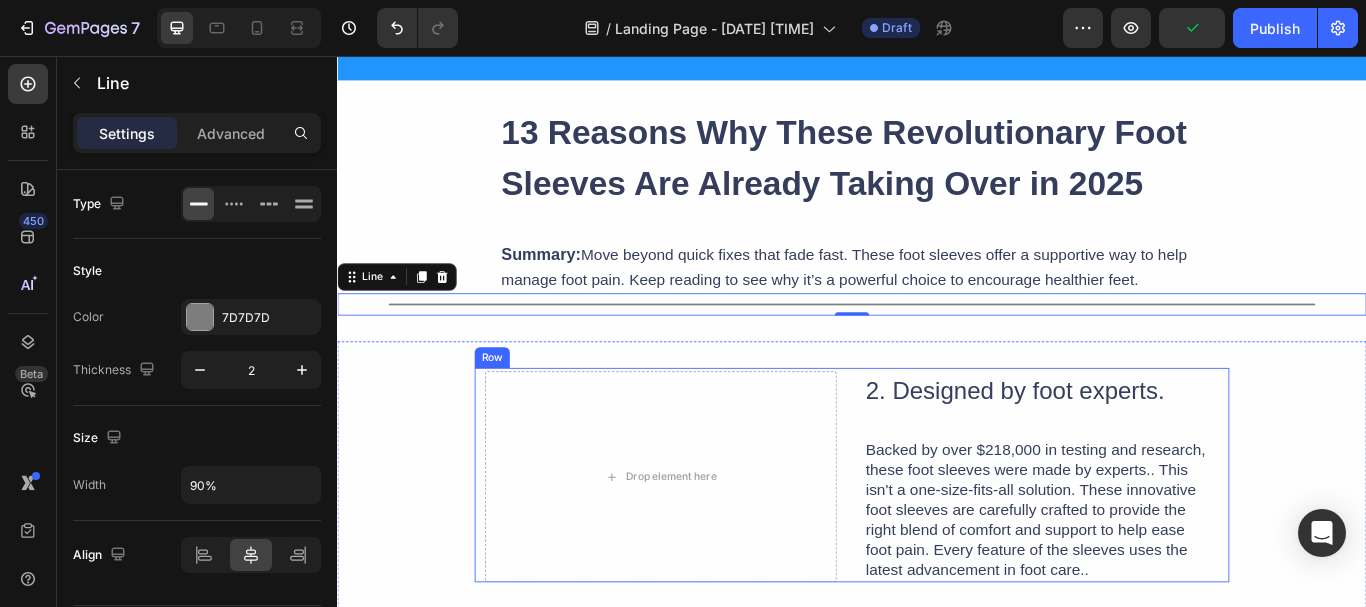 scroll, scrollTop: 100, scrollLeft: 0, axis: vertical 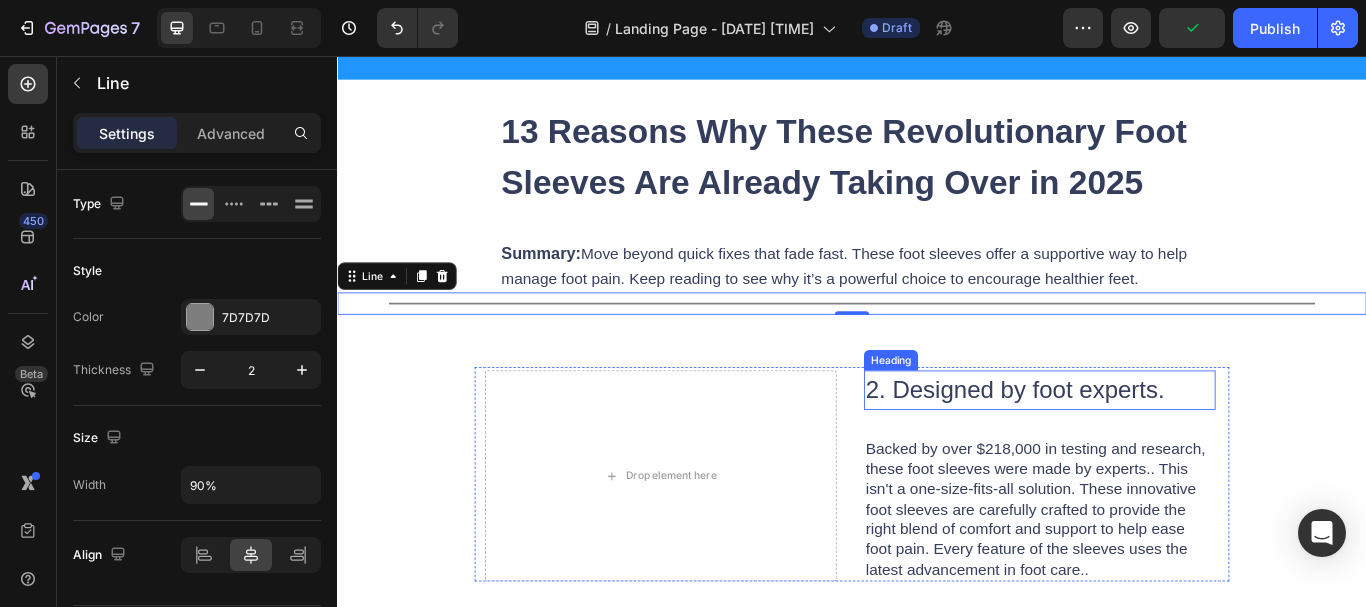 click on "2. Designed by foot experts." at bounding box center (1156, 446) 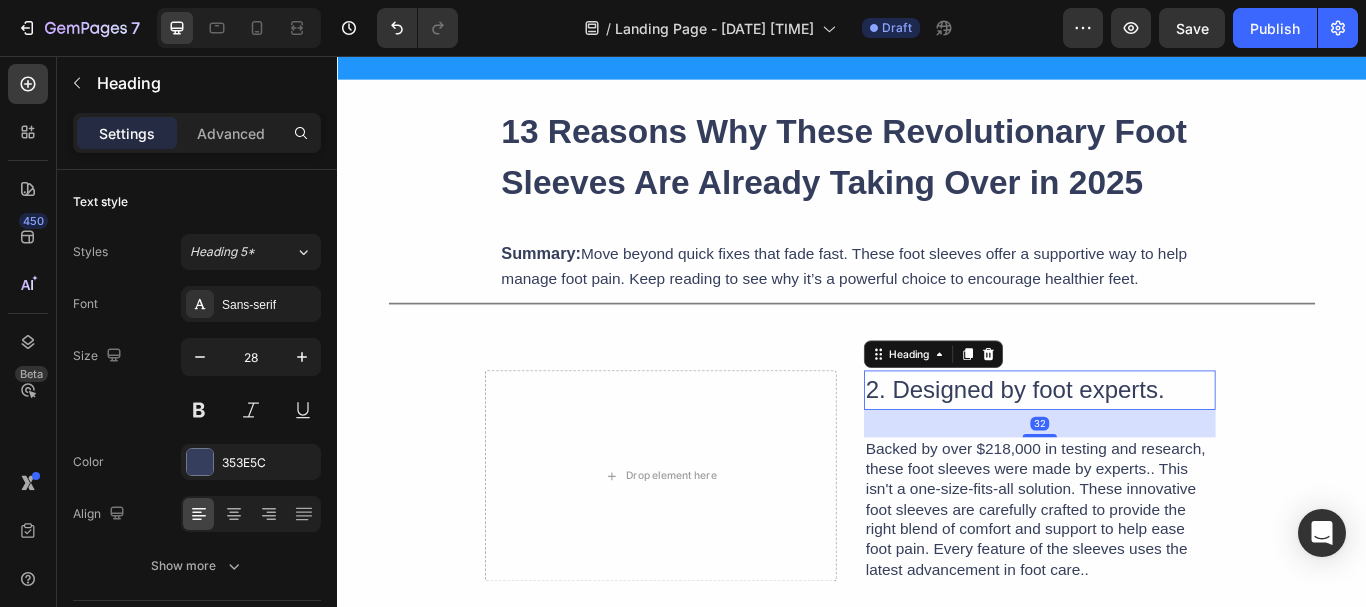 click on "2. Designed by foot experts." at bounding box center (1156, 446) 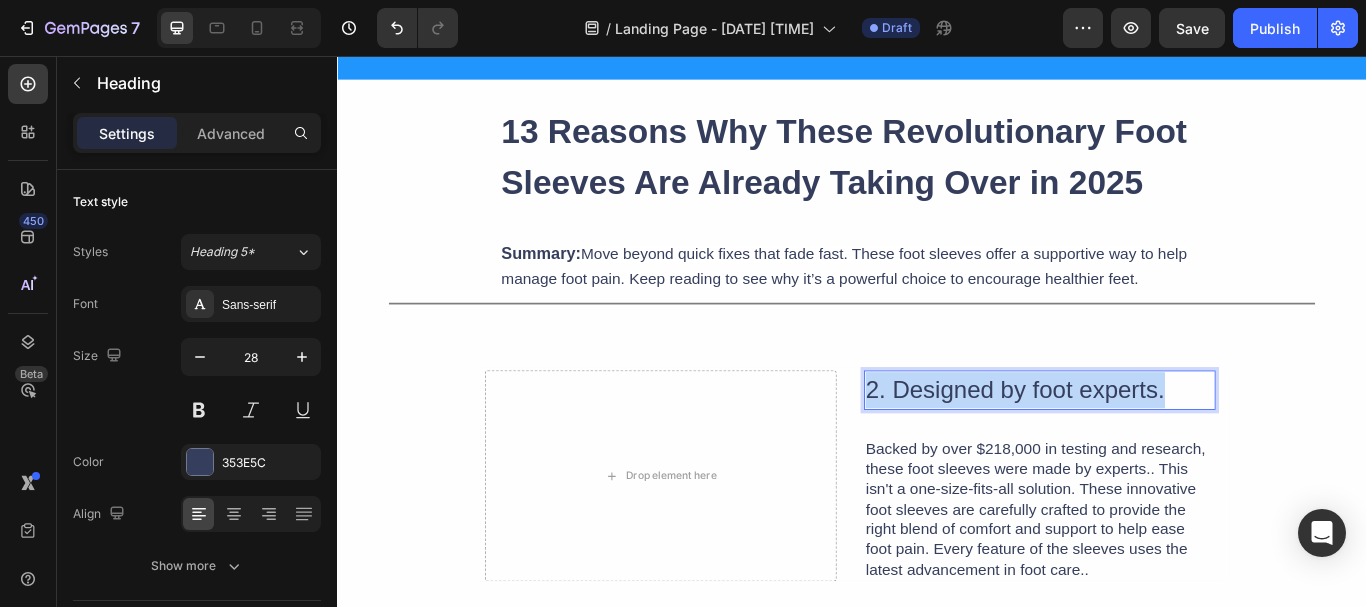 click on "2. Designed by foot experts." at bounding box center (1156, 446) 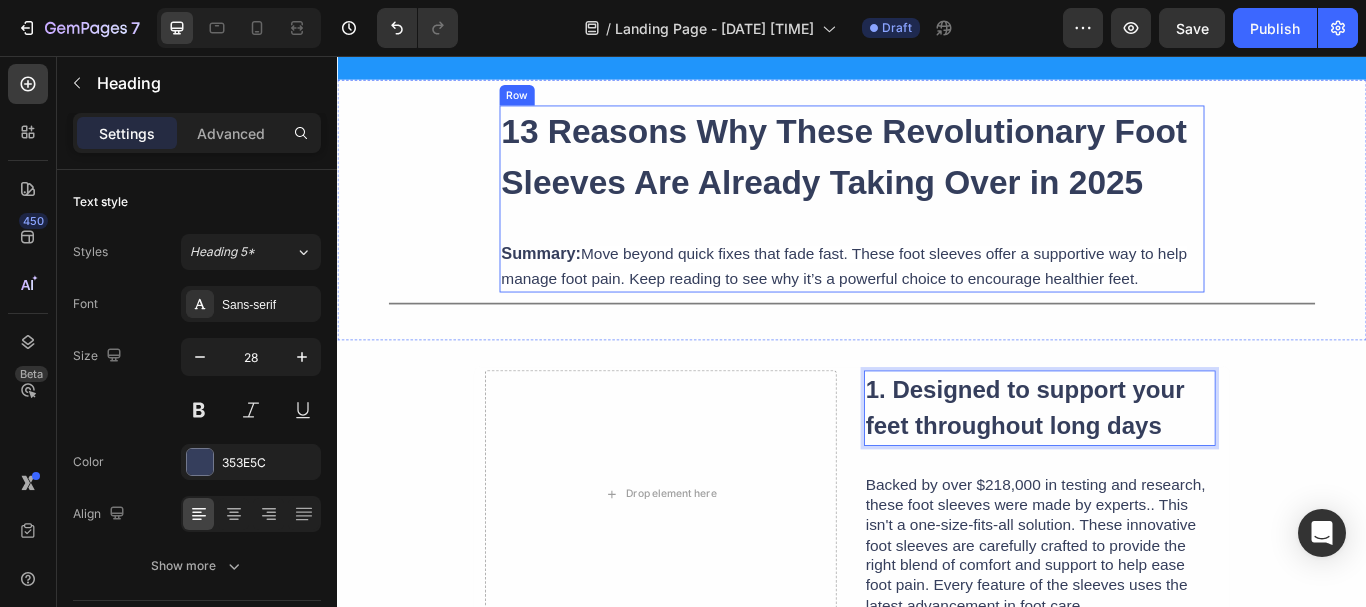 scroll, scrollTop: 500, scrollLeft: 0, axis: vertical 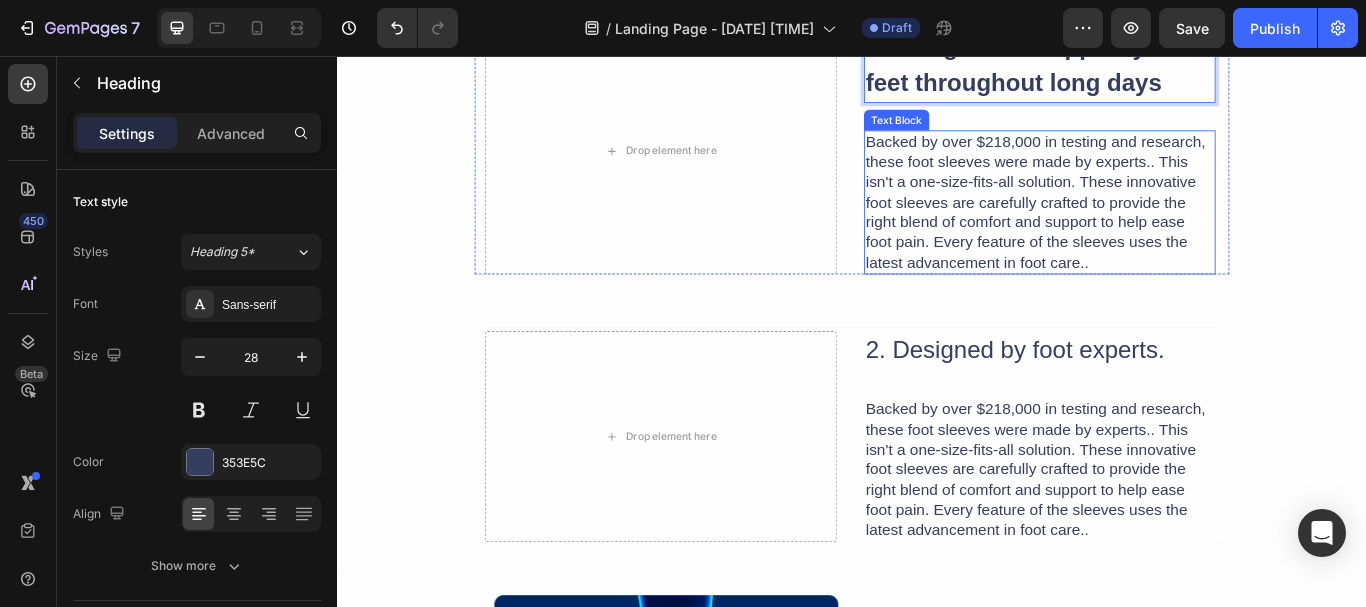click on "Backed by over $218,000 in testing and research, these foot sleeves were made by experts.. This isn't a one-size-fits-all solution. These innovative foot sleeves are carefully crafted to provide the right blend of comfort and support to help ease foot pain. Every feature of the sleeves uses the latest advancement in foot care.." at bounding box center [1156, 227] 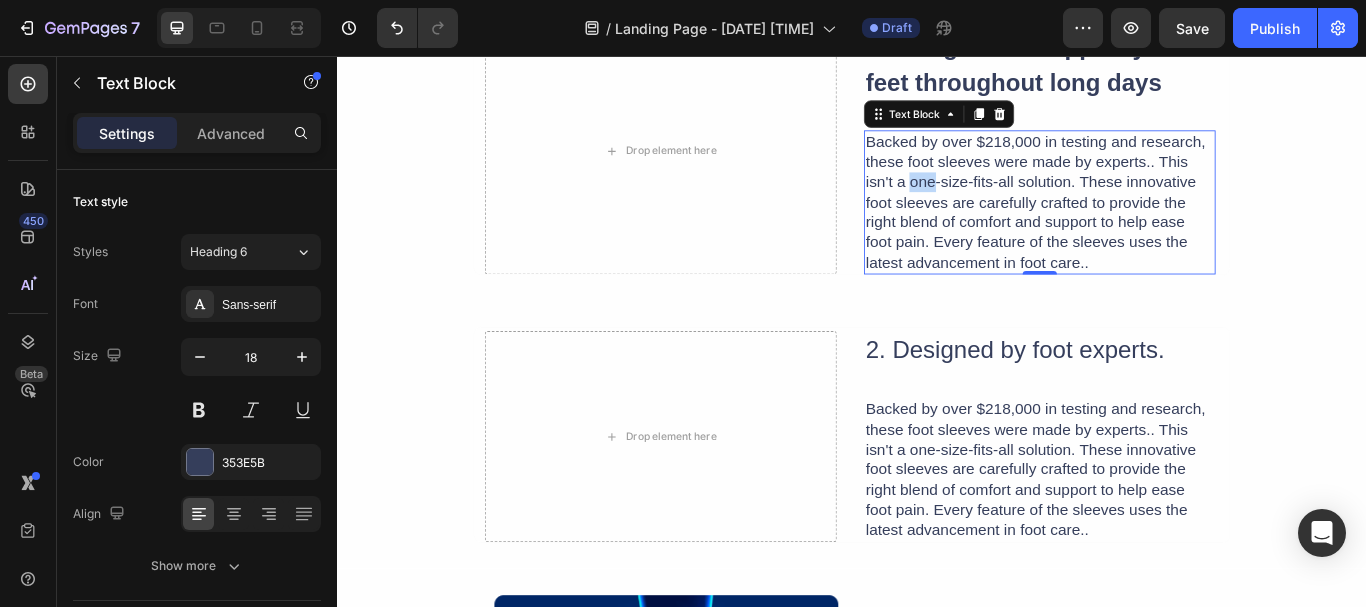 click on "Backed by over $218,000 in testing and research, these foot sleeves were made by experts.. This isn't a one-size-fits-all solution. These innovative foot sleeves are carefully crafted to provide the right blend of comfort and support to help ease foot pain. Every feature of the sleeves uses the latest advancement in foot care.." at bounding box center [1156, 227] 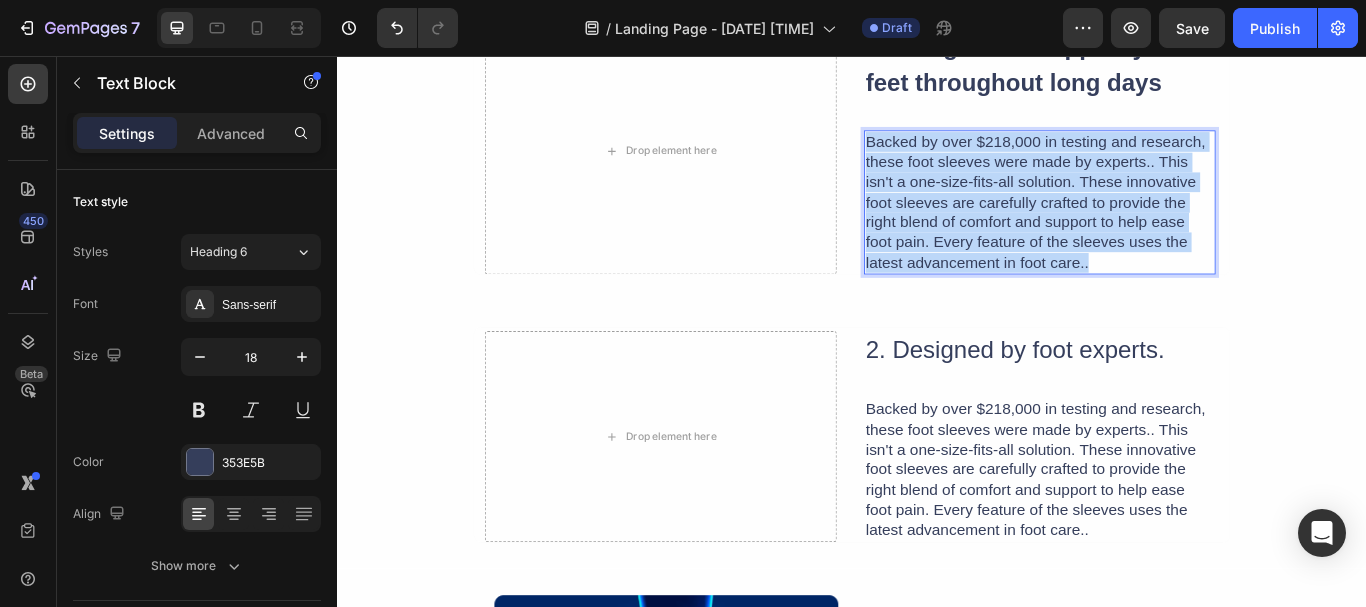 click on "Backed by over $218,000 in testing and research, these foot sleeves were made by experts.. This isn't a one-size-fits-all solution. These innovative foot sleeves are carefully crafted to provide the right blend of comfort and support to help ease foot pain. Every feature of the sleeves uses the latest advancement in foot care.." at bounding box center [1156, 227] 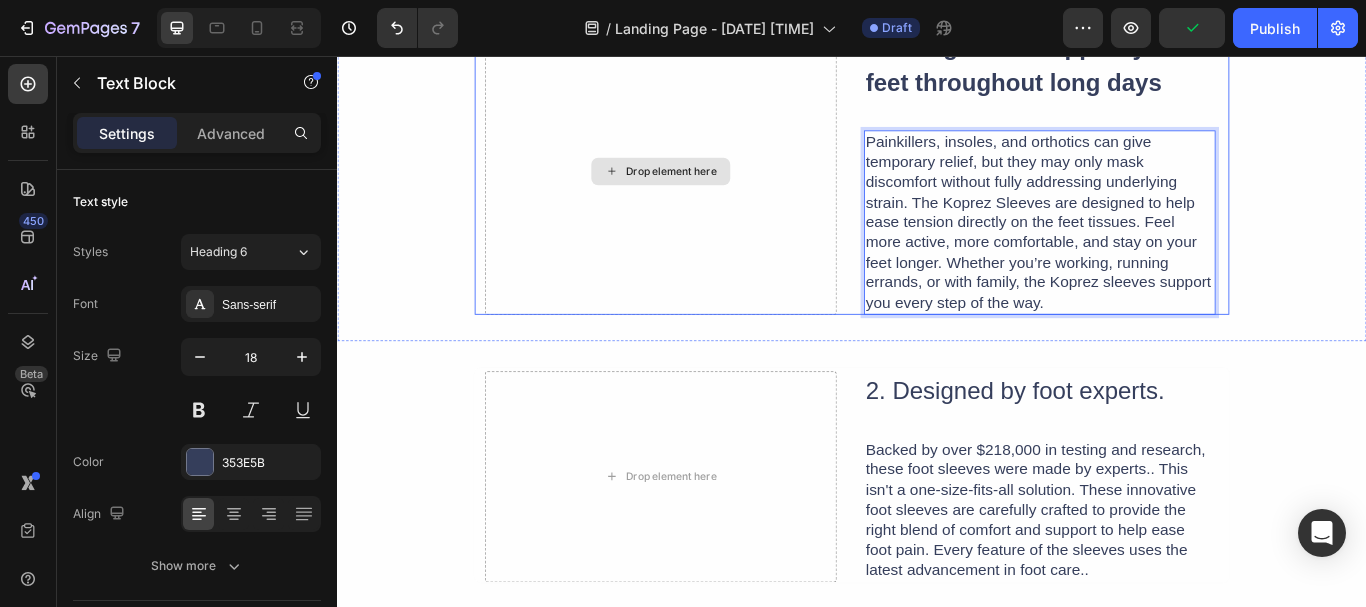 click on "Drop element here" at bounding box center [714, 190] 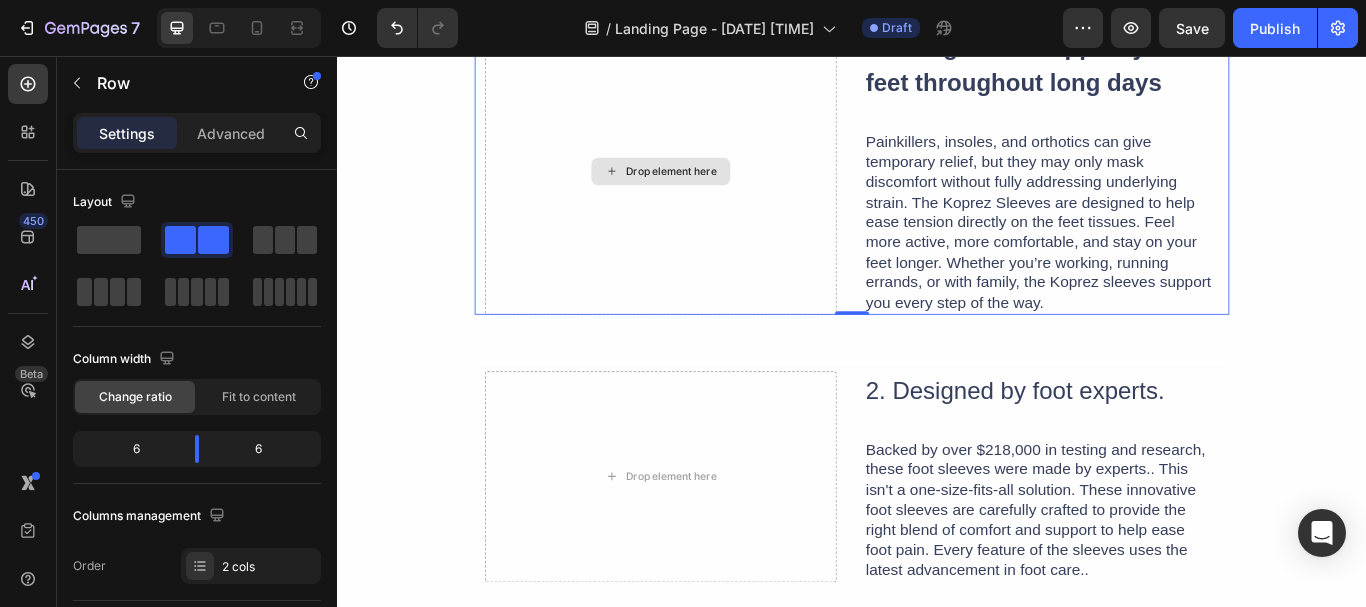 click on "Drop element here" at bounding box center (726, 191) 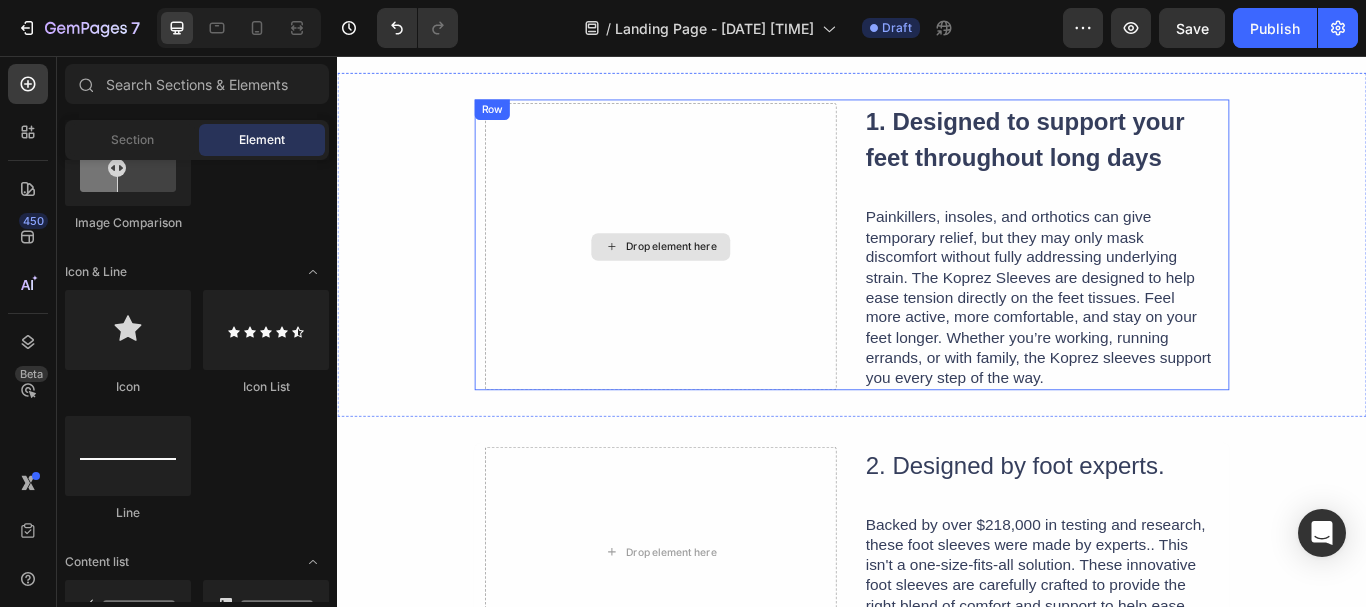 scroll, scrollTop: 400, scrollLeft: 0, axis: vertical 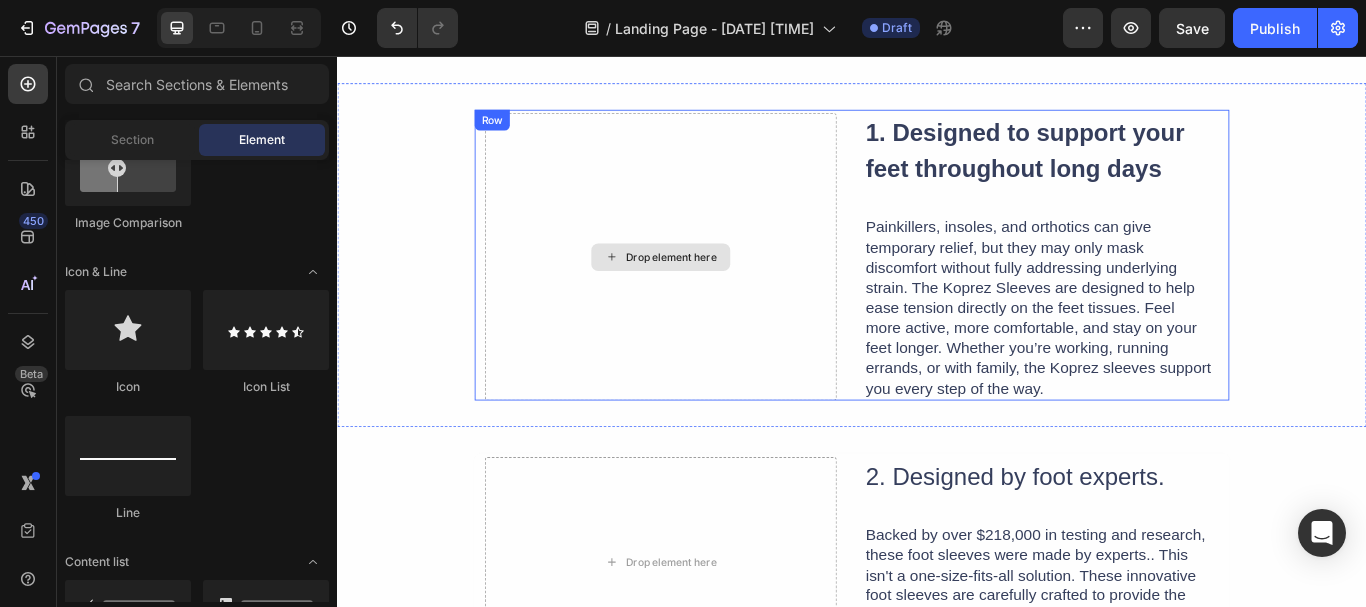 click on "Drop element here" at bounding box center [714, 290] 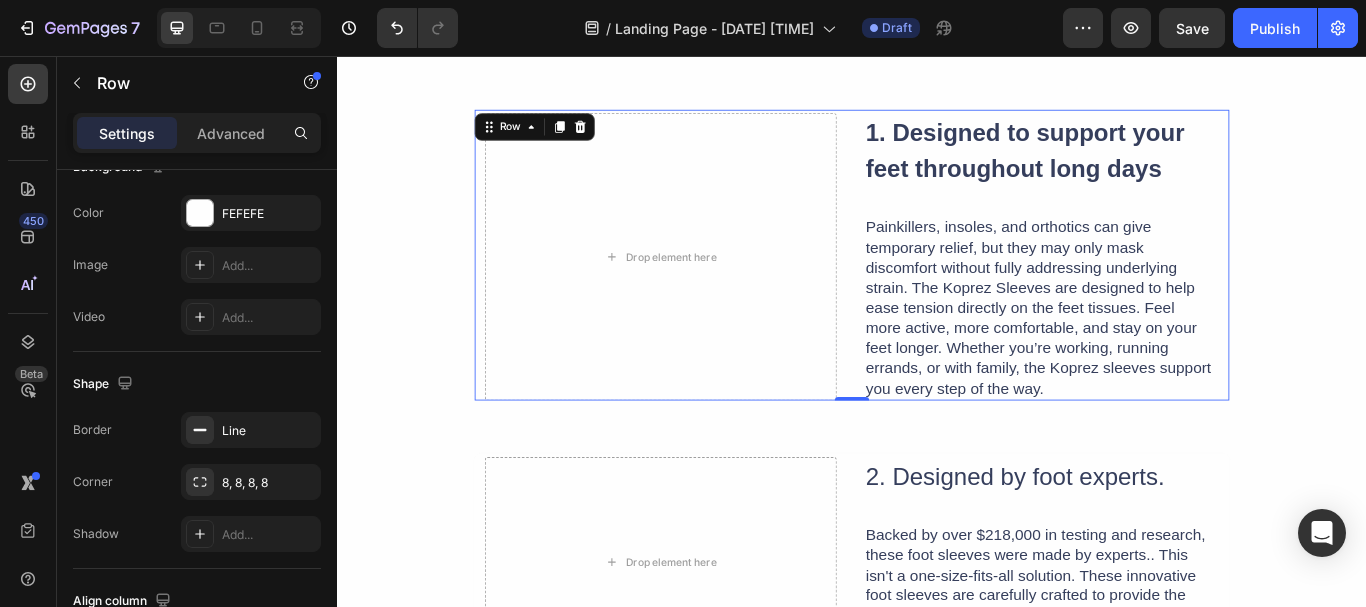 scroll, scrollTop: 954, scrollLeft: 0, axis: vertical 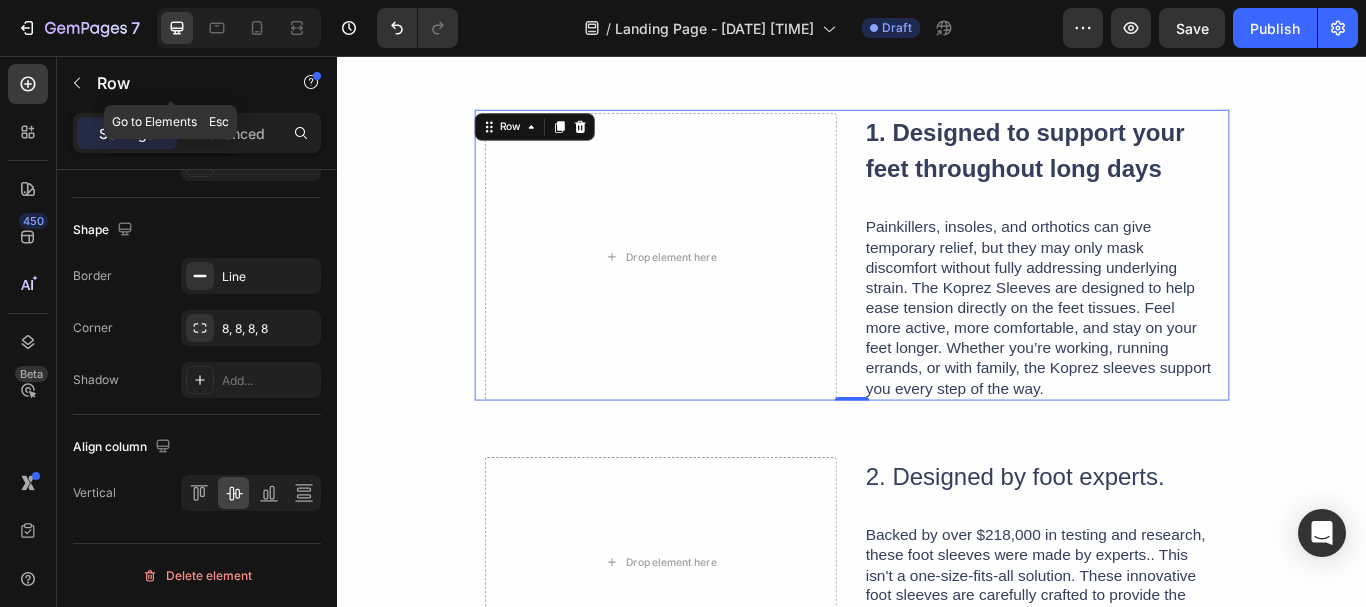 click at bounding box center [77, 83] 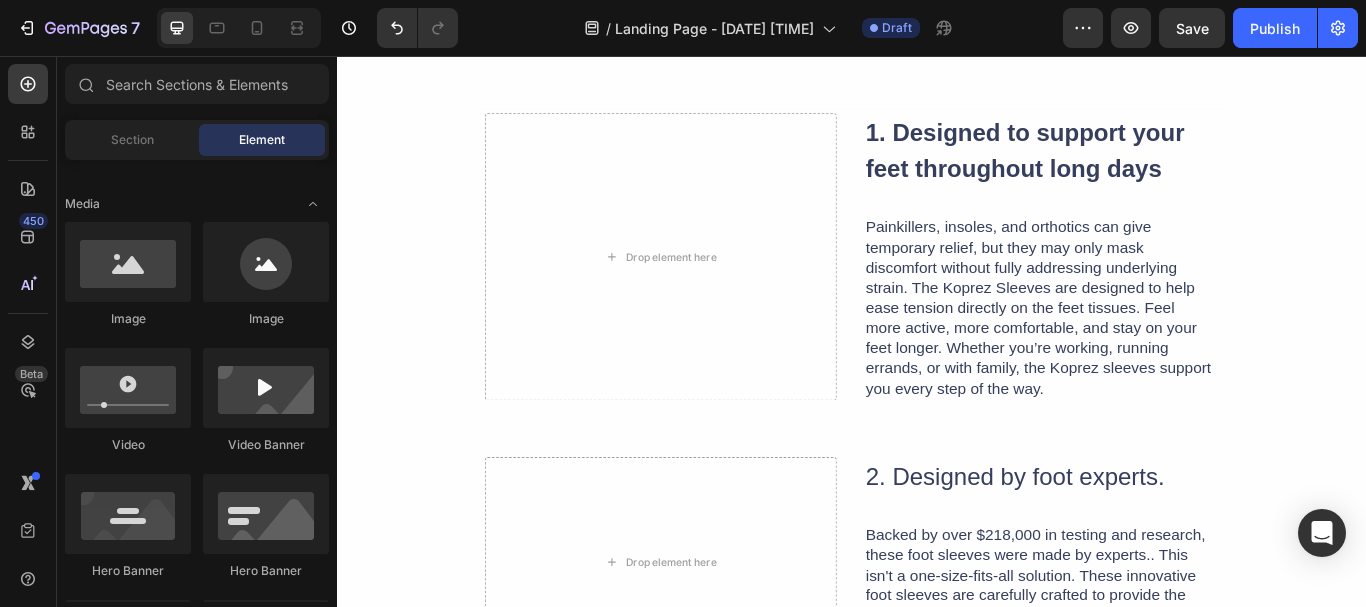 scroll, scrollTop: 500, scrollLeft: 0, axis: vertical 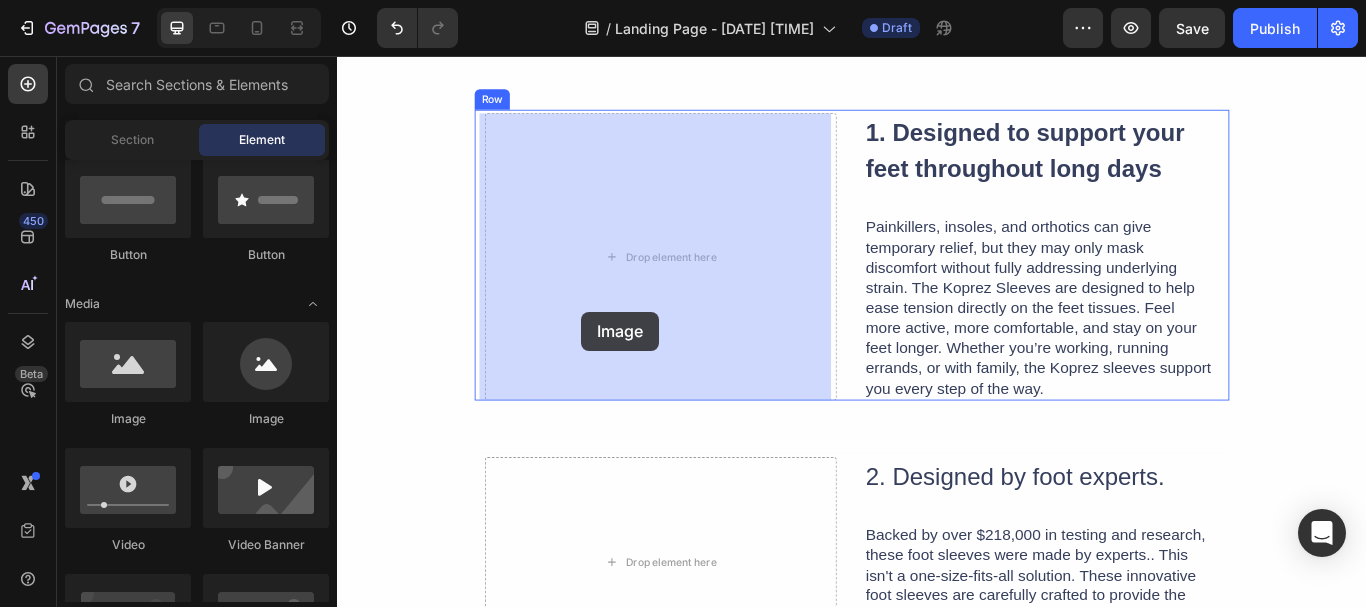 drag, startPoint x: 507, startPoint y: 427, endPoint x: 614, endPoint y: 351, distance: 131.24405 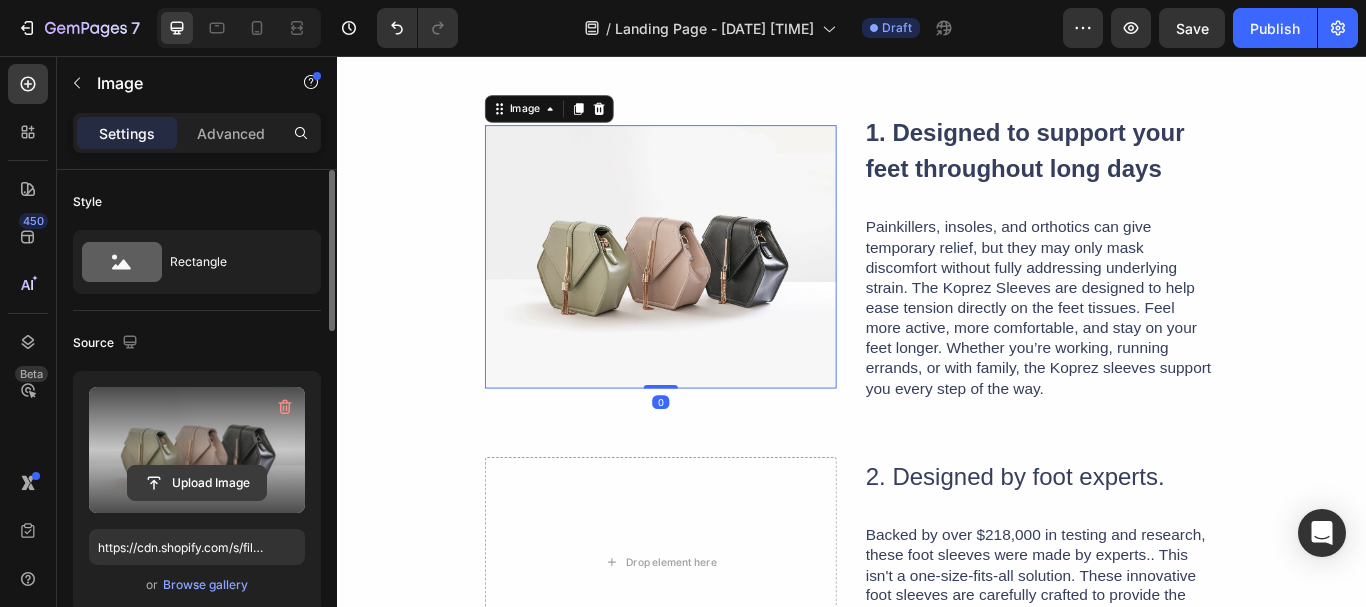 click 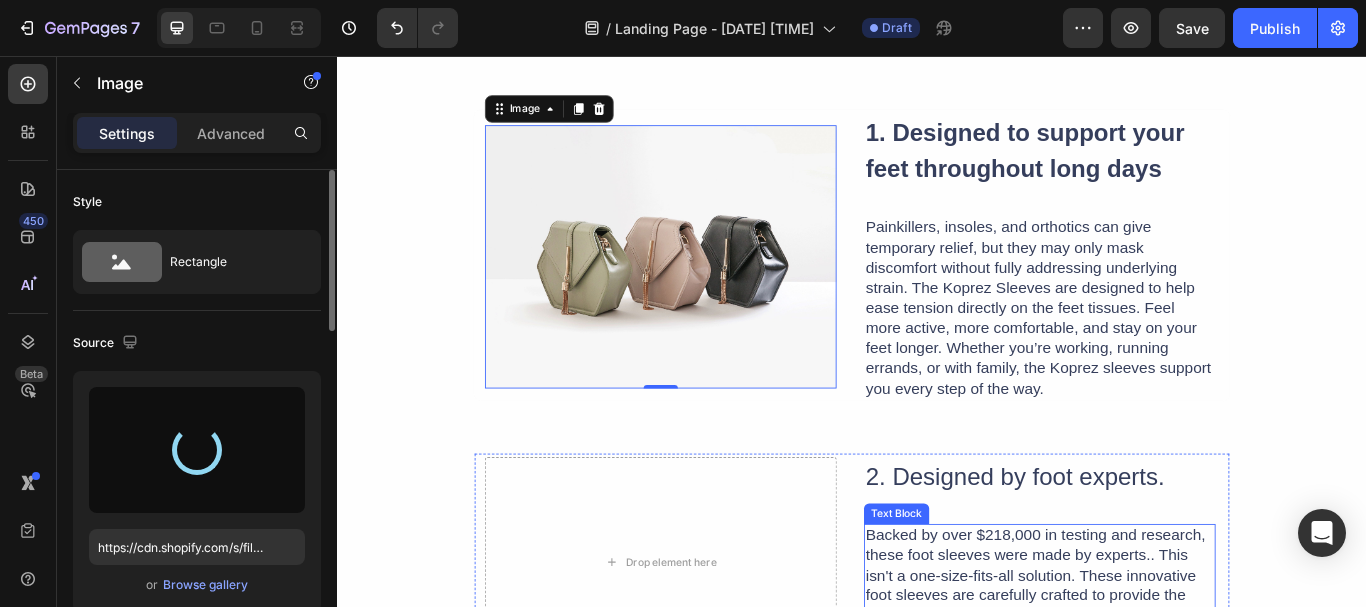 type on "https://cdn.shopify.com/s/files/1/0638/7574/3849/files/gempages_574884256640140517-55c038de-8fa2-461d-bec3-53945d51279c.webp" 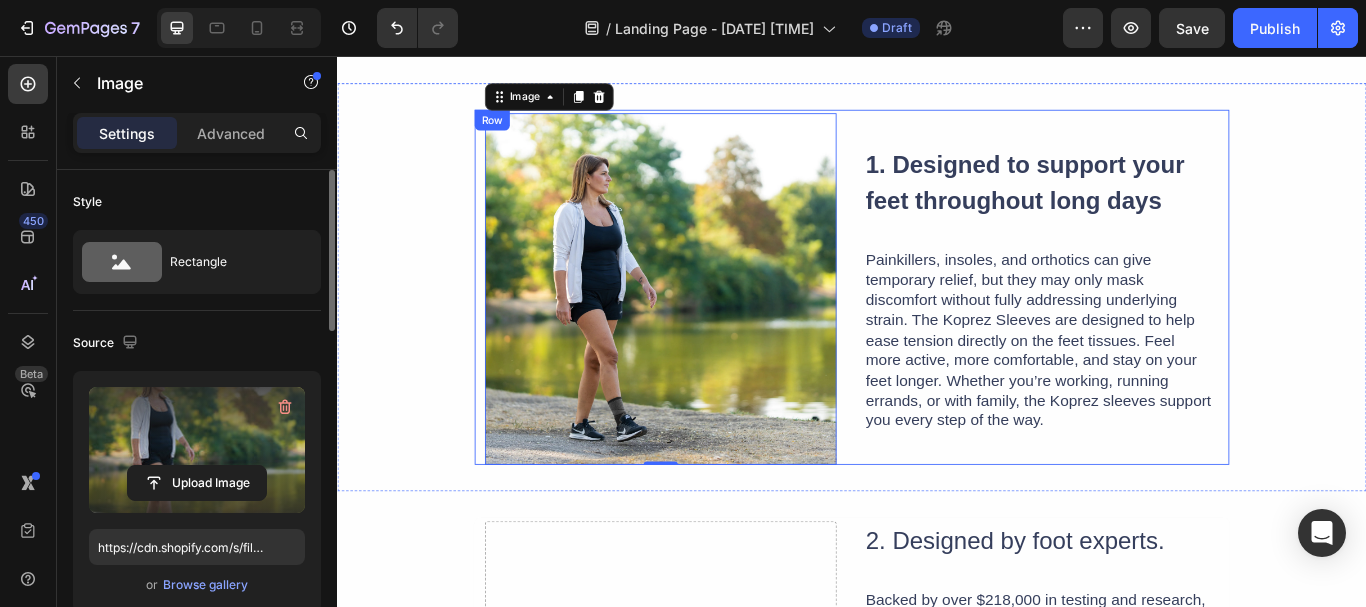 scroll, scrollTop: 700, scrollLeft: 0, axis: vertical 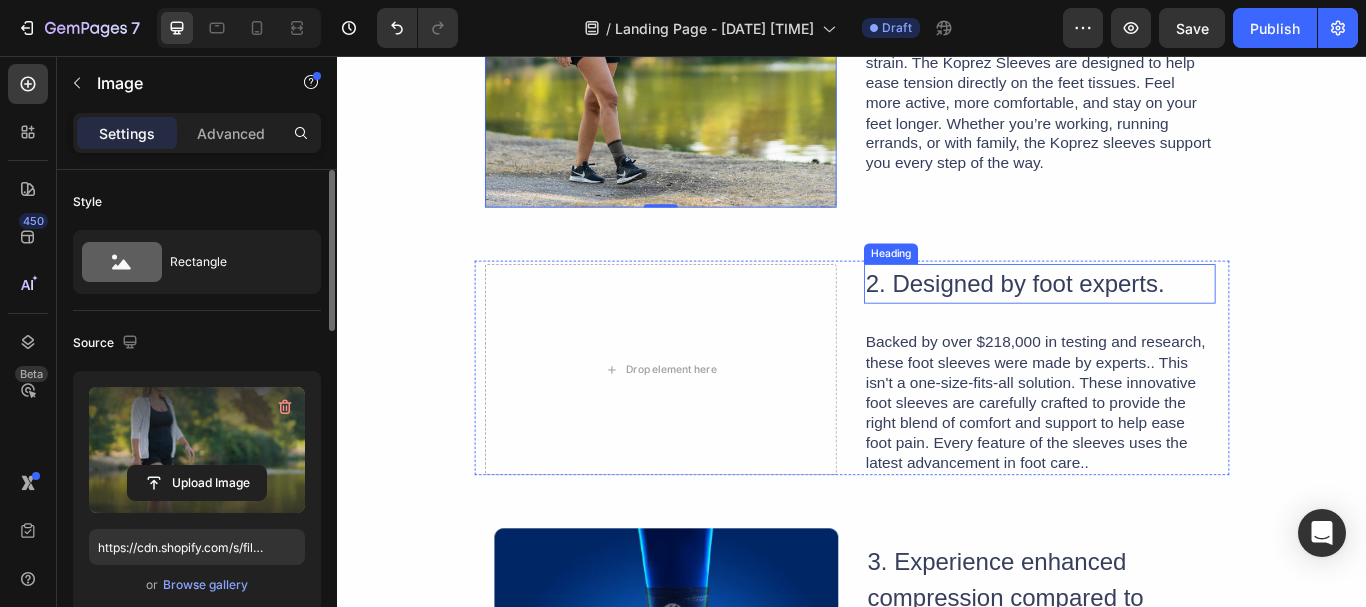 click on "2. Designed by foot experts." at bounding box center (1156, 322) 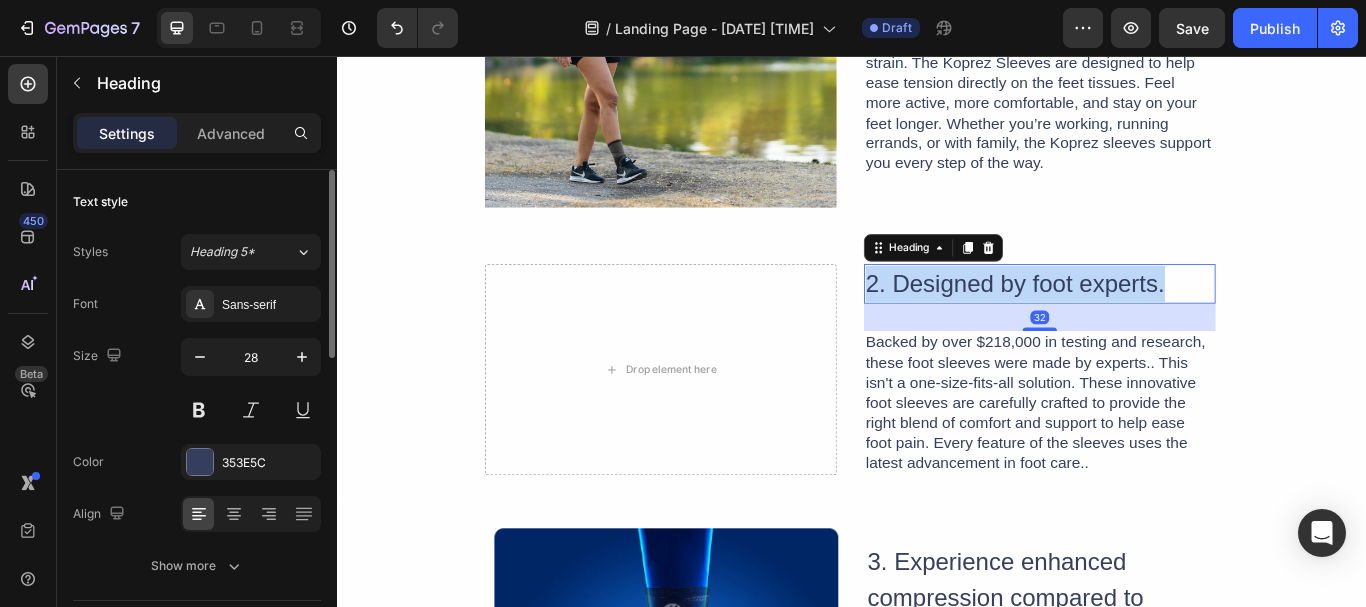 click on "2. Designed by foot experts." at bounding box center (1156, 322) 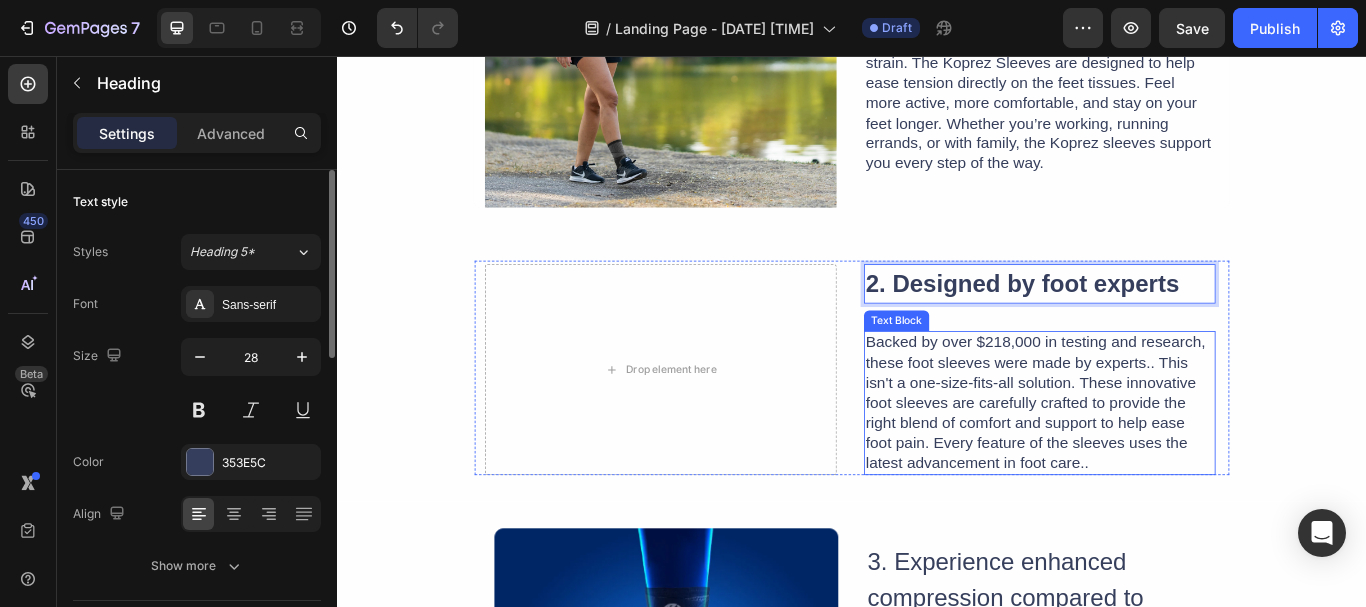click on "Backed by over $218,000 in testing and research, these foot sleeves were made by experts.. This isn't a one-size-fits-all solution. These innovative foot sleeves are carefully crafted to provide the right blend of comfort and support to help ease foot pain. Every feature of the sleeves uses the latest advancement in foot care.." at bounding box center [1156, 461] 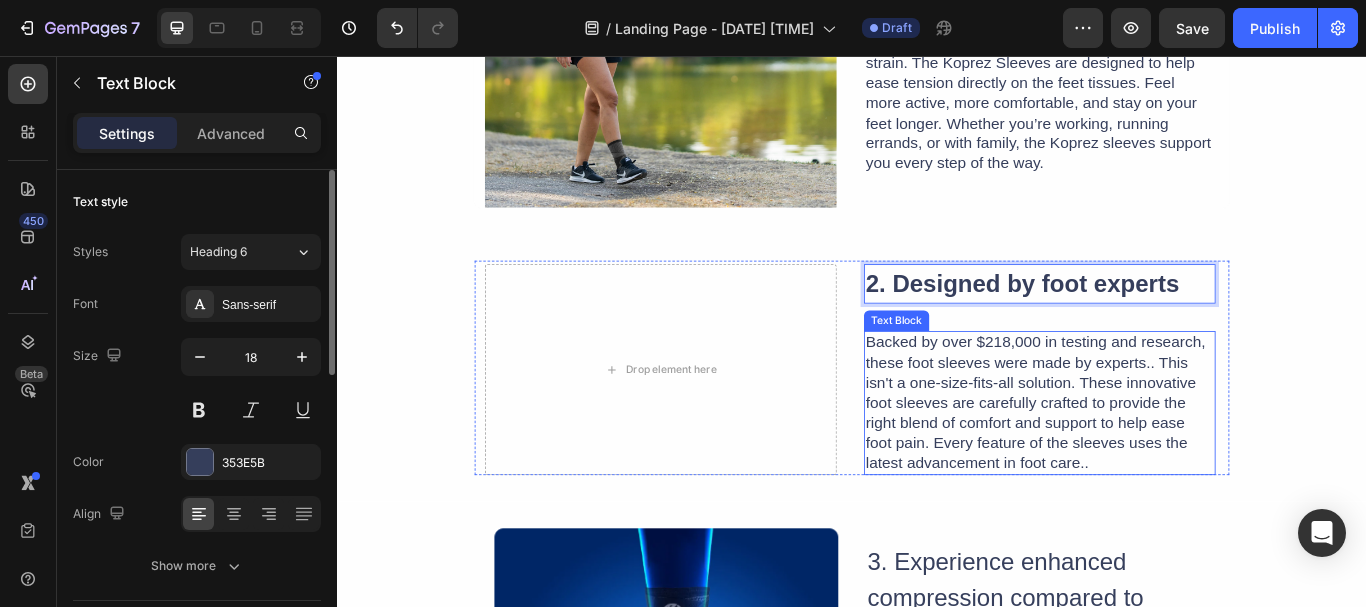 click on "Backed by over $218,000 in testing and research, these foot sleeves were made by experts.. This isn't a one-size-fits-all solution. These innovative foot sleeves are carefully crafted to provide the right blend of comfort and support to help ease foot pain. Every feature of the sleeves uses the latest advancement in foot care.." at bounding box center [1156, 461] 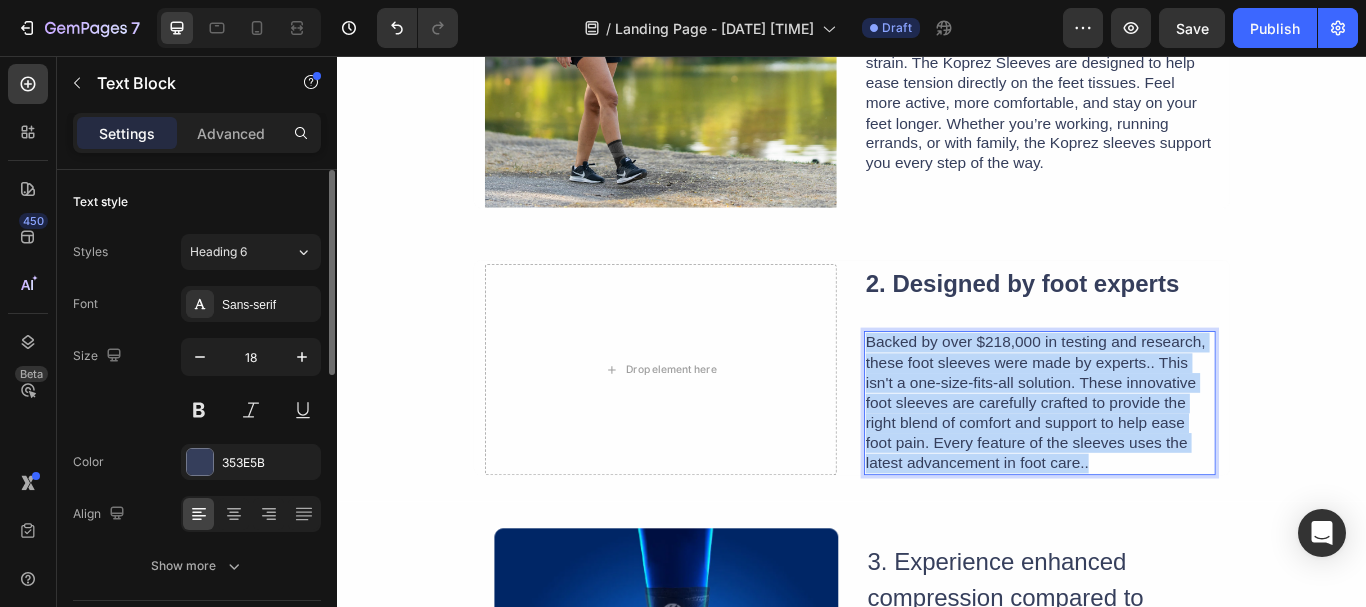 click on "Backed by over $218,000 in testing and research, these foot sleeves were made by experts.. This isn't a one-size-fits-all solution. These innovative foot sleeves are carefully crafted to provide the right blend of comfort and support to help ease foot pain. Every feature of the sleeves uses the latest advancement in foot care.." at bounding box center (1156, 461) 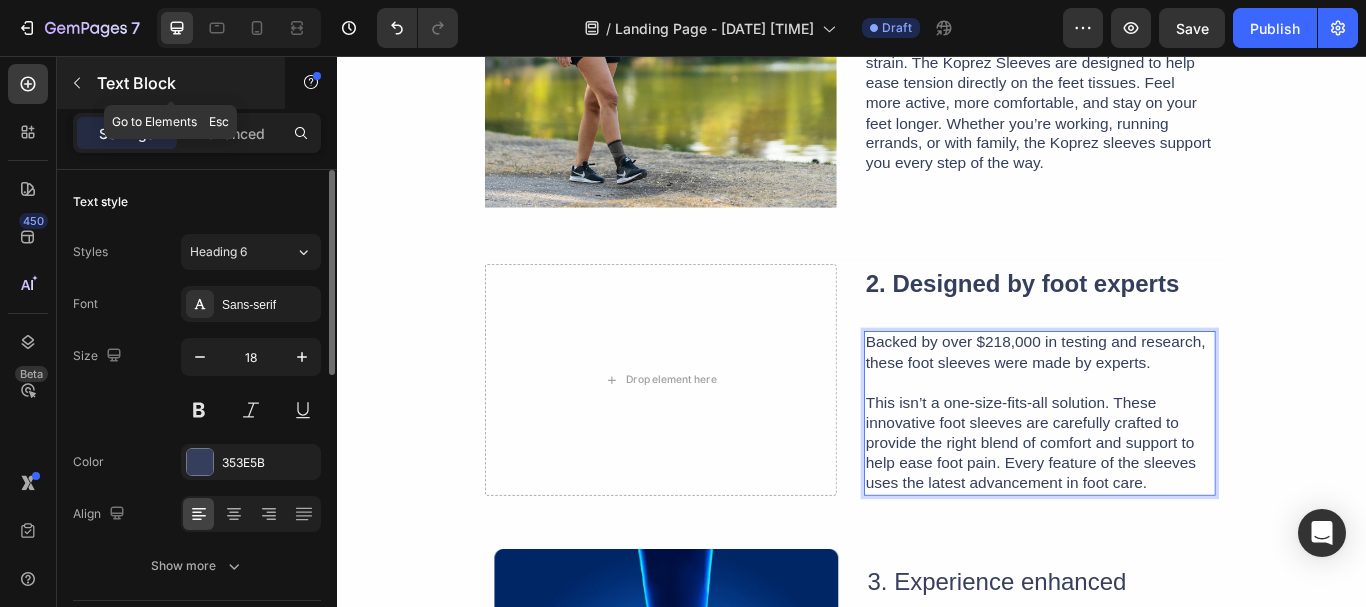 click 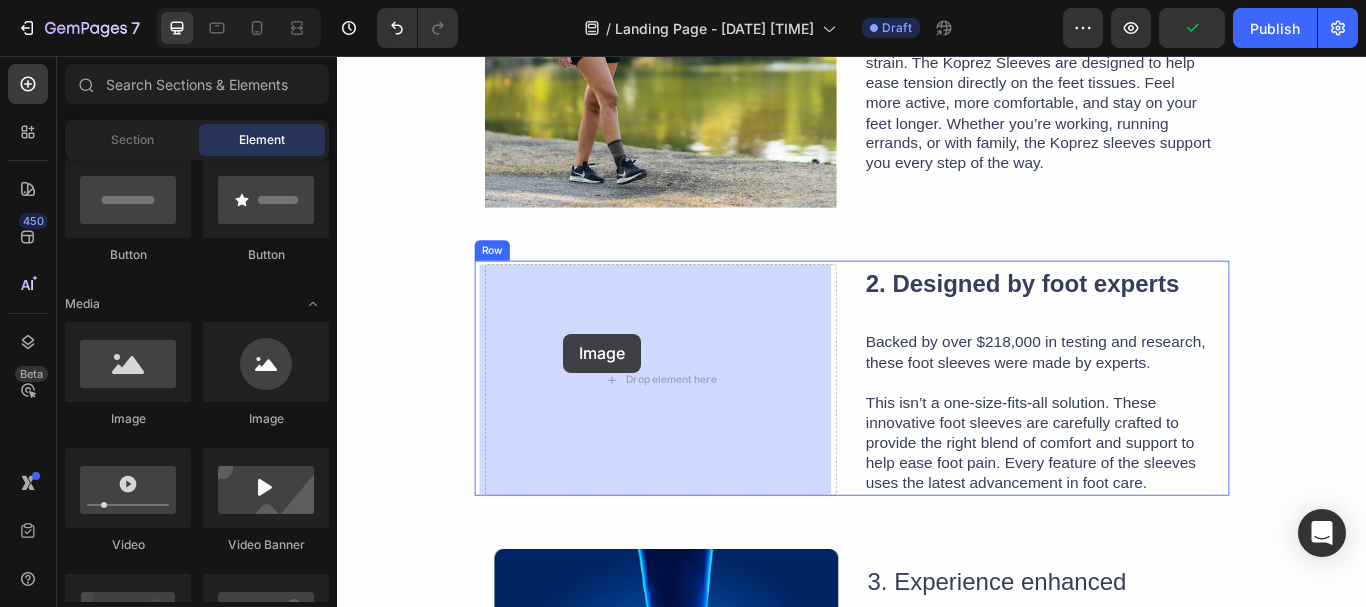 drag, startPoint x: 488, startPoint y: 424, endPoint x: 654, endPoint y: 424, distance: 166 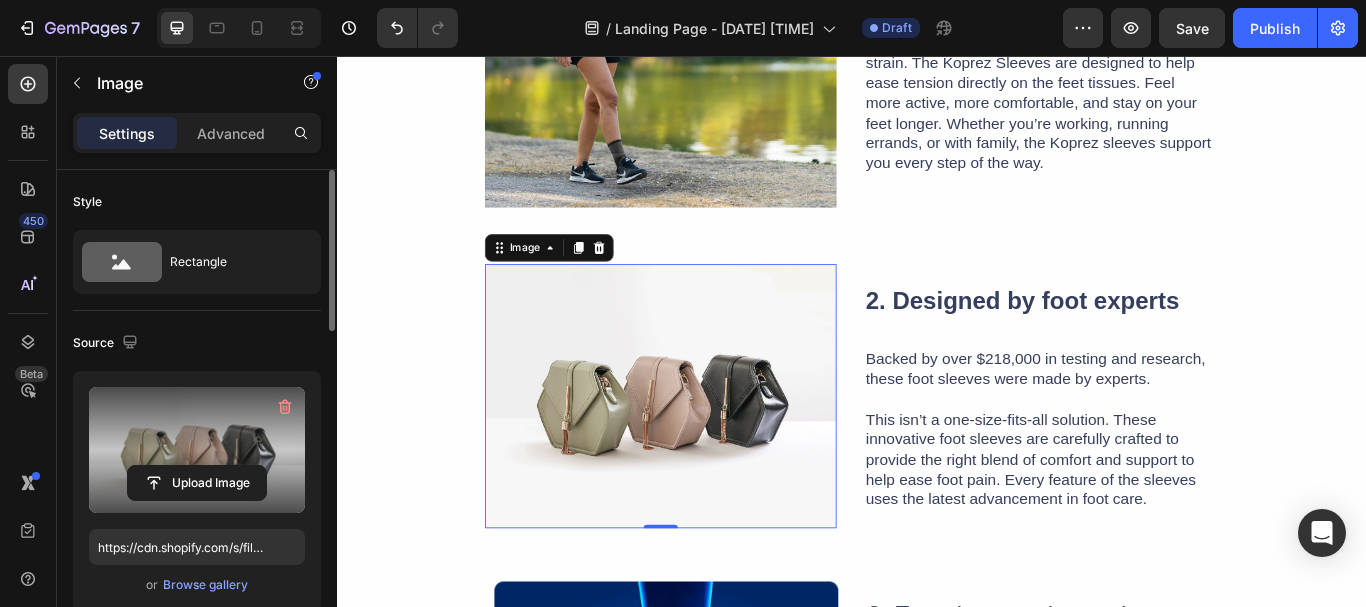 click at bounding box center [197, 450] 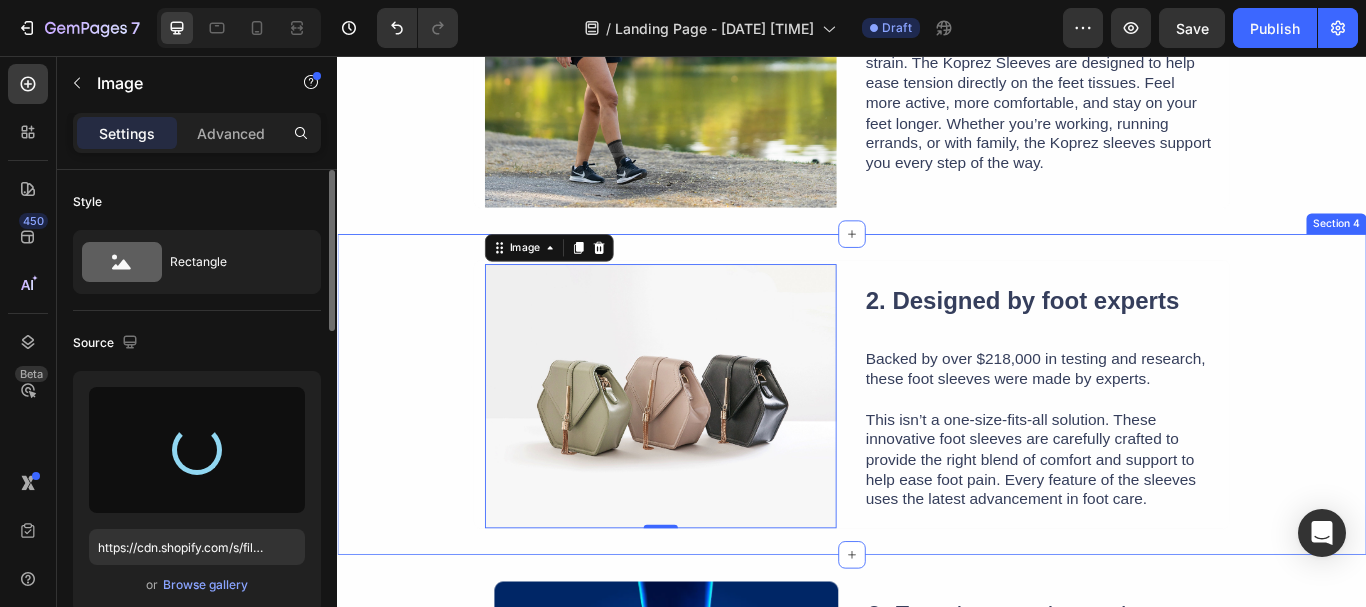 type on "https://cdn.shopify.com/s/files/1/0638/7574/3849/files/gempages_574884256640140517-a4cd3334-50eb-4b1b-8d6c-31e00bd1cb69.jpg" 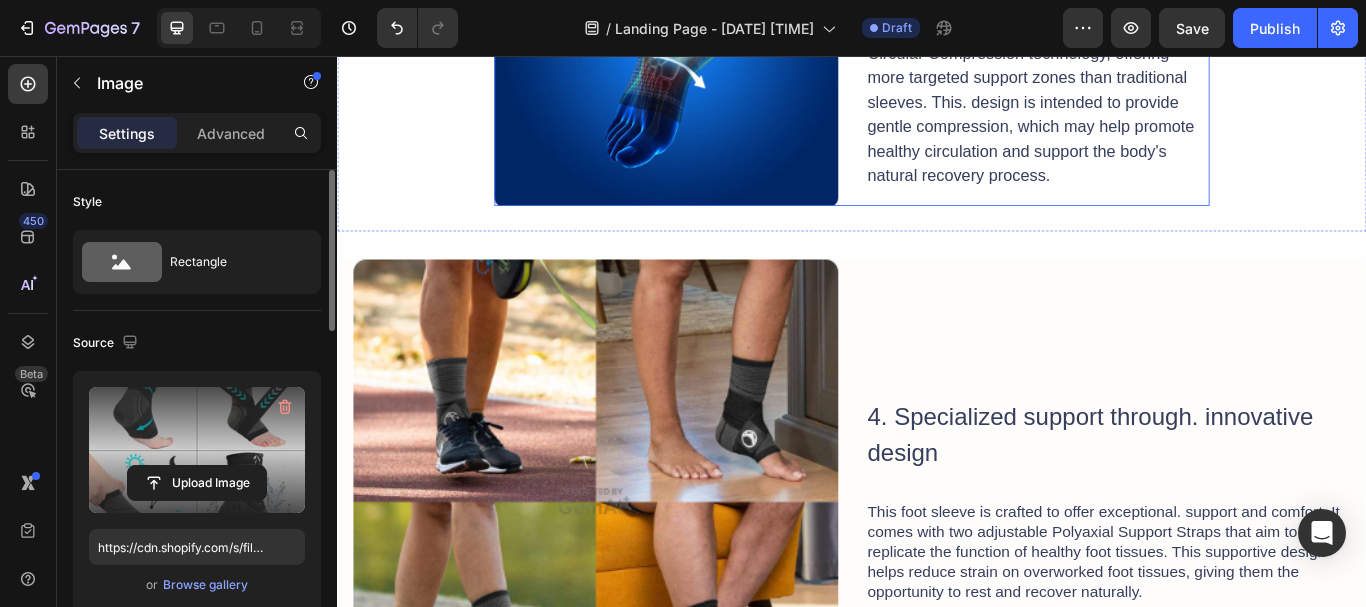 scroll, scrollTop: 1200, scrollLeft: 0, axis: vertical 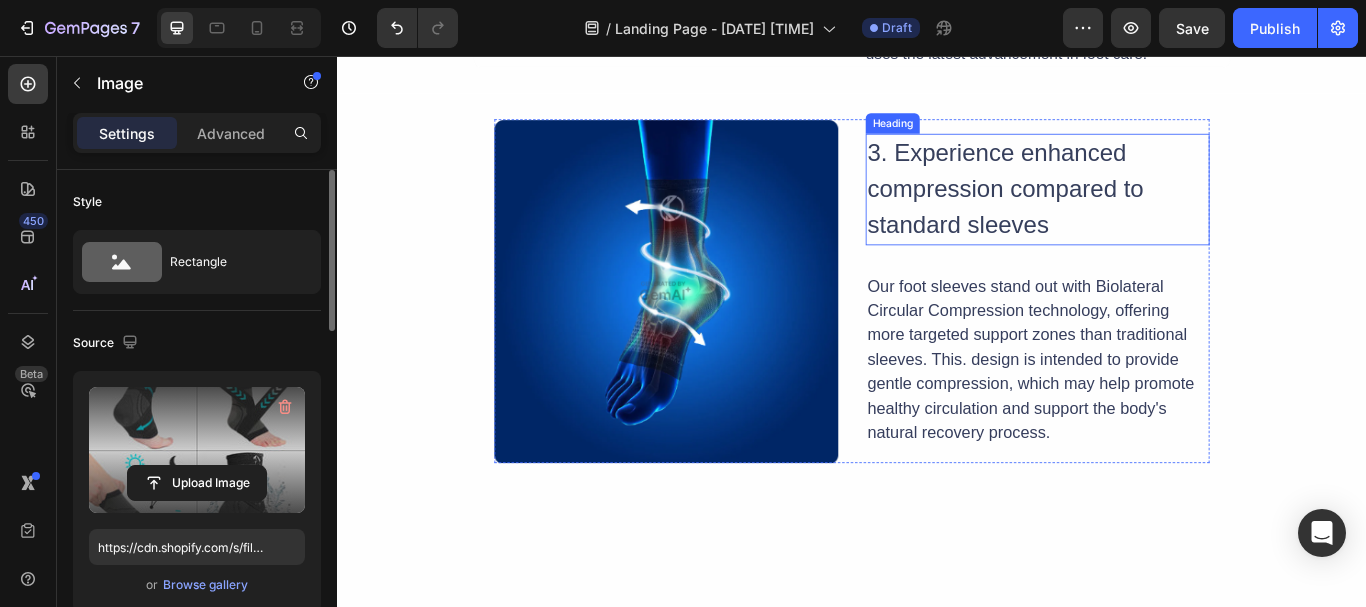 click on "3. Experience enhanced compression compared to standard sleeves" at bounding box center (1153, 212) 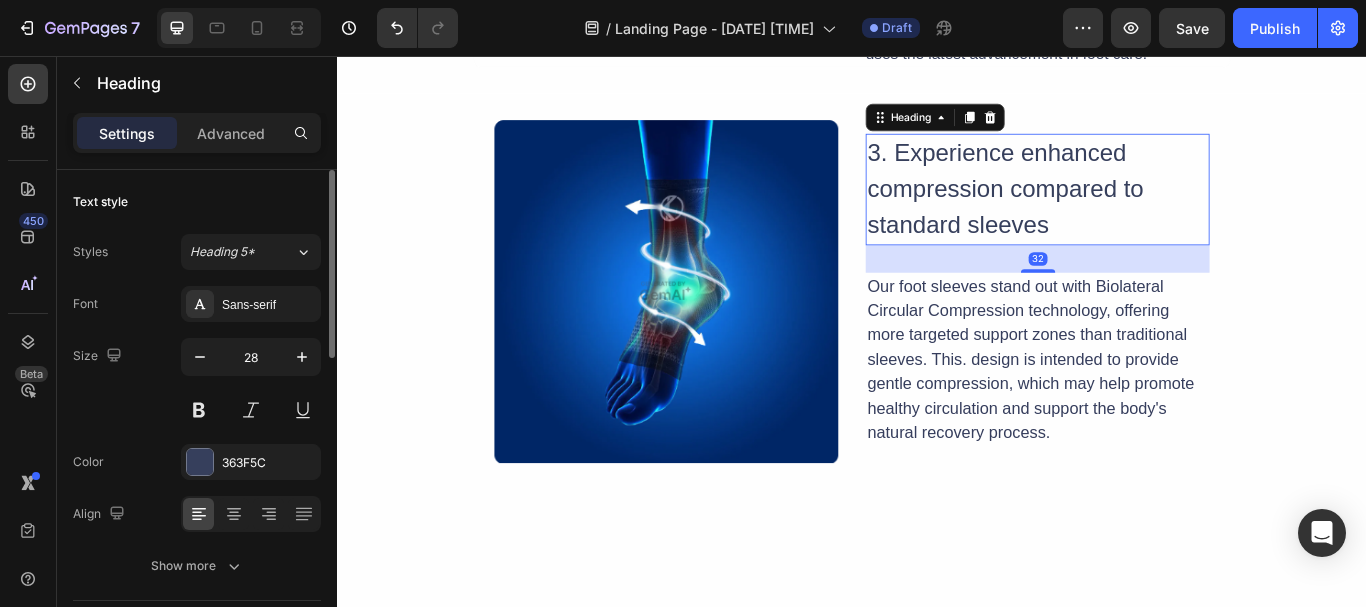 click on "3. Experience enhanced compression compared to standard sleeves" at bounding box center [1153, 212] 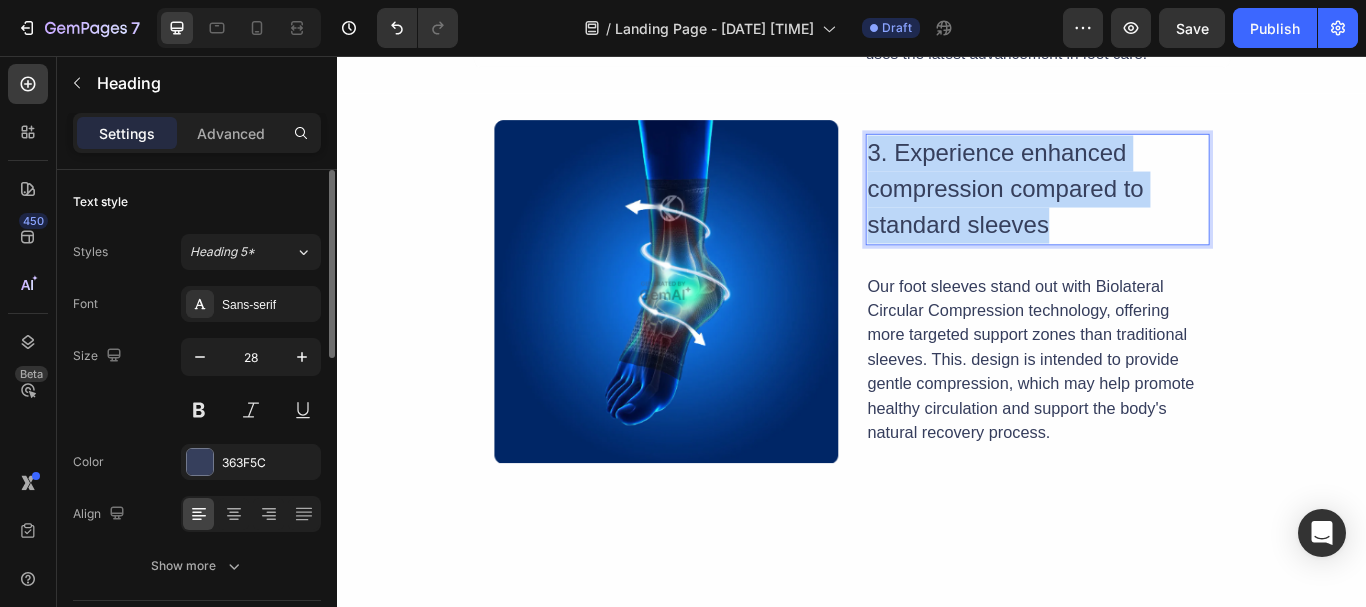 click on "3. Experience enhanced compression compared to standard sleeves" at bounding box center [1153, 212] 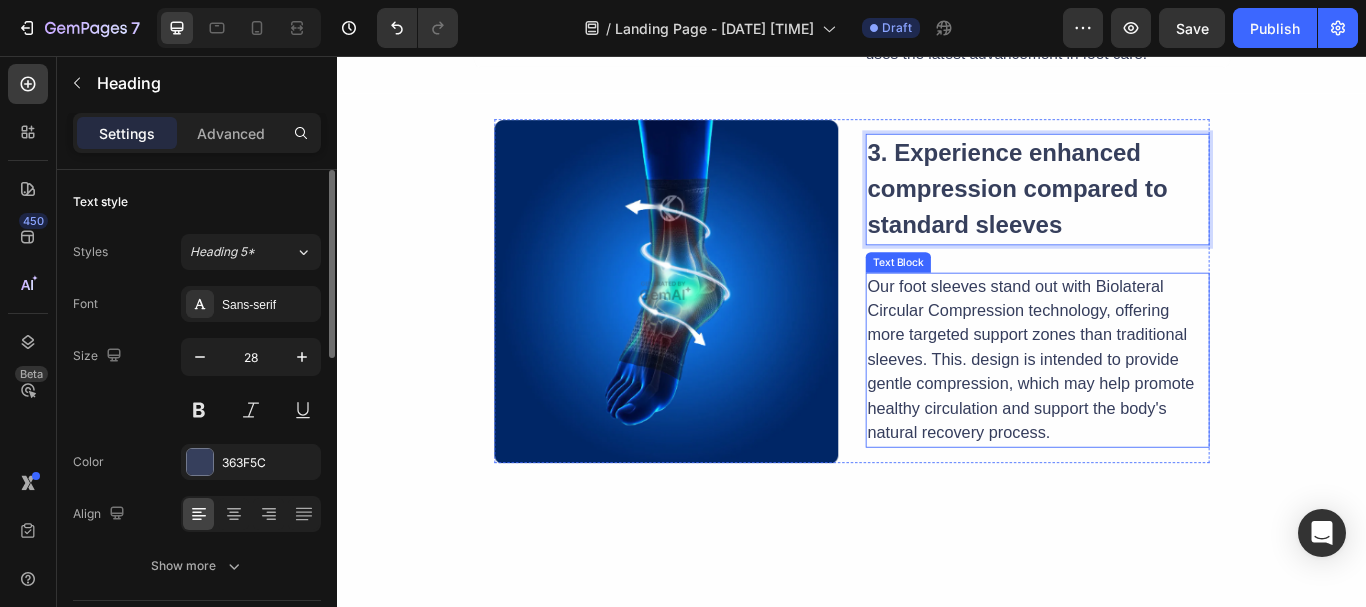 click on "Our foot sleeves stand out with Biolateral Circular Compression technology, offering more targeted support zones than traditional sleeves. This. design is intended to provide gentle compression, which may help promote healthy circulation and support the body's natural recovery process." at bounding box center [1153, 411] 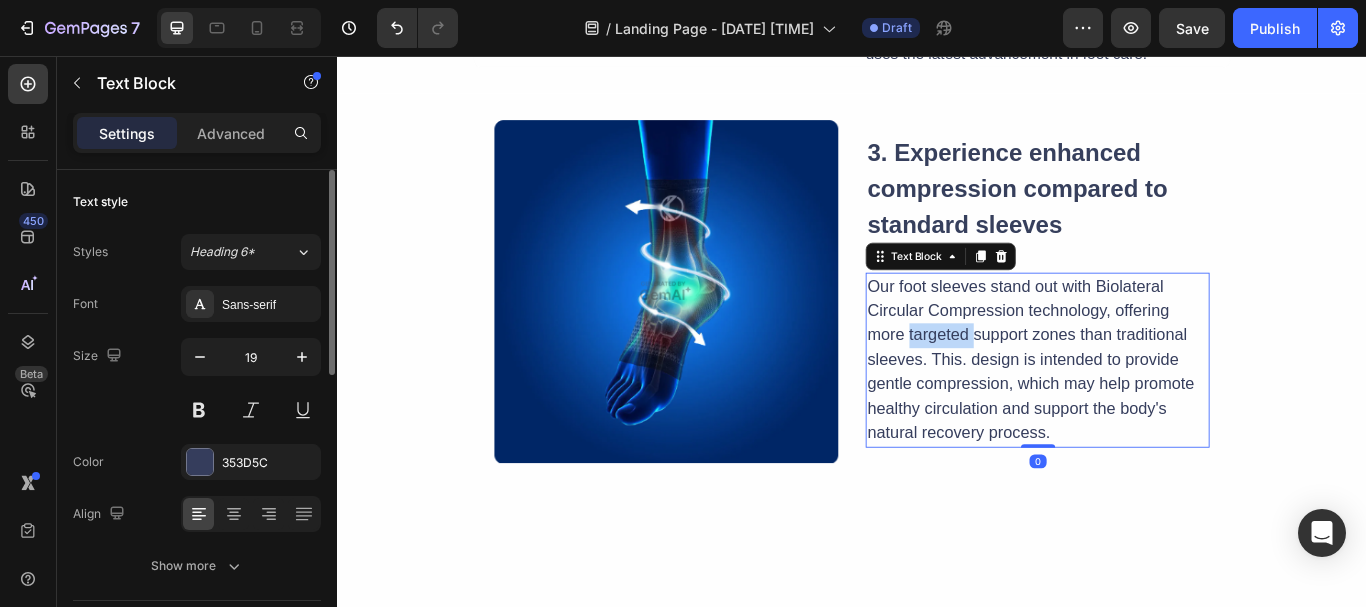 click on "Our foot sleeves stand out with Biolateral Circular Compression technology, offering more targeted support zones than traditional sleeves. This. design is intended to provide gentle compression, which may help promote healthy circulation and support the body's natural recovery process." at bounding box center [1153, 411] 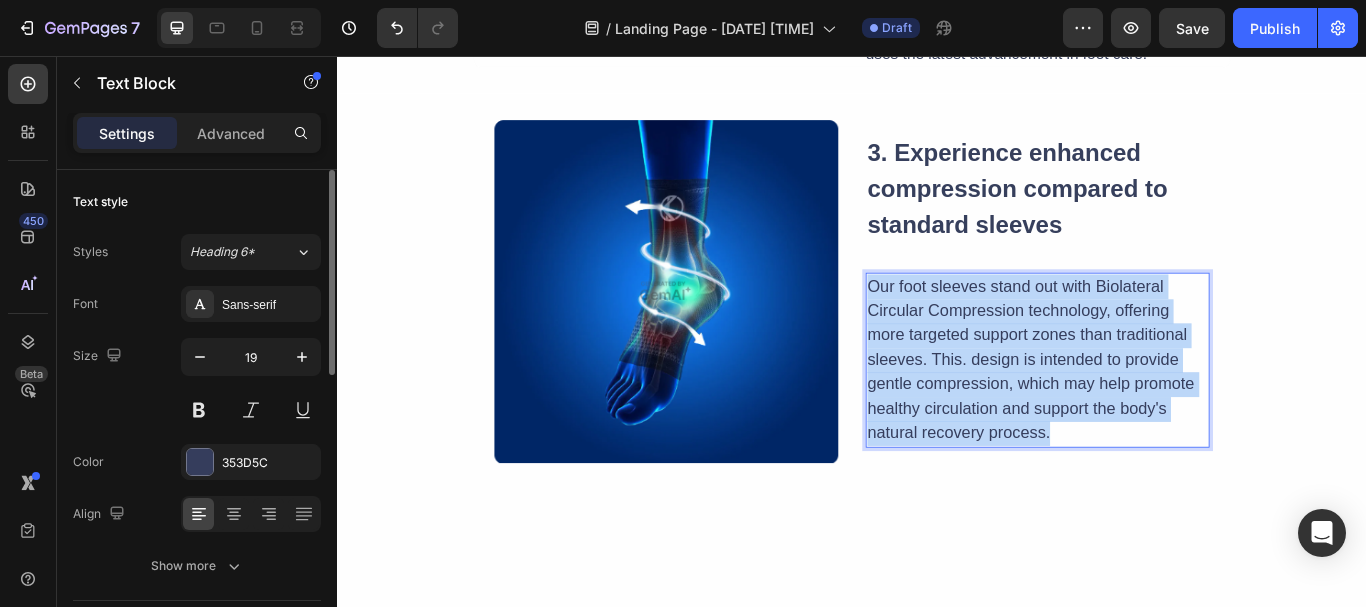 click on "Our foot sleeves stand out with Biolateral Circular Compression technology, offering more targeted support zones than traditional sleeves. This. design is intended to provide gentle compression, which may help promote healthy circulation and support the body's natural recovery process." at bounding box center (1153, 411) 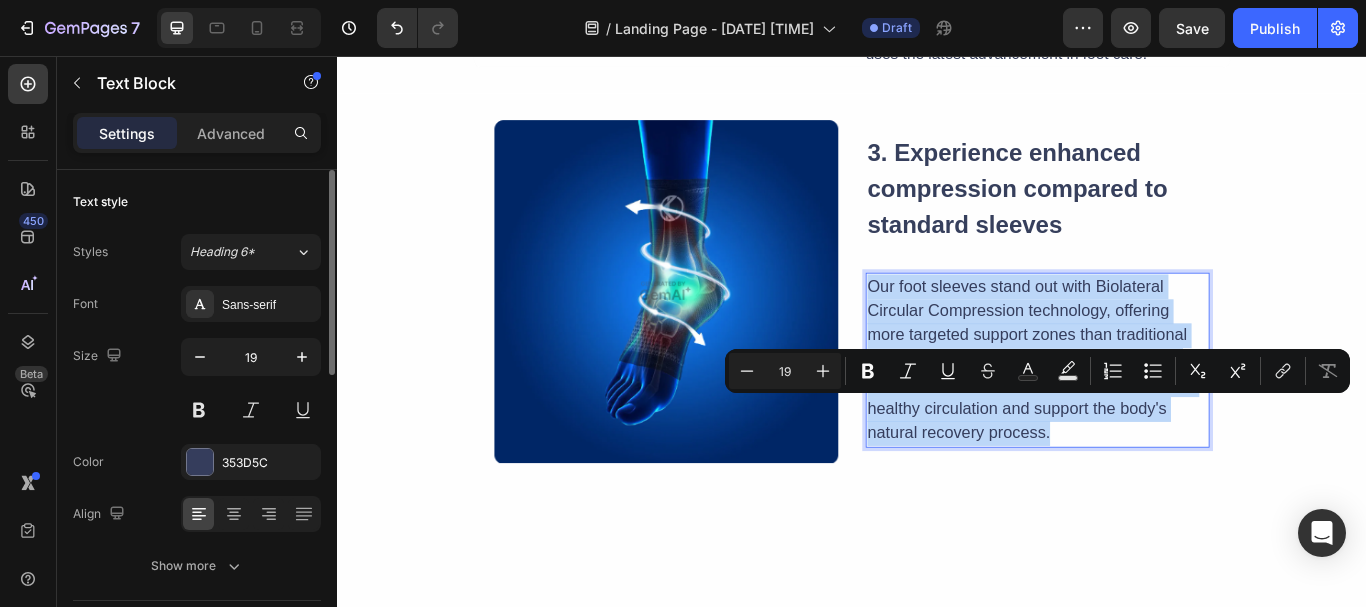 click on "Our foot sleeves stand out with Biolateral Circular Compression technology, offering more targeted support zones than traditional sleeves. This. design is intended to provide gentle compression, which may help promote healthy circulation and support the body's natural recovery process." at bounding box center [1153, 411] 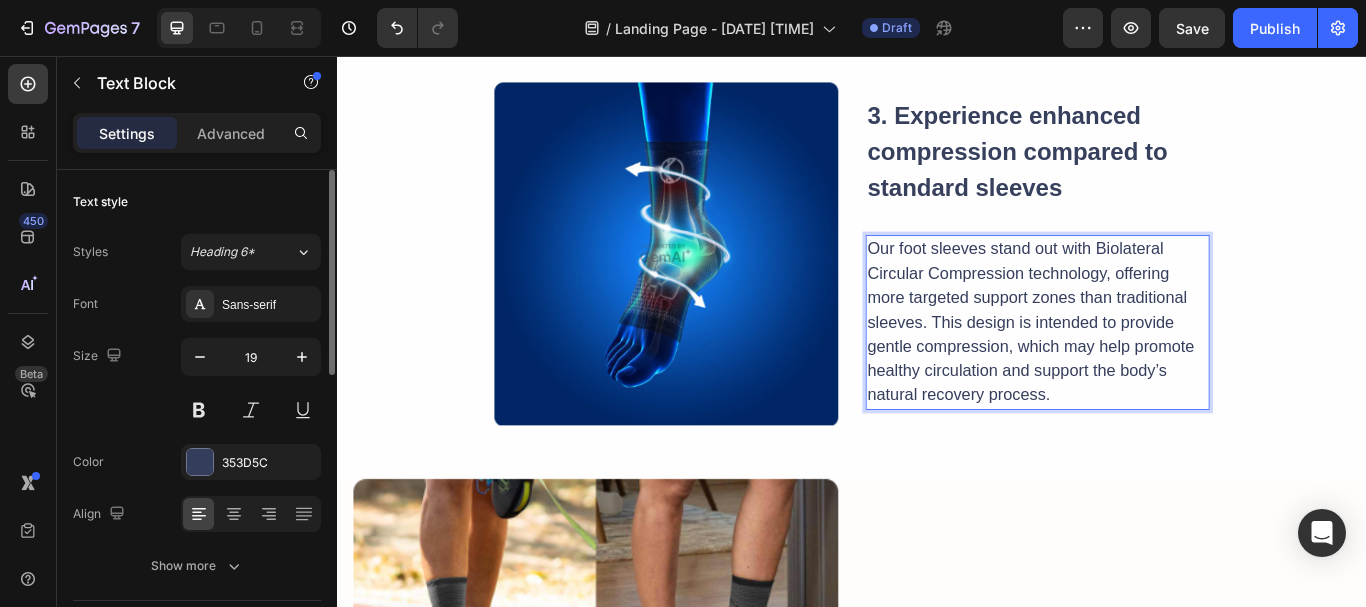 scroll, scrollTop: 1258, scrollLeft: 0, axis: vertical 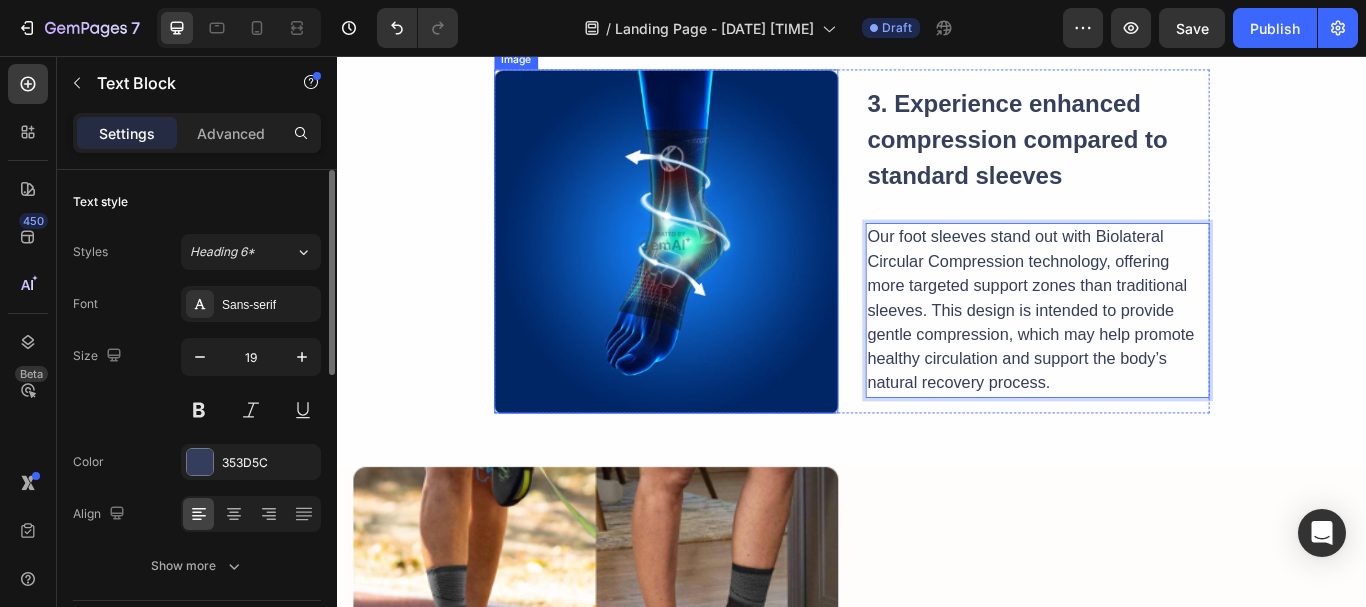 click at bounding box center (720, 272) 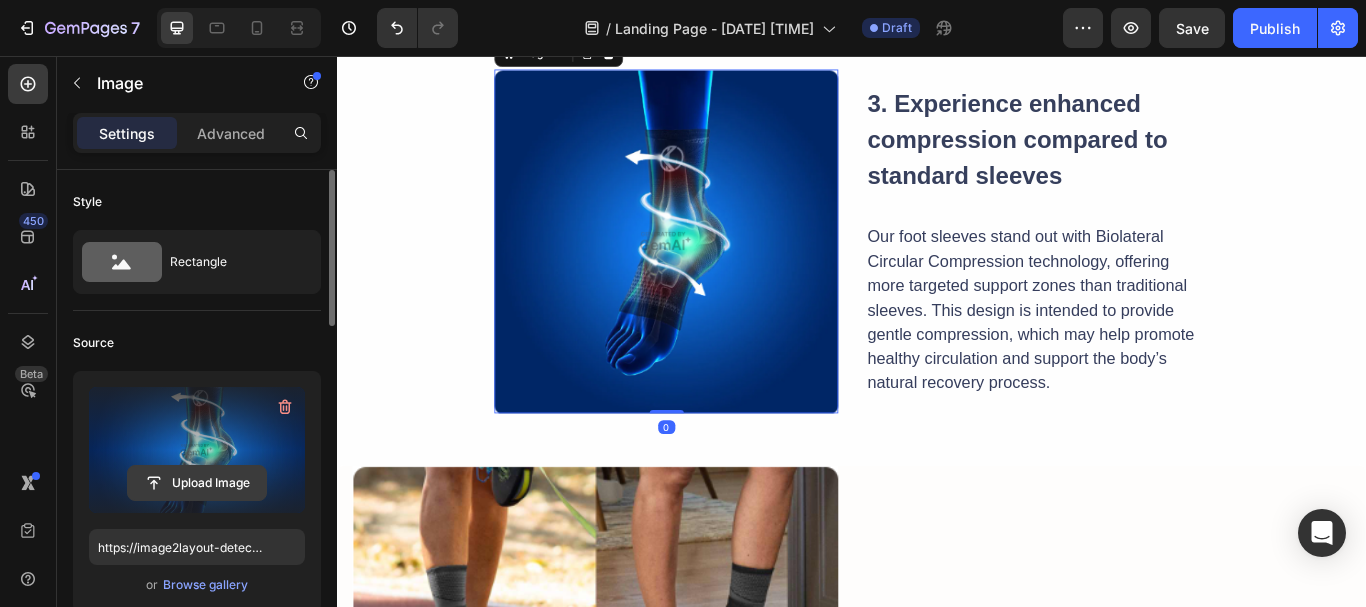 click 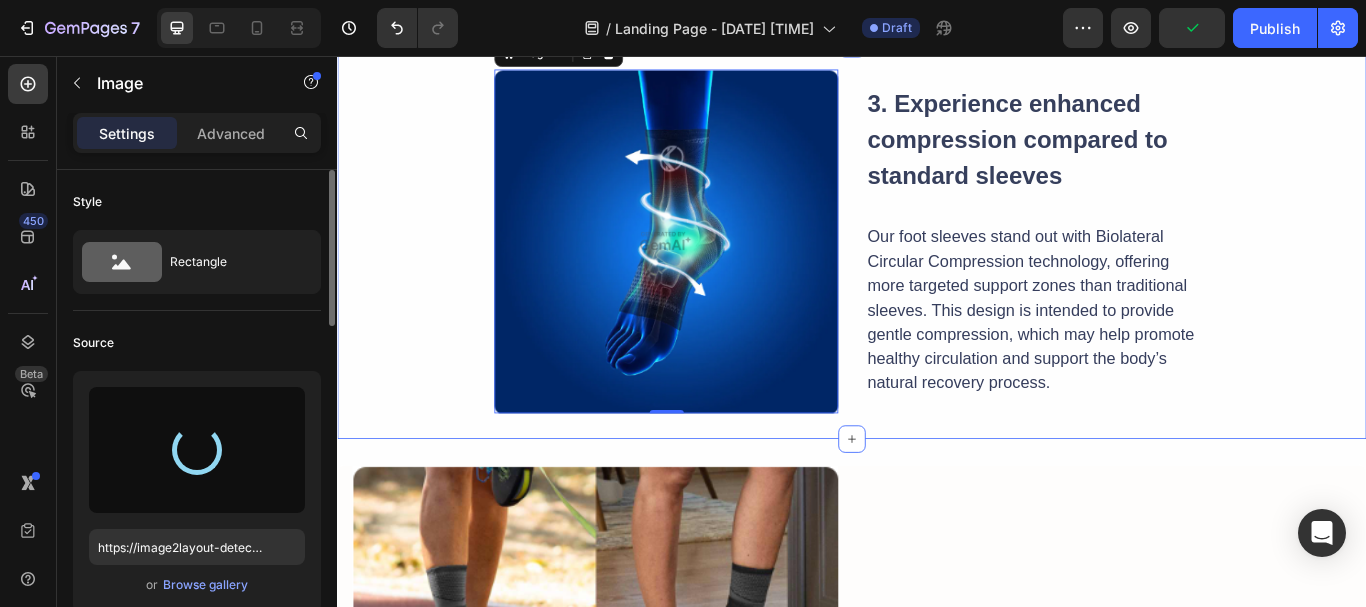 type on "https://cdn.shopify.com/s/files/1/0638/7574/3849/files/gempages_574884256640140517-14d482a9-05c8-4520-ab6f-be2a53176145.webp" 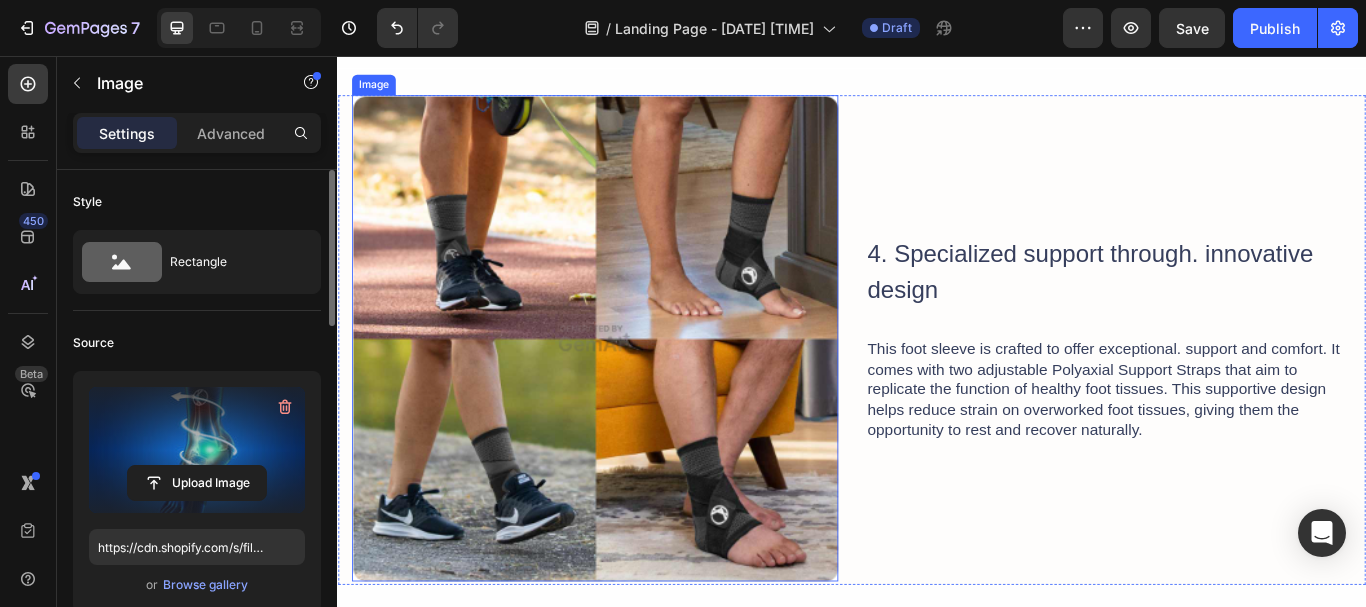 scroll, scrollTop: 1858, scrollLeft: 0, axis: vertical 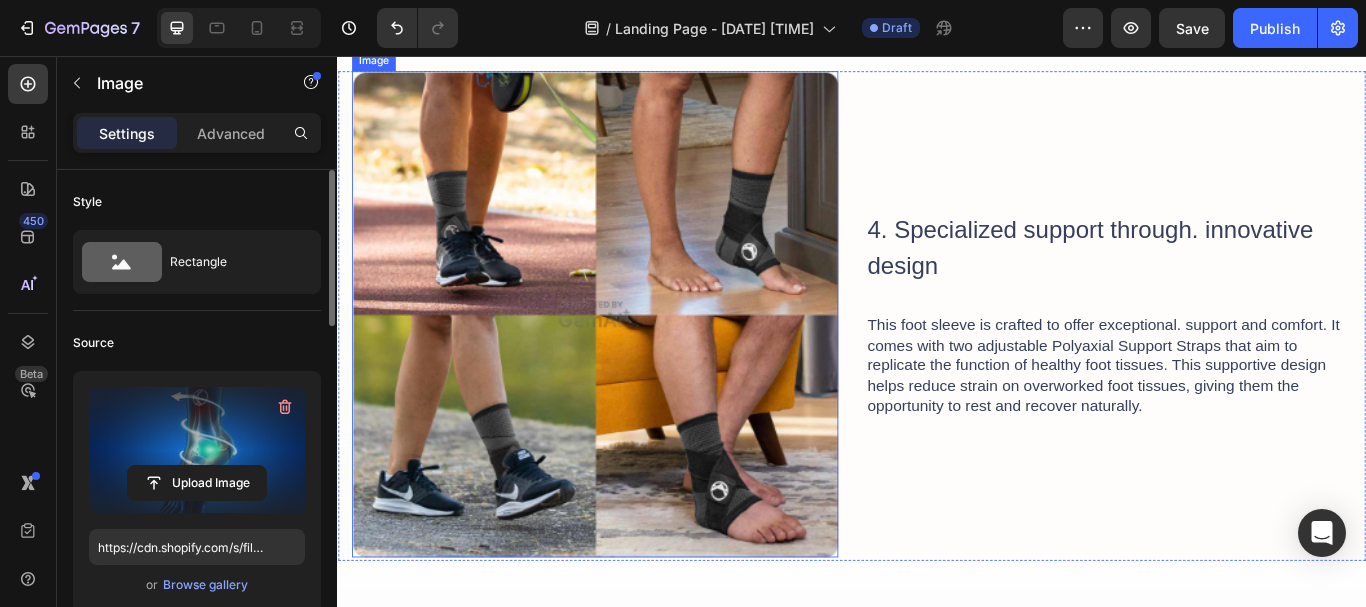 click at bounding box center [637, 357] 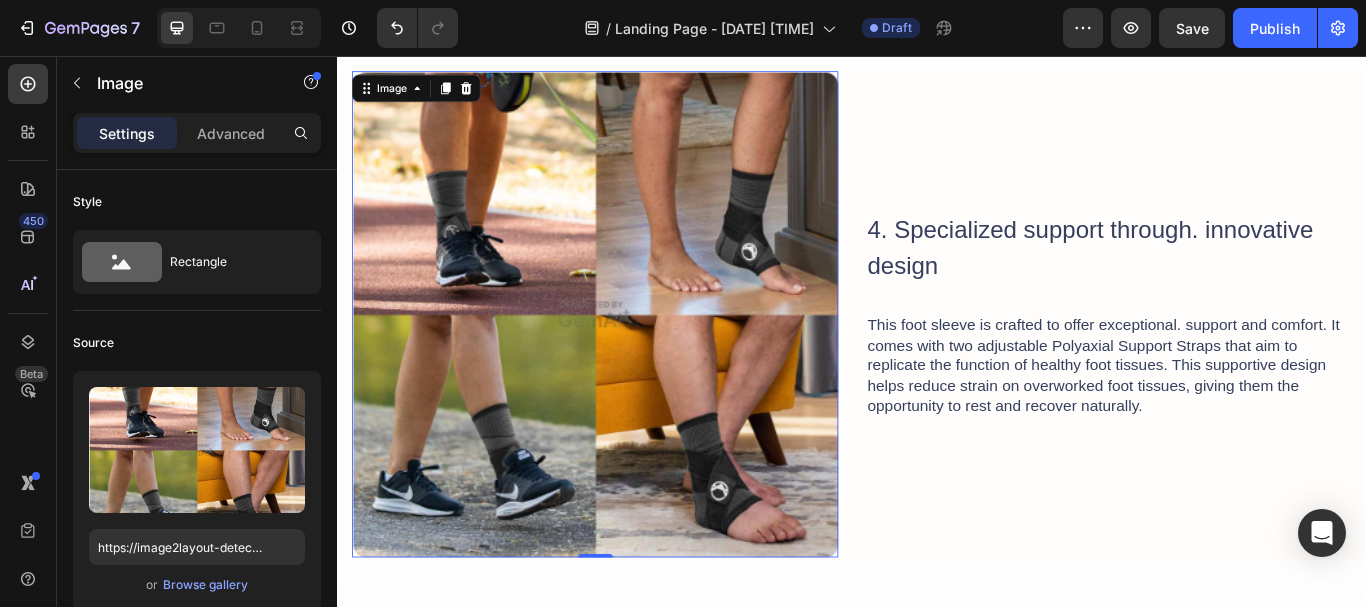 scroll, scrollTop: 926, scrollLeft: 0, axis: vertical 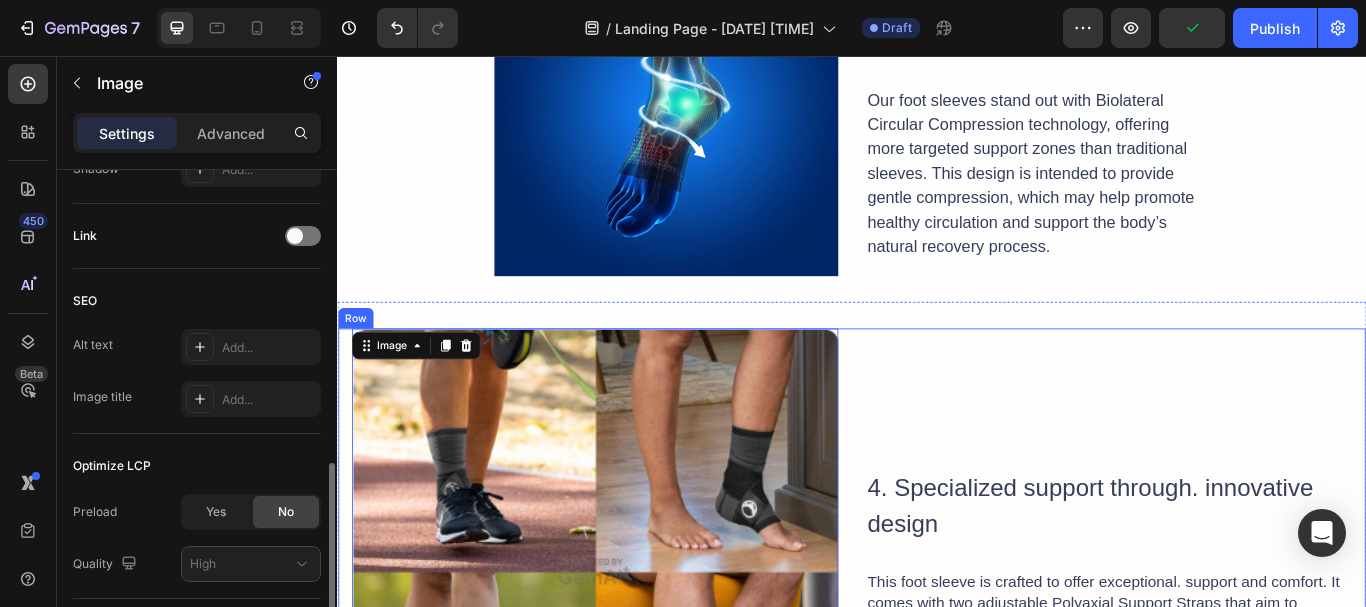 click on "4. Specialized support through. innovative design Heading This foot sleeve is crafted to offer exceptional. support and comfort. It comes with two adjustable Polyaxial Support Straps that aim to replicate the function of healthy foot tissues. This supportive design helps reduce strain on overworked foot tissues, giving them the opportunity to rest and recover naturally. Text Block" at bounding box center [1236, 657] 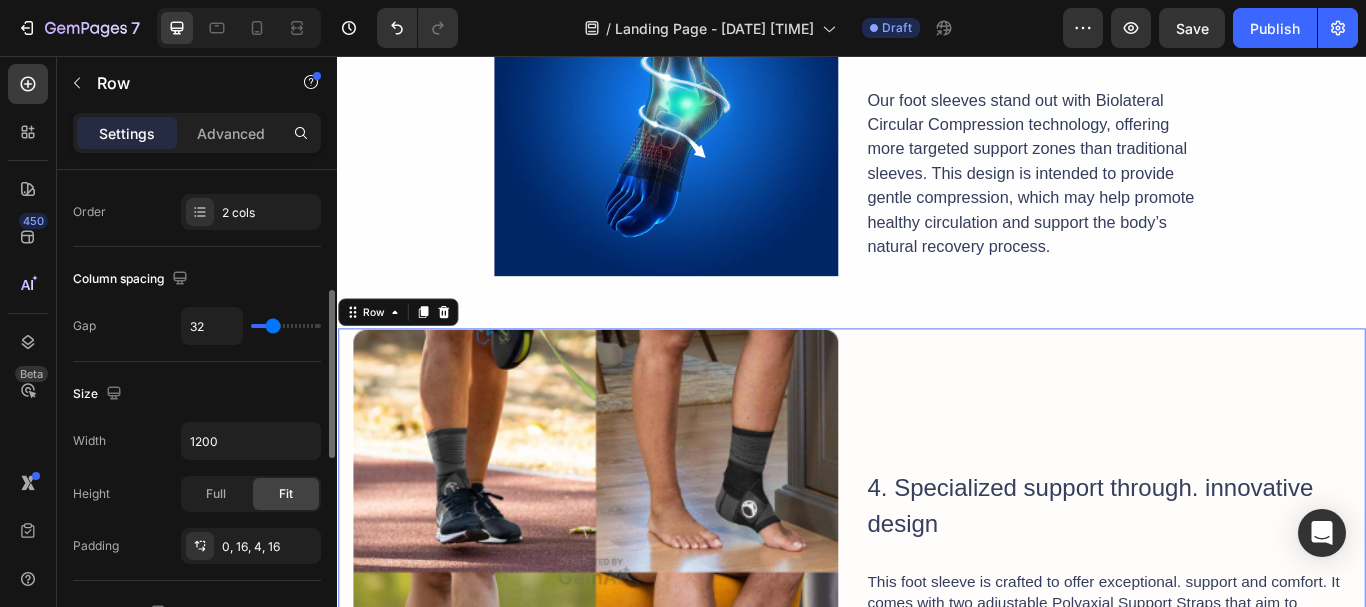 scroll, scrollTop: 0, scrollLeft: 0, axis: both 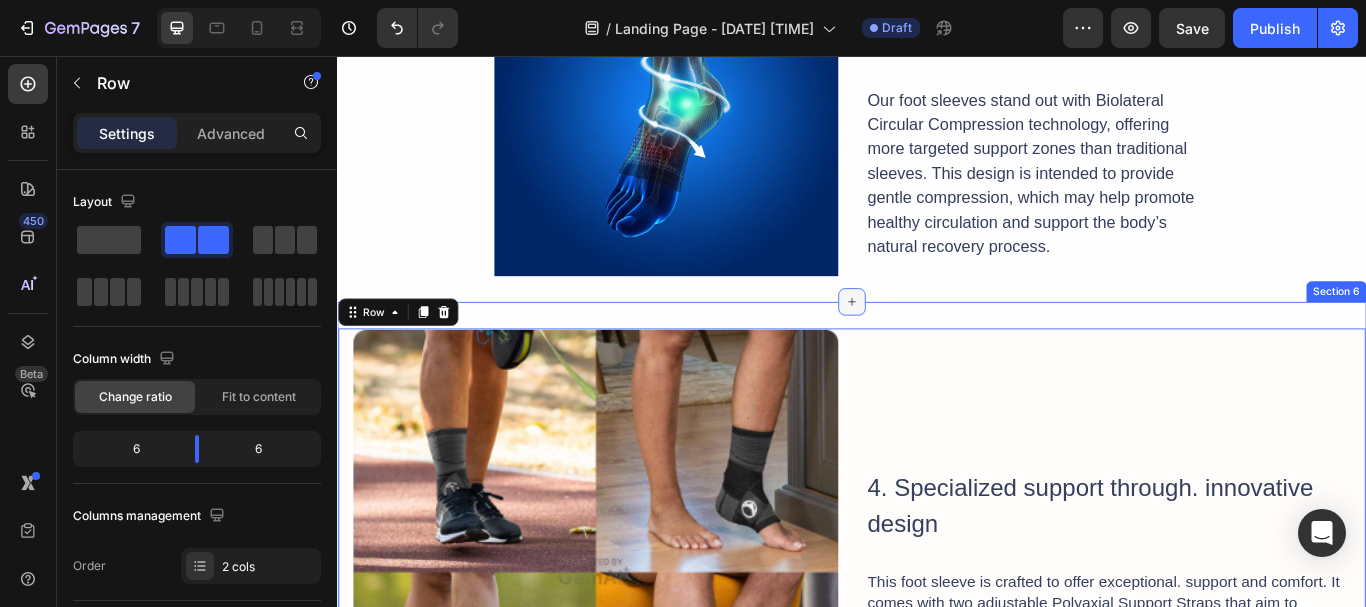 click at bounding box center [937, 343] 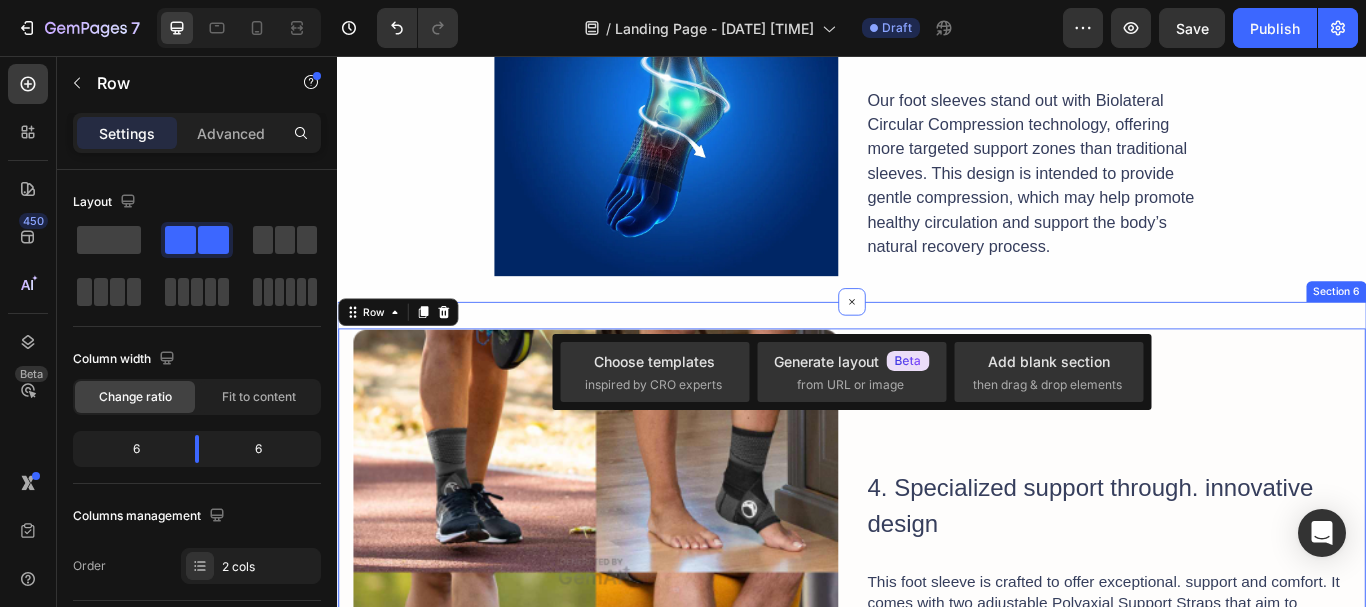 click on "Image 4. Specialized support through. innovative design Heading This foot sleeve is crafted to offer exceptional. support and comfort. It comes with two adjustable Polyaxial Support Straps that aim to replicate the function of healthy foot tissues. This supportive design helps reduce strain on overworked foot tissues, giving them the opportunity to rest and recover naturally. Text Block Row   0 Section 6" at bounding box center [937, 659] 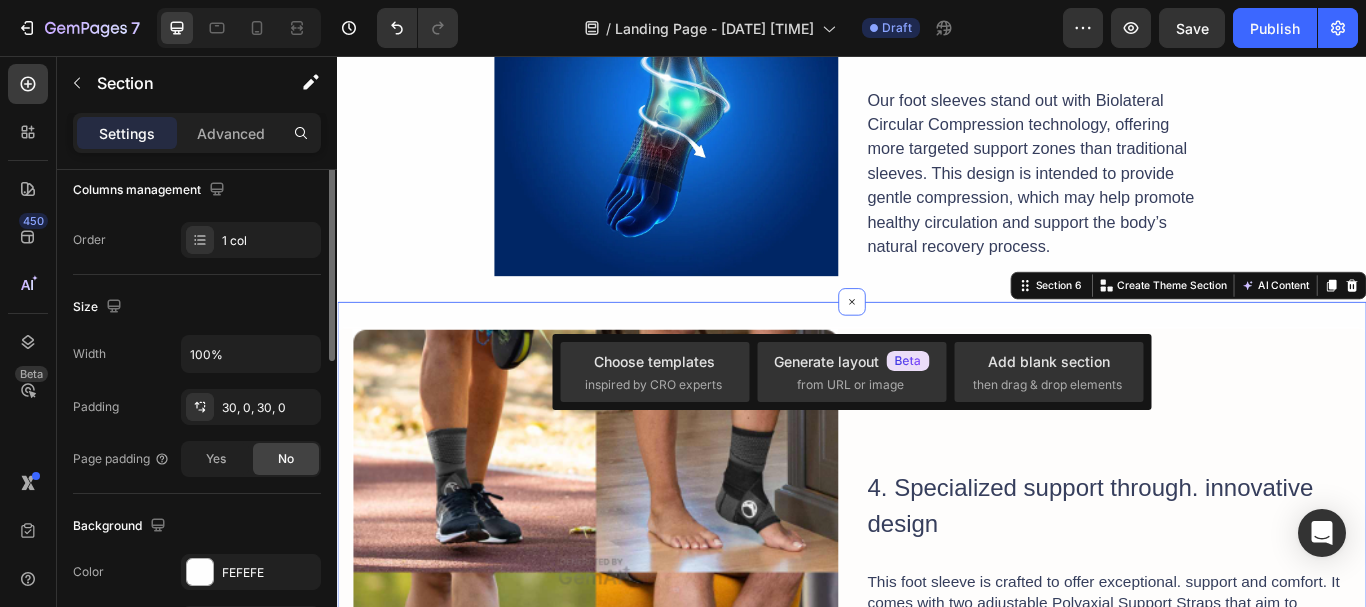 scroll, scrollTop: 226, scrollLeft: 0, axis: vertical 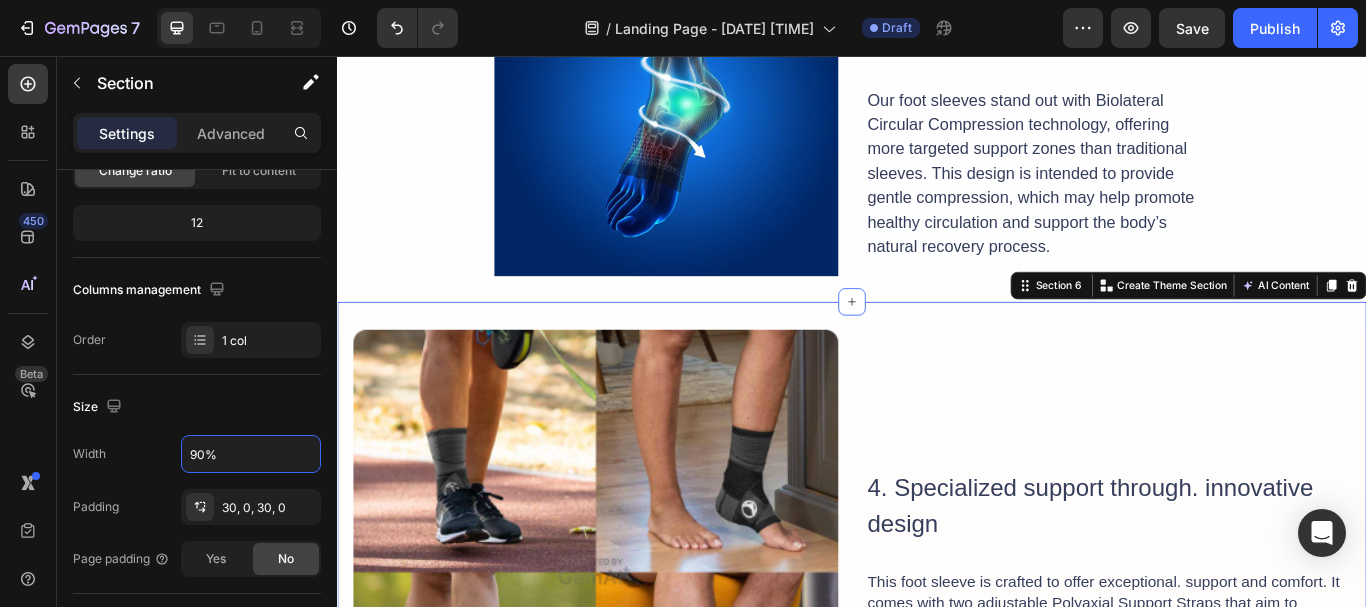 type on "90%" 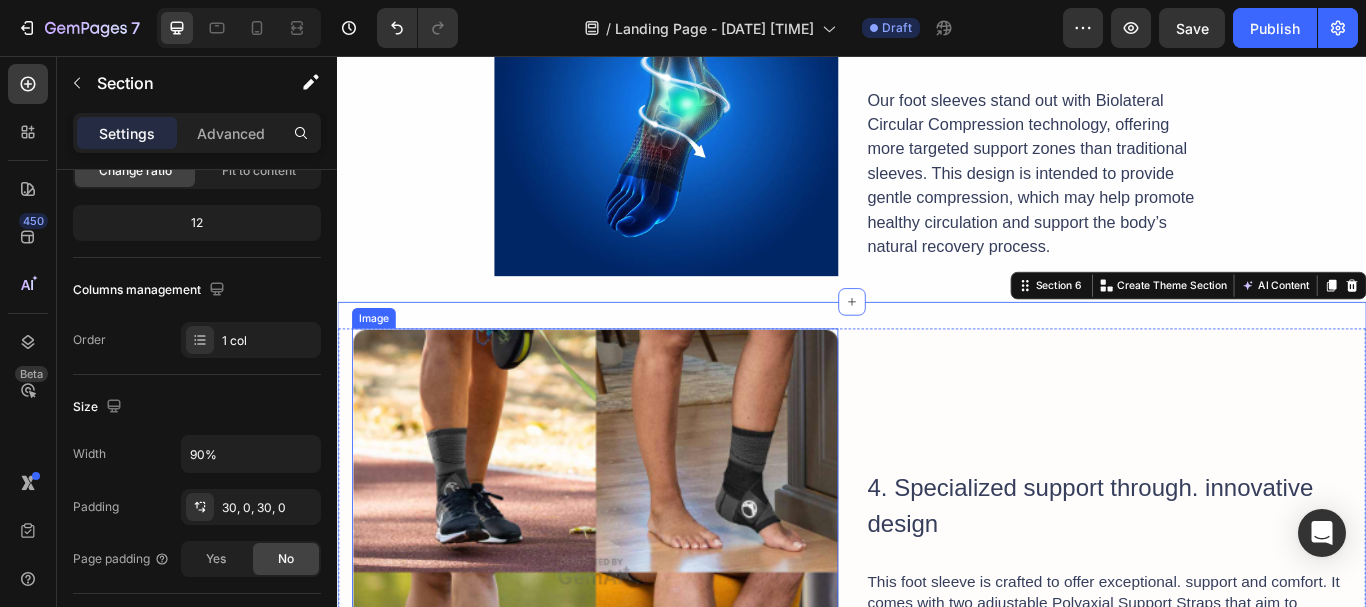 scroll, scrollTop: 1858, scrollLeft: 0, axis: vertical 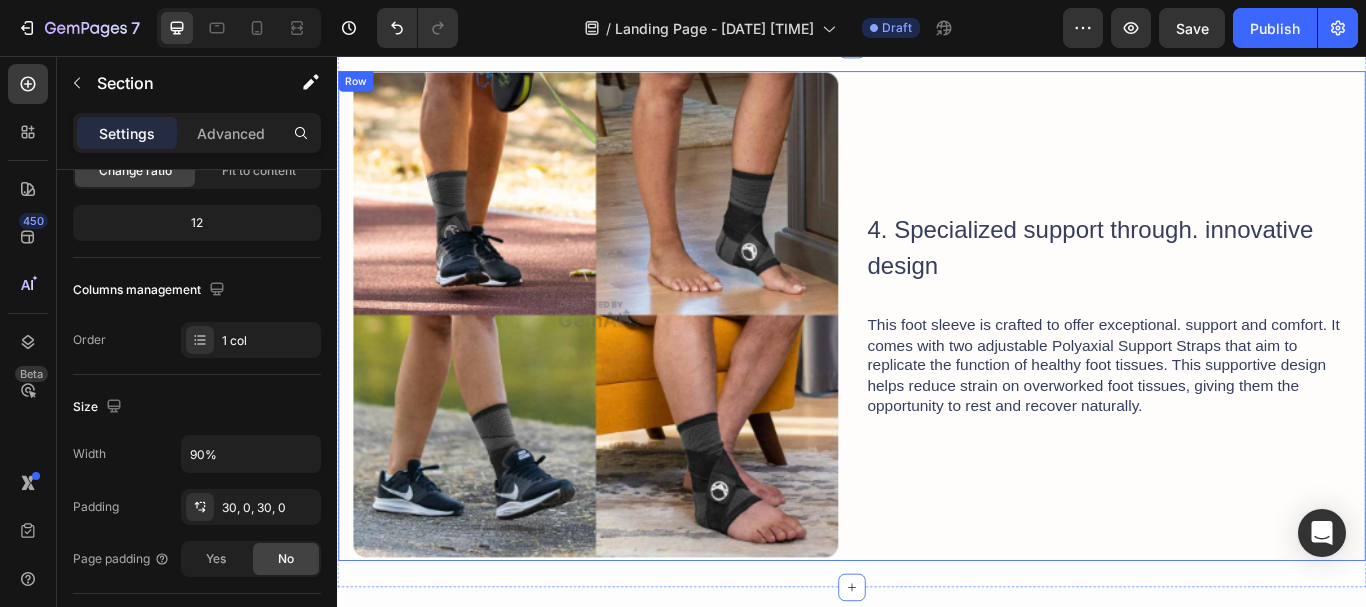 click on "4. Specialized support through. innovative design Heading This foot sleeve is crafted to offer exceptional. support and comfort. It comes with two adjustable Polyaxial Support Straps that aim to replicate the function of healthy foot tissues. This supportive design helps reduce strain on overworked foot tissues, giving them the opportunity to rest and recover naturally. Text Block" at bounding box center [1236, 357] 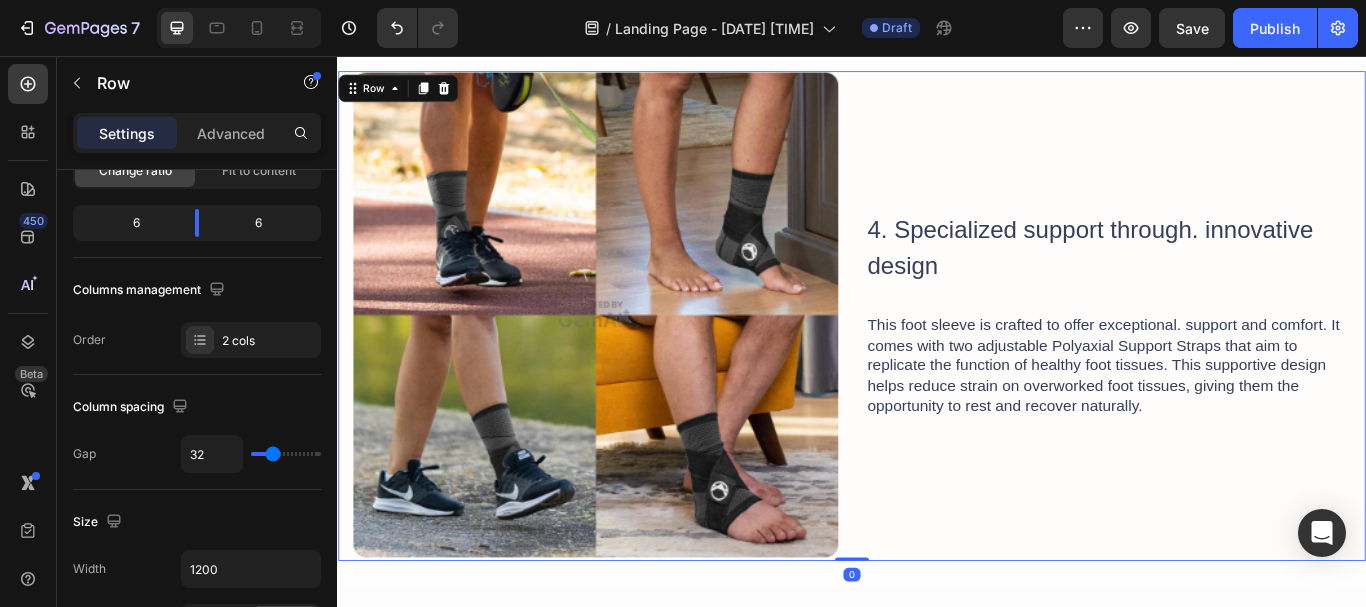 scroll, scrollTop: 0, scrollLeft: 0, axis: both 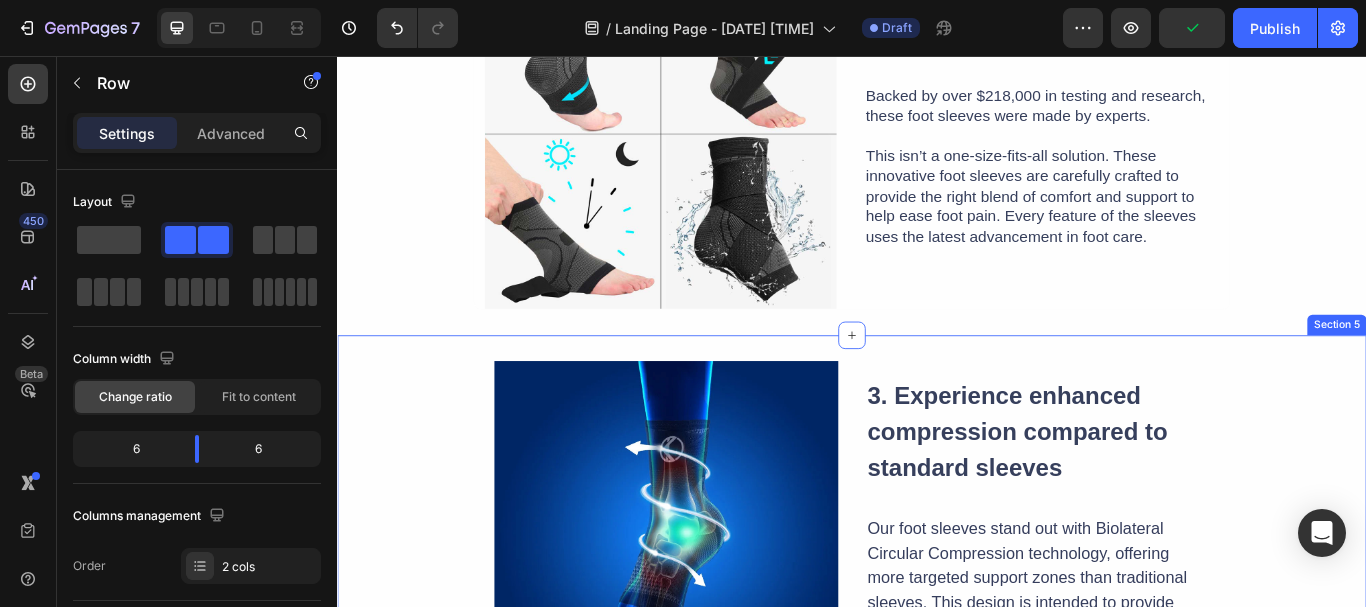 click on "Image 3. Experience enhanced compression compared to standard sleeves Heading Our foot sleeves stand out with Biolateral Circular Compression technology, offering more targeted support zones than traditional sleeves. This design is intended to provide gentle compression, which may help promote healthy circulation and support the body’s natural recovery process. Text Block Row Section 5" at bounding box center (937, 612) 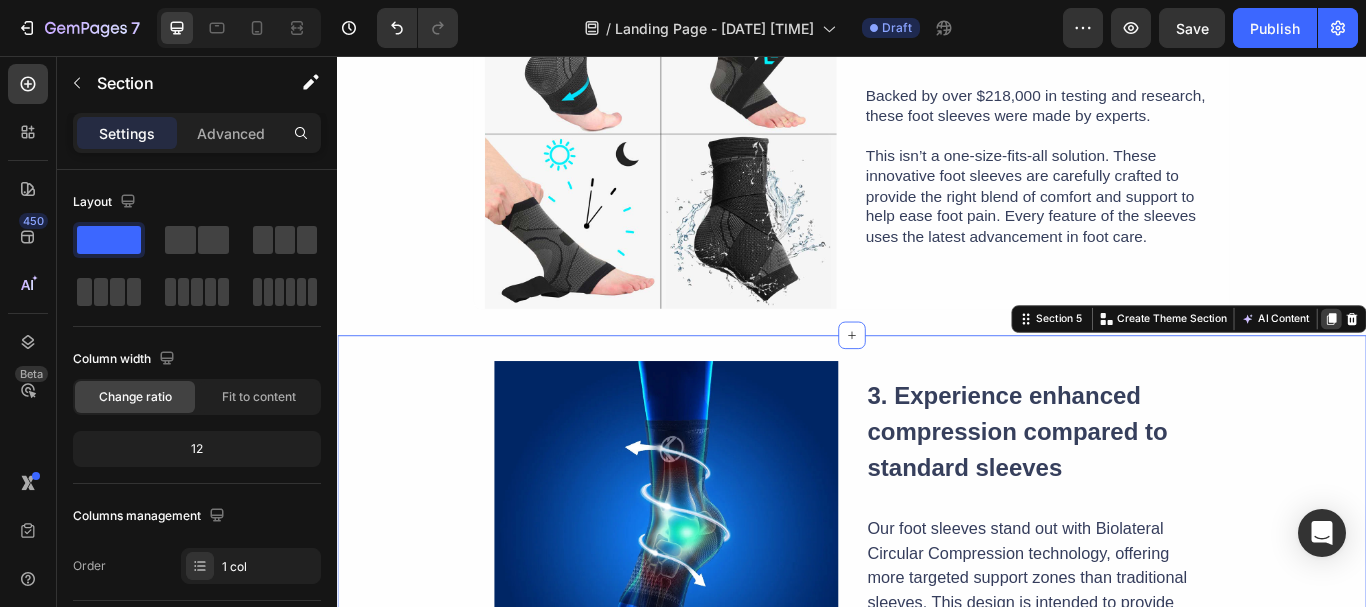 click 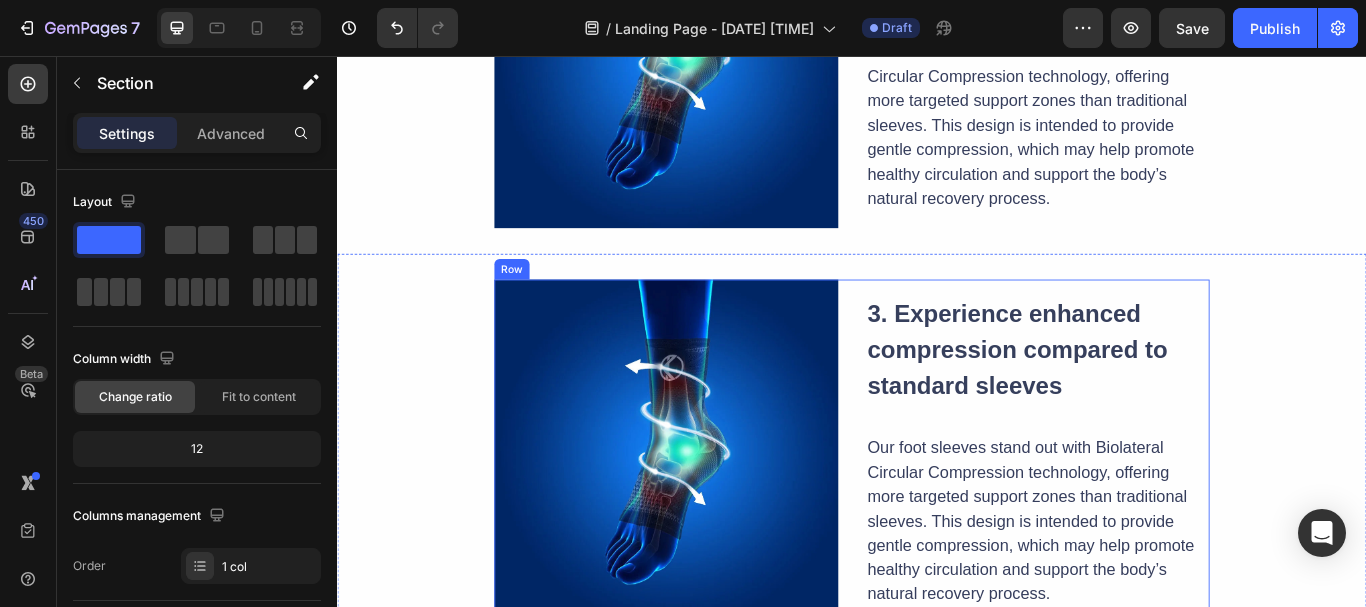 scroll, scrollTop: 1775, scrollLeft: 0, axis: vertical 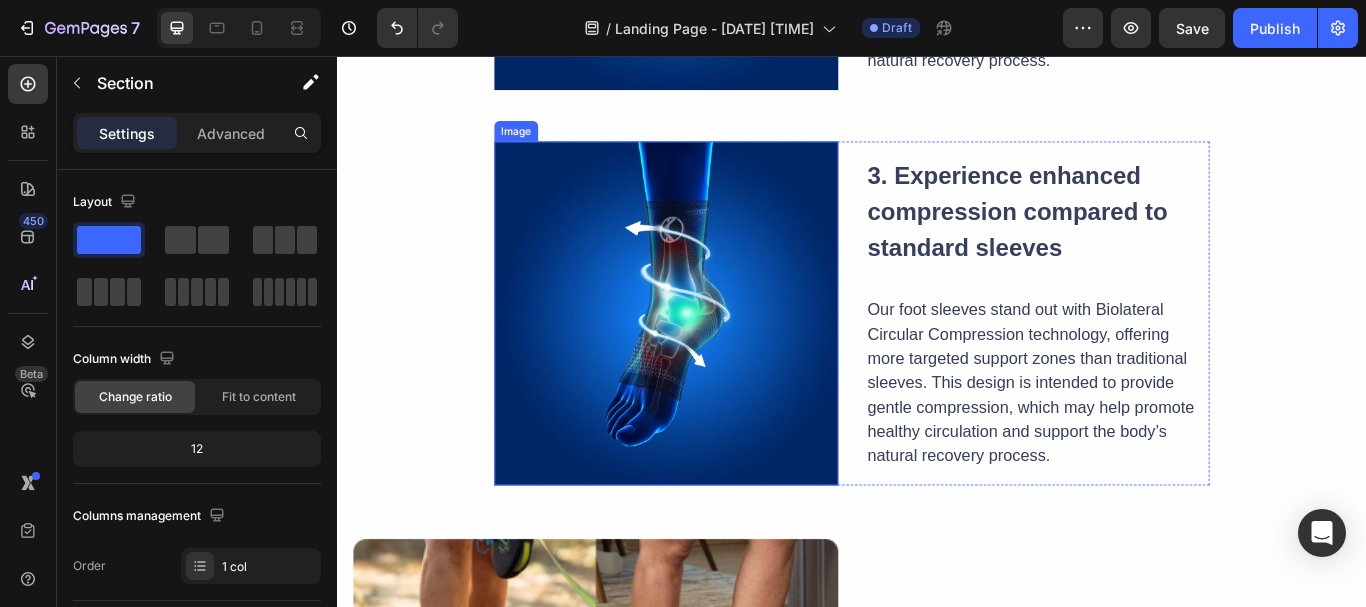click at bounding box center [720, 356] 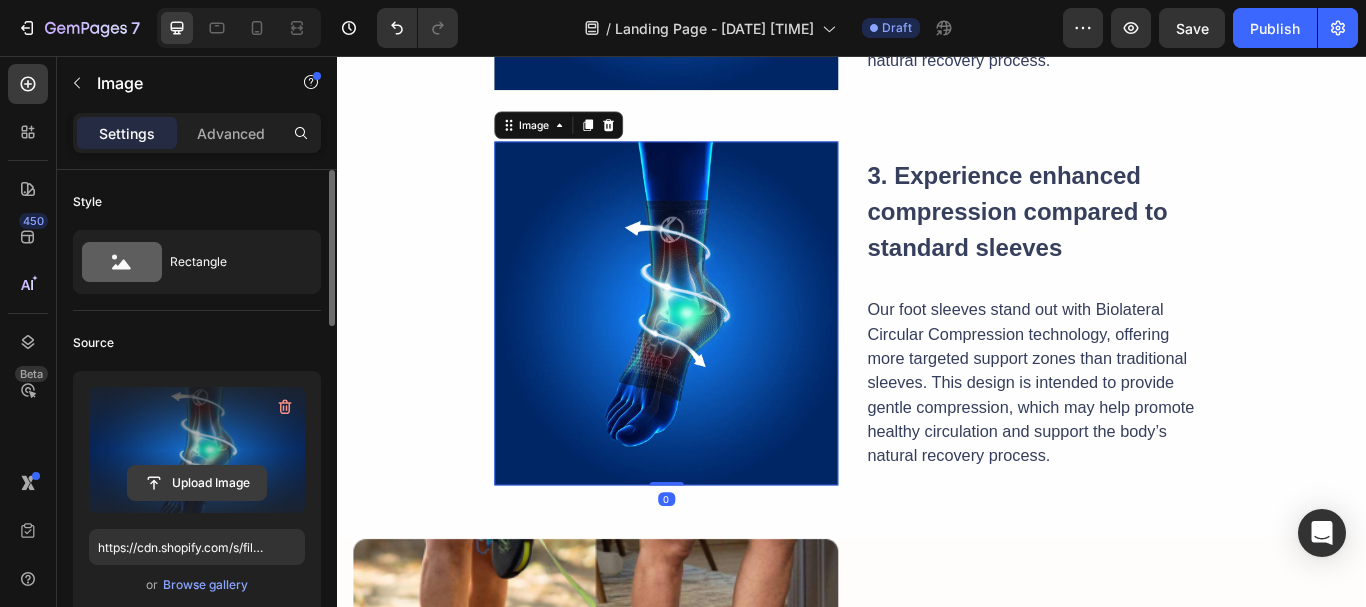 click 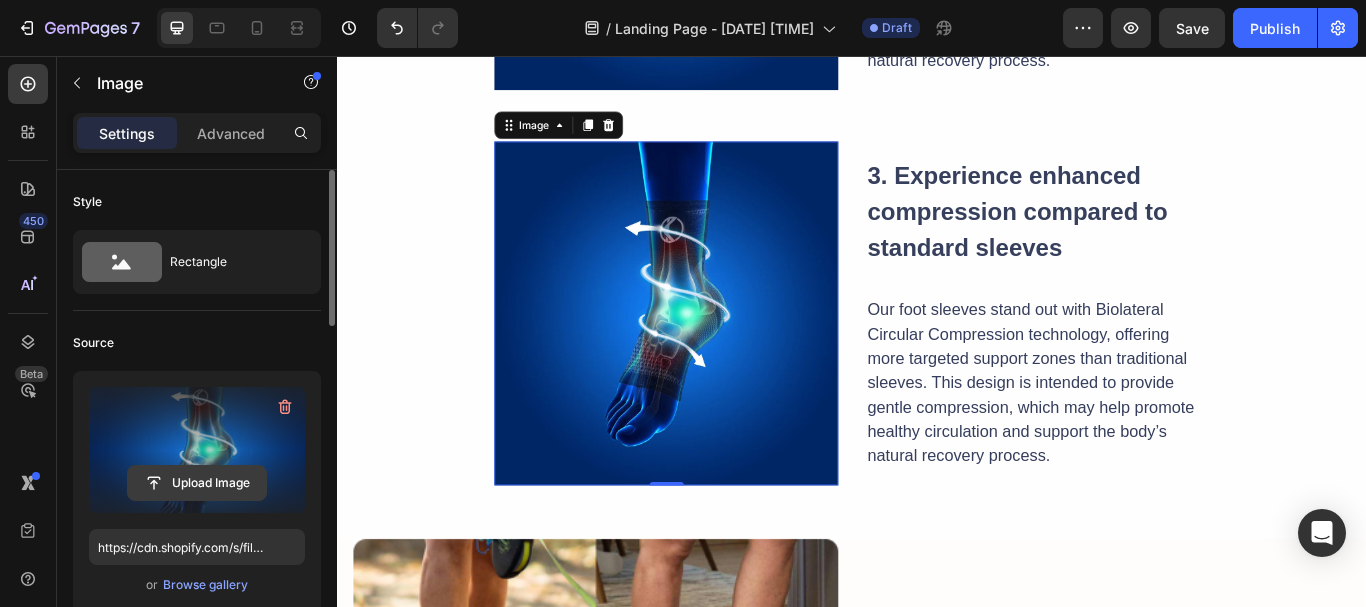 click 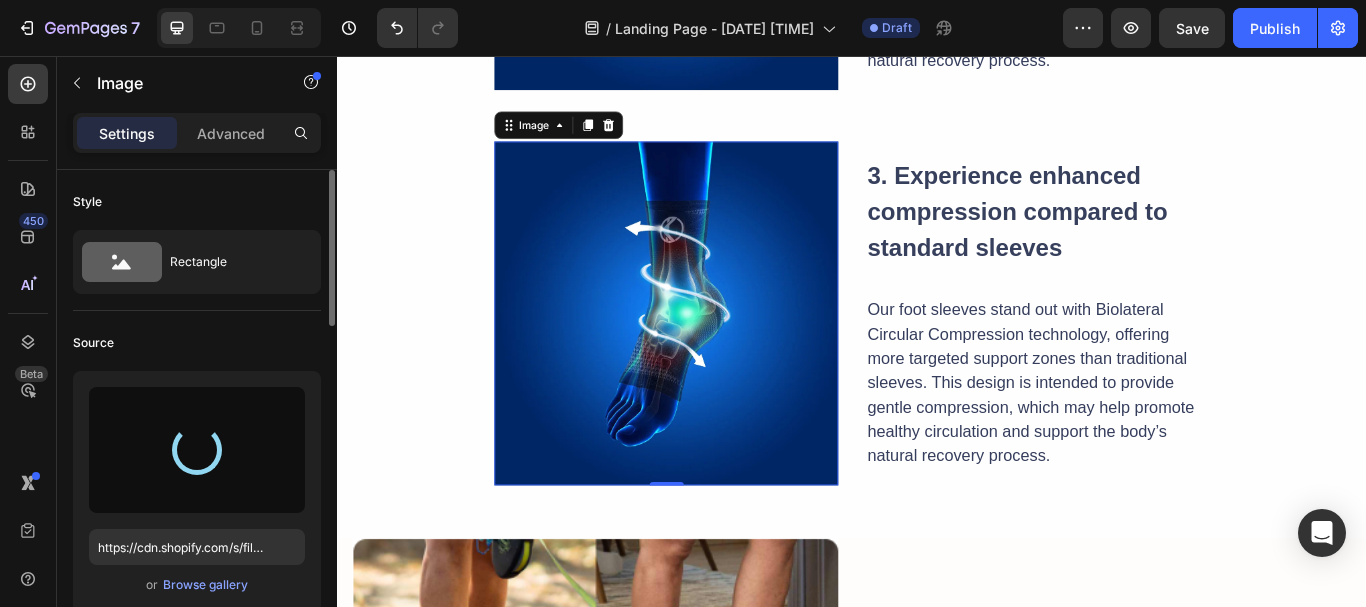 type on "https://cdn.shopify.com/s/files/1/0638/7574/3849/files/gempages_574884256640140517-b453c87a-d54e-45ad-81a0-609fb2fc2123.jpg" 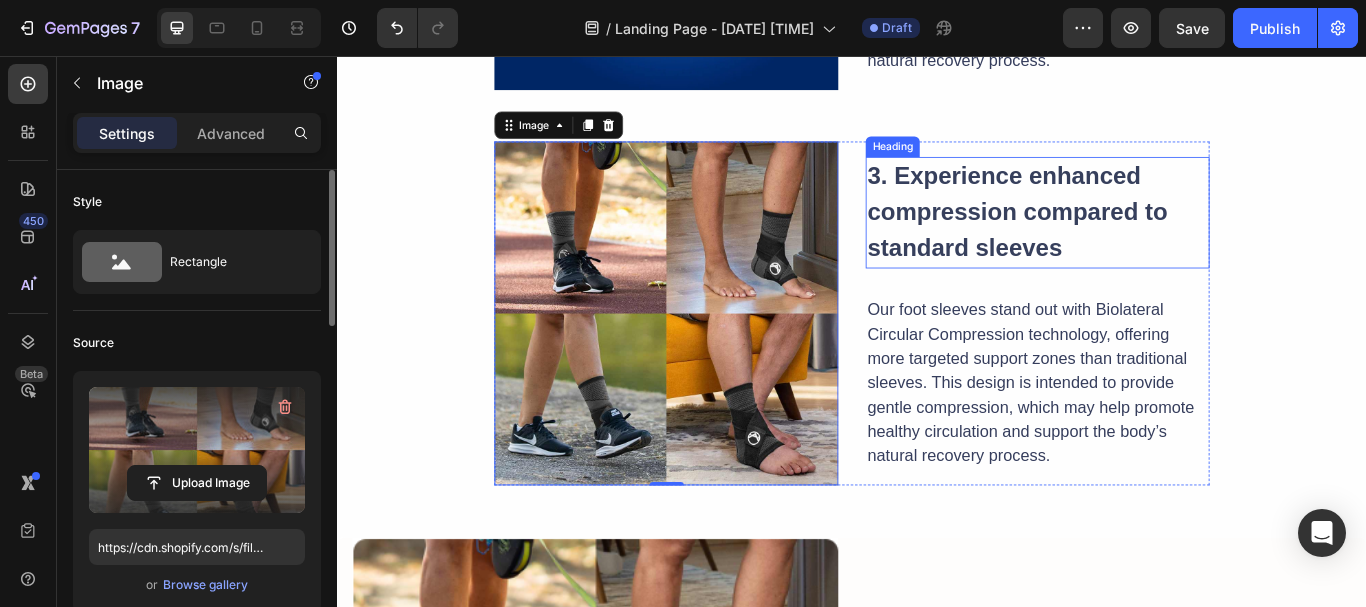 click on "3. Experience enhanced compression compared to standard sleeves" at bounding box center [1130, 238] 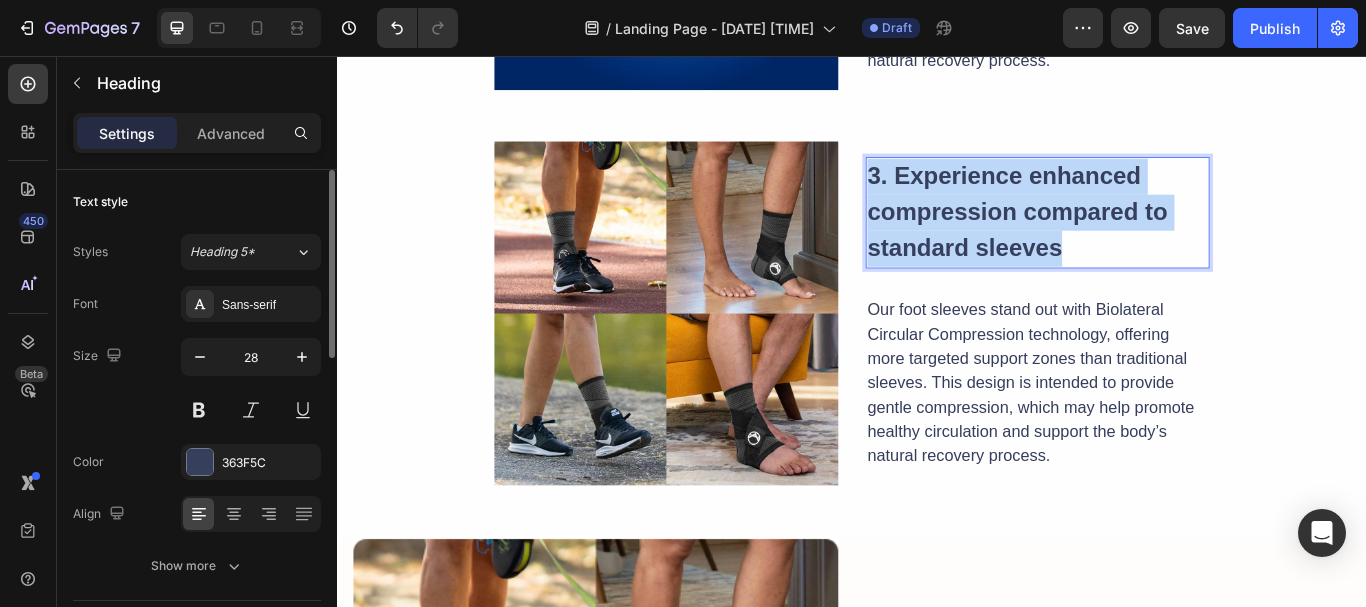 click on "3. Experience enhanced compression compared to standard sleeves" at bounding box center [1130, 238] 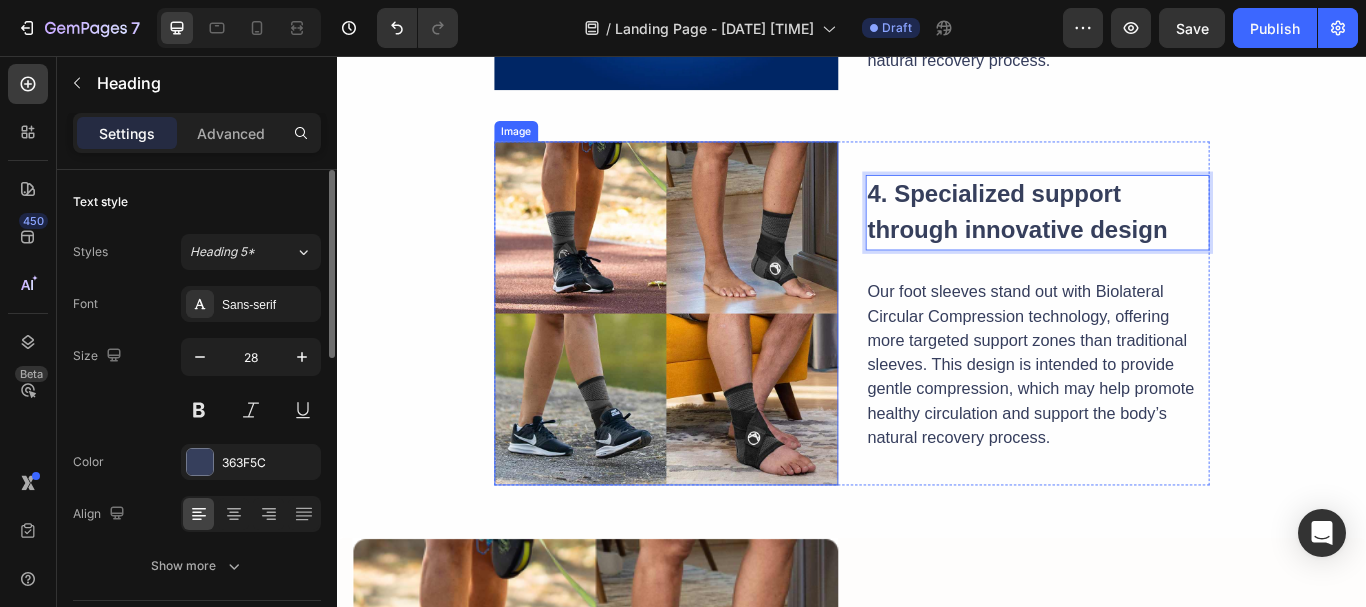 scroll, scrollTop: 1796, scrollLeft: 0, axis: vertical 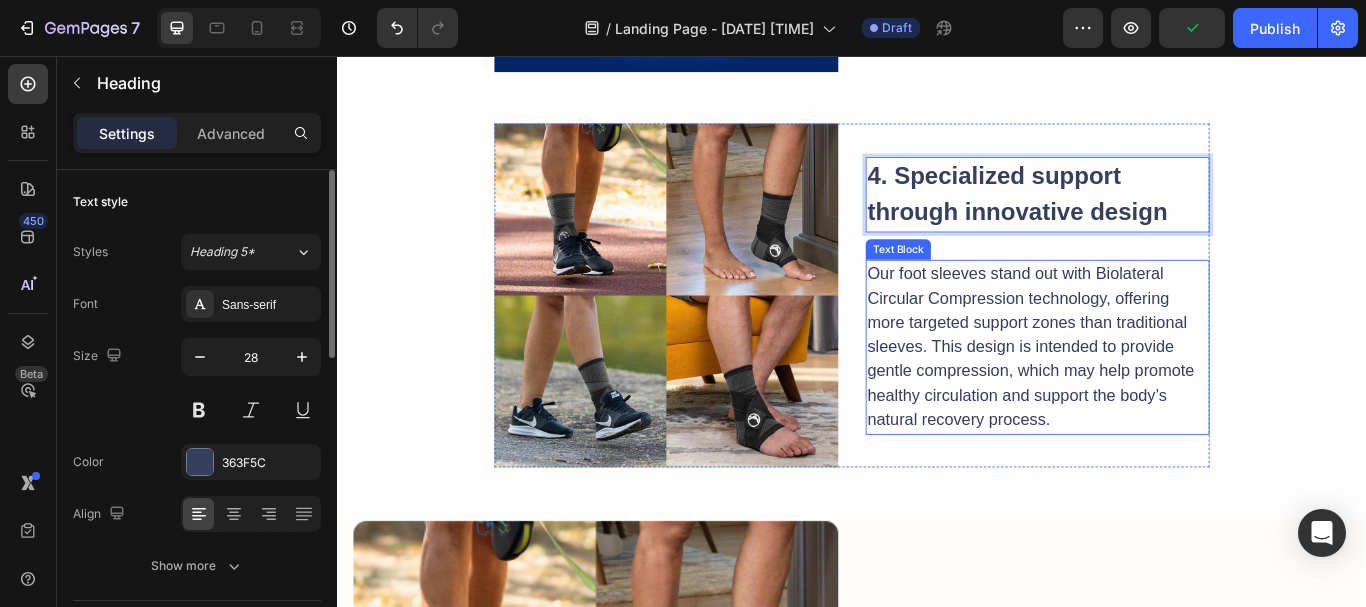 click on "Our foot sleeves stand out with Biolateral Circular Compression technology, offering more targeted support zones than traditional sleeves. This design is intended to provide gentle compression, which may help promote healthy circulation and support the body’s natural recovery process." at bounding box center [1153, 396] 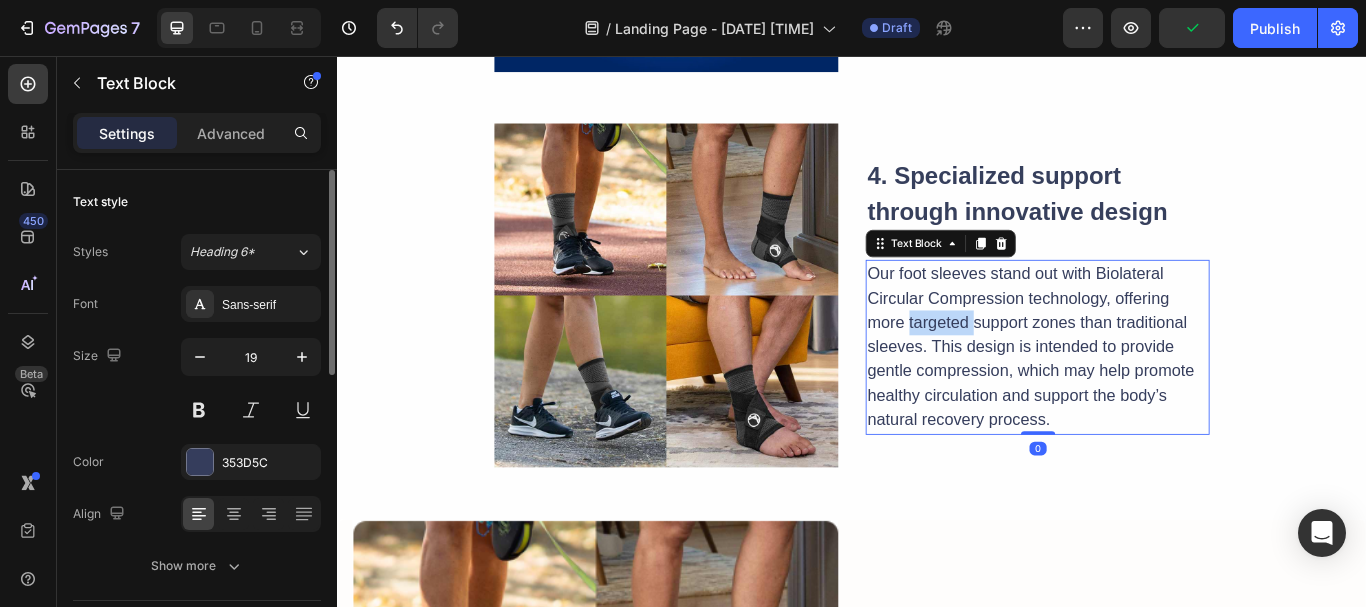 click on "Our foot sleeves stand out with Biolateral Circular Compression technology, offering more targeted support zones than traditional sleeves. This design is intended to provide gentle compression, which may help promote healthy circulation and support the body’s natural recovery process." at bounding box center [1153, 396] 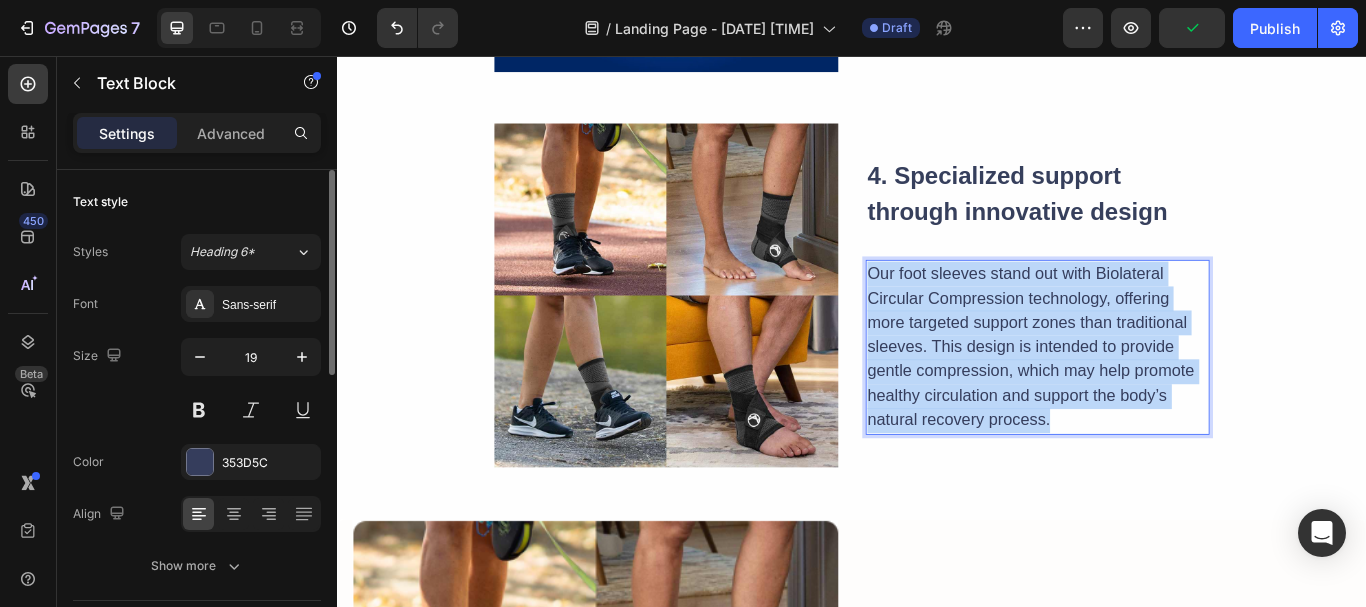 click on "Our foot sleeves stand out with Biolateral Circular Compression technology, offering more targeted support zones than traditional sleeves. This design is intended to provide gentle compression, which may help promote healthy circulation and support the body’s natural recovery process." at bounding box center (1153, 396) 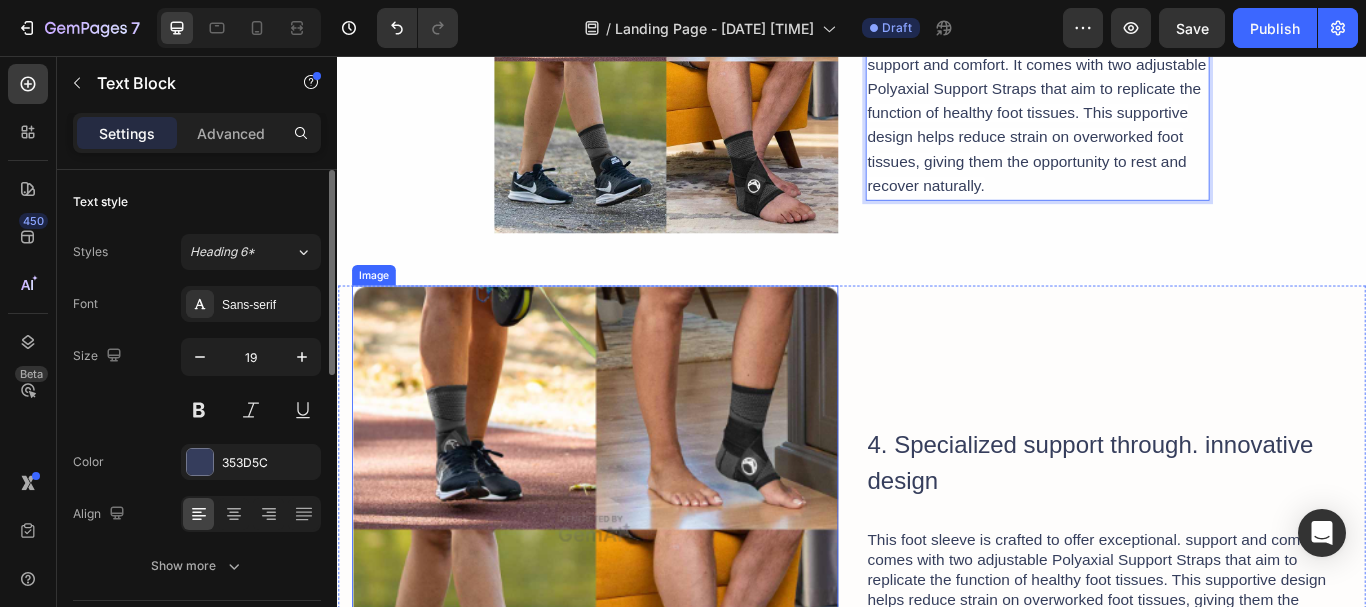 scroll, scrollTop: 2096, scrollLeft: 0, axis: vertical 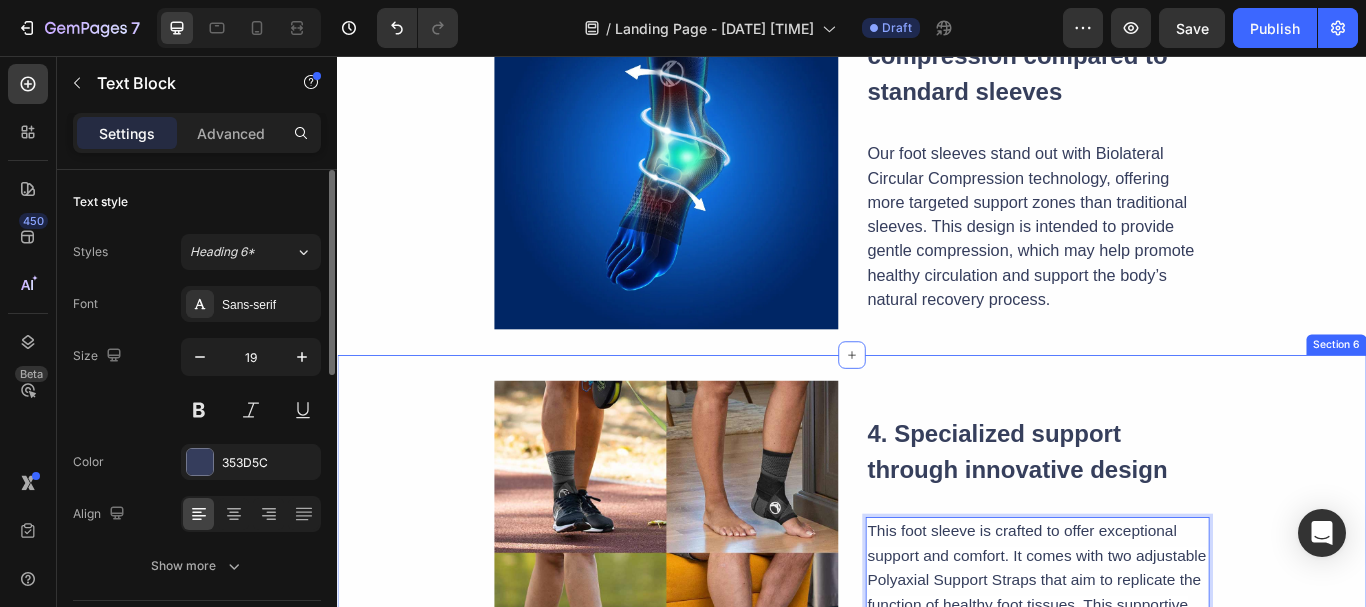 click on "Image ⁠⁠⁠⁠⁠⁠⁠ 4. Specialized support through innovative design Heading This foot sleeve is crafted to offer exceptional support and comfort. It comes with two adjustable Polyaxial Support Straps that aim to replicate the function of healthy foot tissues. This supportive design helps reduce strain on overworked foot tissues, giving them the opportunity to rest and recover naturally. Text Block   0 Row Section 6" at bounding box center [937, 635] 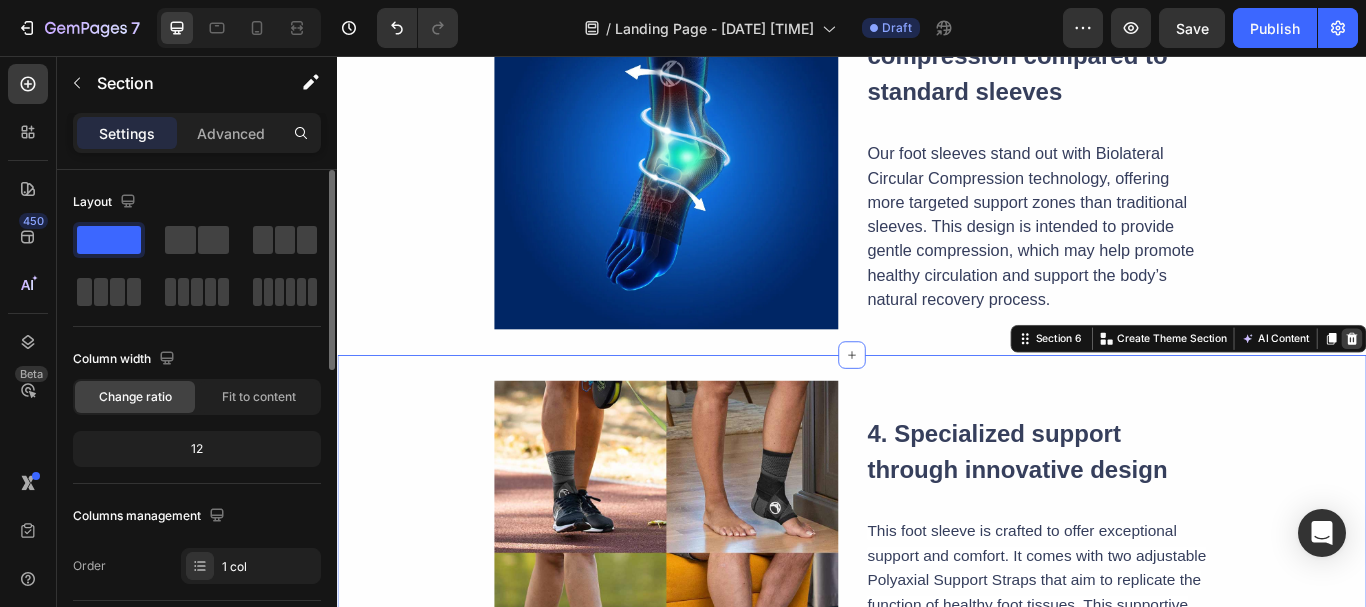 click 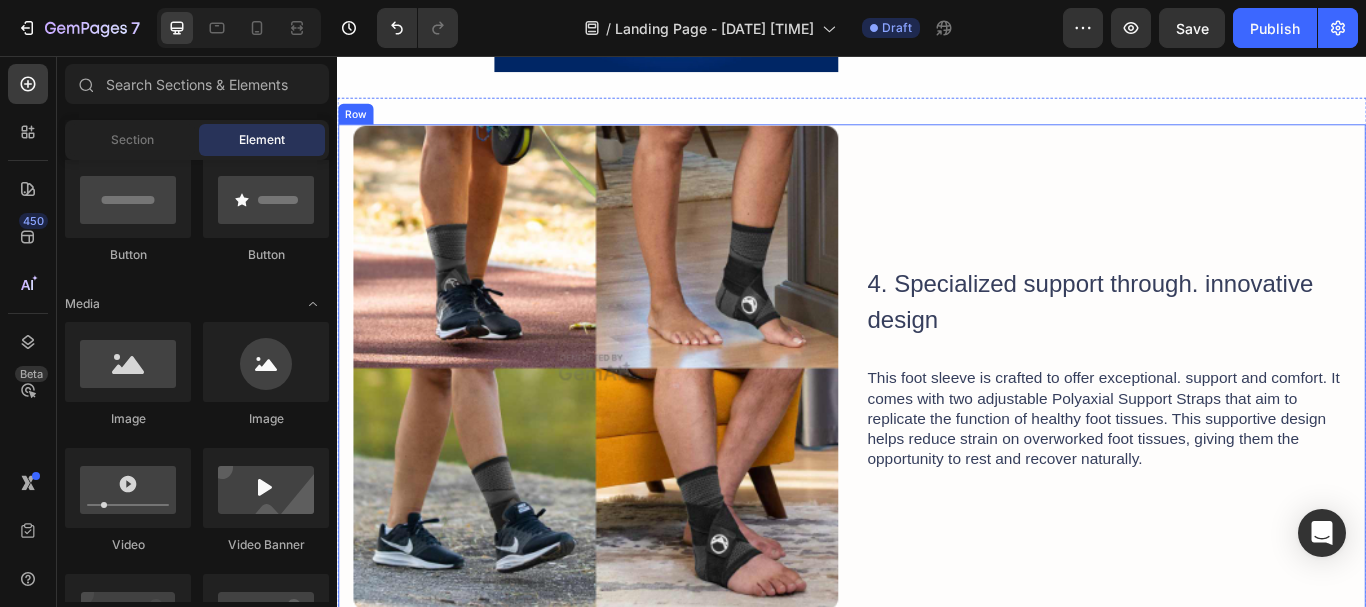scroll, scrollTop: 1396, scrollLeft: 0, axis: vertical 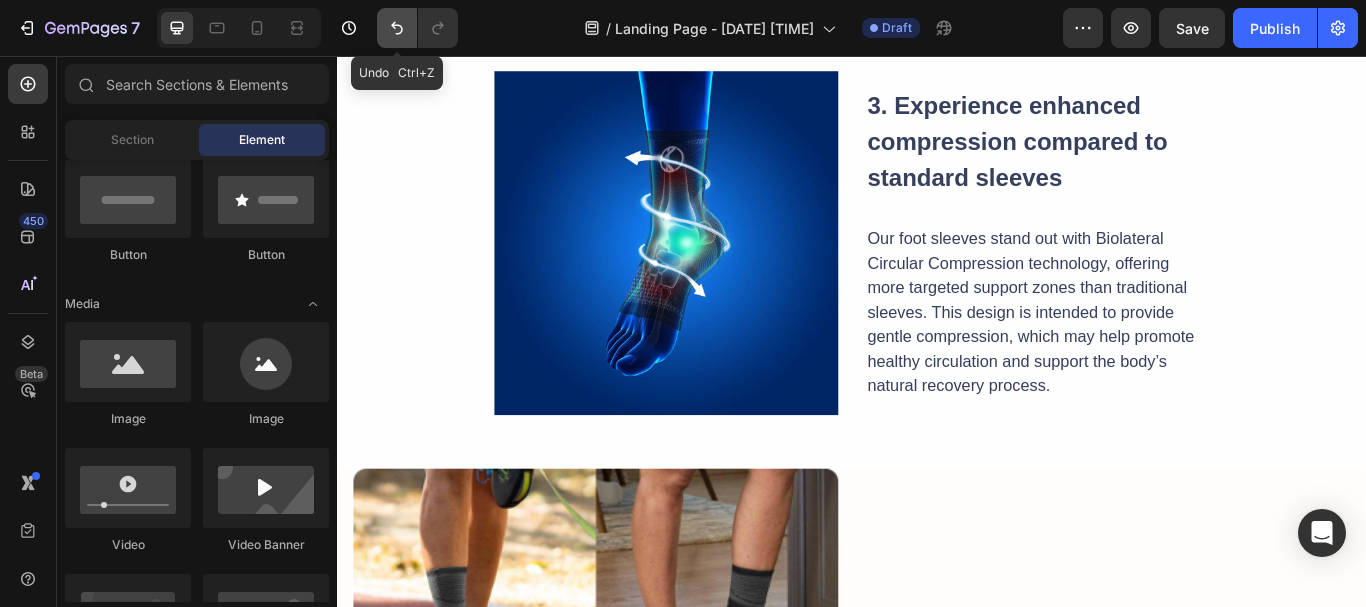 drag, startPoint x: 387, startPoint y: 25, endPoint x: 478, endPoint y: 351, distance: 338.4627 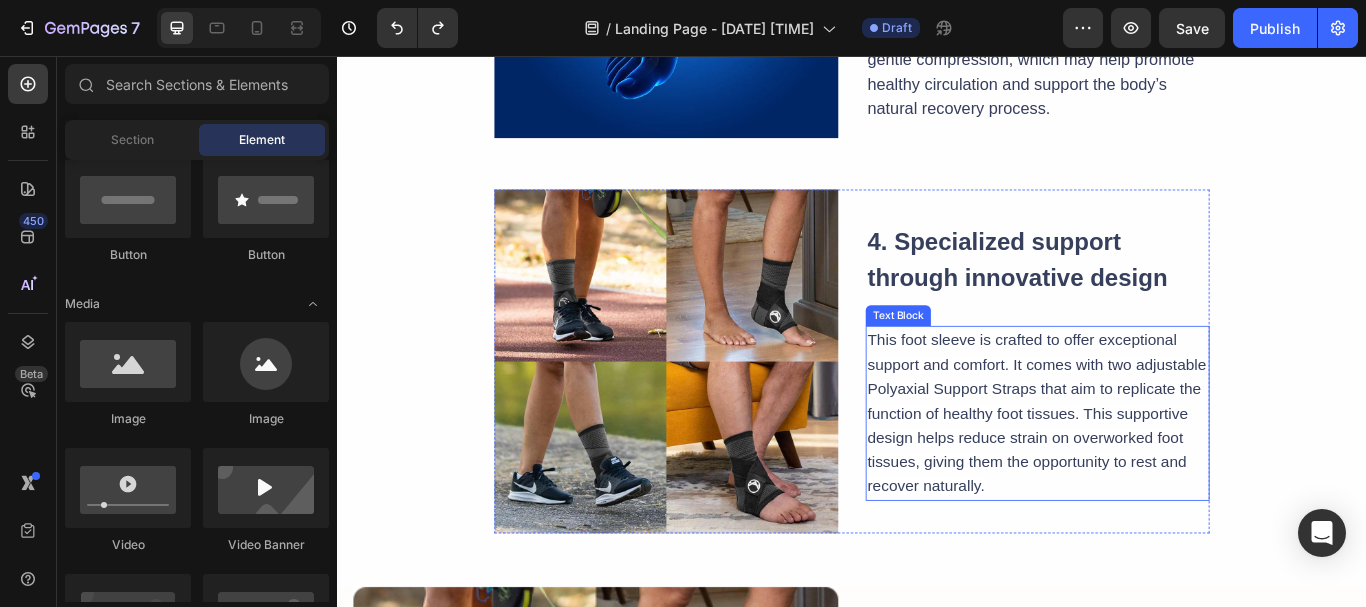 scroll, scrollTop: 1696, scrollLeft: 0, axis: vertical 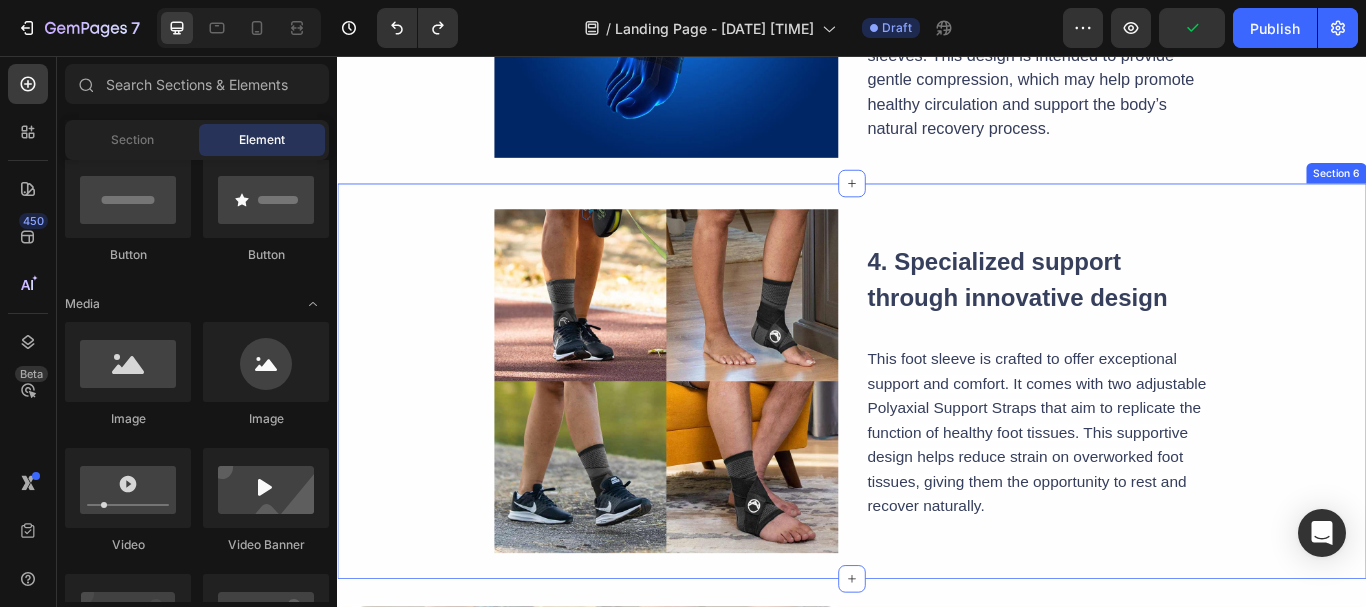 click on "Image 4. Specialized support through innovative design Heading This foot sleeve is crafted to offer exceptional support and comfort. It comes with two adjustable Polyaxial Support Straps that aim to replicate the function of healthy foot tissues. This supportive design helps reduce strain on overworked foot tissues, giving them the opportunity to rest and recover naturally. Text Block Row Section 6" at bounding box center [937, 435] 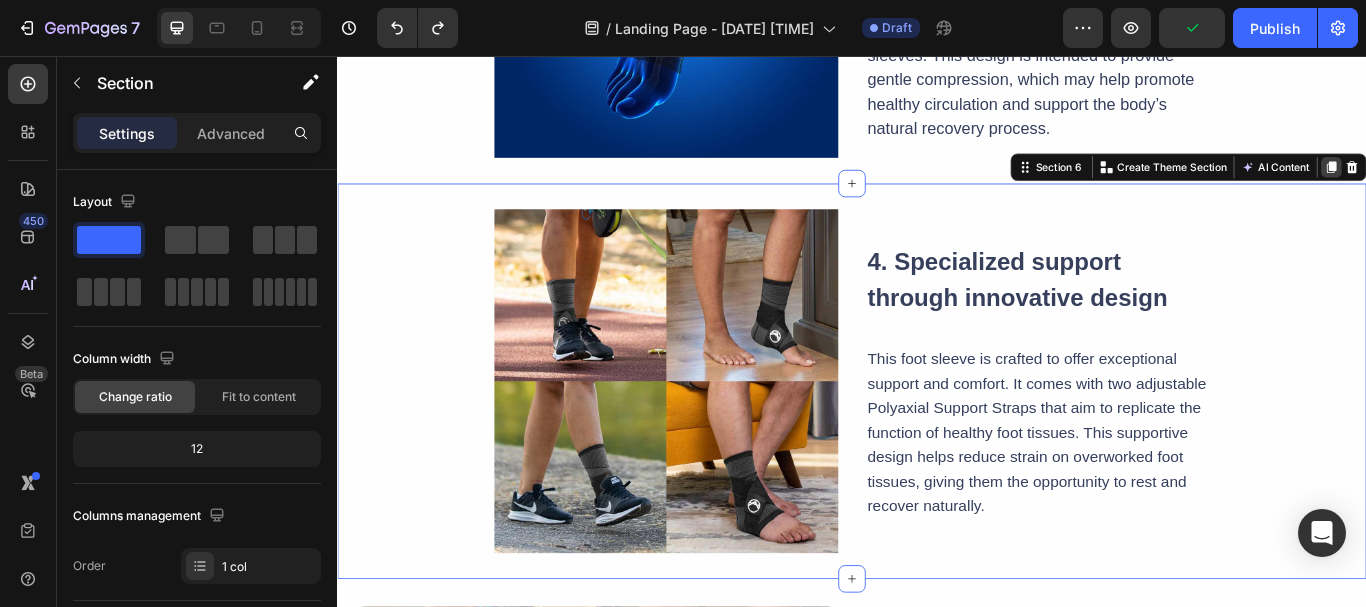 click 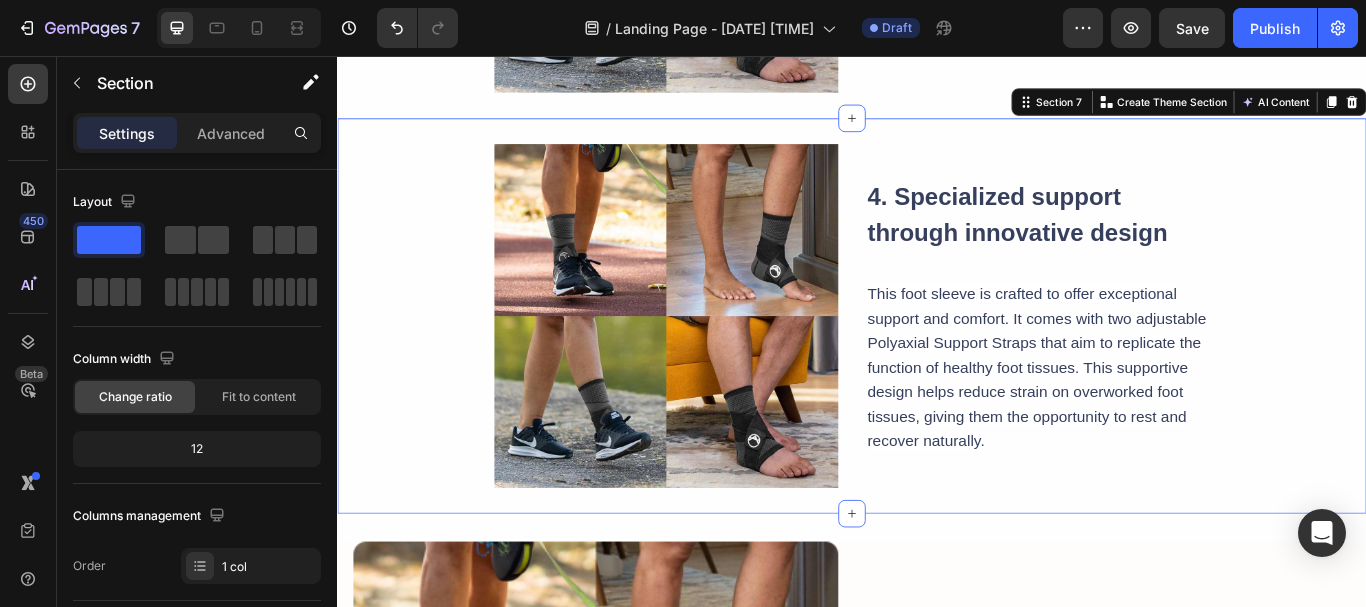 scroll, scrollTop: 2236, scrollLeft: 0, axis: vertical 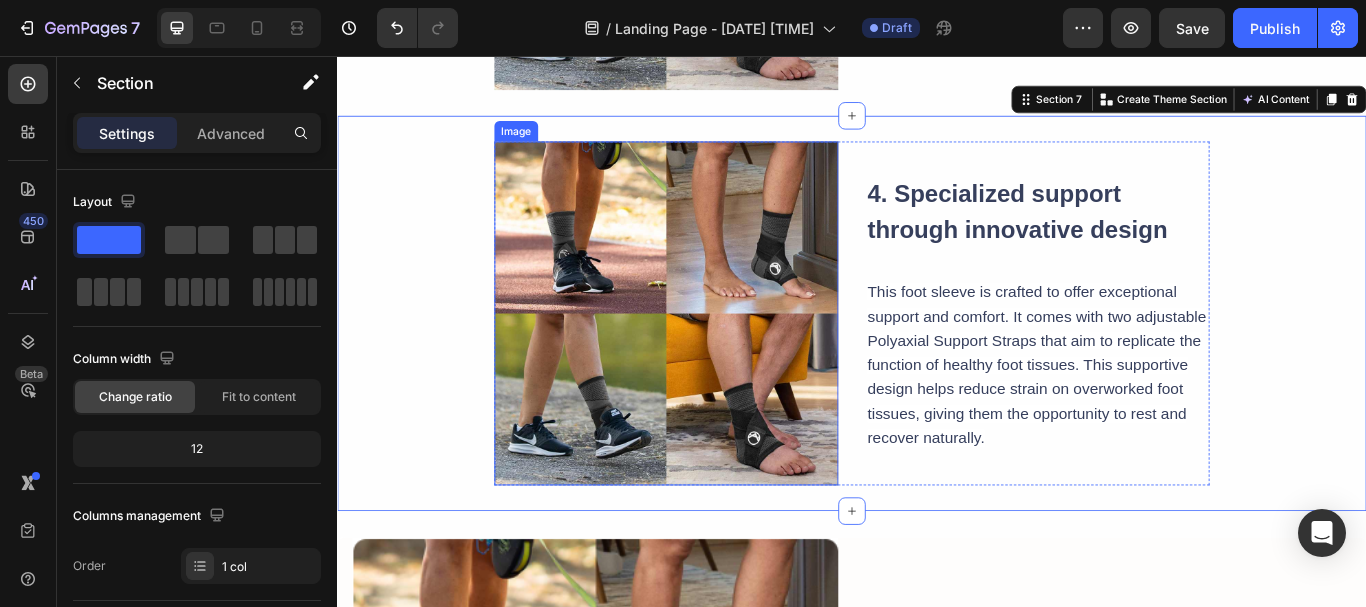 click at bounding box center (720, 356) 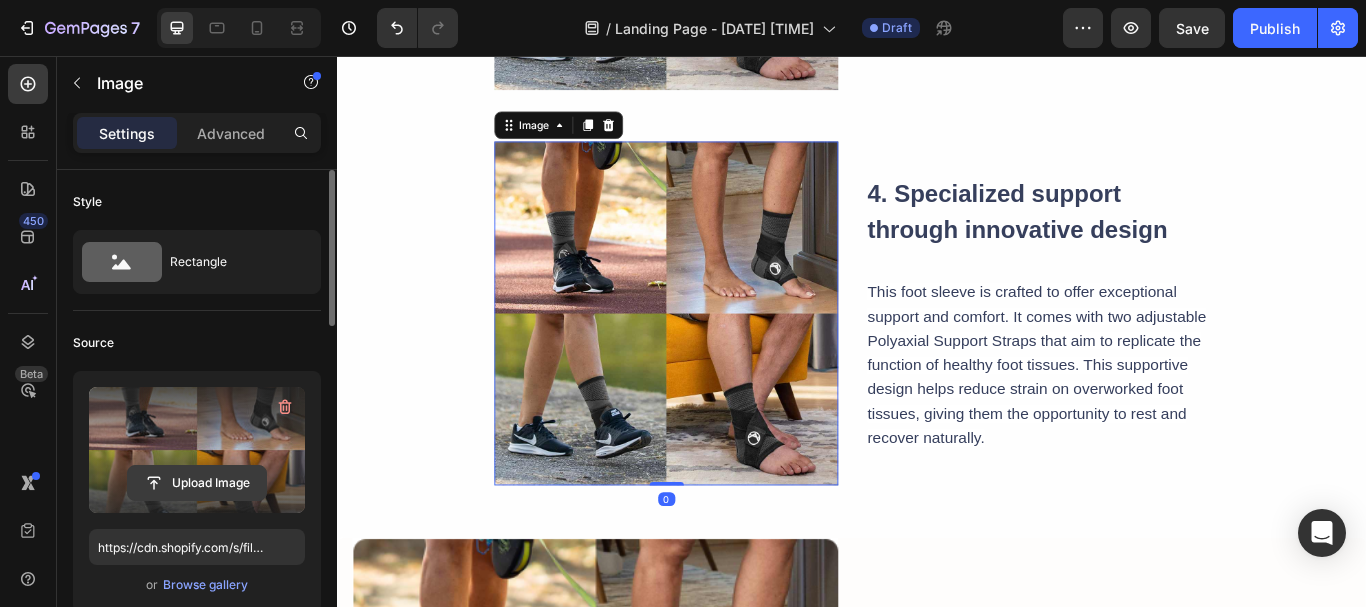 click 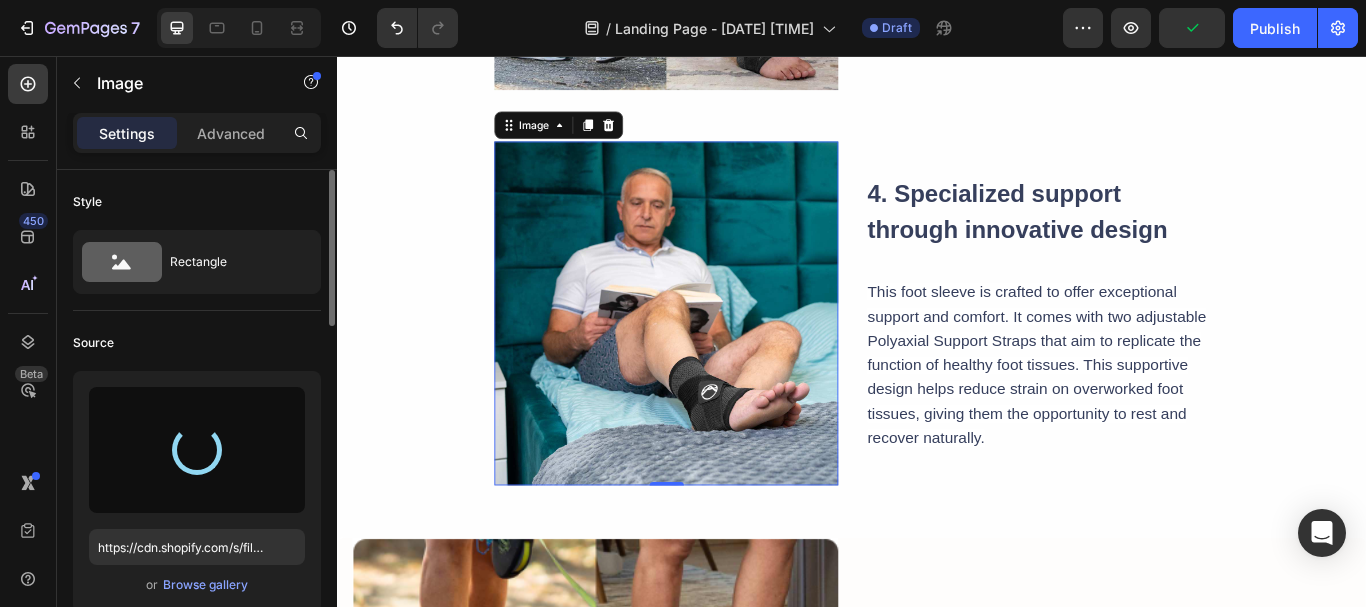type on "https://cdn.shopify.com/s/files/1/0638/7574/3849/files/gempages_574884256640140517-292e80f3-83ee-4bd2-bd18-a8d914c71147.jpg" 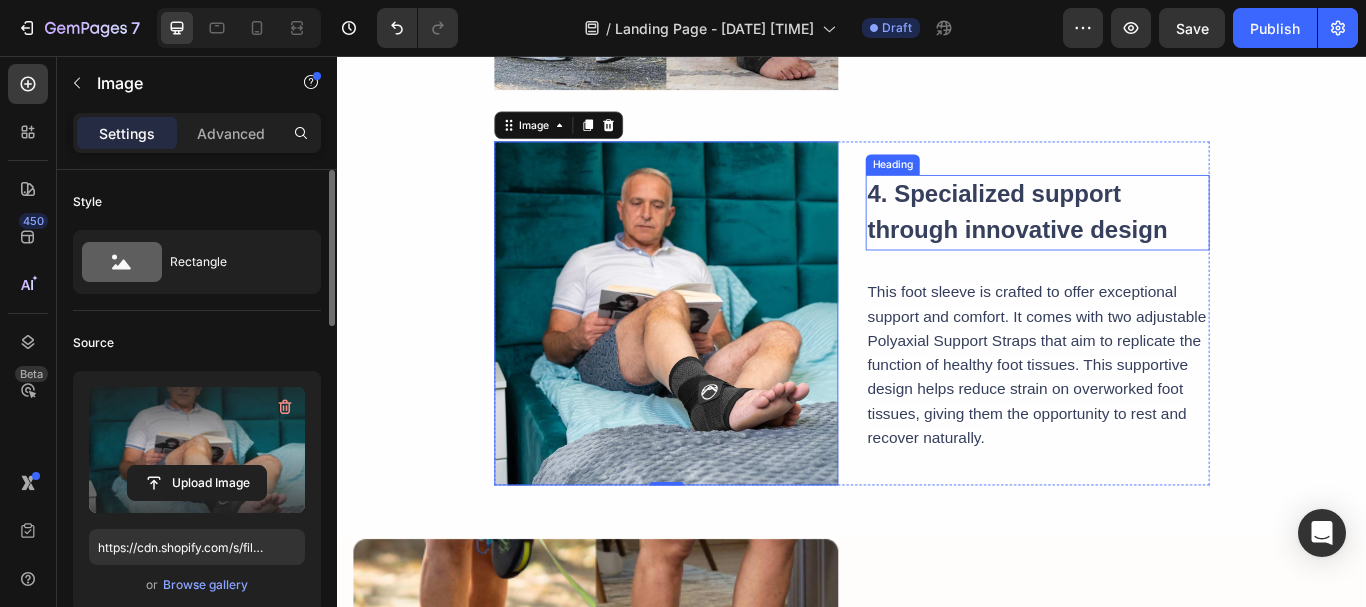 click on "4. Specialized support through innovative design" at bounding box center [1130, 238] 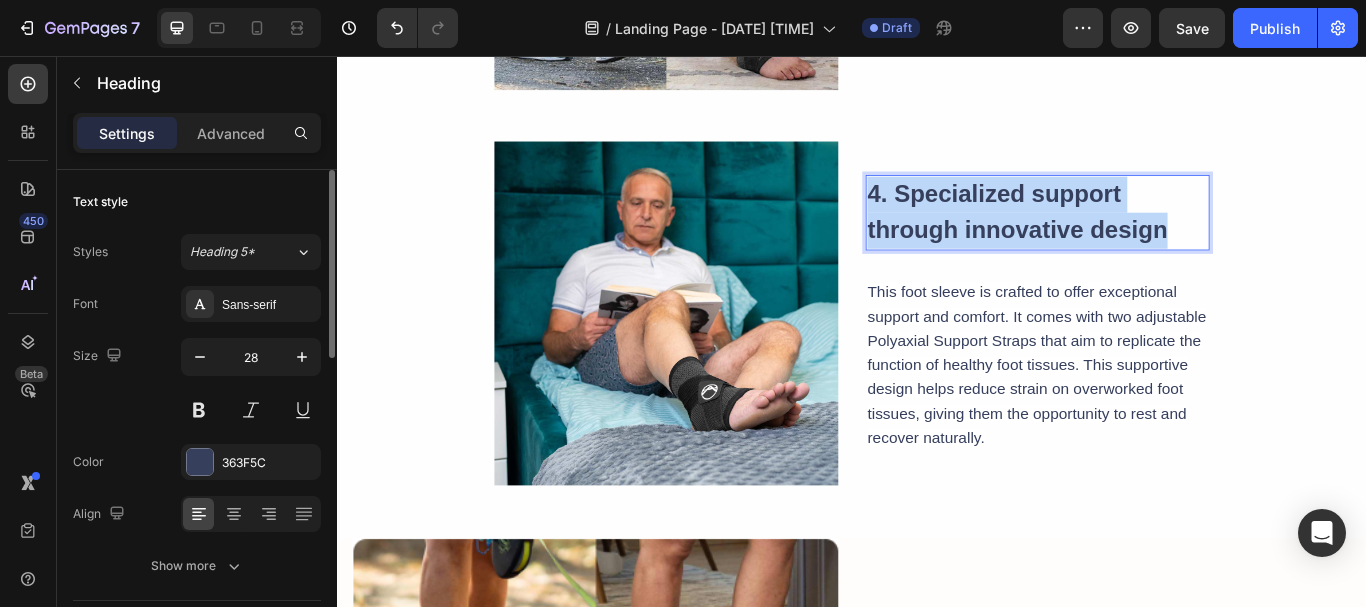 click on "4. Specialized support through innovative design" at bounding box center (1130, 238) 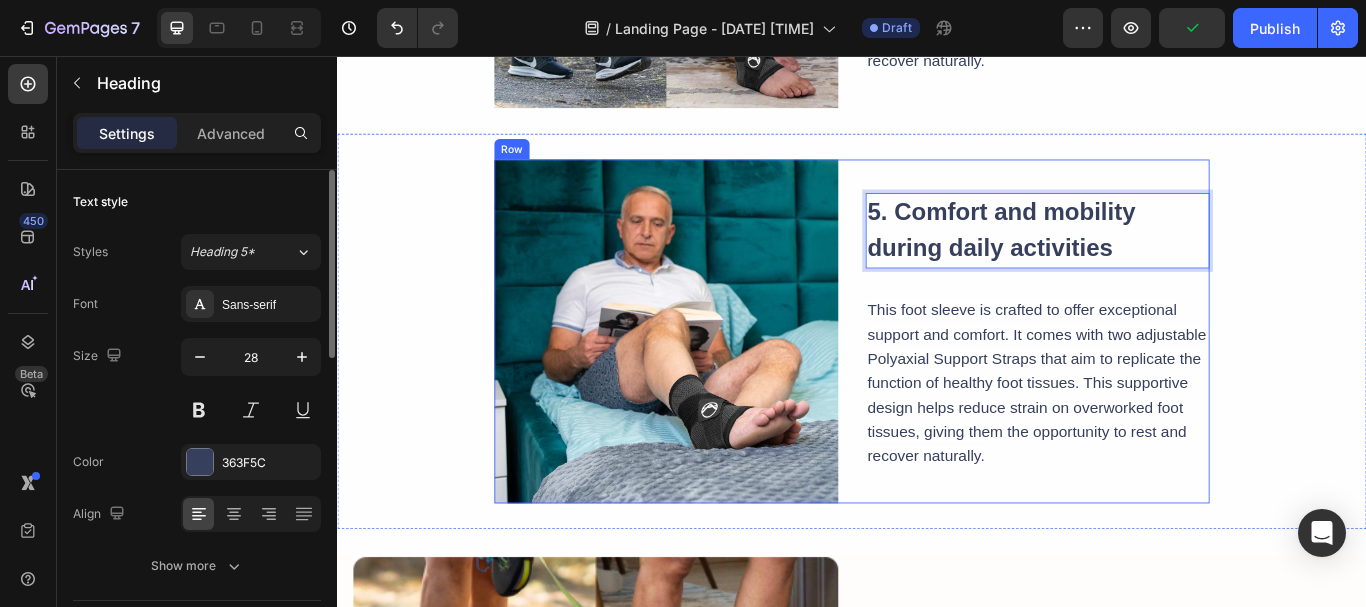 scroll, scrollTop: 2236, scrollLeft: 0, axis: vertical 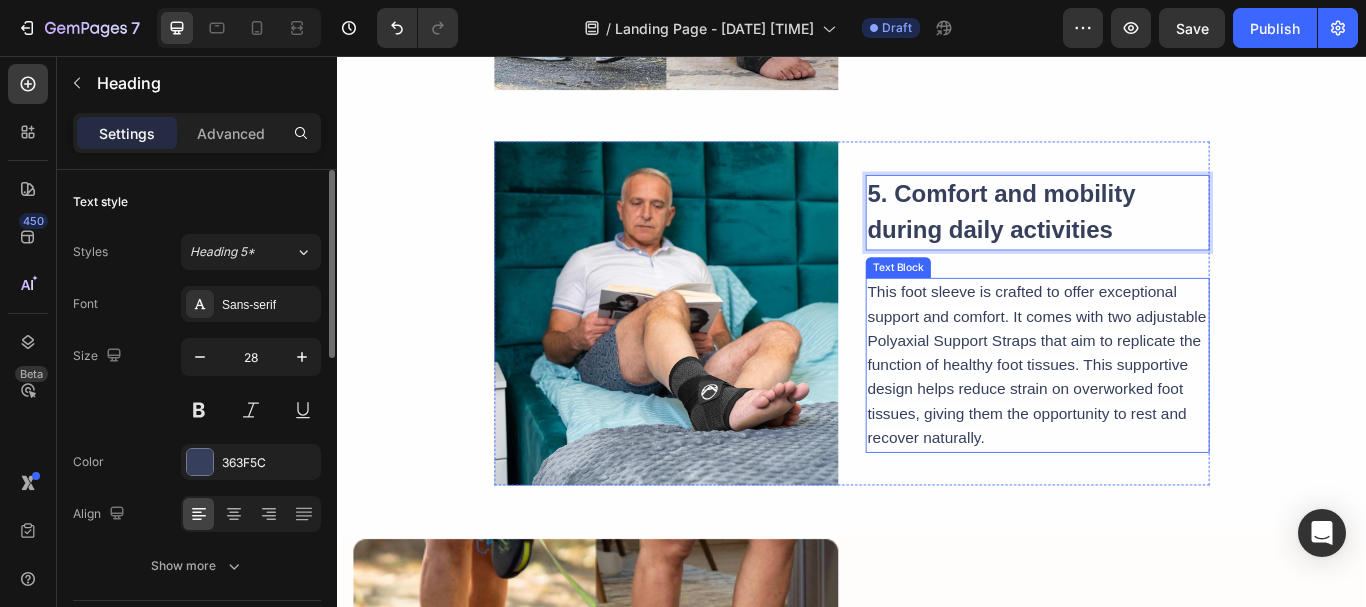 click on "This foot sleeve is crafted to offer exceptional support and comfort. It comes with two adjustable Polyaxial Support Straps that aim to replicate the function of healthy foot tissues. This supportive design helps reduce strain on overworked foot tissues, giving them the opportunity to rest and recover naturally." at bounding box center [1153, 417] 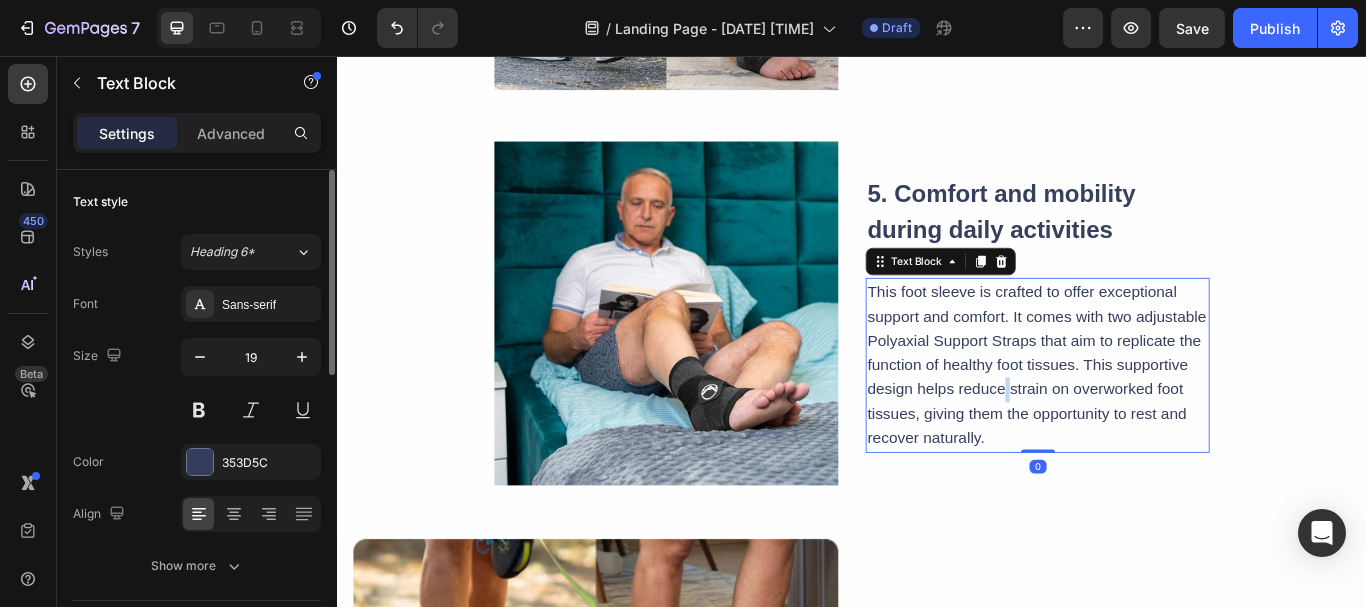 click on "This foot sleeve is crafted to offer exceptional support and comfort. It comes with two adjustable Polyaxial Support Straps that aim to replicate the function of healthy foot tissues. This supportive design helps reduce strain on overworked foot tissues, giving them the opportunity to rest and recover naturally." at bounding box center (1153, 417) 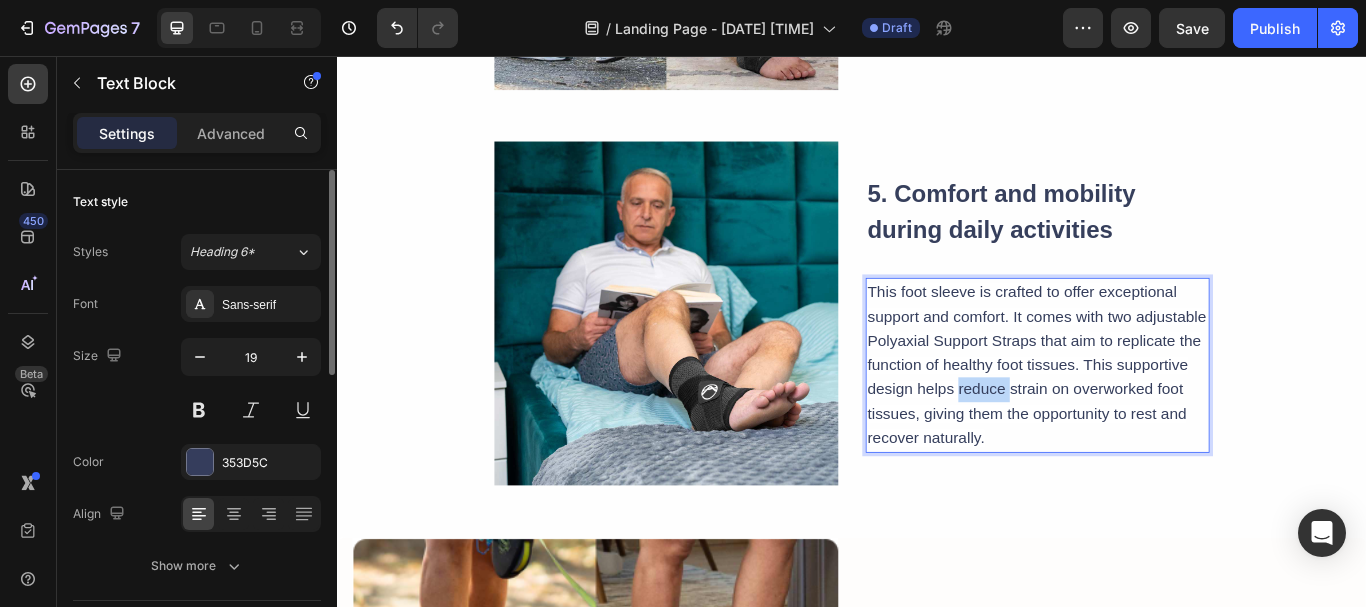 click on "This foot sleeve is crafted to offer exceptional support and comfort. It comes with two adjustable Polyaxial Support Straps that aim to replicate the function of healthy foot tissues. This supportive design helps reduce strain on overworked foot tissues, giving them the opportunity to rest and recover naturally." at bounding box center [1153, 417] 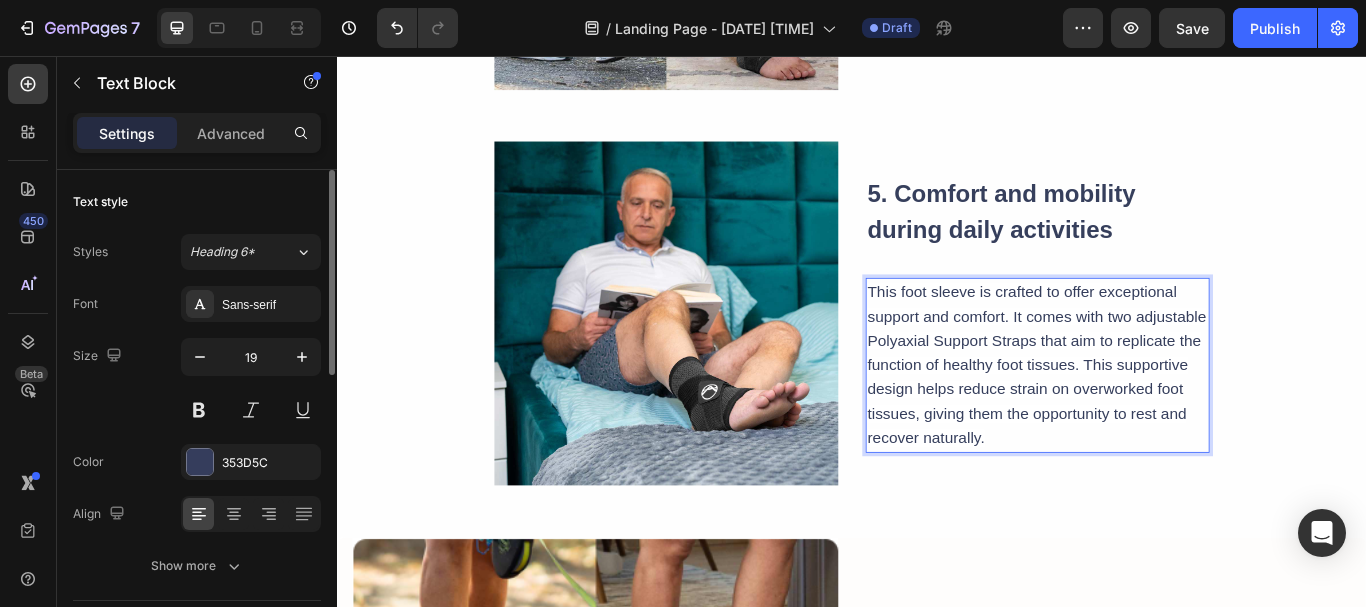 click on "This foot sleeve is crafted to offer exceptional support and comfort. It comes with two adjustable Polyaxial Support Straps that aim to replicate the function of healthy foot tissues. This supportive design helps reduce strain on overworked foot tissues, giving them the opportunity to rest and recover naturally." at bounding box center (1152, 416) 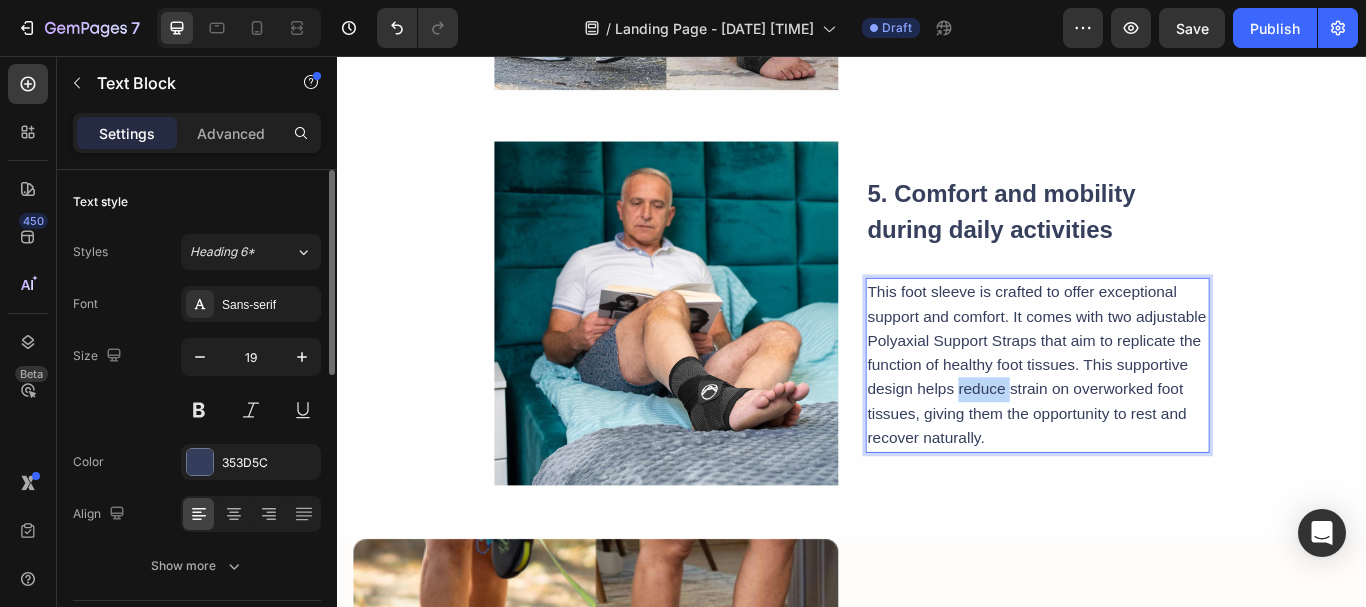 click on "This foot sleeve is crafted to offer exceptional support and comfort. It comes with two adjustable Polyaxial Support Straps that aim to replicate the function of healthy foot tissues. This supportive design helps reduce strain on overworked foot tissues, giving them the opportunity to rest and recover naturally." at bounding box center [1152, 416] 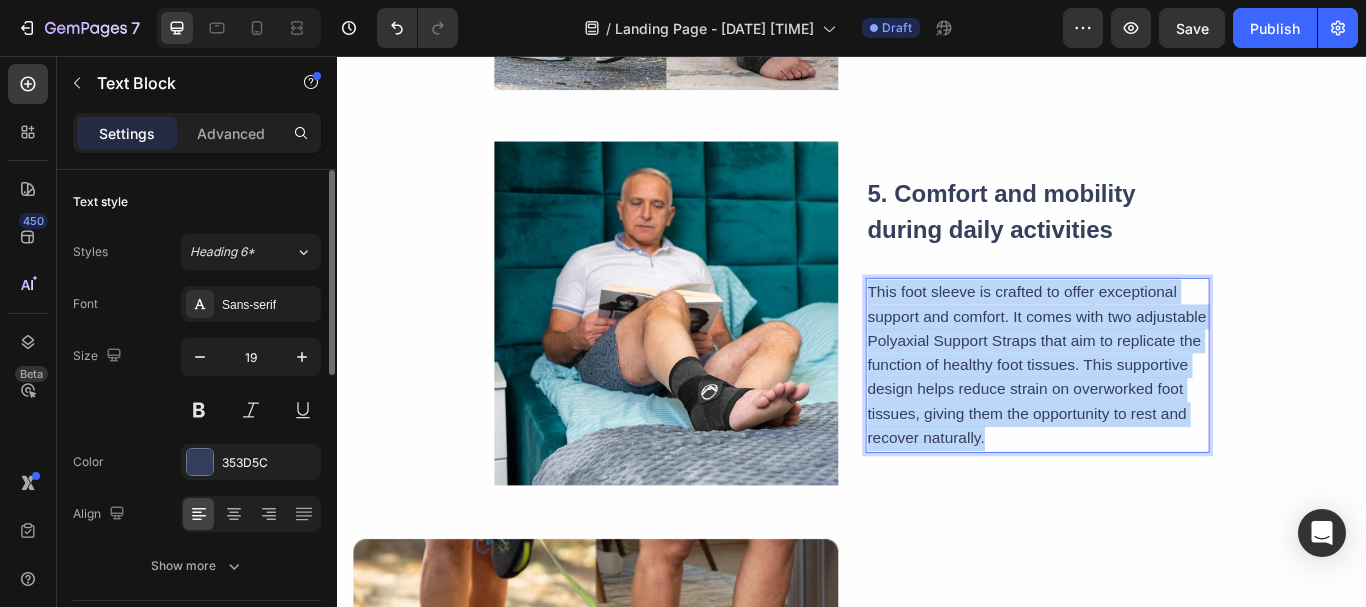 click on "This foot sleeve is crafted to offer exceptional support and comfort. It comes with two adjustable Polyaxial Support Straps that aim to replicate the function of healthy foot tissues. This supportive design helps reduce strain on overworked foot tissues, giving them the opportunity to rest and recover naturally." at bounding box center [1152, 416] 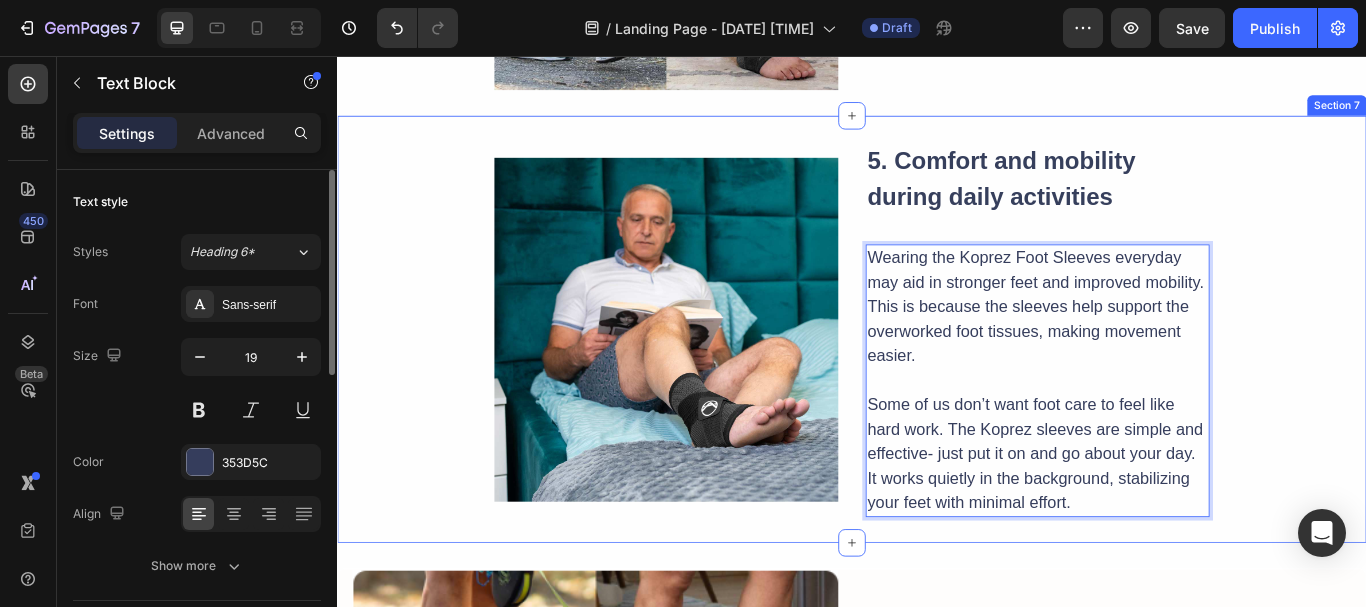 click on "⁠⁠⁠⁠⁠⁠⁠ 5. Comfort and mobility during daily activities" at bounding box center (1153, 200) 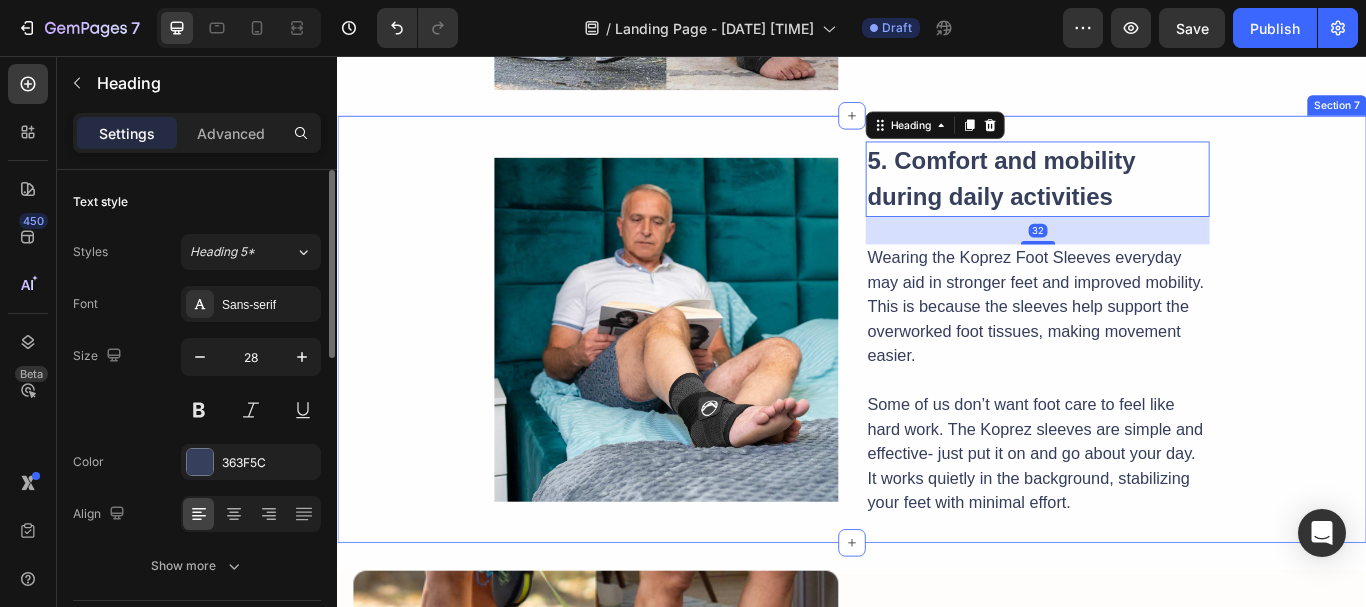 click on "Image ⁠⁠⁠⁠⁠⁠⁠ 5. Comfort and mobility during daily activities Heading   32 Wearing the Koprez Foot Sleeves everyday may aid in stronger feet and improved mobility. This is because the sleeves help support the overworked foot tissues, making movement easier. Some of us don’t want foot care to feel like hard work. The Koprez sleeves are simple and effective- just put it on and go about your day. It works quietly in the background, stabilizing your feet with minimal effort. Text Block Row" at bounding box center (937, 375) 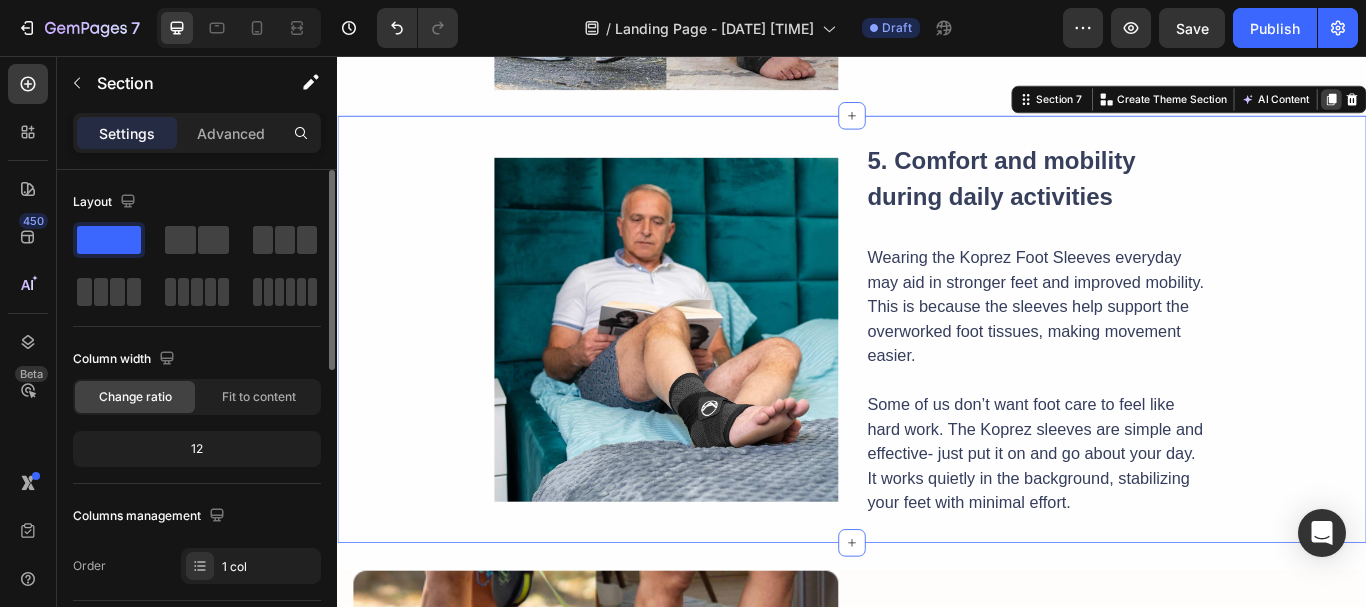 click 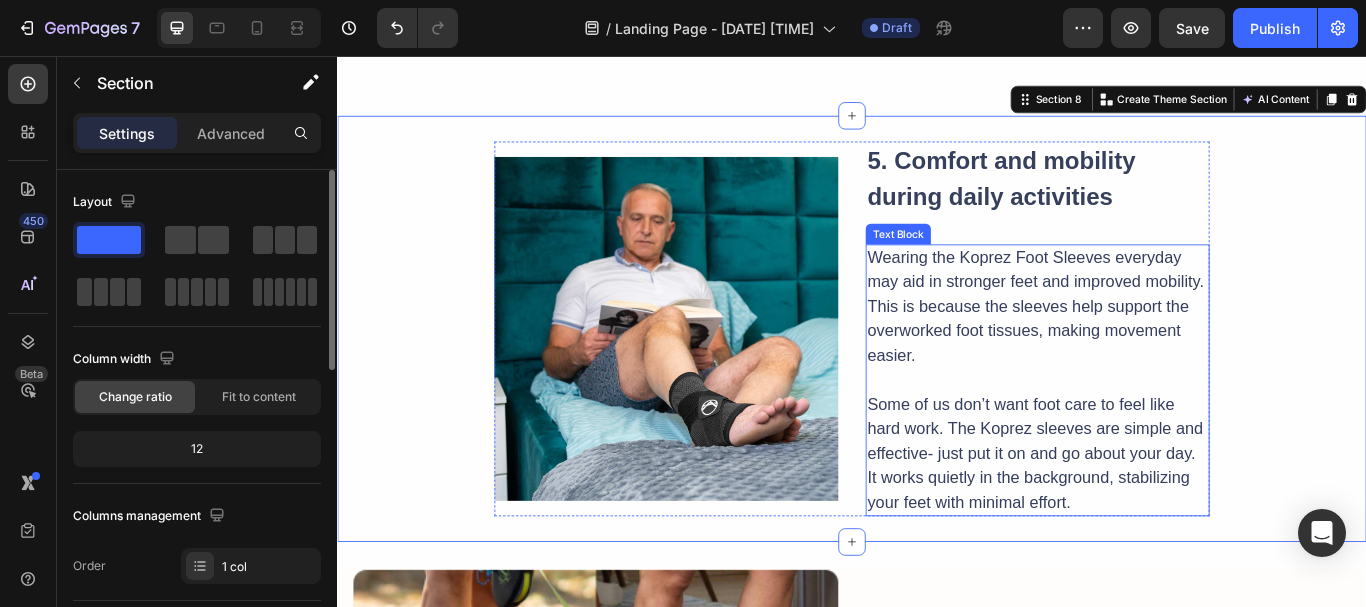 scroll, scrollTop: 2934, scrollLeft: 0, axis: vertical 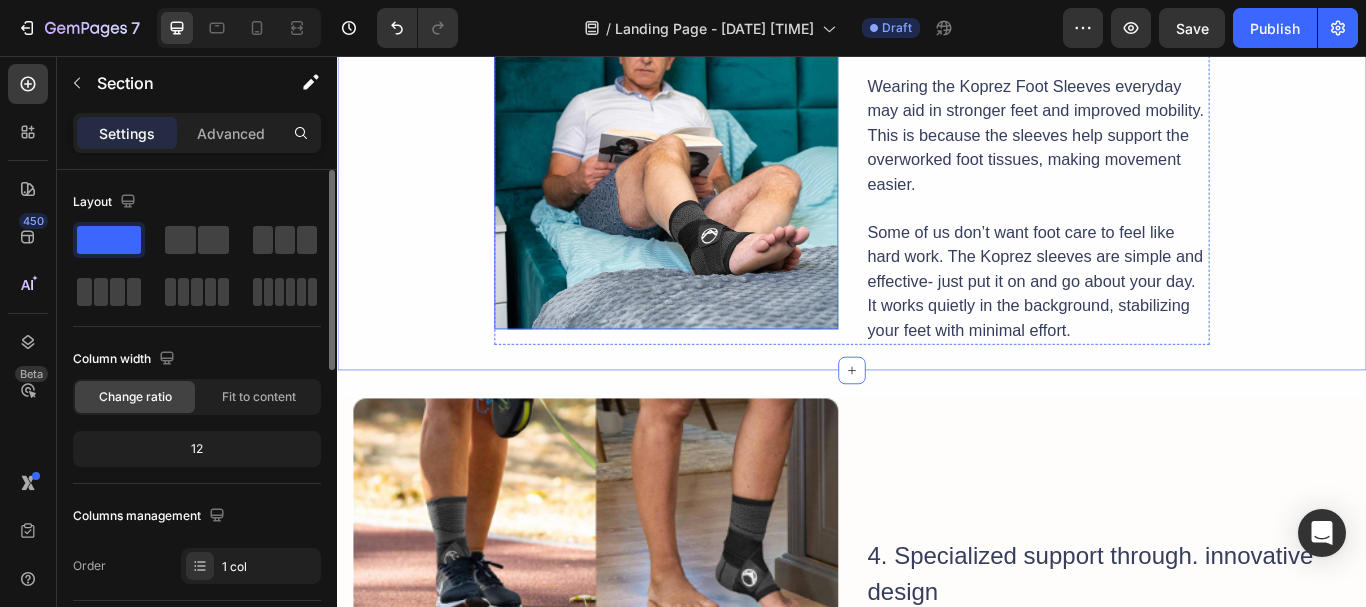 click at bounding box center (720, 174) 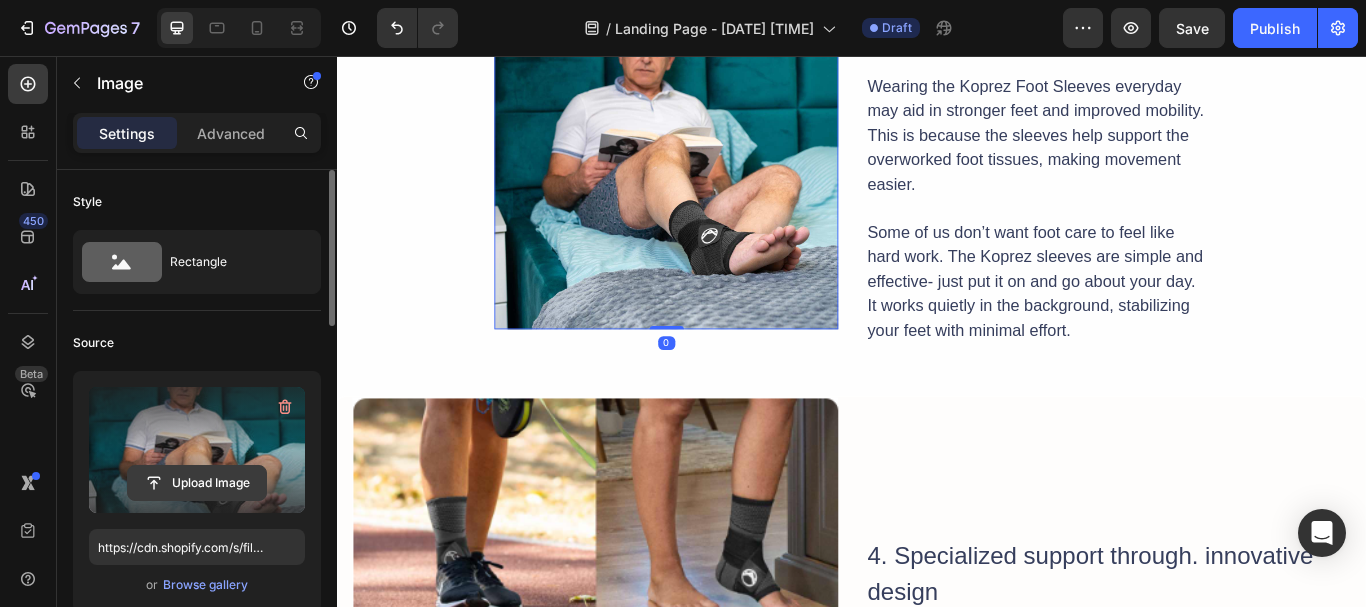 click 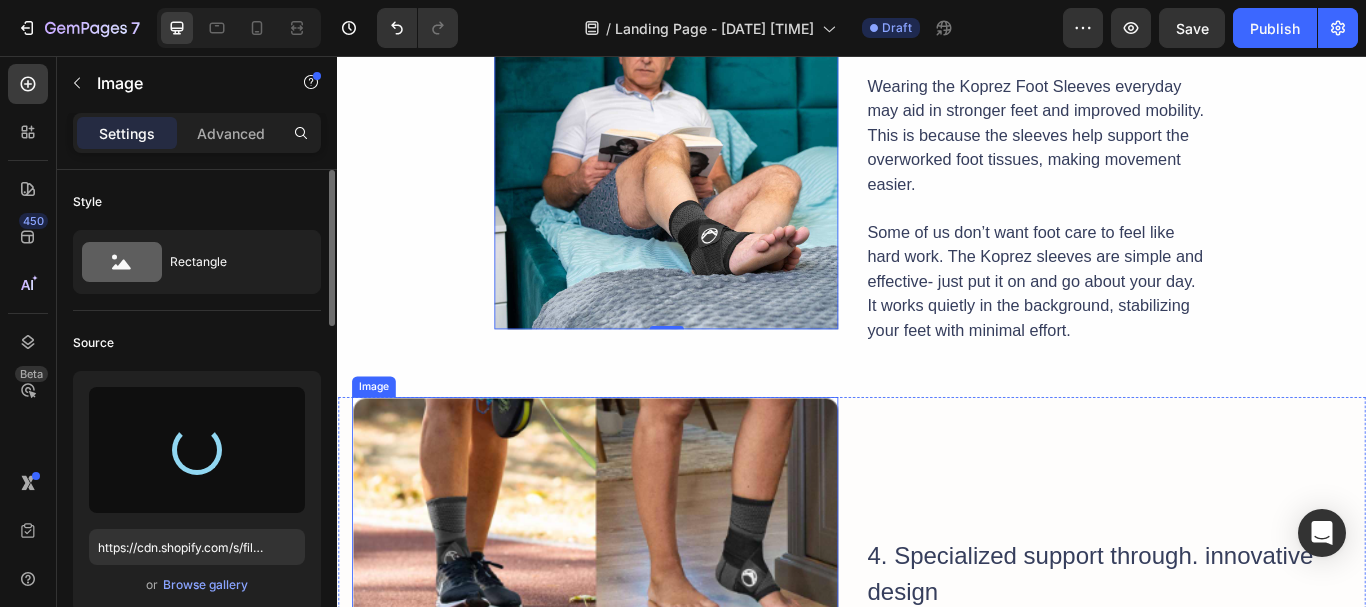 type on "https://cdn.shopify.com/s/files/1/0638/7574/3849/files/gempages_574884256640140517-c0904ee0-ee33-4694-8978-9e249e8a6dd8.webp" 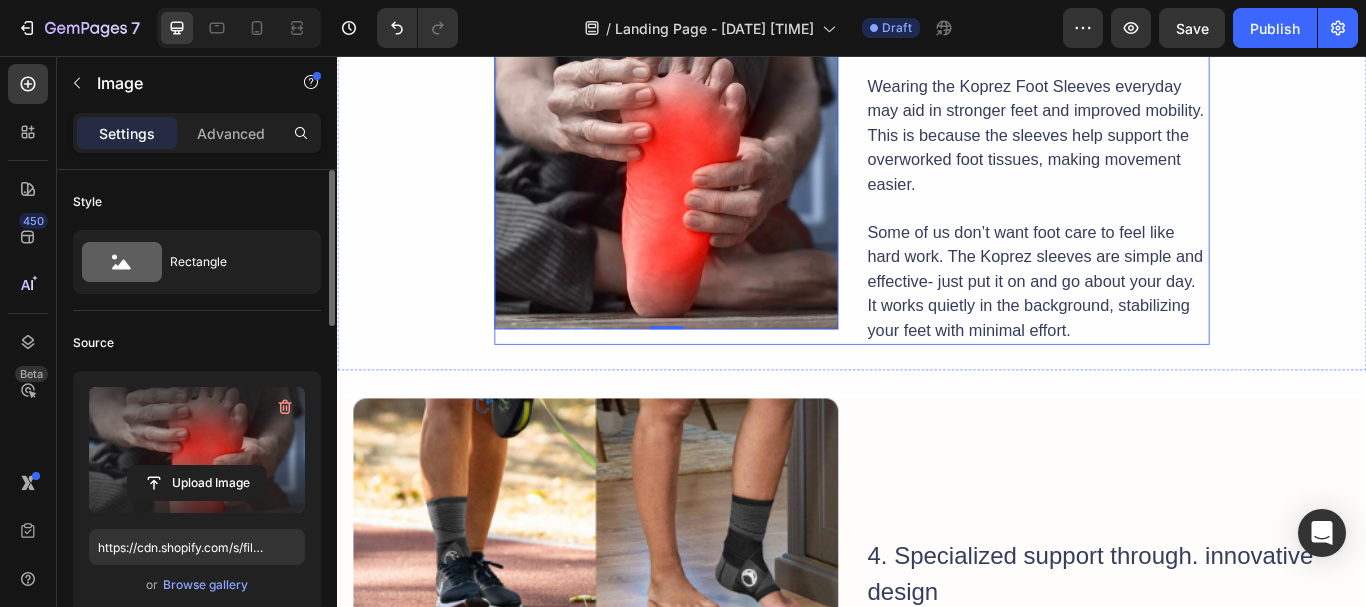 scroll, scrollTop: 2634, scrollLeft: 0, axis: vertical 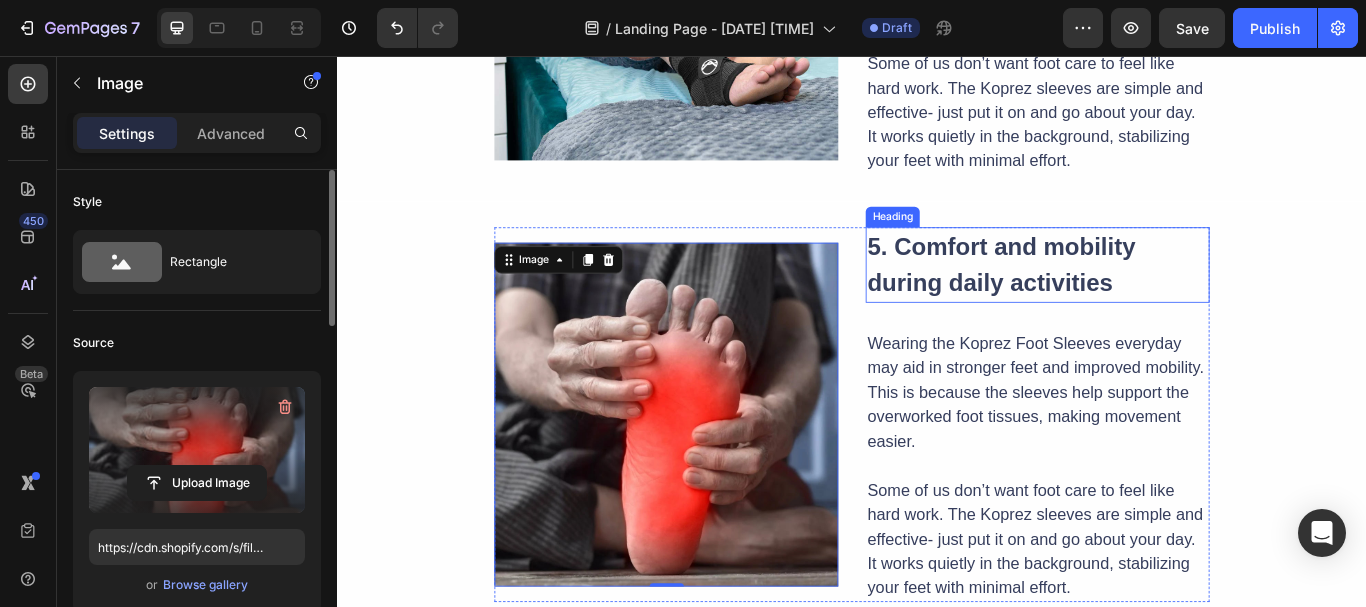 click on "5. Comfort and mobility during daily activities" at bounding box center [1111, 299] 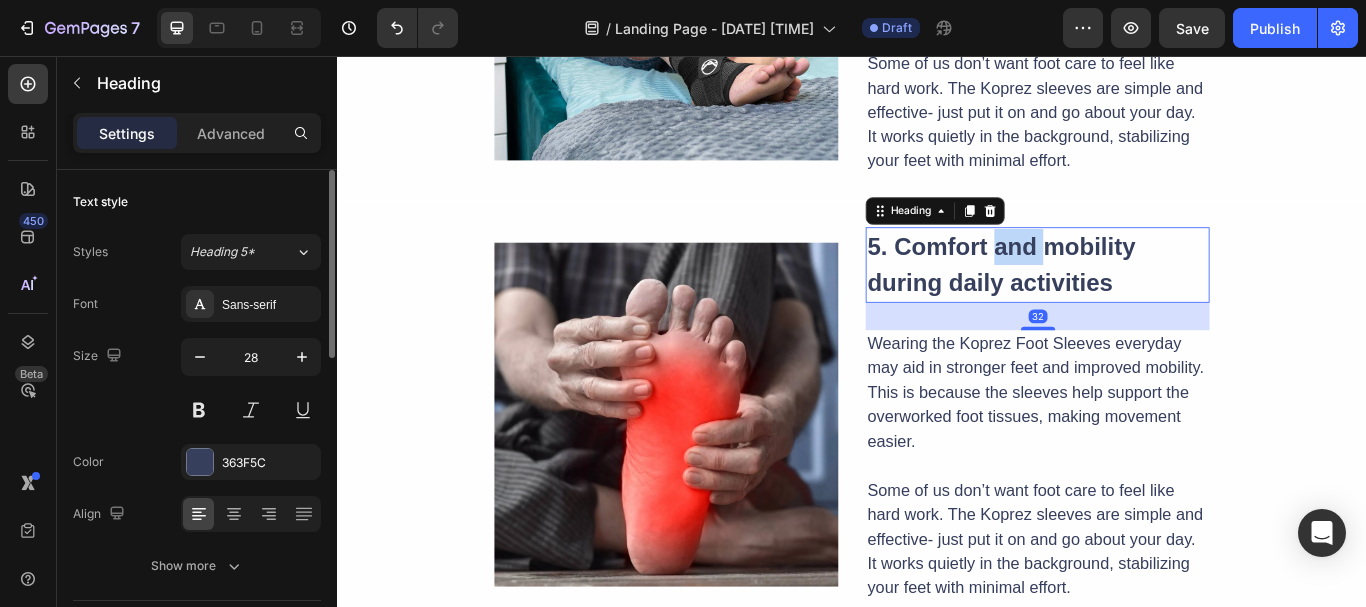 click on "5. Comfort and mobility during daily activities" at bounding box center (1153, 300) 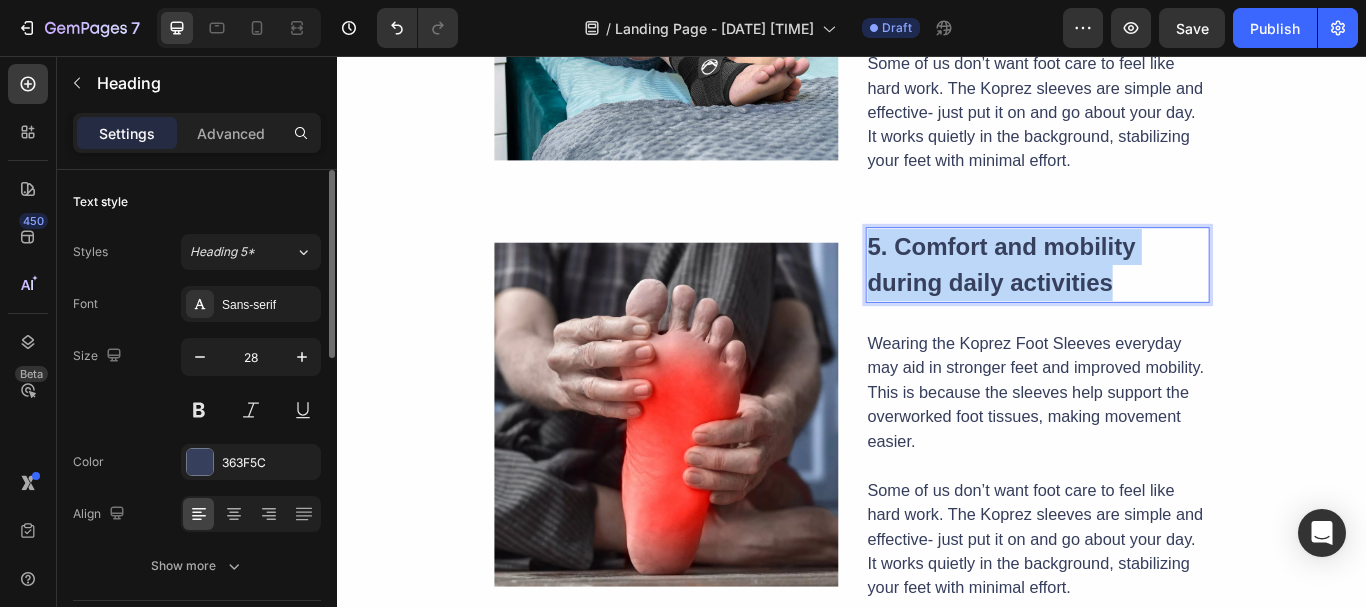 click on "5. Comfort and mobility during daily activities" at bounding box center (1153, 300) 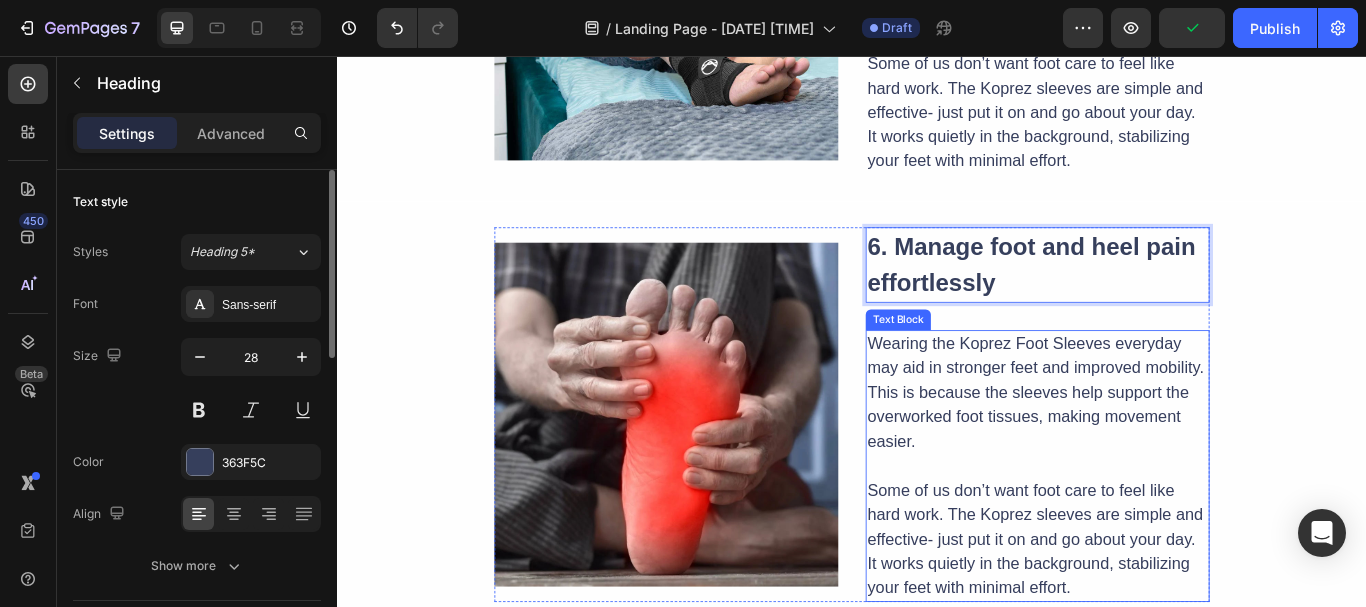 click on "Wearing the Koprez Foot Sleeves everyday may aid in stronger feet and improved mobility. This is because the sleeves help support the overworked foot tissues, making movement easier." at bounding box center (1153, 449) 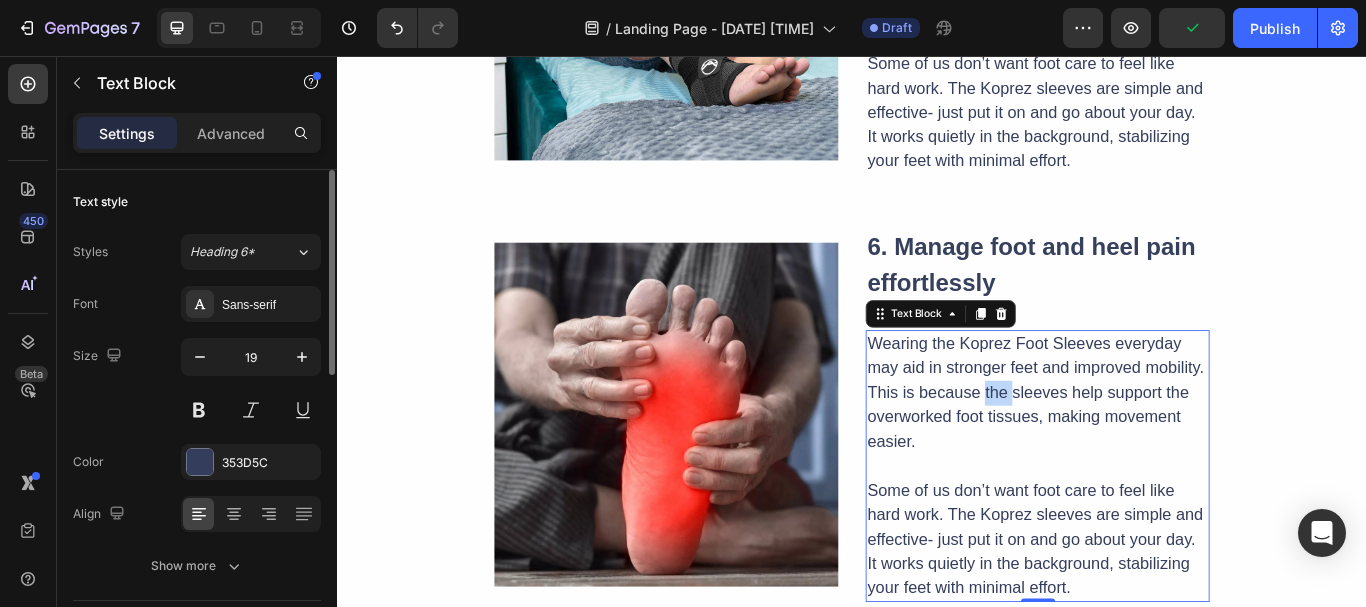 click on "Wearing the Koprez Foot Sleeves everyday may aid in stronger feet and improved mobility. This is because the sleeves help support the overworked foot tissues, making movement easier." at bounding box center (1153, 449) 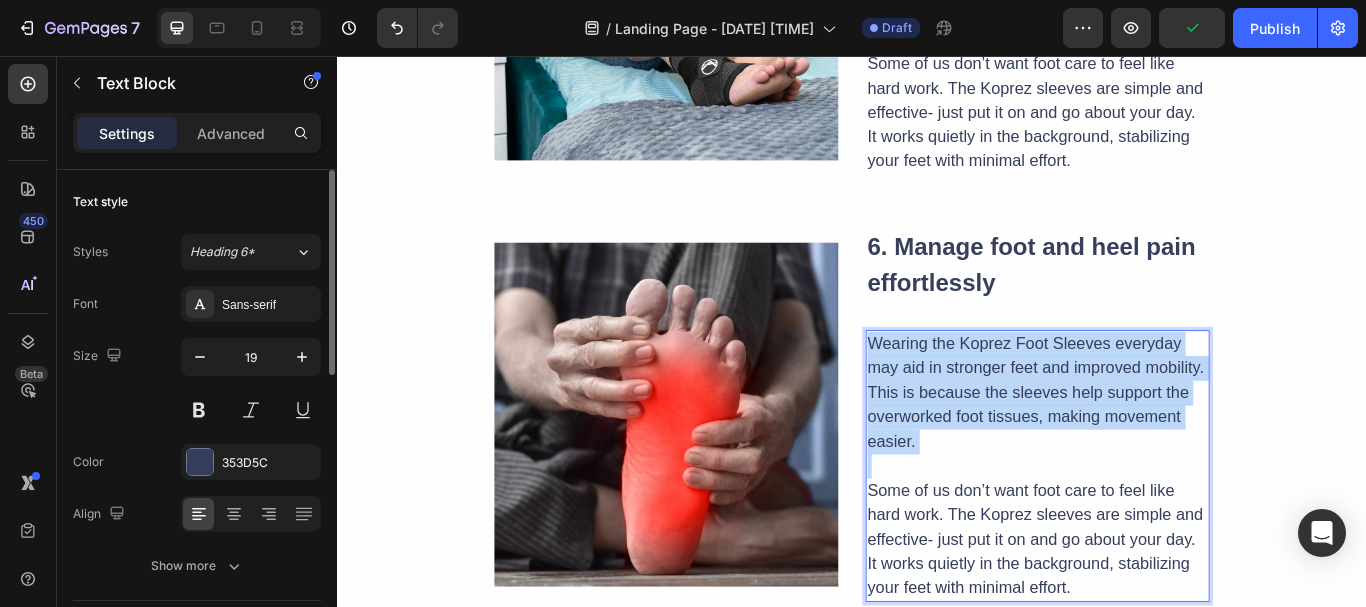 click on "Wearing the Koprez Foot Sleeves everyday may aid in stronger feet and improved mobility. This is because the sleeves help support the overworked foot tissues, making movement easier." at bounding box center [1153, 449] 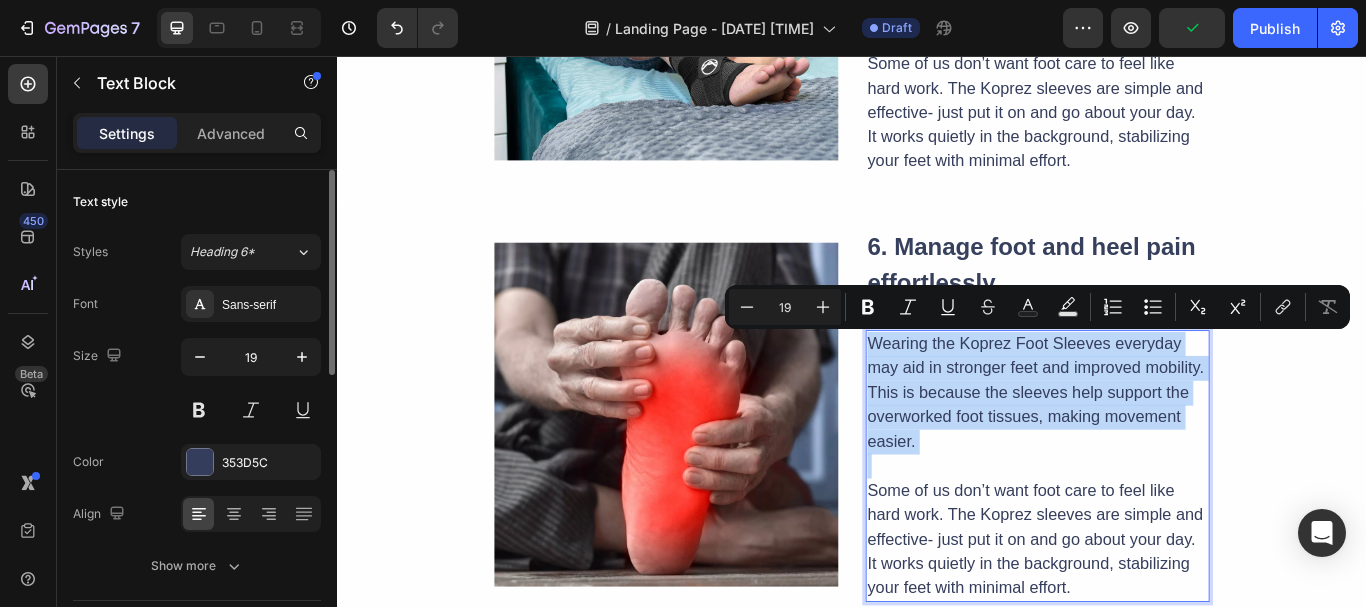 click on "Wearing the Koprez Foot Sleeves everyday may aid in stronger feet and improved mobility. This is because the sleeves help support the overworked foot tissues, making movement easier." at bounding box center (1153, 449) 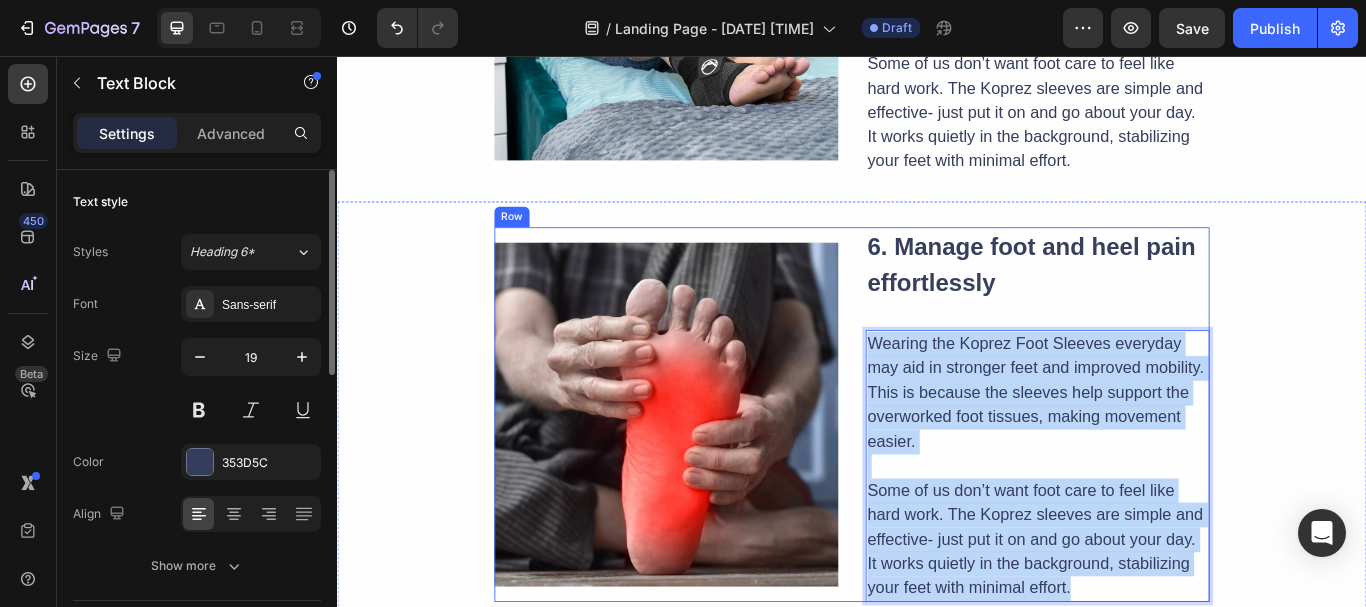 drag, startPoint x: 1287, startPoint y: 669, endPoint x: 943, endPoint y: 381, distance: 448.6424 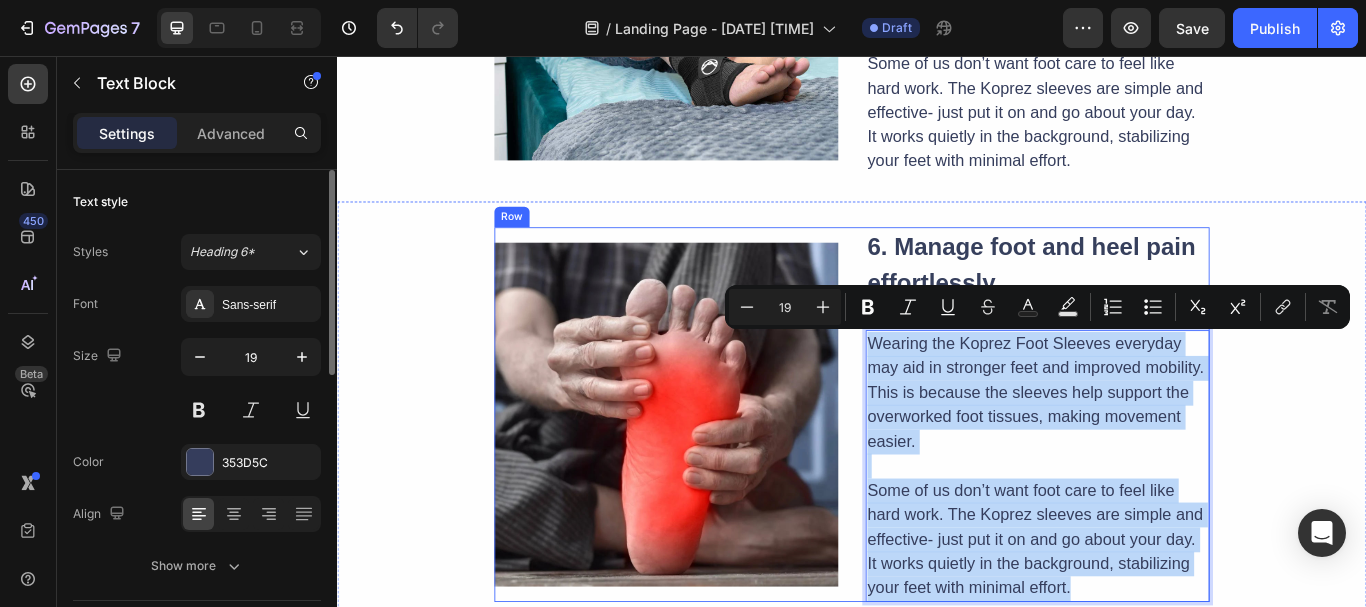 scroll, scrollTop: 2644, scrollLeft: 0, axis: vertical 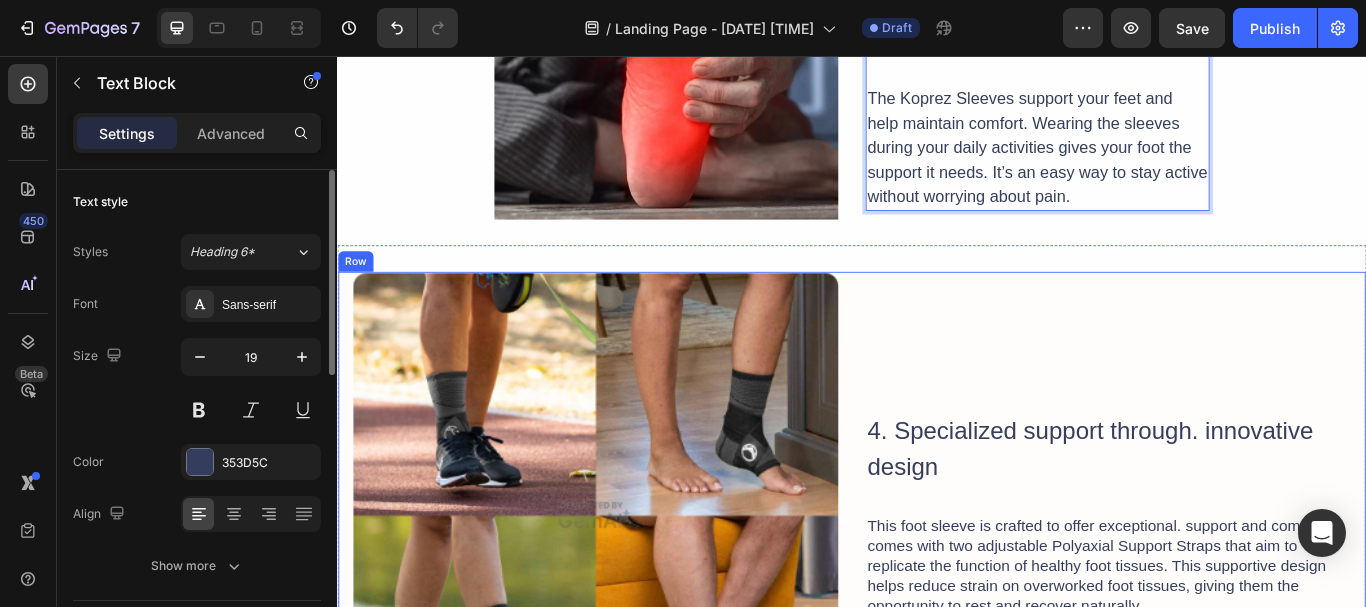 click on "4. Specialized support through. innovative design Heading This foot sleeve is crafted to offer exceptional. support and comfort. It comes with two adjustable Polyaxial Support Straps that aim to replicate the function of healthy foot tissues. This supportive design helps reduce strain on overworked foot tissues, giving them the opportunity to rest and recover naturally. Text Block" at bounding box center (1236, 591) 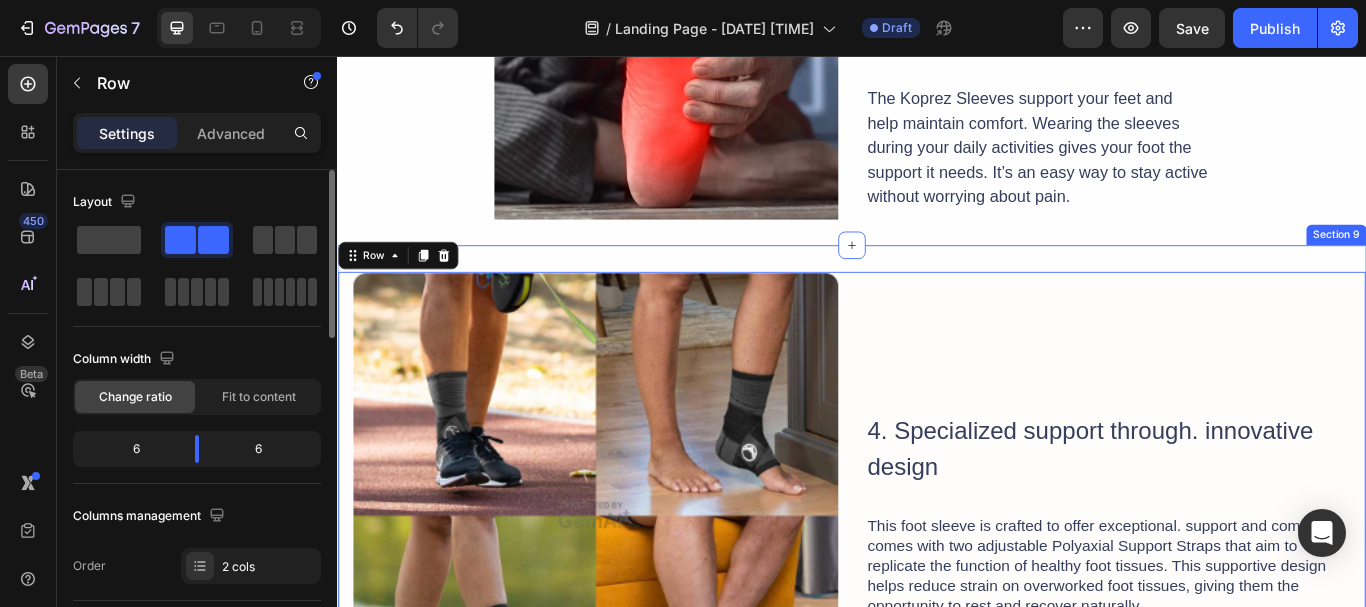 click on "Image 4. Specialized support through. innovative design Heading This foot sleeve is crafted to offer exceptional. support and comfort. It comes with two adjustable Polyaxial Support Straps that aim to replicate the function of healthy foot tissues. This supportive design helps reduce strain on overworked foot tissues, giving them the opportunity to rest and recover naturally. Text Block Row   0 Section 9" at bounding box center (937, 593) 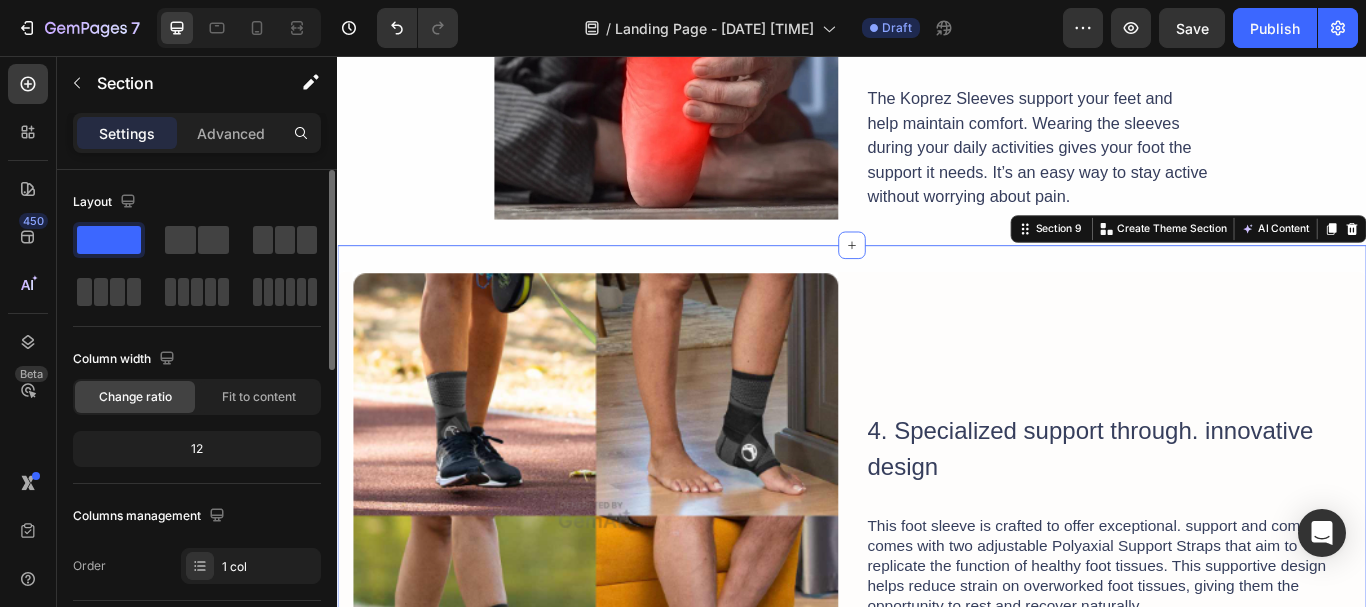 drag, startPoint x: 1504, startPoint y: 255, endPoint x: 1491, endPoint y: 265, distance: 16.40122 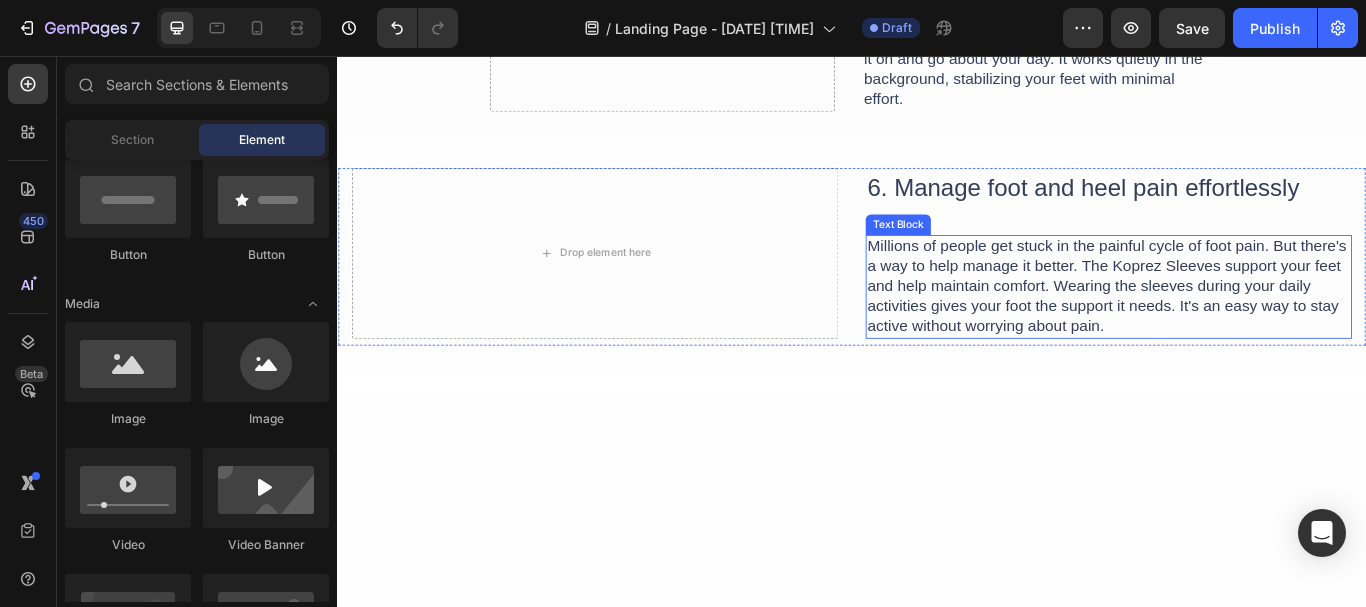 scroll, scrollTop: 3166, scrollLeft: 0, axis: vertical 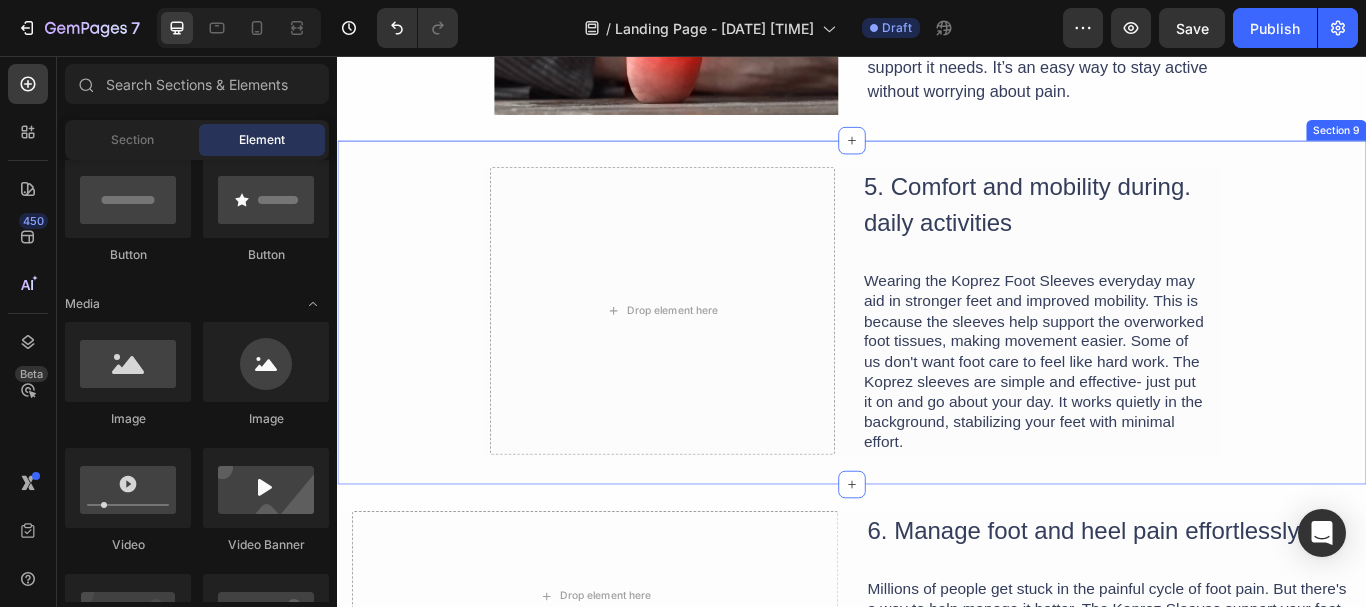 click on "Drop element here 5. Comfort and mobility during. daily activities Heading Wearing the Koprez Foot Sleeves everyday may aid in stronger feet and improved mobility. This is because the sleeves help support the overworked foot tissues, making movement easier. Some of us don't want foot care to feel like hard work. The Koprez sleeves are simple and effective- just put it on and go about your day. It works quietly in the background, stabilizing your feet with minimal effort. Text Block Row" at bounding box center (937, 355) 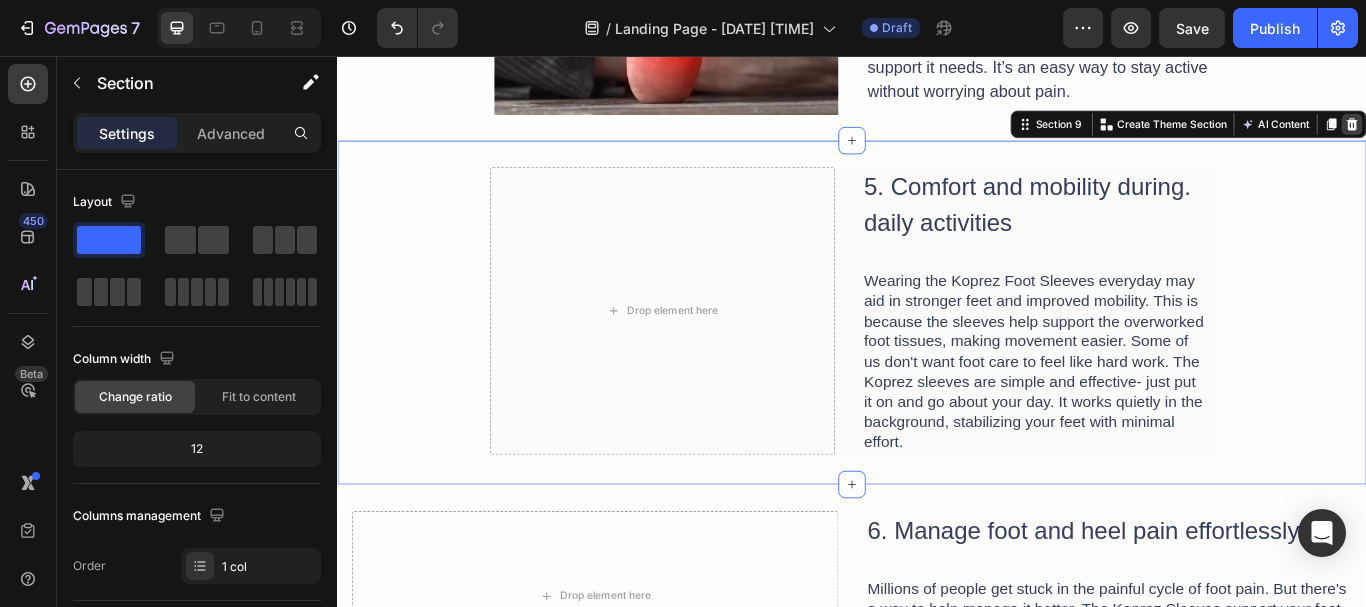click 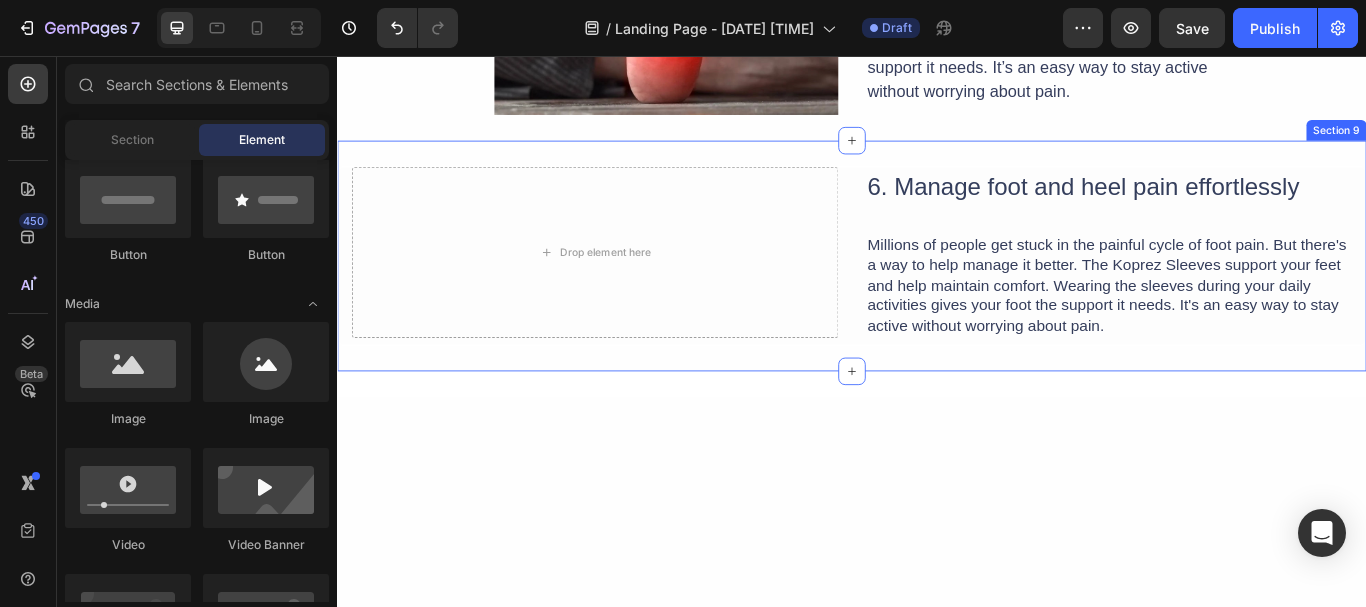 click on "Drop element here 6. Manage foot and heel pain effortlessly Heading Millions of people get stuck in the painful cycle of foot pain. But there's a way to help manage it better. The Koprez Sleeves support your feet and help maintain comfort. Wearing the sleeves during your daily activities gives your foot the support it needs. It's an easy way to stay active without worrying about pain. Text Block Row Section 9" at bounding box center (937, 289) 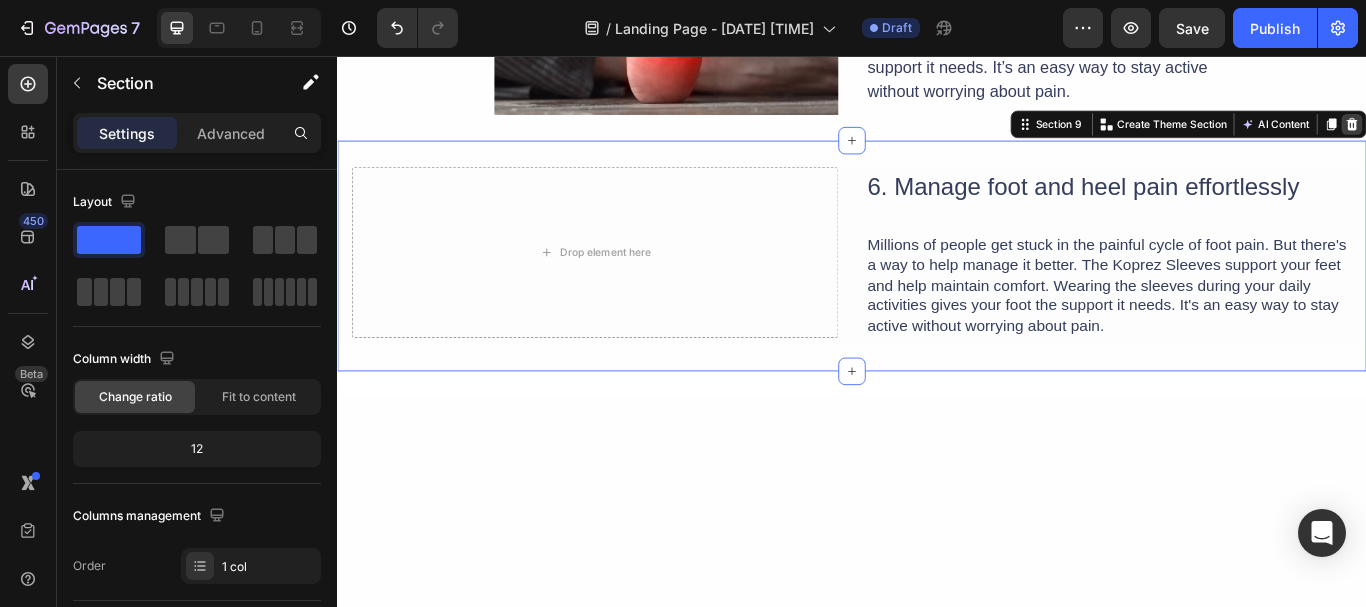 click 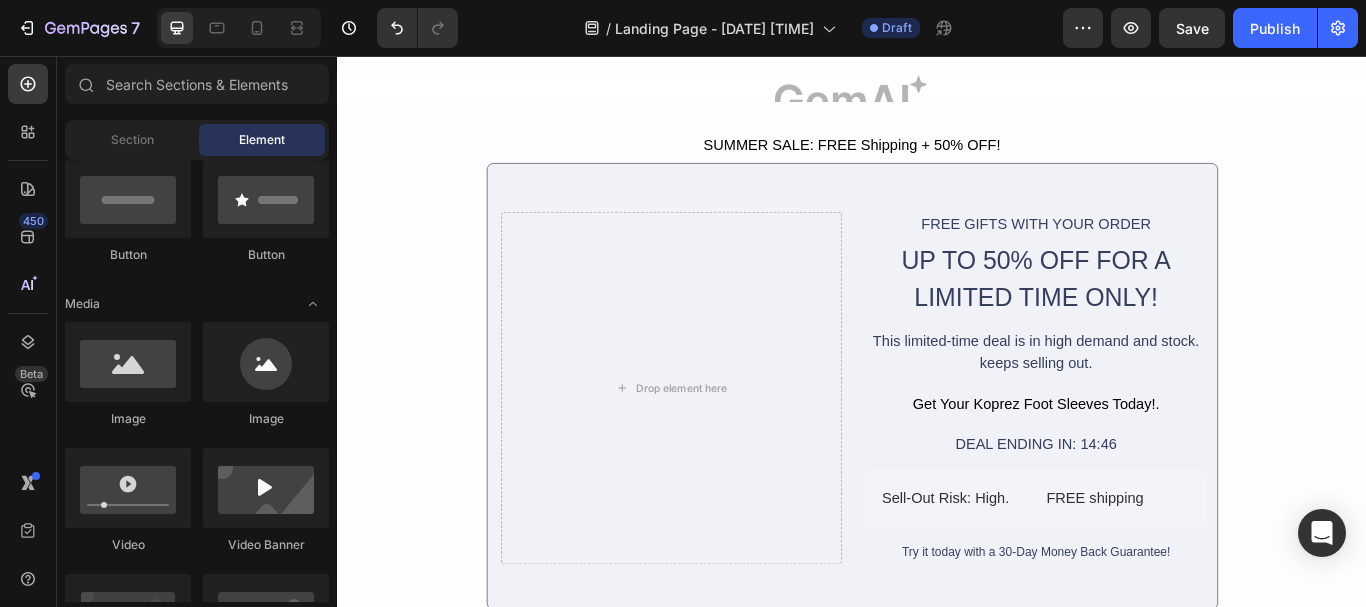 scroll, scrollTop: 3166, scrollLeft: 0, axis: vertical 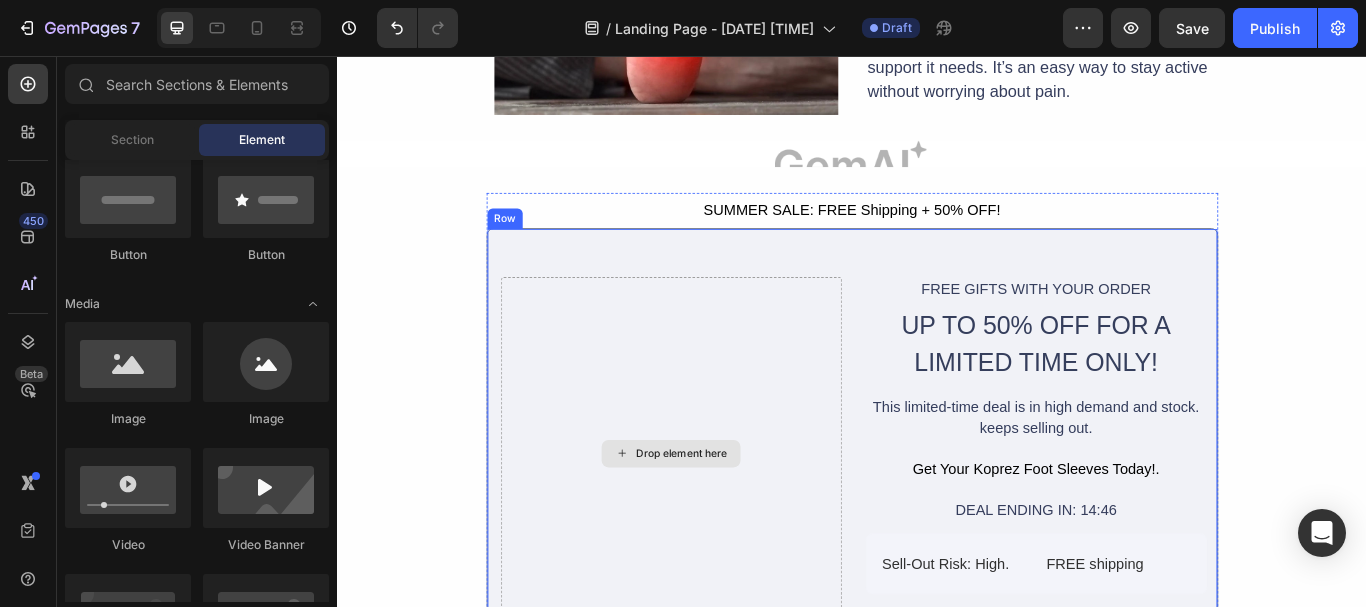 click on "Drop element here" at bounding box center (727, 519) 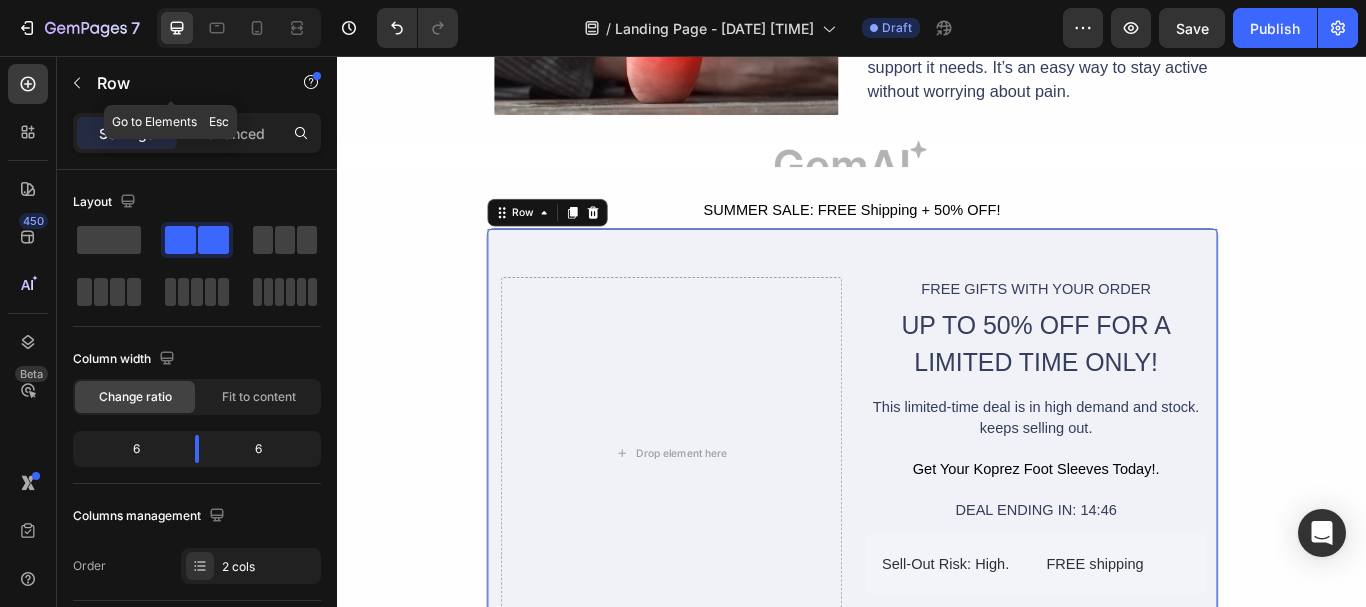 click 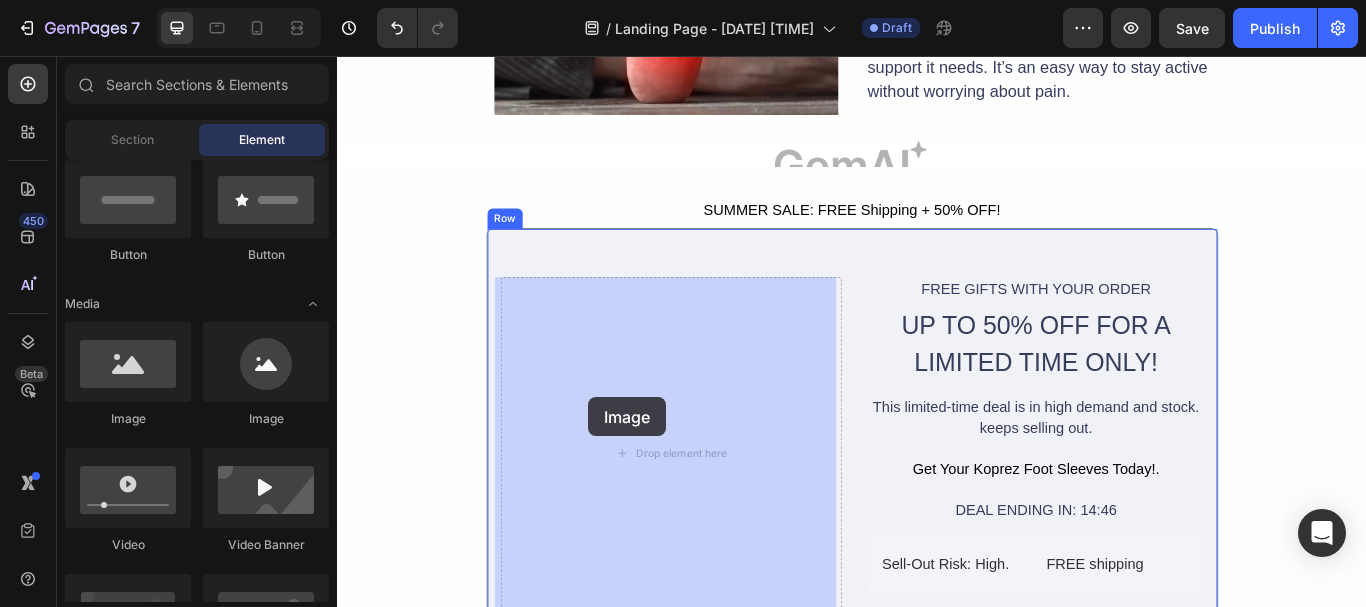 drag, startPoint x: 449, startPoint y: 429, endPoint x: 644, endPoint y: 459, distance: 197.29419 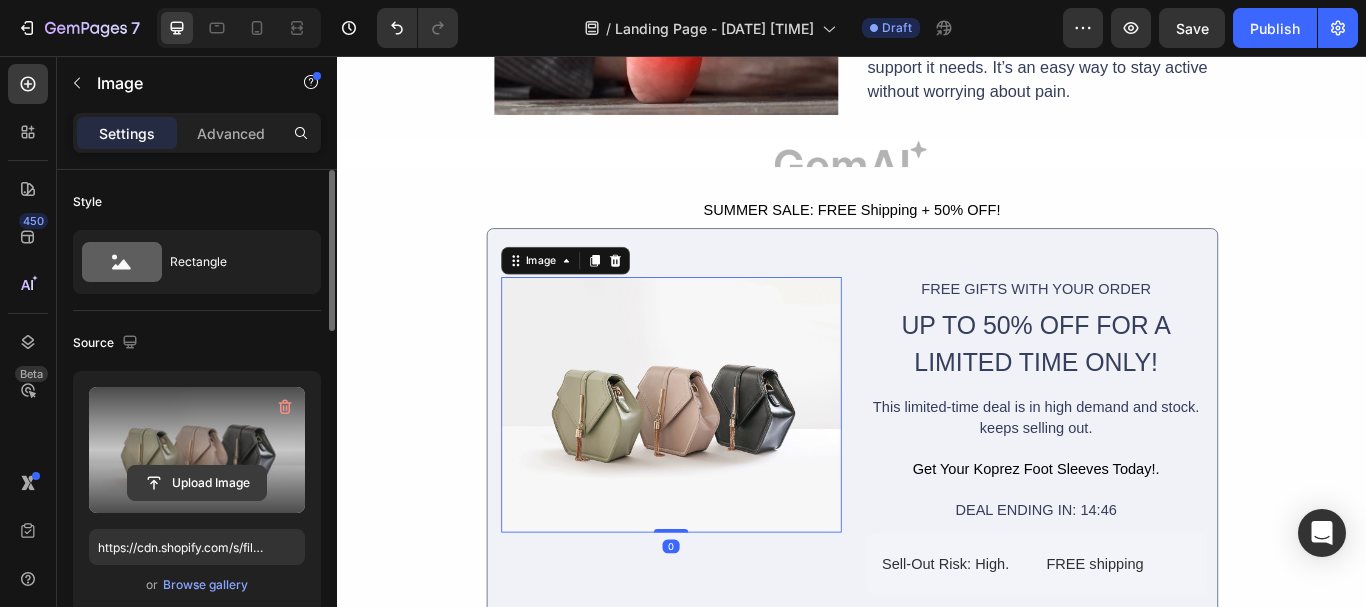 click 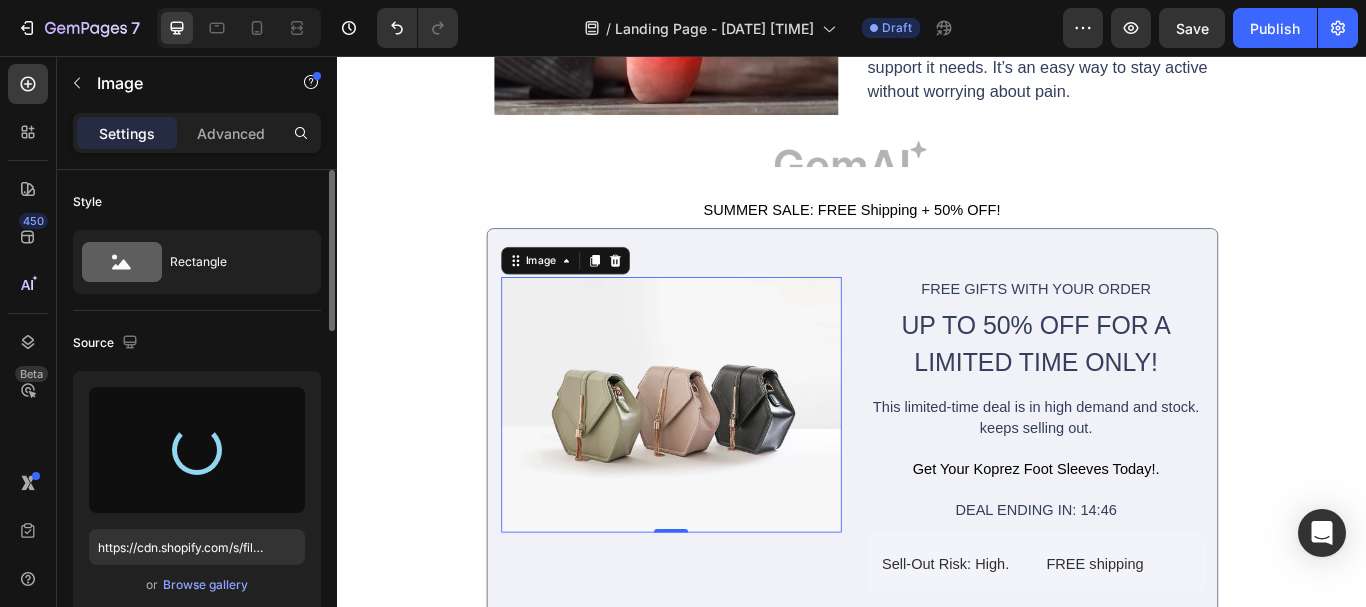 type on "https://cdn.shopify.com/s/files/1/0638/7574/3849/files/gempages_574884256640140517-faa4c801-fc3e-4940-8d32-e471089c4615.jpg" 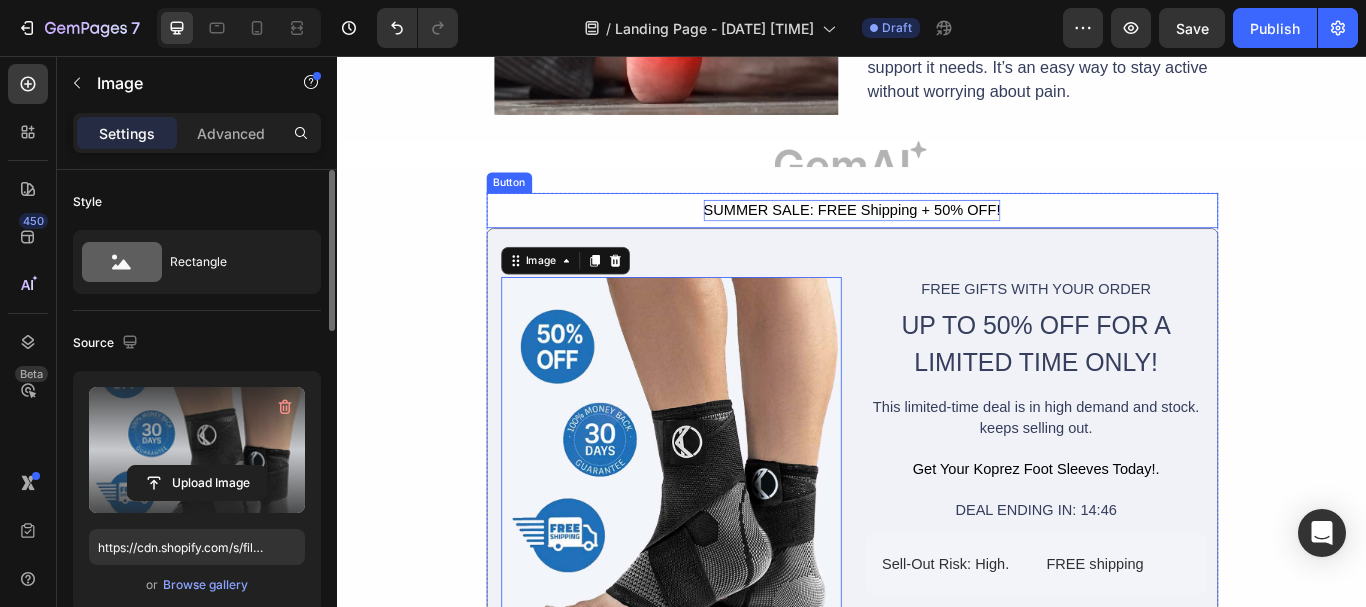 click on "SUMMER SALE: FREE Shipping + 50% OFF!" at bounding box center (937, 237) 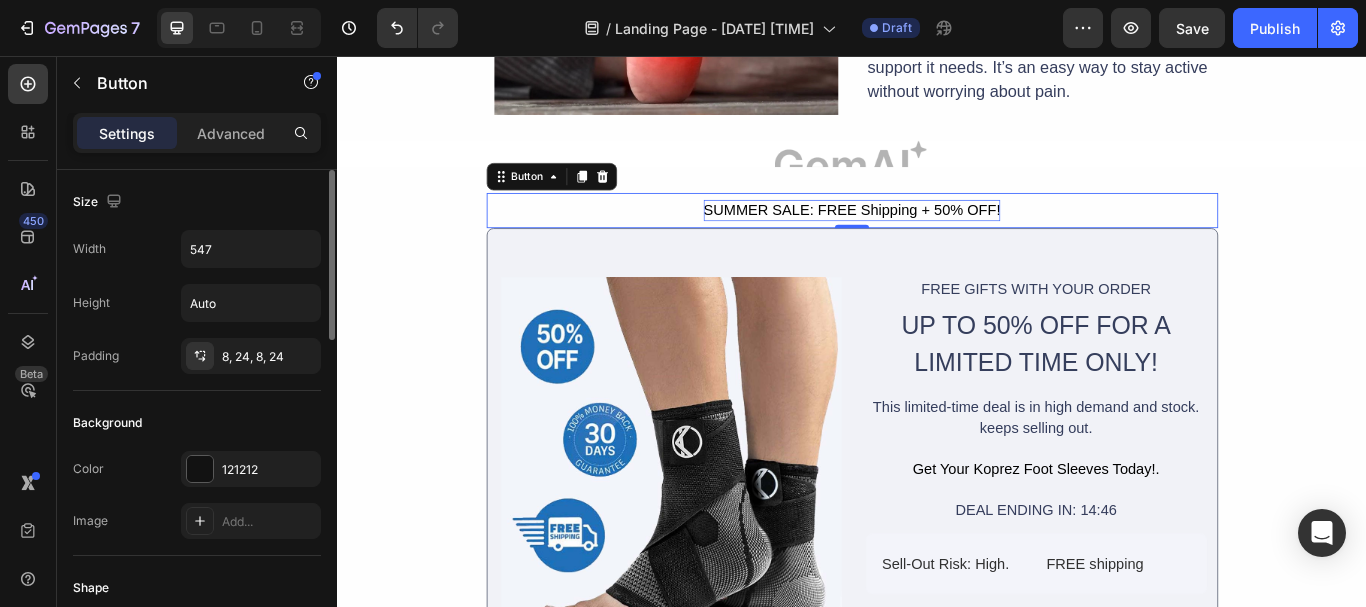 click on "SUMMER SALE: FREE Shipping + 50% OFF!" at bounding box center [937, 237] 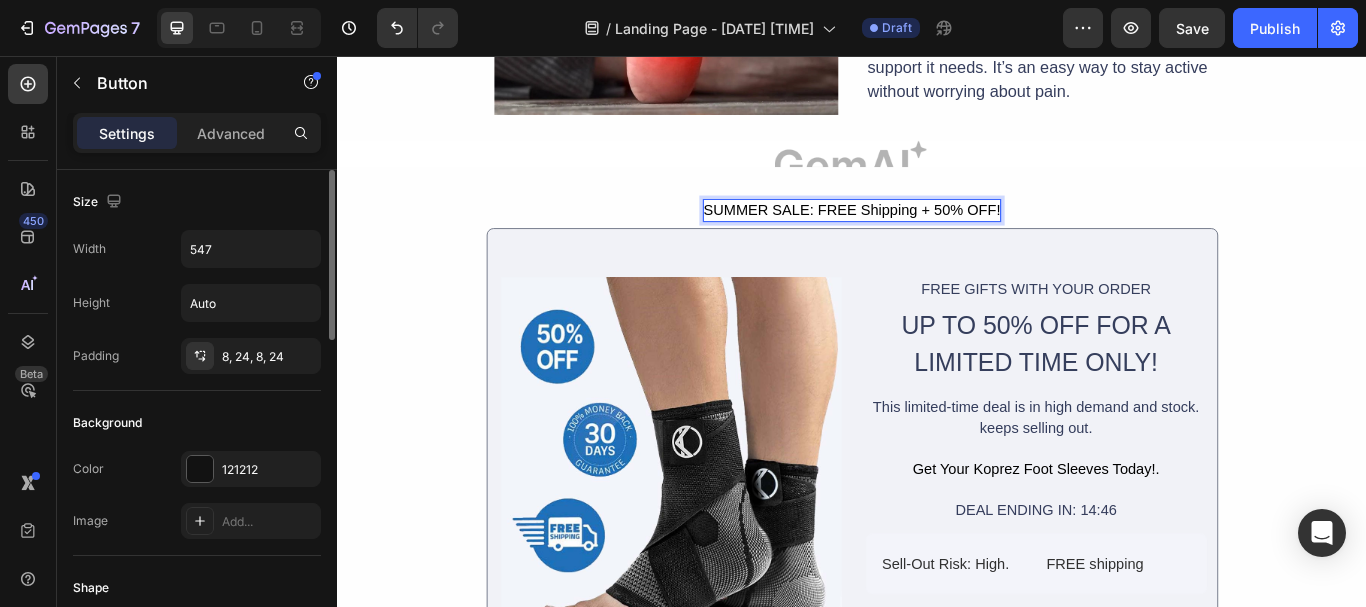 click on "SUMMER SALE: FREE Shipping + 50% OFF!" at bounding box center (937, 237) 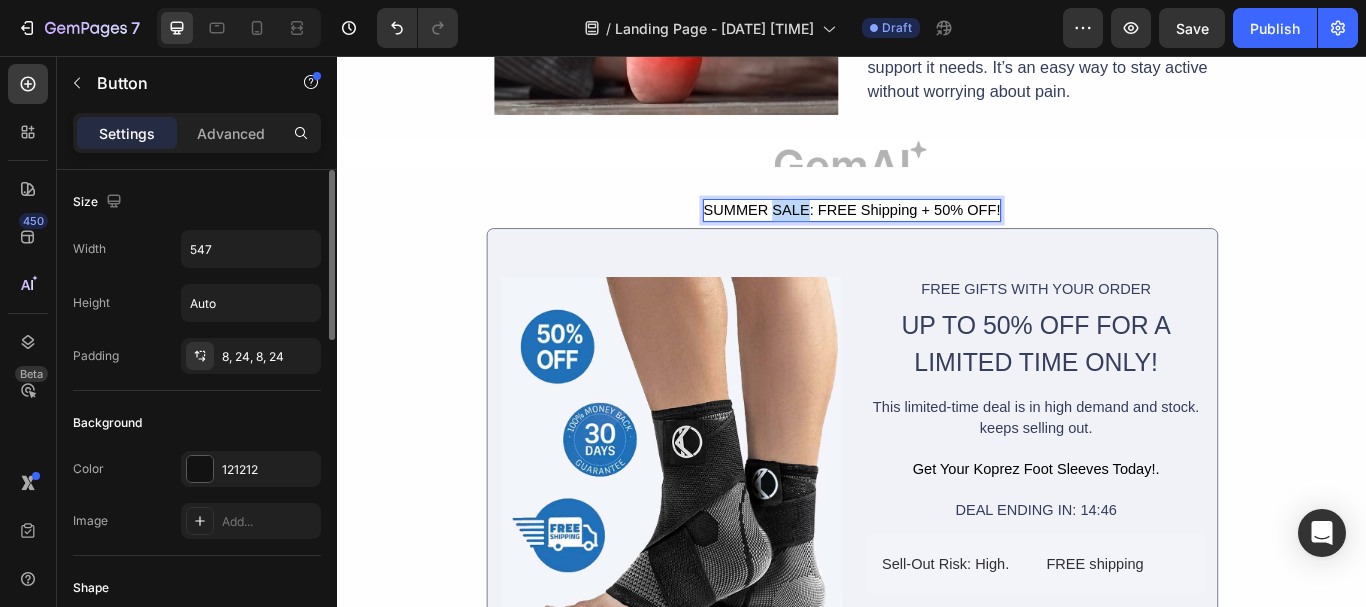 click on "SUMMER SALE: FREE Shipping + 50% OFF!" at bounding box center (937, 237) 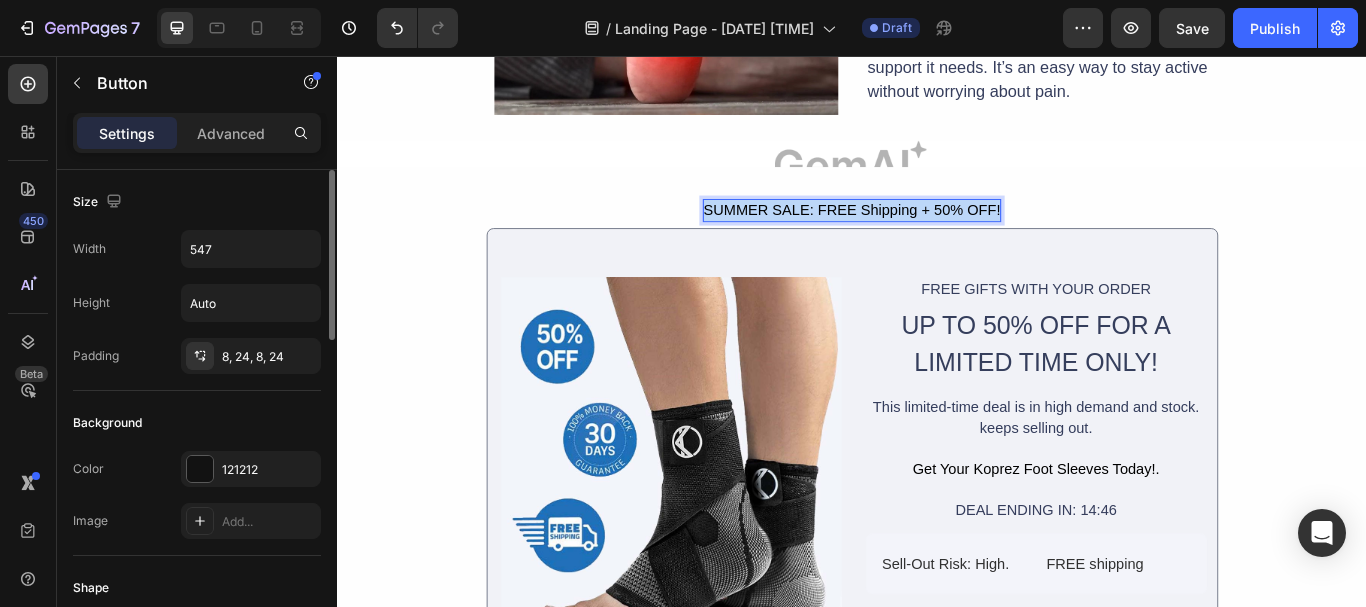 click on "SUMMER SALE: FREE Shipping + 50% OFF!" at bounding box center [937, 237] 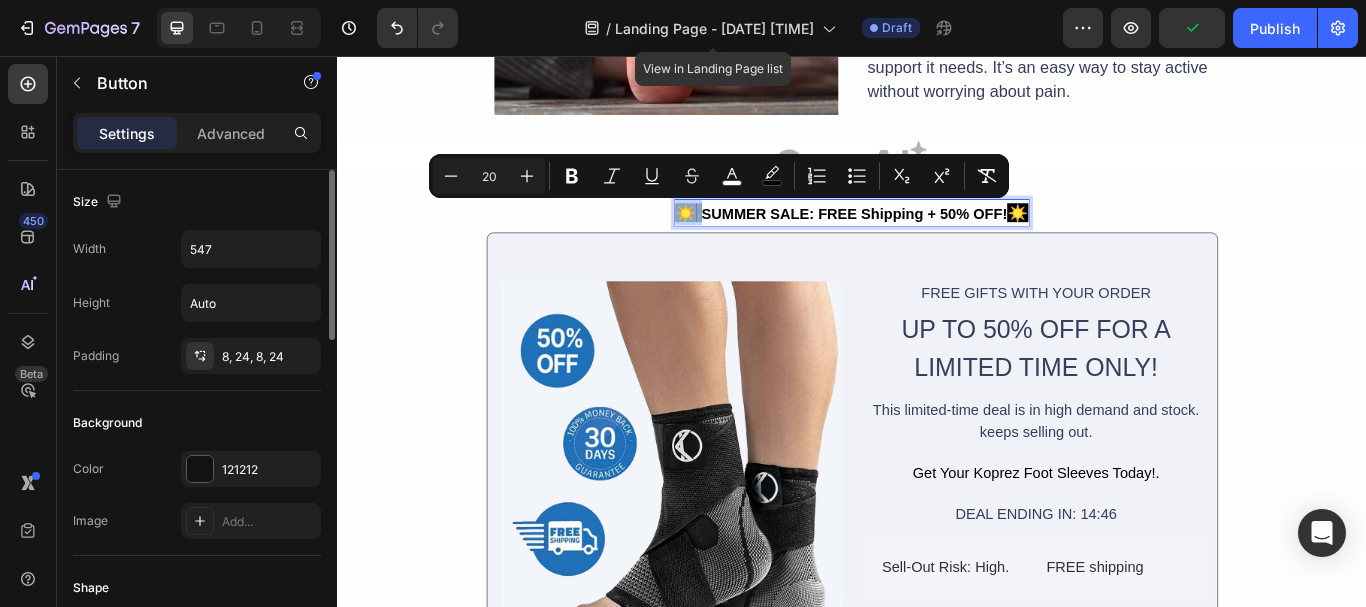 drag, startPoint x: 754, startPoint y: 241, endPoint x: 720, endPoint y: 237, distance: 34.234486 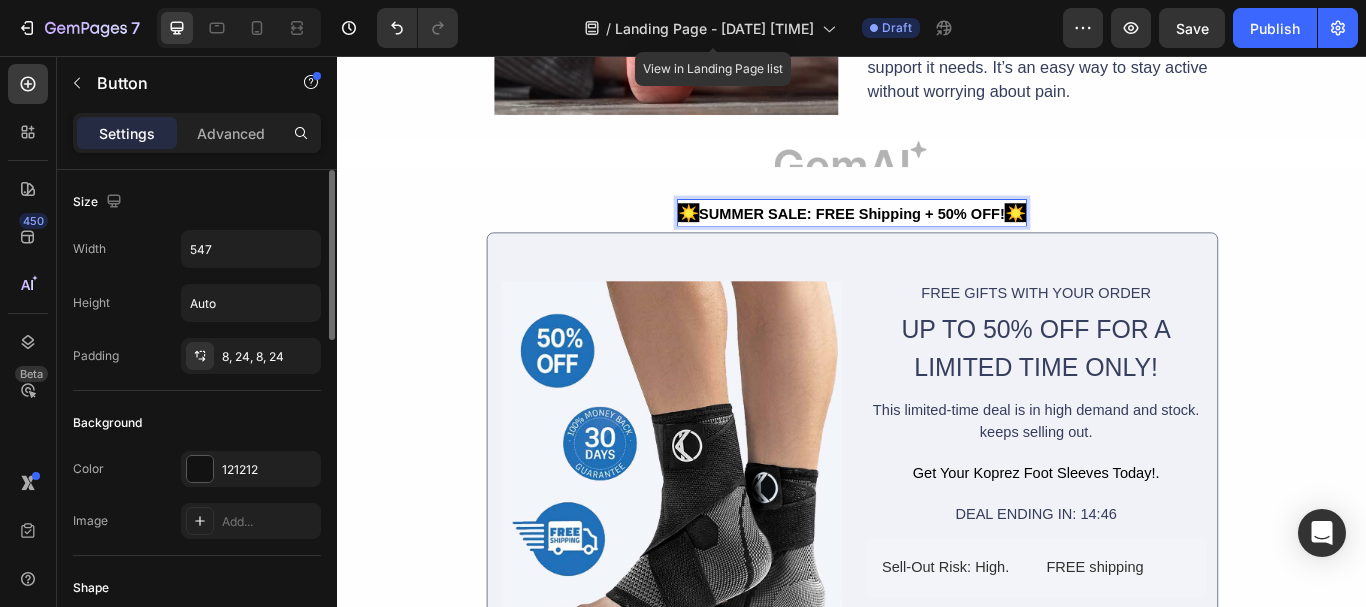 click on "SUMMER SALE: FREE Shipping + 50% OFF!" at bounding box center (937, 240) 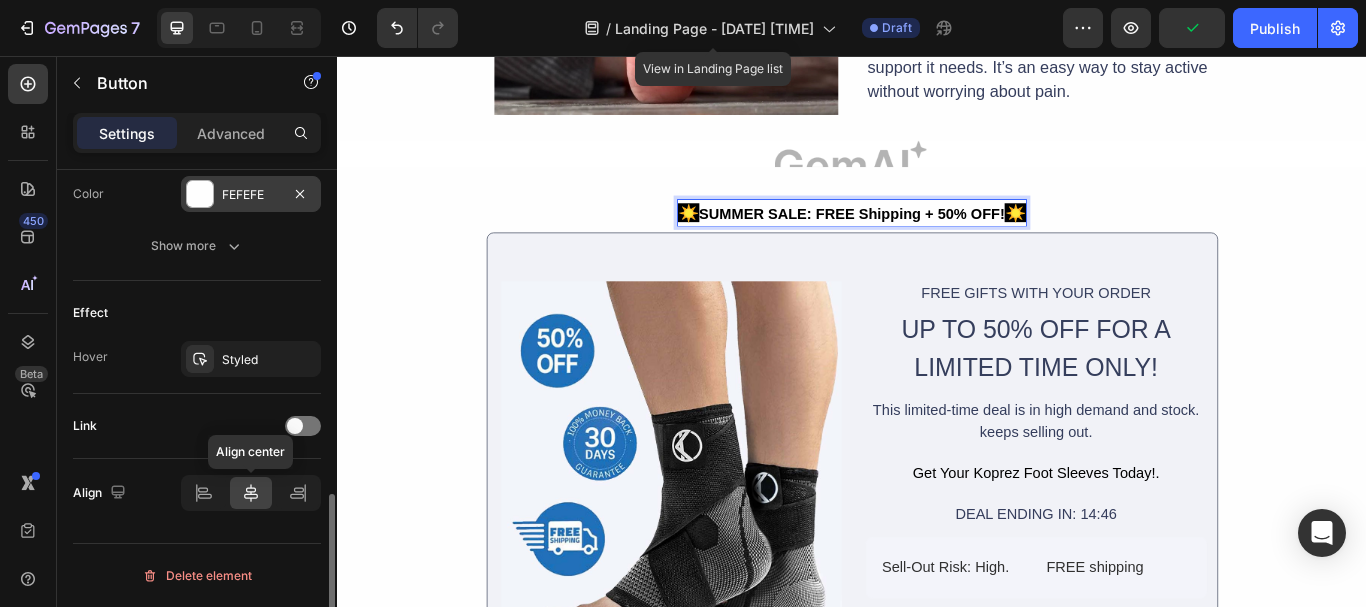 scroll, scrollTop: 640, scrollLeft: 0, axis: vertical 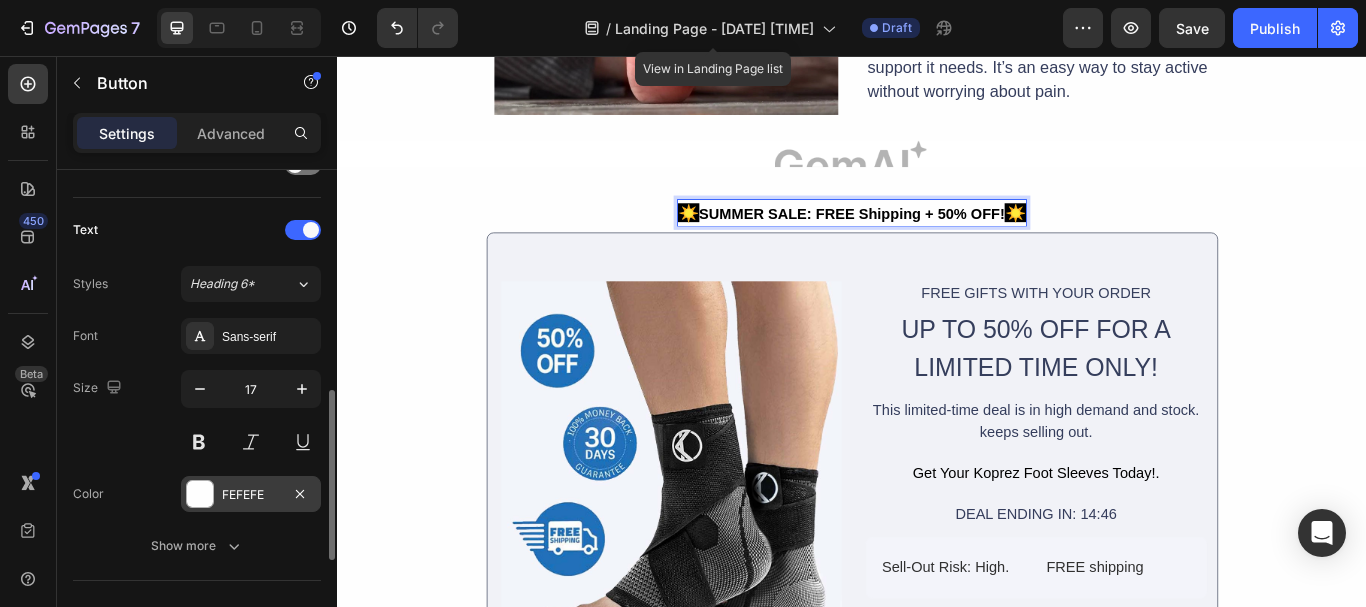 click on "FEFEFE" at bounding box center (251, 495) 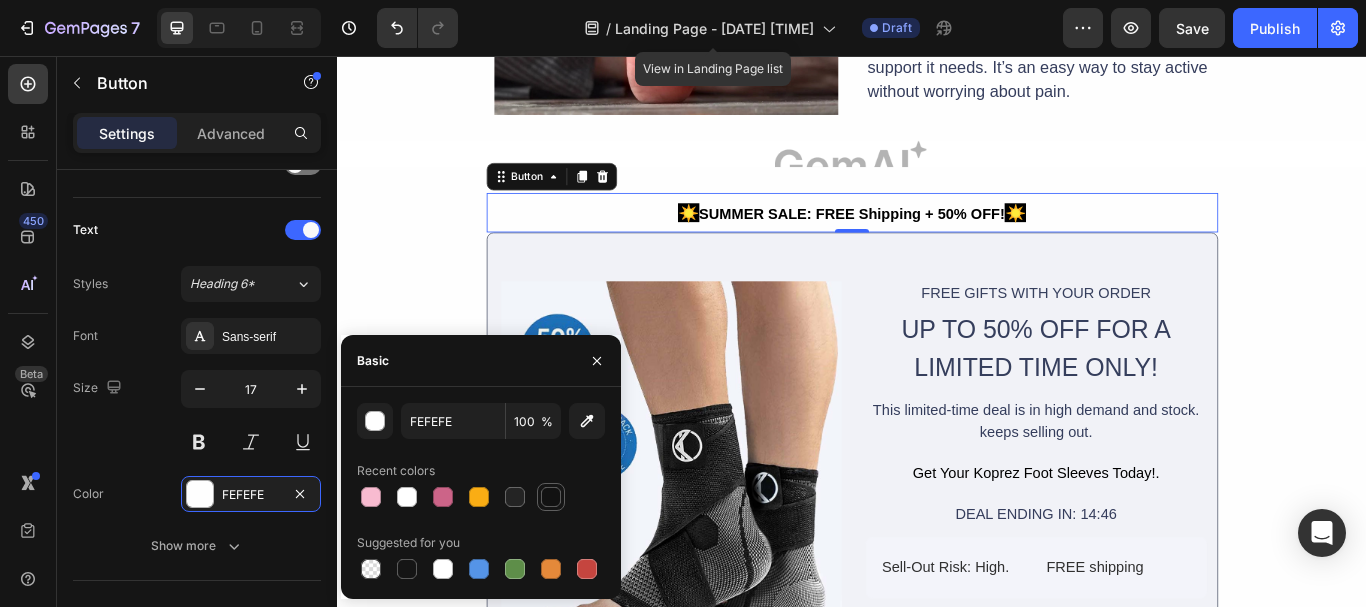 click at bounding box center (551, 497) 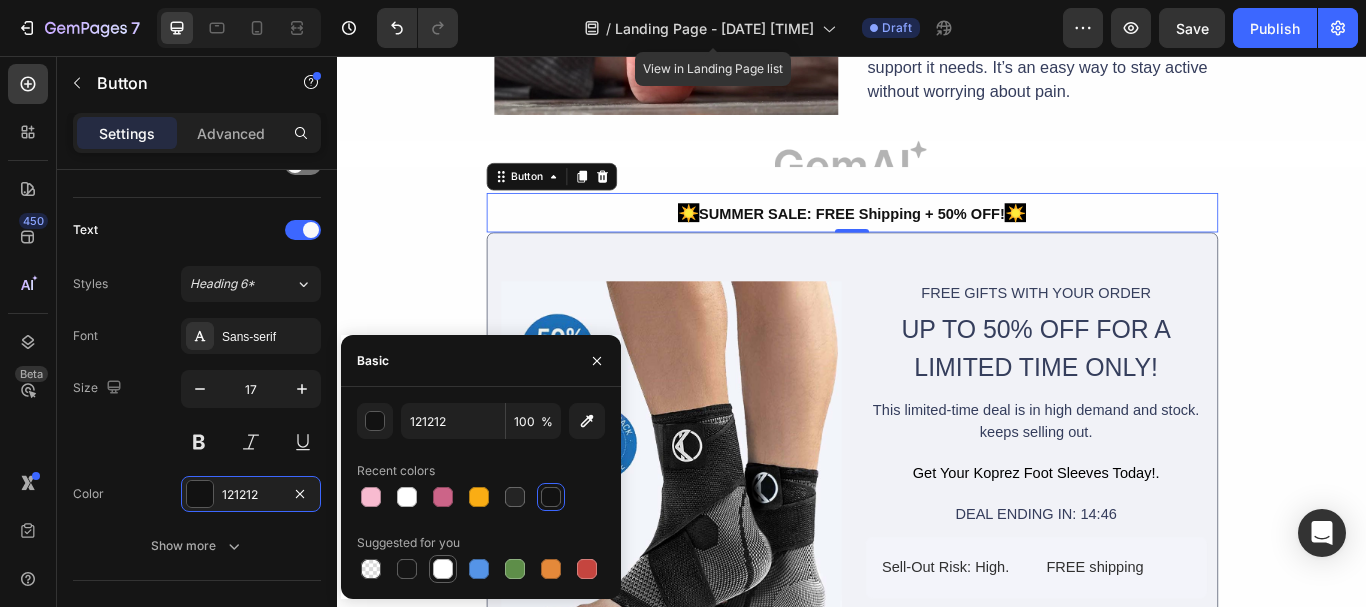 click at bounding box center (443, 569) 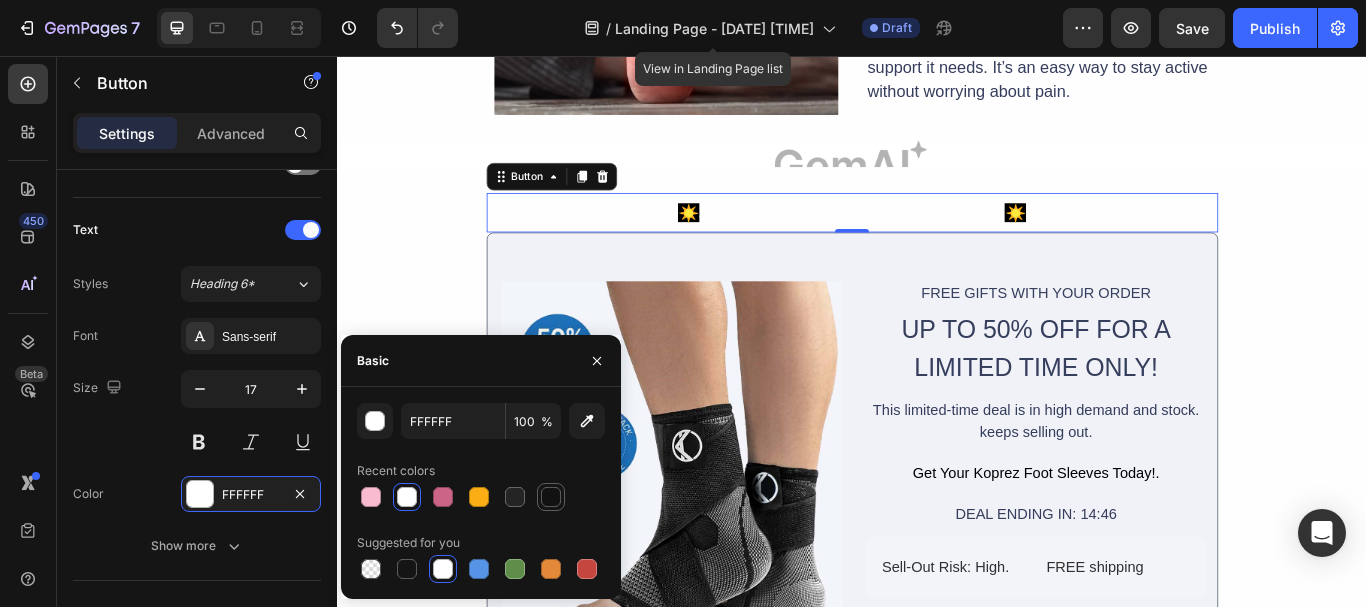 click at bounding box center (551, 497) 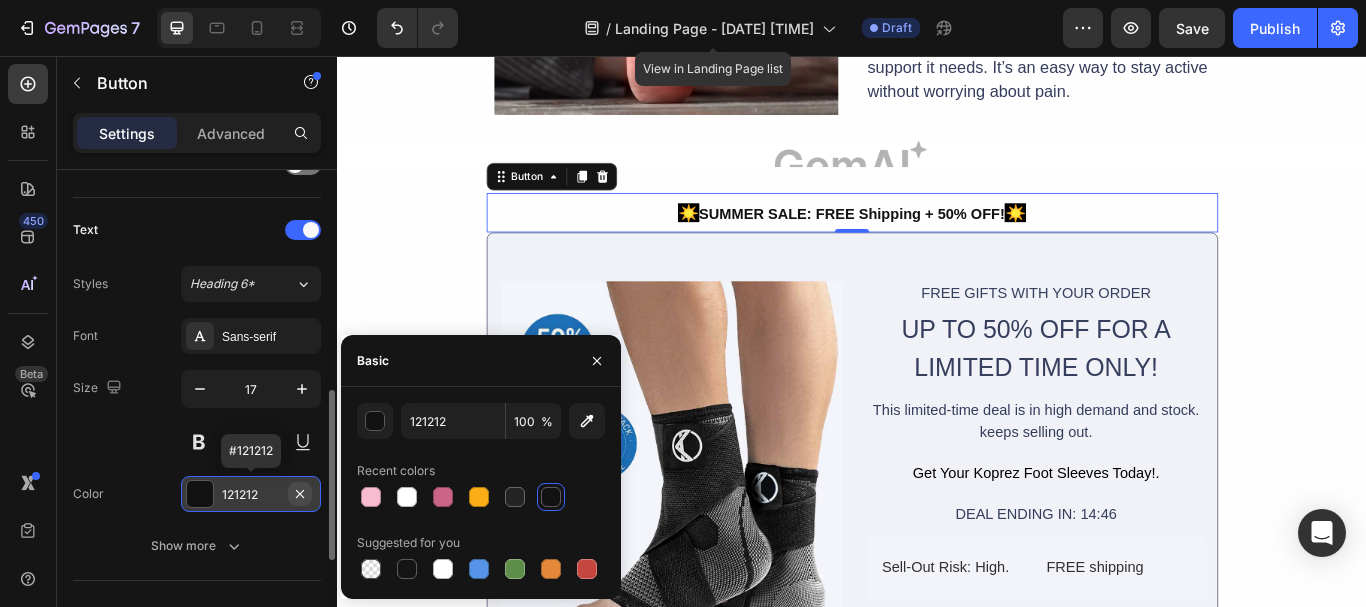 click 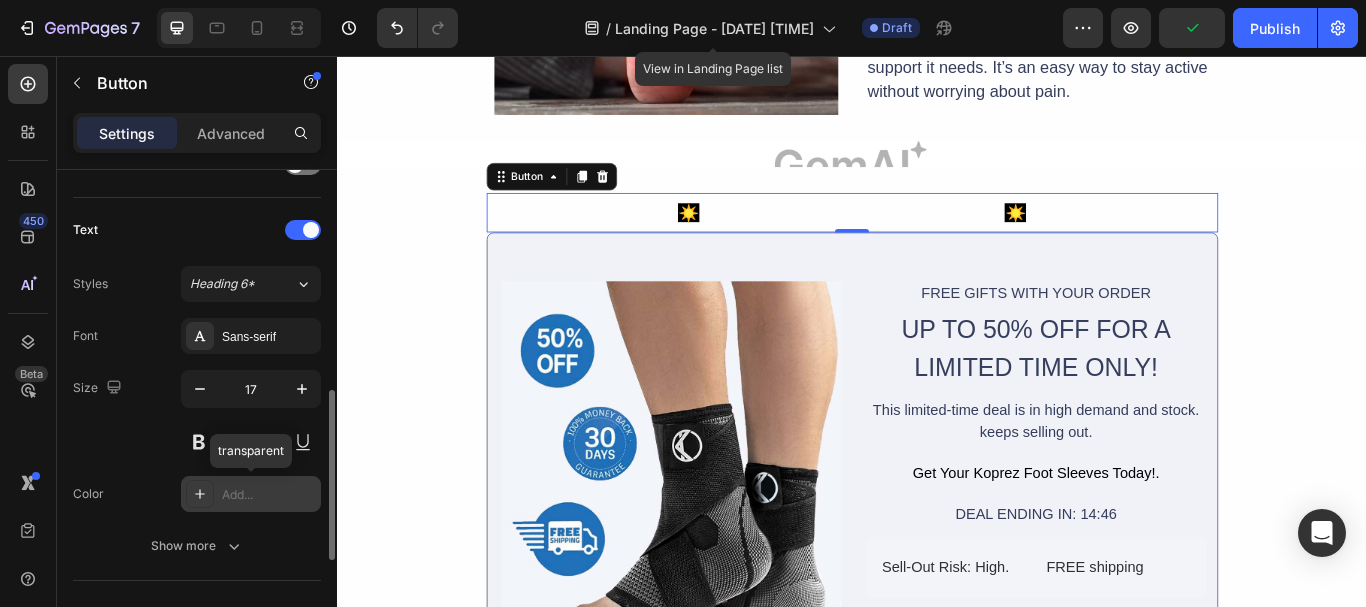 click on "Add..." at bounding box center (269, 495) 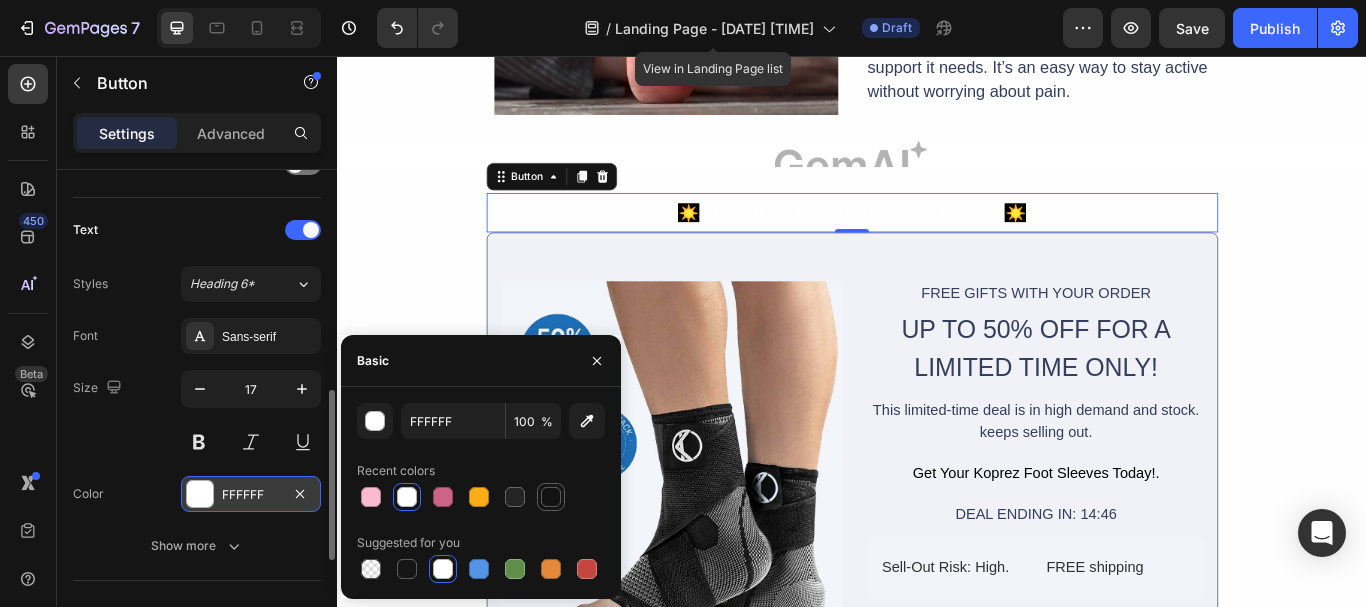 click at bounding box center (551, 497) 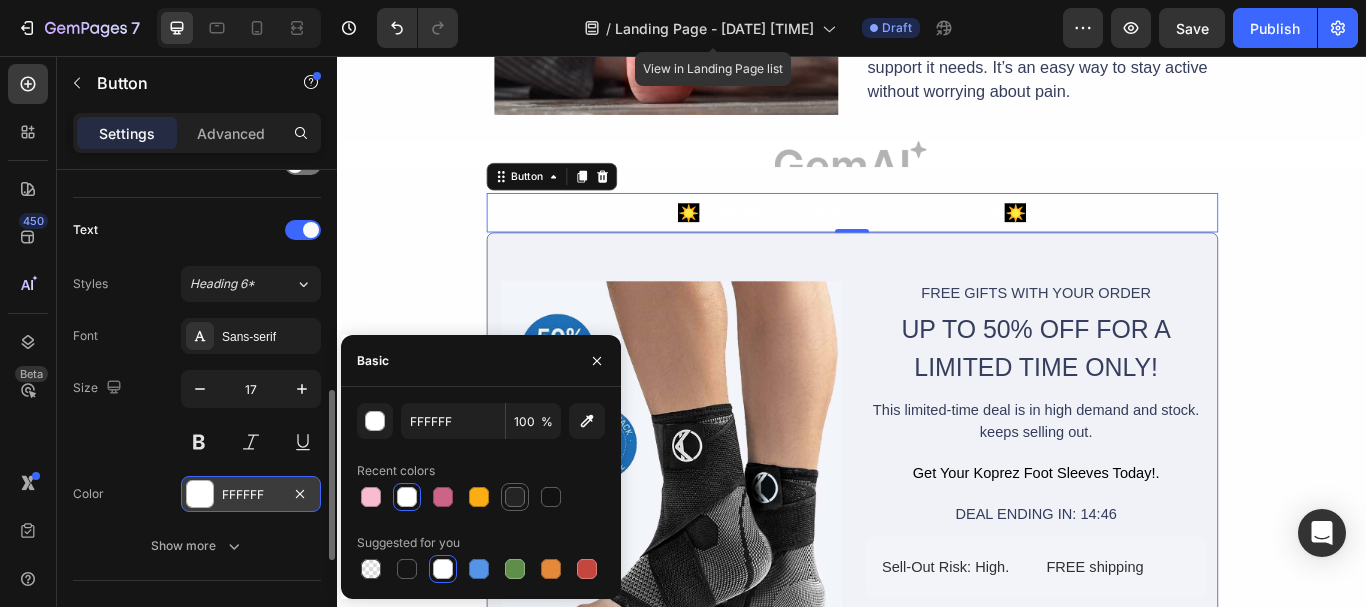 type on "121212" 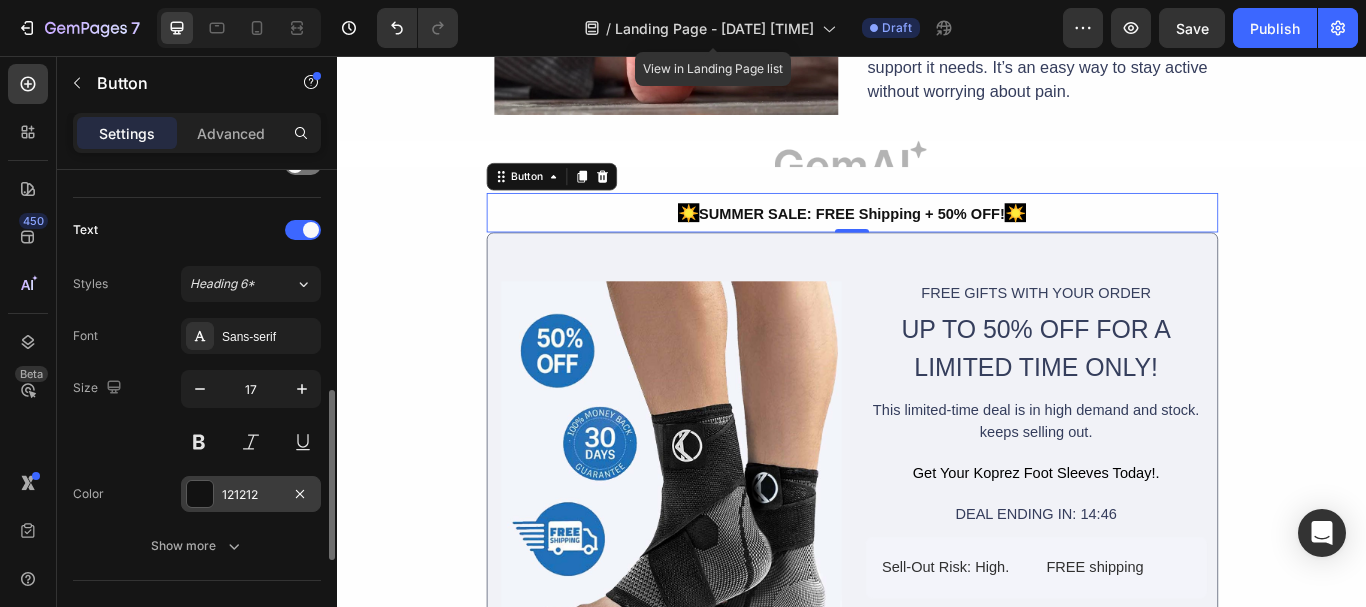 click on "450 Beta" at bounding box center [28, 331] 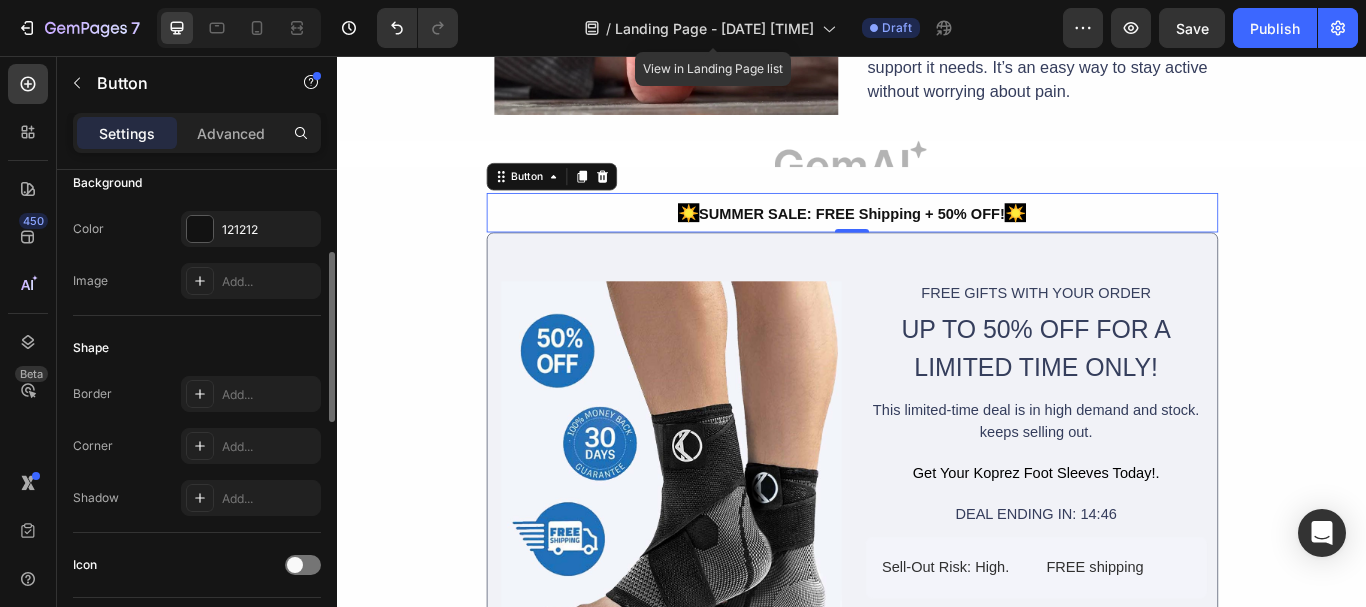scroll, scrollTop: 140, scrollLeft: 0, axis: vertical 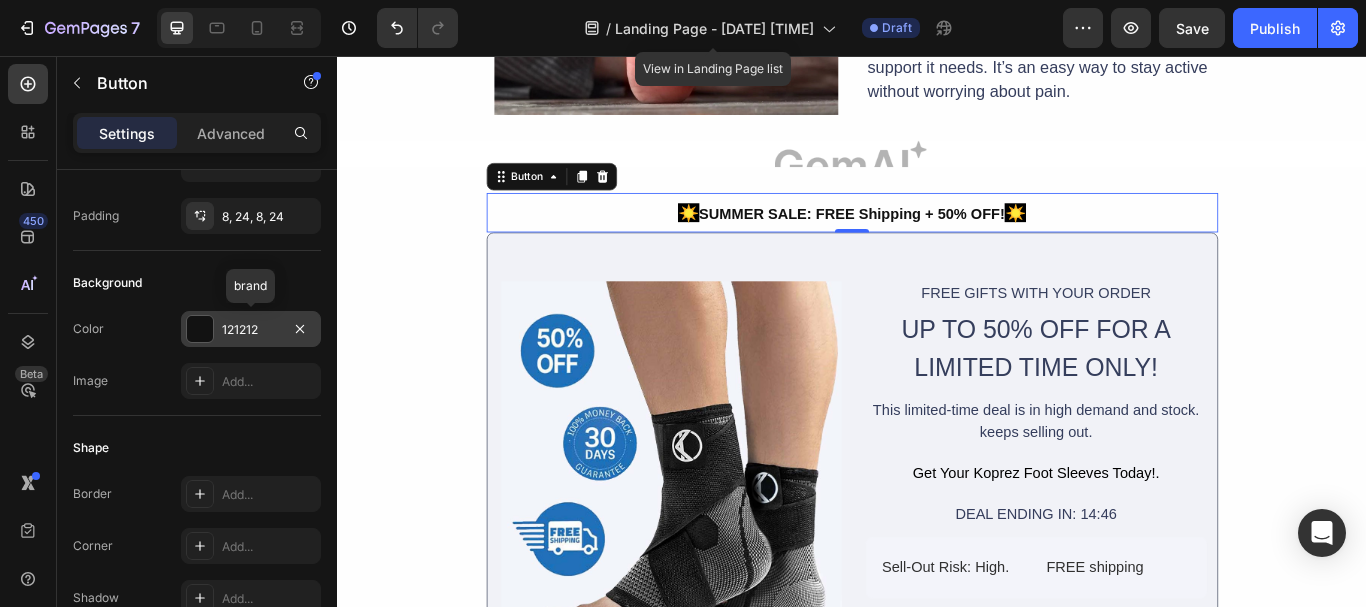 click on "121212" at bounding box center (251, 329) 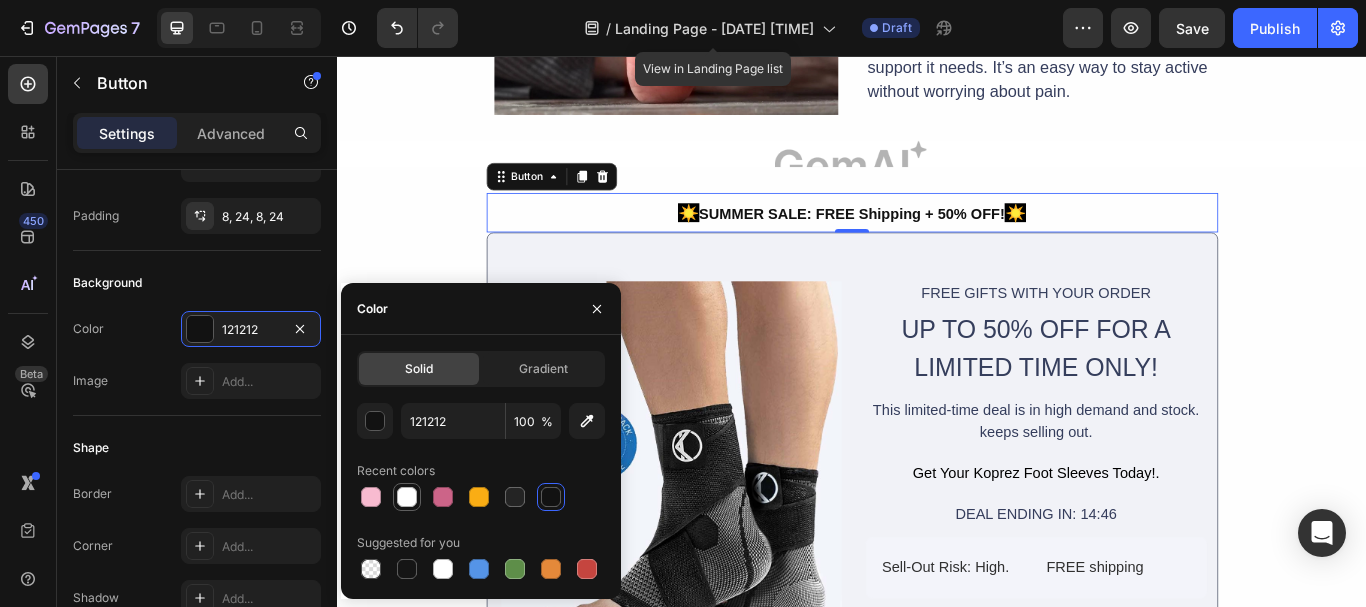 click at bounding box center [407, 497] 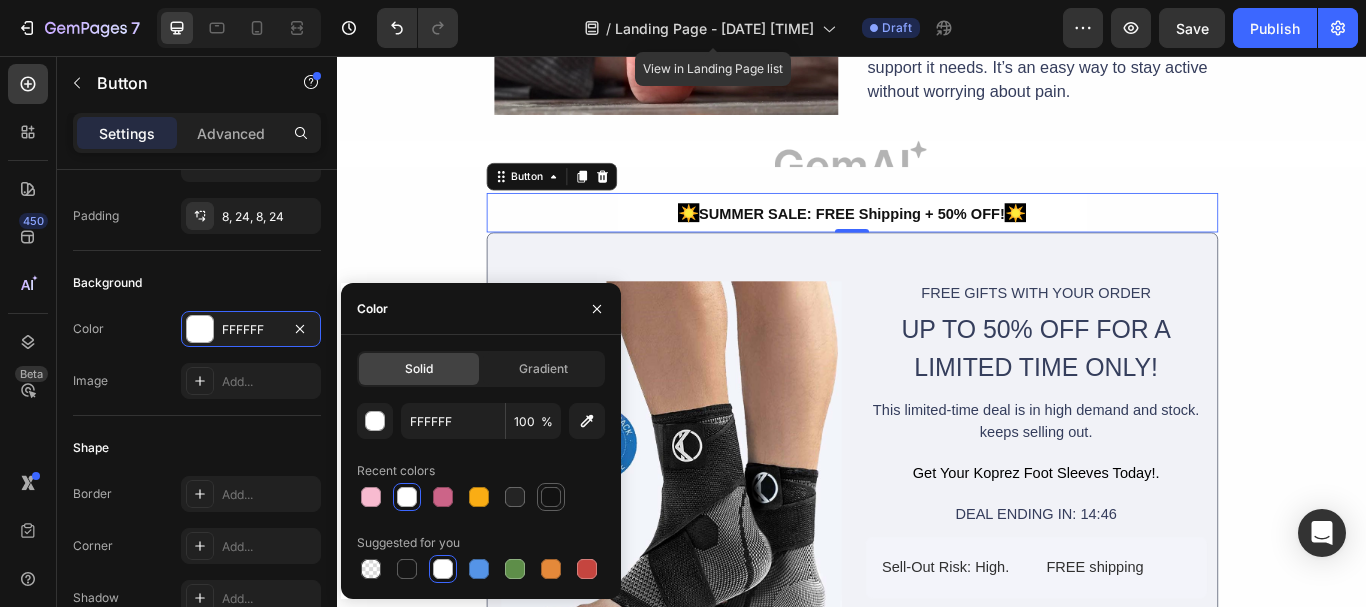 click at bounding box center (551, 497) 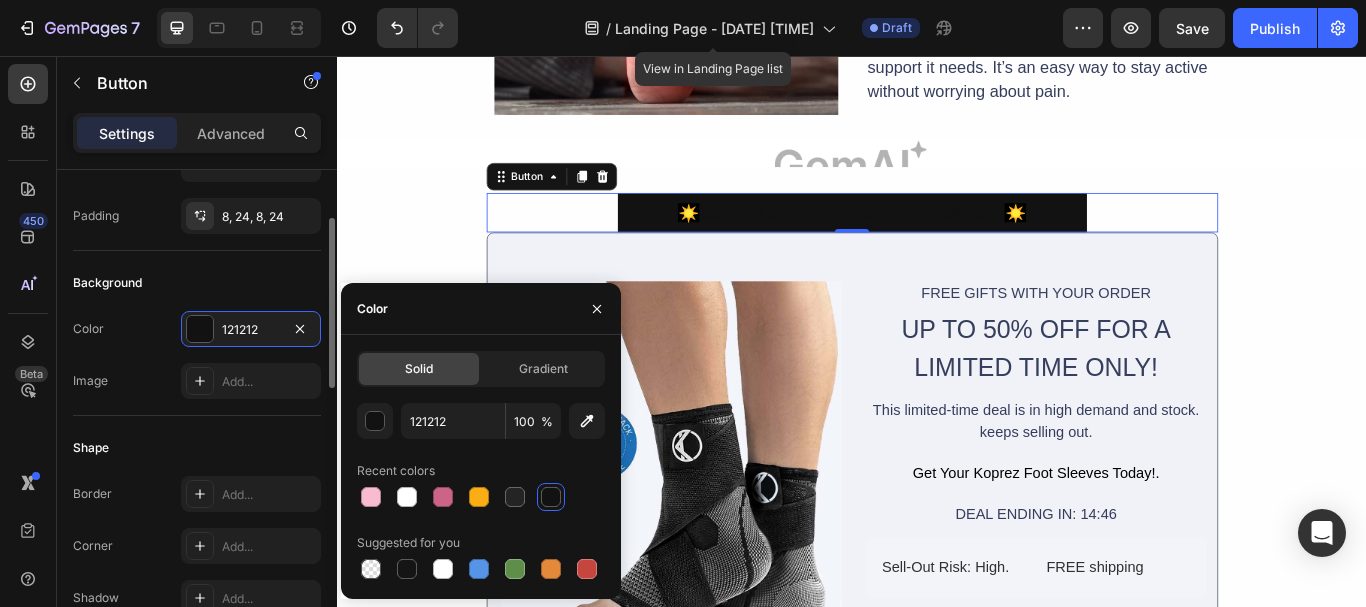 click on "Shape Border Add... Corner Add... Shadow Add..." 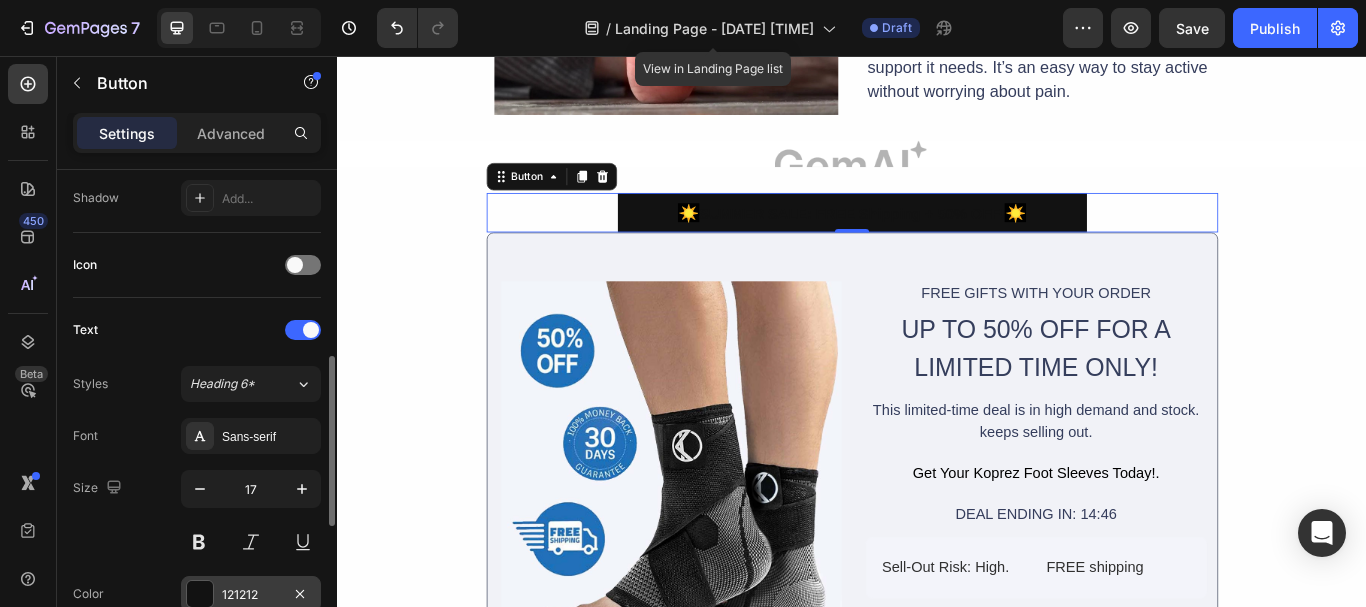 scroll, scrollTop: 640, scrollLeft: 0, axis: vertical 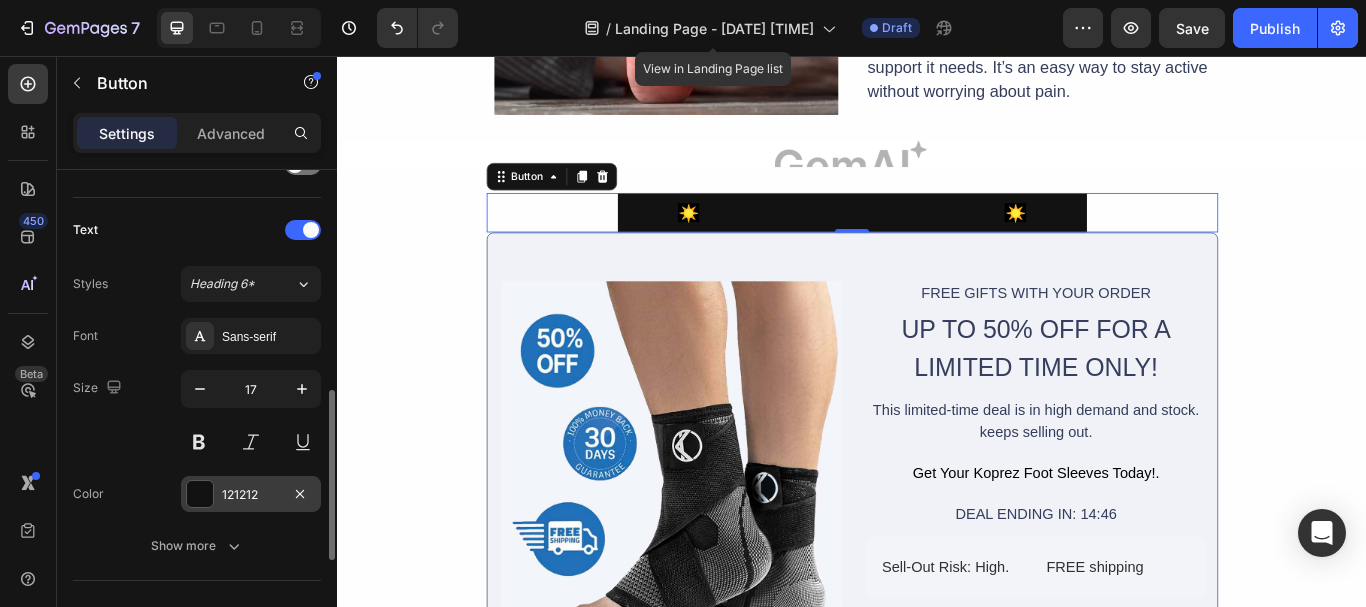click on "121212" at bounding box center [251, 494] 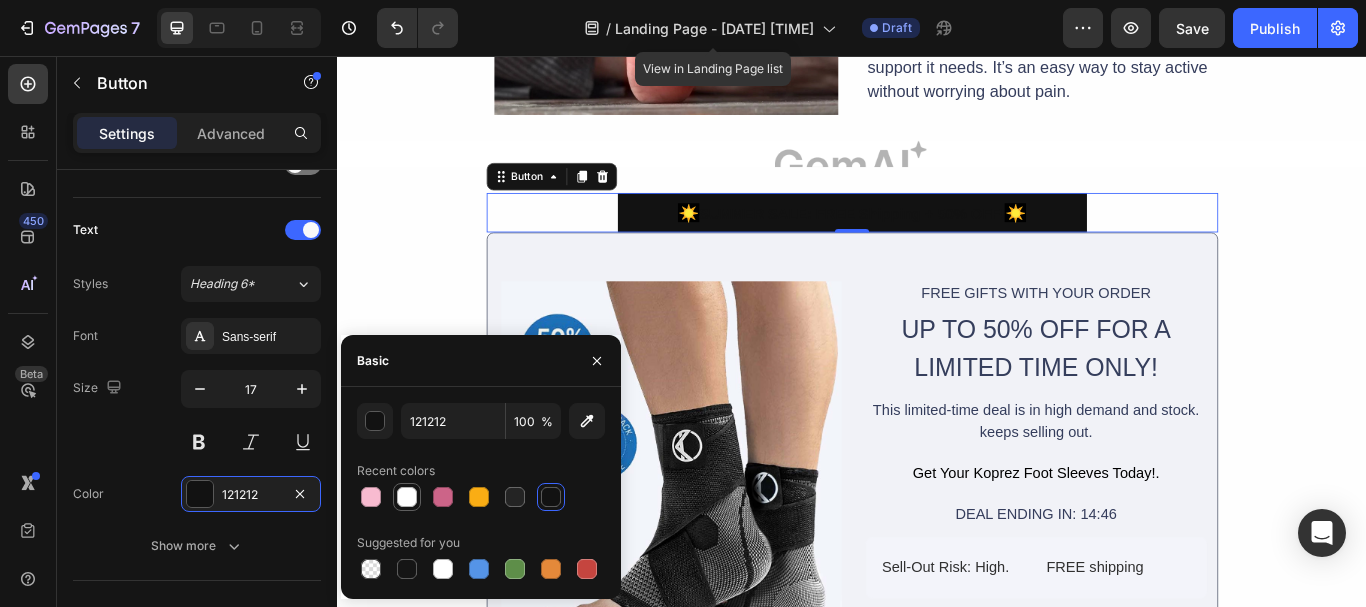 click at bounding box center (407, 497) 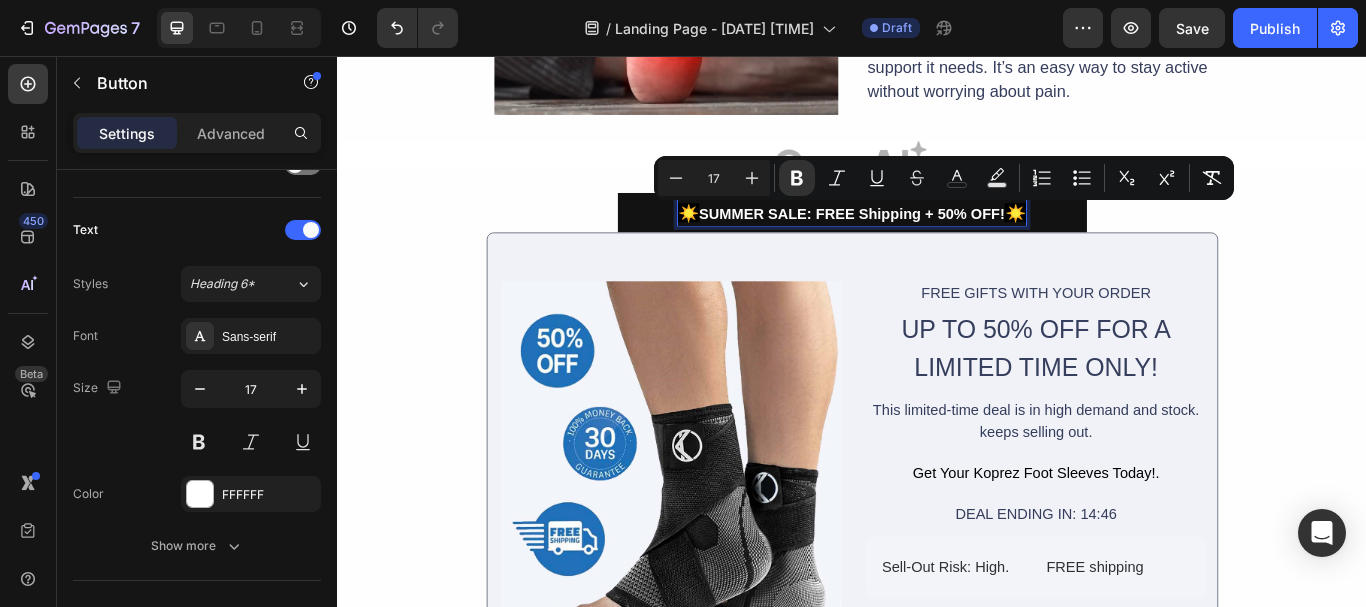 drag, startPoint x: 887, startPoint y: 230, endPoint x: 1109, endPoint y: 236, distance: 222.08107 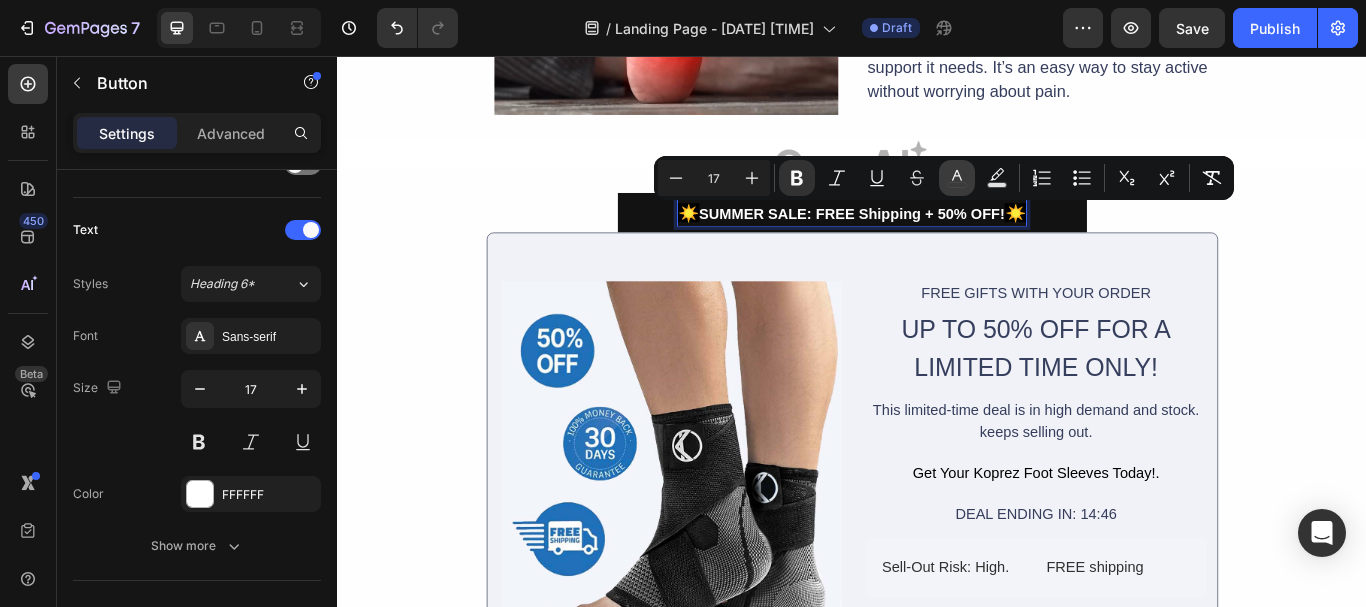 click 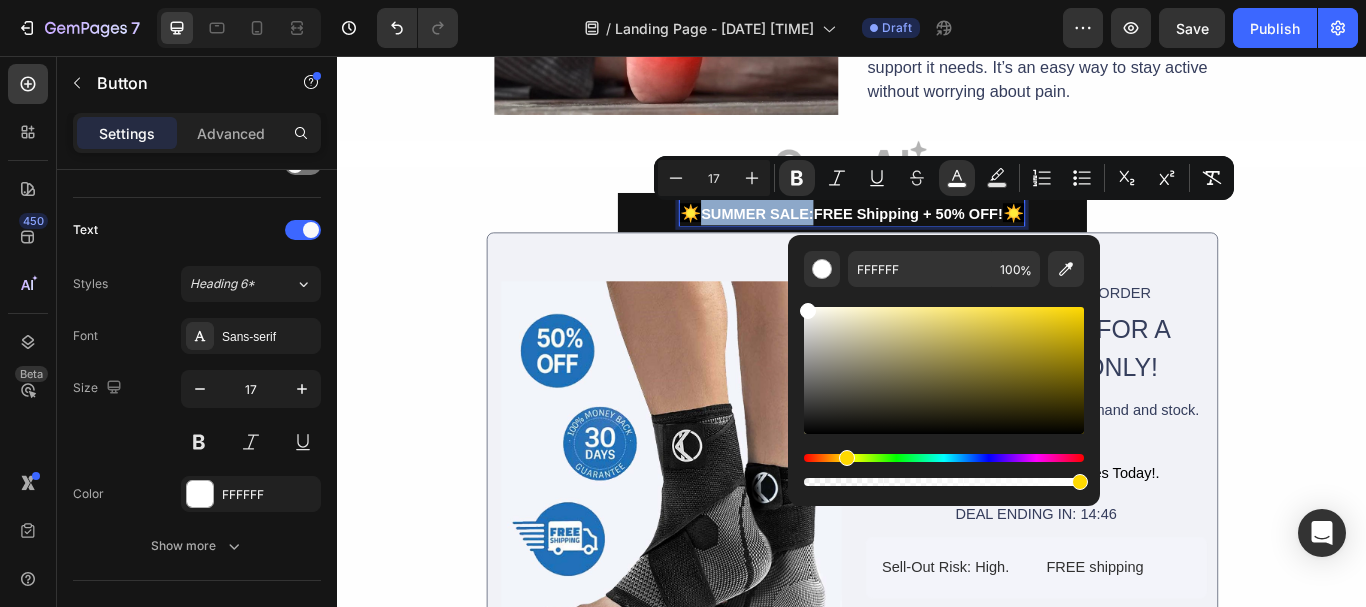 drag, startPoint x: 807, startPoint y: 461, endPoint x: 844, endPoint y: 461, distance: 37 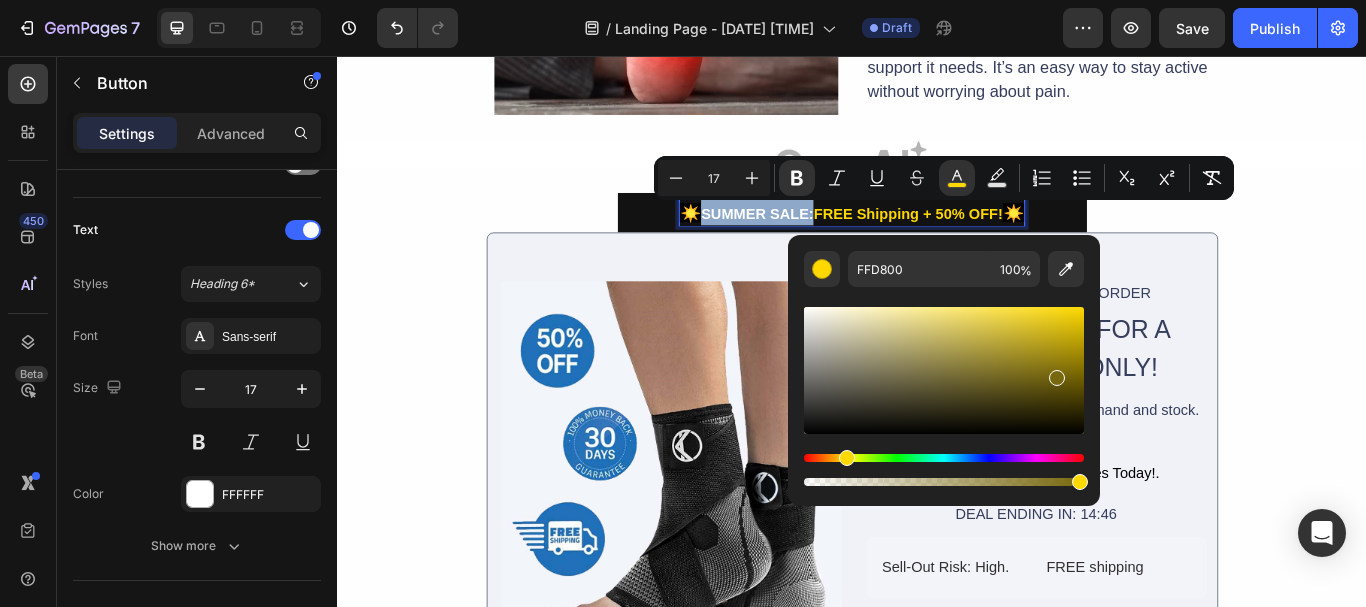 drag, startPoint x: 986, startPoint y: 361, endPoint x: 1054, endPoint y: 374, distance: 69.2315 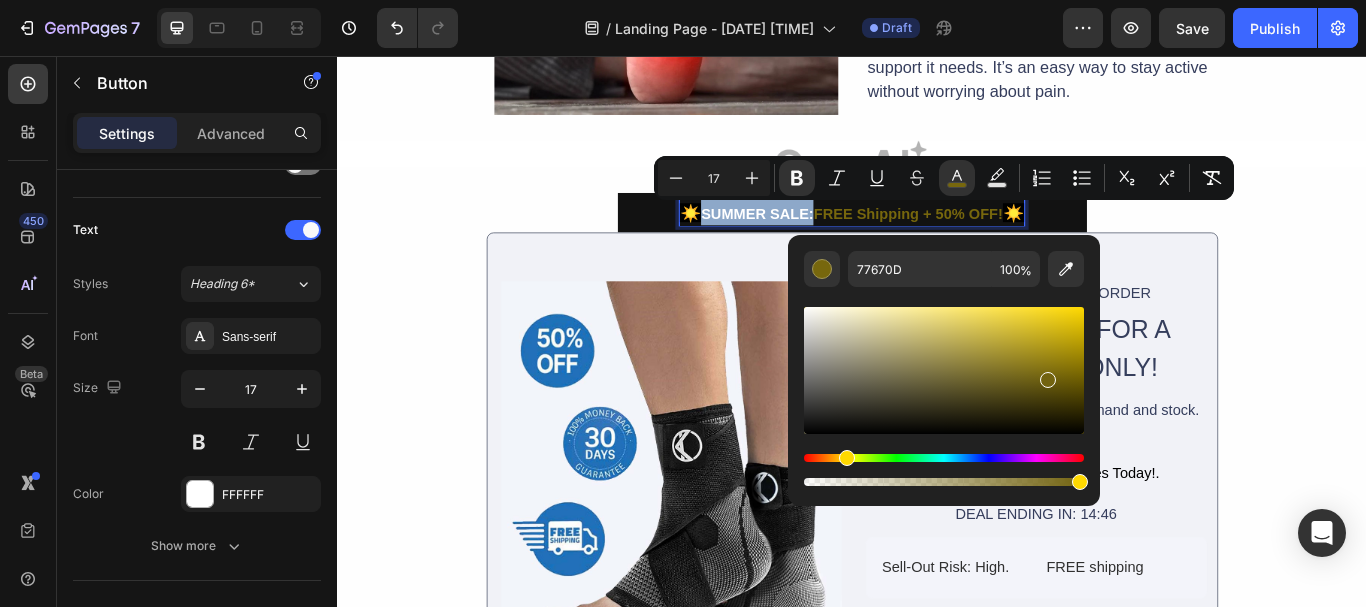 click at bounding box center (944, 370) 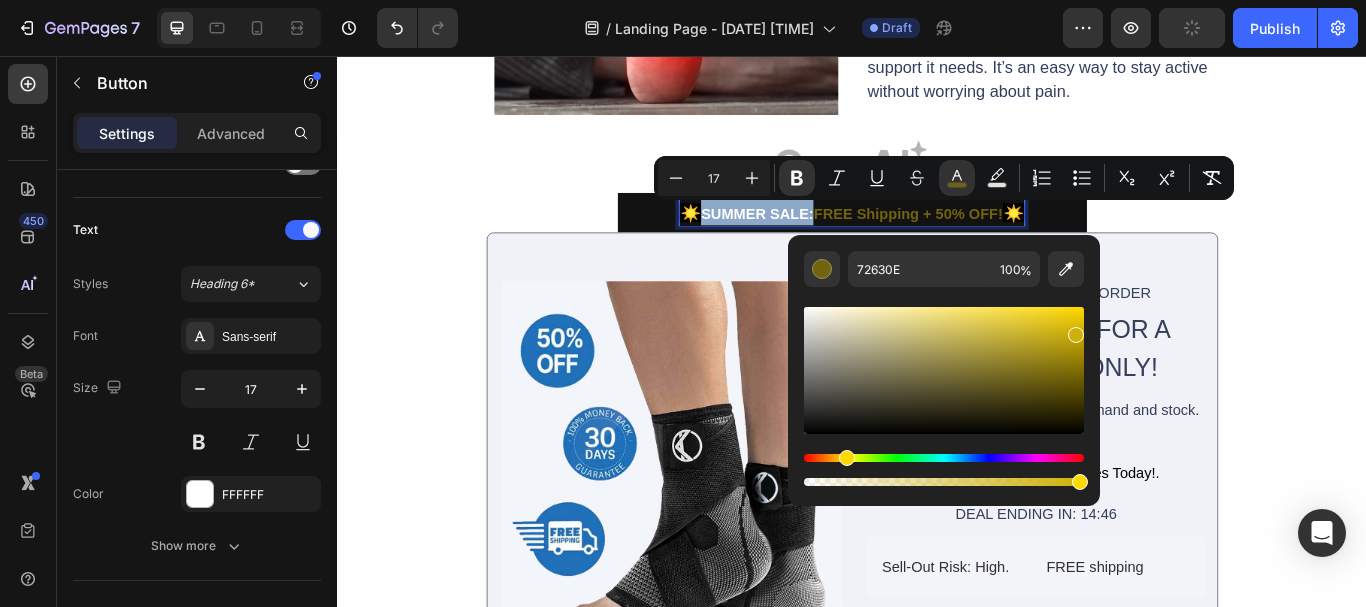 drag, startPoint x: 1056, startPoint y: 376, endPoint x: 1077, endPoint y: 331, distance: 49.658836 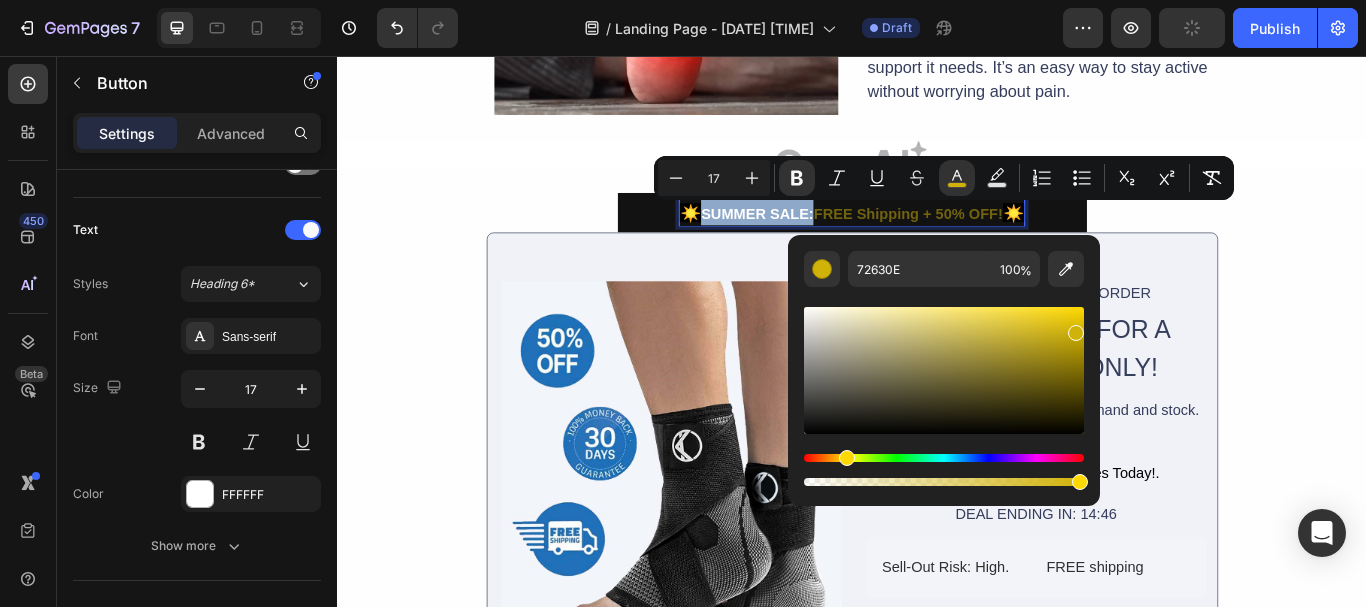 type on "D1B208" 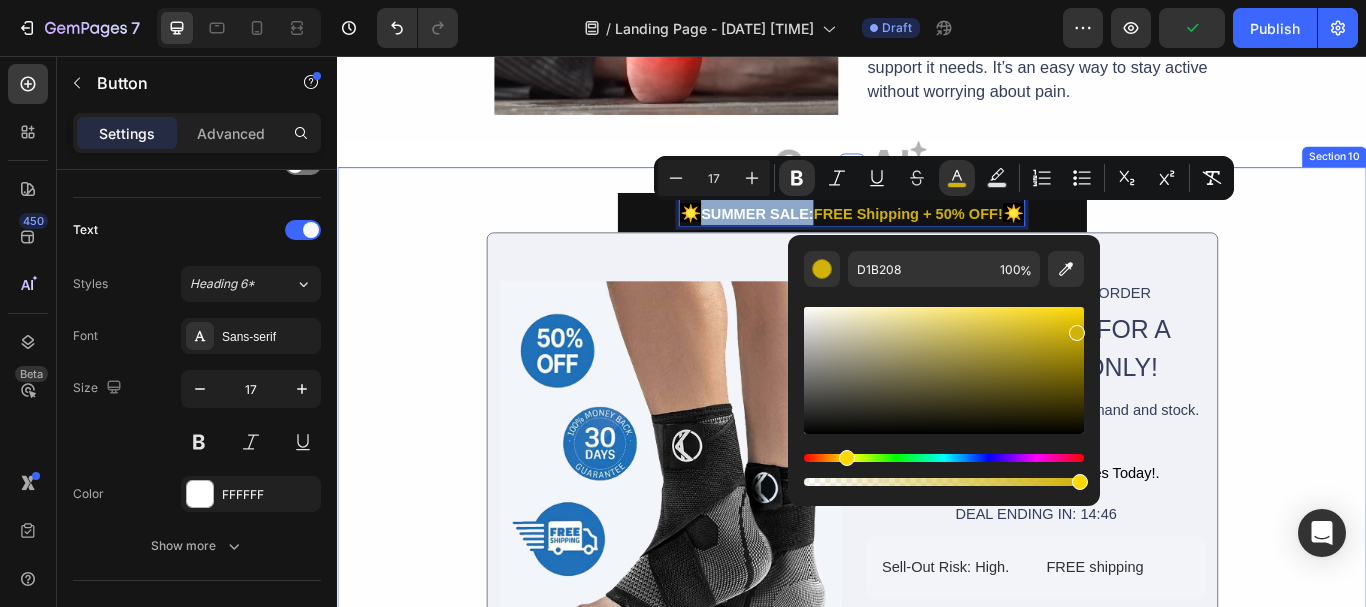 click on "☀️ SUMMER SALE:  FREE Shipping + 50% OFF!  ☀️ Button   0 Image FREE GIFTS WITH YOUR ORDER Text Block UP TO 50% OFF FOR A LIMITED TIME ONLY! Heading This limited-time deal is in high demand and stock. keeps selling out. Text Block Row Get Your Koprez Foot Sleeves Today!. Button DEAL ENDING IN: 14:46 Text Block Sell-Out Risk: High. Text Block FREE shipping Text Block Row Row Row Row Try it today with a 30-Day Money Back Guarantee! Text Block Row Row" at bounding box center (937, 514) 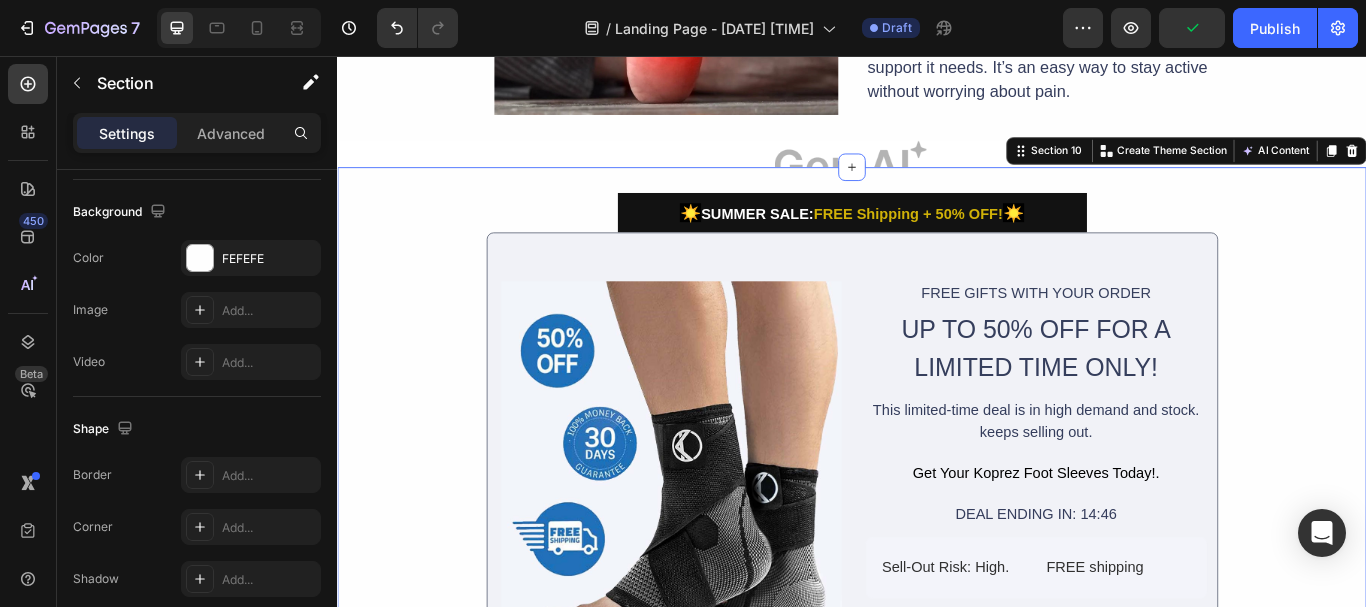 scroll, scrollTop: 0, scrollLeft: 0, axis: both 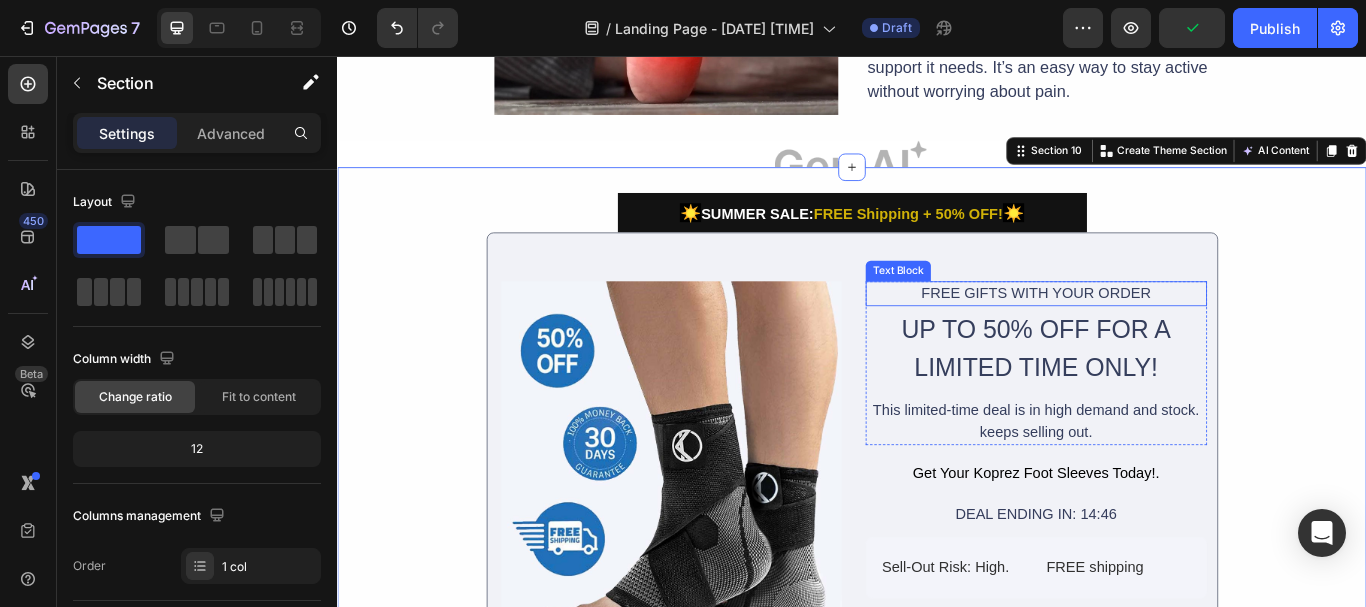 click on "FREE GIFTS WITH YOUR ORDER" at bounding box center [1152, 334] 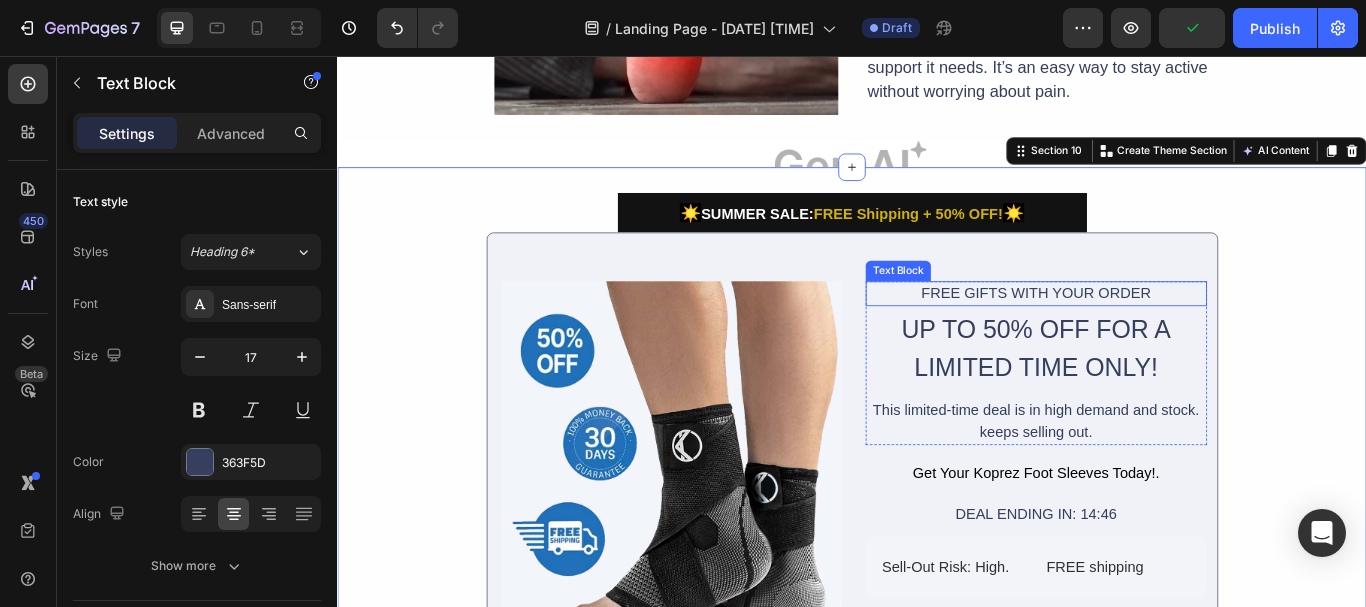 click on "FREE GIFTS WITH YOUR ORDER" at bounding box center [1152, 334] 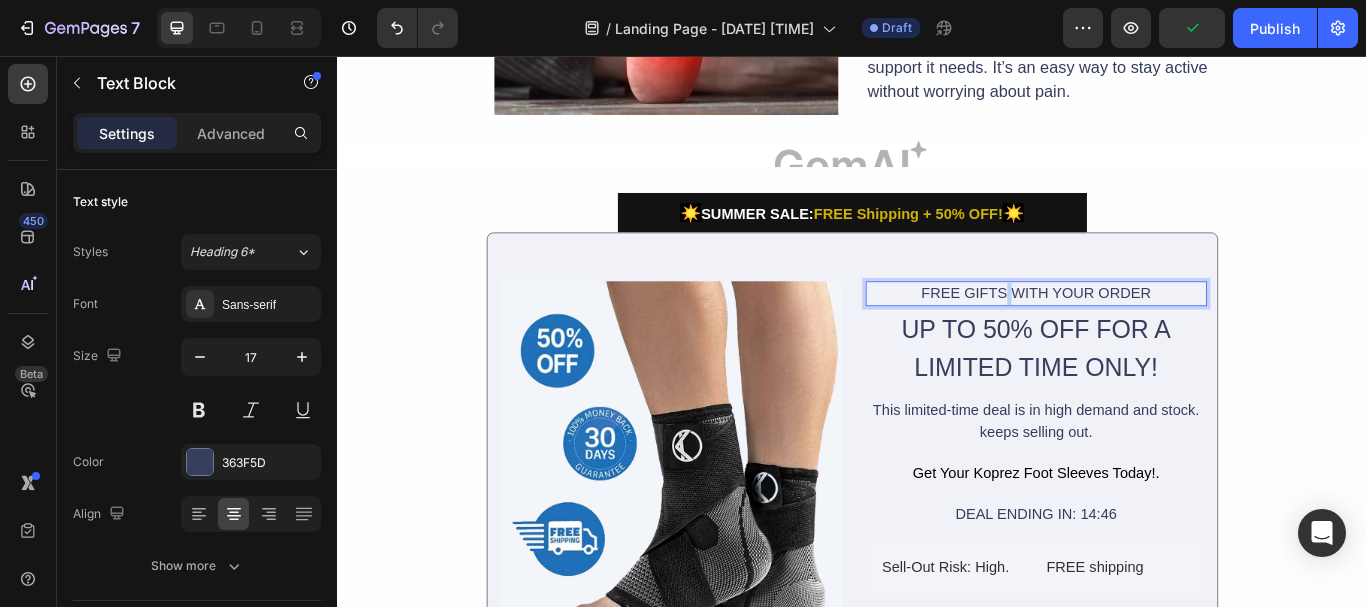 click on "FREE GIFTS WITH YOUR ORDER" at bounding box center [1152, 334] 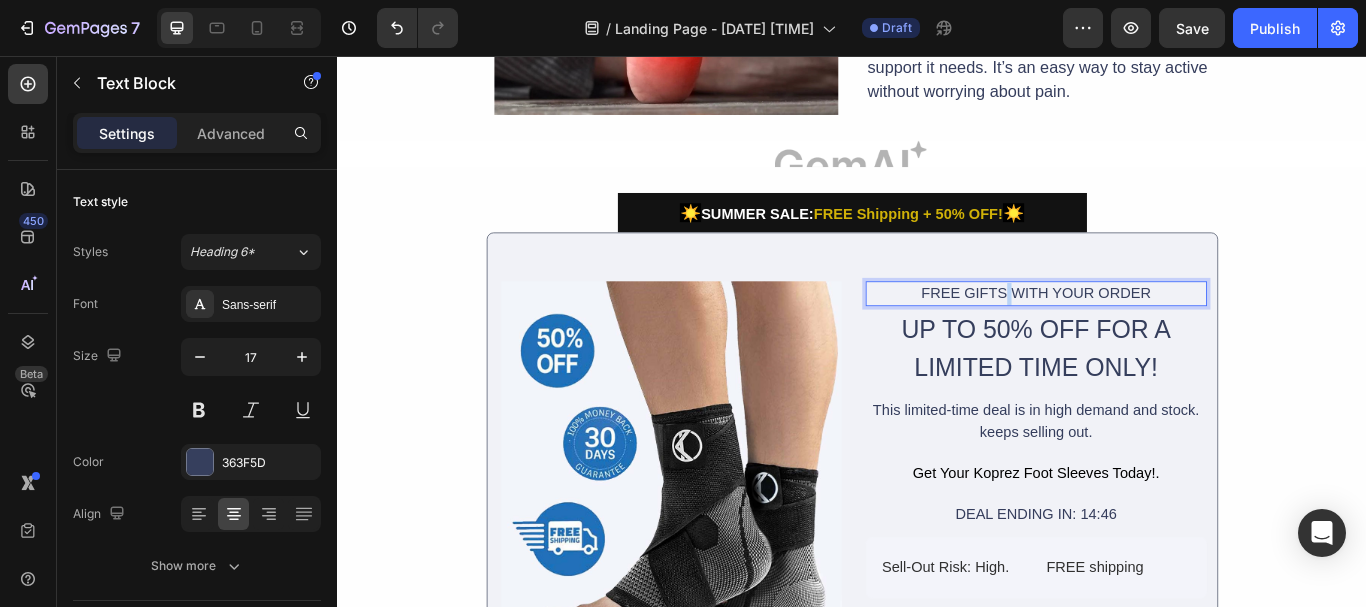 click on "FREE GIFTS WITH YOUR ORDER" at bounding box center (1152, 334) 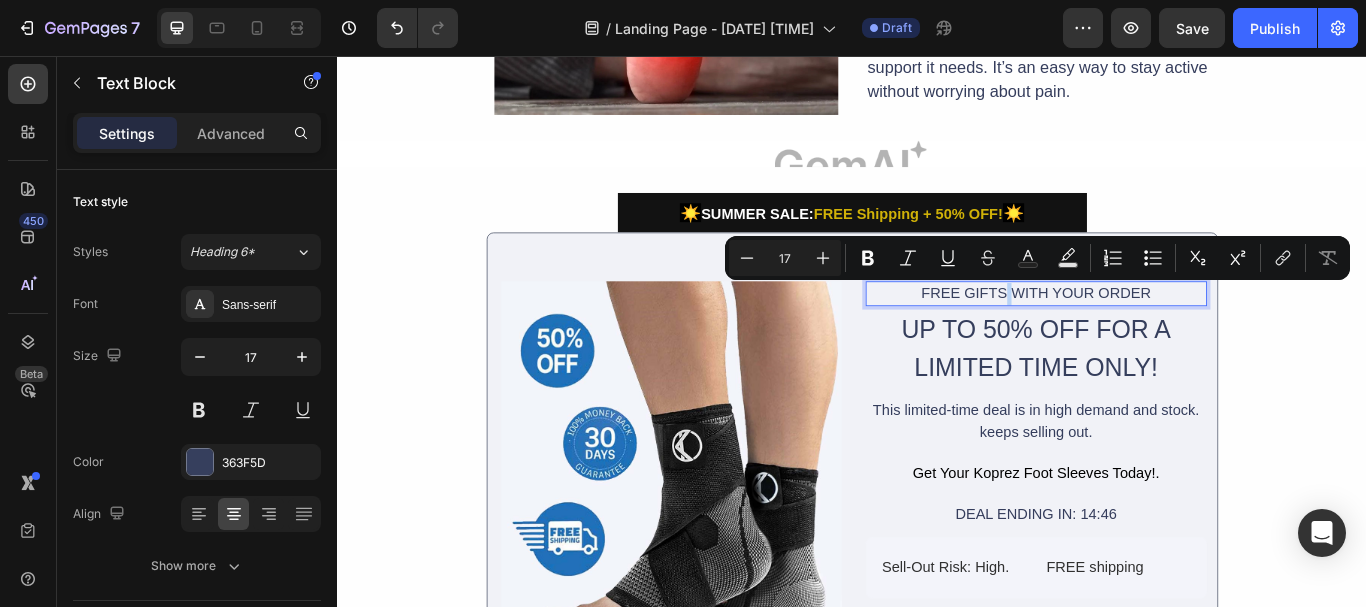 click on "FREE GIFTS WITH YOUR ORDER" at bounding box center (1152, 334) 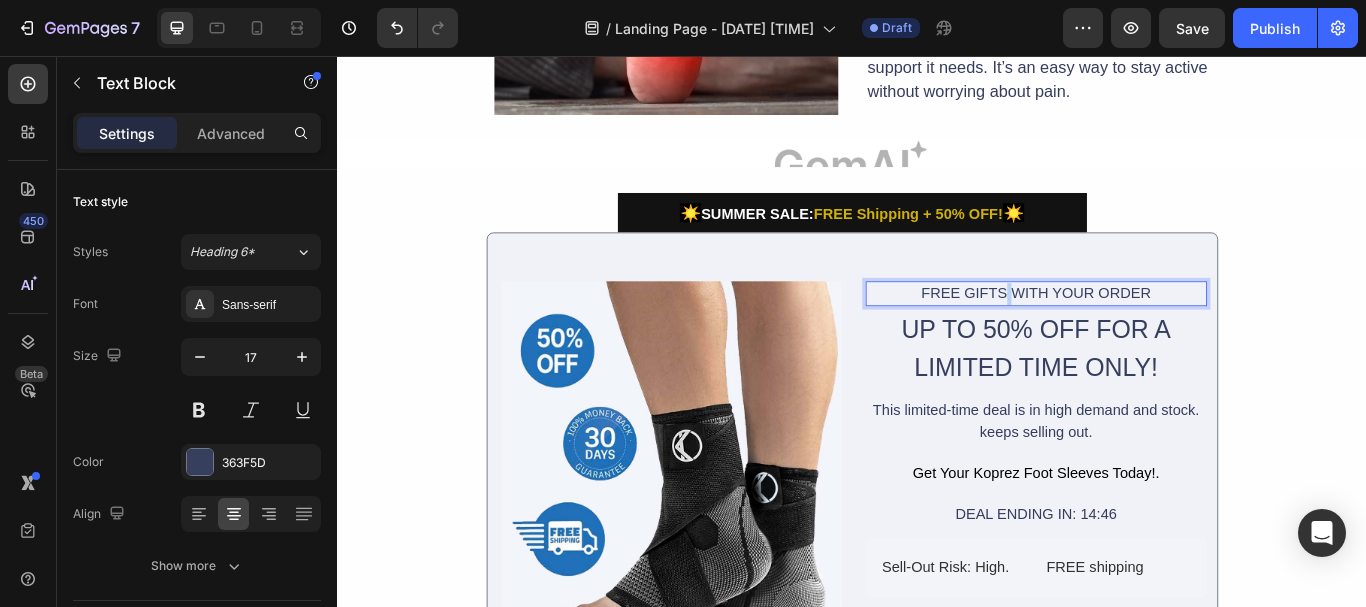 click on "FREE GIFTS WITH YOUR ORDER" at bounding box center (1152, 334) 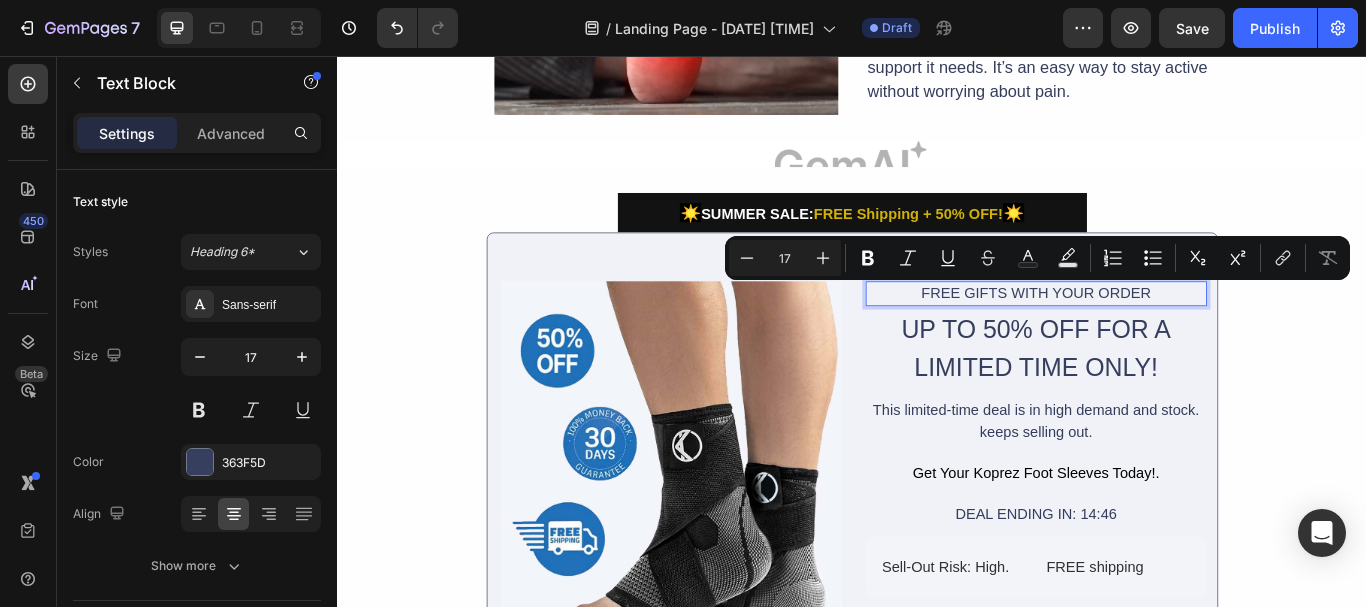 click on "FREE GIFTS WITH YOUR ORDER" at bounding box center (1152, 334) 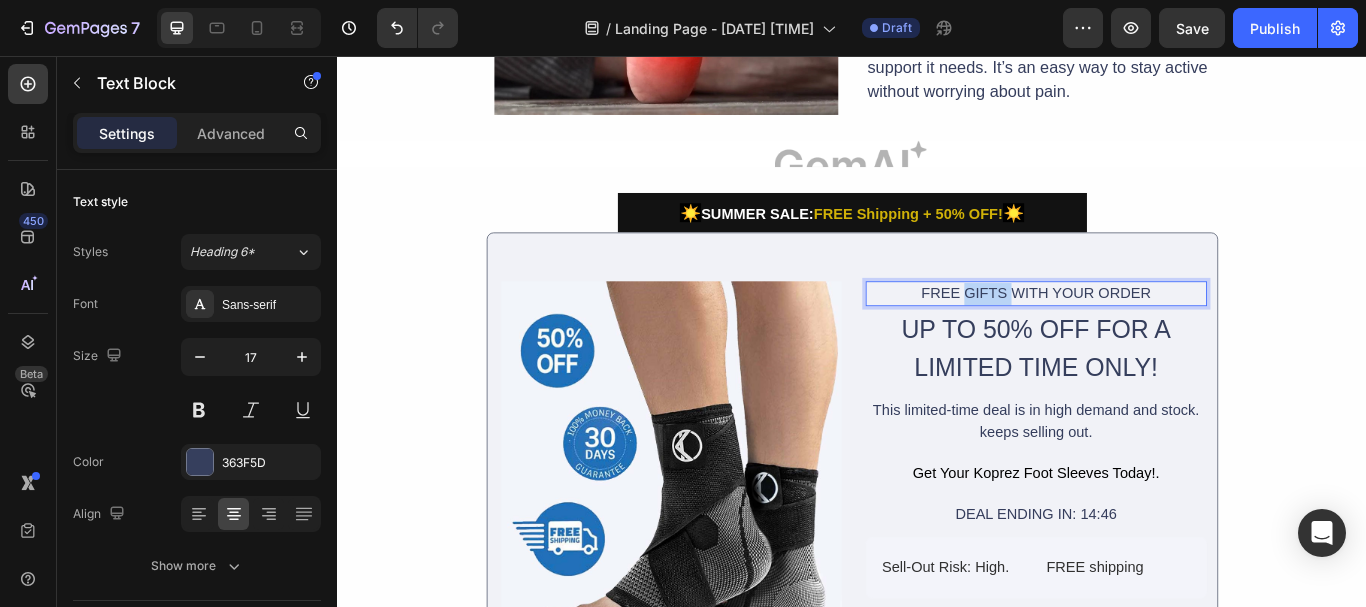 click on "FREE GIFTS WITH YOUR ORDER" at bounding box center [1152, 334] 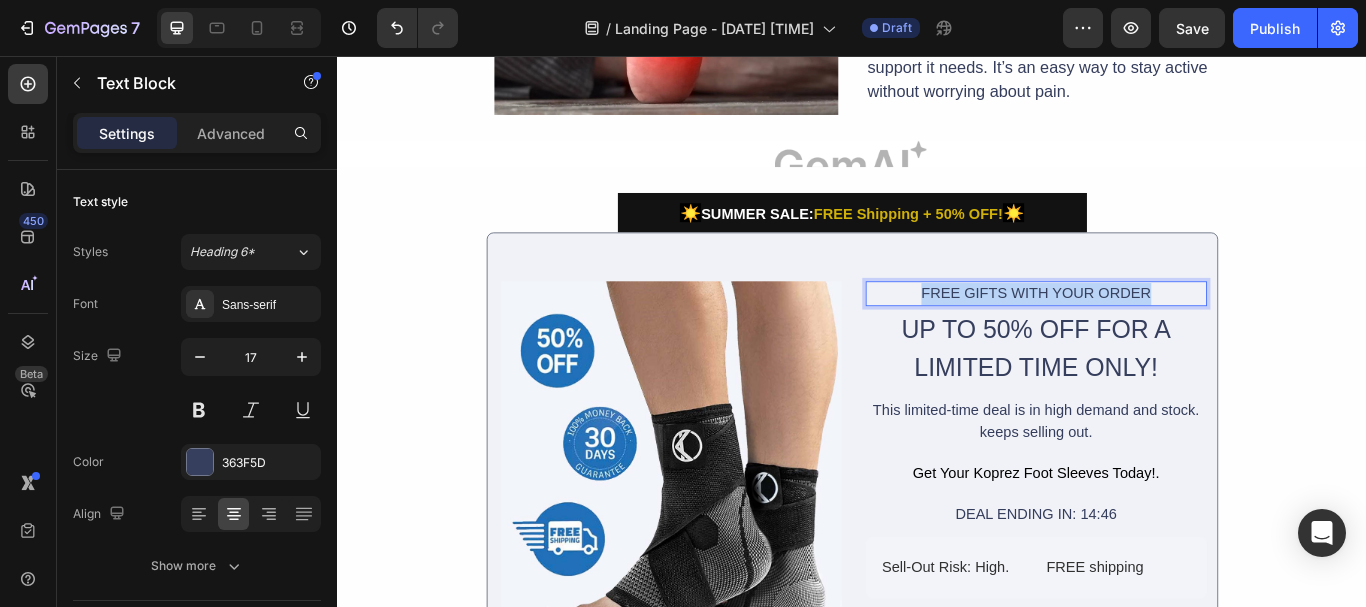 click on "FREE GIFTS WITH YOUR ORDER" at bounding box center (1152, 334) 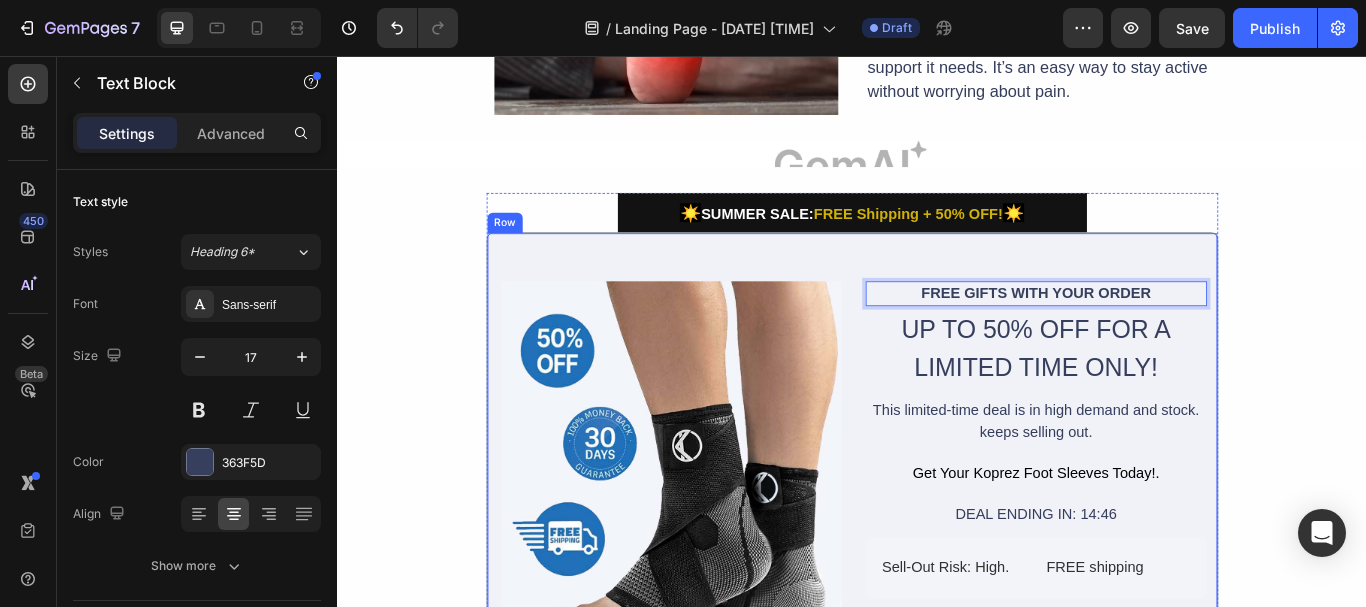 click on "Image FREE GIFTS WITH YOUR ORDER Text Block   4 UP TO 50% OFF FOR A LIMITED TIME ONLY! Heading This limited-time deal is in high demand and stock. keeps selling out. Text Block Row Get Your Koprez Foot Sleeves Today!. Button DEAL ENDING IN: 14:46 Text Block Sell-Out Risk: High. Text Block FREE shipping Text Block Row Row Row Row Try it today with a 30-Day Money Back Guarantee! Text Block Row" at bounding box center (937, 537) 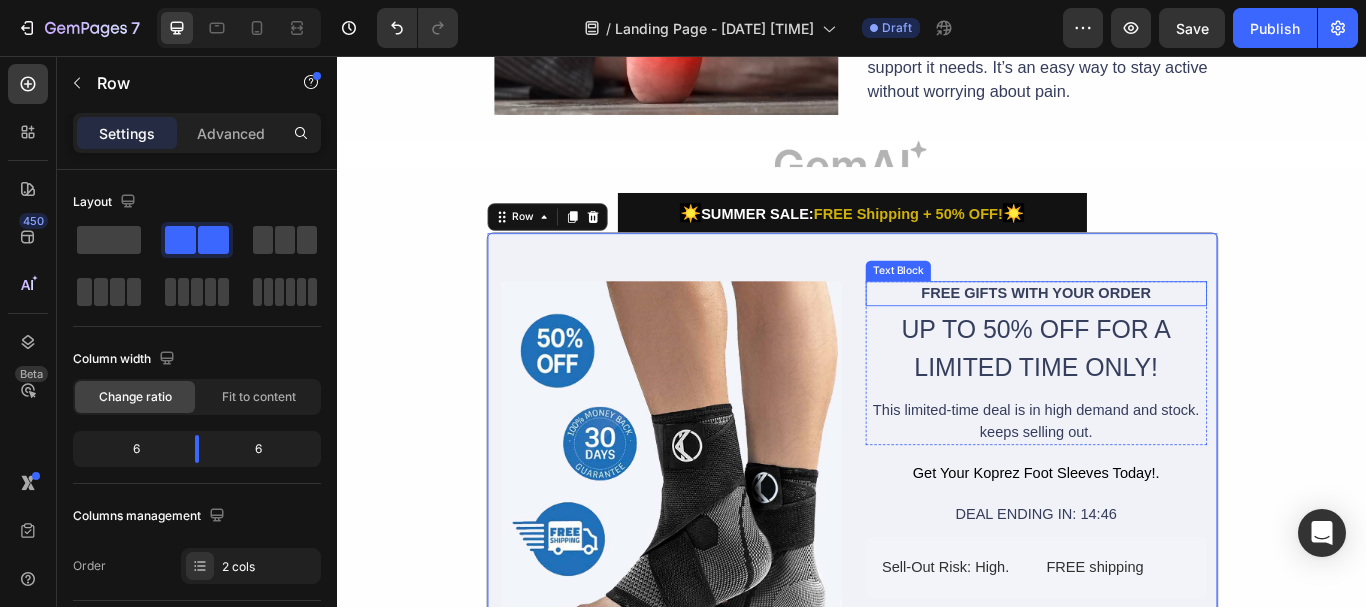 click on "FREE GIFTS WITH YOUR ORDER" at bounding box center [1152, 334] 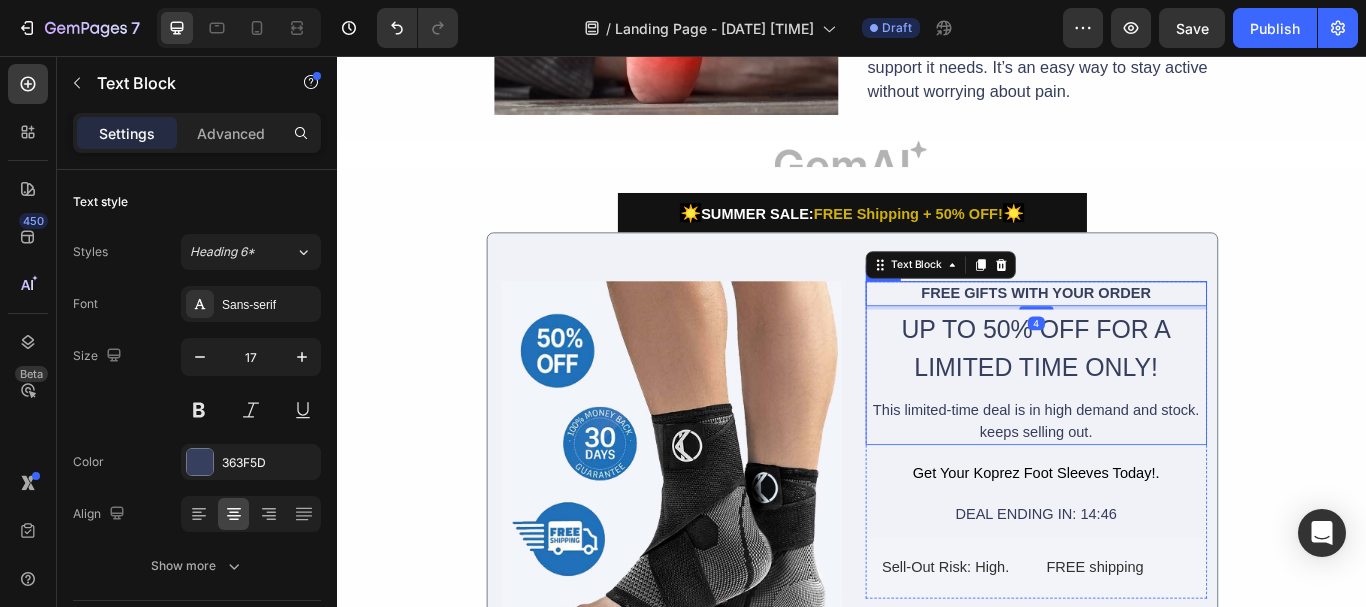 click on "FREE GIFTS WITH YOUR ORDER Text Block   4 UP TO 50% OFF FOR A LIMITED TIME ONLY! Heading This limited-time deal is in high demand and stock. keeps selling out. Text Block" at bounding box center [1152, 415] 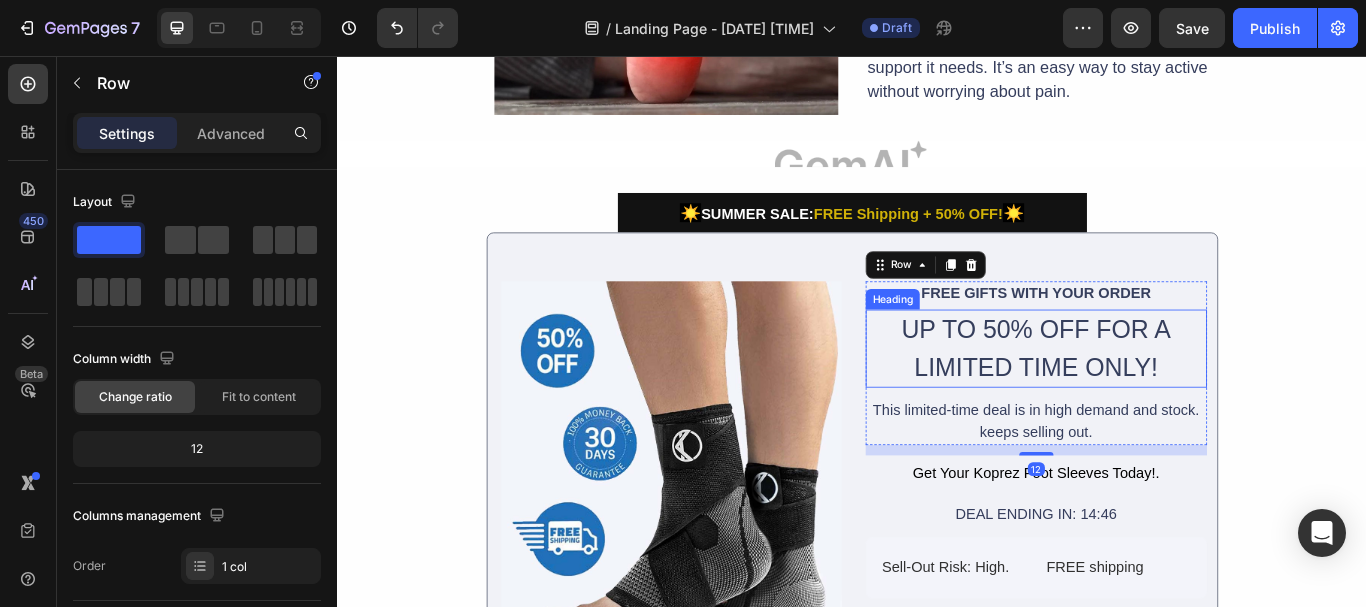 click on "UP TO 50% OFF FOR A LIMITED TIME ONLY!" at bounding box center (1152, 397) 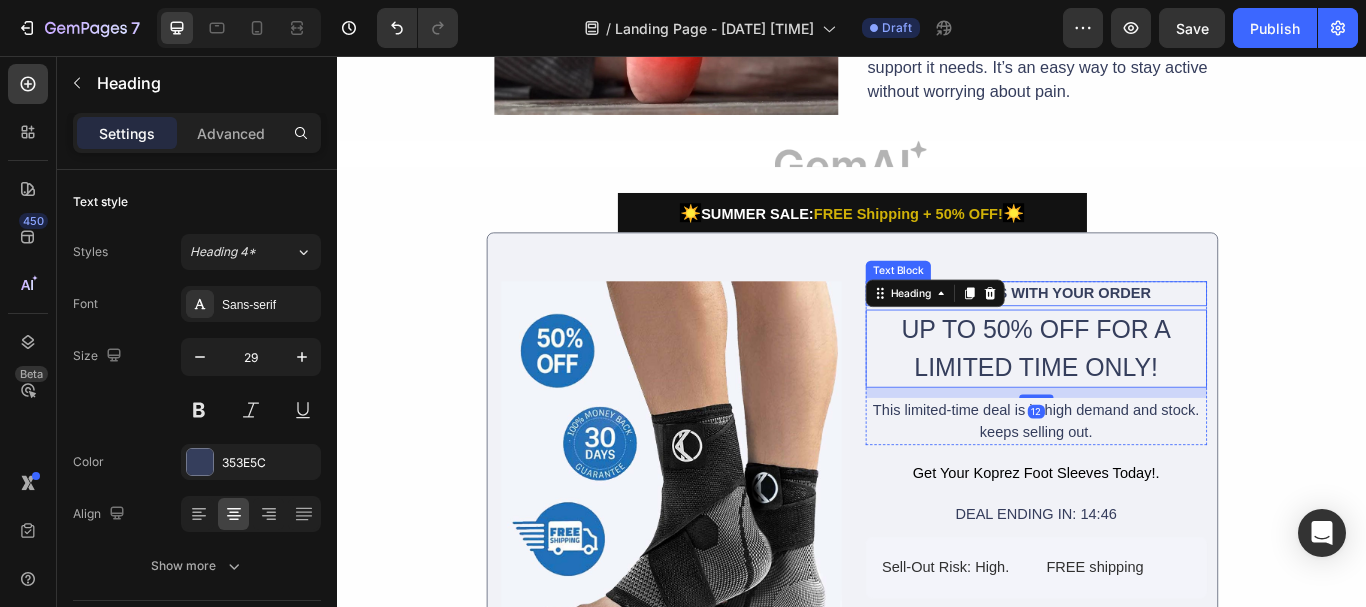 click on "FREE GIFTS WITH YOUR ORDER" at bounding box center (1152, 333) 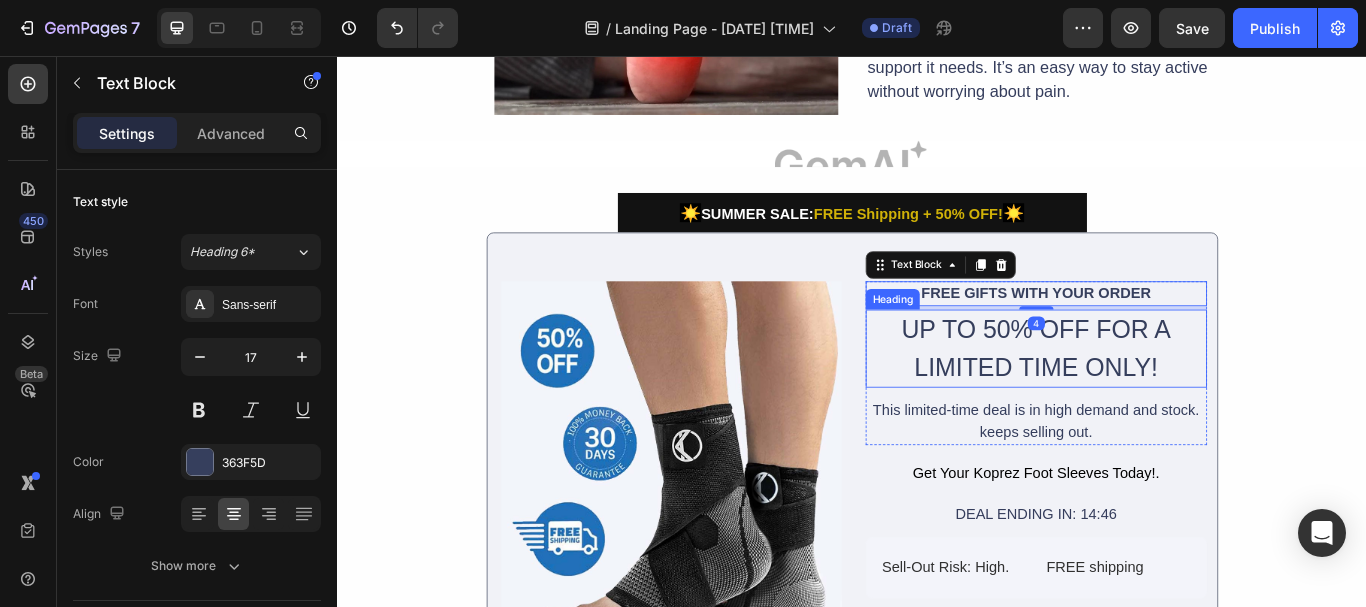 click on "UP TO 50% OFF FOR A LIMITED TIME ONLY!" at bounding box center [1152, 397] 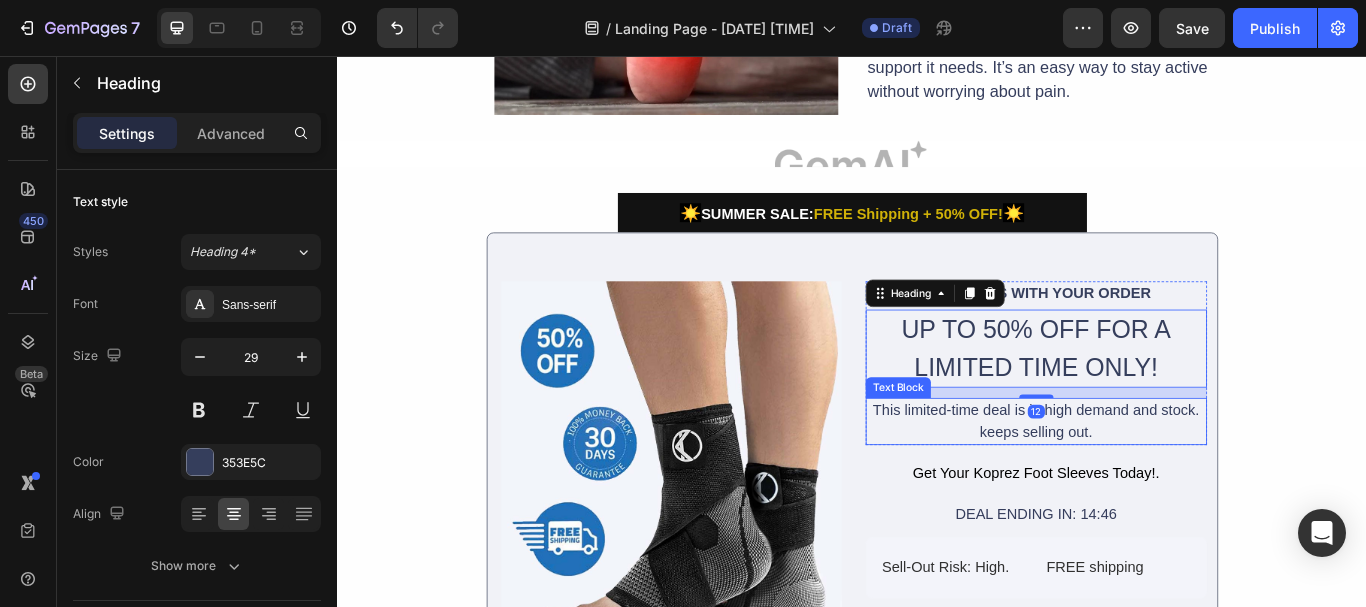 click on "This limited-time deal is in high demand and stock. keeps selling out." at bounding box center (1152, 482) 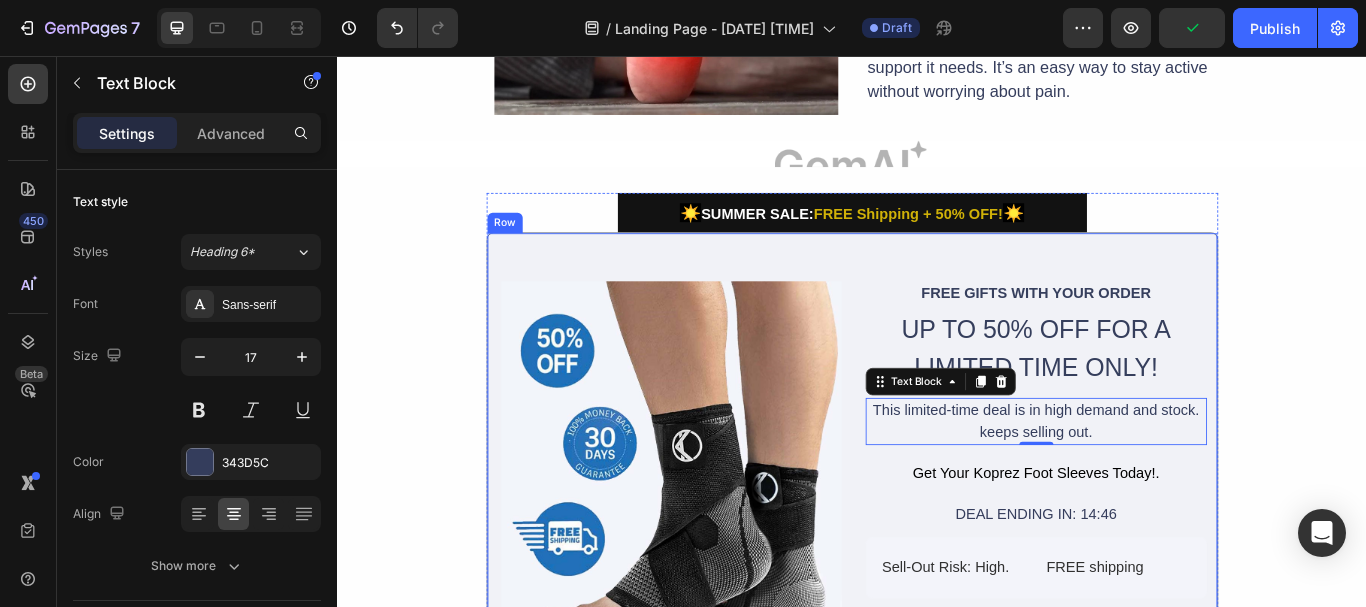 click on "Image FREE GIFTS WITH YOUR ORDER Text Block UP TO 50% OFF FOR A LIMITED TIME ONLY! Heading This limited-time deal is in high demand and stock. keeps selling out. Text Block 0 Row Get Your Koprez Foot Sleeves Today!. Button DEAL ENDING IN: 14:46 Text Block Sell-Out Risk: High. Text Block FREE shipping Text Block Row Row Row Row Try it today with a 30-Day Money Back Guarantee! Text Block Row" at bounding box center [937, 537] 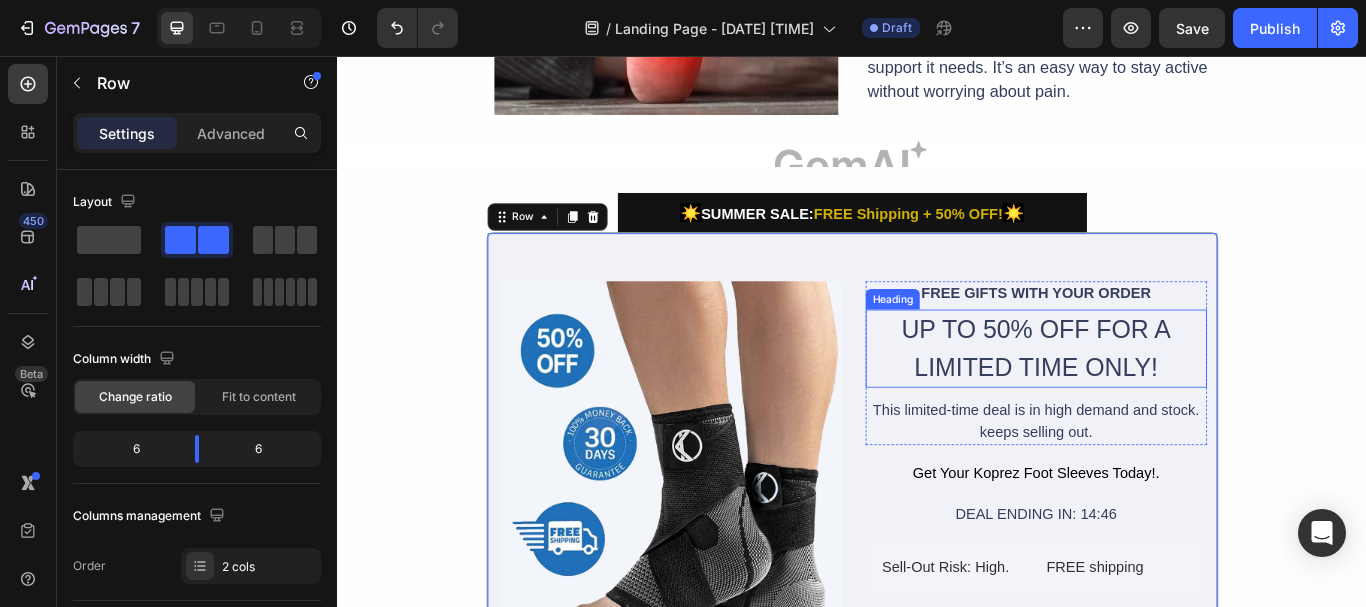click on "UP TO 50% OFF FOR A LIMITED TIME ONLY!" at bounding box center (1152, 397) 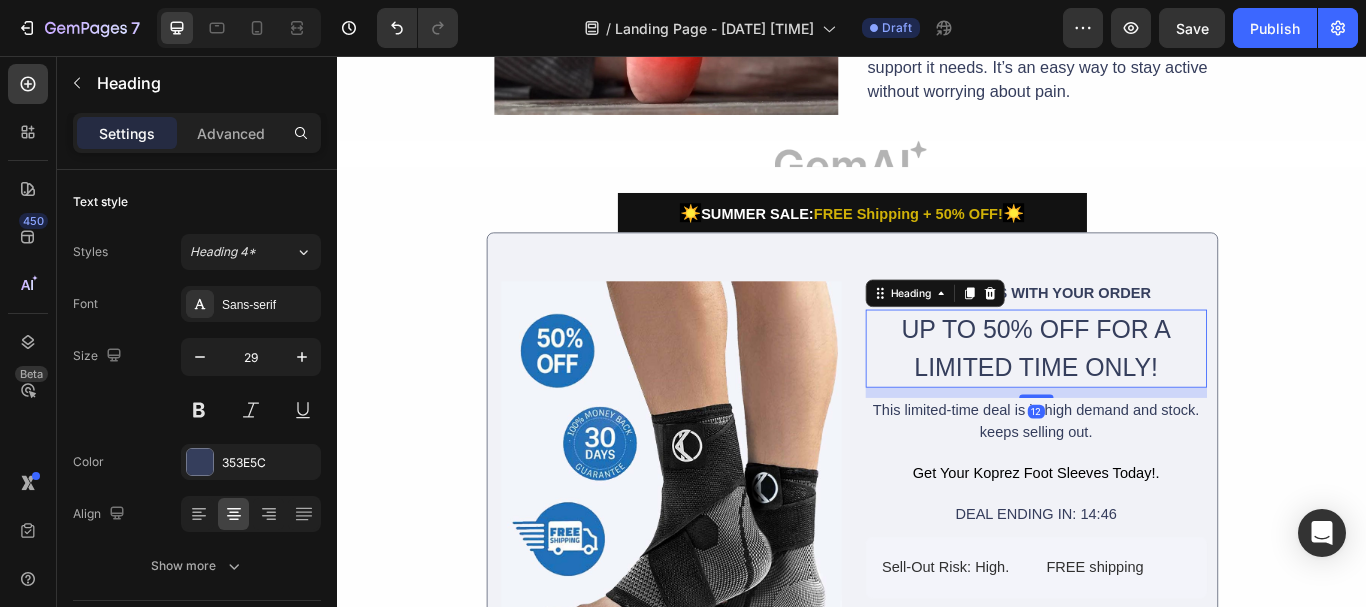 click on "UP TO 50% OFF FOR A LIMITED TIME ONLY!" at bounding box center (1152, 397) 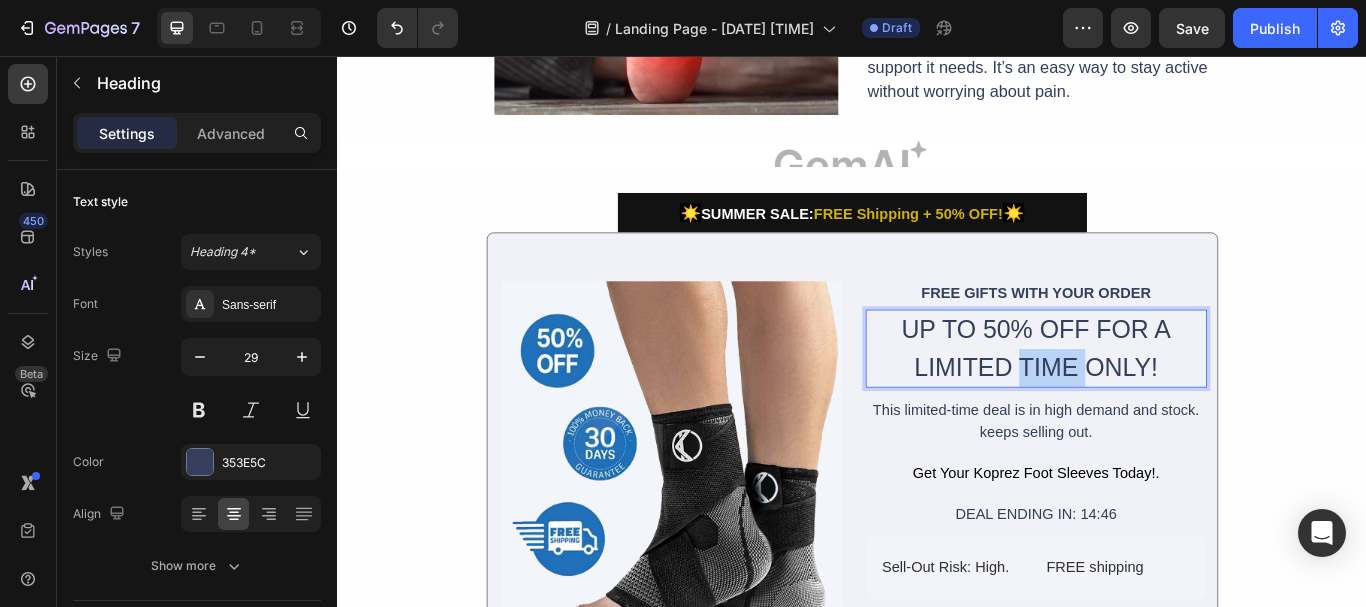 click on "UP TO 50% OFF FOR A LIMITED TIME ONLY!" at bounding box center (1152, 397) 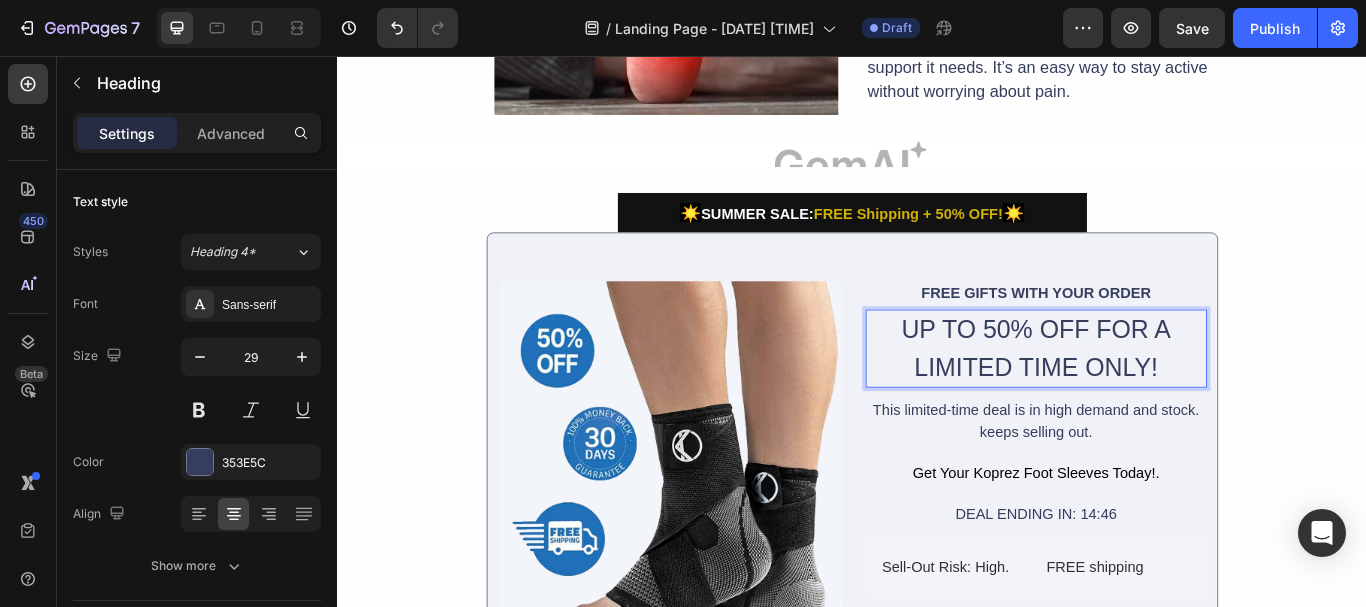 click on "UP TO 50% OFF FOR A LIMITED TIME ONLY!" at bounding box center [1152, 397] 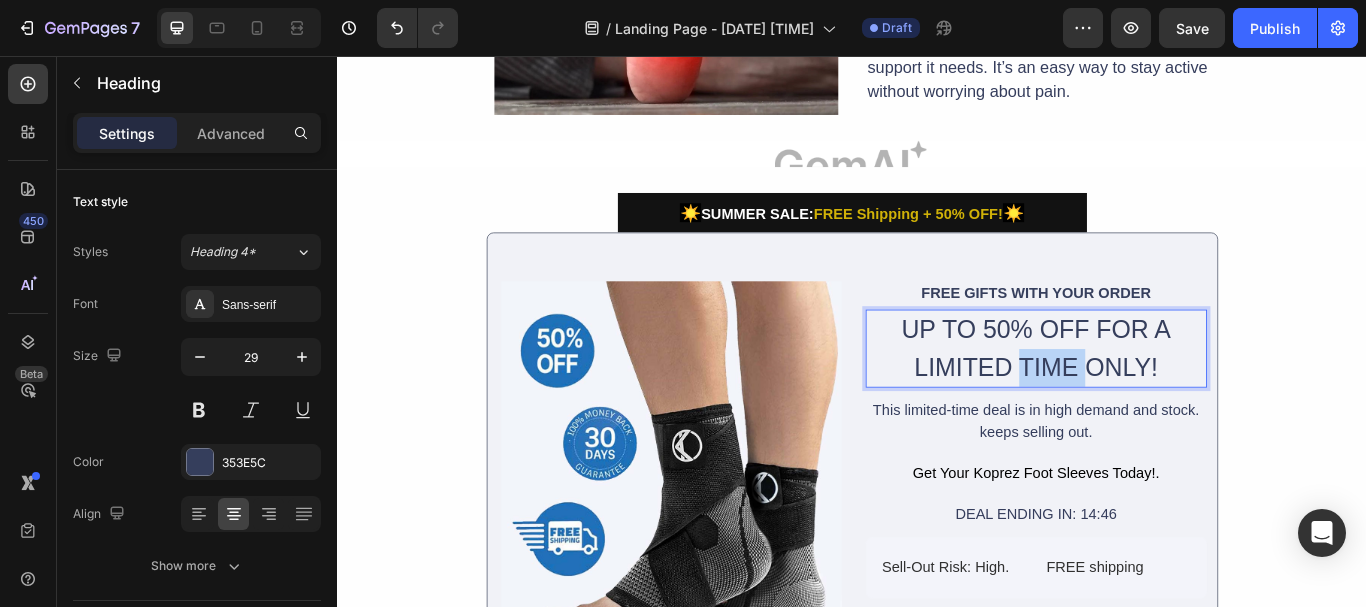 click on "UP TO 50% OFF FOR A LIMITED TIME ONLY!" at bounding box center [1152, 397] 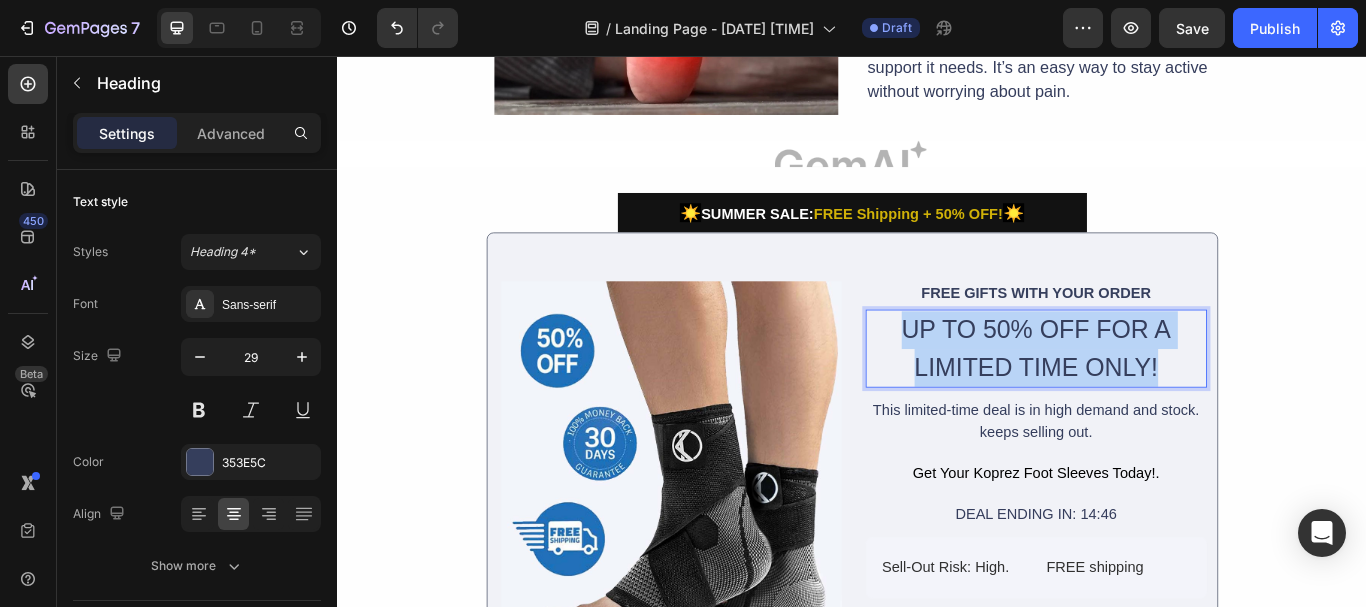 click on "UP TO 50% OFF FOR A LIMITED TIME ONLY!" at bounding box center [1152, 397] 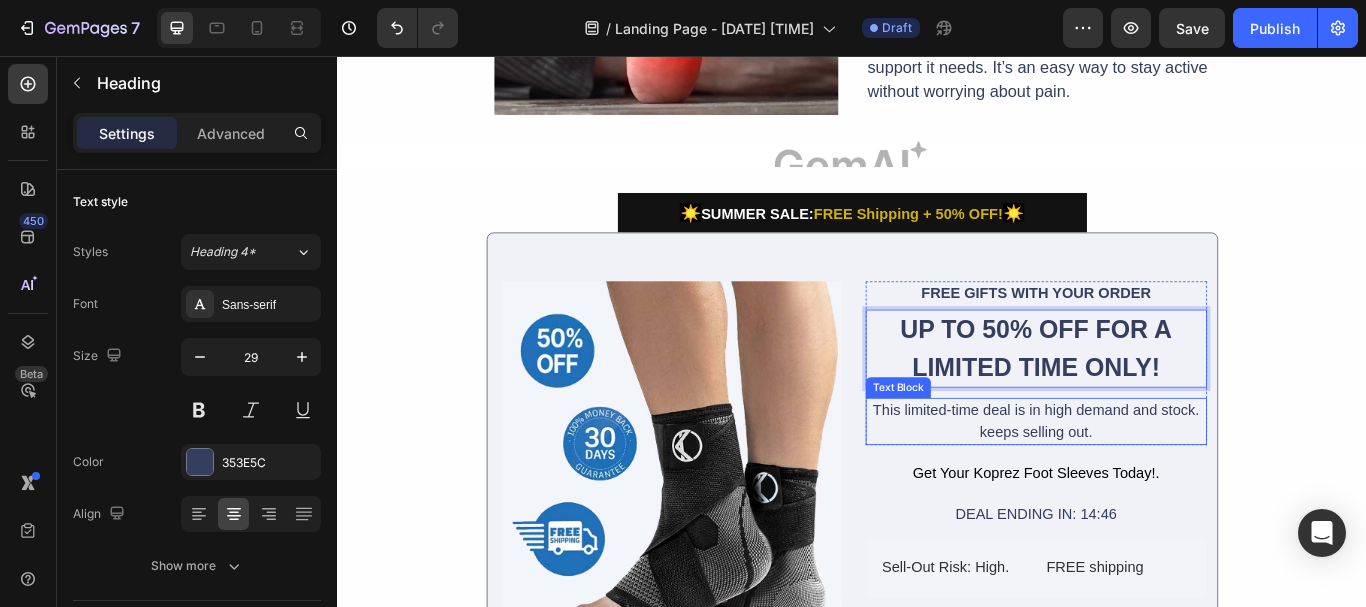 click on "This limited-time deal is in high demand and stock. keeps selling out." at bounding box center (1152, 482) 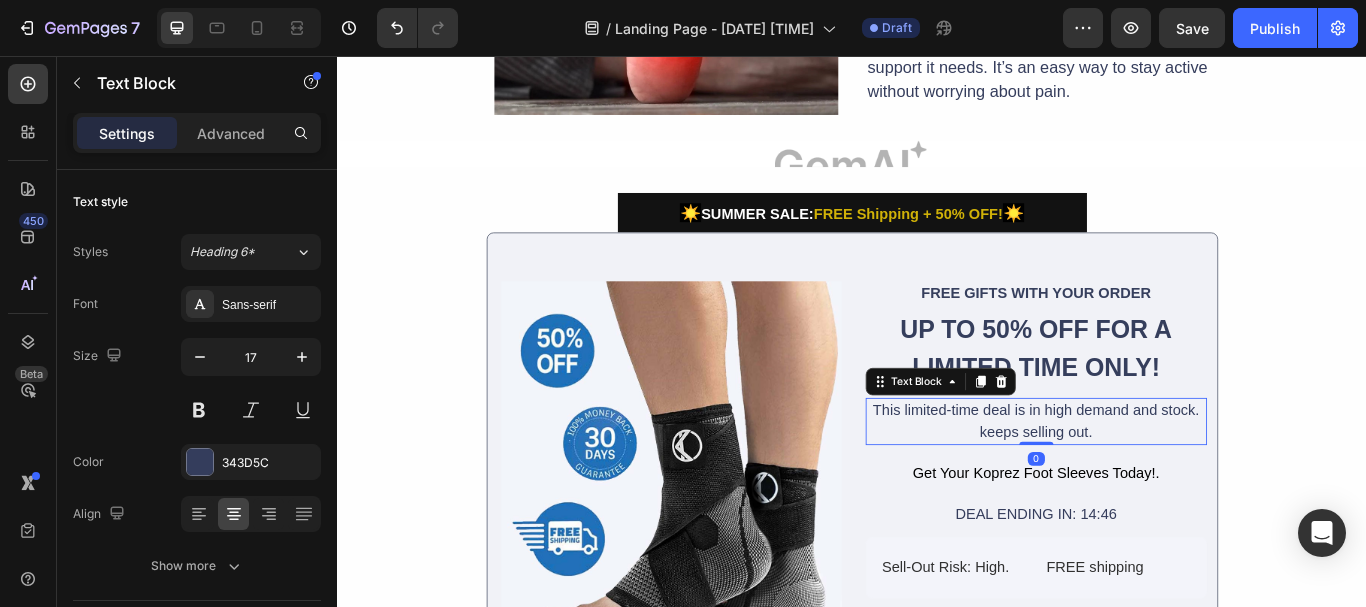 click on "This limited-time deal is in high demand and stock. keeps selling out." at bounding box center [1152, 482] 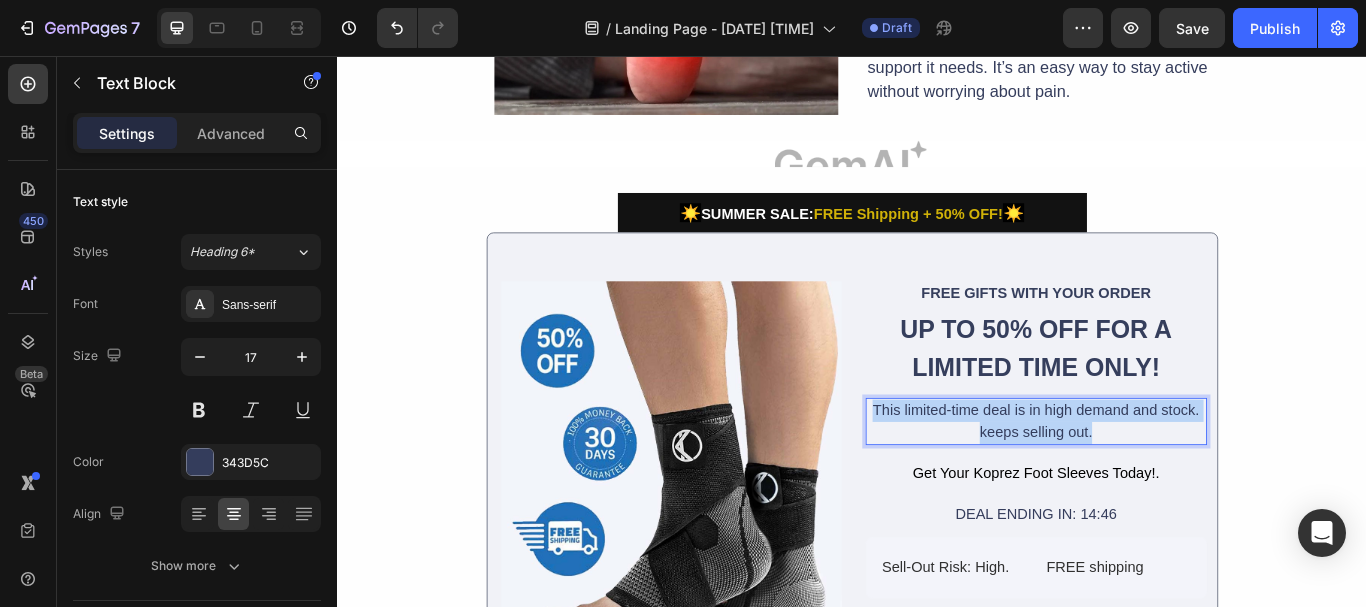 click on "This limited-time deal is in high demand and stock. keeps selling out." at bounding box center [1152, 482] 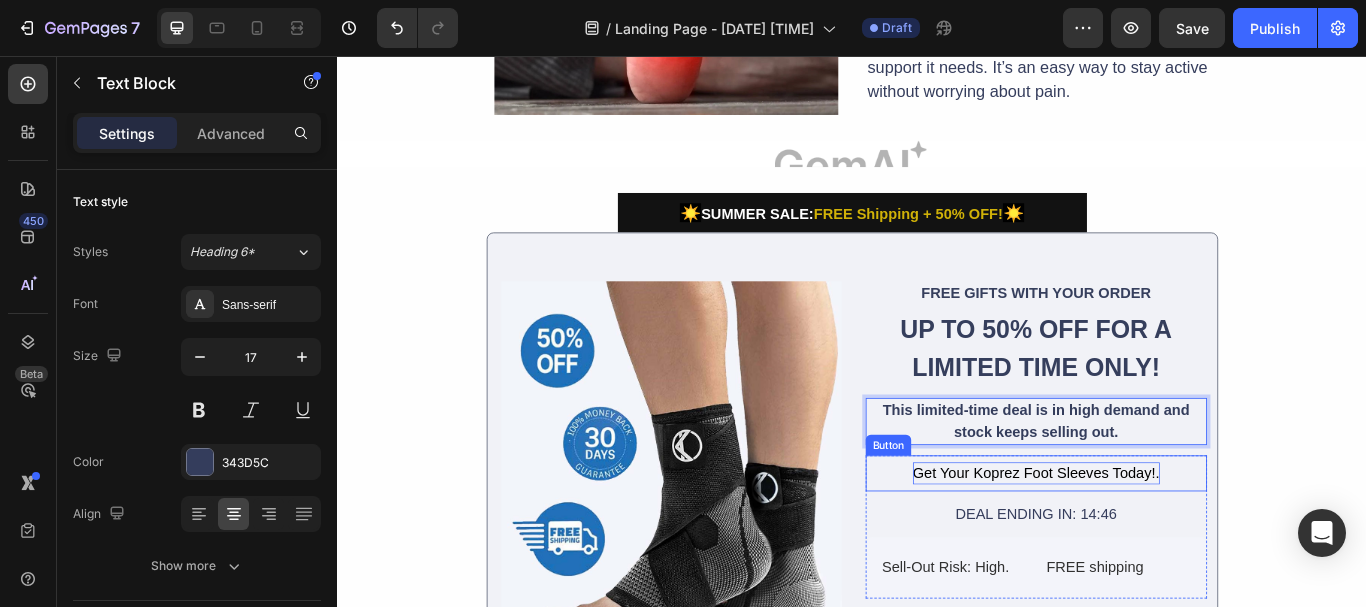 click on "Get Your Koprez Foot Sleeves Today!." at bounding box center [1152, 543] 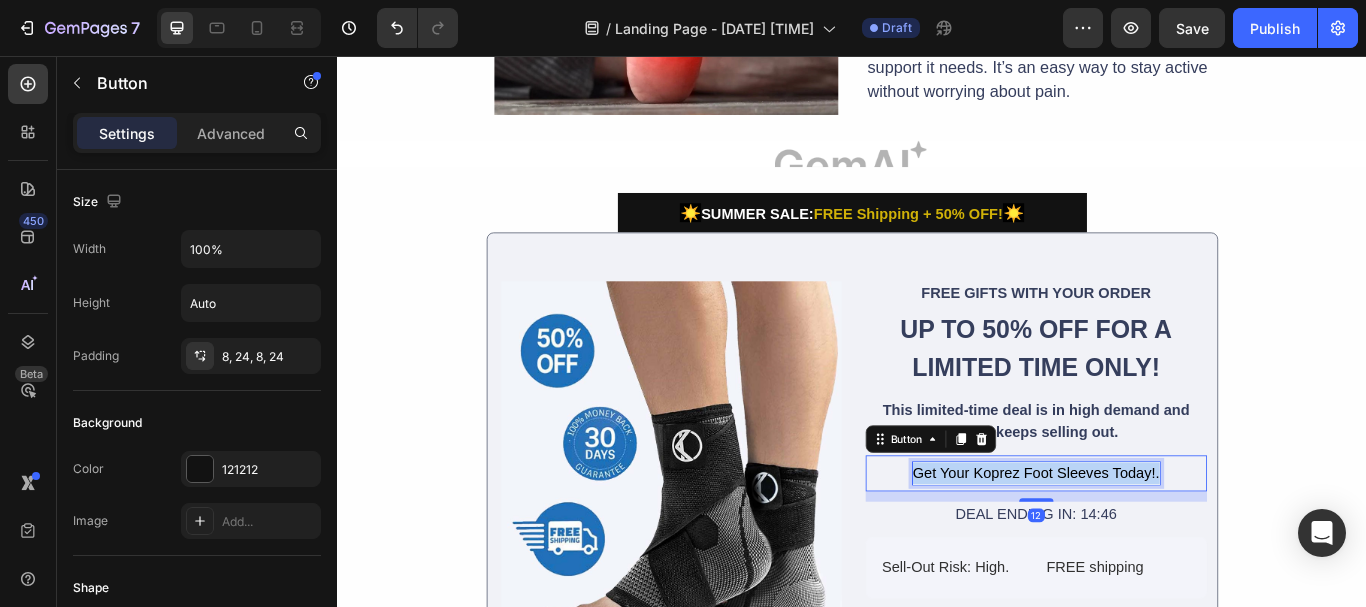 click on "Get Your Koprez Foot Sleeves Today!." at bounding box center (1152, 543) 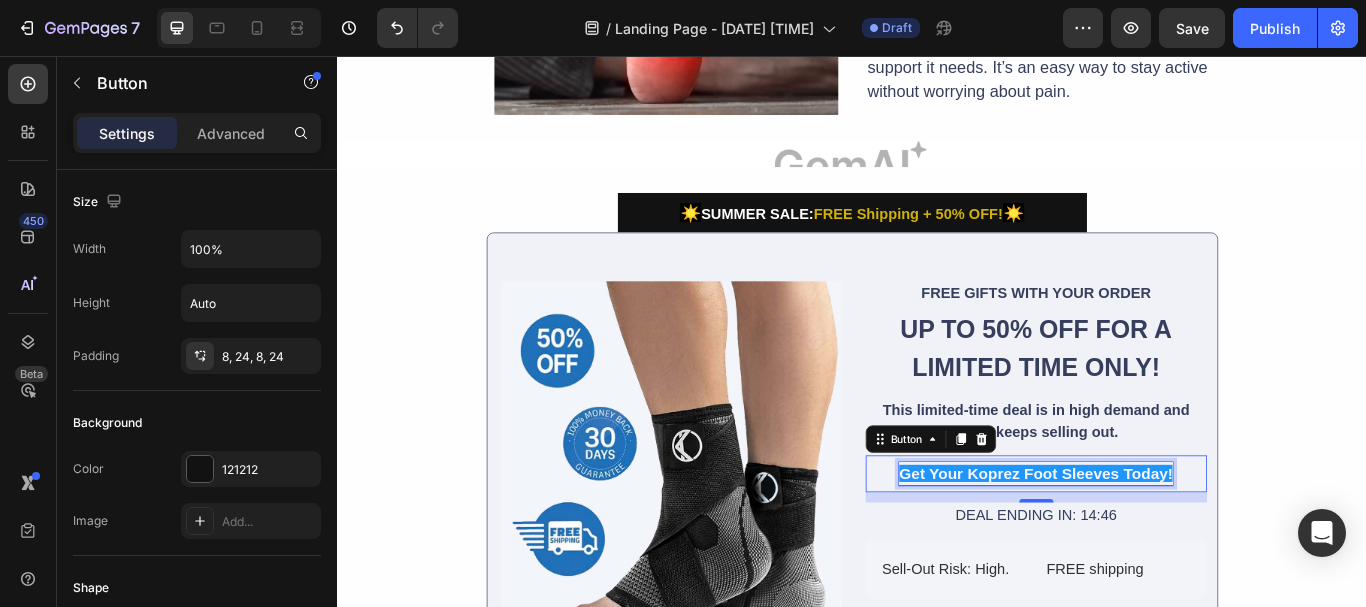 click on "Get Your Koprez Foot Sleeves Today!" at bounding box center [1151, 543] 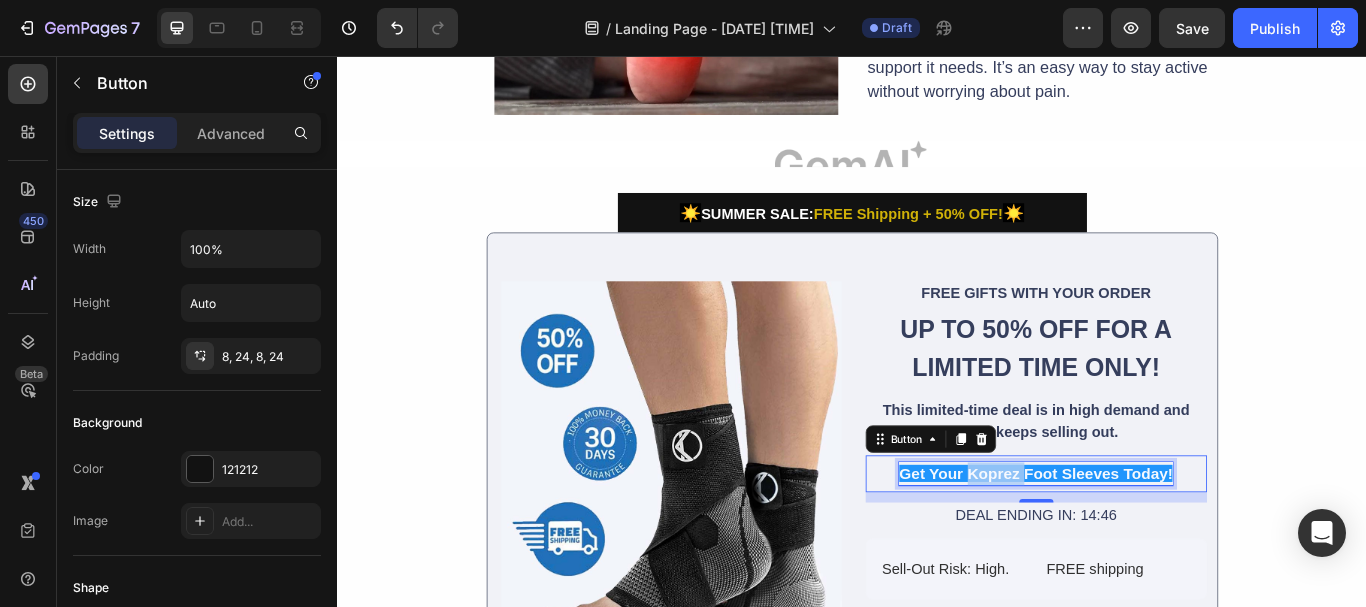 click on "Get Your Koprez Foot Sleeves Today!" at bounding box center [1151, 543] 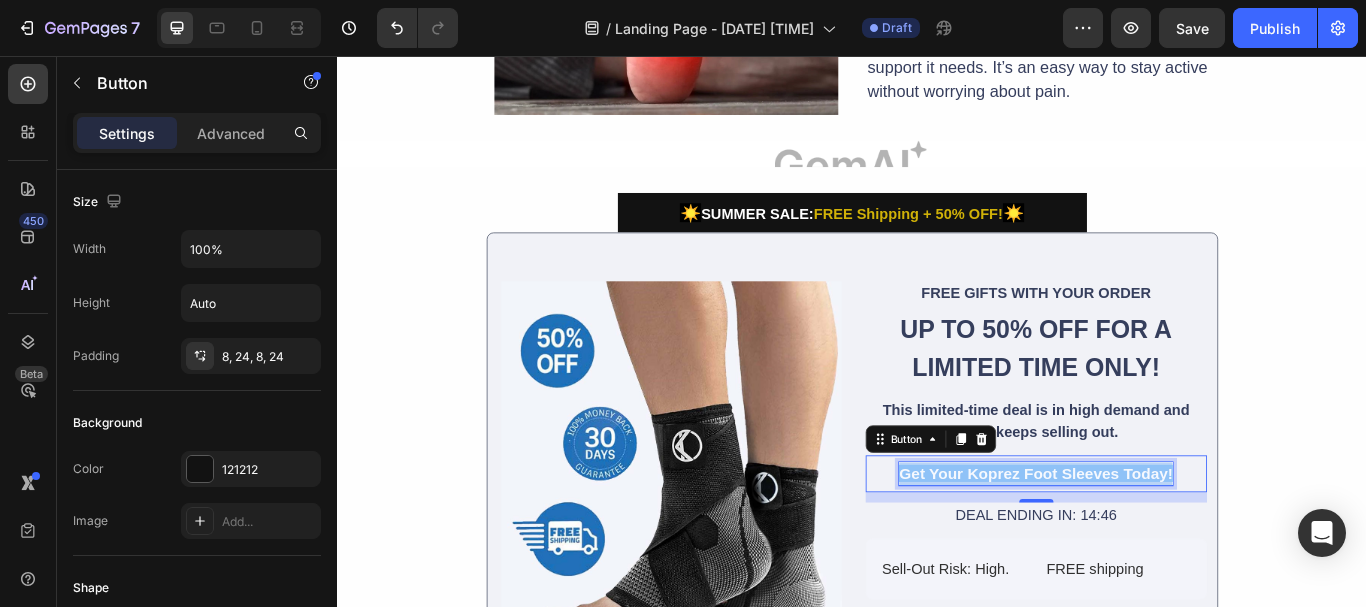 click on "Get Your Koprez Foot Sleeves Today!" at bounding box center [1151, 543] 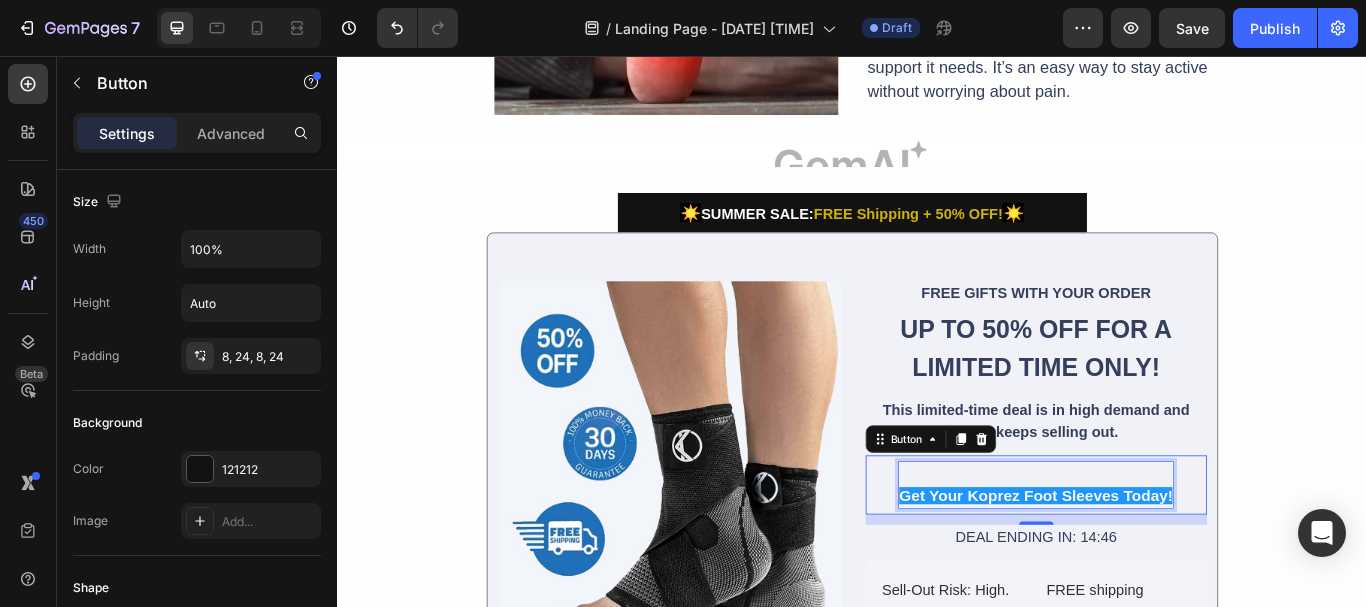 click on "Get Your Koprez Foot Sleeves Today!" at bounding box center (1151, 569) 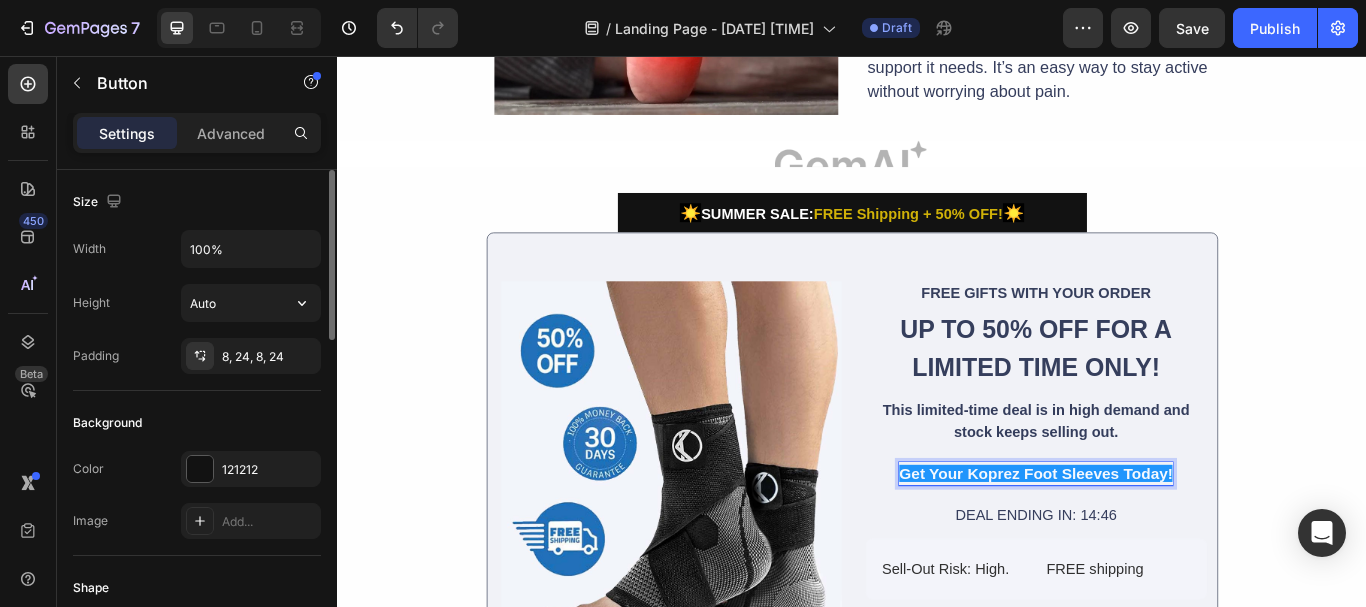 scroll, scrollTop: 200, scrollLeft: 0, axis: vertical 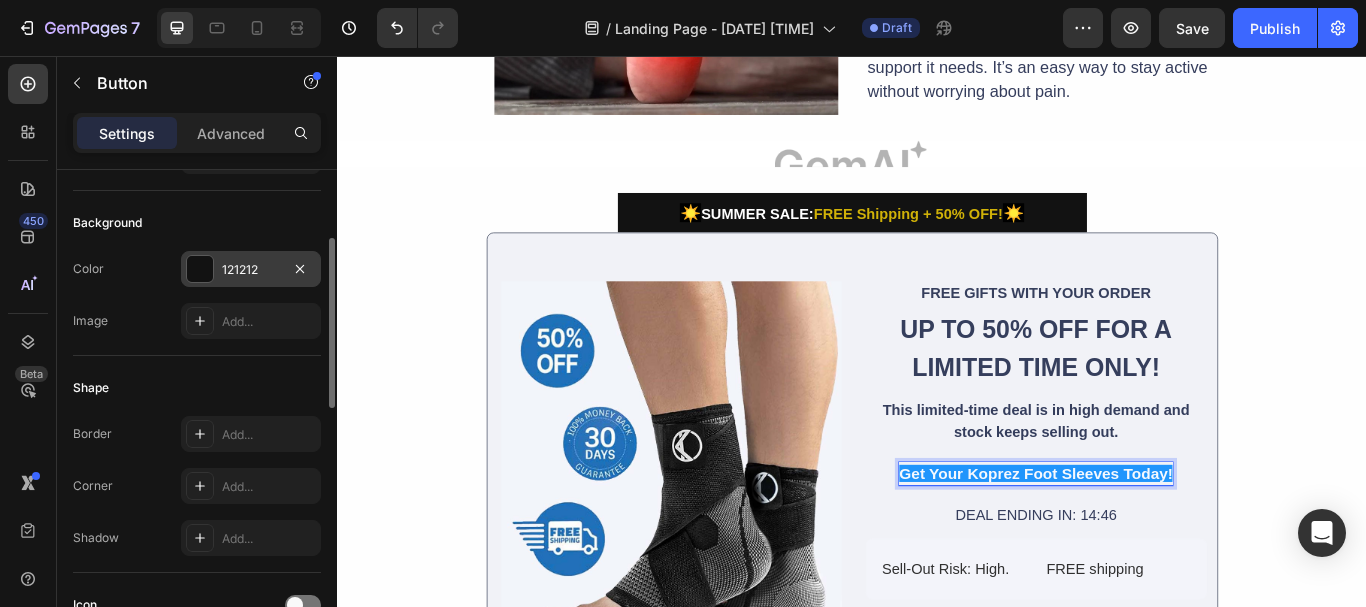 click on "121212" at bounding box center (251, 269) 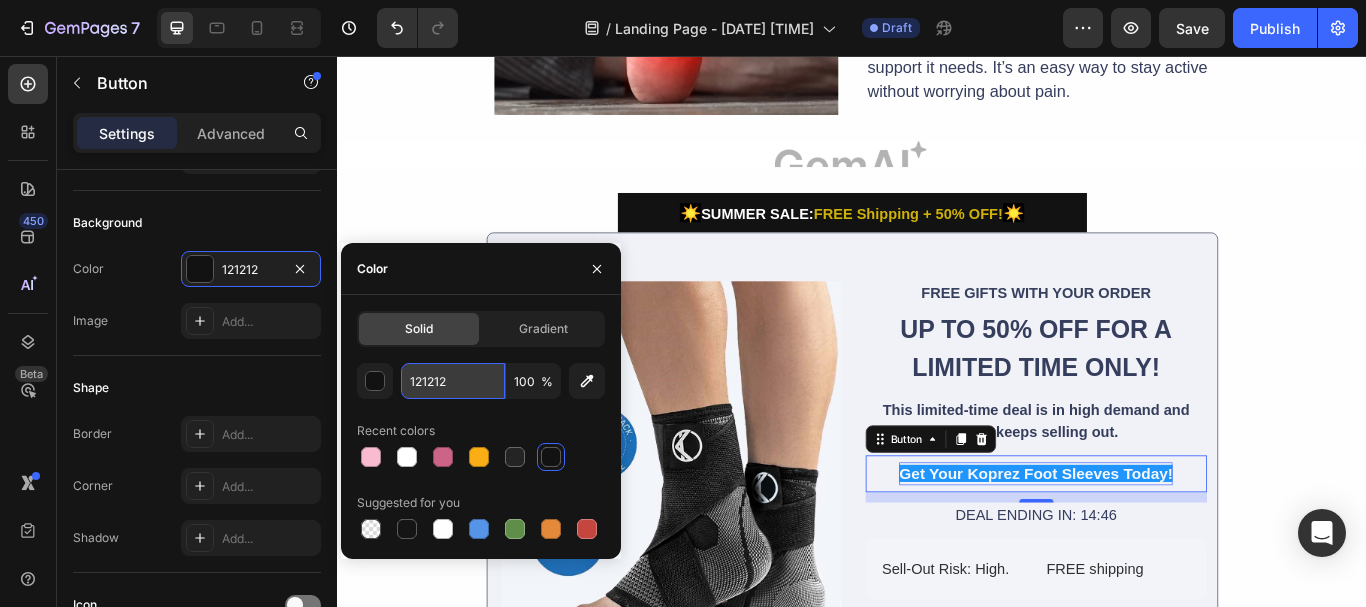 click on "121212" at bounding box center (453, 381) 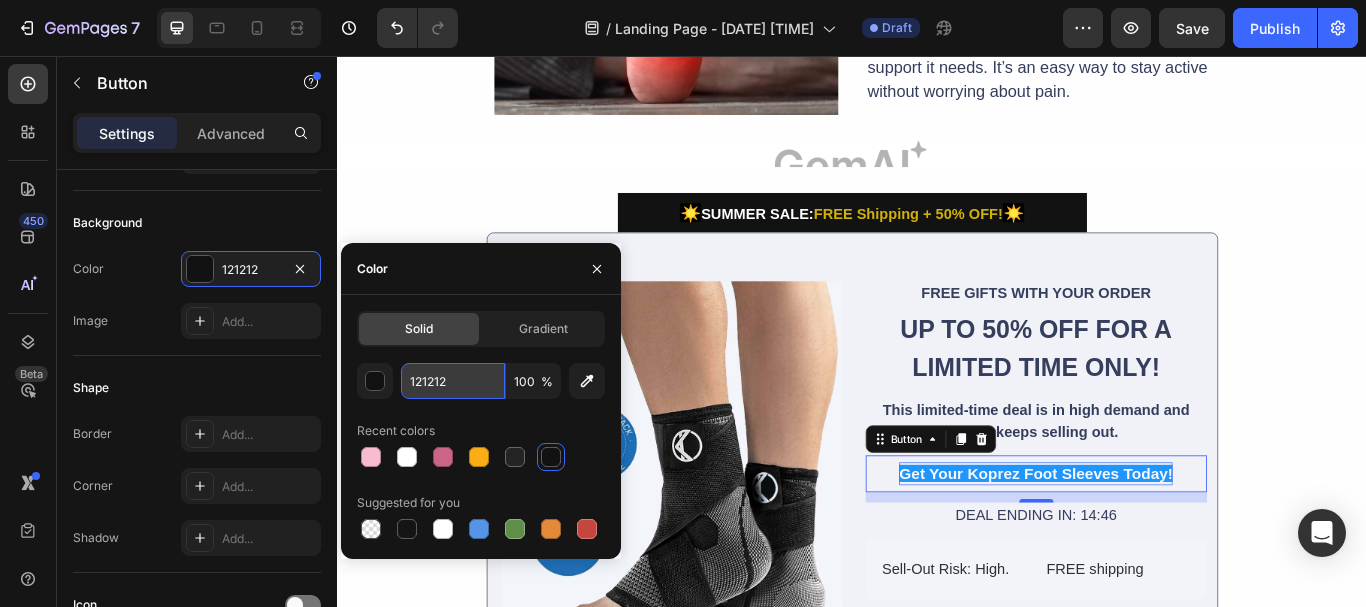 paste on "#2095fc" 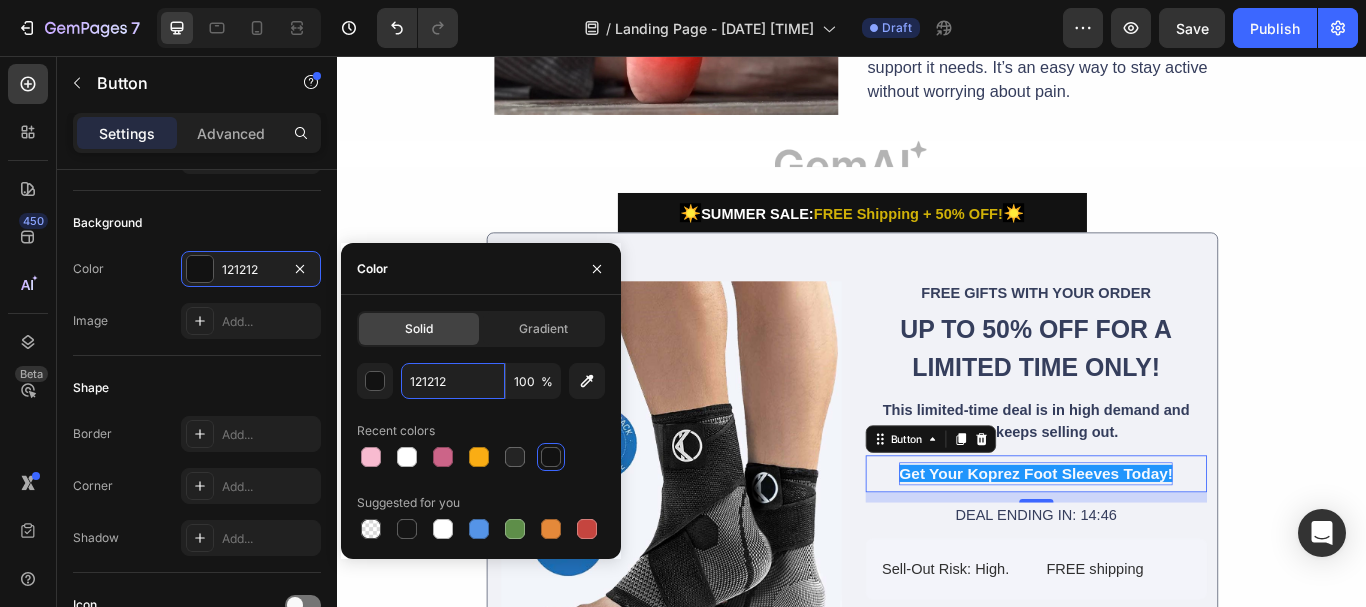type on "#2095fc" 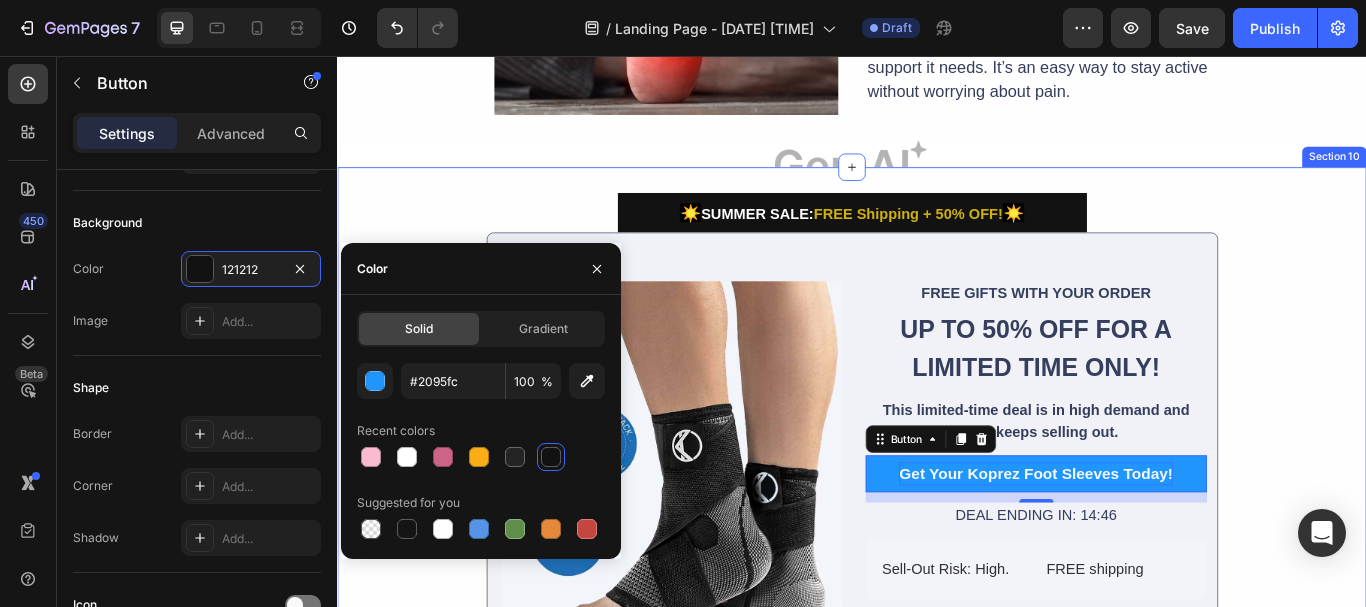 click on "☀️ SUMMER SALE: FREE Shipping + 50% OFF! ☀️ Button Image FREE GIFTS WITH YOUR ORDER Text Block ⁠⁠⁠⁠⁠⁠⁠ UP TO 50% OFF FOR A LIMITED TIME ONLY! Heading This limited-time deal is in high demand and stock keeps selling out. Text Block Row Get Your Koprez Foot Sleeves Today! Button 12 DEAL ENDING IN: 14:46 Text Block Sell-Out Risk: High. Text Block FREE shipping Text Block Row Row Row Row Try it today with a 30-Day Money Back Guarantee! Text Block Row Row" at bounding box center (937, 514) 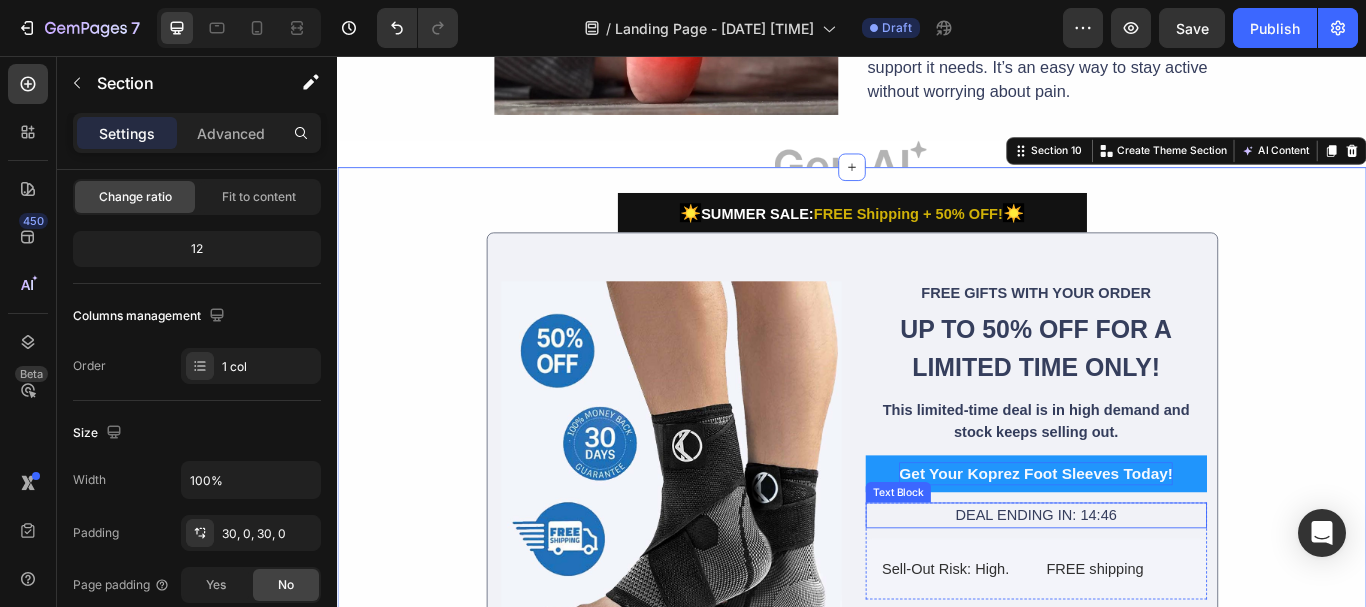 scroll, scrollTop: 0, scrollLeft: 0, axis: both 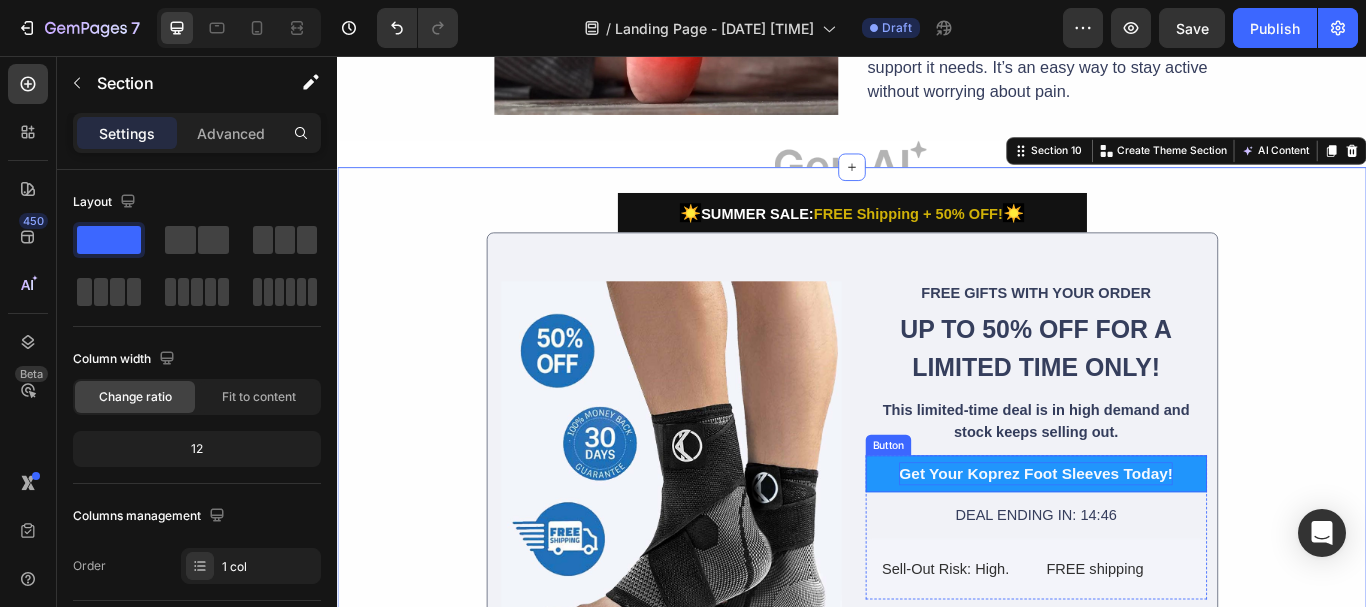 click on "Get Your Koprez Foot Sleeves Today!" at bounding box center [1151, 543] 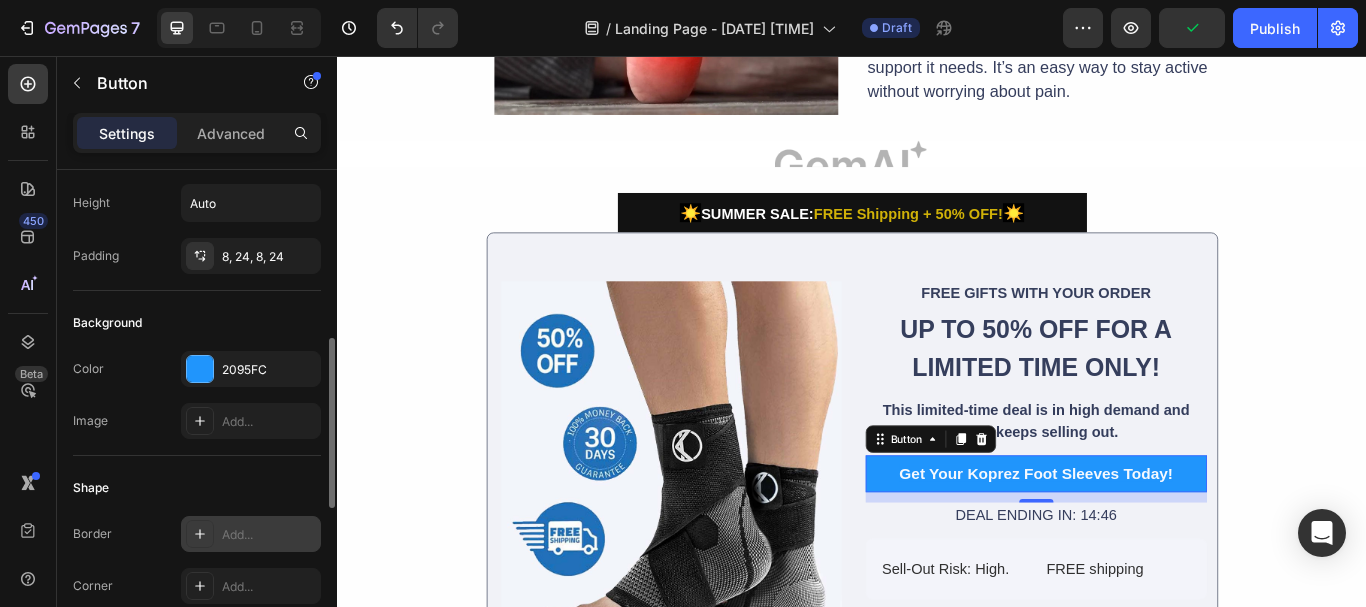 scroll, scrollTop: 200, scrollLeft: 0, axis: vertical 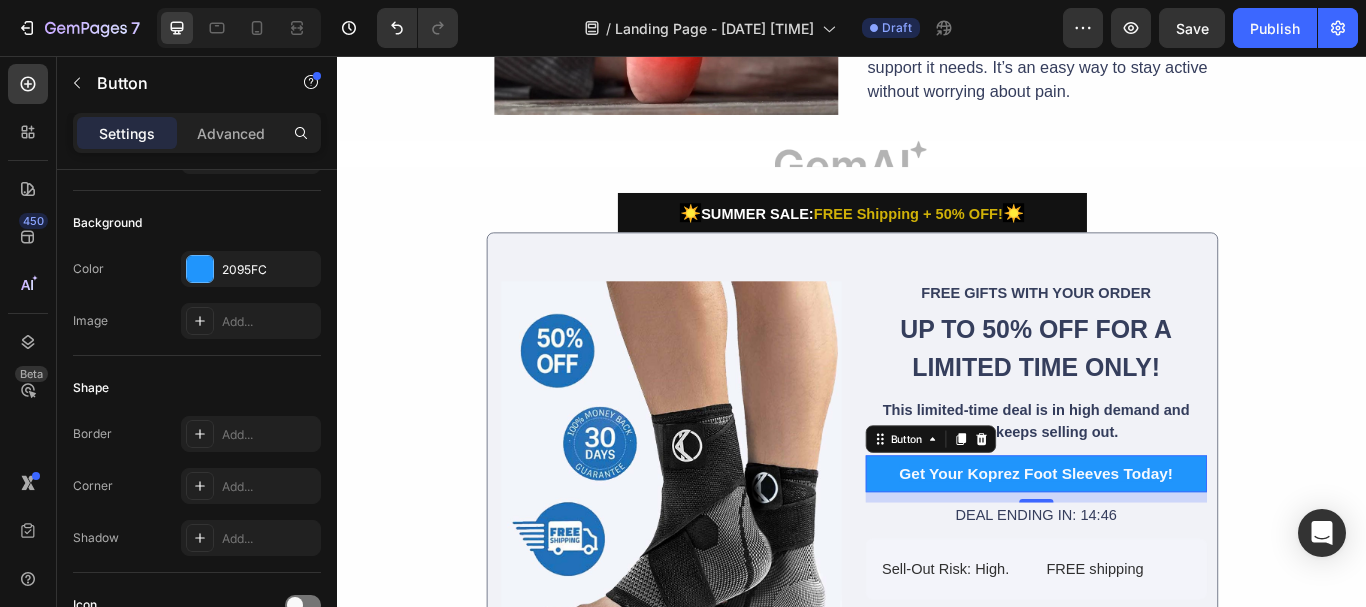 click on "12" at bounding box center [1152, 571] 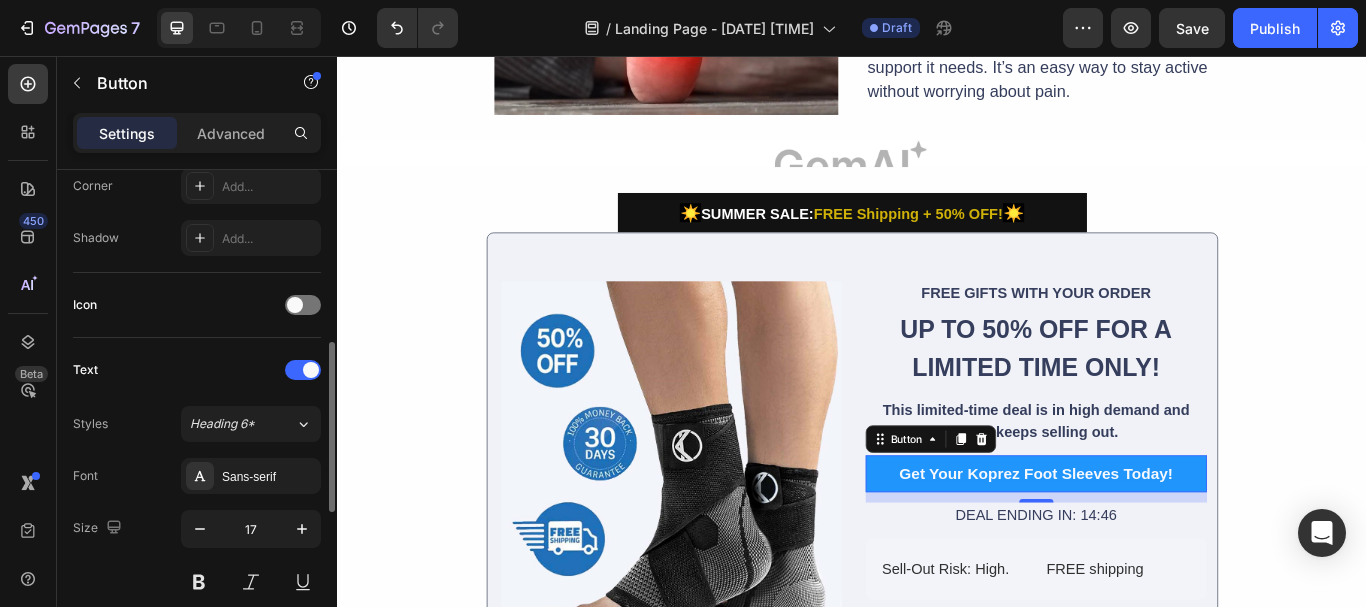 scroll, scrollTop: 700, scrollLeft: 0, axis: vertical 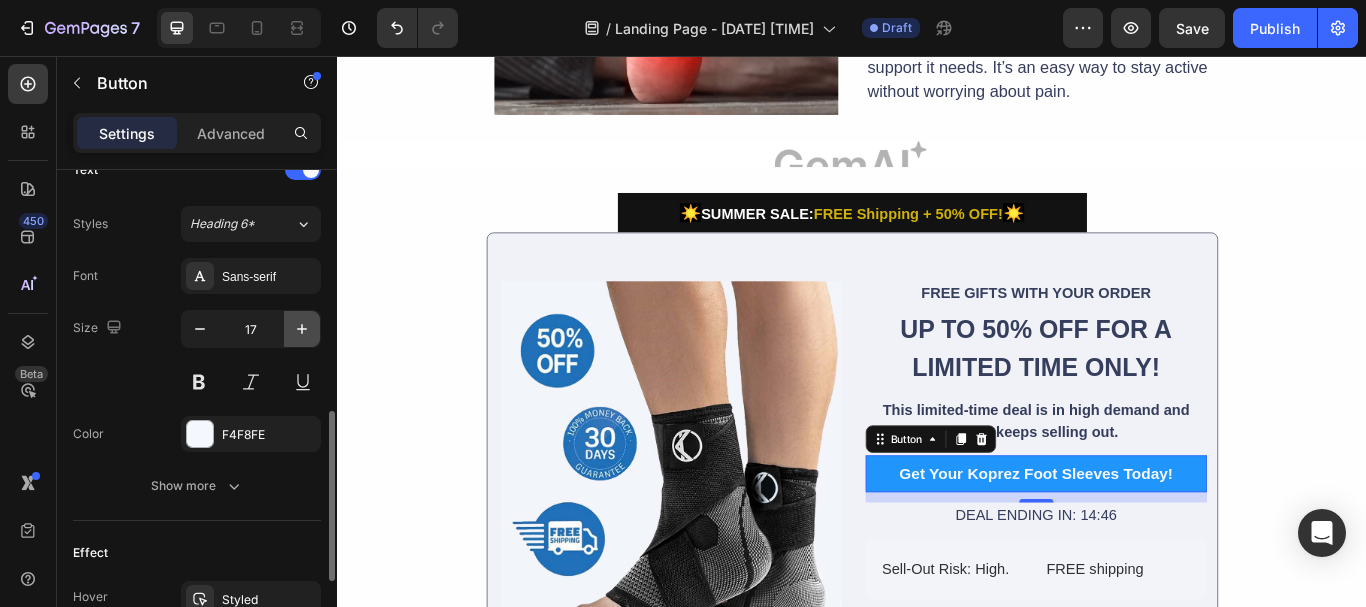 click 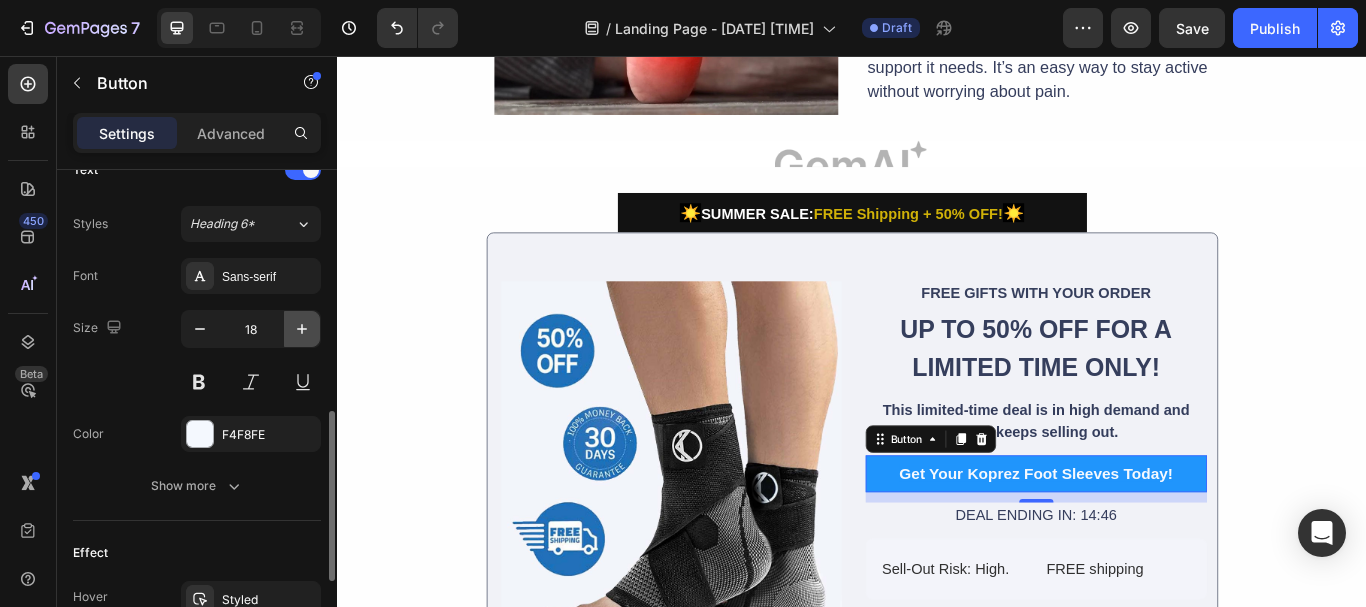 click 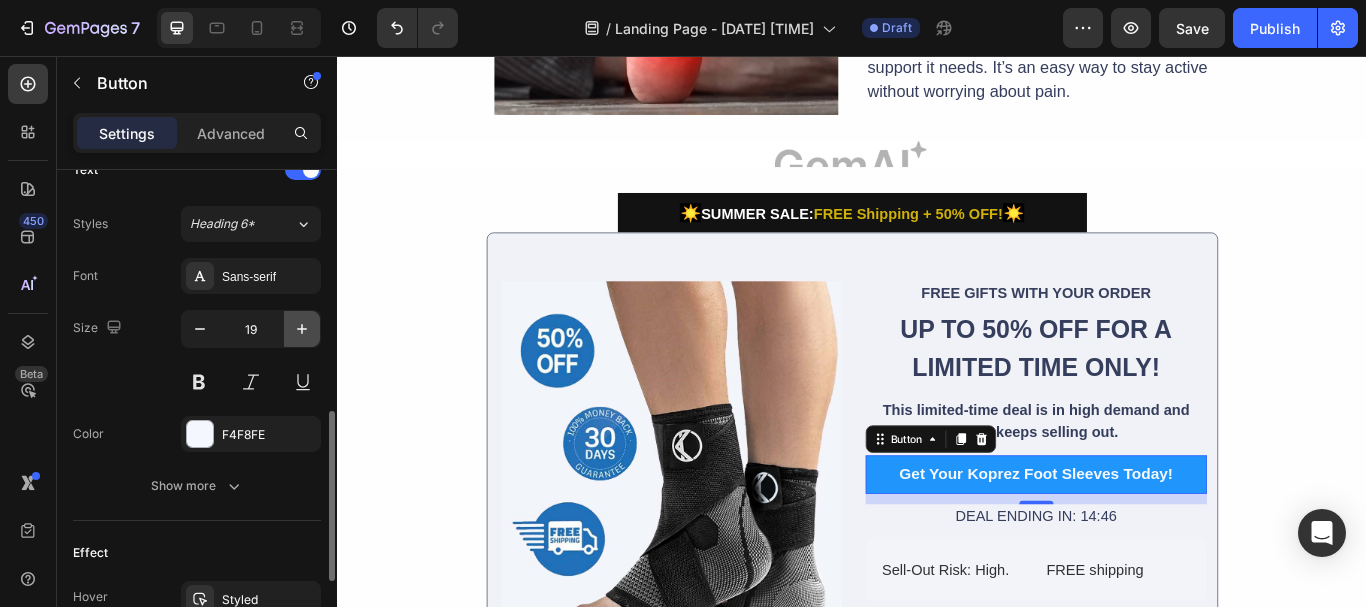 click 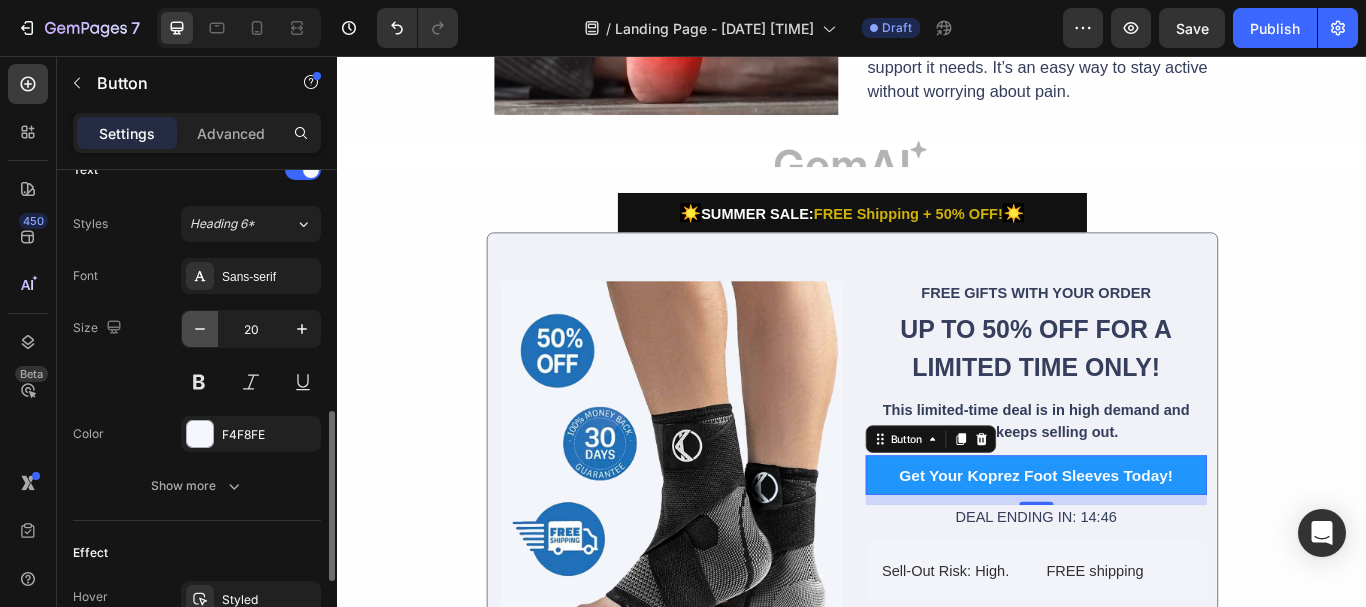 click 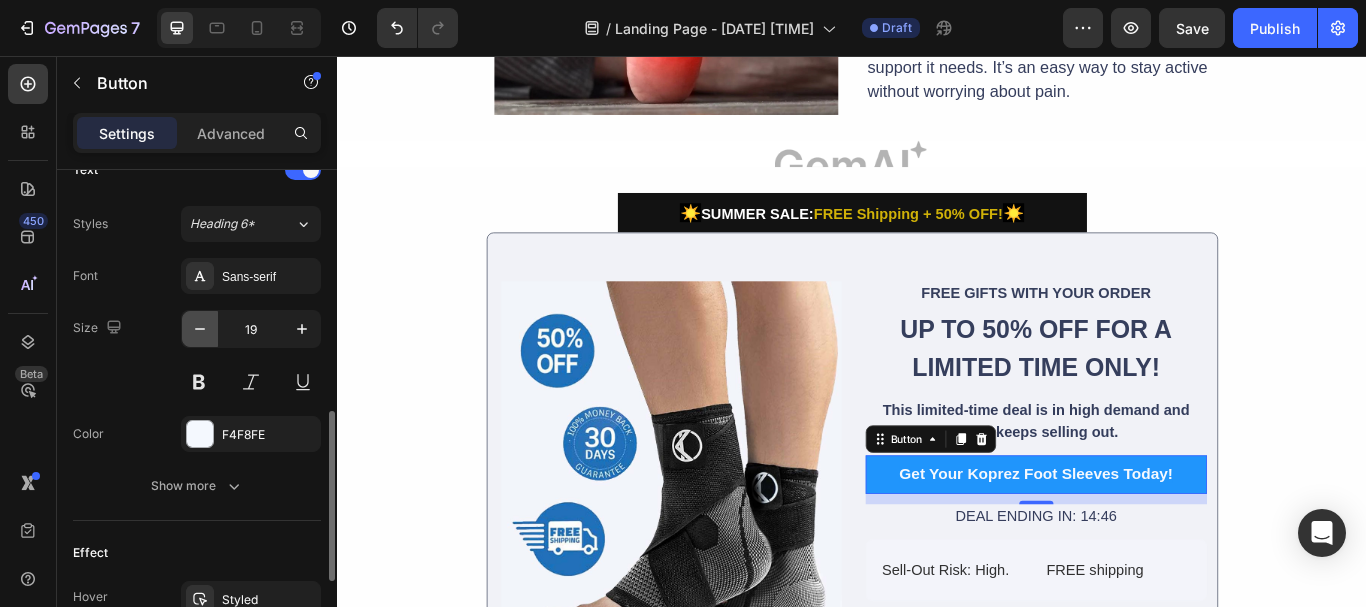 click 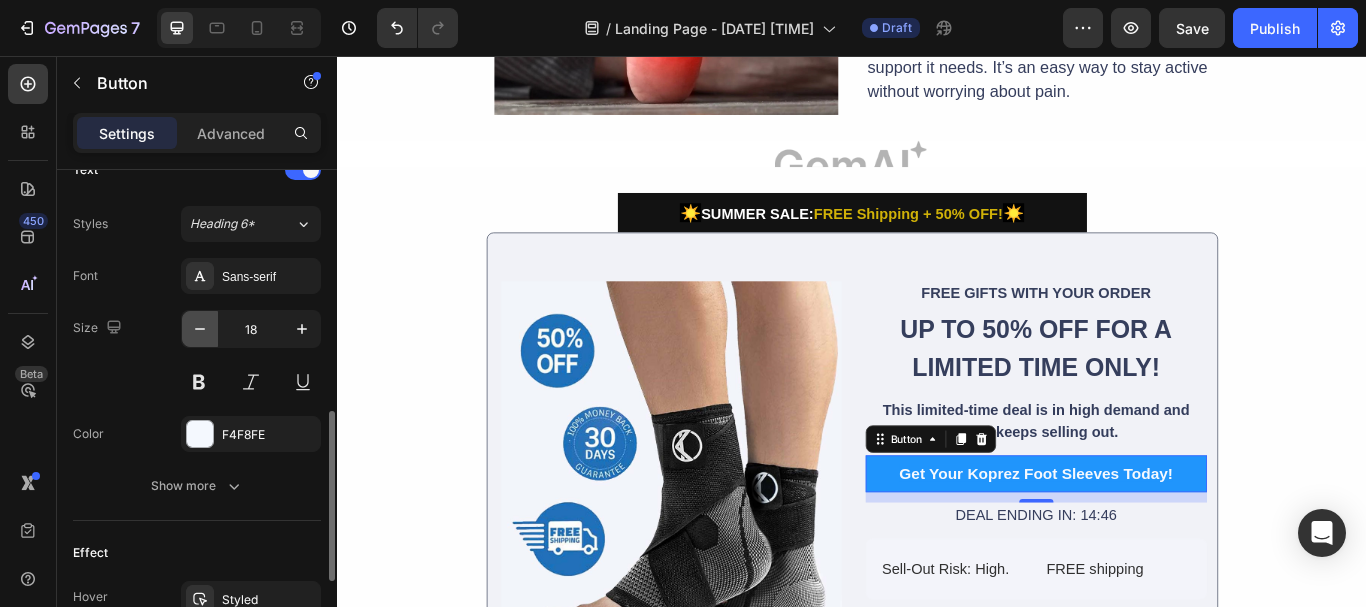 click 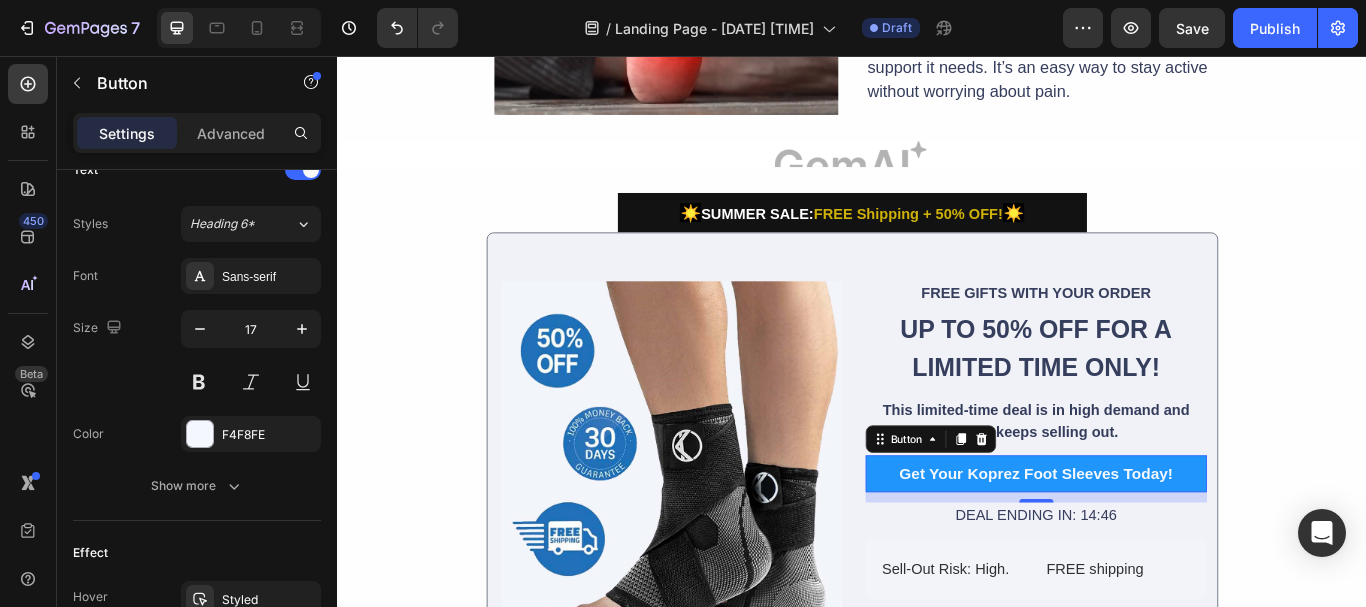click on "12" at bounding box center (1152, 571) 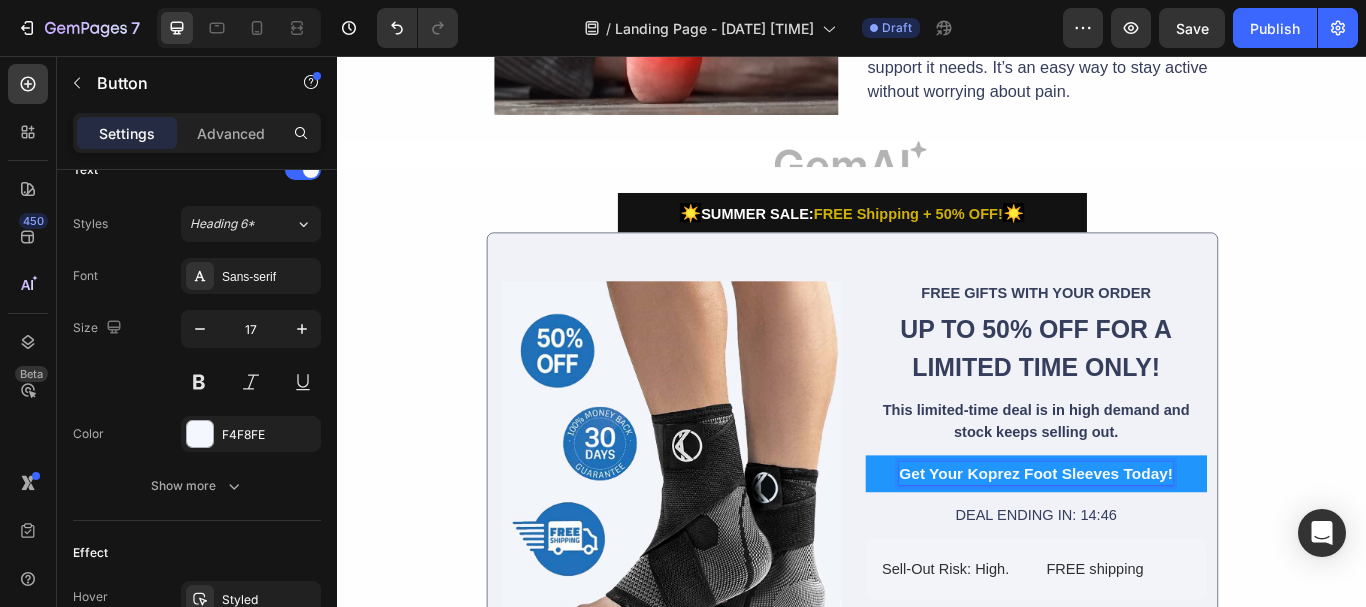 click on "Get Your Koprez Foot Sleeves Today!" at bounding box center (1151, 543) 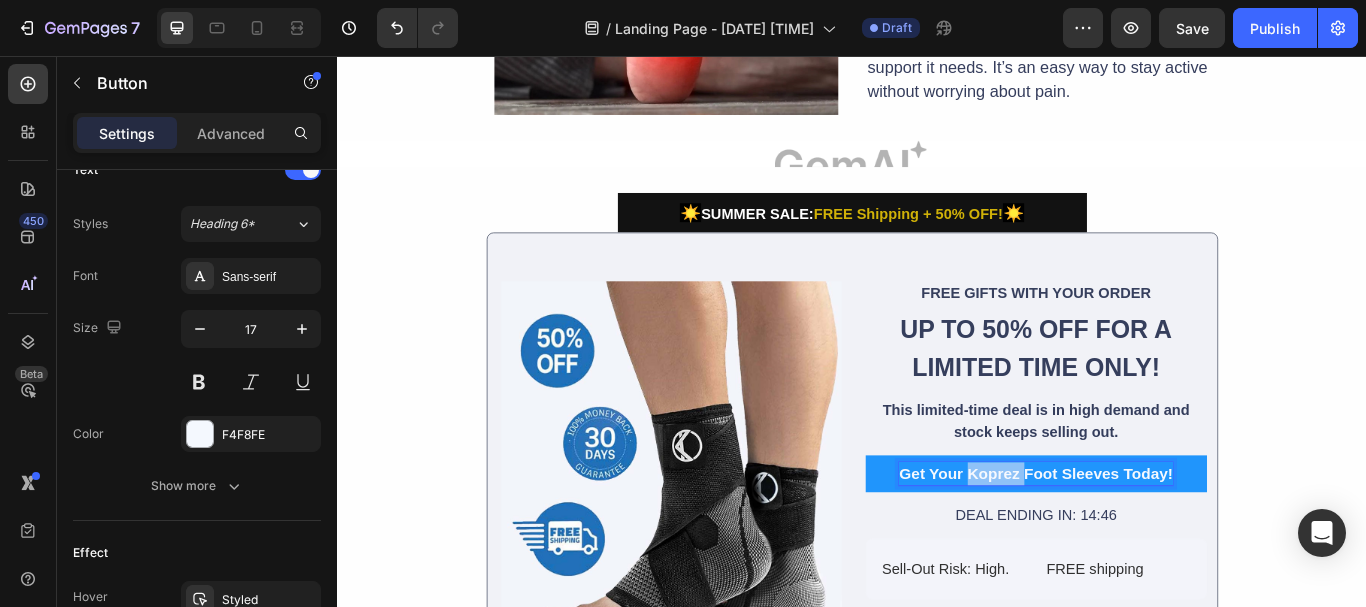 click on "Get Your Koprez Foot Sleeves Today!" at bounding box center (1151, 543) 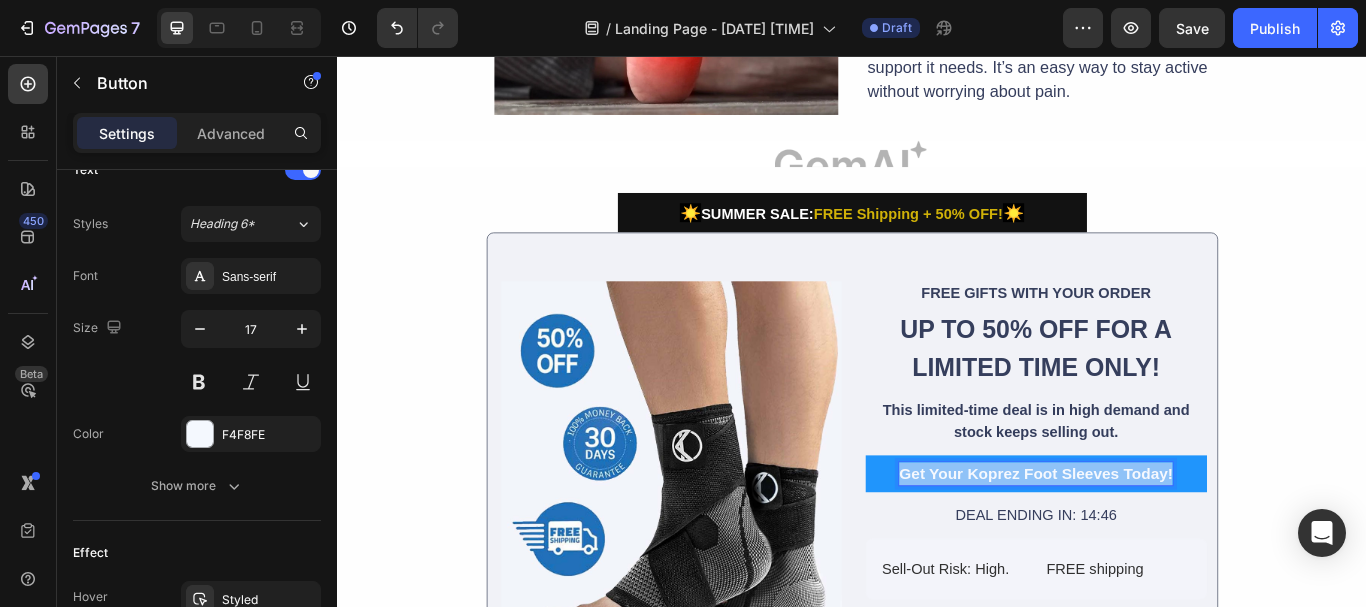 click on "Get Your Koprez Foot Sleeves Today!" at bounding box center (1151, 543) 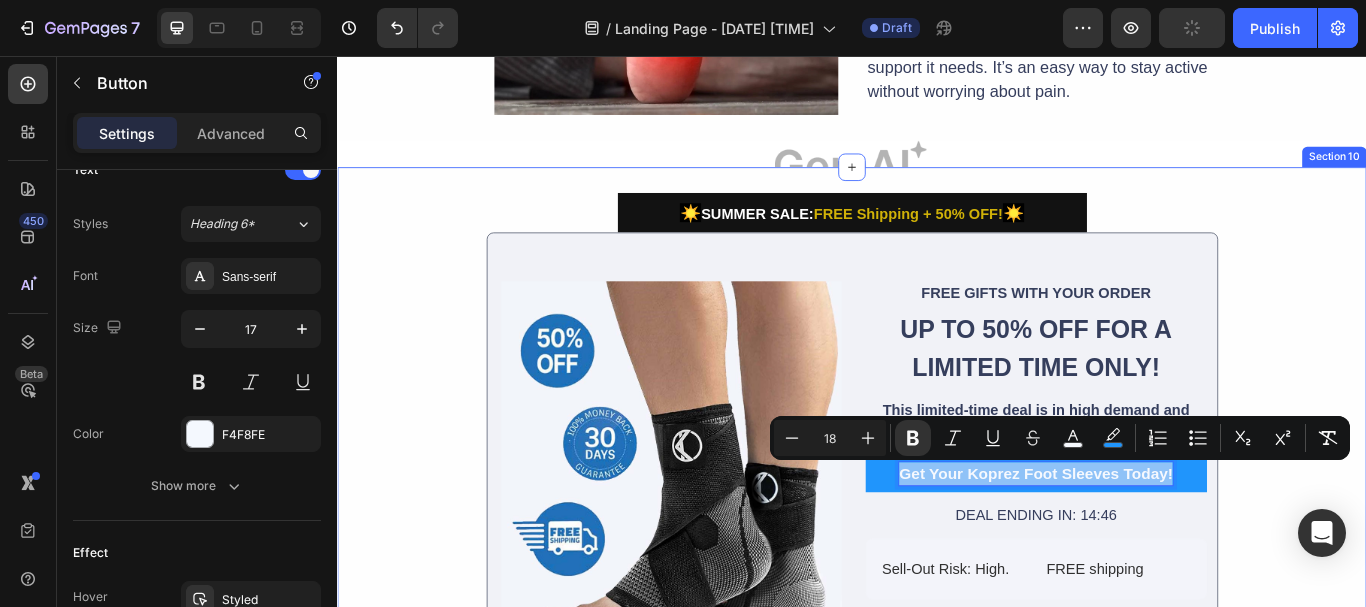 click on "☀️ SUMMER SALE: FREE Shipping + 50% OFF! ☀️ Button Image FREE GIFTS WITH YOUR ORDER Text Block ⁠⁠⁠⁠⁠⁠⁠ UP TO 50% OFF FOR A LIMITED TIME ONLY! Heading This limited-time deal is in high demand and stock keeps selling out. Text Block Row Get Your Koprez Foot Sleeves Today! Button 12 DEAL ENDING IN: 14:46 Text Block Sell-Out Risk: High. Text Block FREE shipping Text Block Row Row Row Row Try it today with a 30-Day Money Back Guarantee! Text Block Row Row" at bounding box center [937, 514] 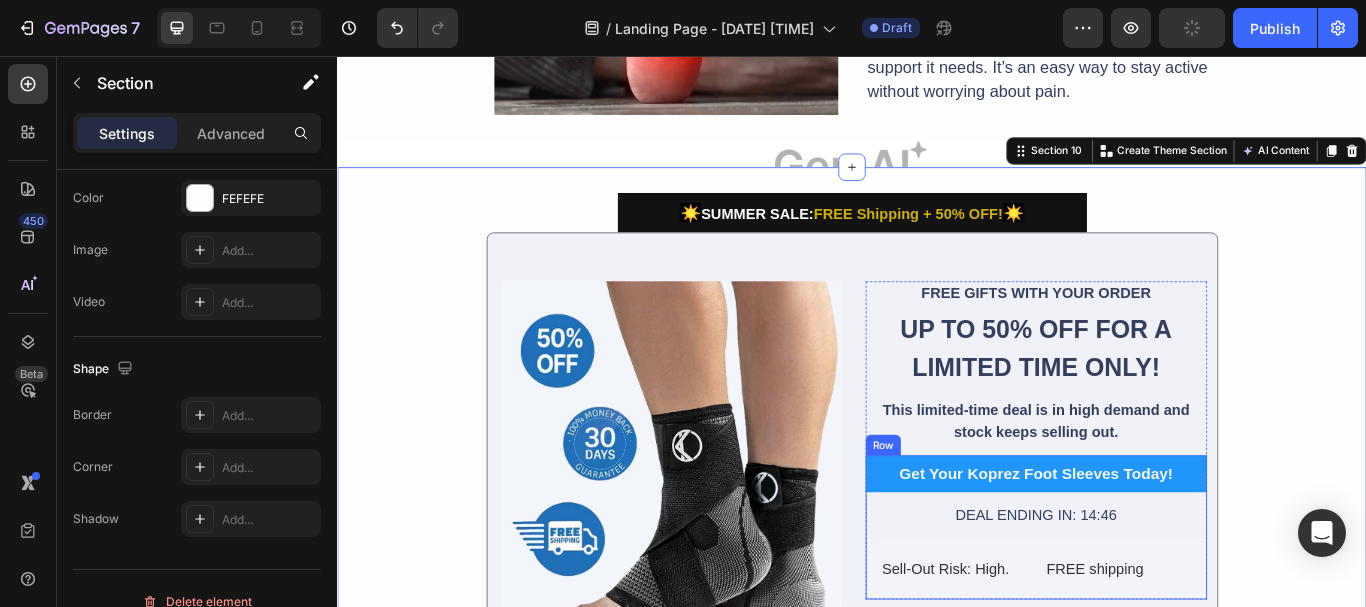 scroll, scrollTop: 0, scrollLeft: 0, axis: both 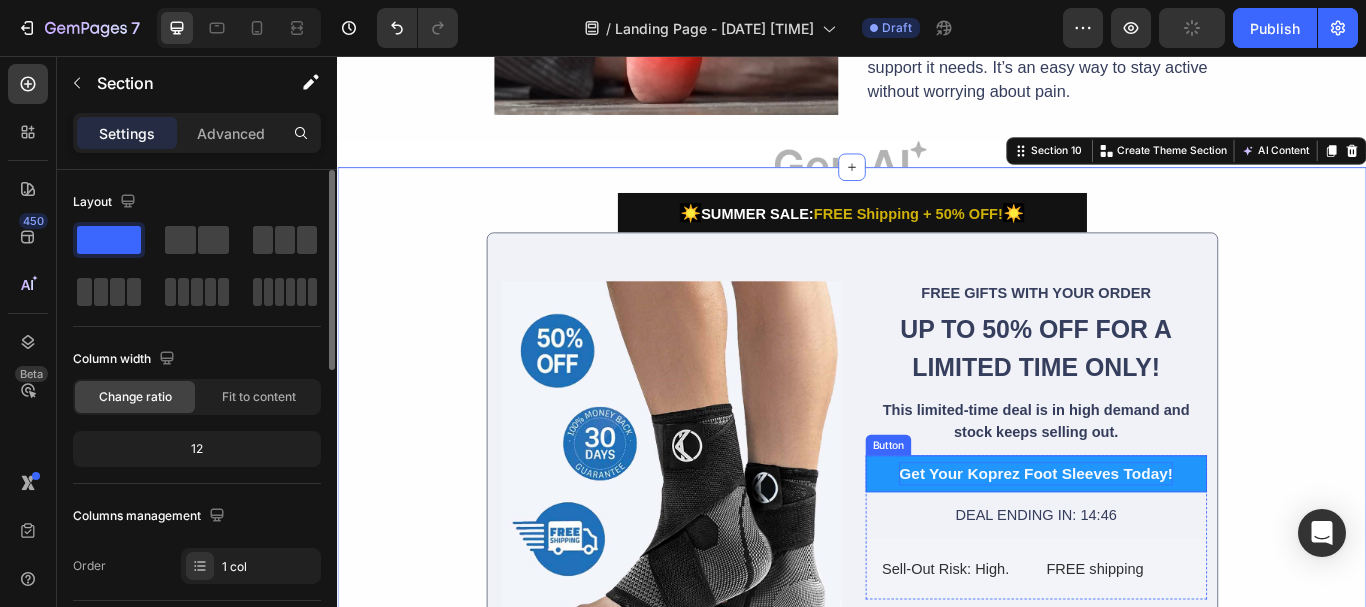 click on "Get Your Koprez Foot Sleeves Today!" at bounding box center [1151, 543] 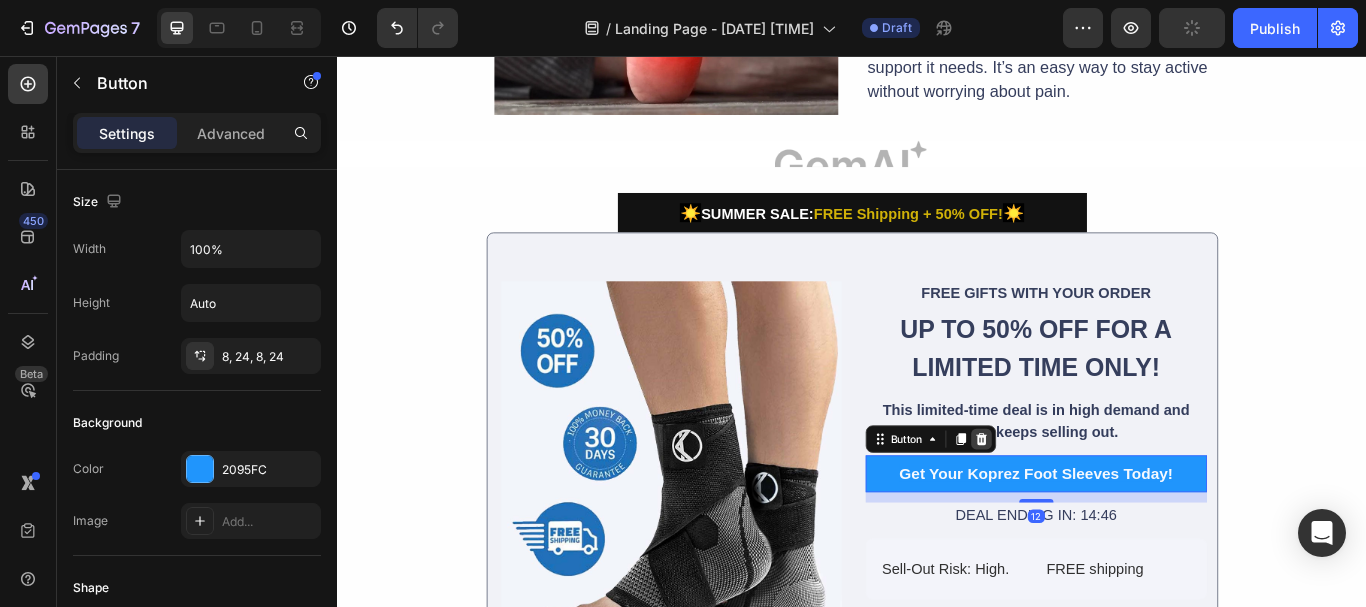 click 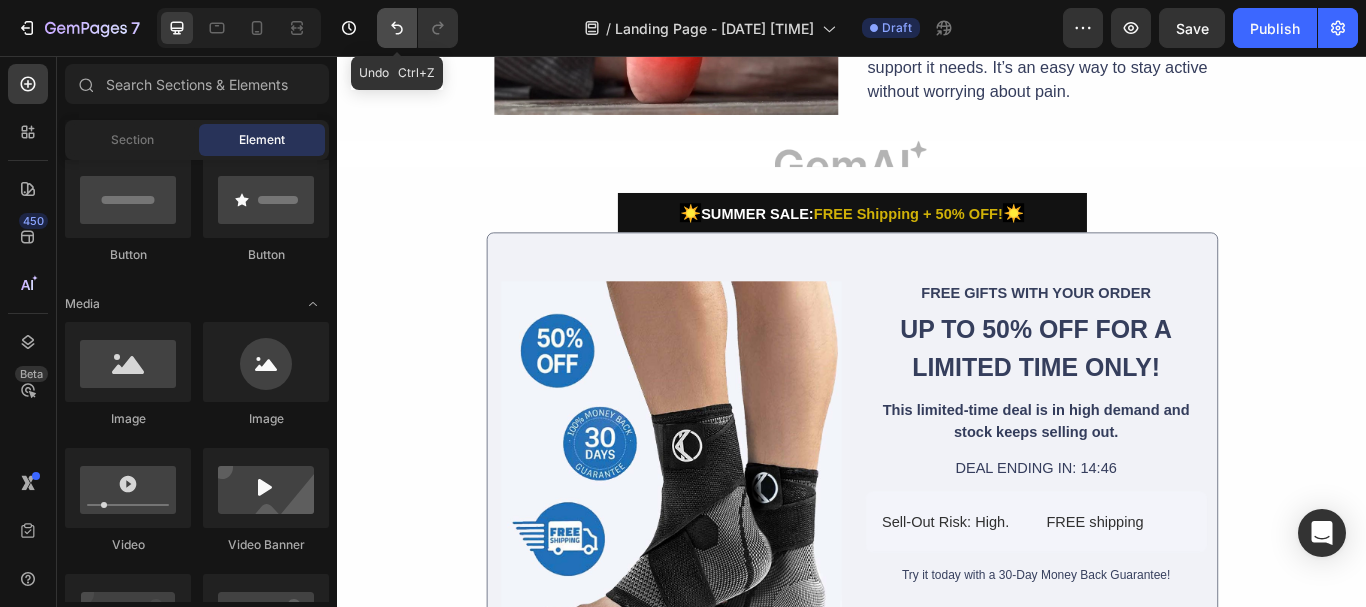 click 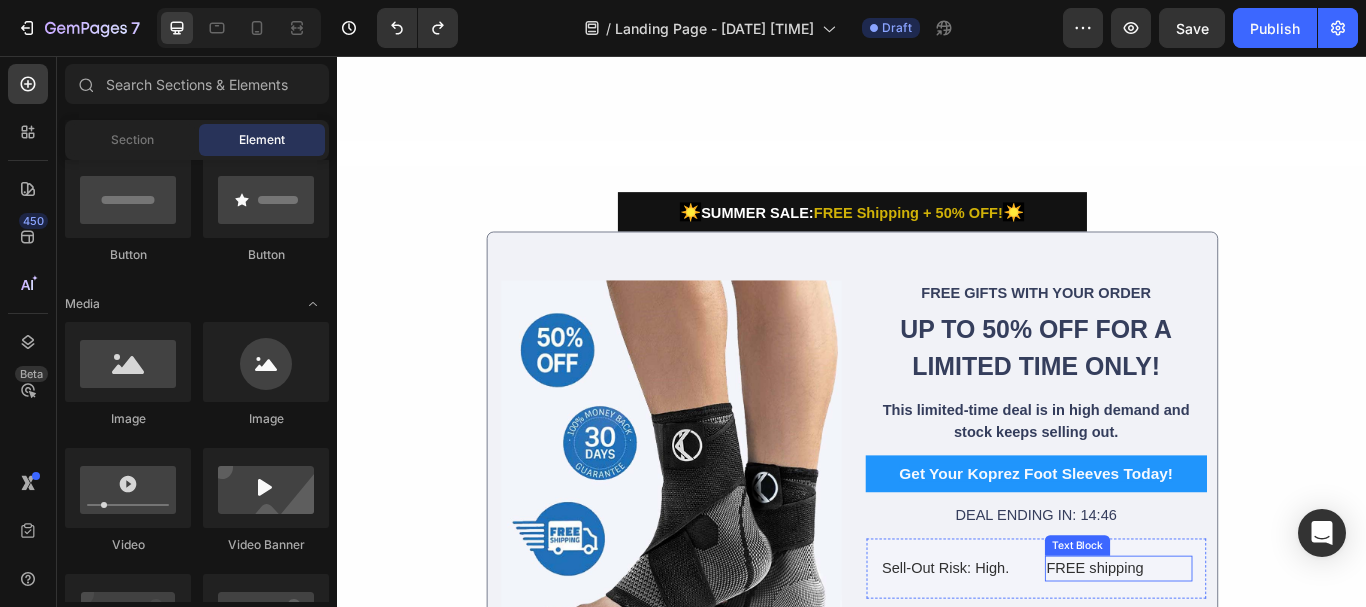 scroll, scrollTop: 3366, scrollLeft: 0, axis: vertical 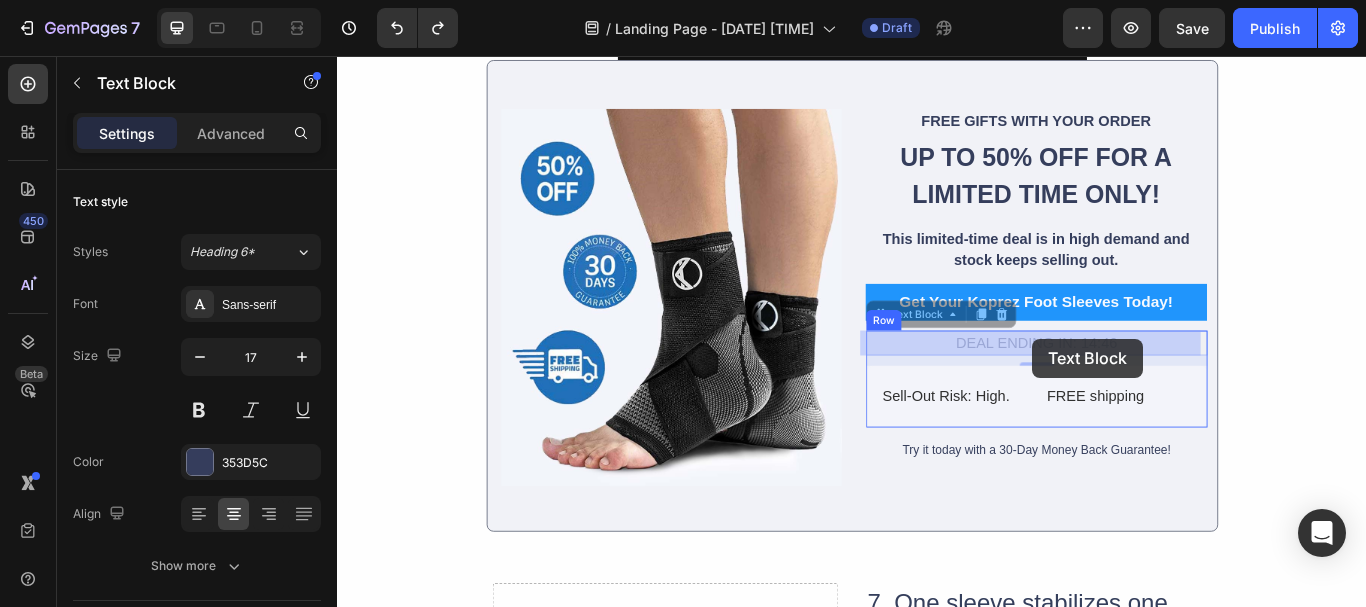 drag, startPoint x: 1196, startPoint y: 389, endPoint x: 1147, endPoint y: 386, distance: 49.09175 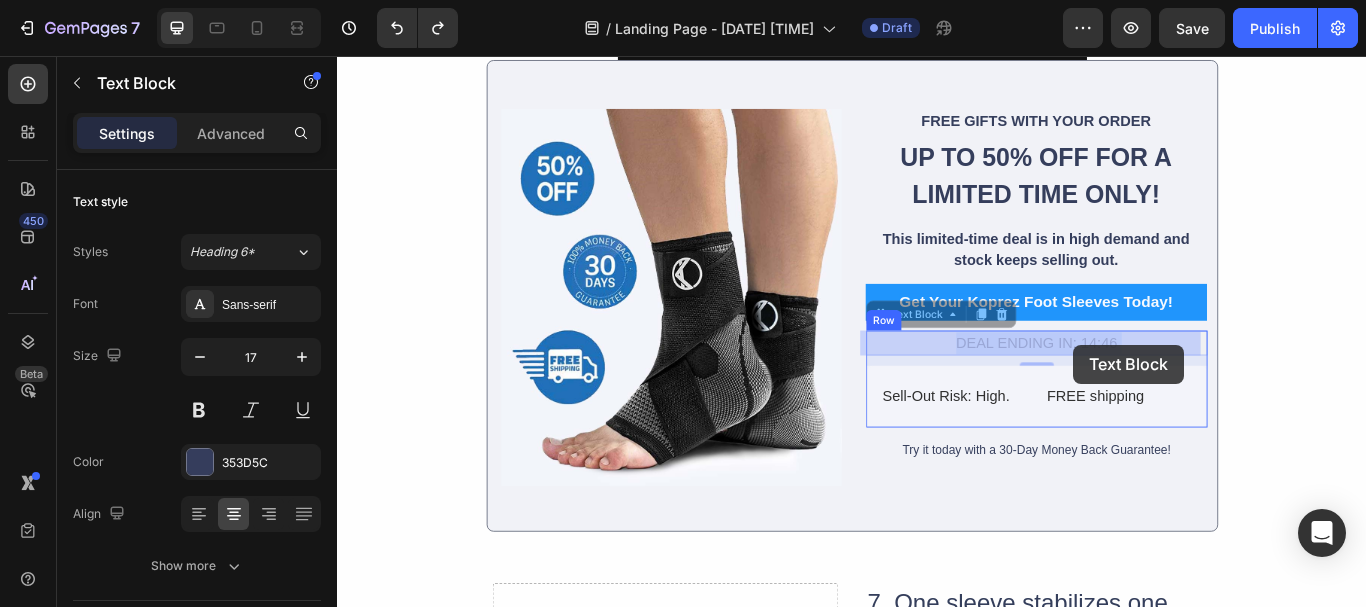 drag, startPoint x: 1040, startPoint y: 390, endPoint x: 1170, endPoint y: 393, distance: 130.0346 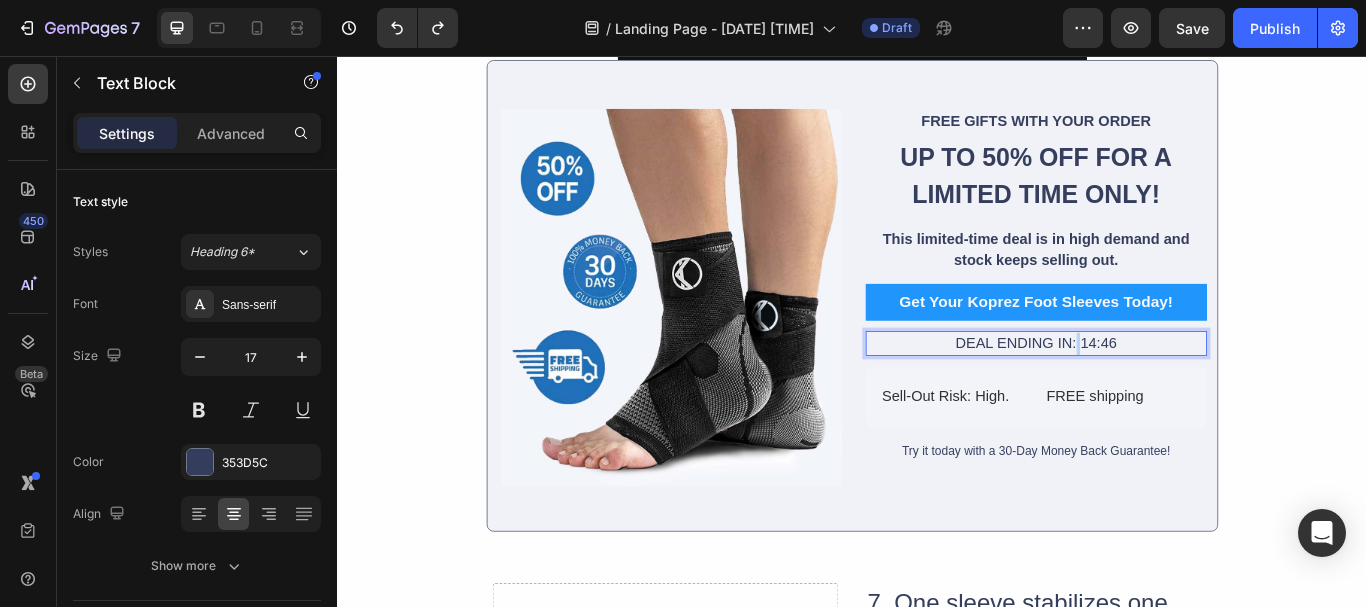 click on "DEAL ENDING IN: 14:46" at bounding box center [1152, 392] 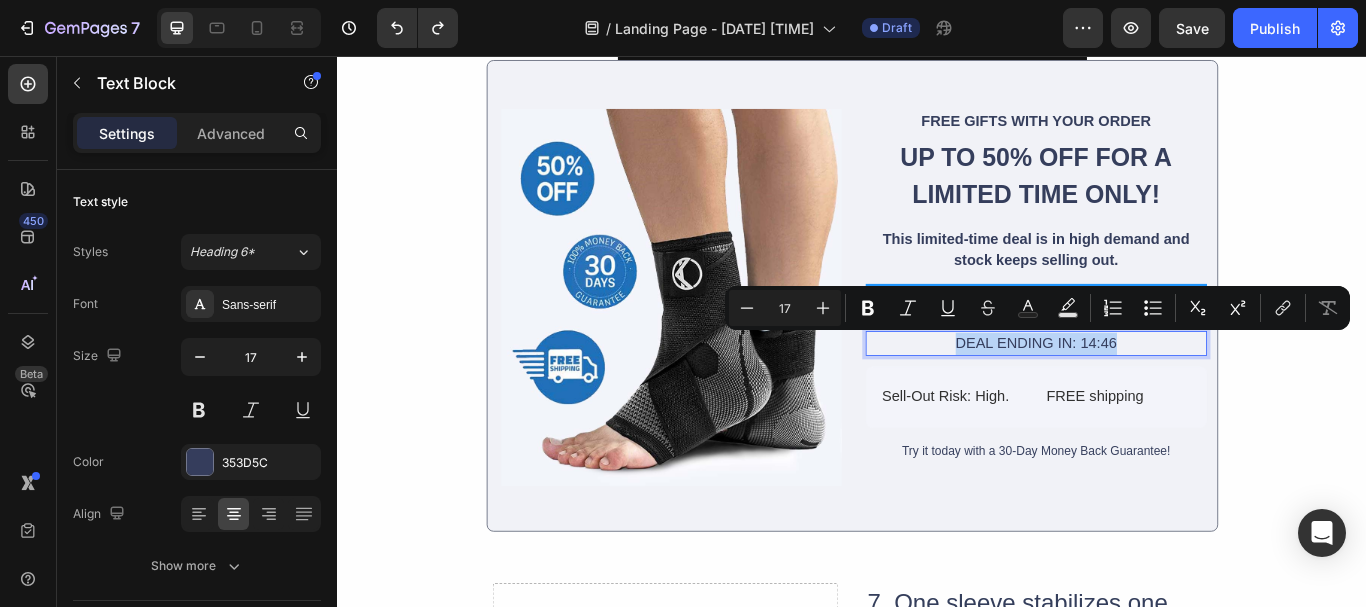 click on "DEAL ENDING IN: 14:46" at bounding box center [1152, 392] 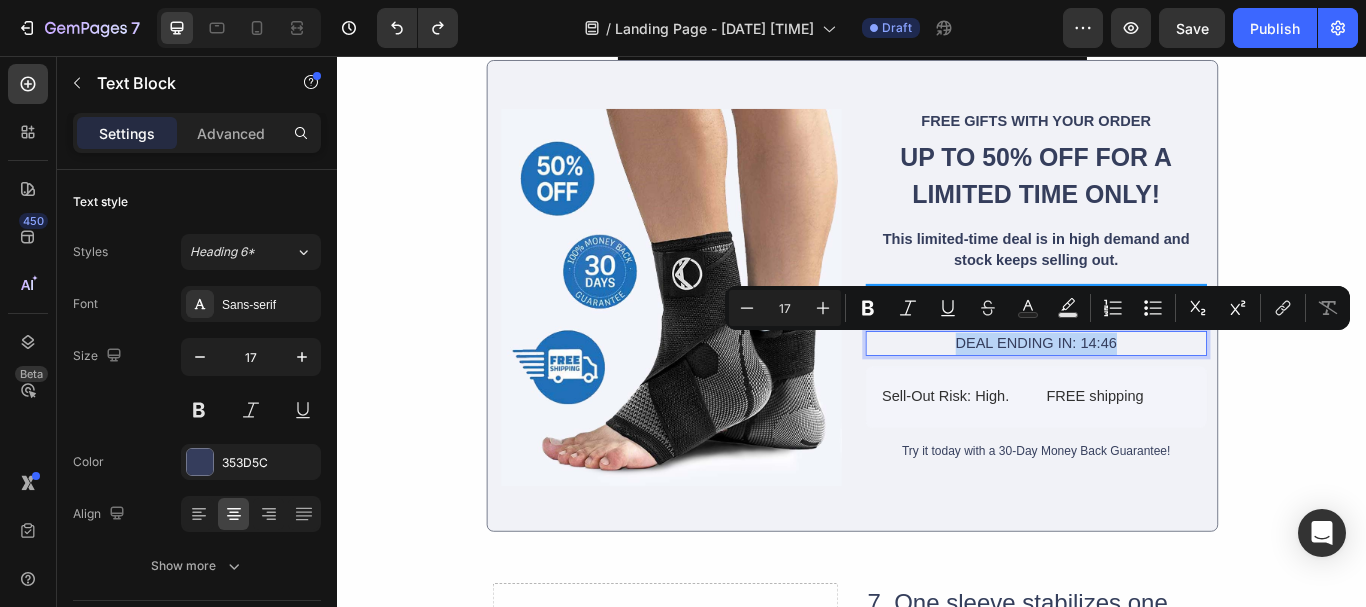 click on "DEAL ENDING IN: 14:46" at bounding box center [1152, 392] 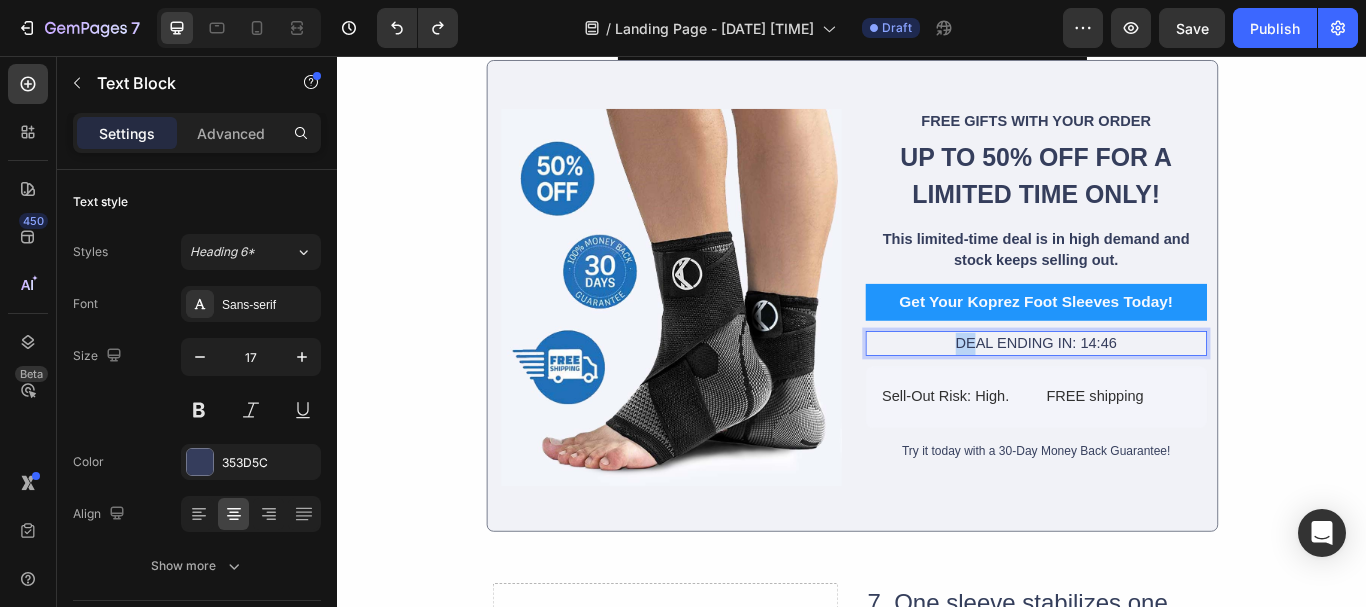drag, startPoint x: 1050, startPoint y: 381, endPoint x: 1085, endPoint y: 384, distance: 35.128338 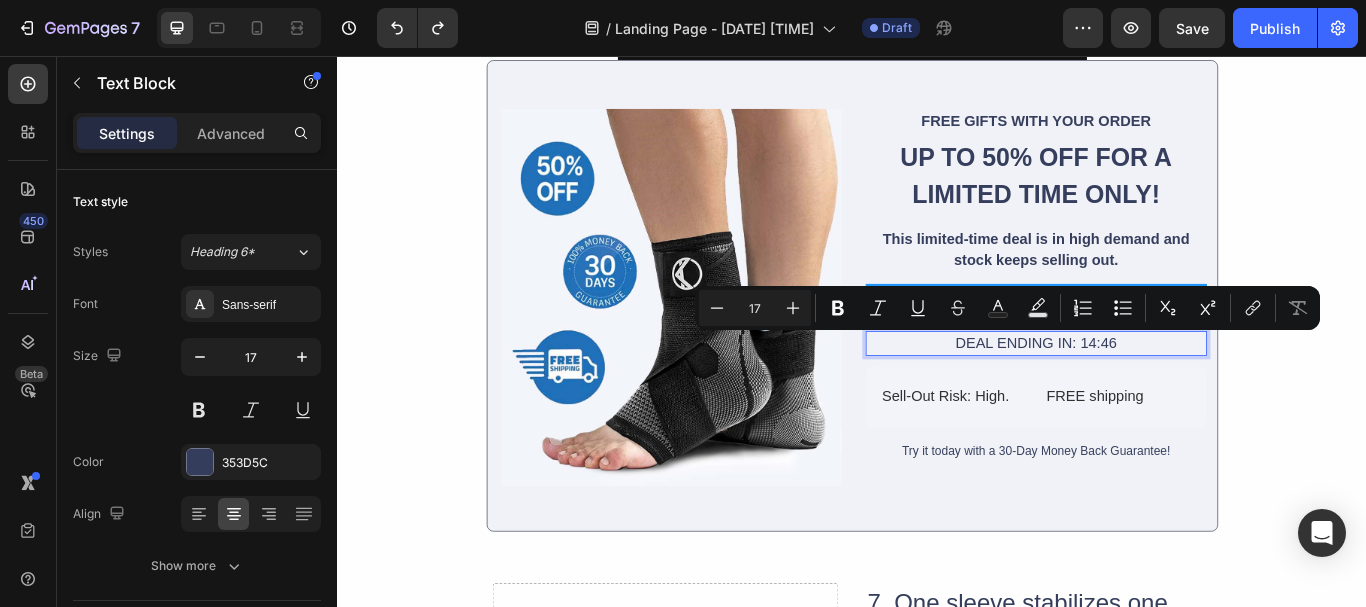 click on "DEAL ENDING IN: 14:46" at bounding box center (1152, 392) 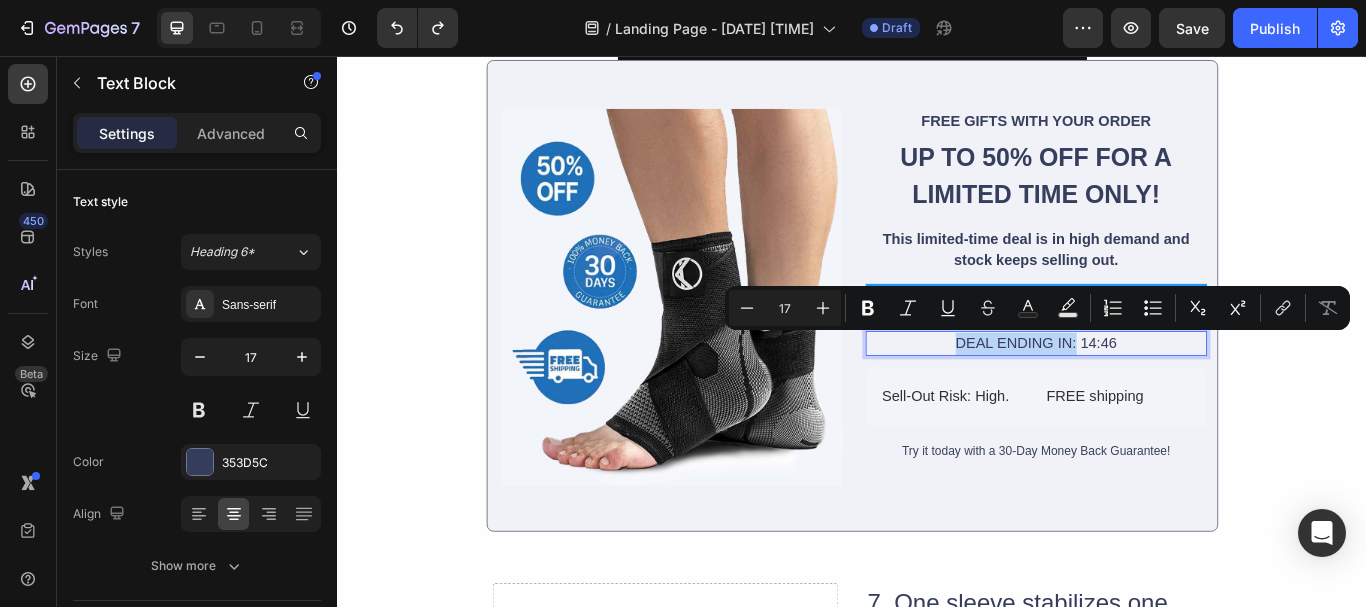 drag, startPoint x: 1051, startPoint y: 384, endPoint x: 1109, endPoint y: 400, distance: 60.166435 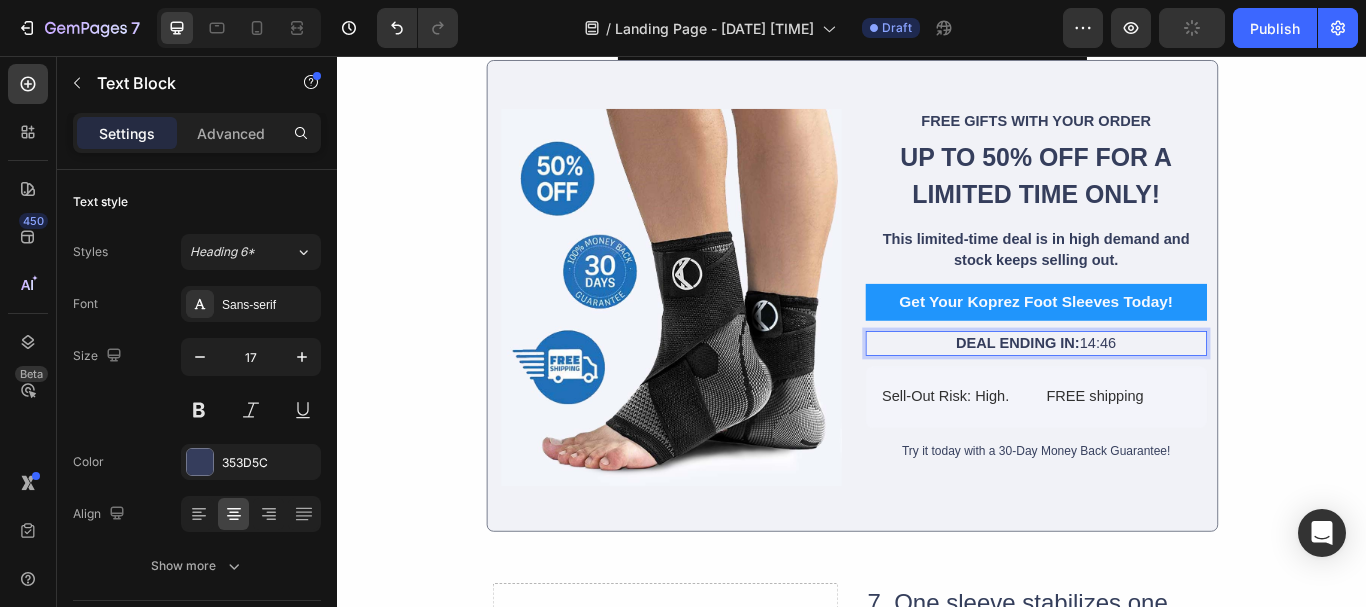 drag, startPoint x: 1262, startPoint y: 387, endPoint x: 1204, endPoint y: 377, distance: 58.855755 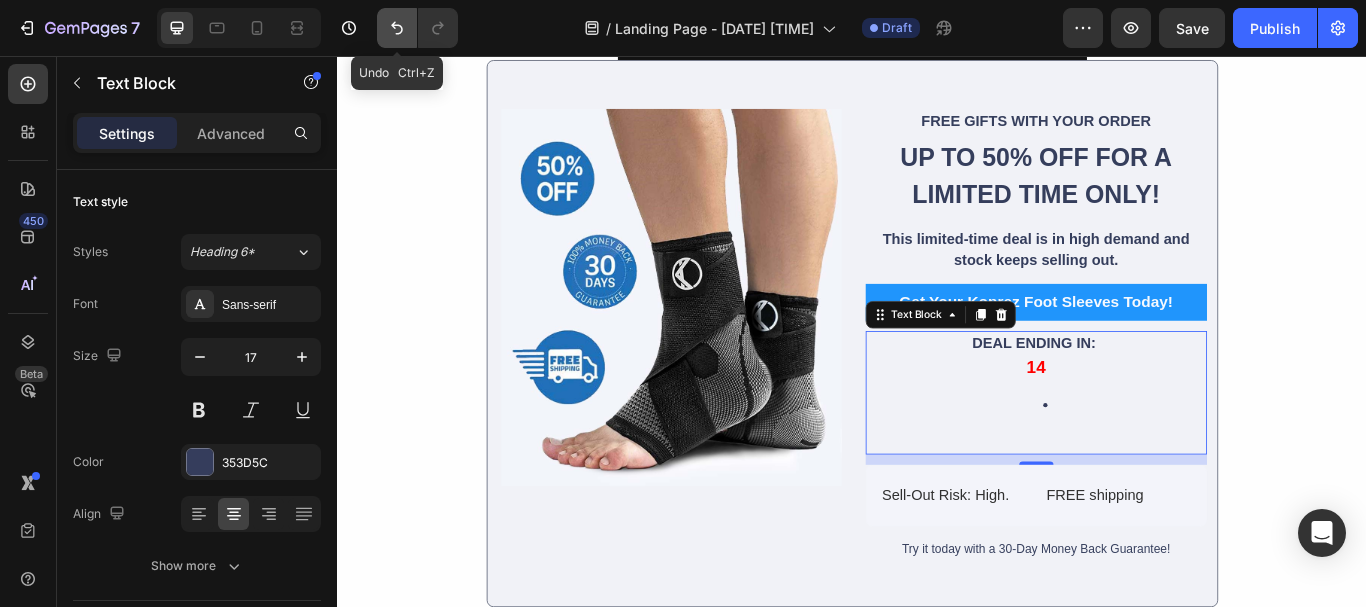 click 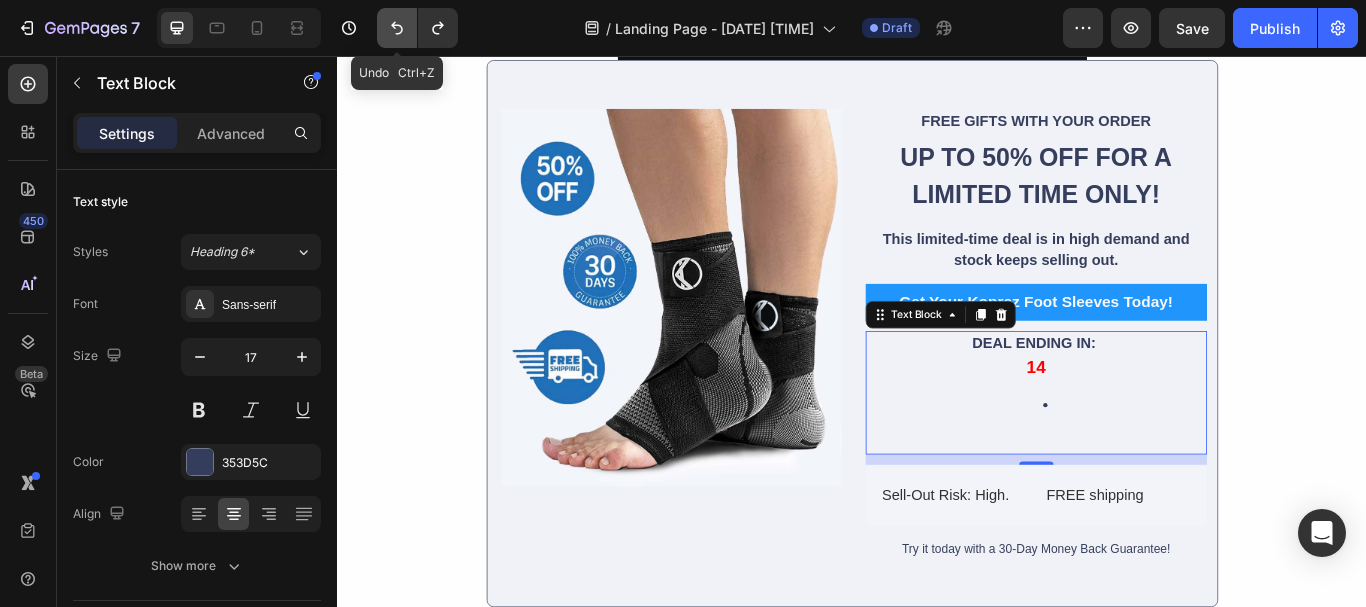click 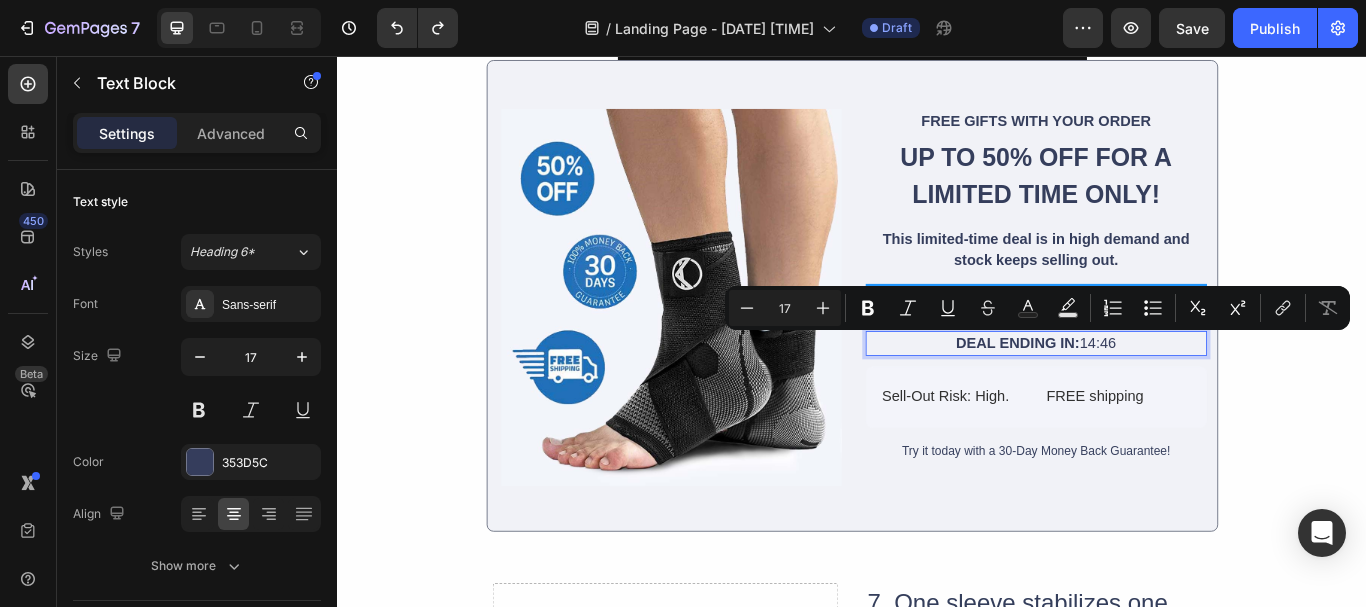 drag, startPoint x: 1245, startPoint y: 388, endPoint x: 1198, endPoint y: 384, distance: 47.169907 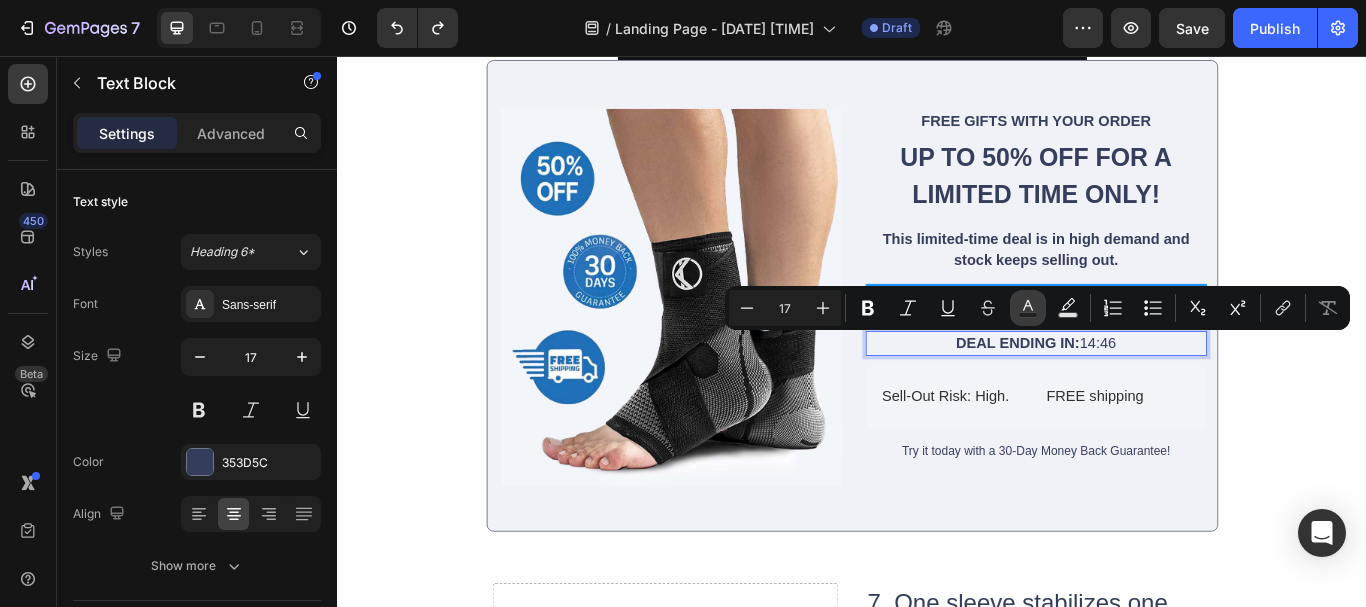click 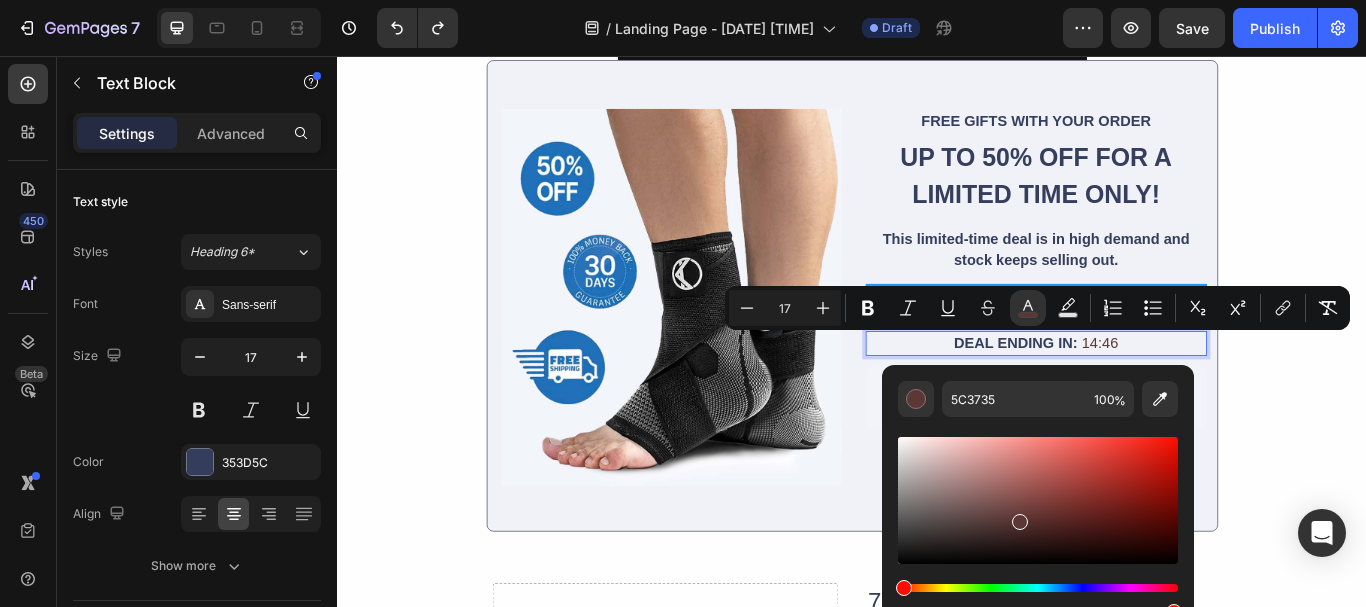 drag, startPoint x: 1082, startPoint y: 589, endPoint x: 901, endPoint y: 588, distance: 181.00276 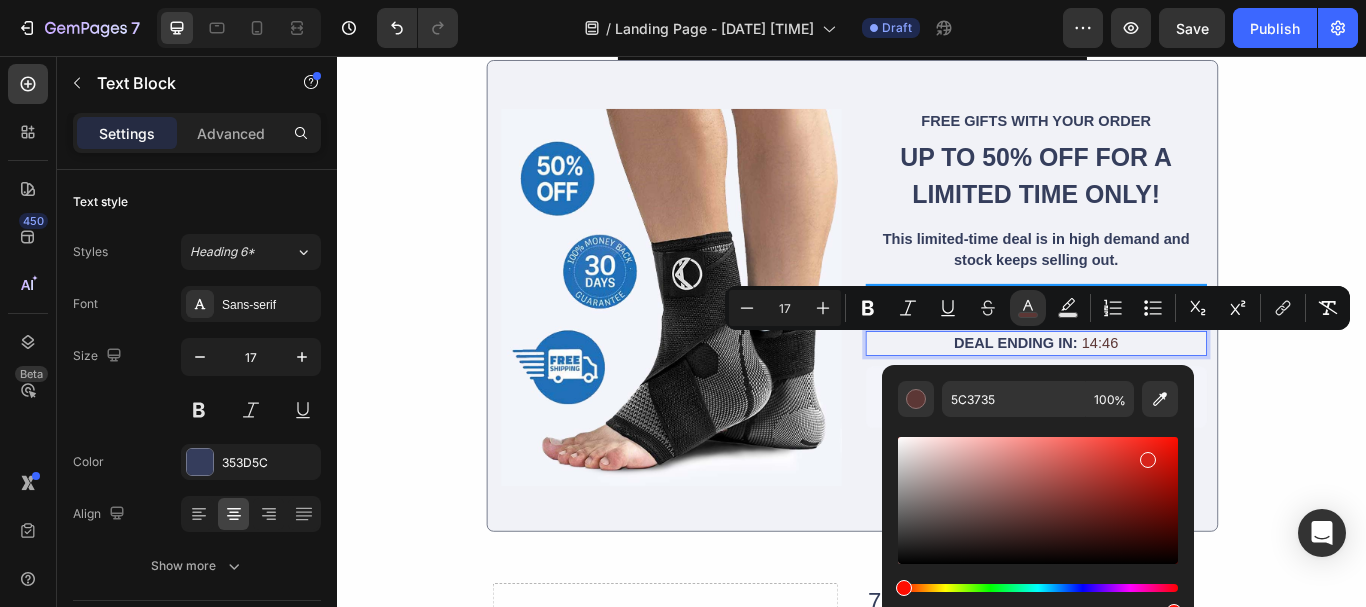 drag, startPoint x: 1025, startPoint y: 525, endPoint x: 1179, endPoint y: 452, distance: 170.42593 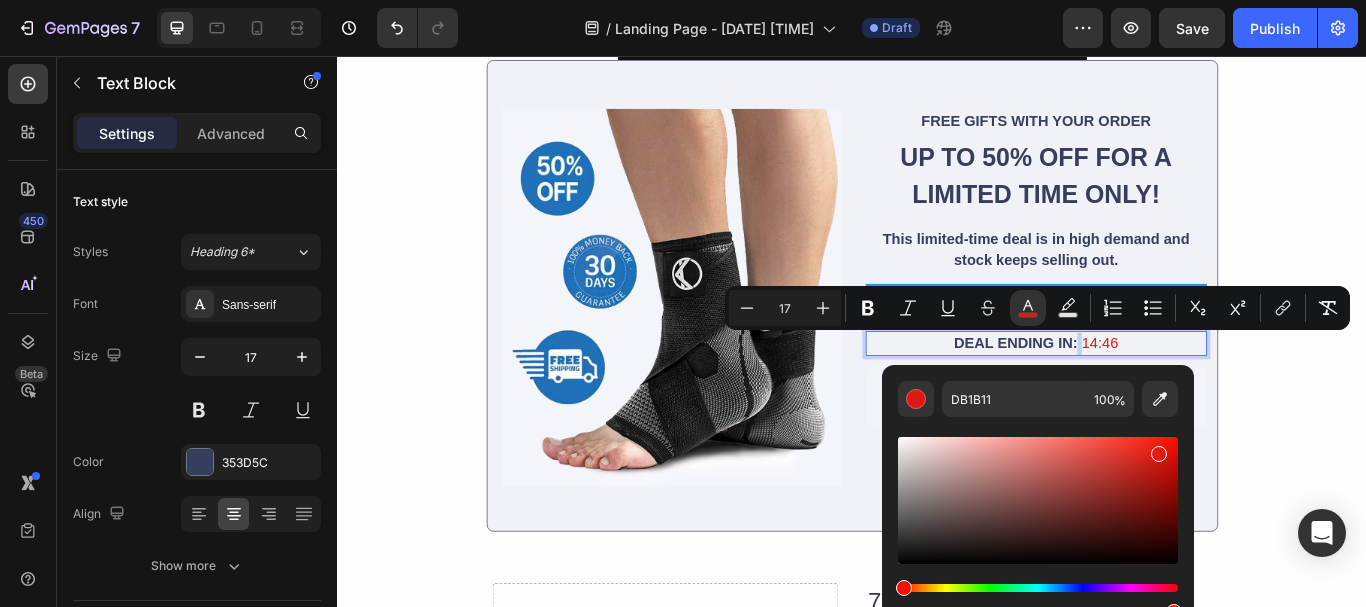 drag, startPoint x: 1152, startPoint y: 463, endPoint x: 1156, endPoint y: 450, distance: 13.601471 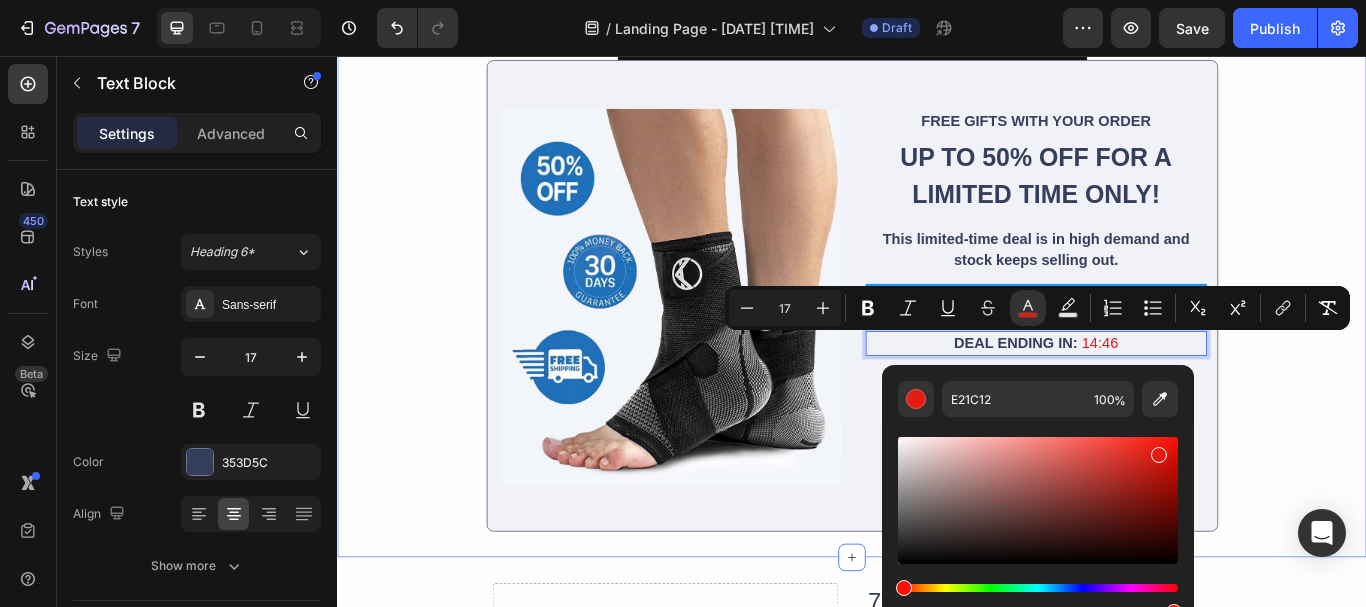 click on "☀️ SUMMER SALE:  FREE Shipping + 50% OFF!  ☀️ Button Image FREE GIFTS WITH YOUR ORDER Text Block ⁠⁠⁠⁠⁠⁠⁠ UP TO 50% OFF FOR A LIMITED TIME ONLY! Heading This limited-time deal is in high demand and stock keeps selling out. Text Block Row Get Your Koprez Foot Sleeves Today! Button DEAL ENDING IN:   14:46 Text Block   12 Sell-Out Risk: High. Text Block FREE shipping Text Block Row Row Row Row Try it today with a 30-Day Money Back Guarantee! Text Block Row Row" at bounding box center (937, 313) 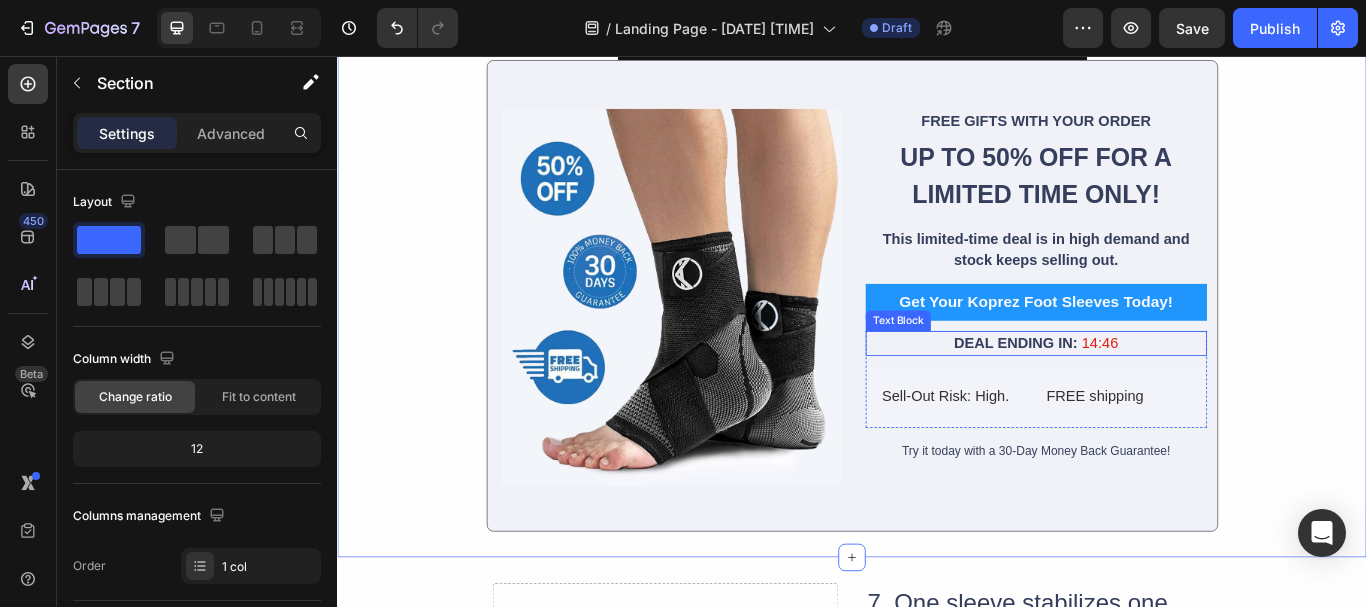 click on "14:46" at bounding box center (1226, 391) 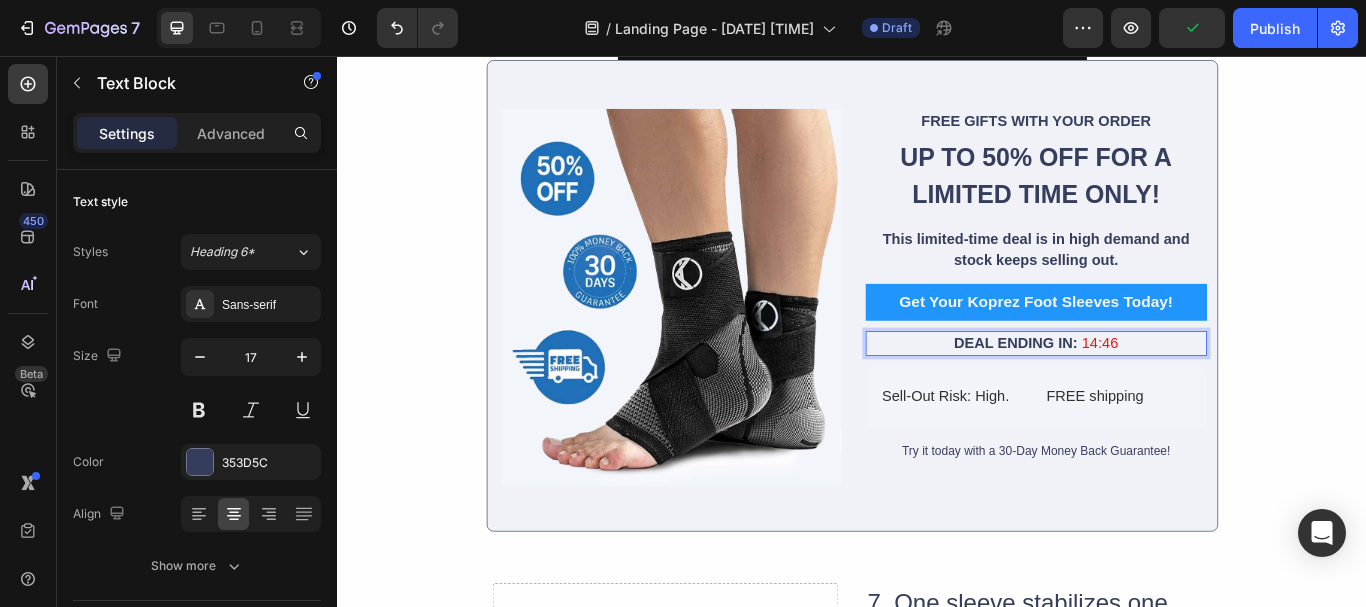 drag, startPoint x: 1199, startPoint y: 384, endPoint x: 1215, endPoint y: 384, distance: 16 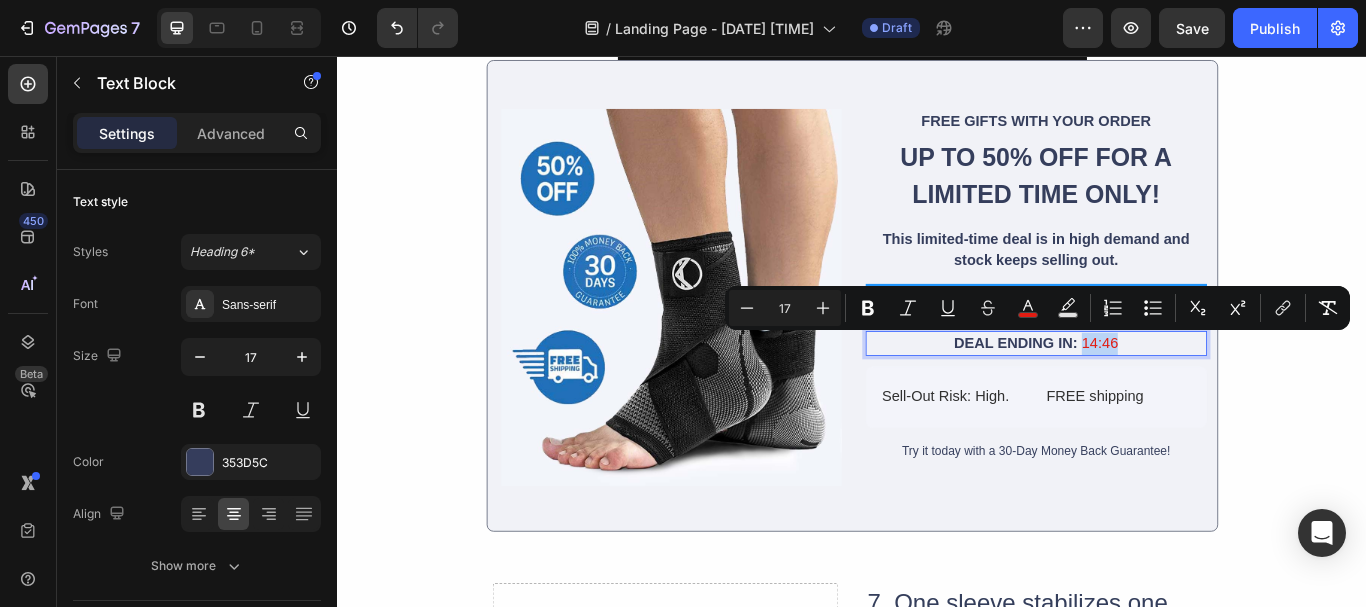 drag, startPoint x: 1198, startPoint y: 388, endPoint x: 1251, endPoint y: 391, distance: 53.08484 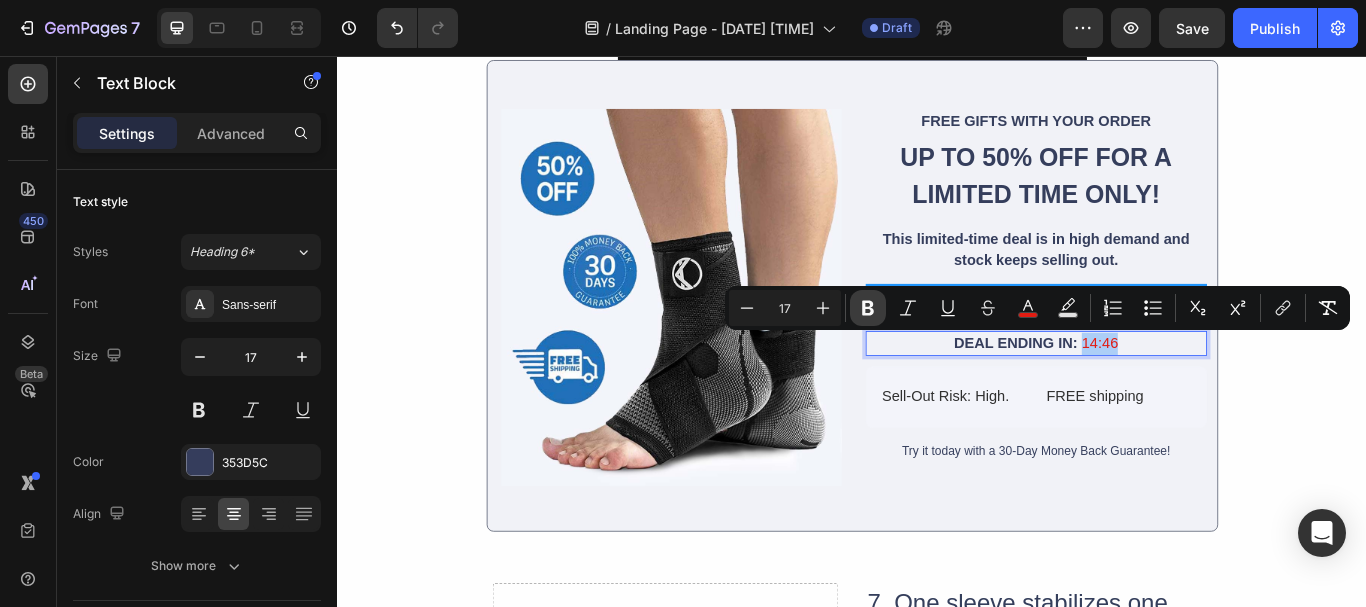 click 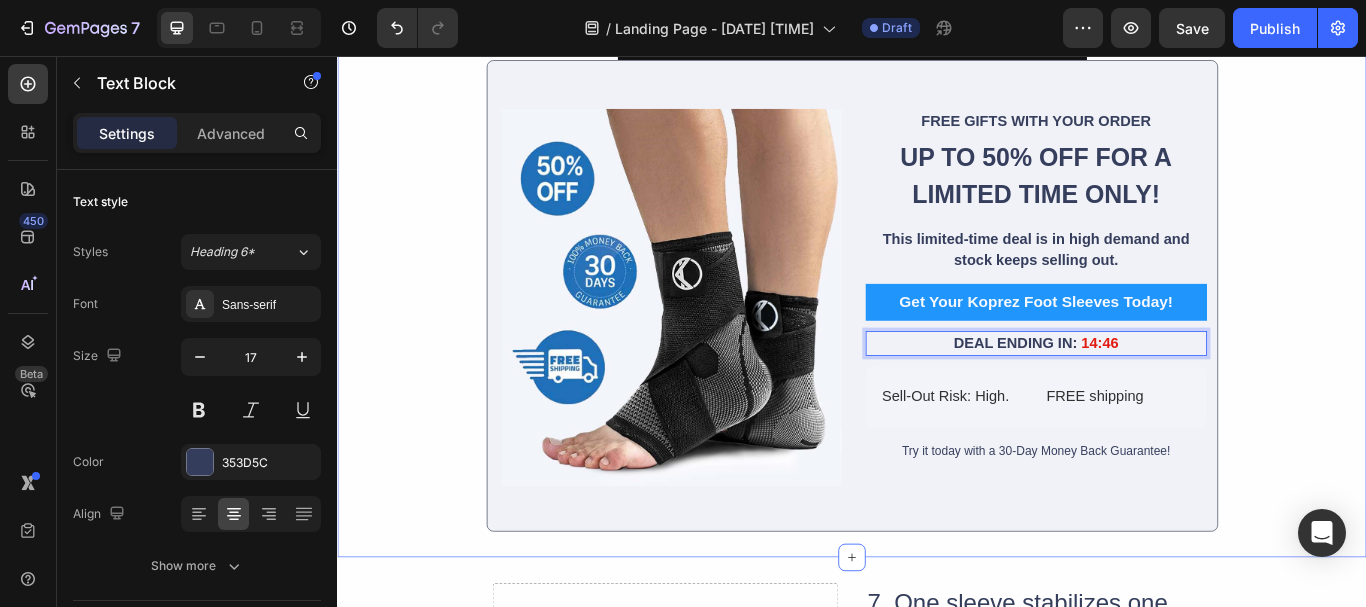 click on "☀️ SUMMER SALE:  FREE Shipping + 50% OFF!  ☀️ Button Image FREE GIFTS WITH YOUR ORDER Text Block ⁠⁠⁠⁠⁠⁠⁠ UP TO 50% OFF FOR A LIMITED TIME ONLY! Heading This limited-time deal is in high demand and stock keeps selling out. Text Block Row Get Your Koprez Foot Sleeves Today! Button DEAL ENDING IN:   14:46 Text Block   12 Sell-Out Risk: High. Text Block FREE shipping Text Block Row Row Row Row Try it today with a 30-Day Money Back Guarantee! Text Block Row Row" at bounding box center [937, 313] 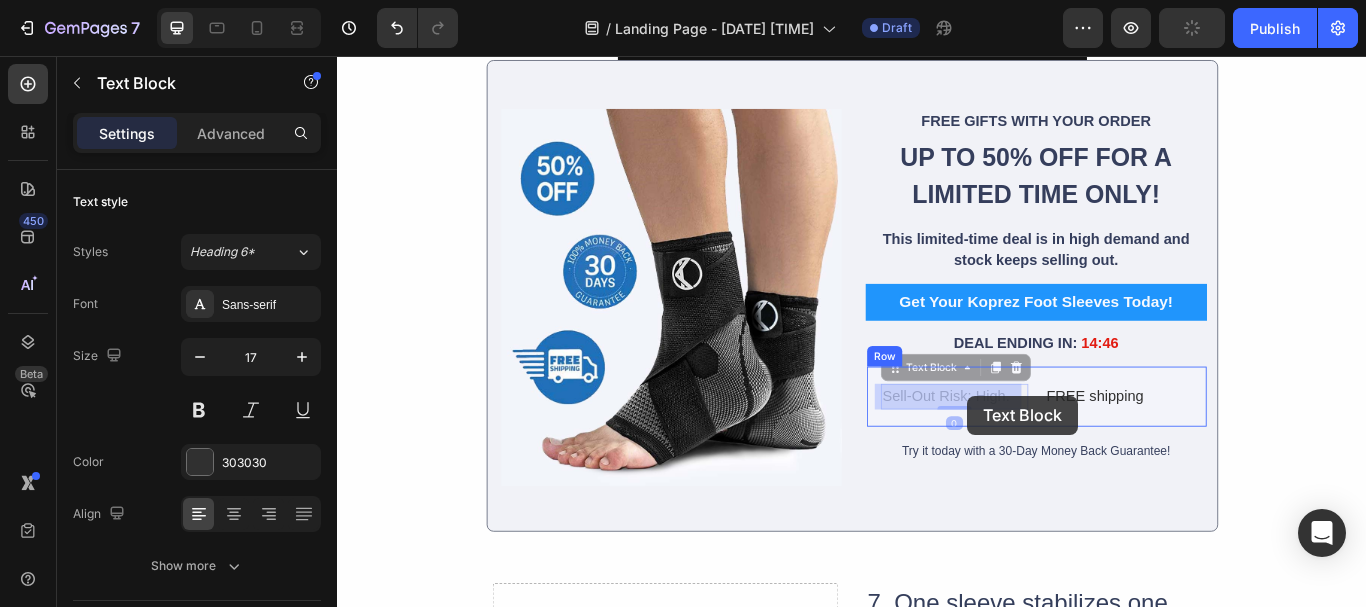 drag, startPoint x: 1120, startPoint y: 451, endPoint x: 1088, endPoint y: 452, distance: 32.01562 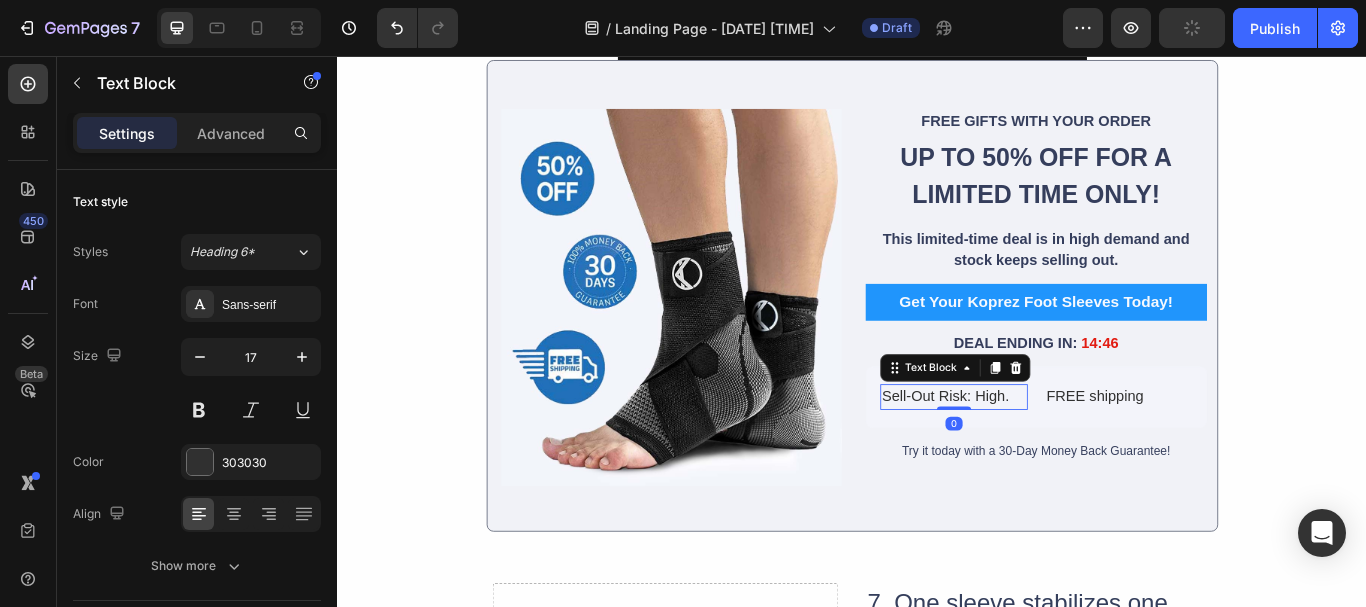 click on "Sell-Out Risk: High." at bounding box center (1056, 454) 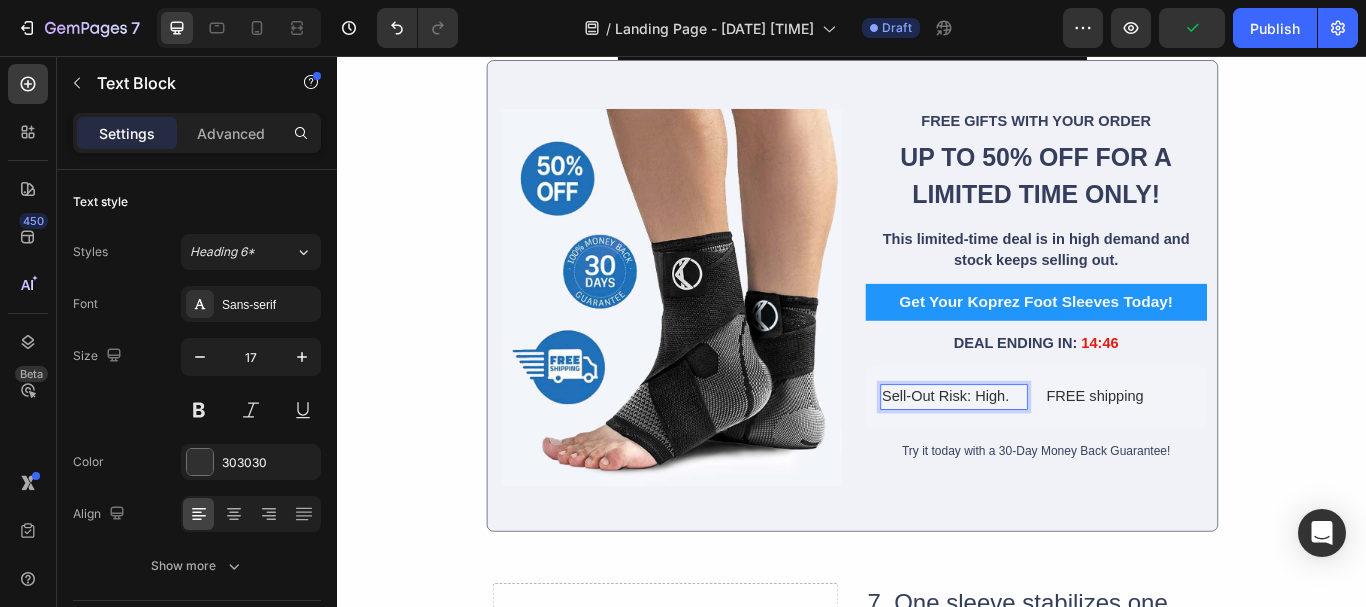 click on "Sell-Out Risk: High." at bounding box center (1056, 454) 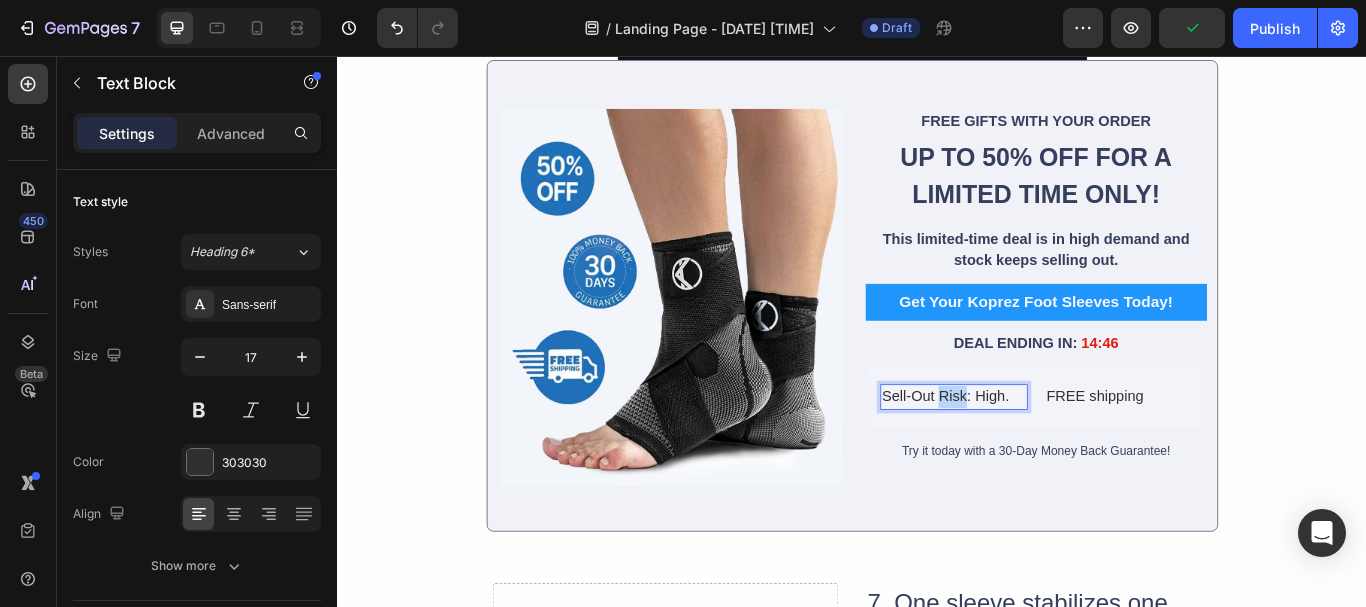 click on "Sell-Out Risk: High." at bounding box center [1056, 454] 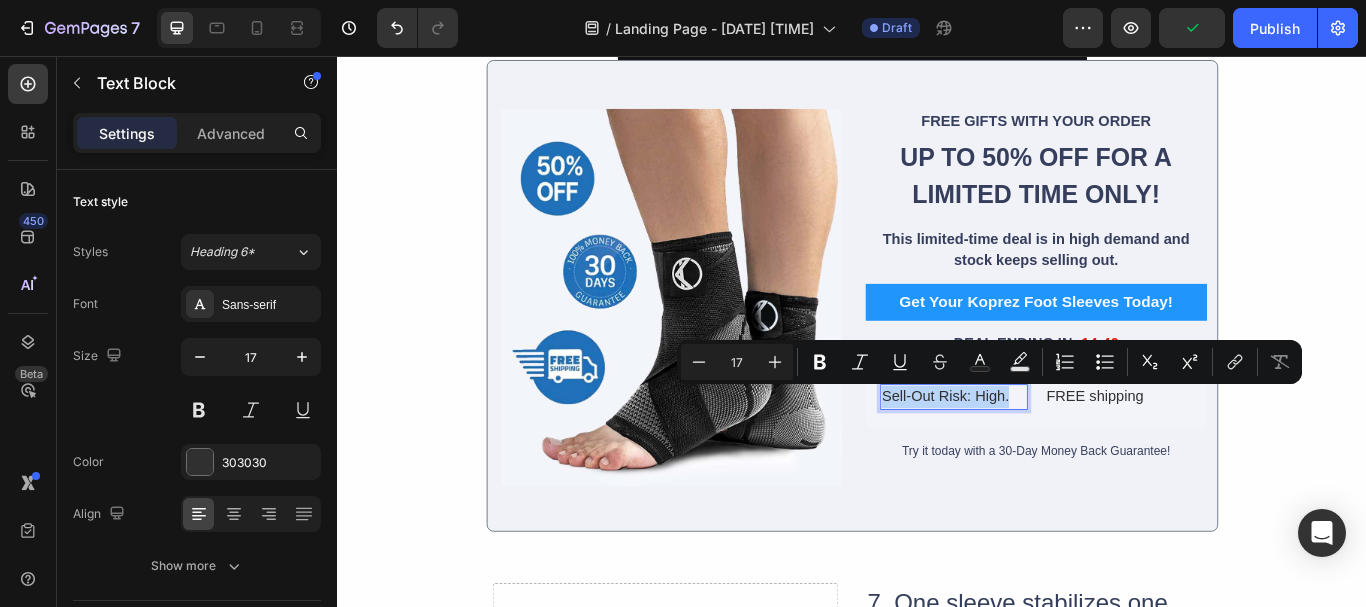 click on "Sell-Out Risk: High." at bounding box center (1056, 454) 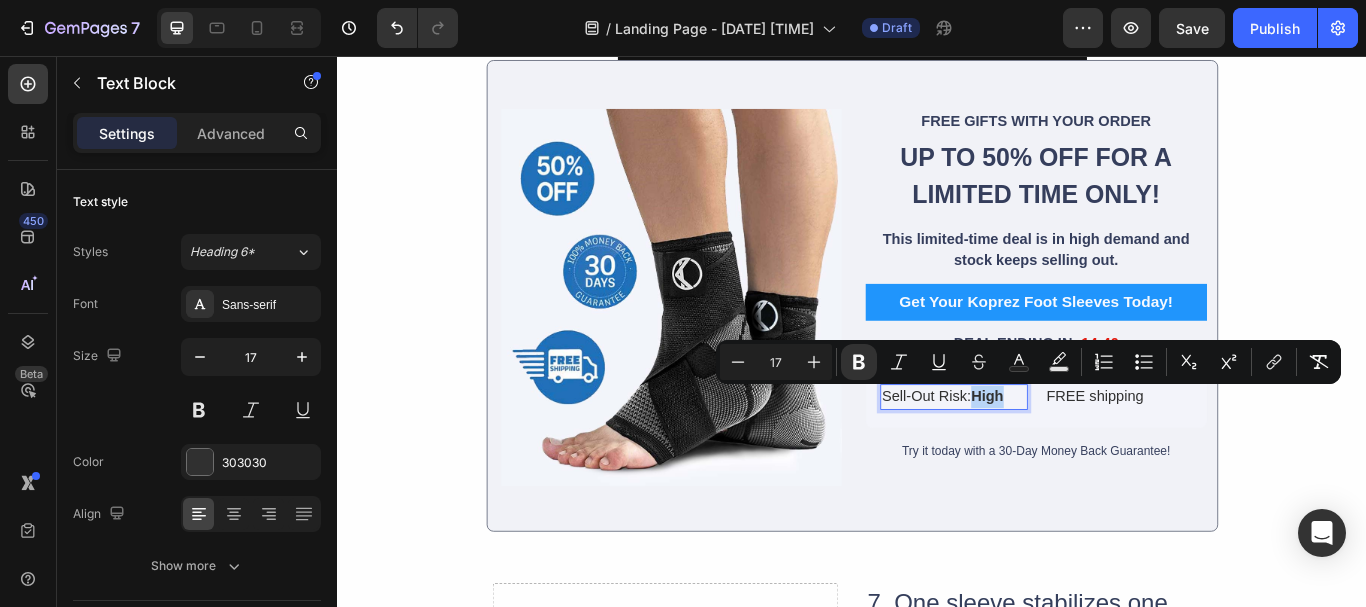 drag, startPoint x: 1116, startPoint y: 450, endPoint x: 1076, endPoint y: 450, distance: 40 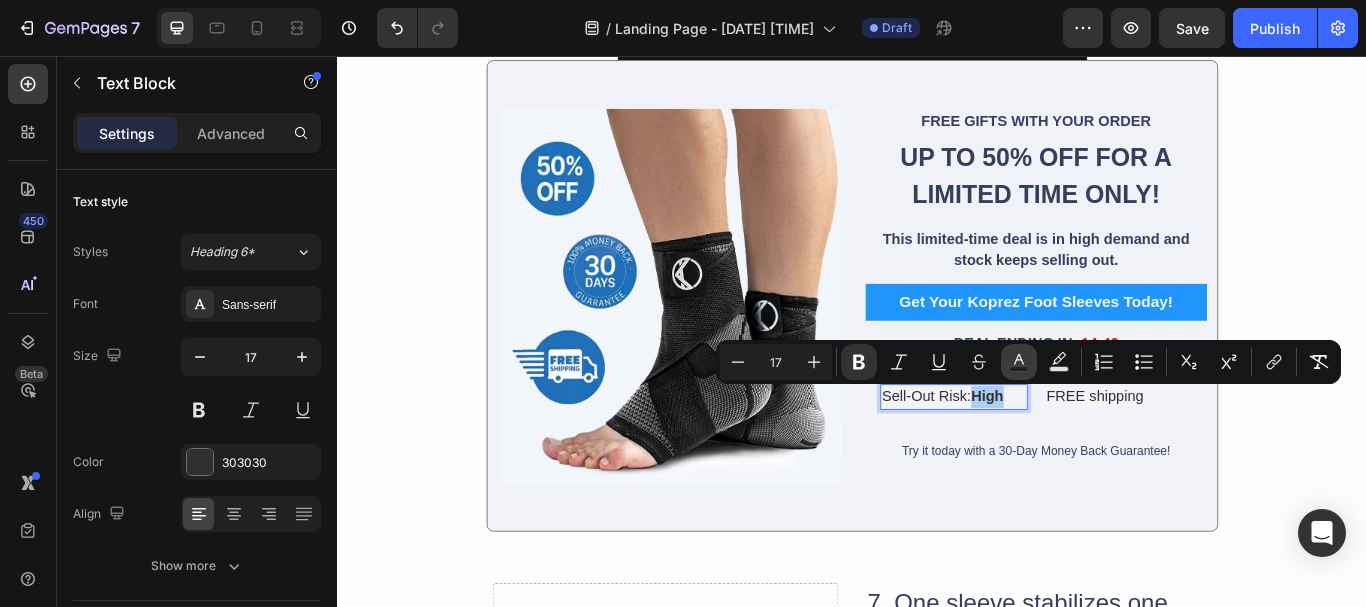 click 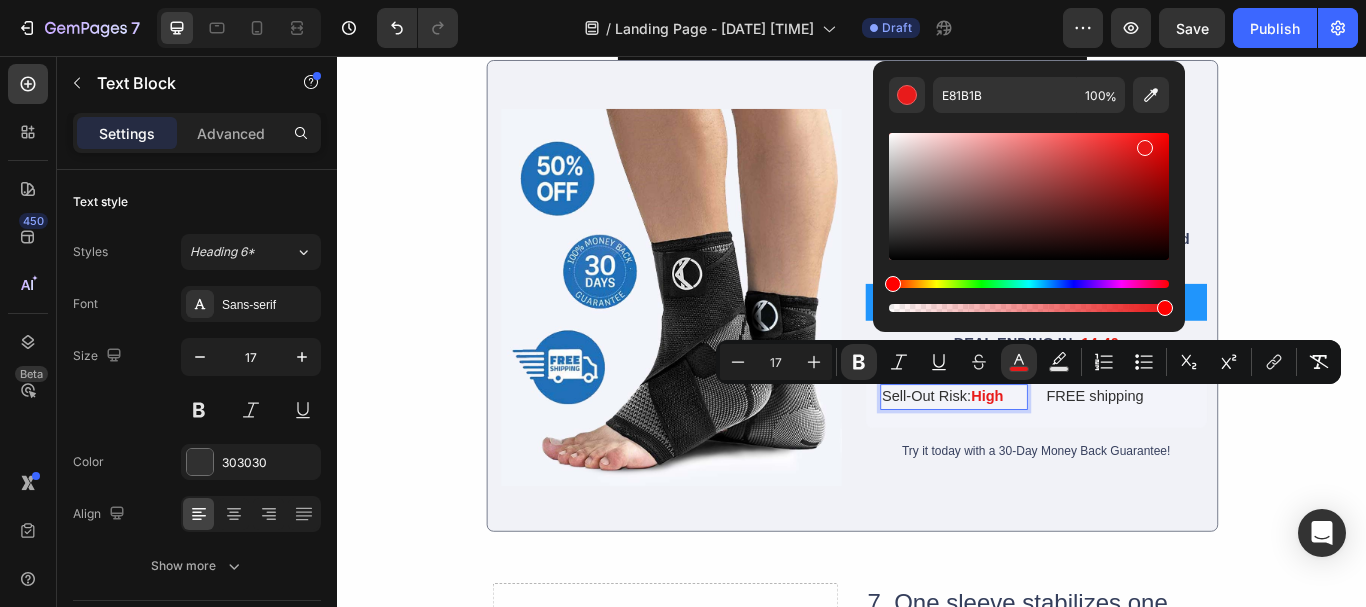 type on "E81717" 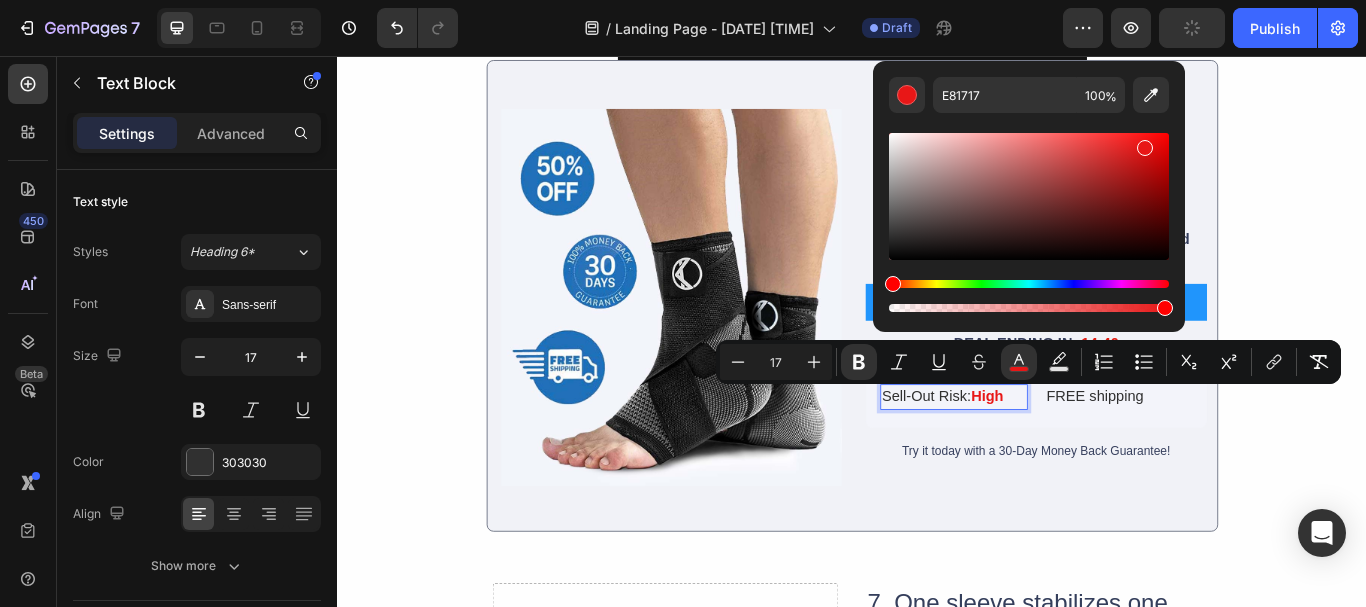 drag, startPoint x: 1093, startPoint y: 169, endPoint x: 1143, endPoint y: 144, distance: 55.9017 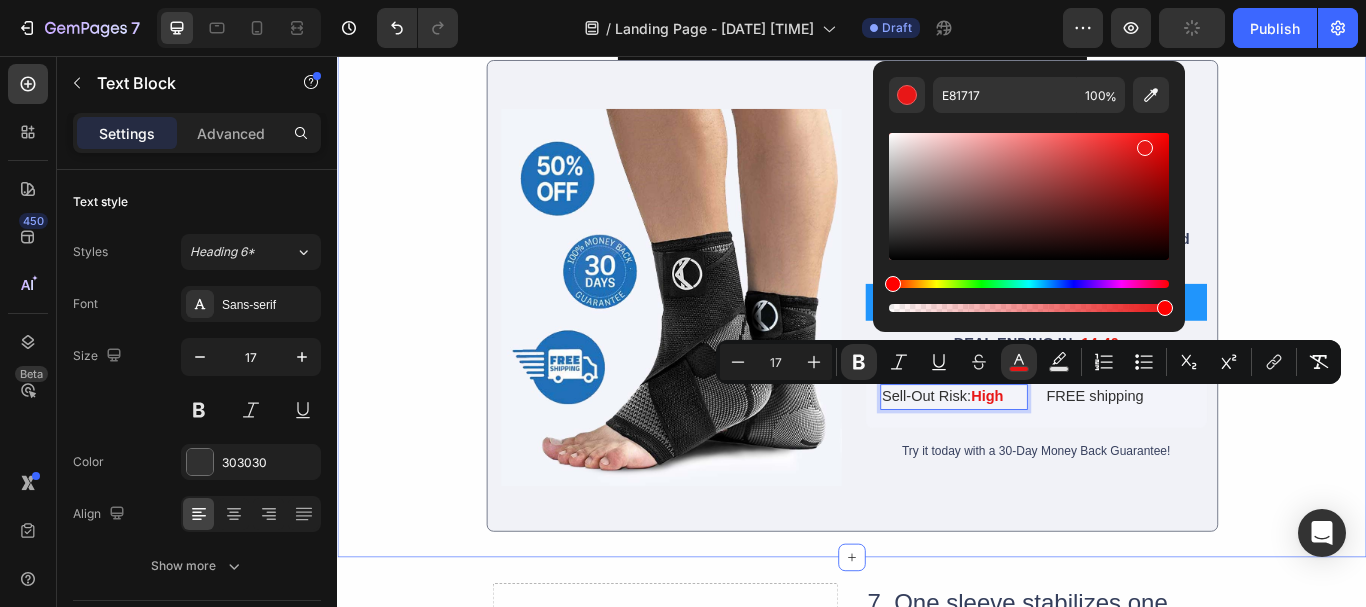 click on "☀️ SUMMER SALE:  FREE Shipping + 50% OFF!  ☀️ Button Image FREE GIFTS WITH YOUR ORDER Text Block ⁠⁠⁠⁠⁠⁠⁠ UP TO 50% OFF FOR A LIMITED TIME ONLY! Heading This limited-time deal is in high demand and stock keeps selling out. Text Block Row Get Your Koprez Foot Sleeves Today! Button DEAL ENDING IN:   14:46 Text Block Sell-Out Risk:  High Text Block   0 FREE shipping Text Block Row Row Row Row Try it today with a 30-Day Money Back Guarantee! Text Block Row Row" at bounding box center [937, 313] 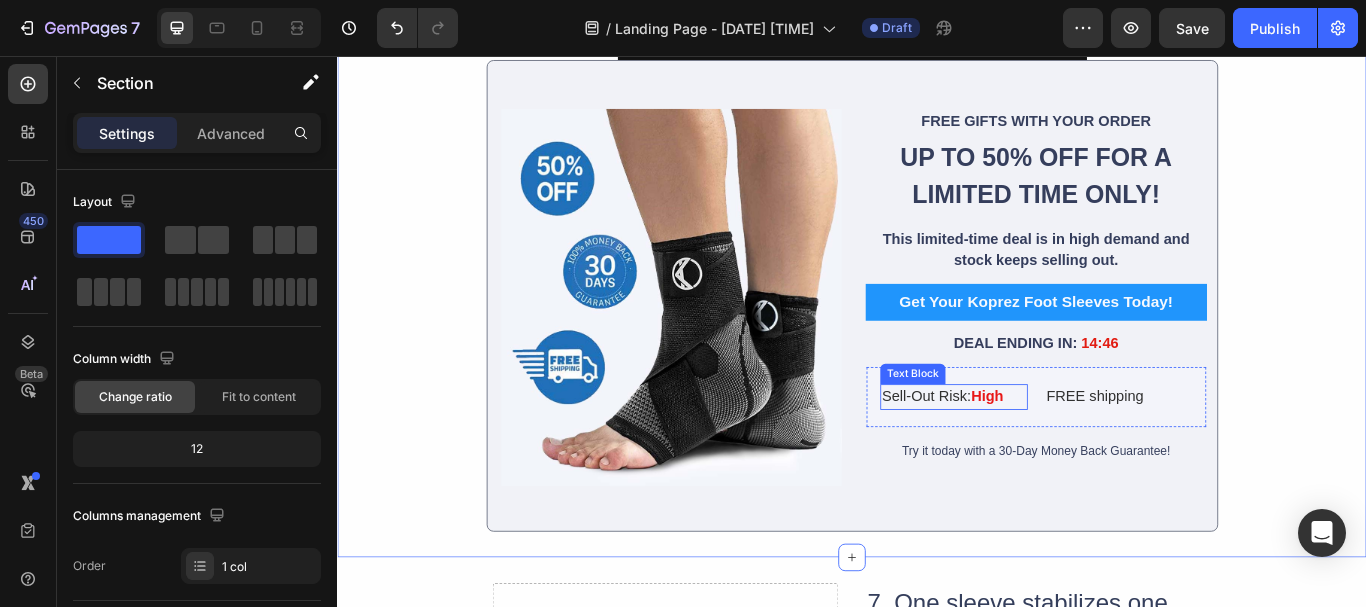 click on "High" at bounding box center (1095, 453) 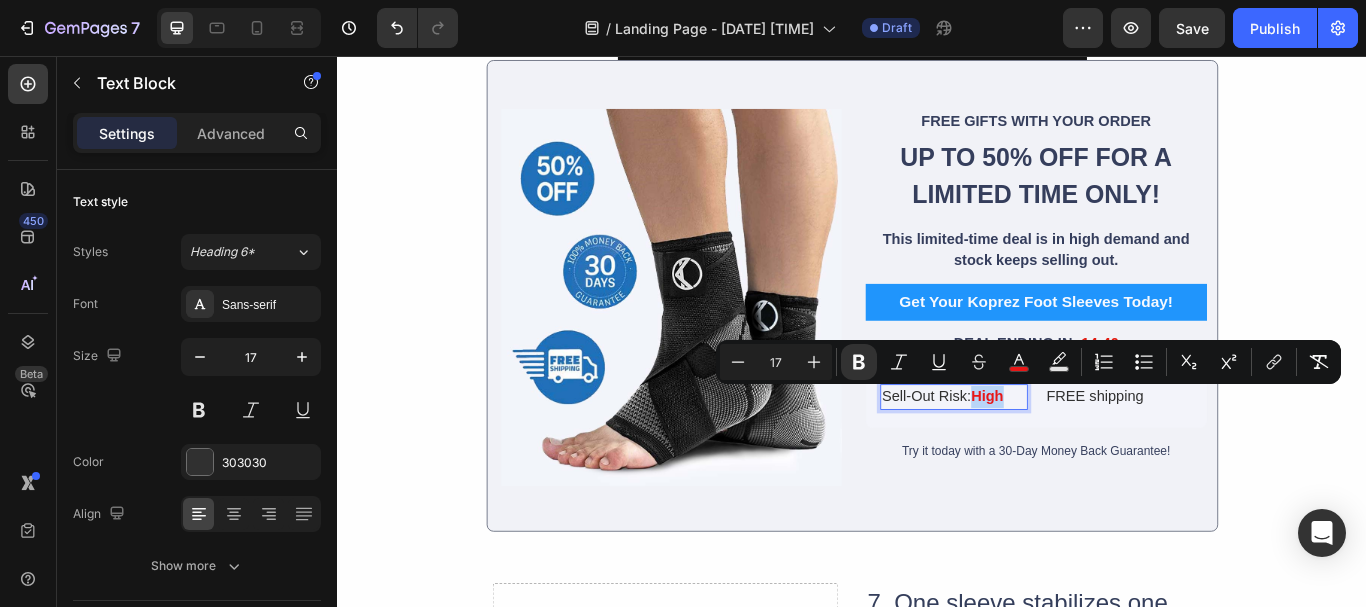 drag, startPoint x: 1070, startPoint y: 450, endPoint x: 1110, endPoint y: 452, distance: 40.04997 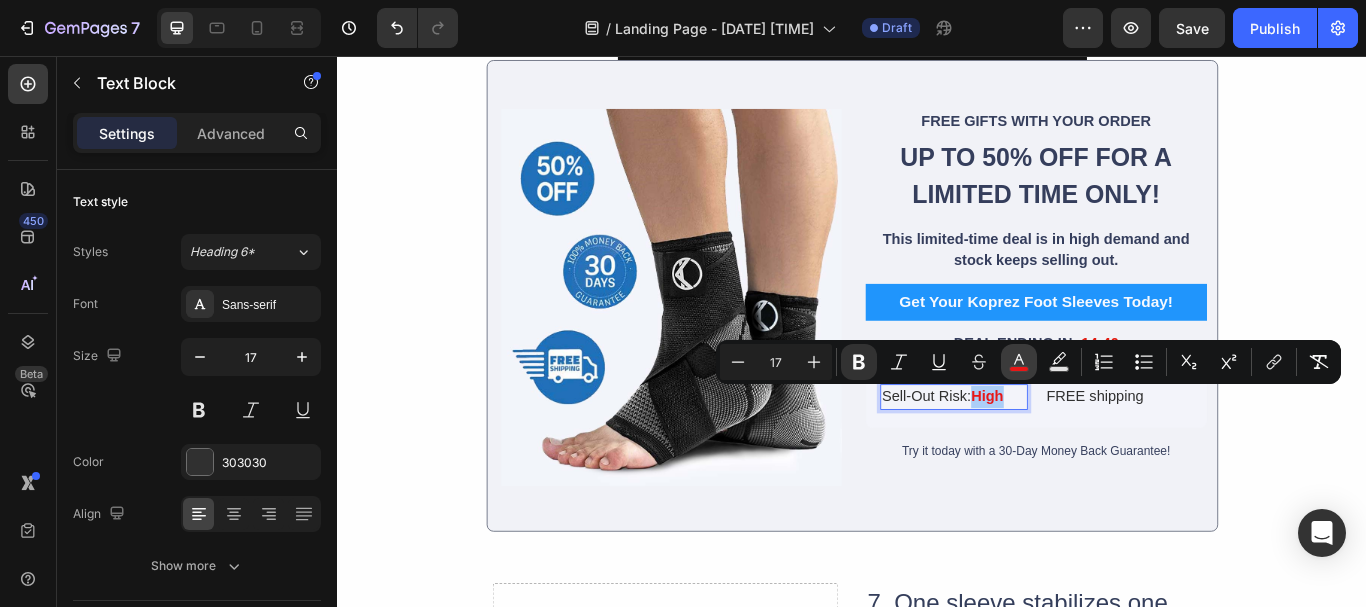 click 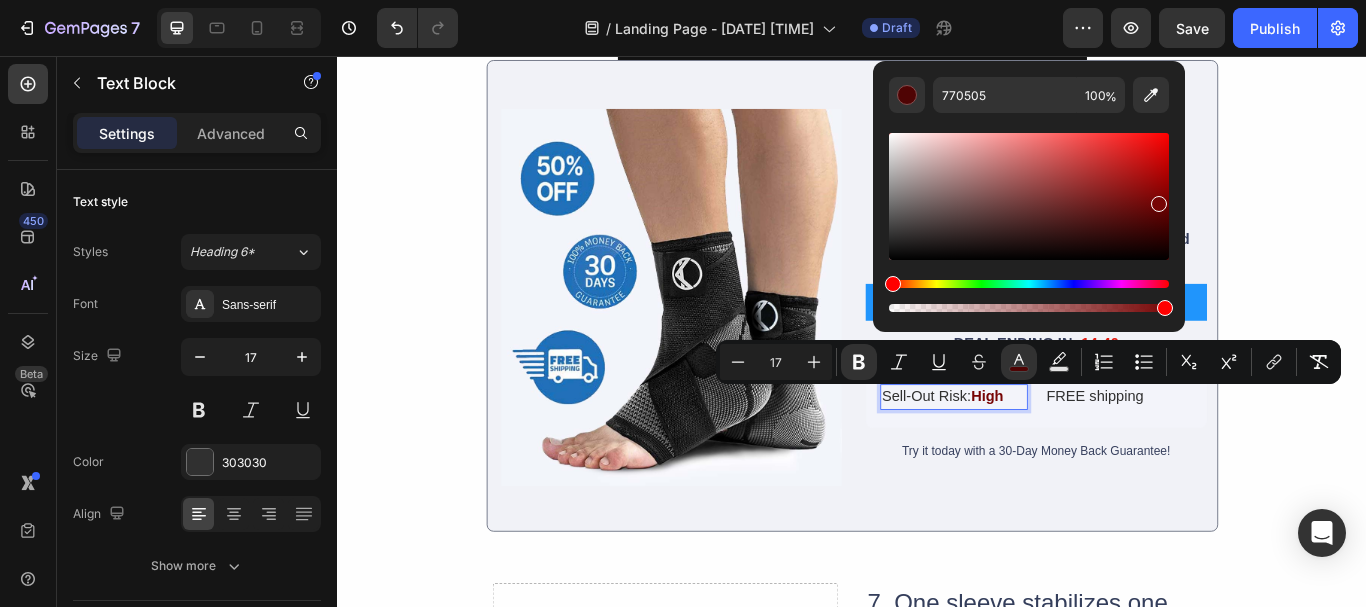 drag, startPoint x: 1143, startPoint y: 150, endPoint x: 1157, endPoint y: 200, distance: 51.92302 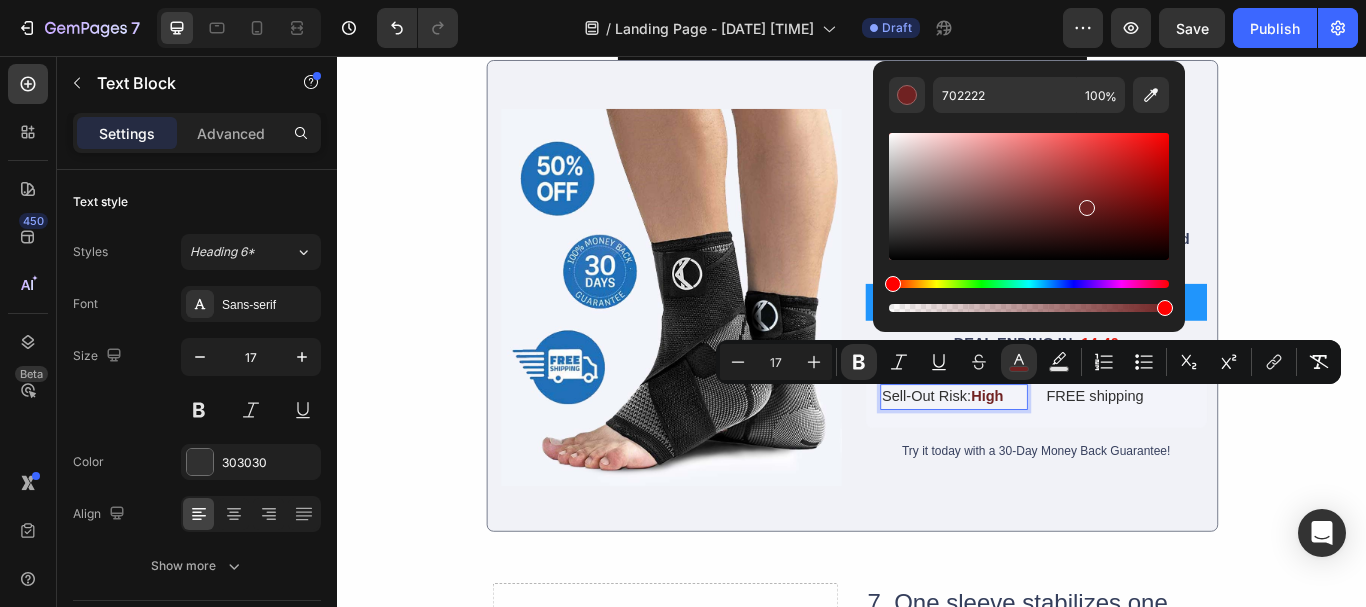 drag, startPoint x: 1166, startPoint y: 202, endPoint x: 1087, endPoint y: 203, distance: 79.00633 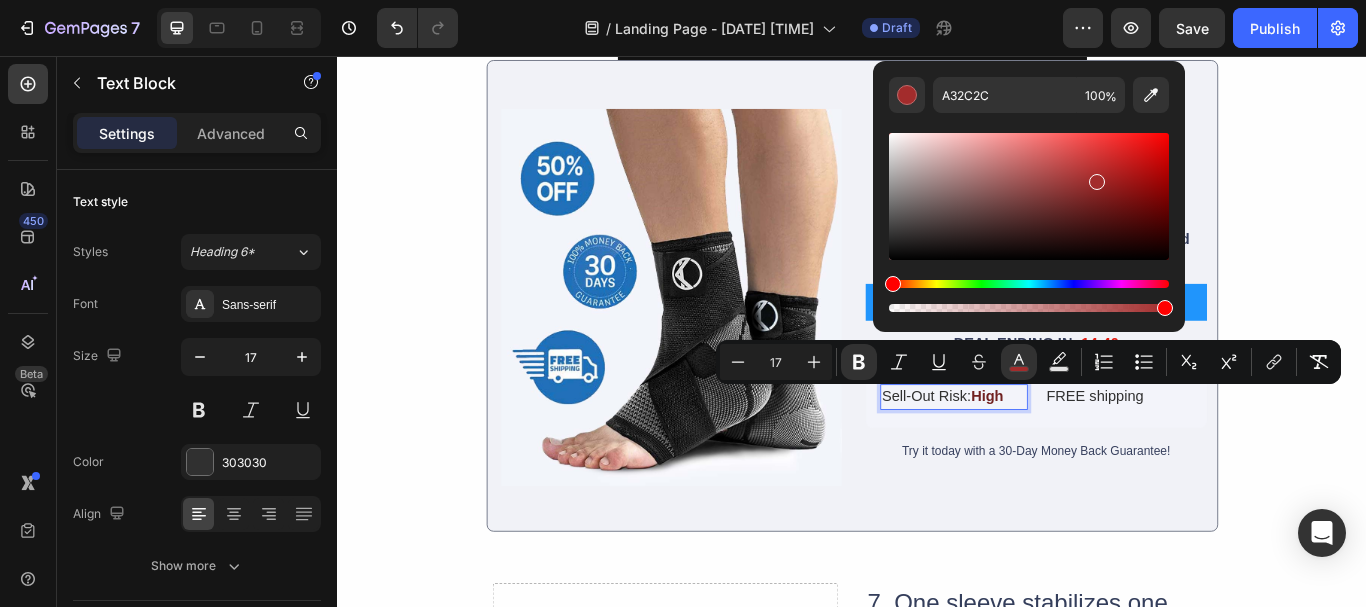 drag, startPoint x: 1092, startPoint y: 203, endPoint x: 1094, endPoint y: 178, distance: 25.079872 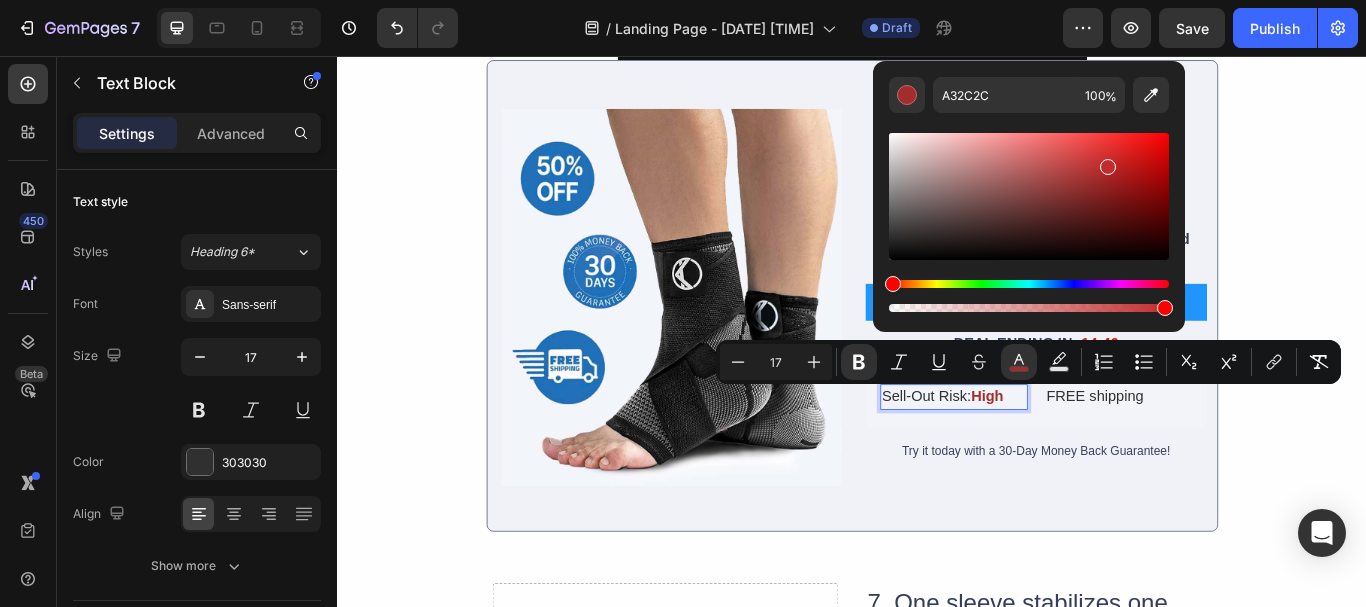drag, startPoint x: 1094, startPoint y: 178, endPoint x: 1105, endPoint y: 163, distance: 18.601076 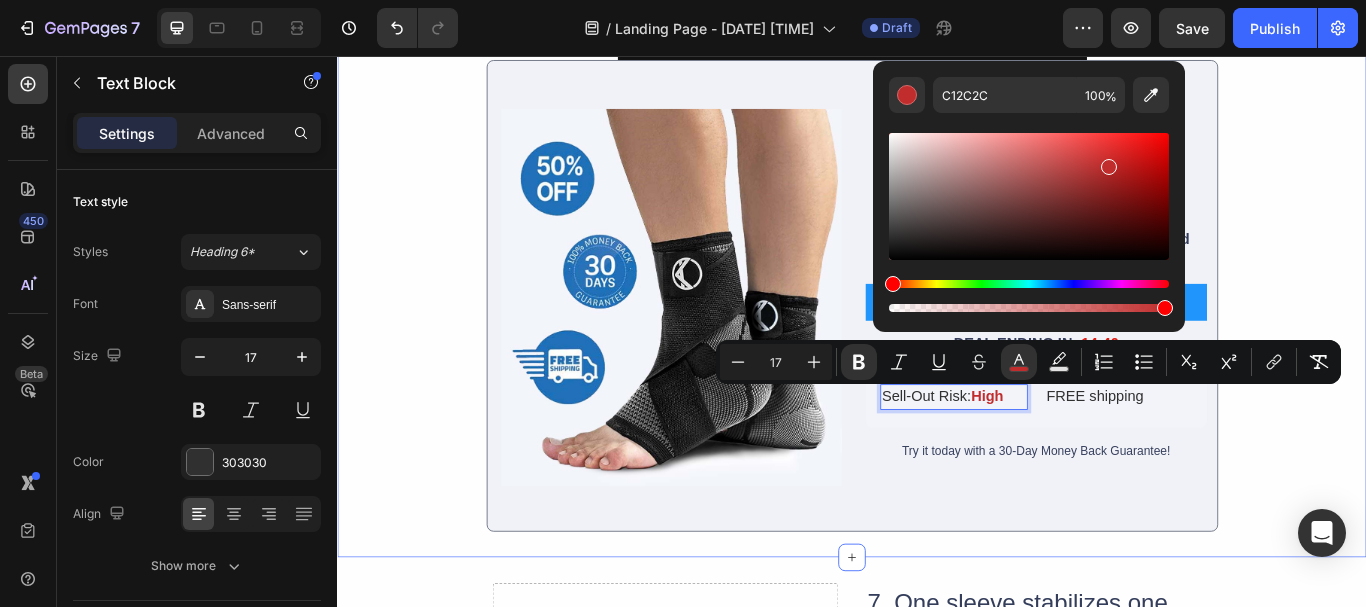 click on "☀️ SUMMER SALE:  FREE Shipping + 50% OFF!  ☀️ Button Image FREE GIFTS WITH YOUR ORDER Text Block ⁠⁠⁠⁠⁠⁠⁠ UP TO 50% OFF FOR A LIMITED TIME ONLY! Heading This limited-time deal is in high demand and stock keeps selling out. Text Block Row Get Your Koprez Foot Sleeves Today! Button DEAL ENDING IN:   14:46 Text Block Sell-Out Risk:  High Text Block   0 FREE shipping Text Block Row Row Row Row Try it today with a 30-Day Money Back Guarantee! Text Block Row Row" at bounding box center (937, 313) 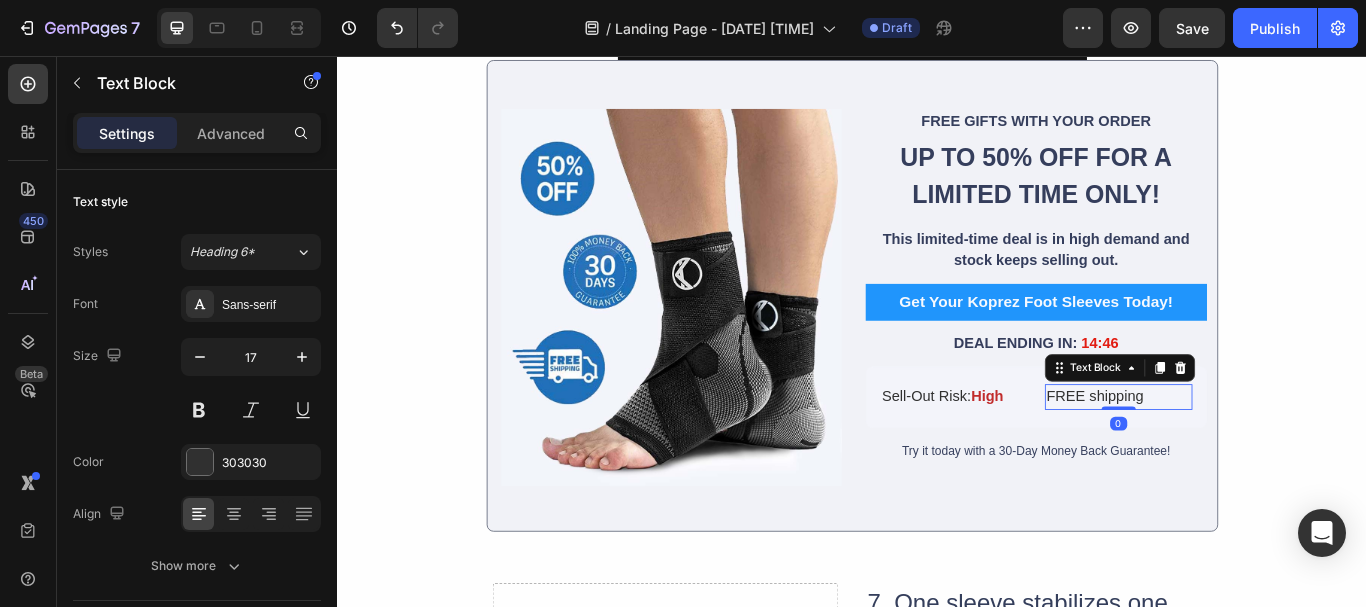 click on "FREE shipping" at bounding box center (1248, 454) 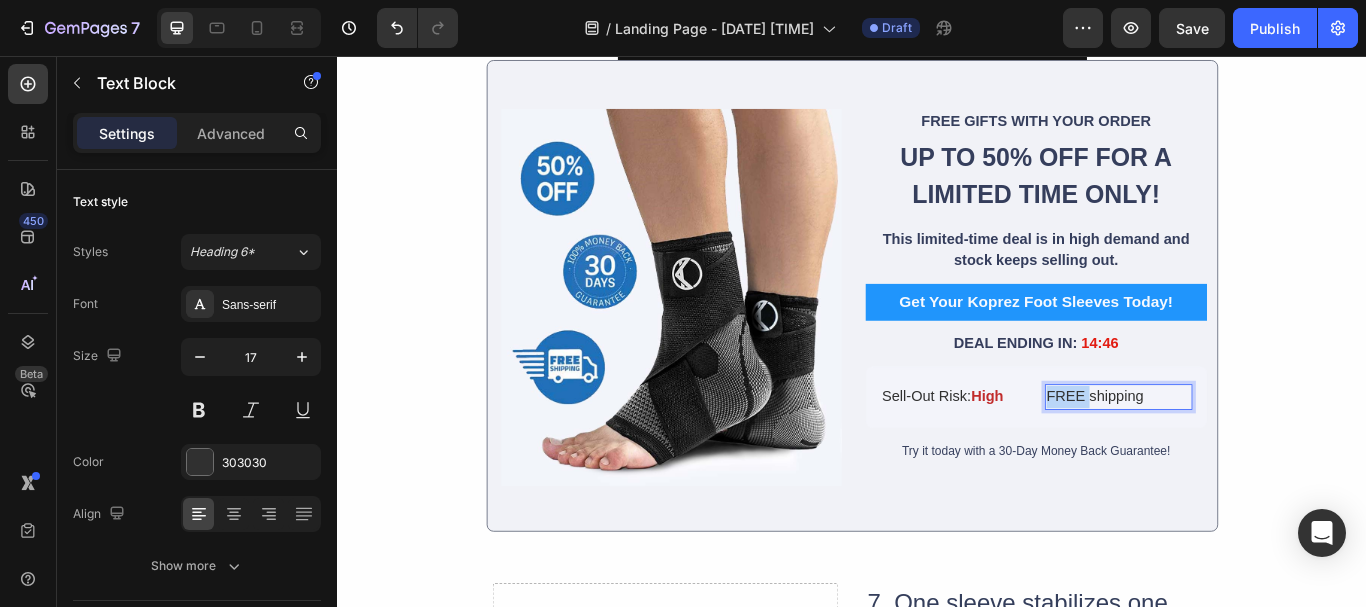 drag, startPoint x: 1204, startPoint y: 451, endPoint x: 1156, endPoint y: 447, distance: 48.166378 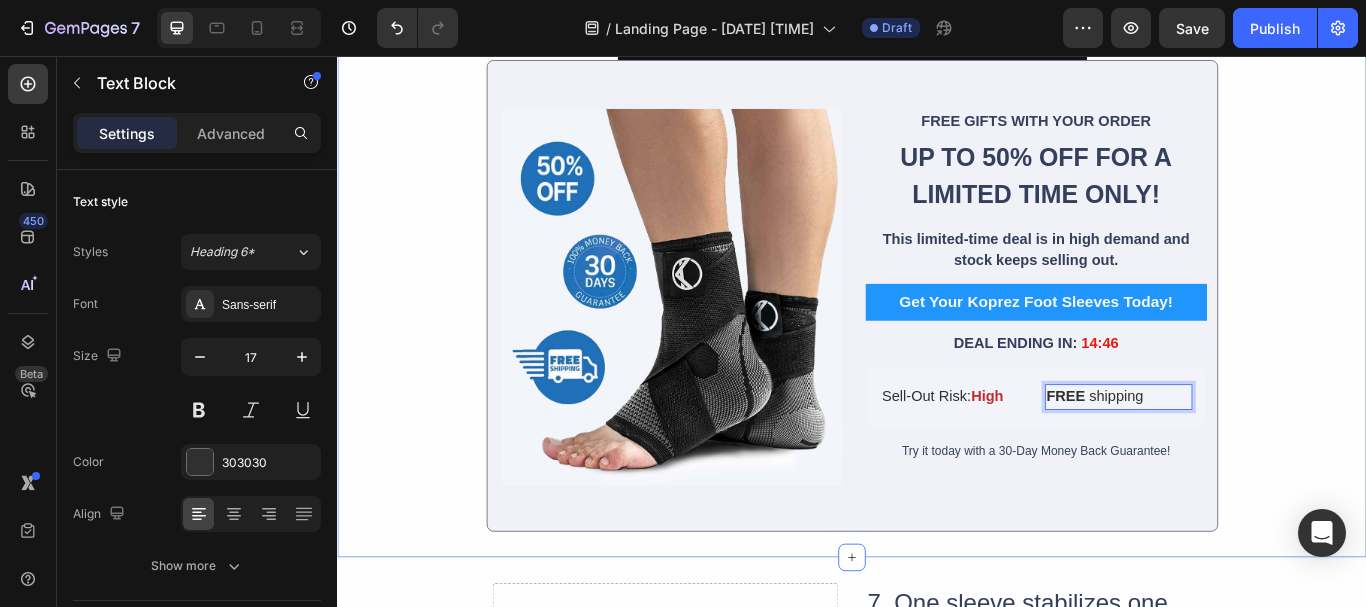 click on "☀️ SUMMER SALE:  FREE Shipping + 50% OFF!  ☀️ Button Image FREE GIFTS WITH YOUR ORDER Text Block ⁠⁠⁠⁠⁠⁠⁠ UP TO 50% OFF FOR A LIMITED TIME ONLY! Heading This limited-time deal is in high demand and stock keeps selling out. Text Block Row Get Your Koprez Foot Sleeves Today! Button DEAL ENDING IN:   14:46 Text Block Sell-Out Risk:  High Text Block FREE   shipping Text Block   0 Row Row Row Row Try it today with a 30-Day Money Back Guarantee! Text Block Row Row" at bounding box center [937, 313] 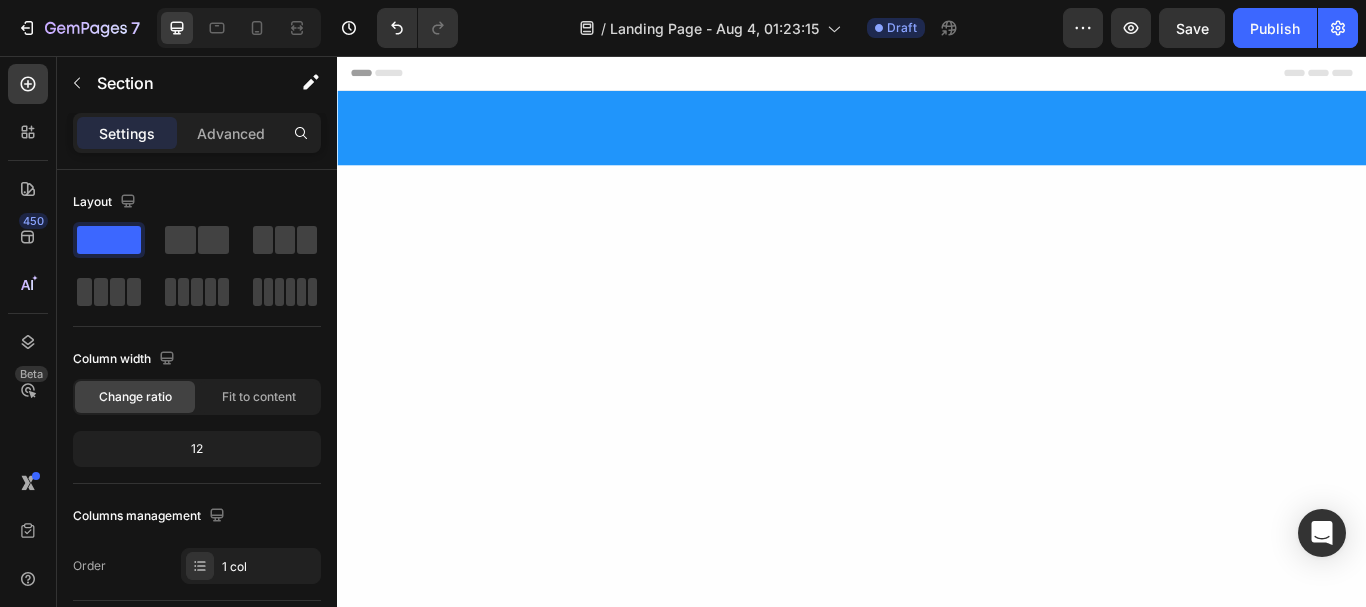scroll, scrollTop: 0, scrollLeft: 0, axis: both 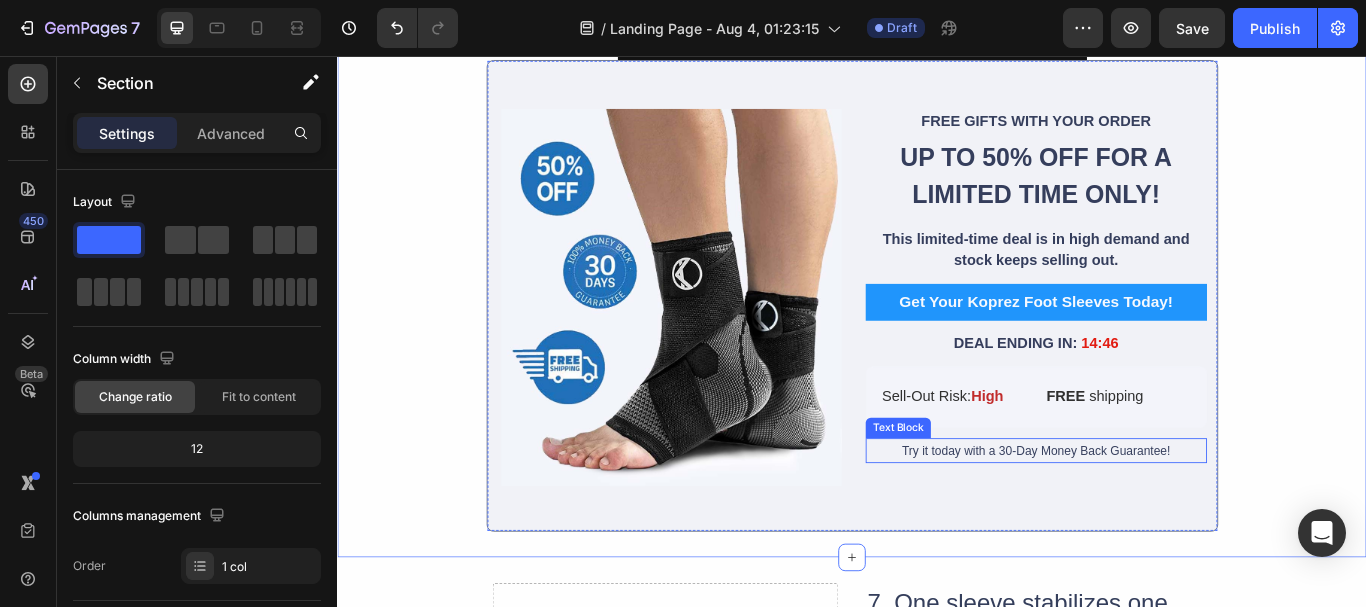 click on "Try it today with a 30-Day Money Back Guarantee!" at bounding box center (1152, 516) 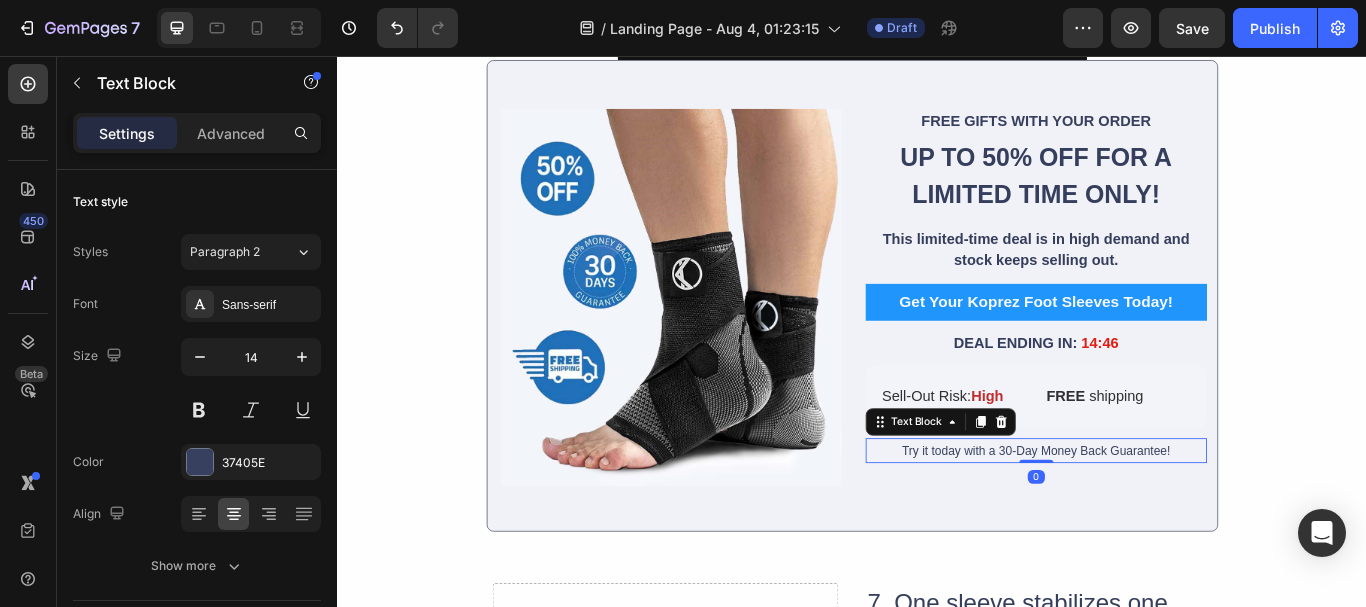 click on "Try it today with a 30-Day Money Back Guarantee!" at bounding box center [1152, 516] 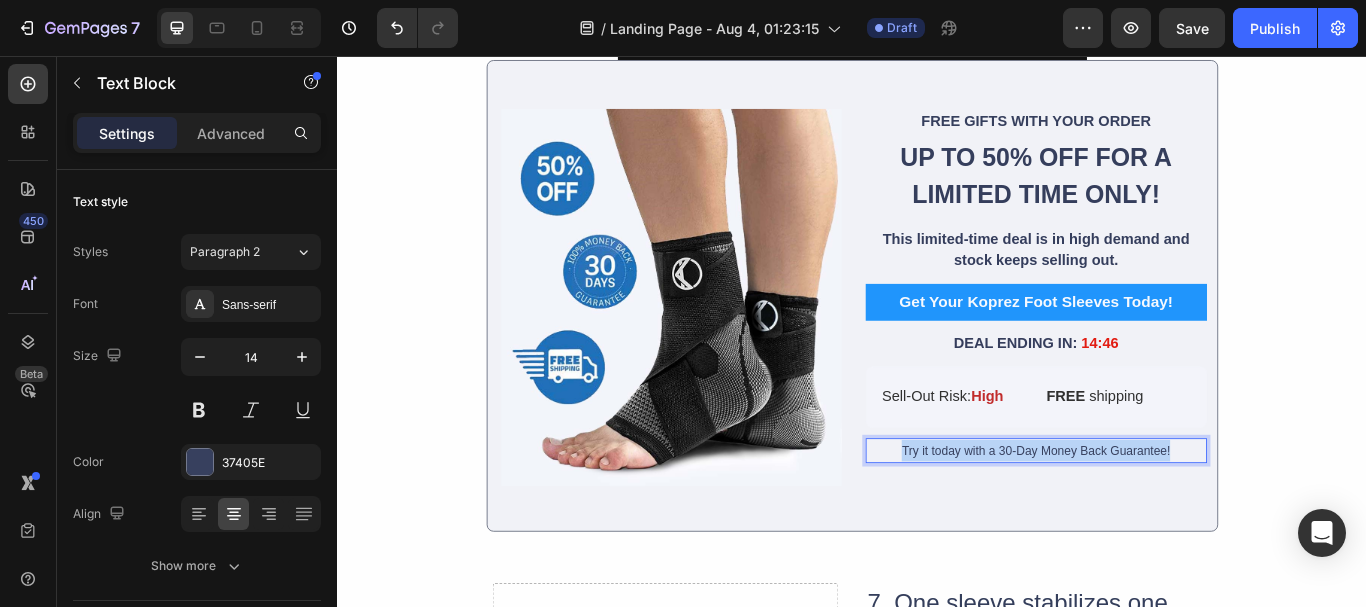 click on "Try it today with a 30-Day Money Back Guarantee!" at bounding box center (1152, 516) 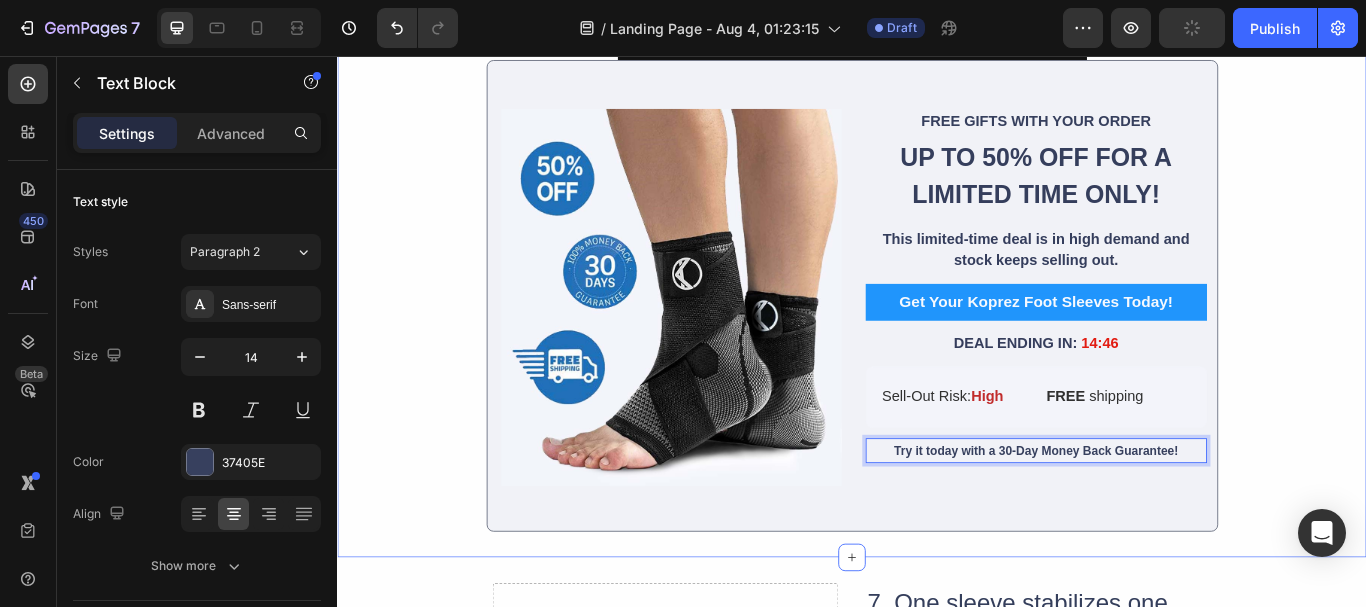 click on "☀️ SUMMER SALE:  FREE Shipping + 50% OFF!  ☀️ Button Image FREE GIFTS WITH YOUR ORDER Text Block ⁠⁠⁠⁠⁠⁠⁠ UP TO 50% OFF FOR A LIMITED TIME ONLY! Heading This limited-time deal is in high demand and stock keeps selling out. Text Block Row Get Your Koprez Foot Sleeves Today! Button DEAL ENDING IN:   14:46 Text Block Sell-Out Risk:  High Text Block FREE   shipping Text Block Row Row Row Row Try it today with a 30-Day Money Back Guarantee! Text Block   0 Row Row" at bounding box center (937, 313) 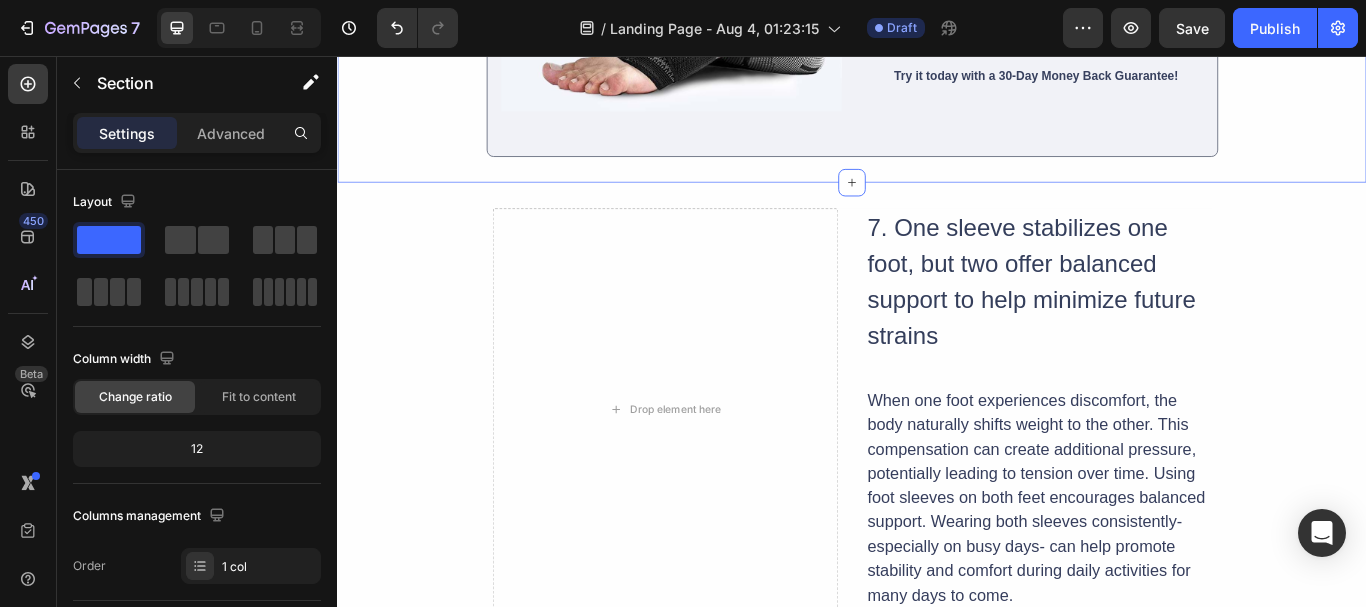scroll, scrollTop: 3866, scrollLeft: 0, axis: vertical 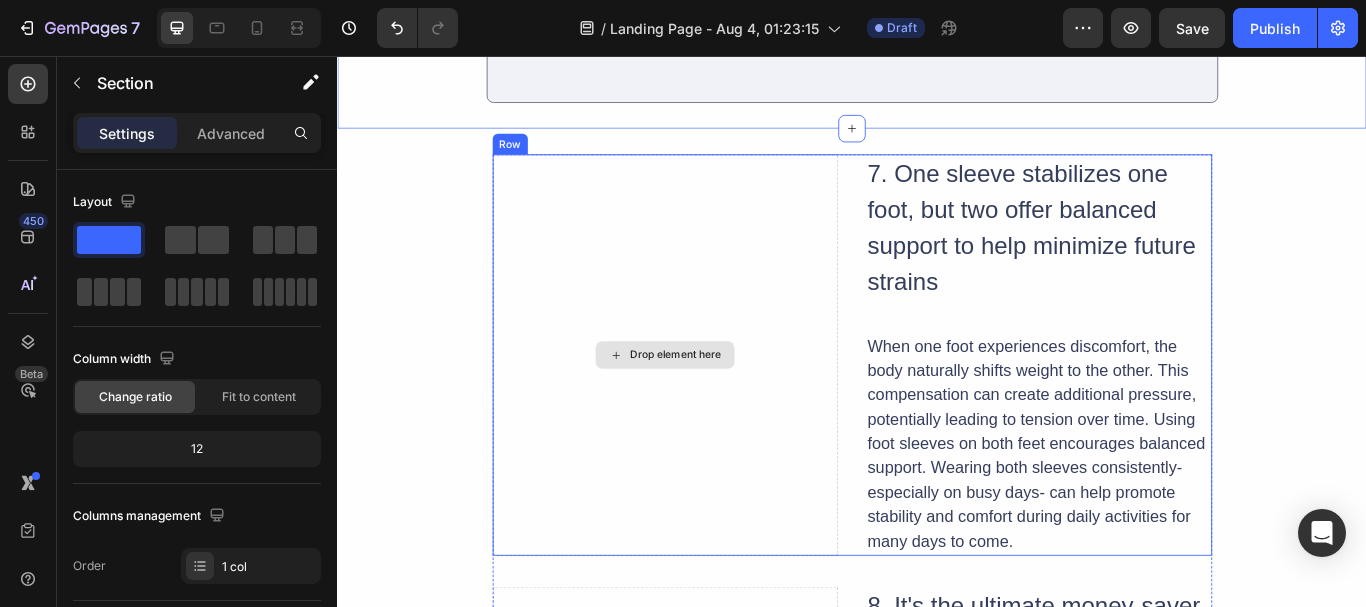 click on "Drop element here" at bounding box center [720, 405] 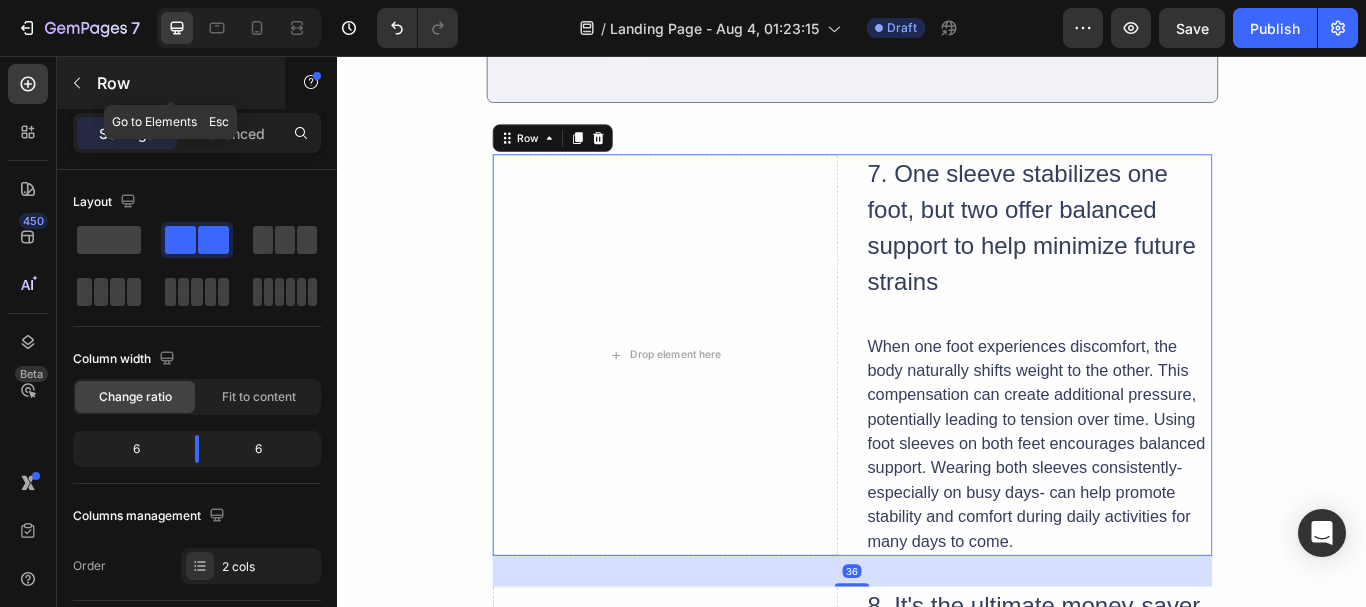 click 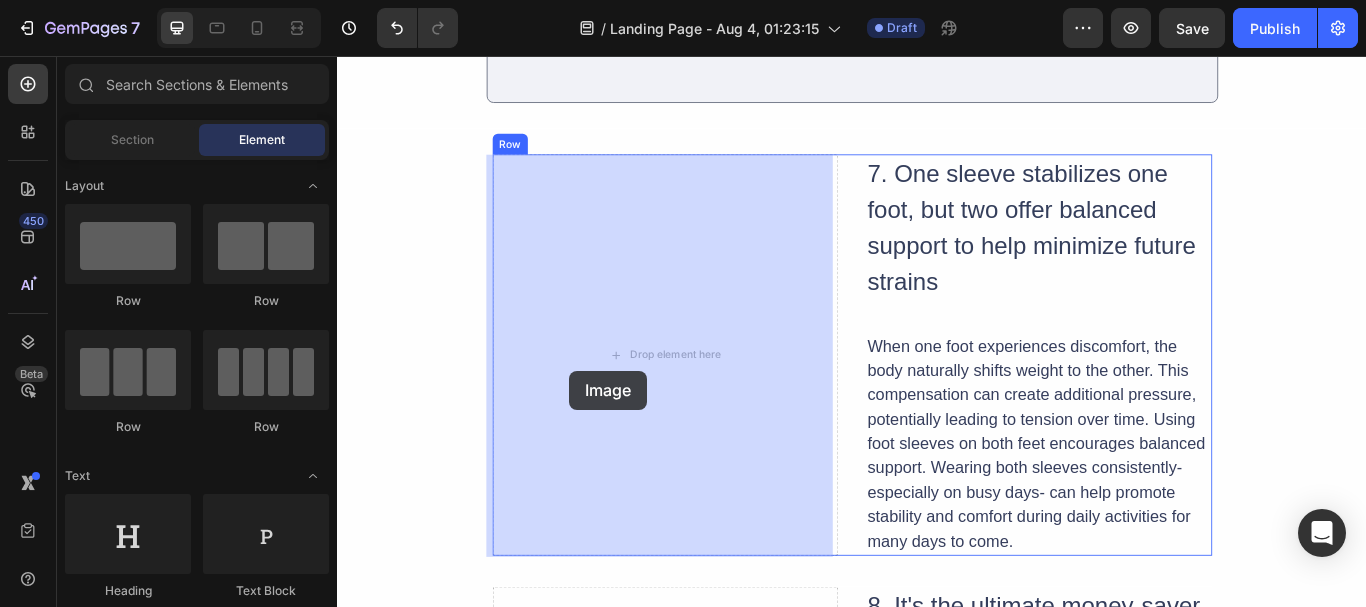 drag, startPoint x: 479, startPoint y: 432, endPoint x: 879, endPoint y: 65, distance: 542.85266 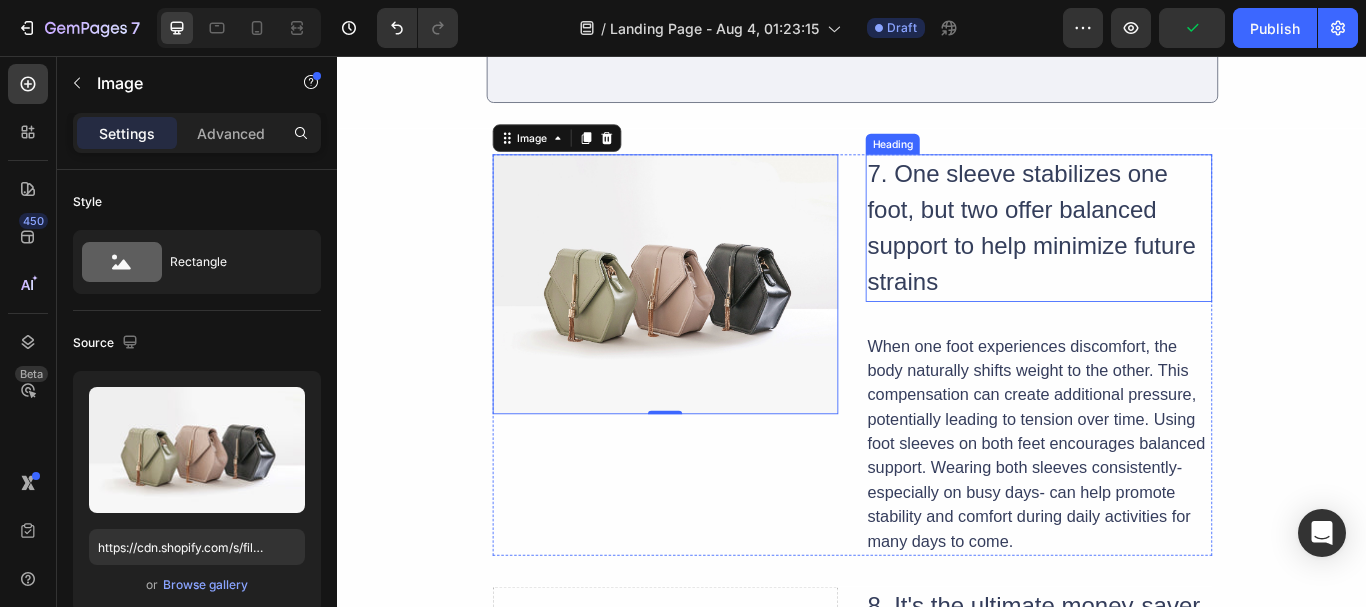 click on "7. One sleeve stabilizes one foot, but two offer balanced support to help minimize future strains" at bounding box center [1155, 257] 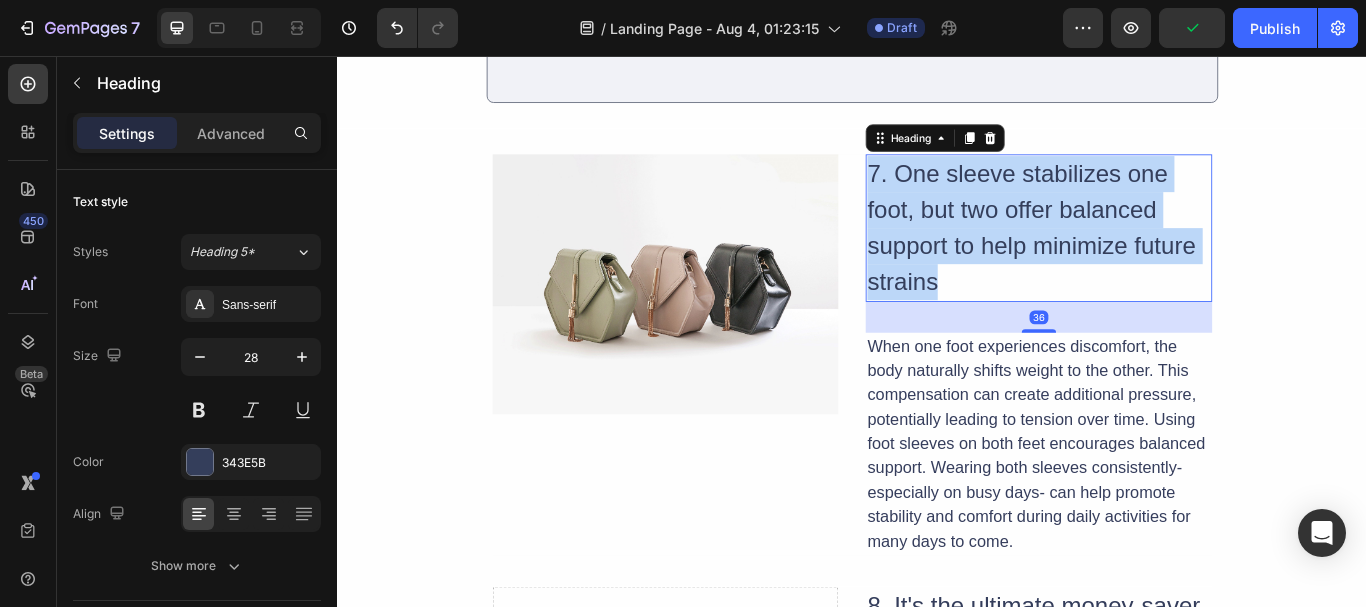 click on "7. One sleeve stabilizes one foot, but two offer balanced support to help minimize future strains" at bounding box center (1155, 257) 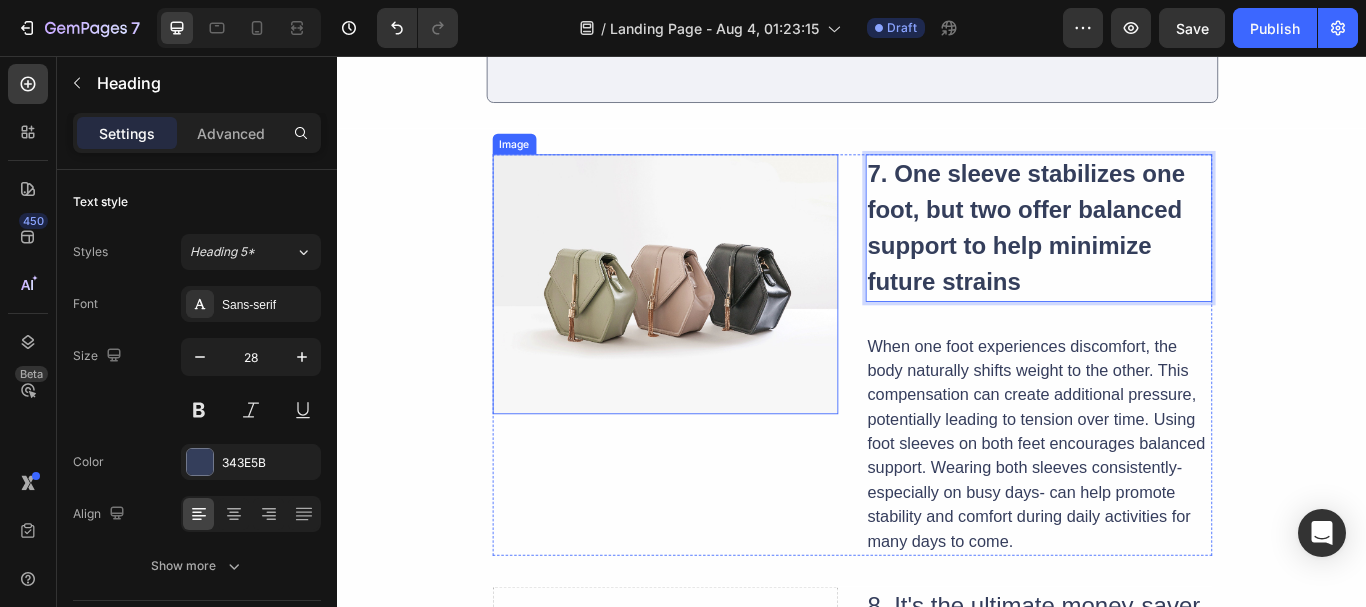 drag, startPoint x: 648, startPoint y: 374, endPoint x: 438, endPoint y: 400, distance: 211.60341 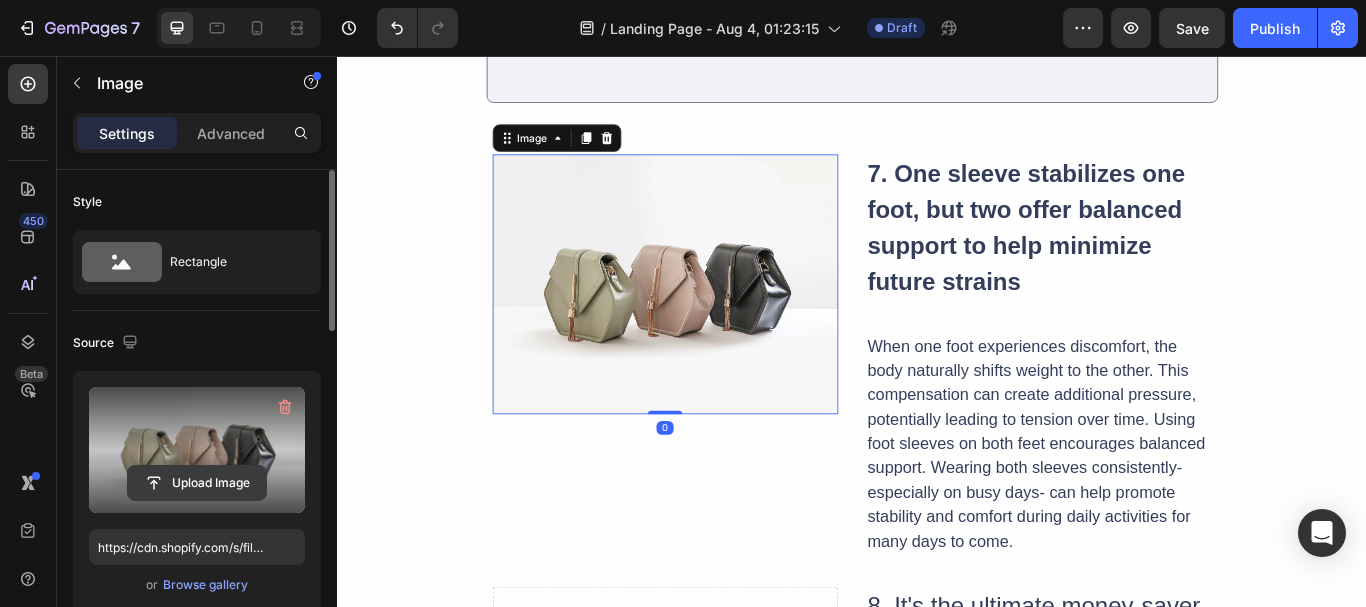 click 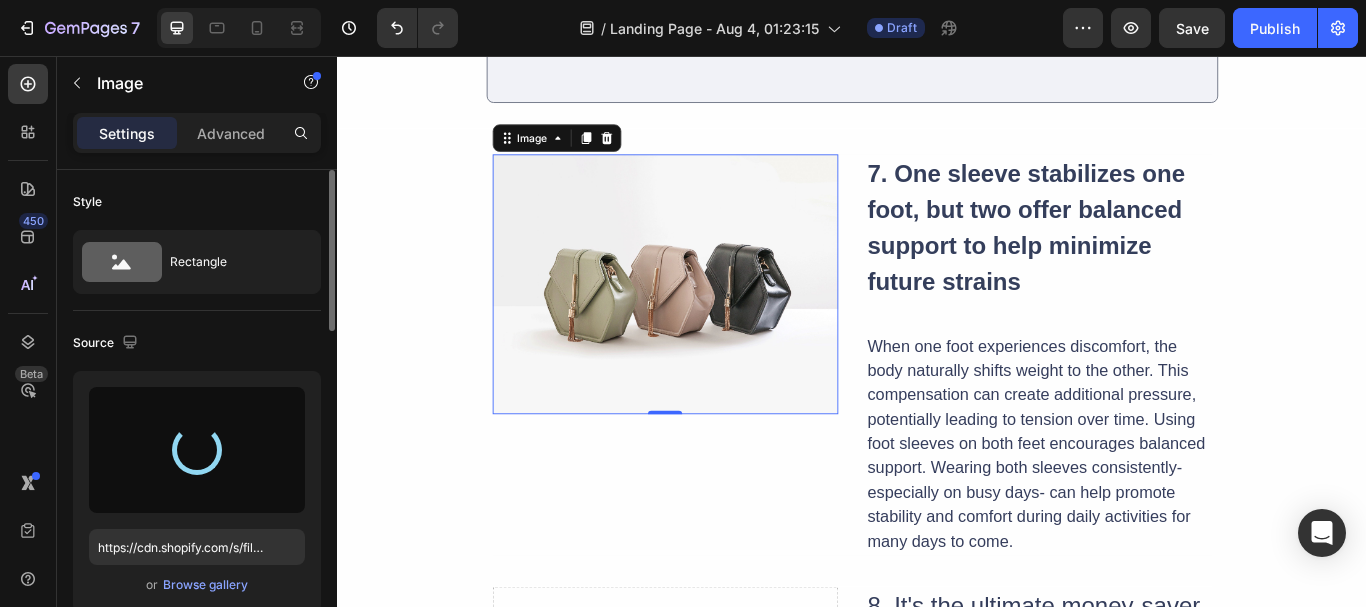 type on "https://cdn.shopify.com/s/files/1/0638/7574/3849/files/gempages_574884256640140517-404cfda1-ae65-4db2-9ad3-7f541fc67e41.jpg" 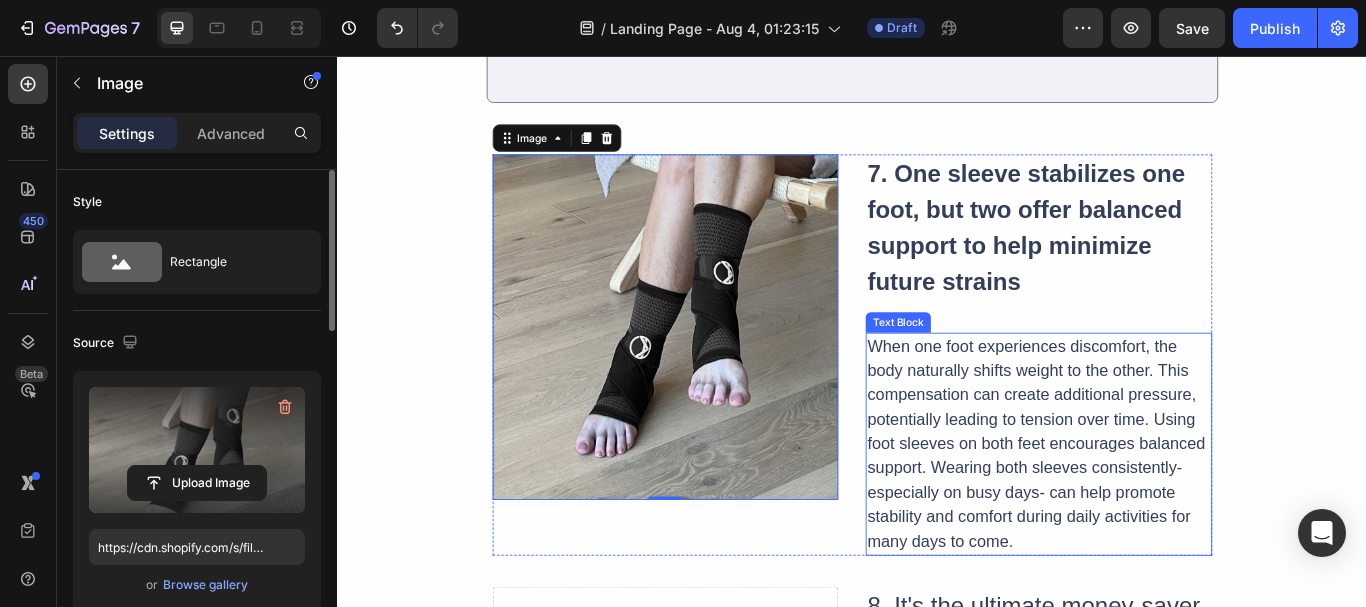 click on "When one foot experiences discomfort, the body naturally shifts weight to the other. This compensation can create additional pressure, potentially leading to tension over time. Using foot sleeves on both feet encourages balanced support. Wearing both sleeves consistently- especially on busy days- can help promote stability and comfort during daily activities for many days to come." at bounding box center (1155, 509) 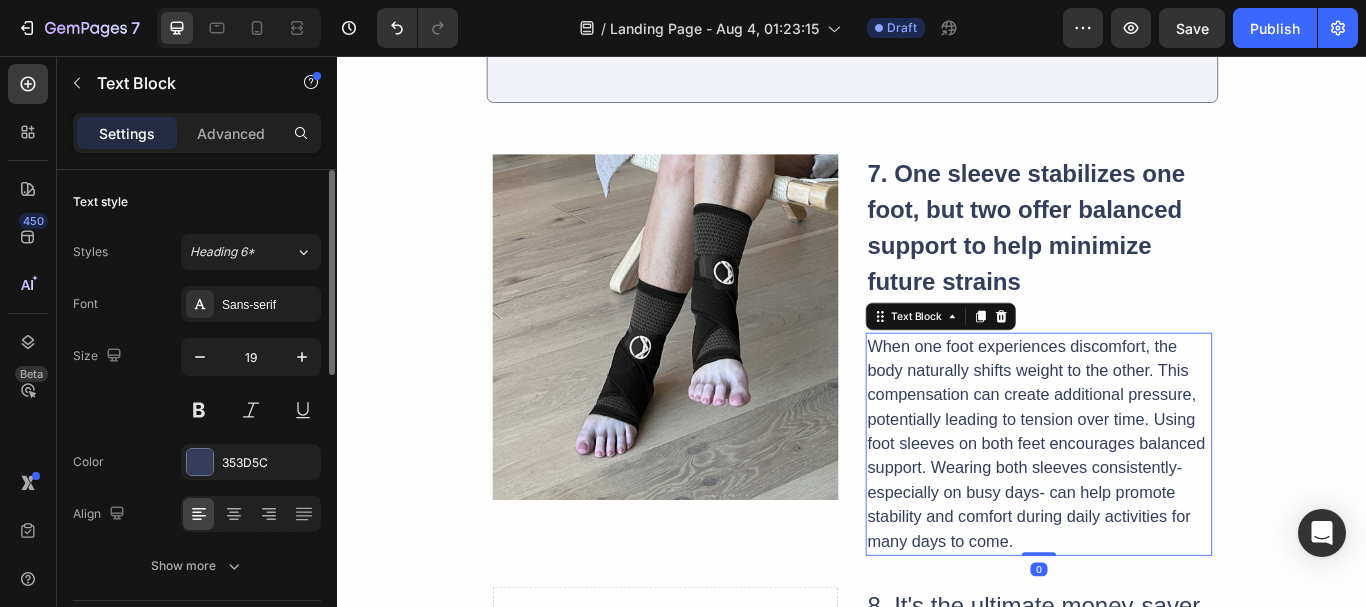 click on "When one foot experiences discomfort, the body naturally shifts weight to the other. This compensation can create additional pressure, potentially leading to tension over time. Using foot sleeves on both feet encourages balanced support. Wearing both sleeves consistently- especially on busy days- can help promote stability and comfort during daily activities for many days to come." at bounding box center [1155, 509] 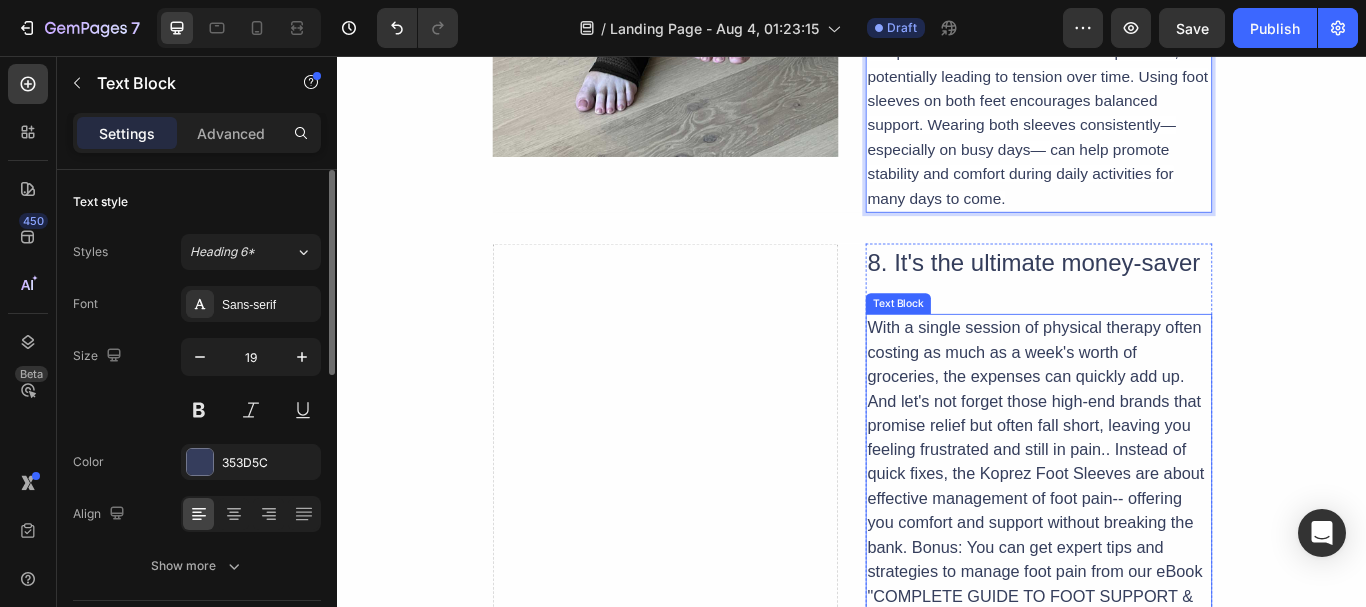 scroll, scrollTop: 4466, scrollLeft: 0, axis: vertical 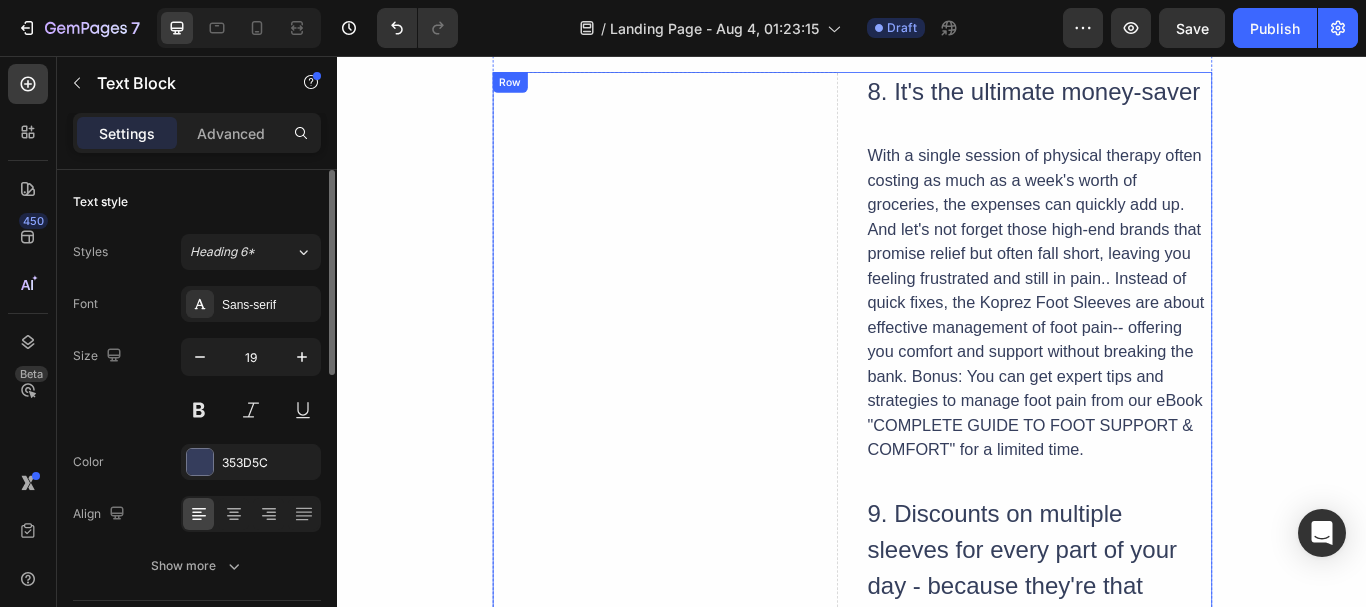 click on "Drop element here" at bounding box center [720, 797] 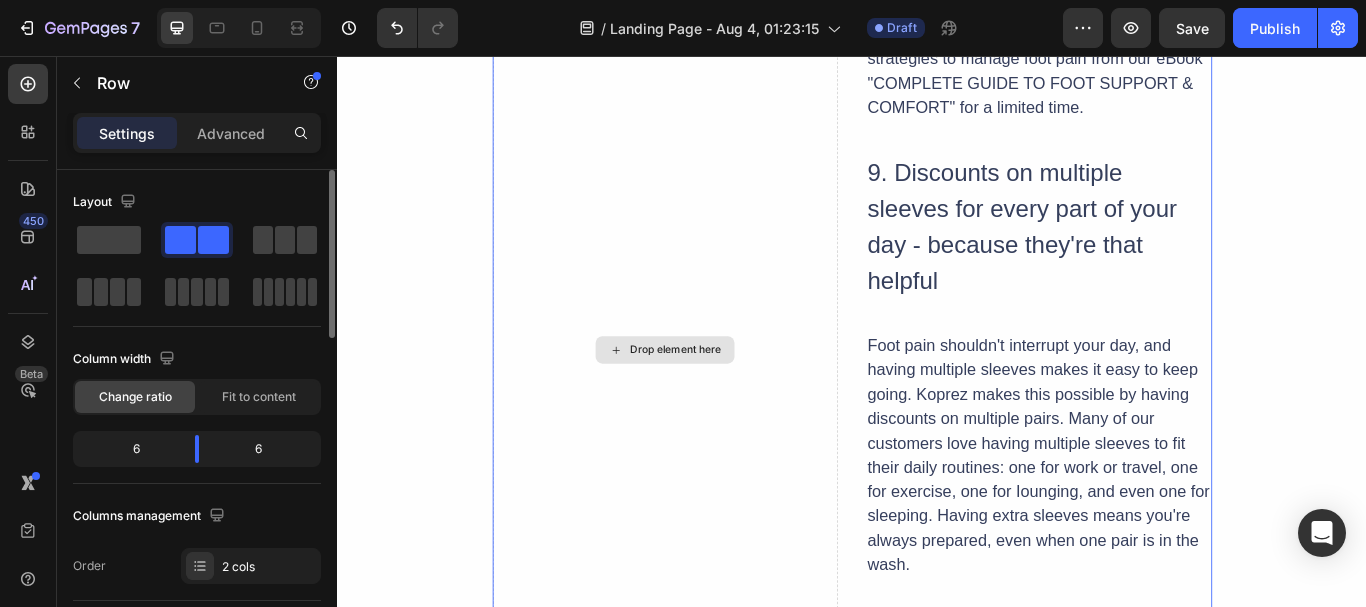 scroll, scrollTop: 4866, scrollLeft: 0, axis: vertical 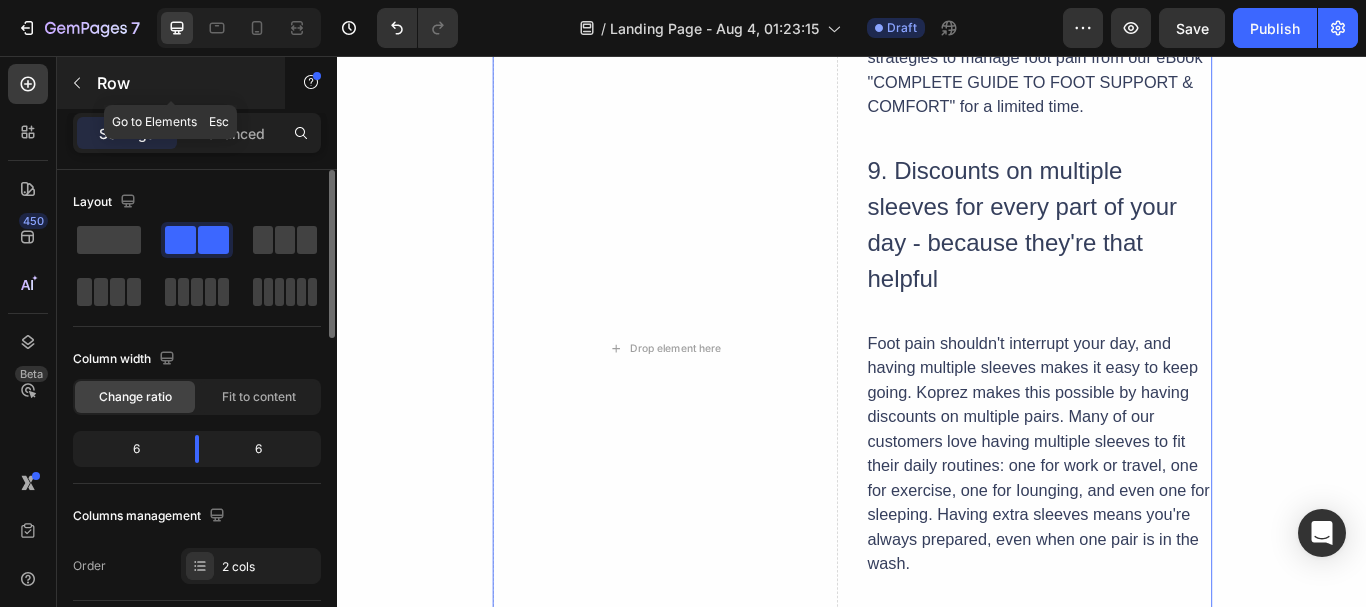 click 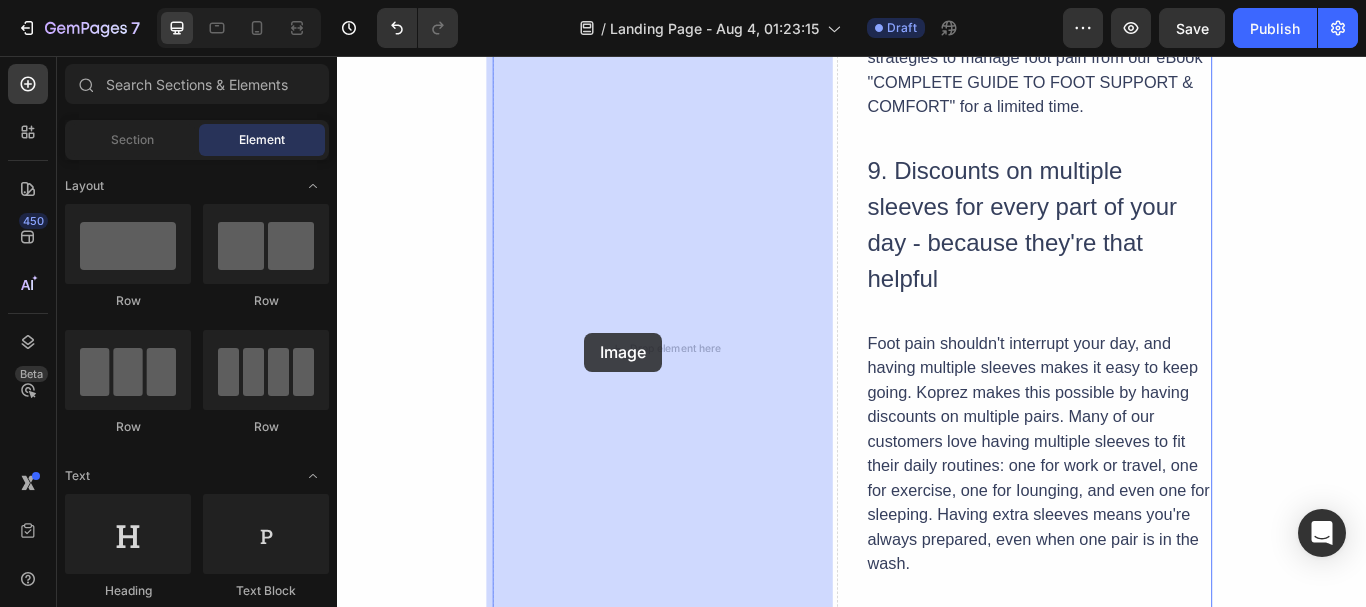 drag, startPoint x: 473, startPoint y: 432, endPoint x: 670, endPoint y: 379, distance: 204.0049 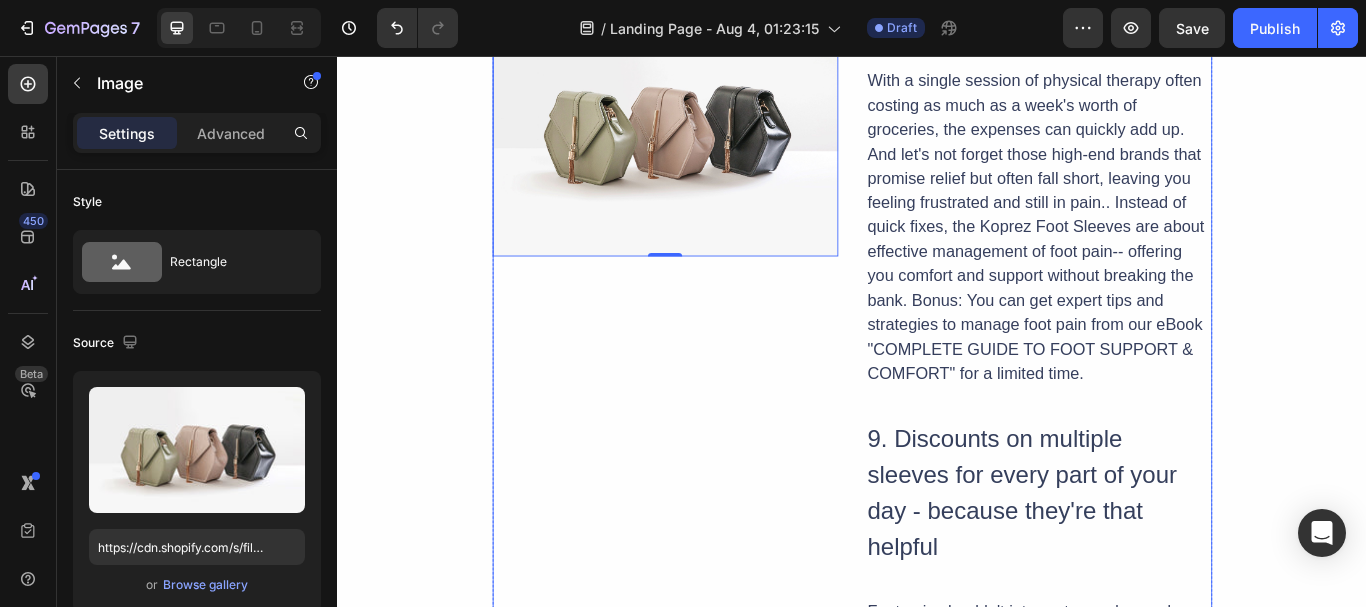scroll, scrollTop: 4666, scrollLeft: 0, axis: vertical 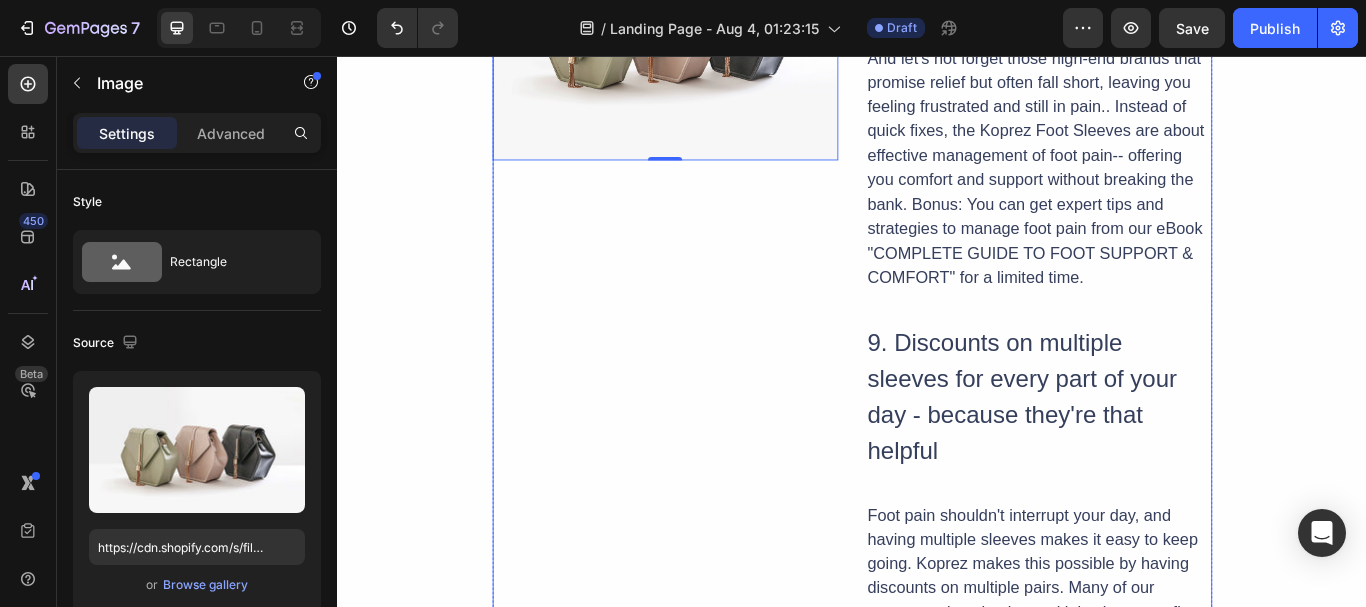 click on "Image   0 8. It's the ultimate money-saver Heading With a single session of physical therapy often costing as much as a week's worth of groceries, the expenses can quickly add up. And let's not forget those high-end brands that promise relief but often fall short, leaving you feeling frustrated and still in pain.. Instead of quick fixes, the Koprez Foot Sleeves are about effective management of foot pain--  offering you comfort and support without breaking the bank. Bonus: You can get expert tips and strategies to manage foot pain from our eBook "COMPLETE GUIDE TO FOOT SUPPORT & COMFORT" for a limited time. Text Block 9. Discounts on multiple sleeves for every part of your day - because they're that helpful Heading Text Block 10. Fits perfectly into any. footwear for all-day comfort Heading
Description
Product Description Product Row" at bounding box center [937, 597] 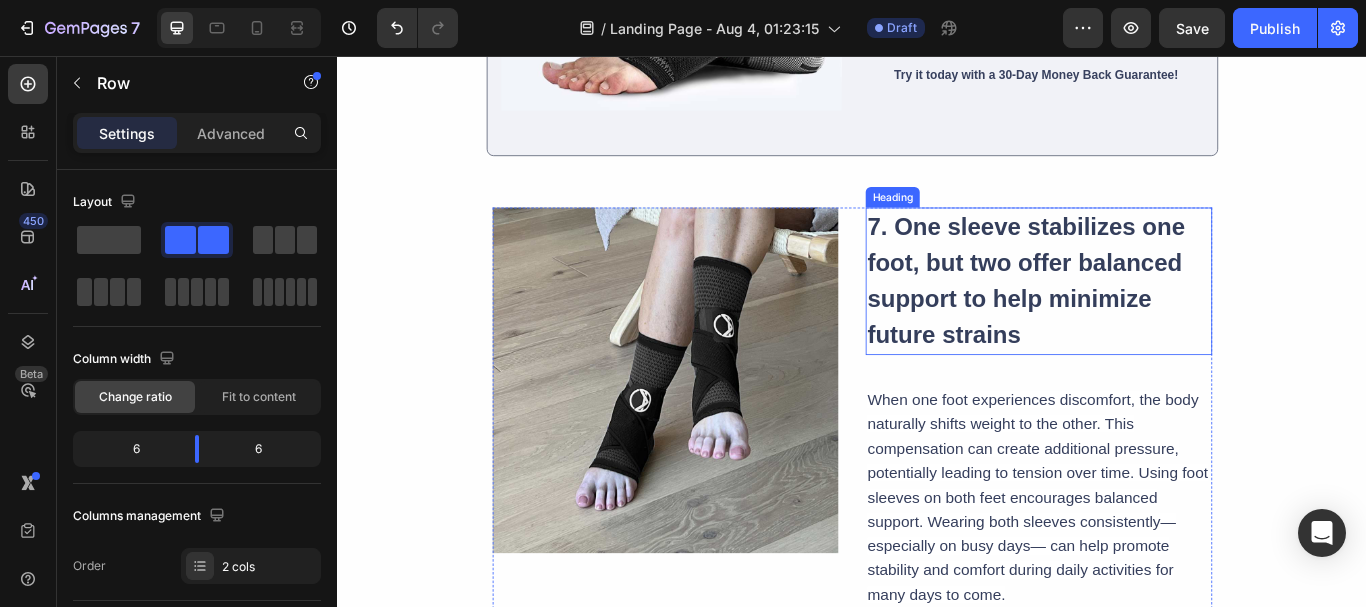 scroll, scrollTop: 3566, scrollLeft: 0, axis: vertical 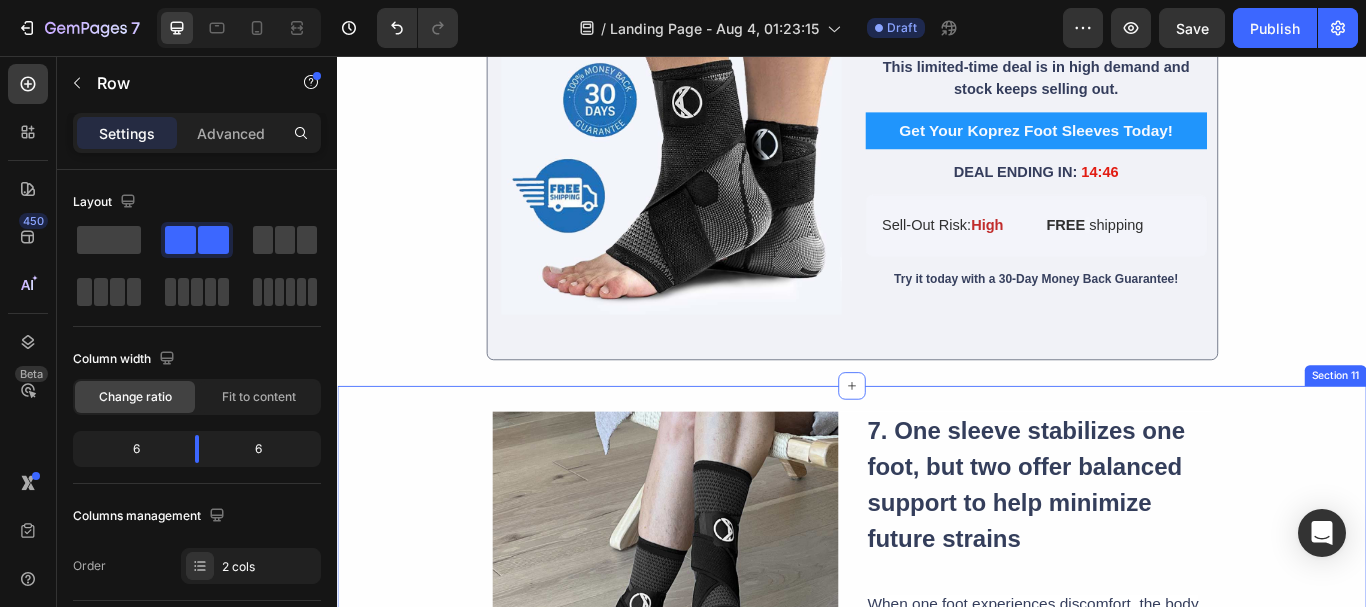 click on "Image ⁠⁠⁠⁠⁠⁠⁠ 7. One sleeve stabilizes one foot, but two offer balanced support to help minimize future strains Heading When one foot experiences discomfort, the body naturally shifts weight to the other. This compensation can create additional pressure, potentially leading to tension over time. Using foot sleeves on both feet encourages balanced support. Wearing both sleeves consistently—especially on busy days— can help promote stability and comfort during daily activities for many days to come. Text Block Row Image 8. It's the ultimate money-saver Heading Text Block 9. Discounts on multiple sleeves for every part of your day - because they're that helpful Heading Text Block 10. Fits perfectly into any. footwear for all-day comfort Heading
Description
Product Description Product Row   0 Row" at bounding box center [937, 1445] 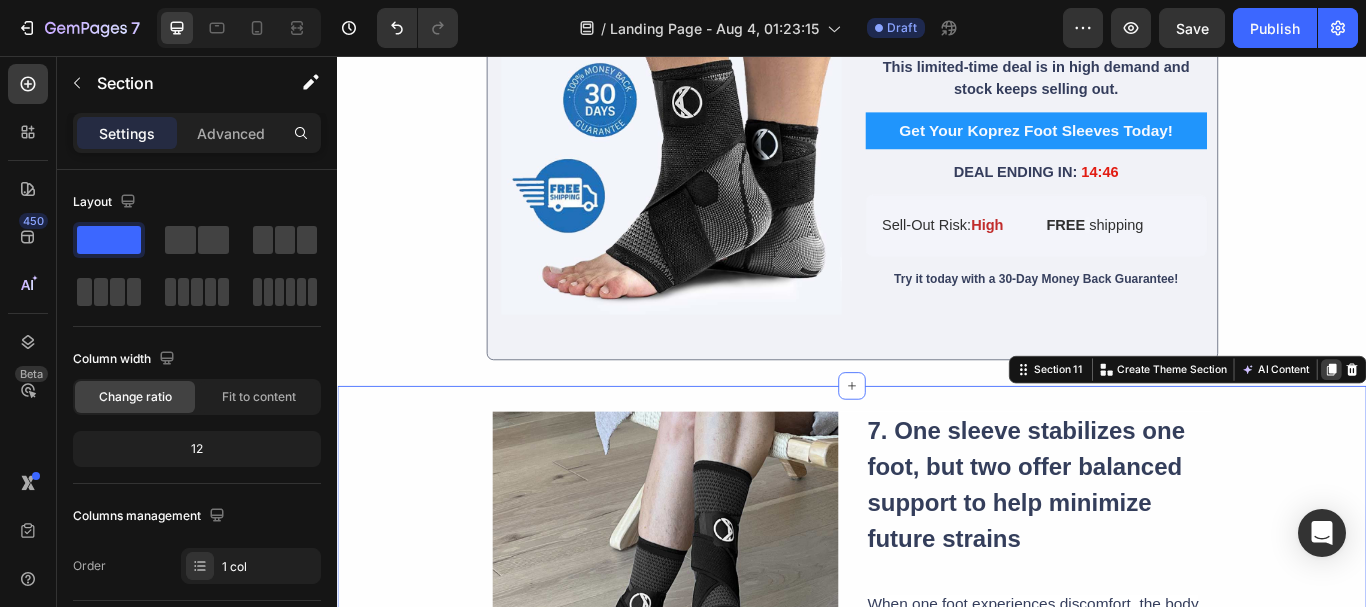 click 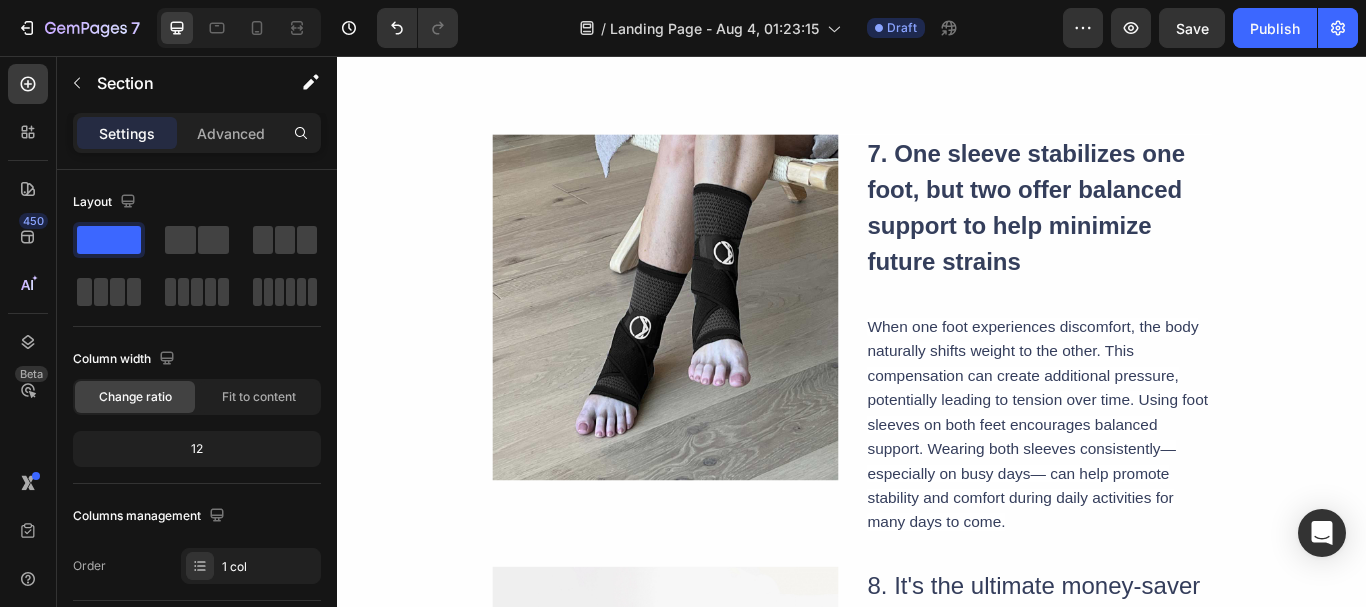 scroll, scrollTop: 4189, scrollLeft: 0, axis: vertical 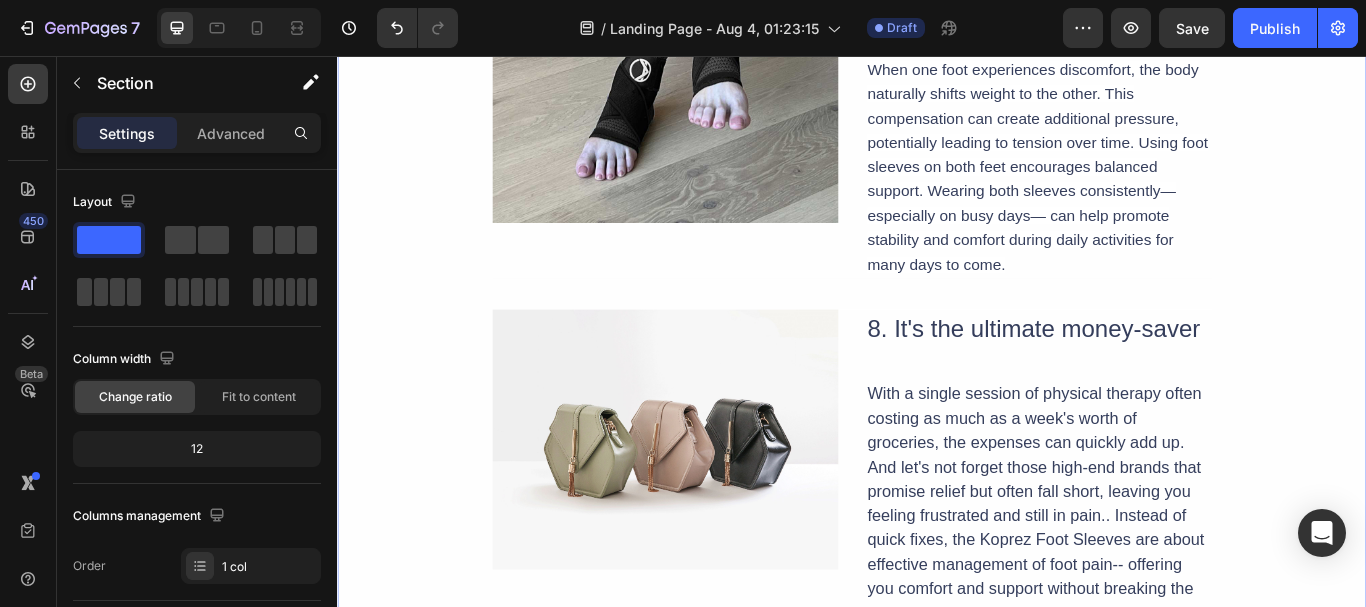 click on "Image ⁠⁠⁠⁠⁠⁠⁠ 7. One sleeve stabilizes one foot, but two offer balanced support to help minimize future strains Heading When one foot experiences discomfort, the body naturally shifts weight to the other. This compensation can create additional pressure, potentially leading to tension over time. Using foot sleeves on both feet encourages balanced support. Wearing both sleeves consistently—especially on busy days— can help promote stability and comfort during daily activities for many days to come. Text Block Row Image 8. It's the ultimate money-saver Heading Text Block 9. Discounts on multiple sleeves for every part of your day - because they're that helpful Heading Text Block 10. Fits perfectly into any. footwear for all-day comfort Heading
Description
Product Description Product Row Row" at bounding box center [937, 822] 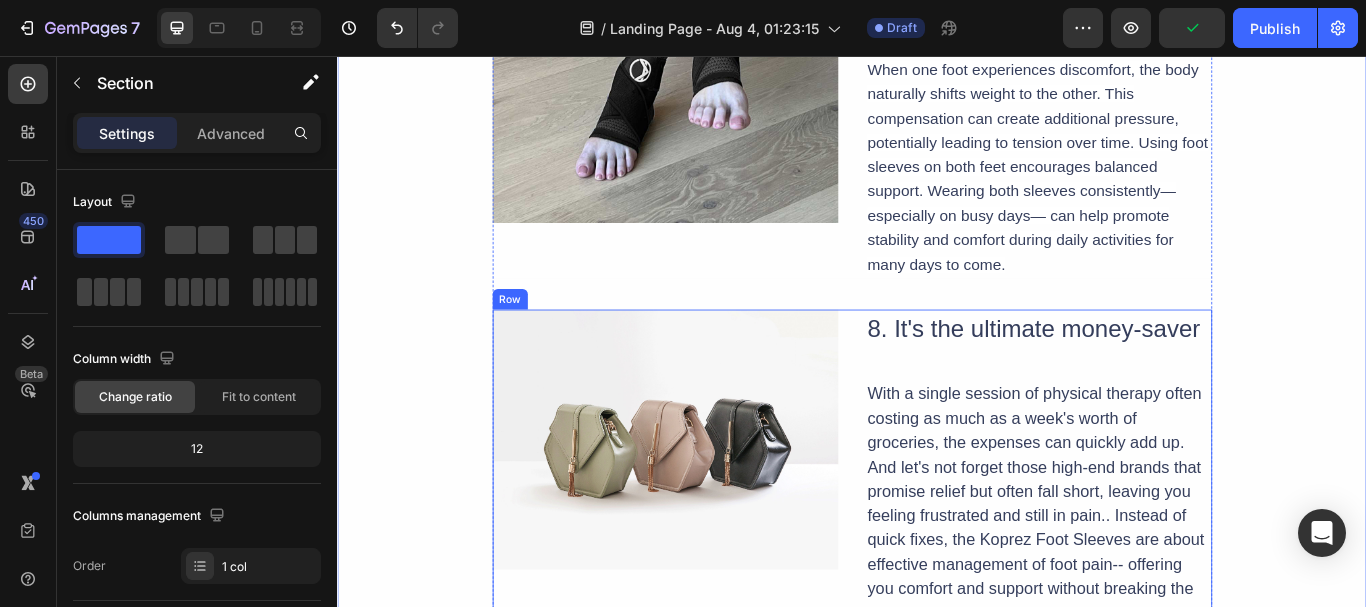 click on "Image 8. It's the ultimate money-saver Heading With a single session of physical therapy often costing as much as a week's worth of groceries, the expenses can quickly add up. And let's not forget those high-end brands that promise relief but often fall short, leaving you feeling frustrated and still in pain.. Instead of quick fixes, the Koprez Foot Sleeves are about effective management of foot pain--  offering you comfort and support without breaking the bank. Bonus: You can get expert tips and strategies to manage foot pain from our eBook "COMPLETE GUIDE TO FOOT SUPPORT & COMFORT" for a limited time. Text Block 9. Discounts on multiple sleeves for every part of your day - because they're that helpful Heading Text Block 10. Fits perfectly into any. footwear for all-day comfort Heading
Description
Product Description Product Row" at bounding box center [937, 1074] 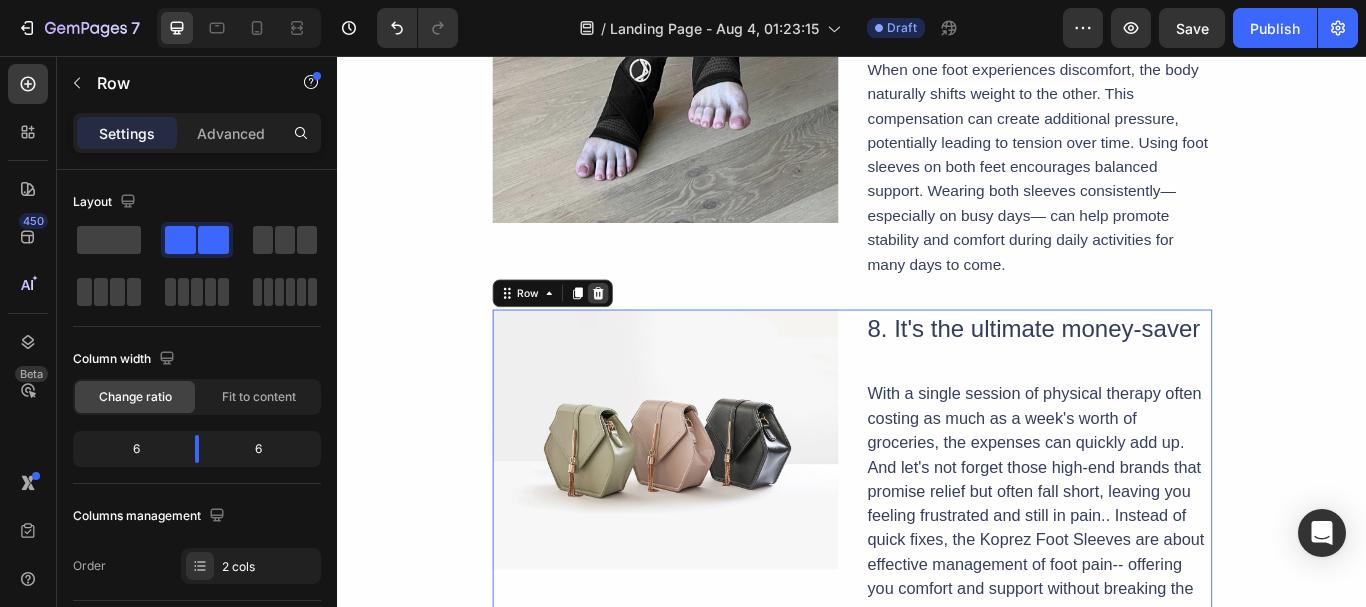 click at bounding box center (641, 333) 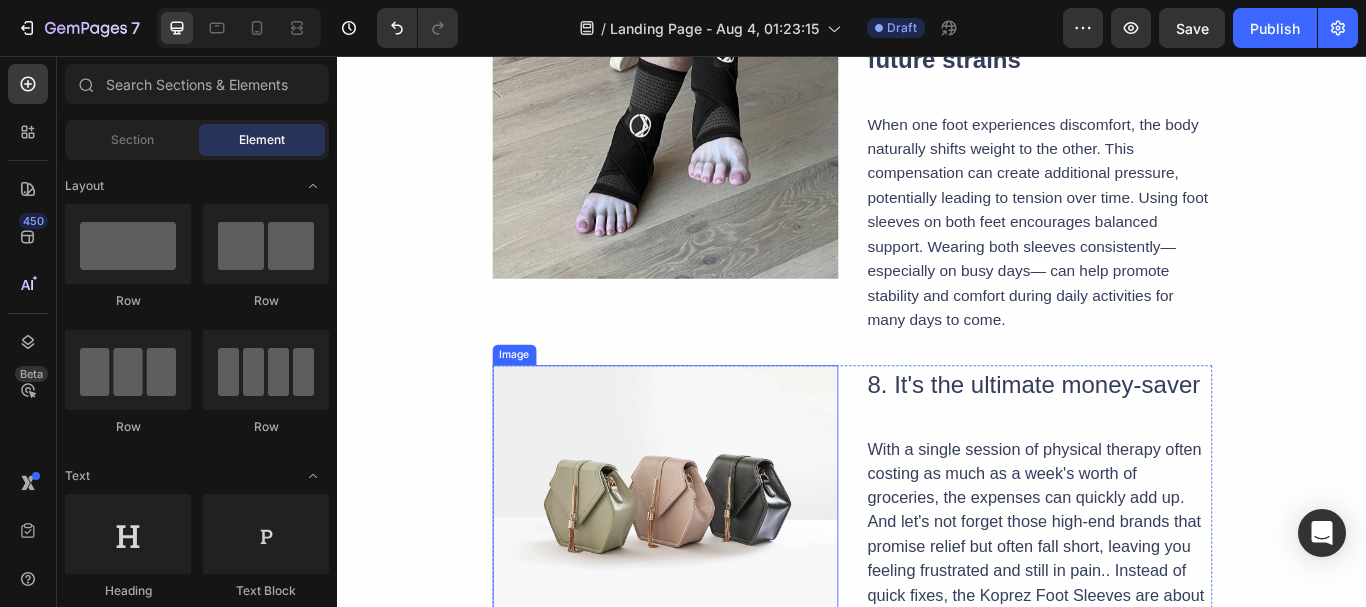 scroll, scrollTop: 4389, scrollLeft: 0, axis: vertical 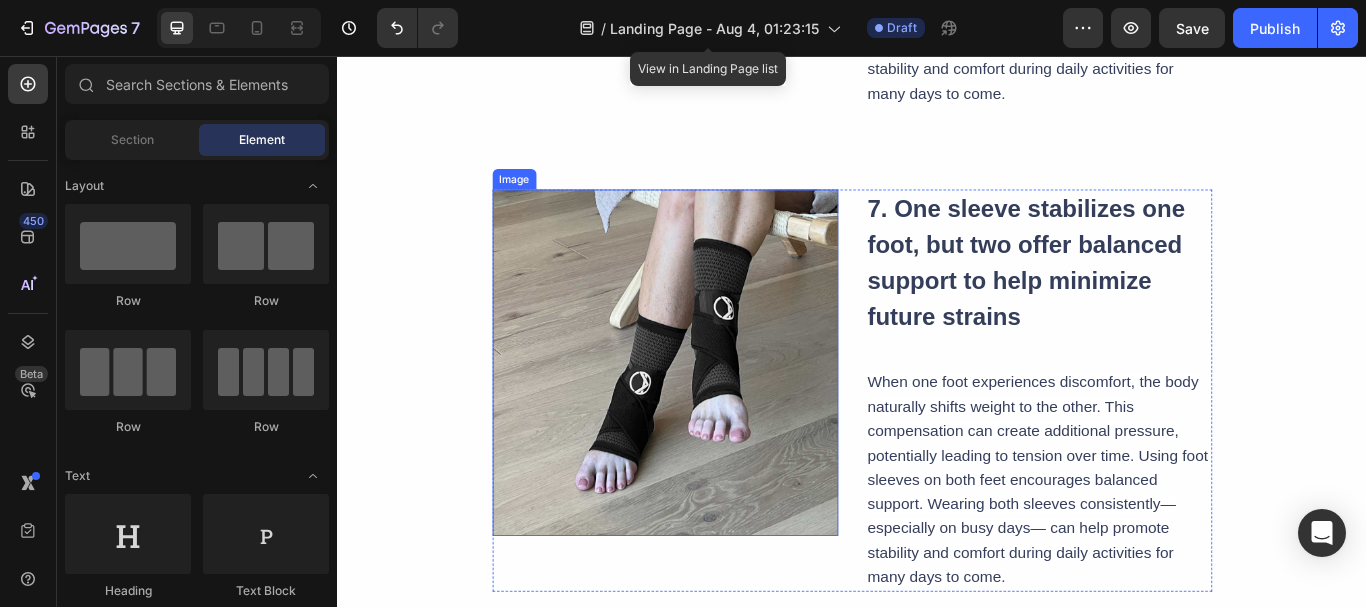 click at bounding box center [720, 414] 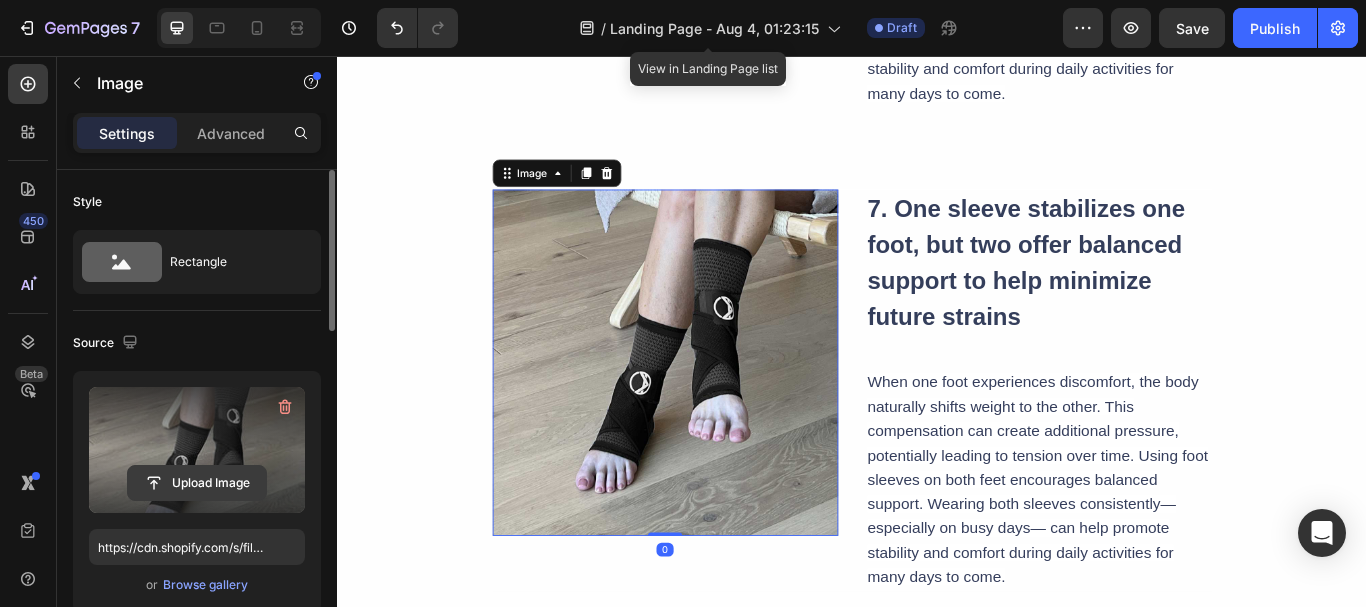 click 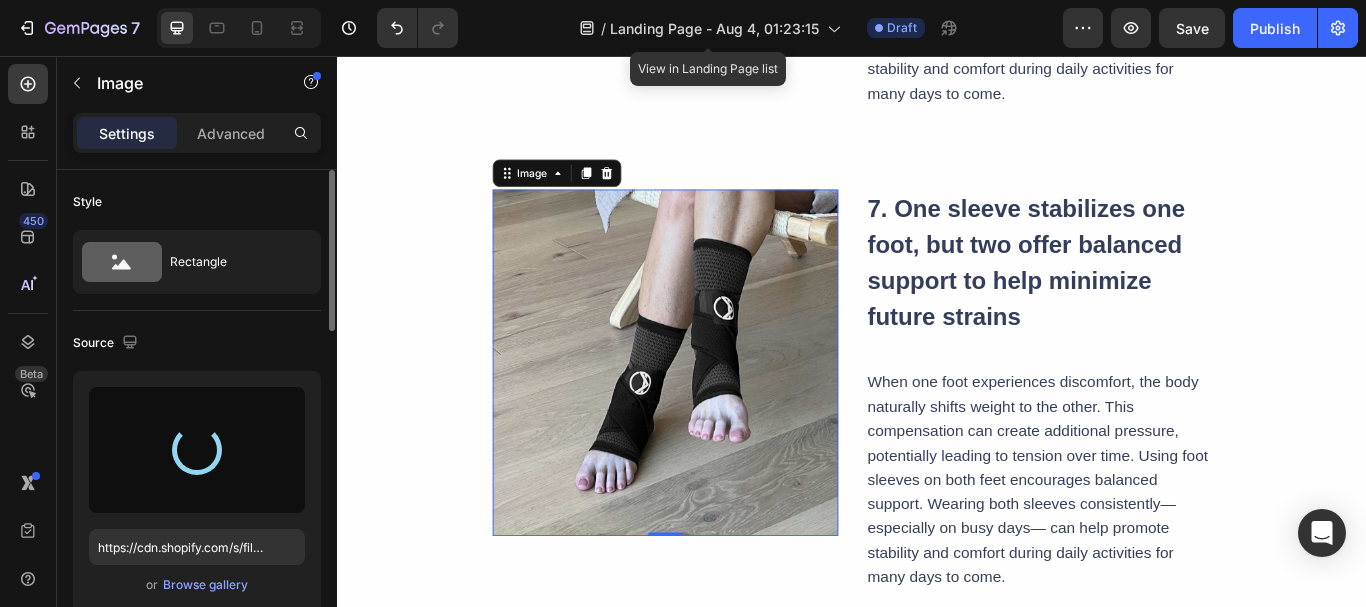 type on "https://cdn.shopify.com/s/files/1/0638/7574/3849/files/gempages_574884256640140517-8daa026d-462c-47cb-be89-fdb69f4b7bcc.webp" 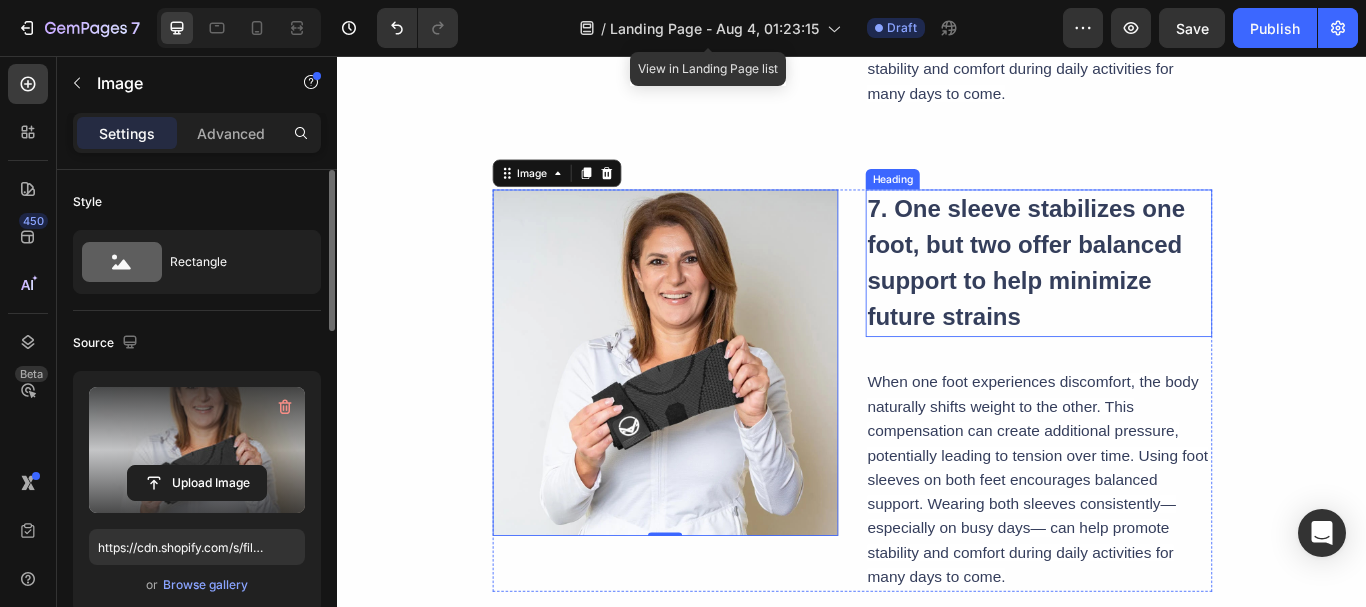 click on "7. One sleeve stabilizes one foot, but two offer balanced support to help minimize future strains" at bounding box center [1140, 297] 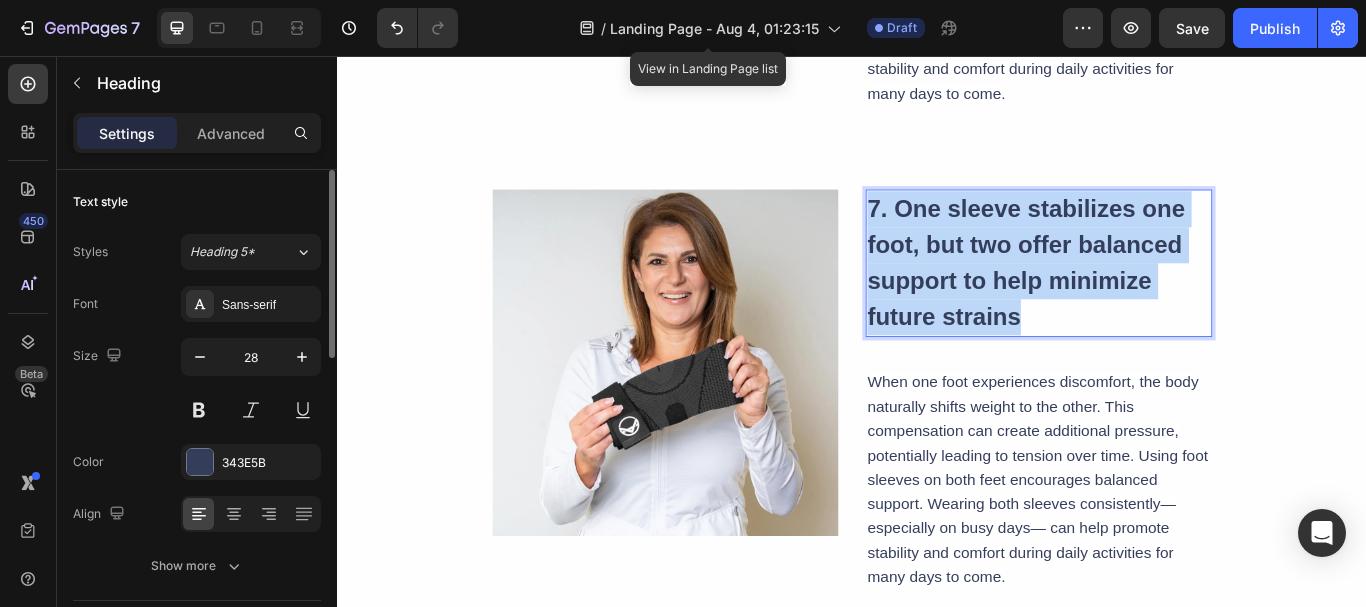 click on "7. One sleeve stabilizes one foot, but two offer balanced support to help minimize future strains" at bounding box center [1140, 297] 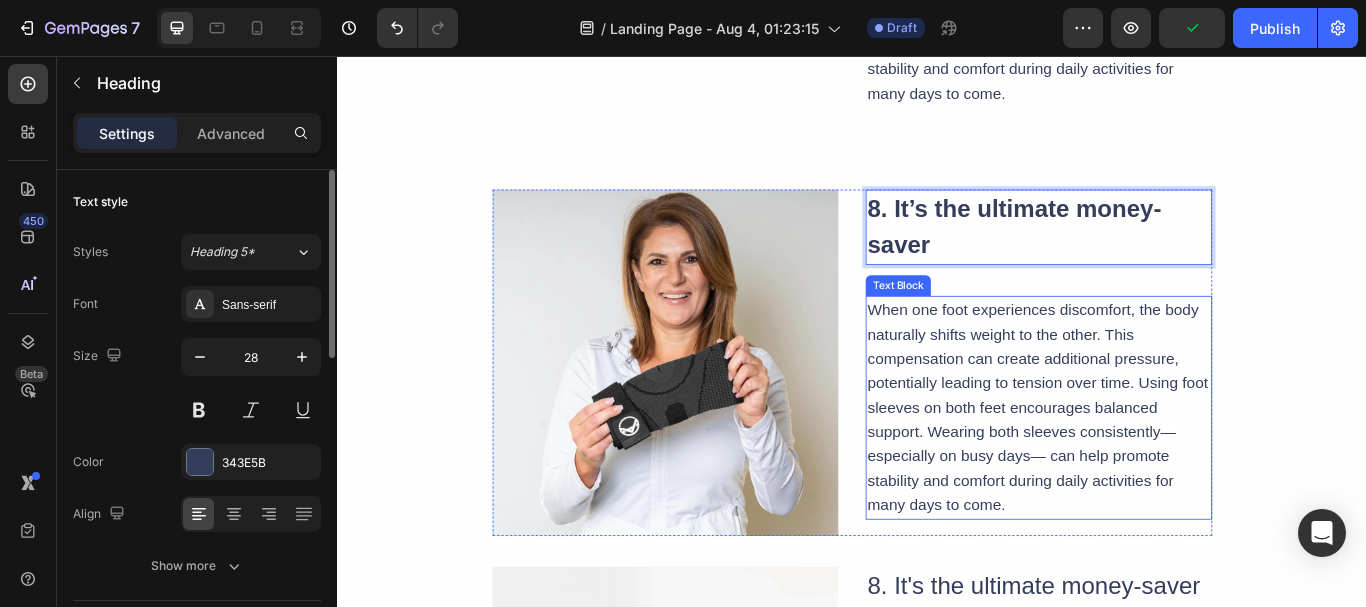 click on "When one foot experiences discomfort, the body naturally shifts weight to the other. This compensation can create additional pressure, potentially leading to tension over time. Using foot sleeves on both feet encourages balanced support. Wearing both sleeves consistently—especially on busy days— can help promote stability and comfort during daily activities for many days to come." at bounding box center (1155, 466) 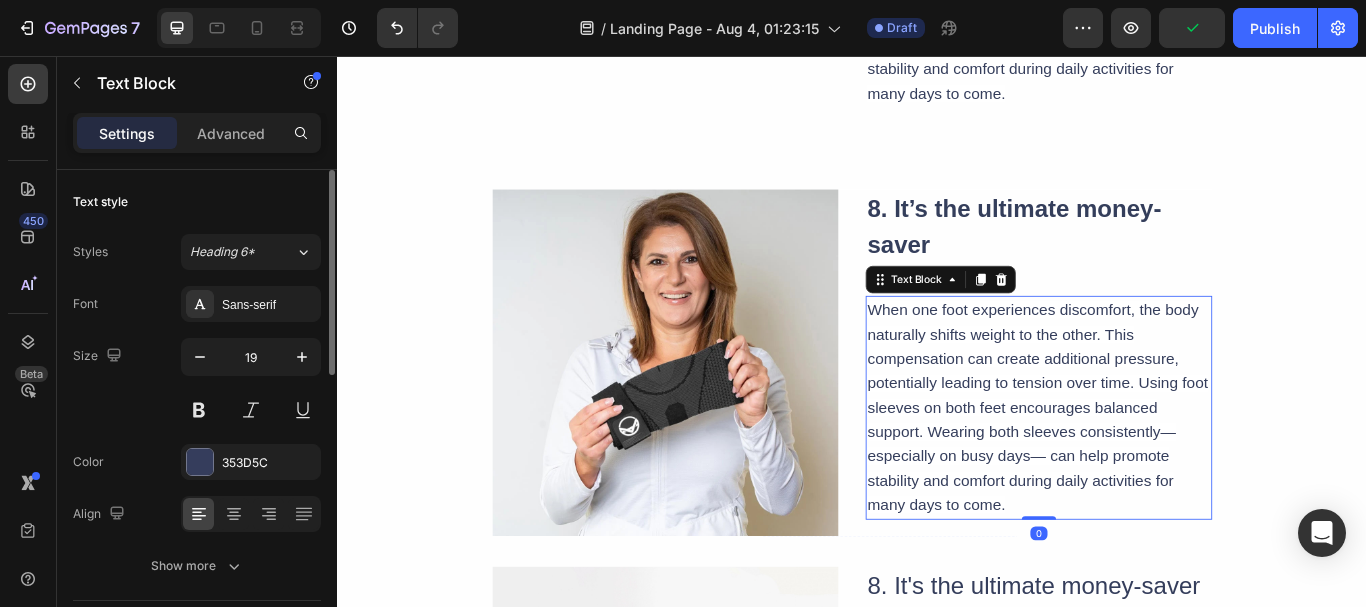 click on "When one foot experiences discomfort, the body naturally shifts weight to the other. This compensation can create additional pressure, potentially leading to tension over time. Using foot sleeves on both feet encourages balanced support. Wearing both sleeves consistently—especially on busy days— can help promote stability and comfort during daily activities for many days to come." at bounding box center (1155, 466) 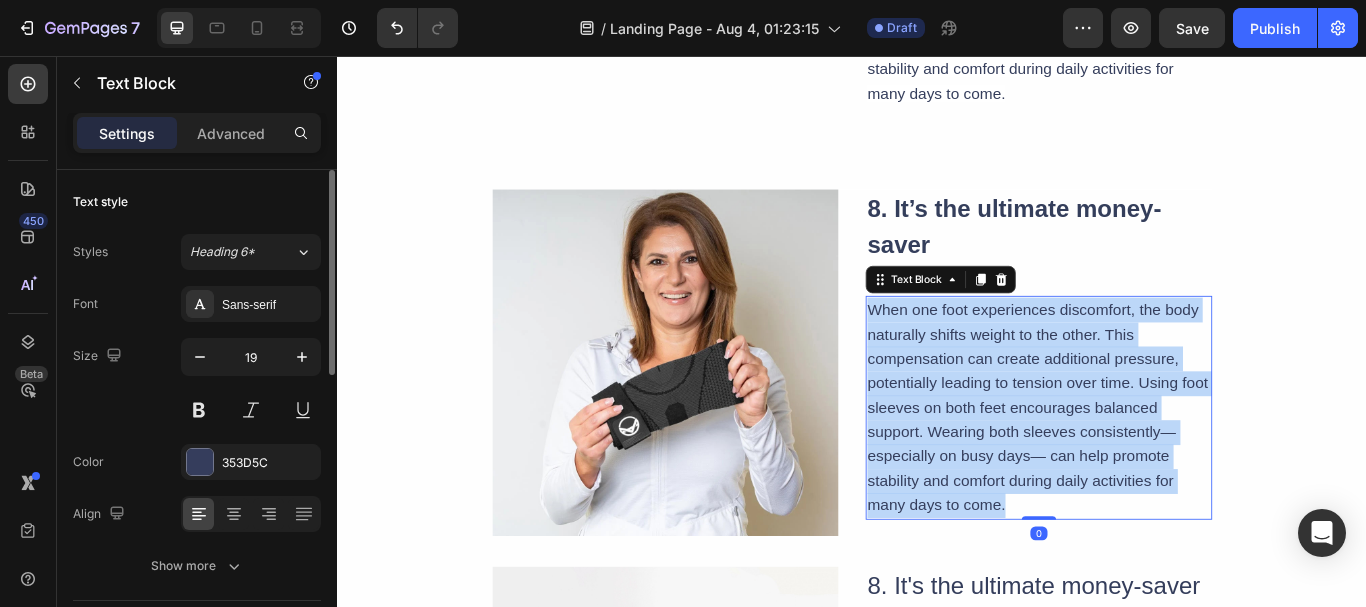 click on "When one foot experiences discomfort, the body naturally shifts weight to the other. This compensation can create additional pressure, potentially leading to tension over time. Using foot sleeves on both feet encourages balanced support. Wearing both sleeves consistently—especially on busy days— can help promote stability and comfort during daily activities for many days to come." at bounding box center (1155, 466) 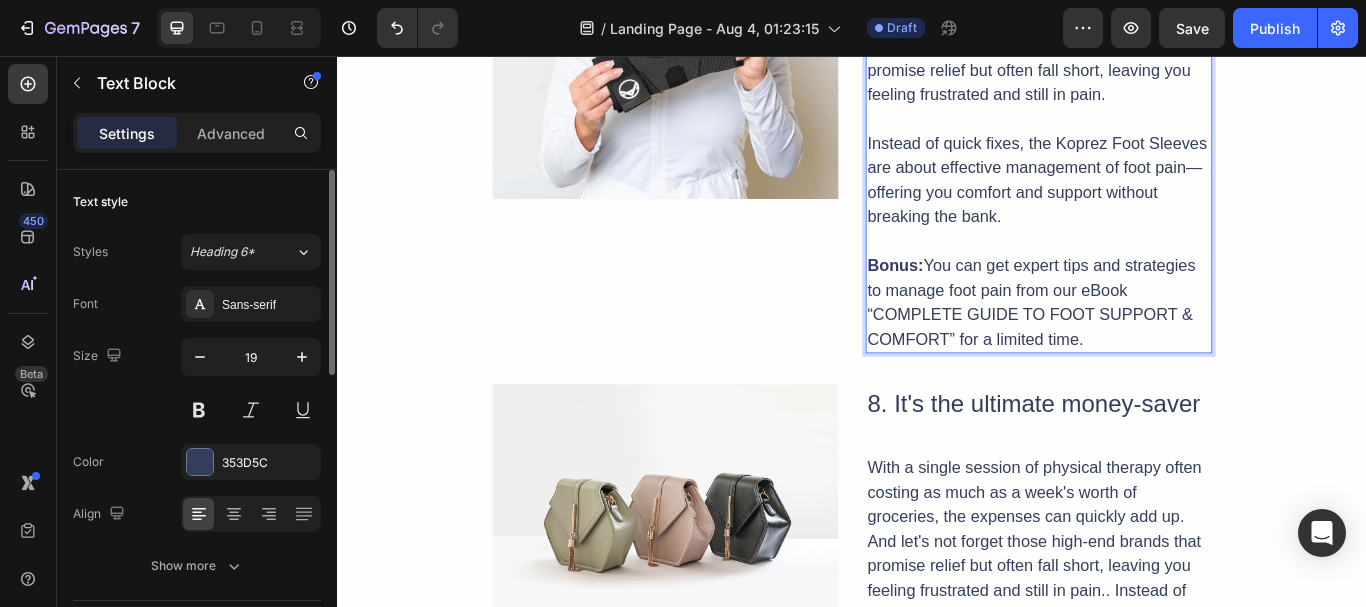 scroll, scrollTop: 4800, scrollLeft: 0, axis: vertical 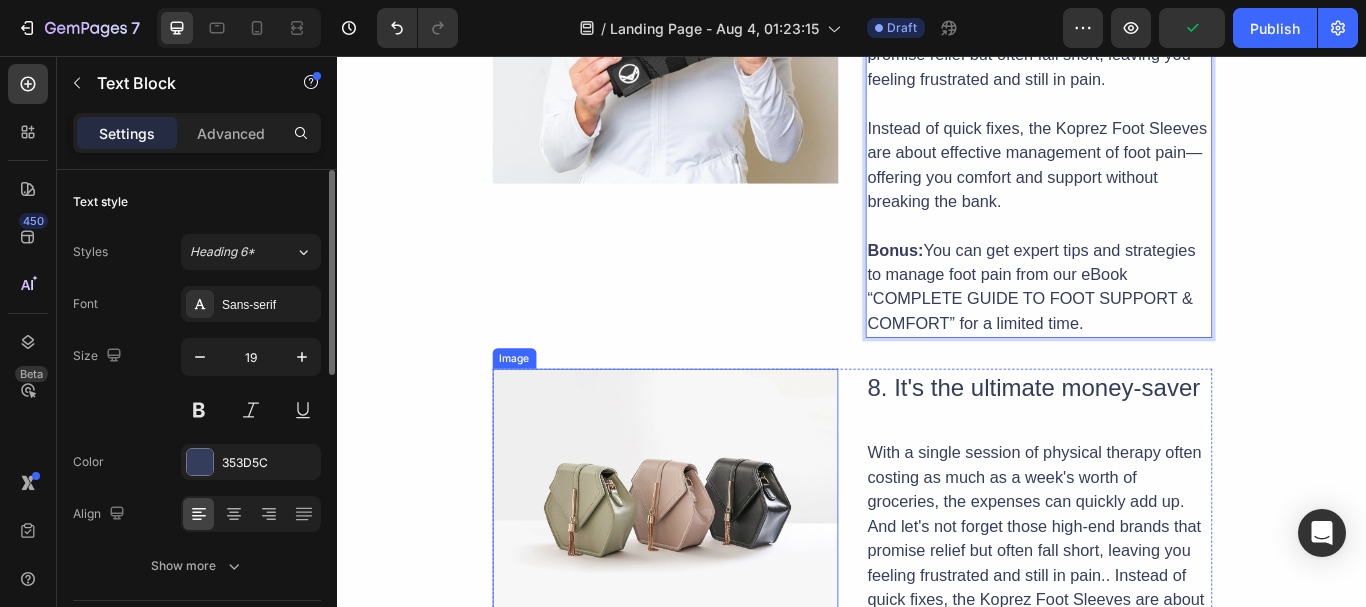 click at bounding box center [720, 572] 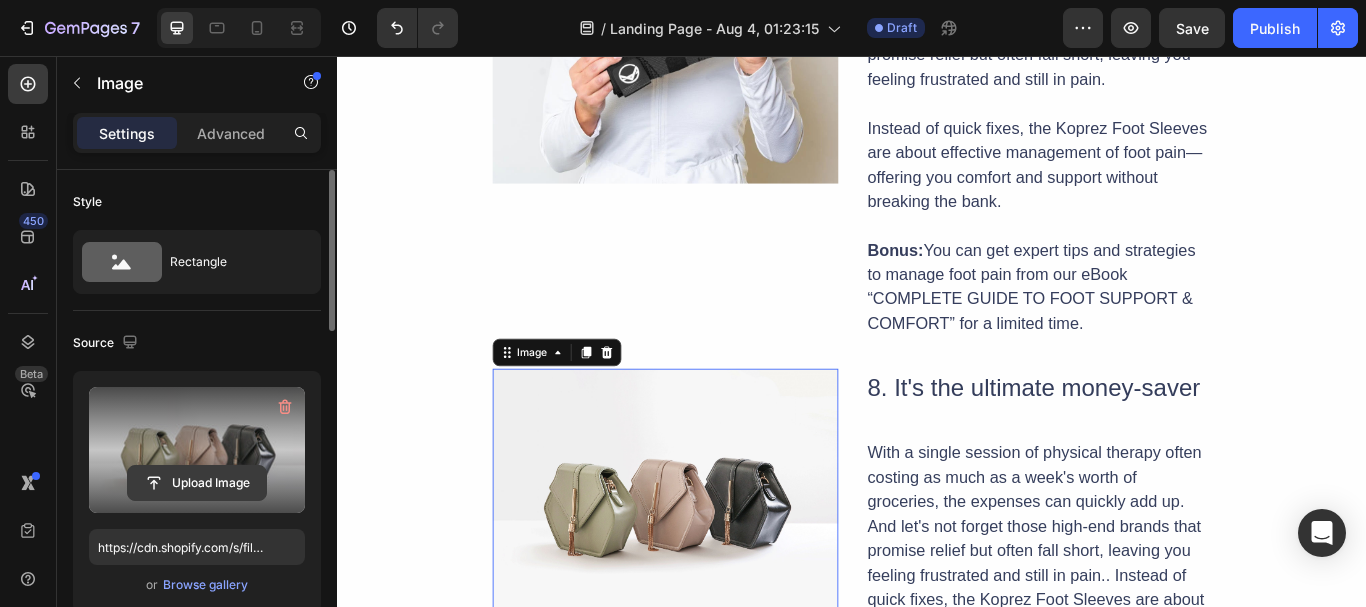 click 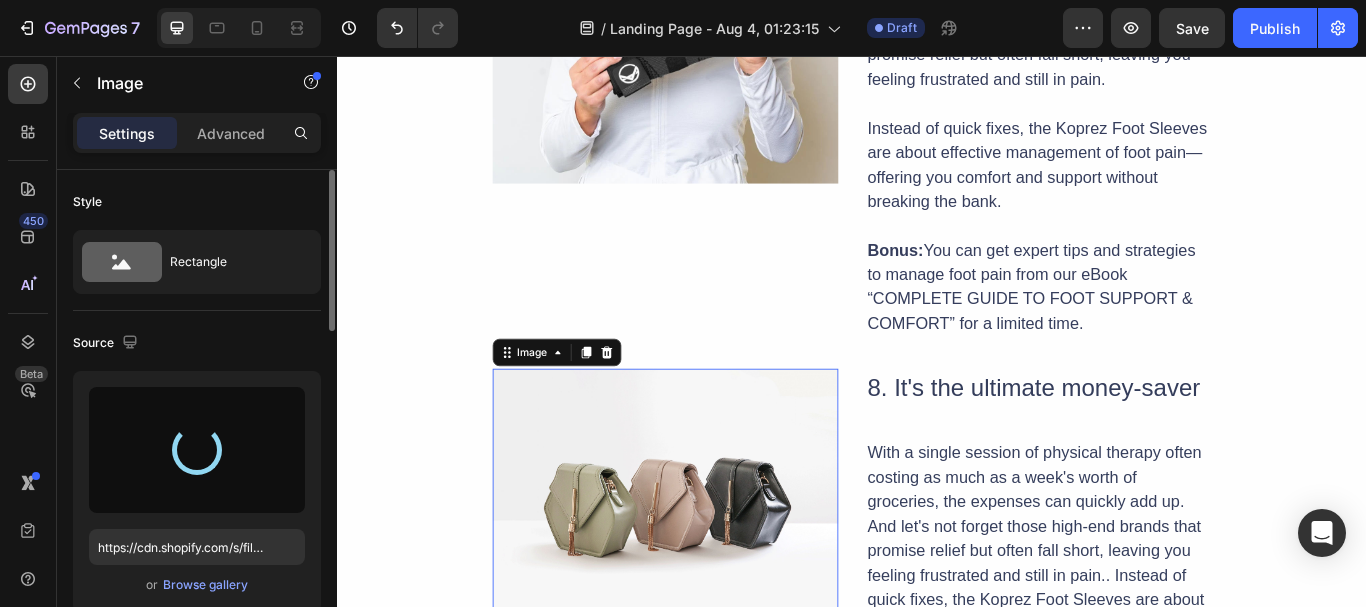 type on "https://cdn.shopify.com/s/files/1/0638/7574/3849/files/gempages_574884256640140517-1fc77730-b0b4-4724-bf4b-e83525a57d89.jpg" 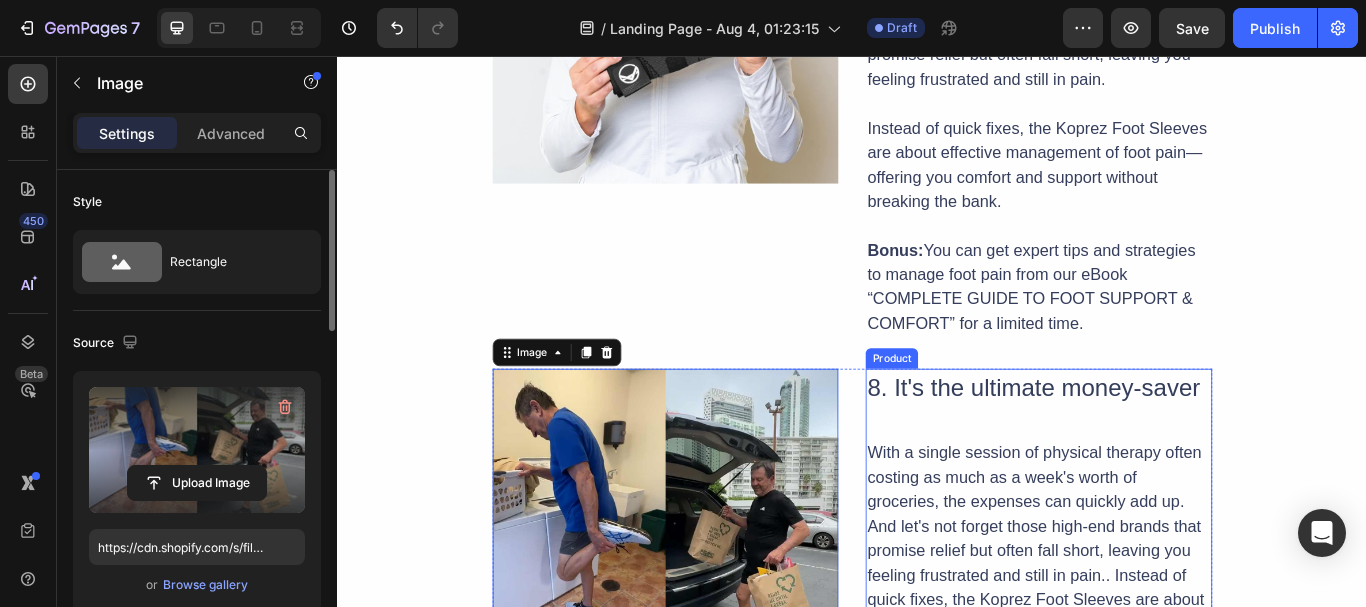 click on "8. It's the ultimate money-saver" at bounding box center [1155, 444] 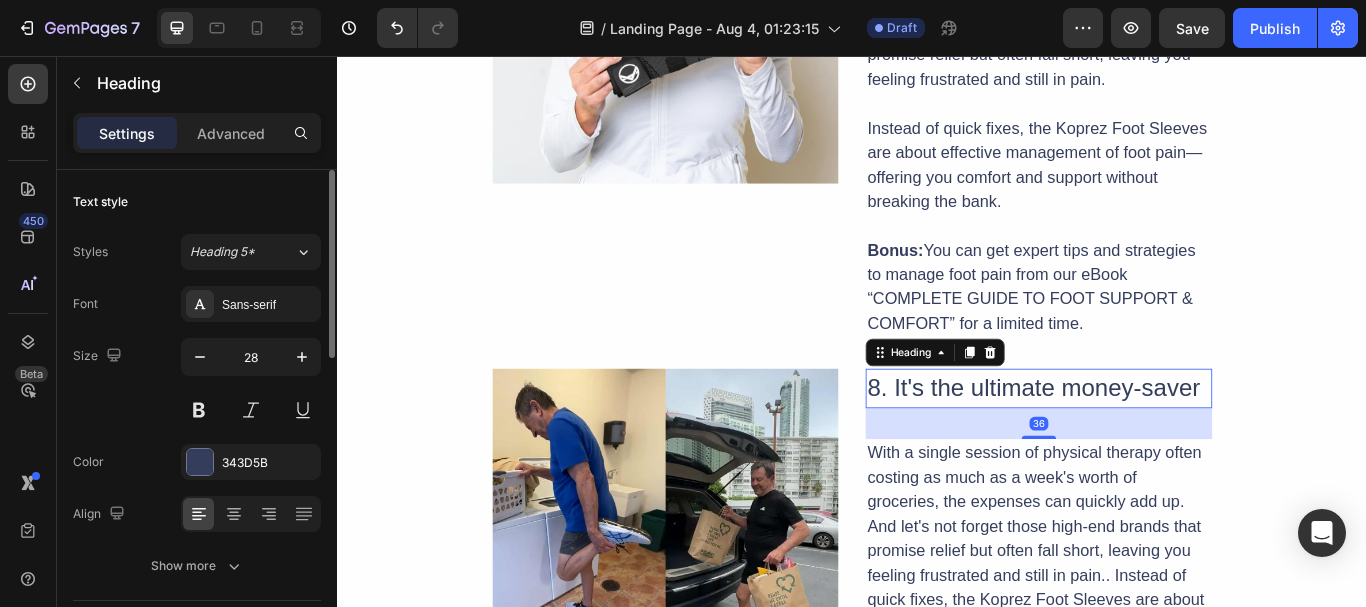 click on "8. It's the ultimate money-saver" at bounding box center [1155, 444] 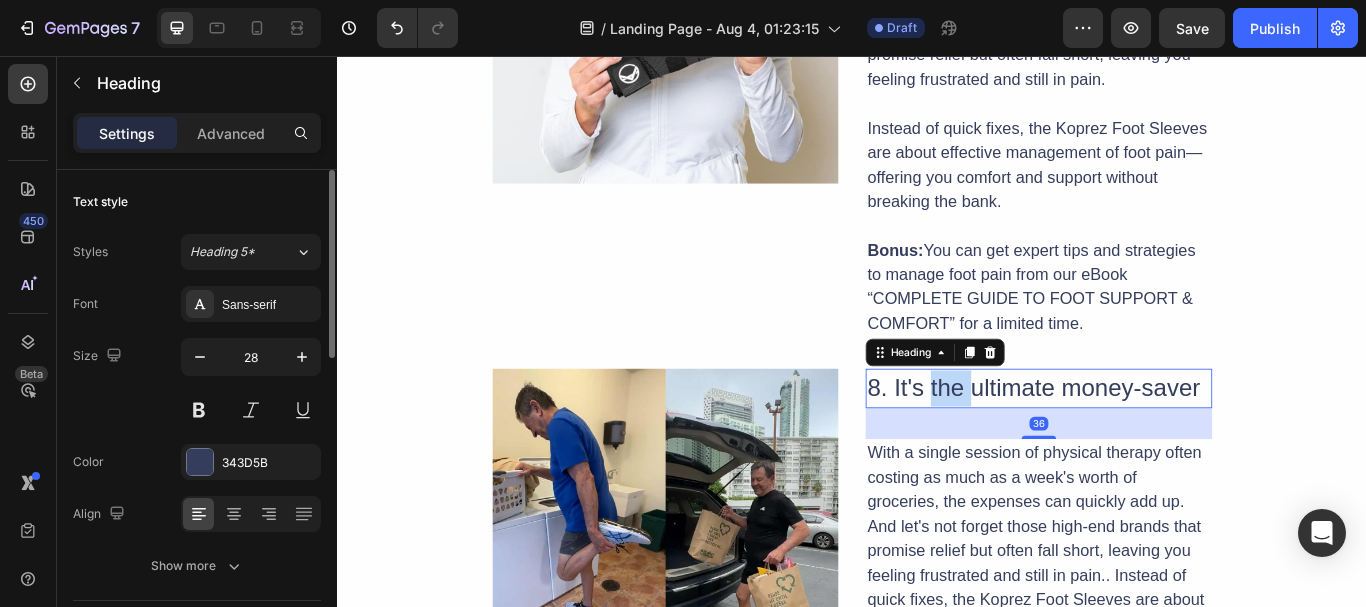 click on "8. It's the ultimate money-saver" at bounding box center [1155, 444] 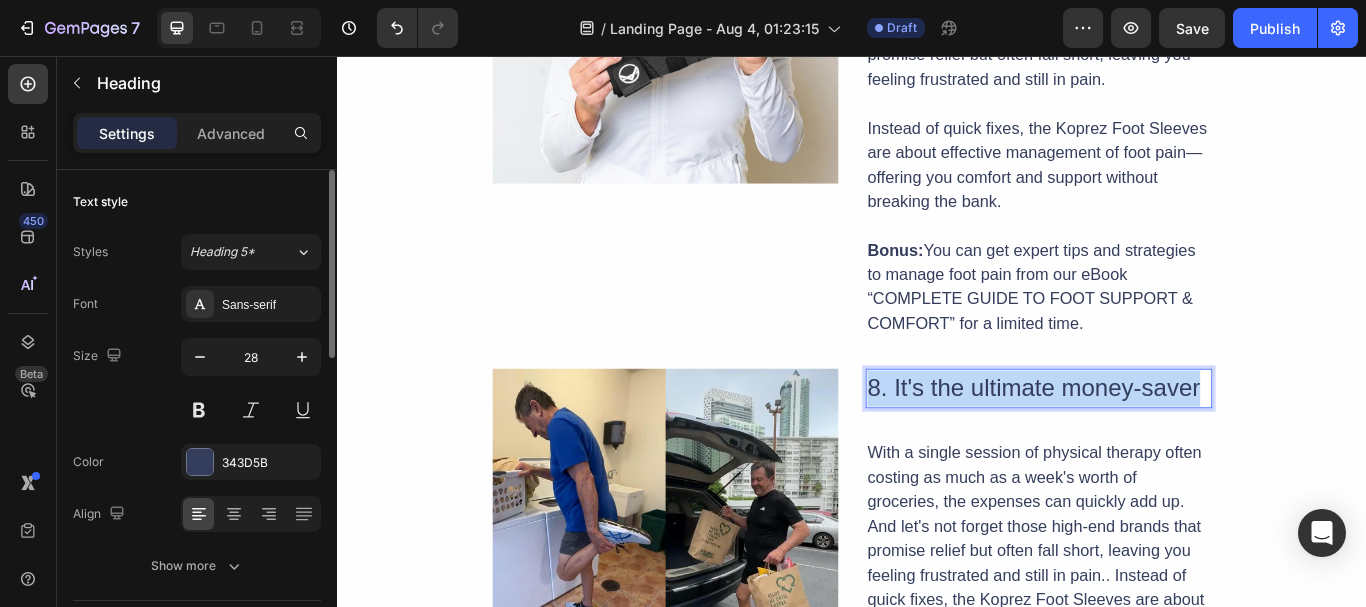 click on "8. It's the ultimate money-saver" at bounding box center (1155, 444) 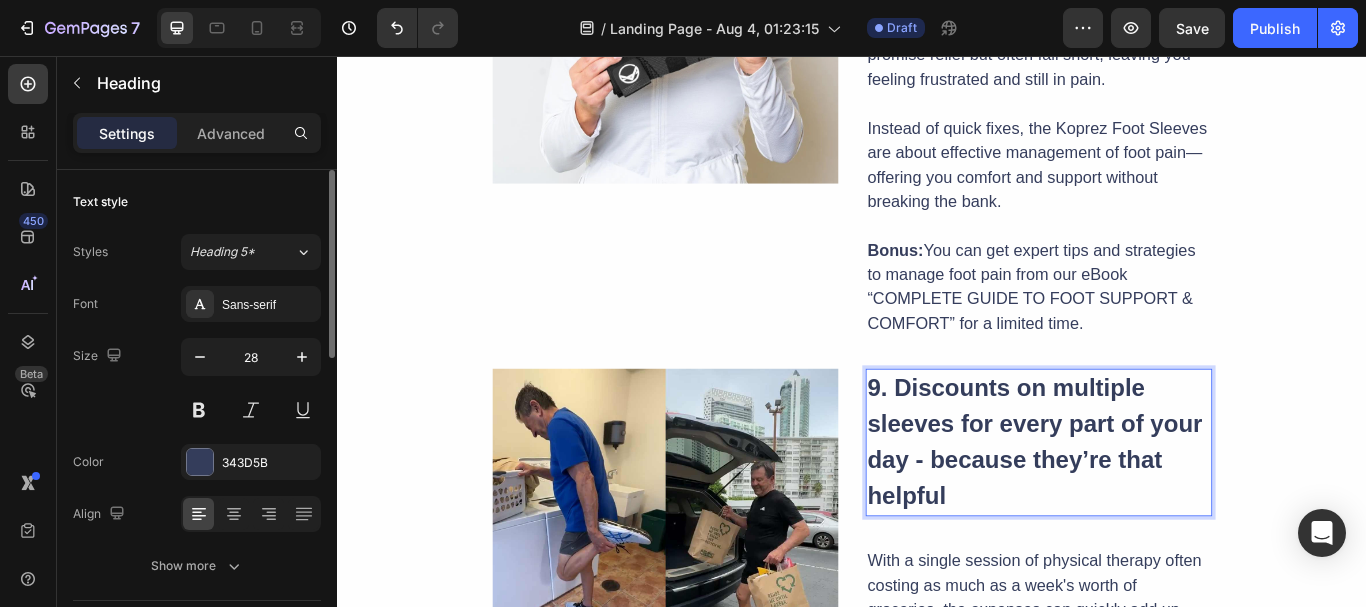scroll, scrollTop: 5100, scrollLeft: 0, axis: vertical 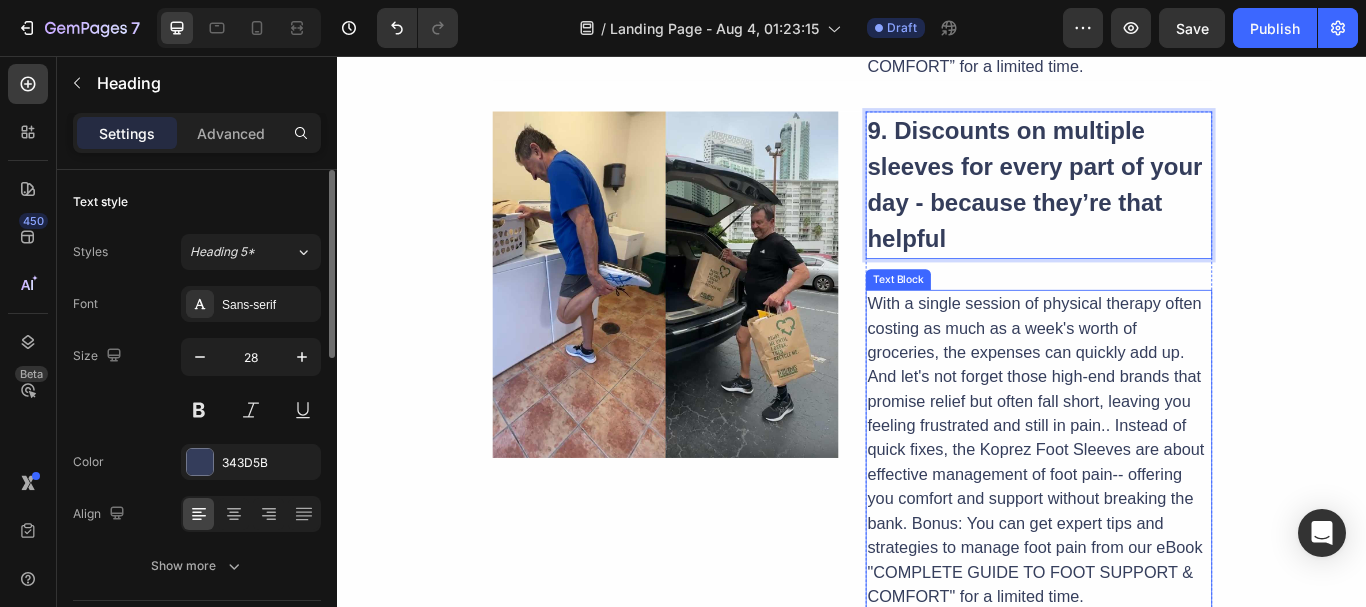 click on "With a single session of physical therapy often costing as much as a week's worth of groceries, the expenses can quickly add up. And let's not forget those high-end brands that promise relief but often fall short, leaving you feeling frustrated and still in pain.. Instead of quick fixes, the Koprez Foot Sleeves are about effective management of foot pain-- offering you comfort and support without breaking the bank. Bonus: You can get expert tips and strategies to manage foot pain from our eBook "COMPLETE GUIDE TO FOOT SUPPORT & COMFORT" for a limited time." at bounding box center [1155, 516] 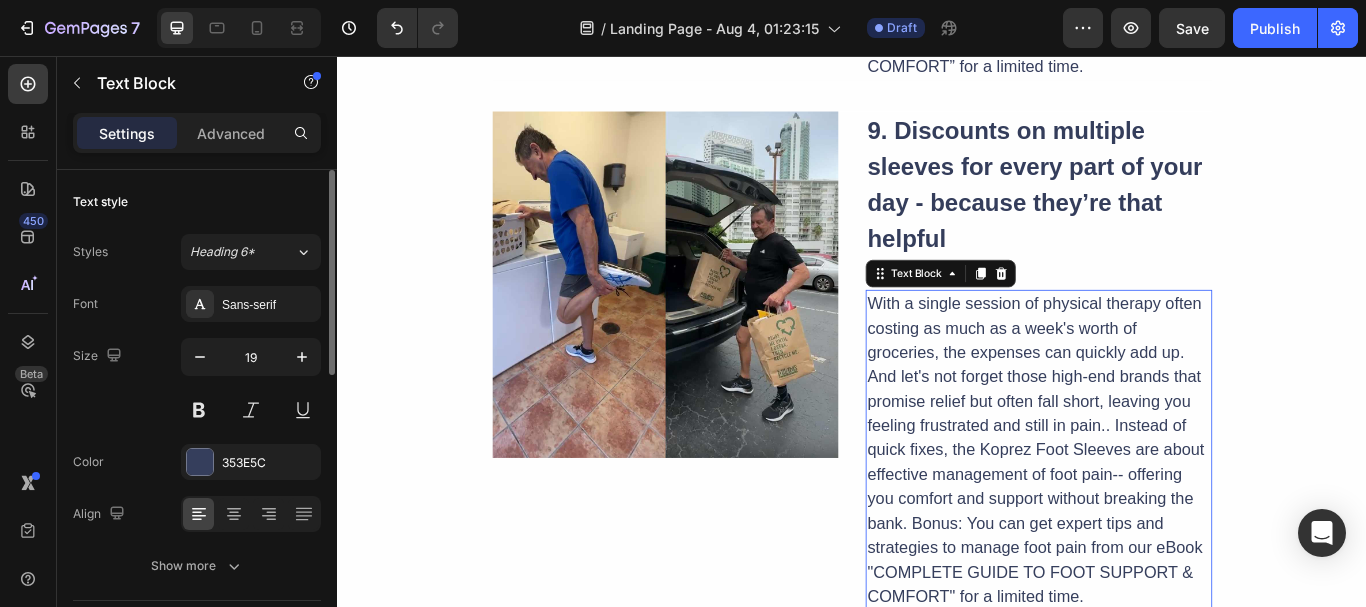 click on "With a single session of physical therapy often costing as much as a week's worth of groceries, the expenses can quickly add up. And let's not forget those high-end brands that promise relief but often fall short, leaving you feeling frustrated and still in pain.. Instead of quick fixes, the Koprez Foot Sleeves are about effective management of foot pain-- offering you comfort and support without breaking the bank. Bonus: You can get expert tips and strategies to manage foot pain from our eBook "COMPLETE GUIDE TO FOOT SUPPORT & COMFORT" for a limited time." at bounding box center (1155, 516) 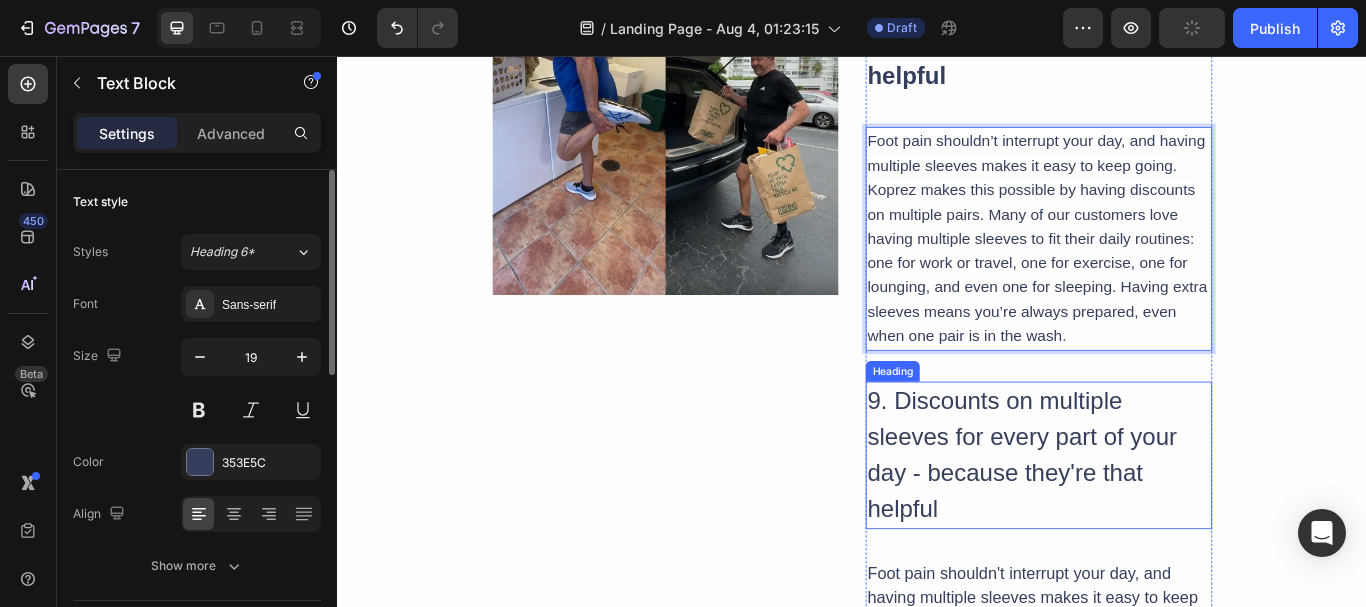 scroll, scrollTop: 5400, scrollLeft: 0, axis: vertical 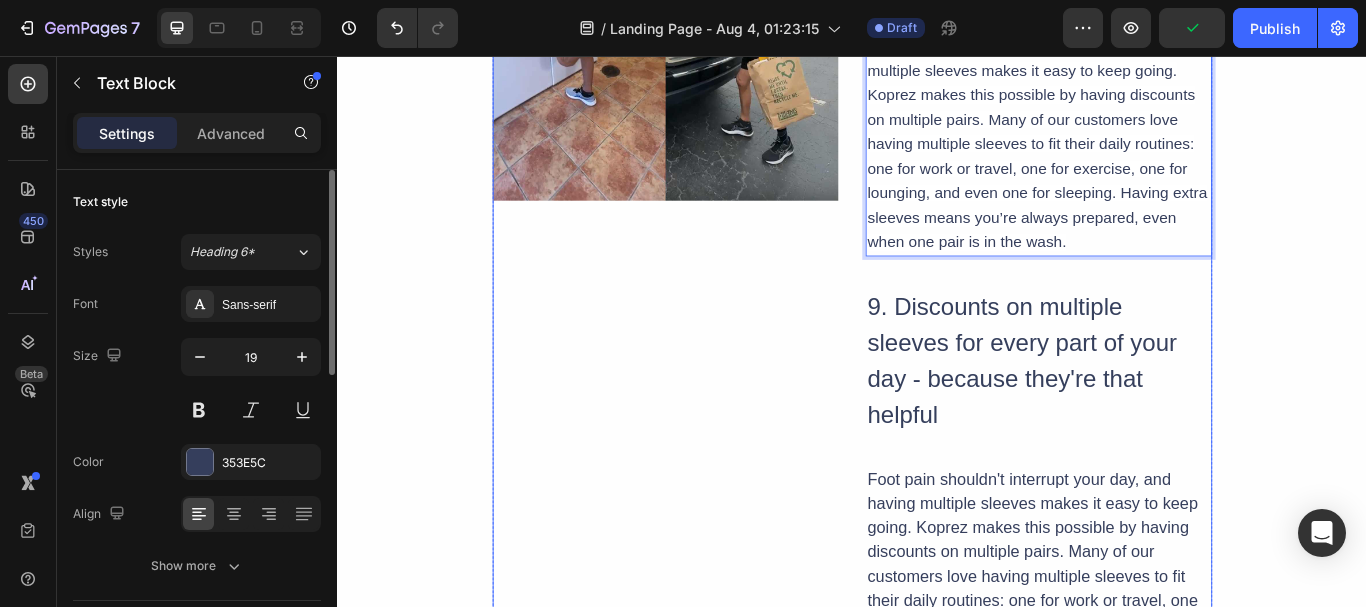 click on "Image" at bounding box center (720, 549) 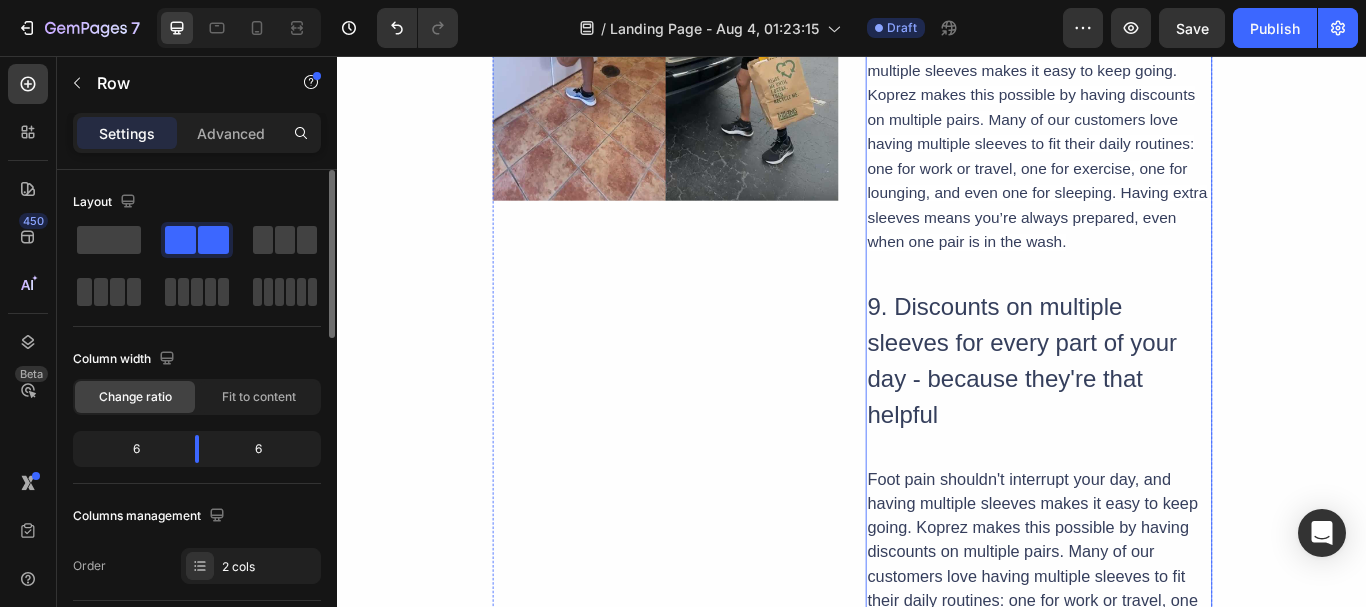 click on "⁠⁠⁠⁠⁠⁠⁠ 9. Discounts on multiple sleeves for every part of your day - because they’re that helpful Heading Foot pain shouldn’t interrupt your day, and having multiple sleeves makes it easy to keep going. Koprez makes this possible by having discounts on multiple pairs. Many of our customers love having multiple sleeves to fit their daily routines: one for work or travel, one for exercise, one for lounging, and even one for sleeping. Having extra sleeves means you’re always prepared, even when one pair is in the wash.  Text Block 9. Discounts on multiple sleeves for every part of your day - because they're that helpful Heading Text Block 10. Fits perfectly into any. footwear for all-day comfort Heading
Description
Product Description" at bounding box center [1155, 549] 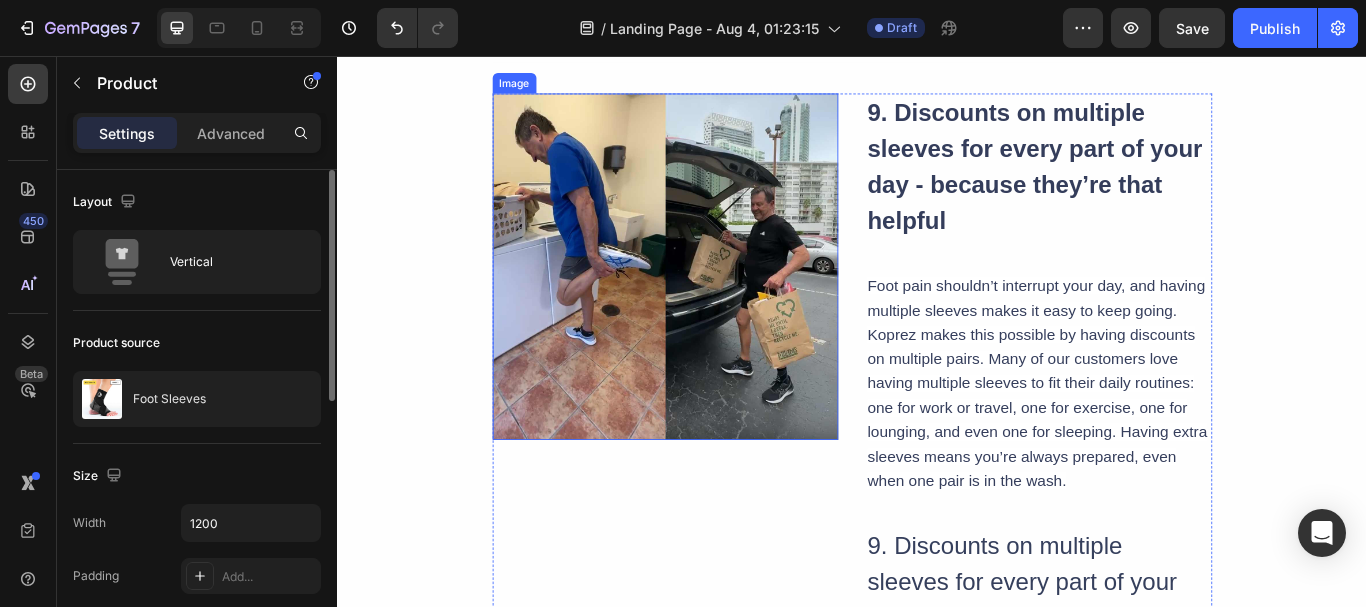 scroll, scrollTop: 5200, scrollLeft: 0, axis: vertical 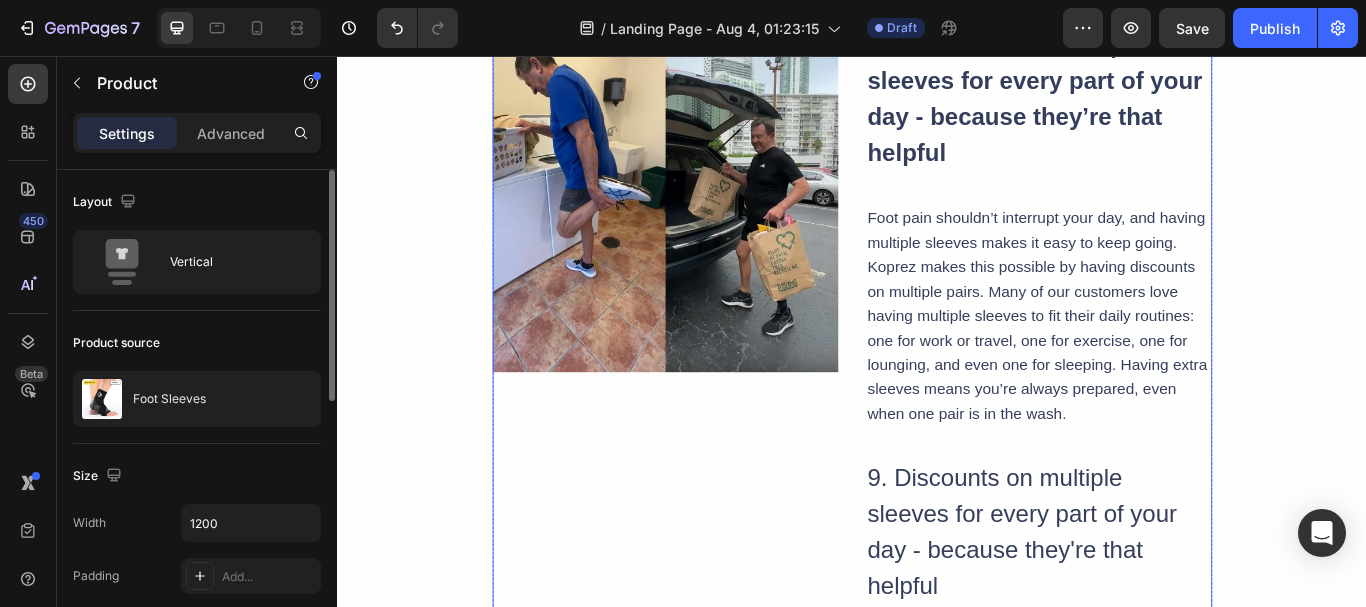 click on "Image" at bounding box center (720, 749) 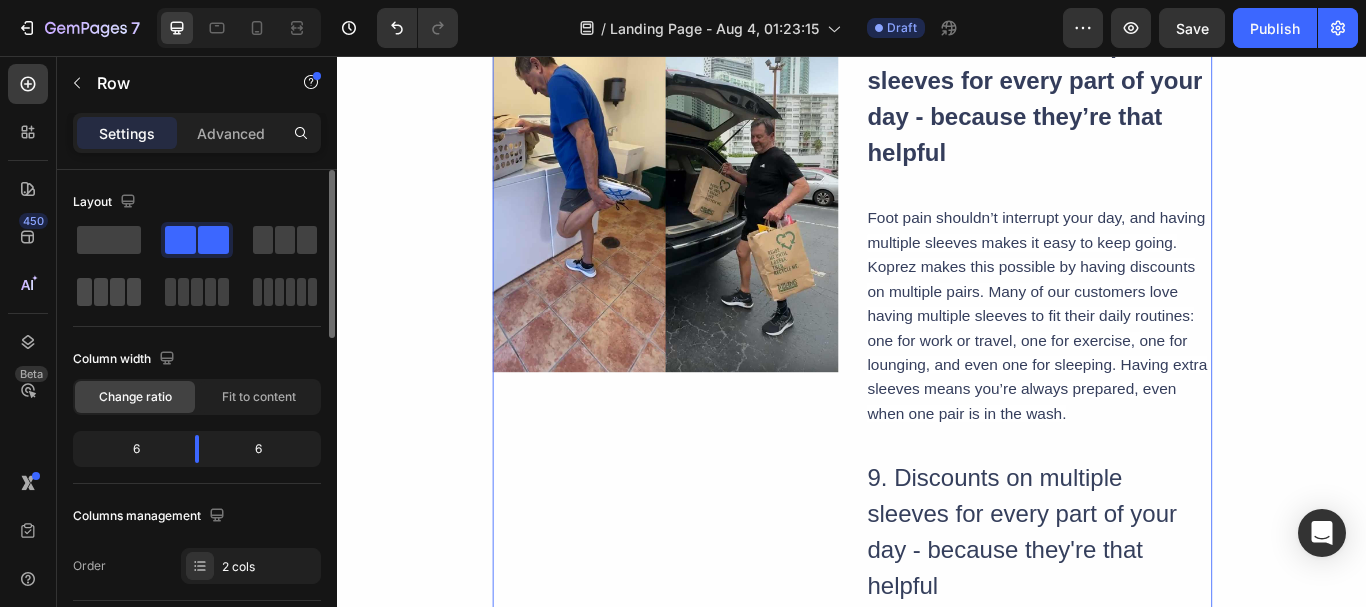 drag, startPoint x: 107, startPoint y: 249, endPoint x: 143, endPoint y: 295, distance: 58.412327 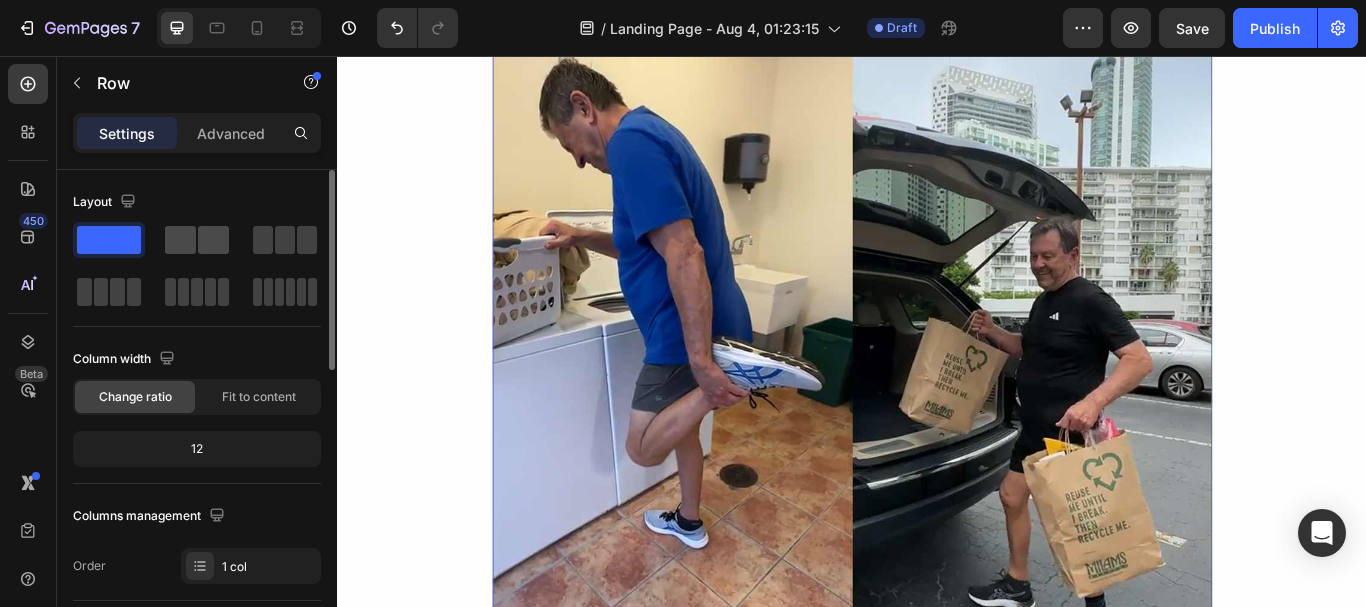 click 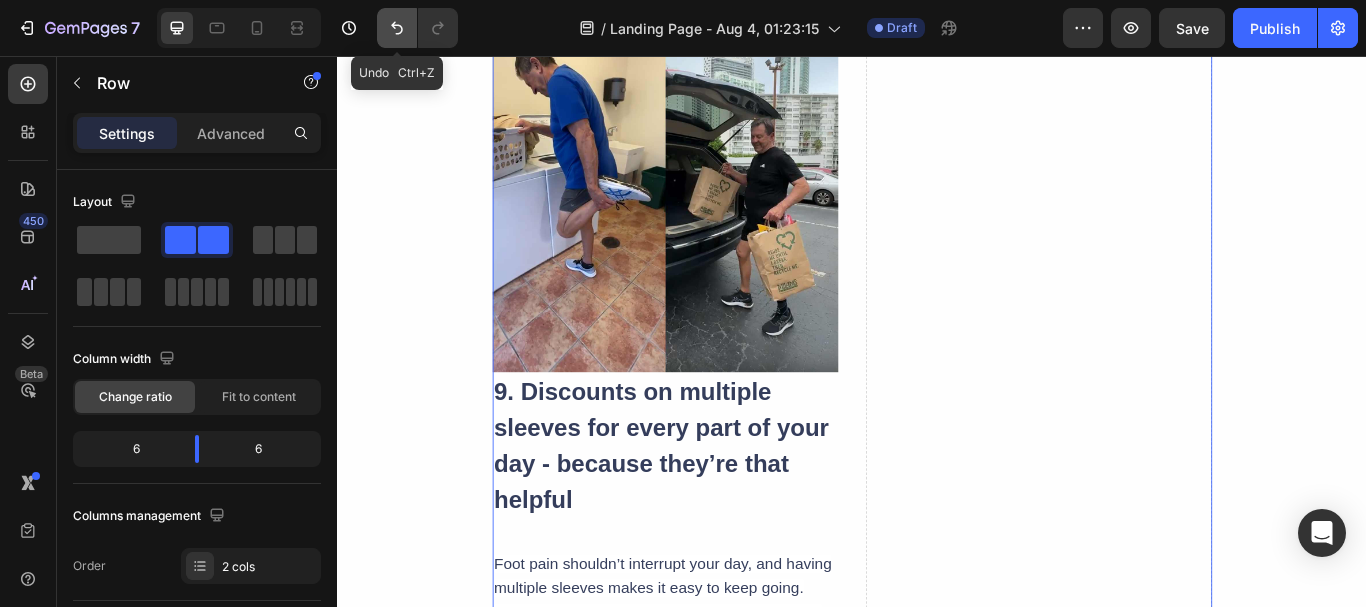 click 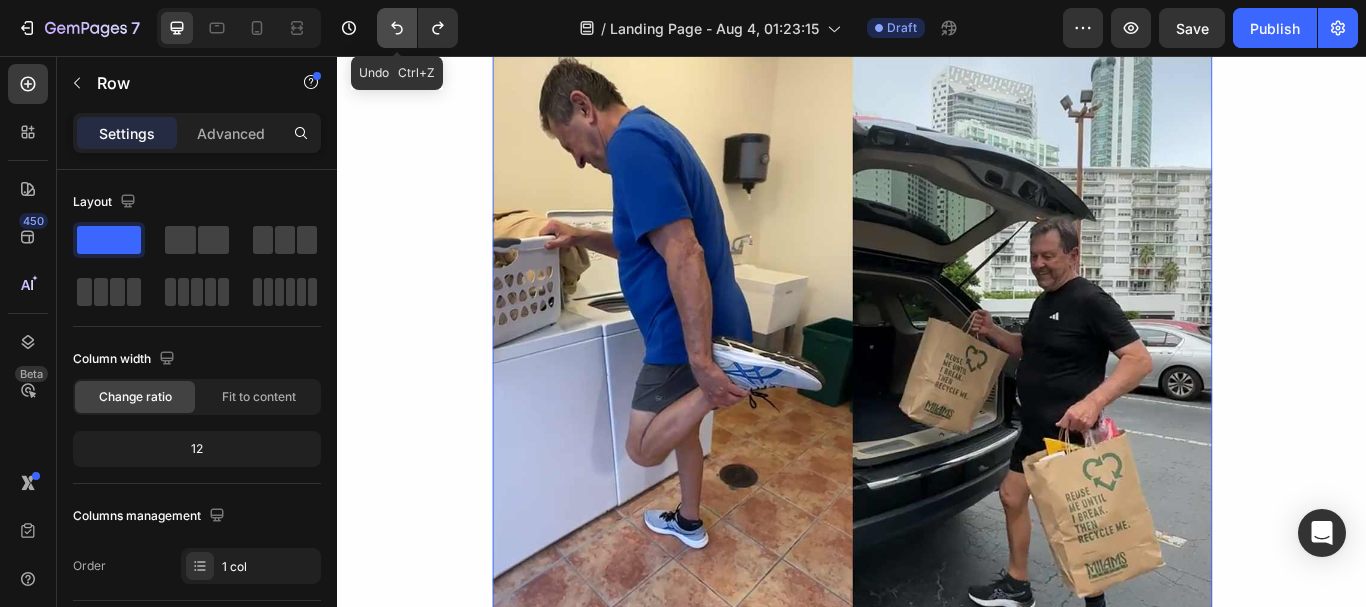 click 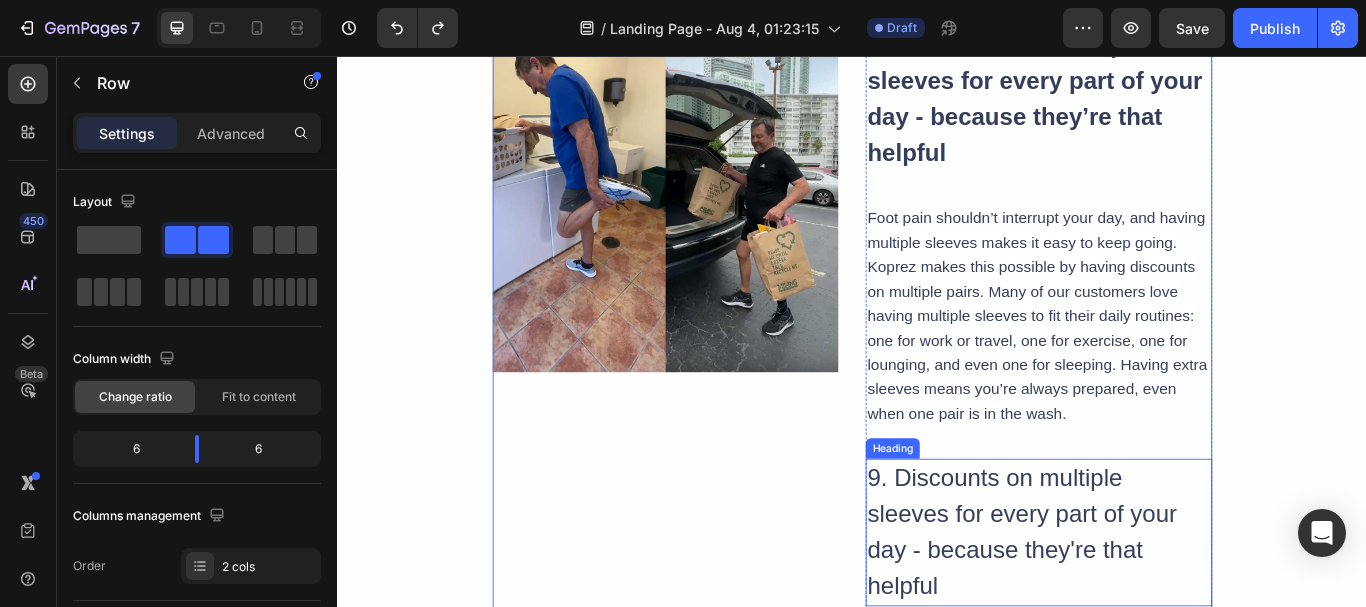 scroll, scrollTop: 5600, scrollLeft: 0, axis: vertical 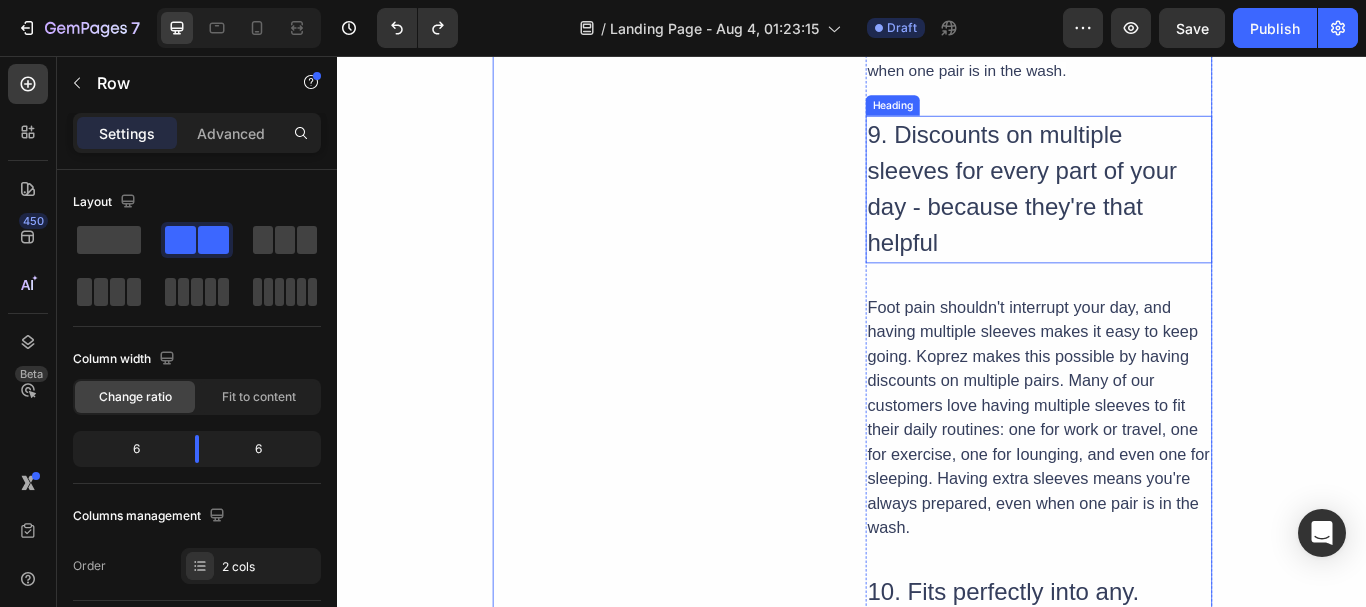 click on "9. Discounts on multiple sleeves for every part of your day - because they're that helpful" at bounding box center [1155, 212] 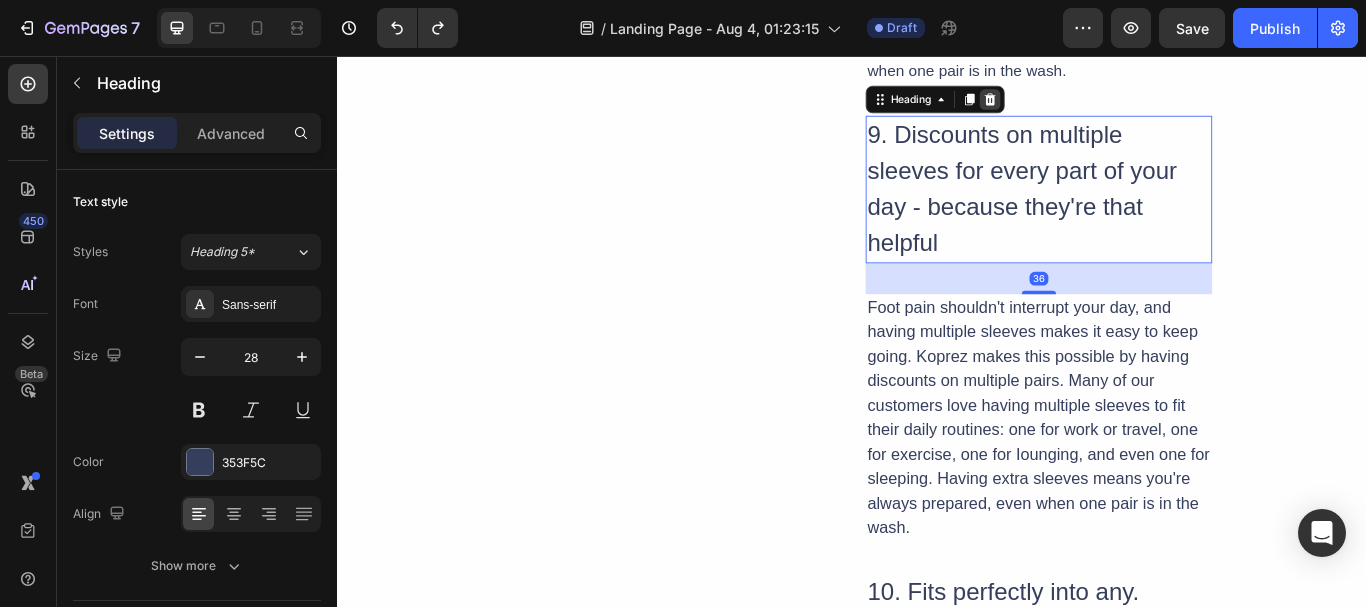 click 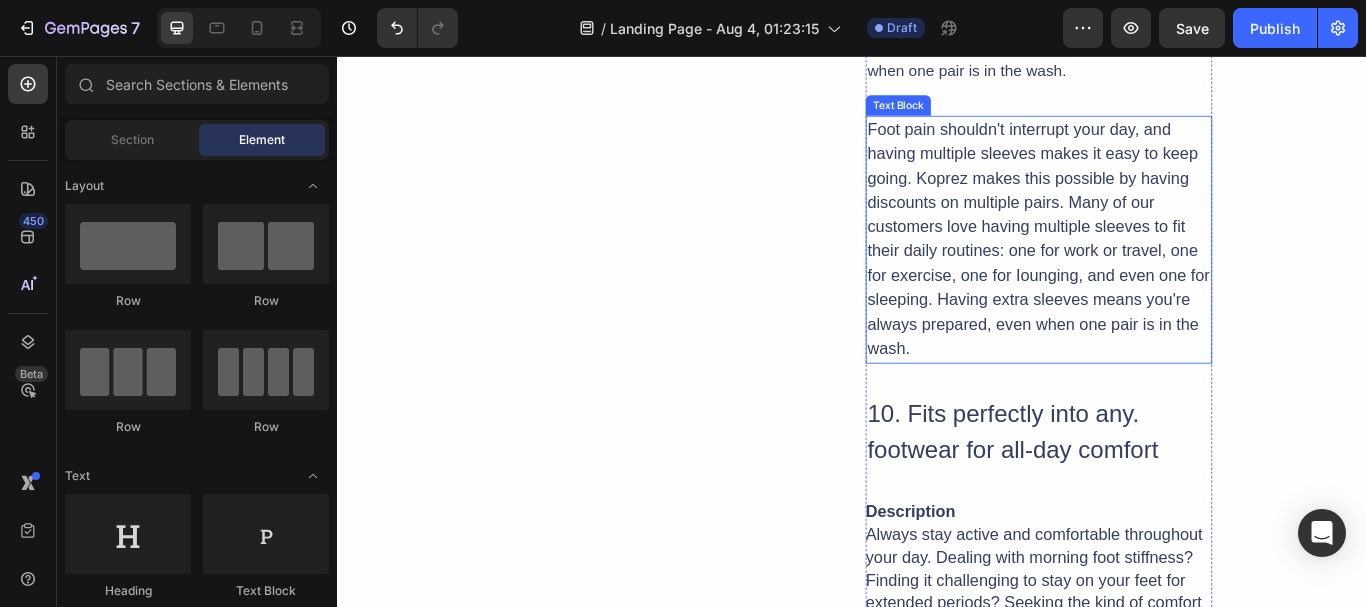 click on "Foot pain shouldn't interrupt your day, and having multiple sleeves makes it easy to keep going. Koprez makes this possible by having discounts on multiple pairs. Many of our customers love having multiple sleeves to fit their daily routines: one for work or travel, one for exercise, one for Iounging, and even one for sleeping. Having extra sleeves means you're always prepared, even when one pair is in the wash." at bounding box center (1155, 270) 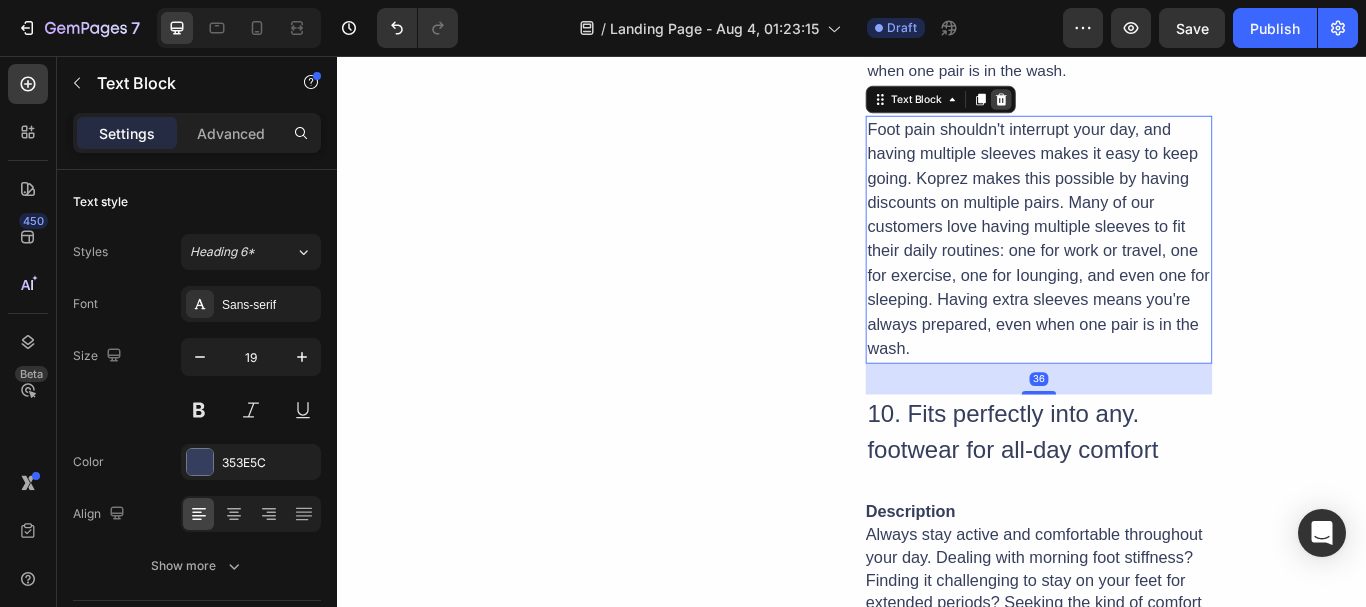 click 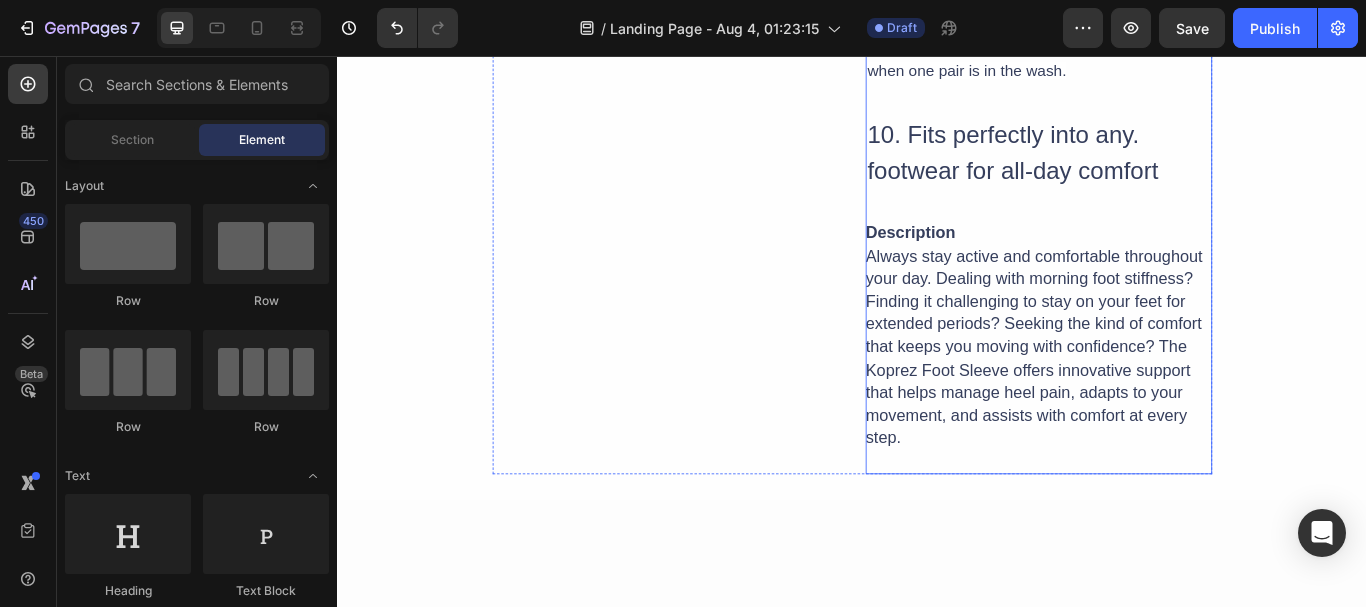 click on "9. Discounts on multiple sleeves for every part of your day - because they’re that helpful Heading Foot pain shouldn’t interrupt your day, and having multiple sleeves makes it easy to keep going. Koprez makes this possible by having discounts on multiple pairs. Many of our customers love having multiple sleeves to fit their daily routines: one for work or travel, one for exercise, one for lounging, and even one for sleeping. Having extra sleeves means you’re always prepared, even when one pair is in the wash.  Text Block 10. Fits perfectly into any. footwear for all-day comfort Heading
Description
Always stay active and comfortable throughout your day. Dealing with morning foot stiffness? Finding it challenging to stay on your feet for extended periods? Seeking the kind of comfort that keeps you moving with confidence? The Koprez Foot Sleeve offers innovative support that helps manage heel pain, adapts to your movement, and assists with comfort at every step." at bounding box center (1155, 82) 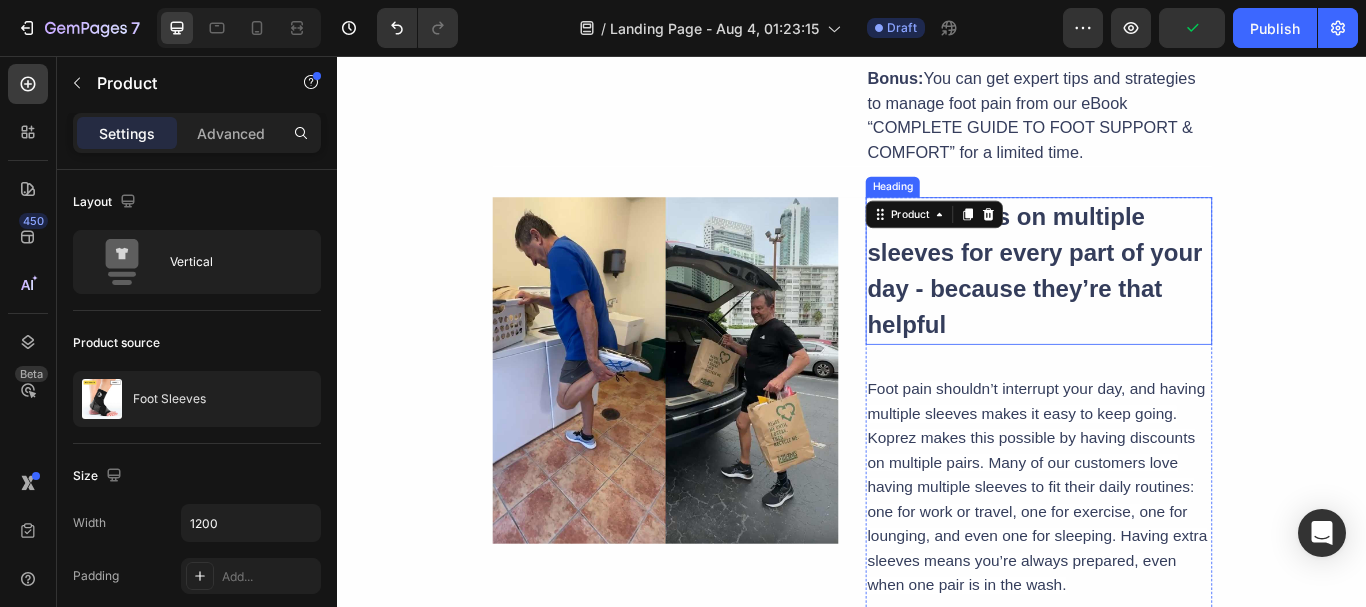 scroll, scrollTop: 5300, scrollLeft: 0, axis: vertical 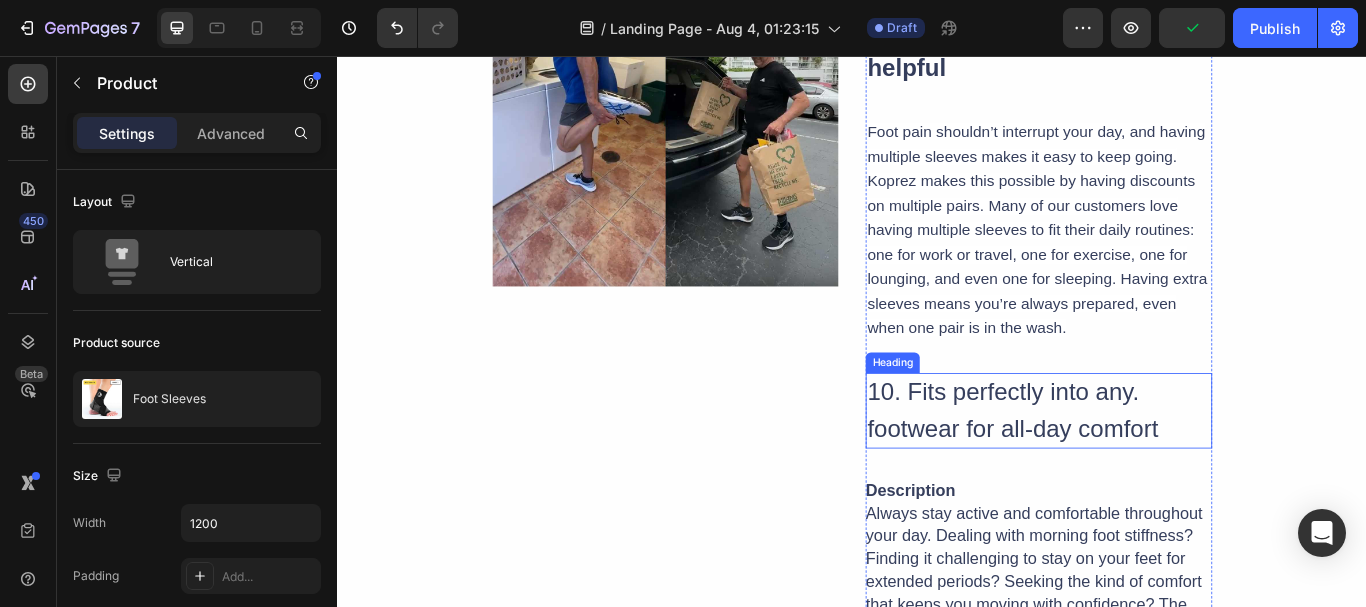 click on "10. Fits perfectly into any. footwear for all-day comfort" at bounding box center (1155, 470) 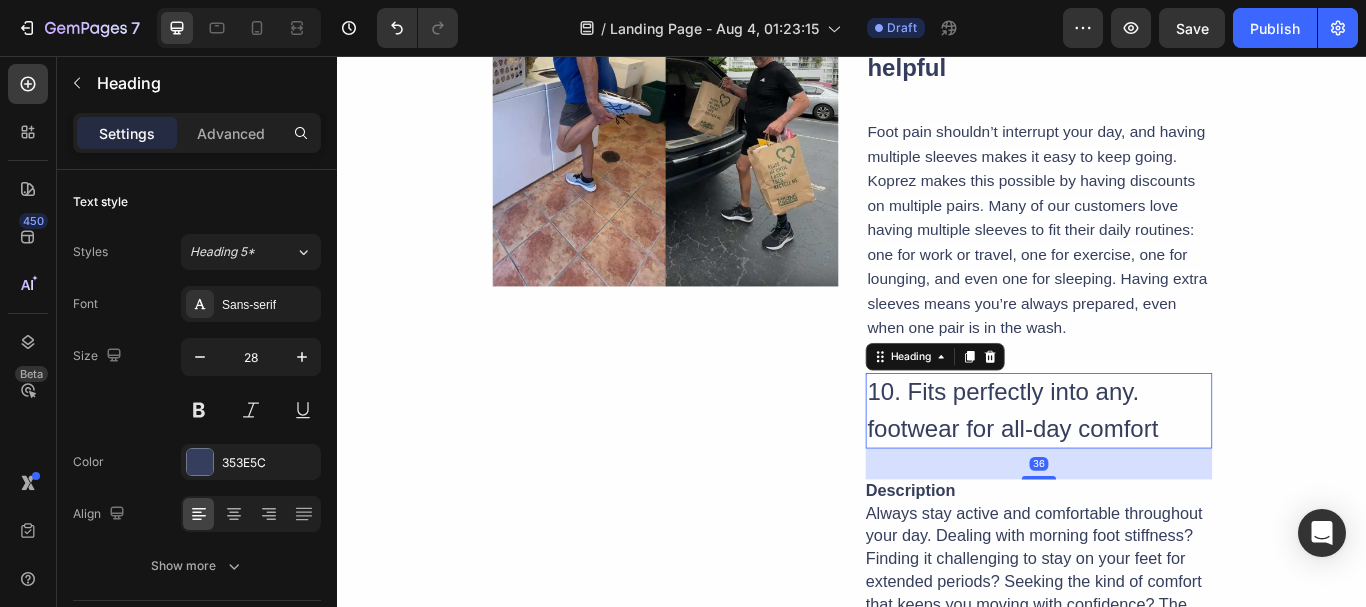 click 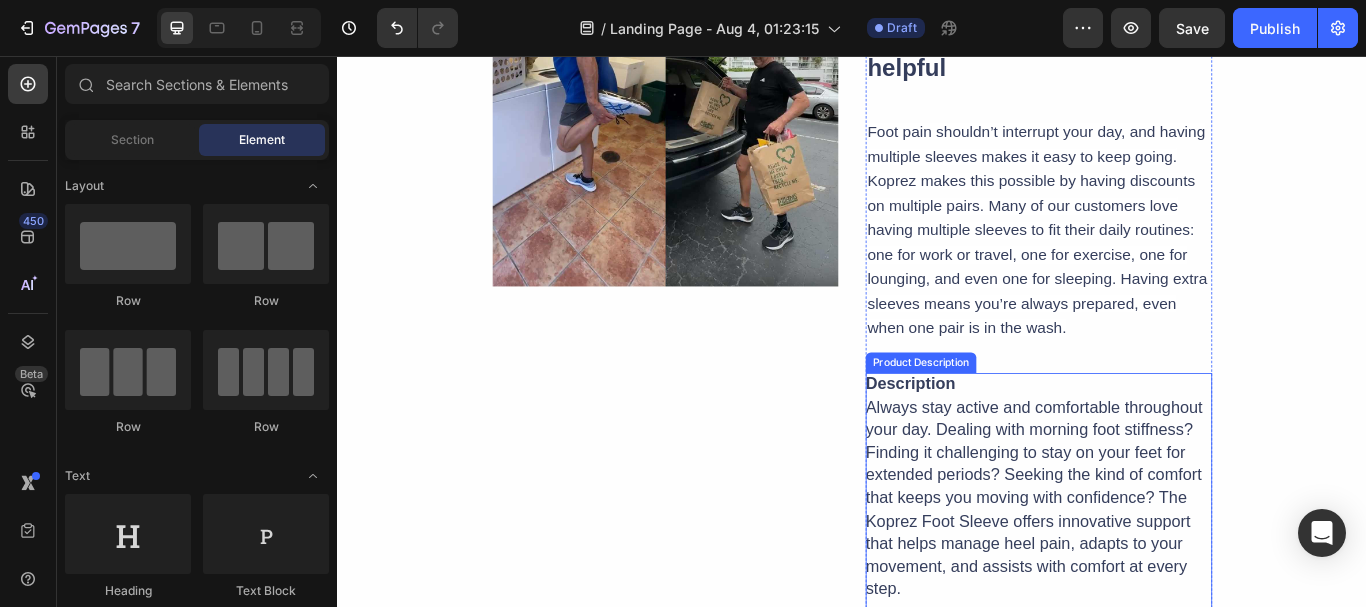 click on "Always stay active and comfortable throughout your day. Dealing with morning foot stiffness? Finding it challenging to stay on your feet for extended periods? Seeking the kind of comfort that keeps you moving with confidence? The Koprez Foot Sleeve offers innovative support that helps manage heel pain, adapts to your movement, and assists with comfort at every step." at bounding box center [1155, 572] 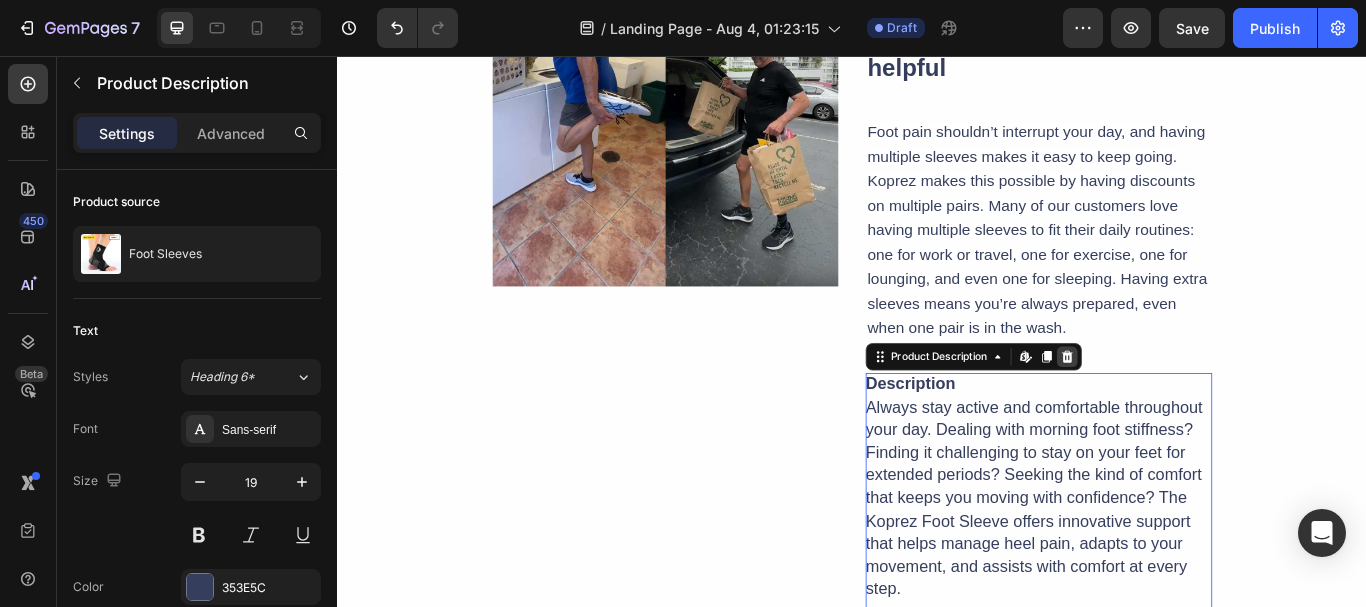 click 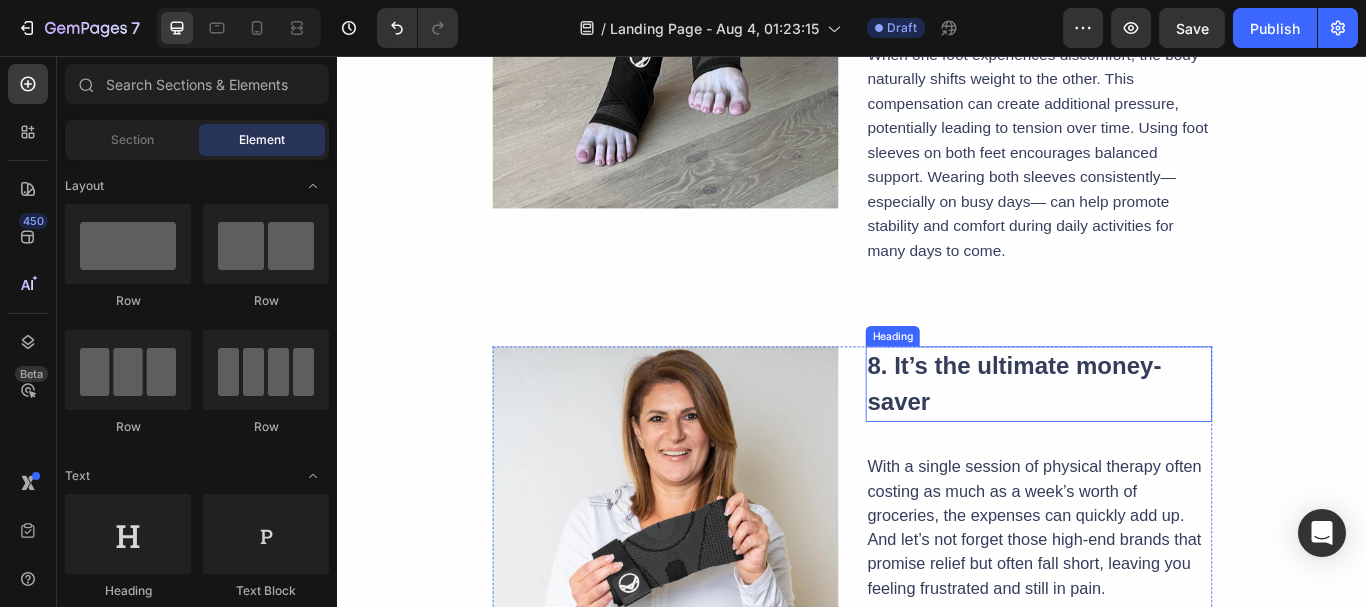 scroll, scrollTop: 4200, scrollLeft: 0, axis: vertical 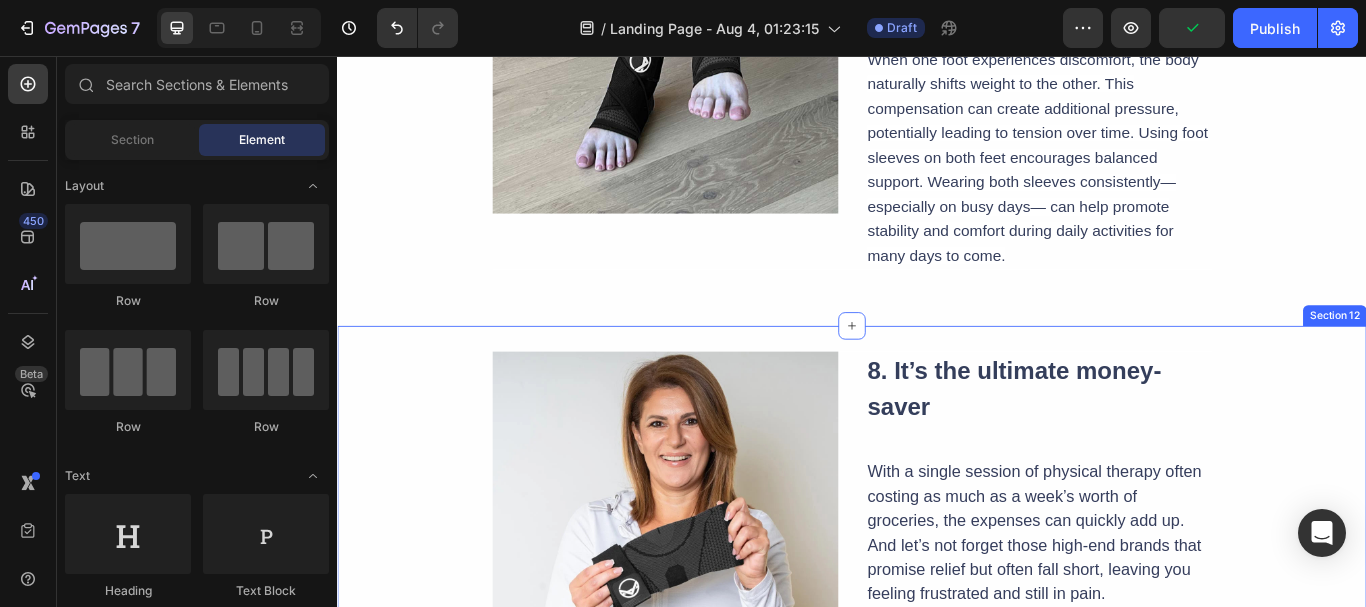 click on "Image ⁠⁠⁠⁠⁠⁠⁠ 8. It’s the ultimate money-saver Heading With a single session of physical therapy often costing as much as a week’s worth of groceries, the expenses can quickly add up. And let’s not forget those high-end brands that promise relief but often fall short, leaving you feeling frustrated and still in pain. Instead of quick fixes, the Koprez Foot Sleeves are about effective management of foot pain—offering you comfort and support without breaking the bank. Bonus:  You can get expert tips and strategies to manage foot pain from our eBook “COMPLETE GUIDE TO FOOT SUPPORT & COMFORT” for a limited time. Text Block Row Image 9. Discounts on multiple sleeves for every part of your day - because they’re that helpful Heading Text Block Product Row Row" at bounding box center [937, 963] 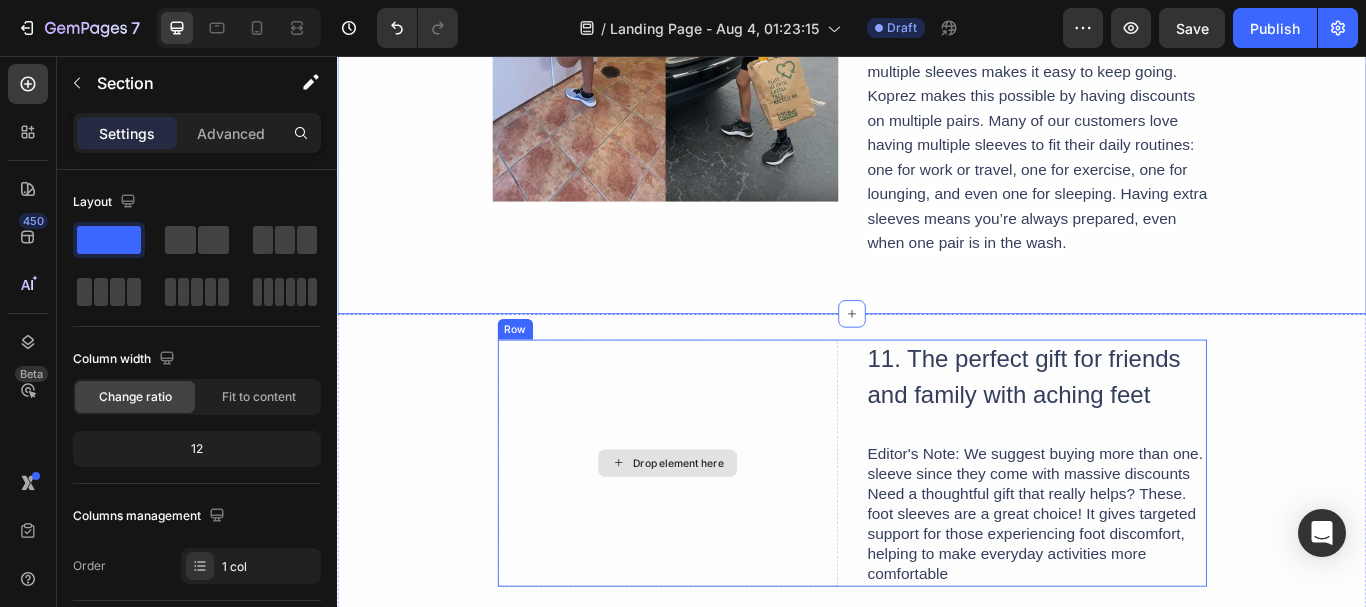 scroll, scrollTop: 5500, scrollLeft: 0, axis: vertical 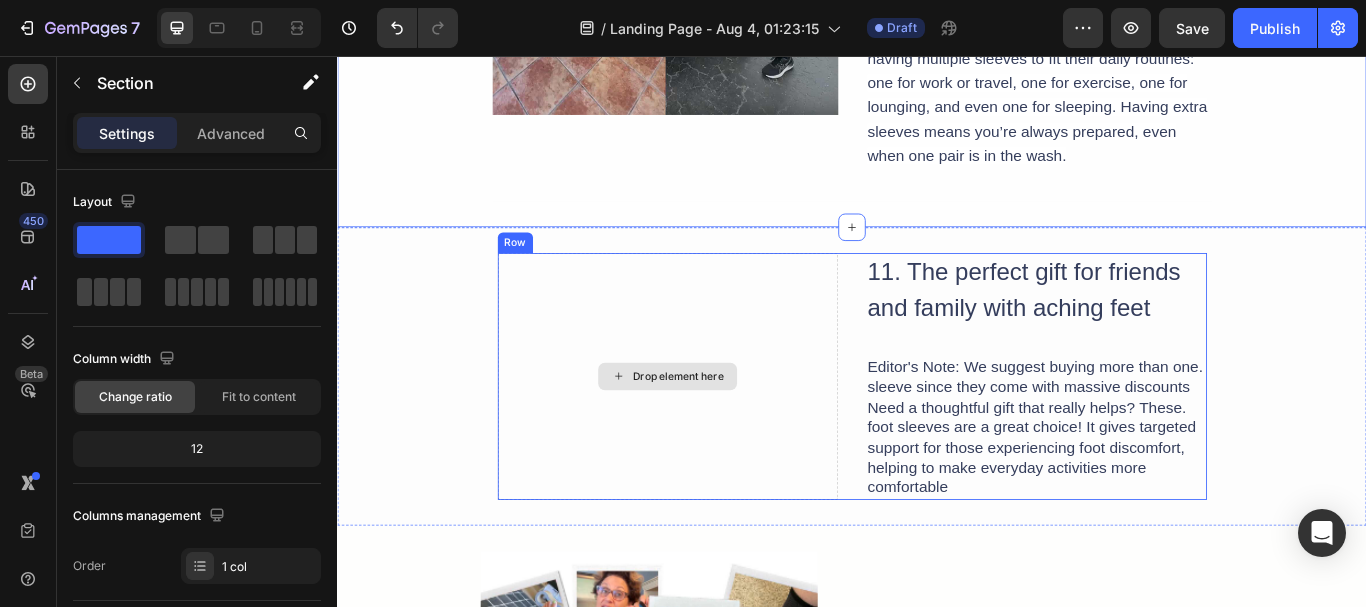 click on "Drop element here" at bounding box center [723, 430] 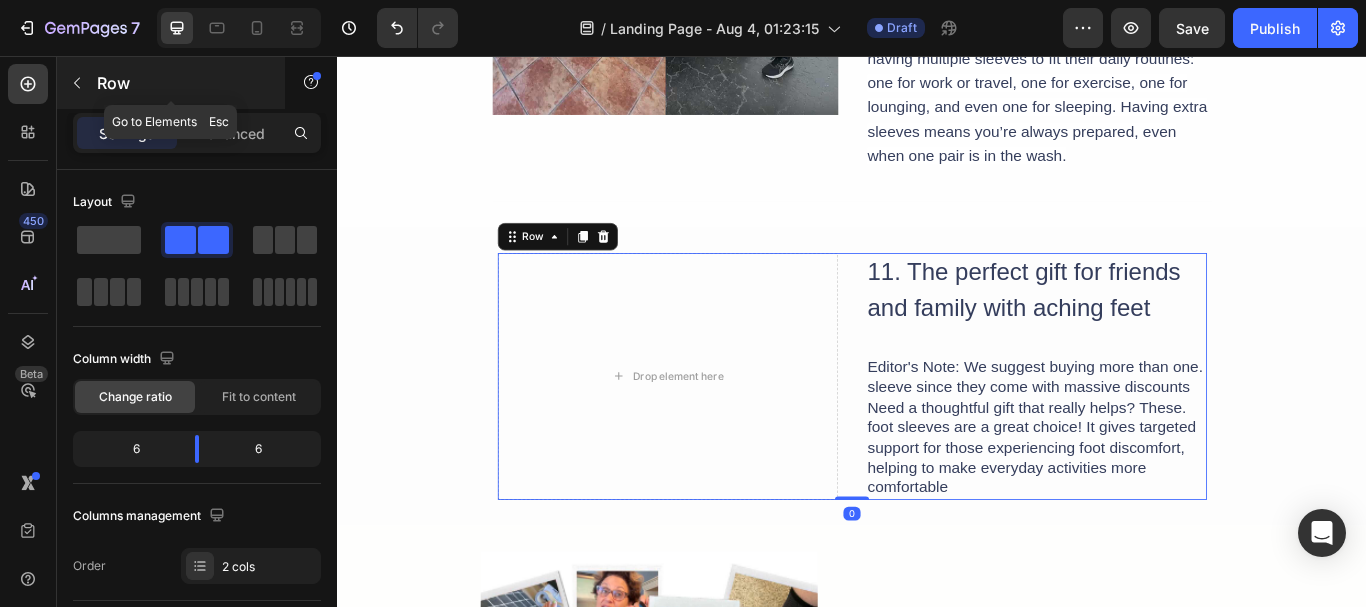 click 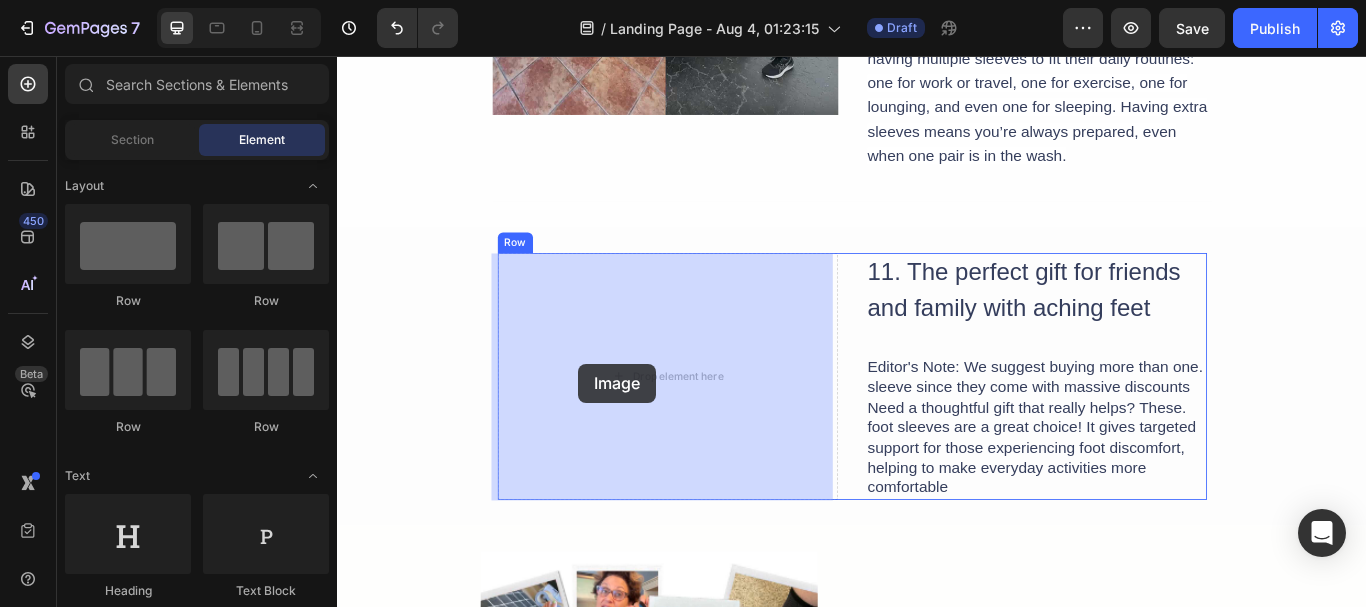 drag, startPoint x: 502, startPoint y: 412, endPoint x: 826, endPoint y: 57, distance: 480.62564 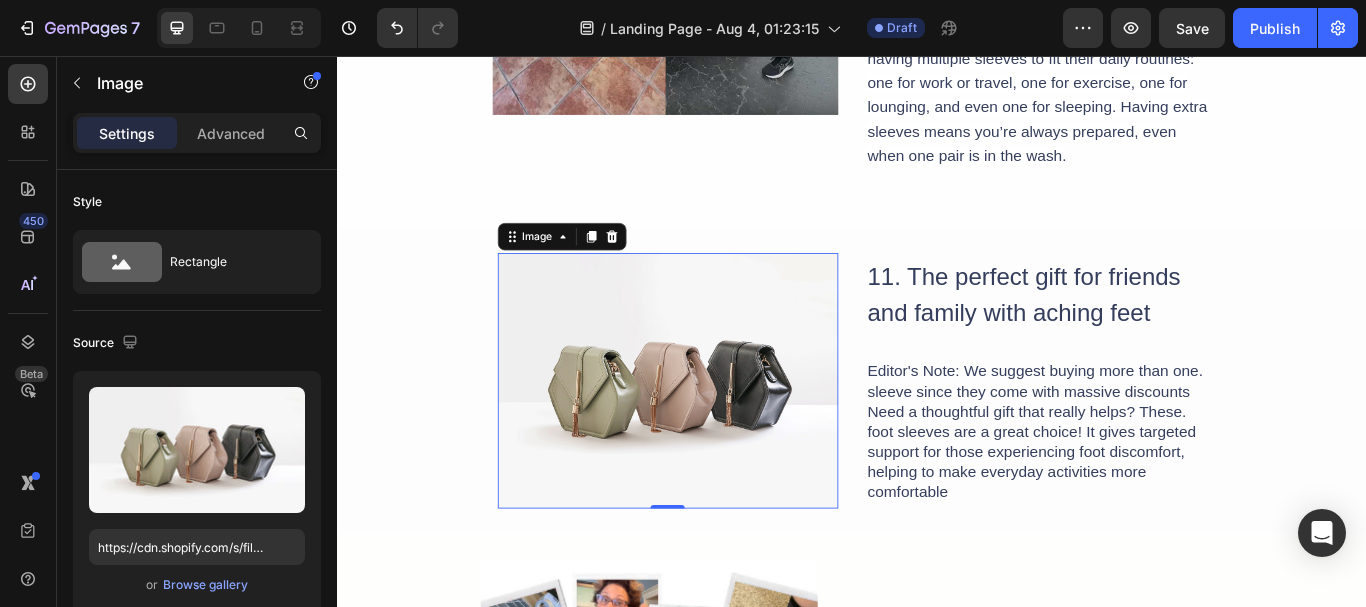 click at bounding box center [723, 435] 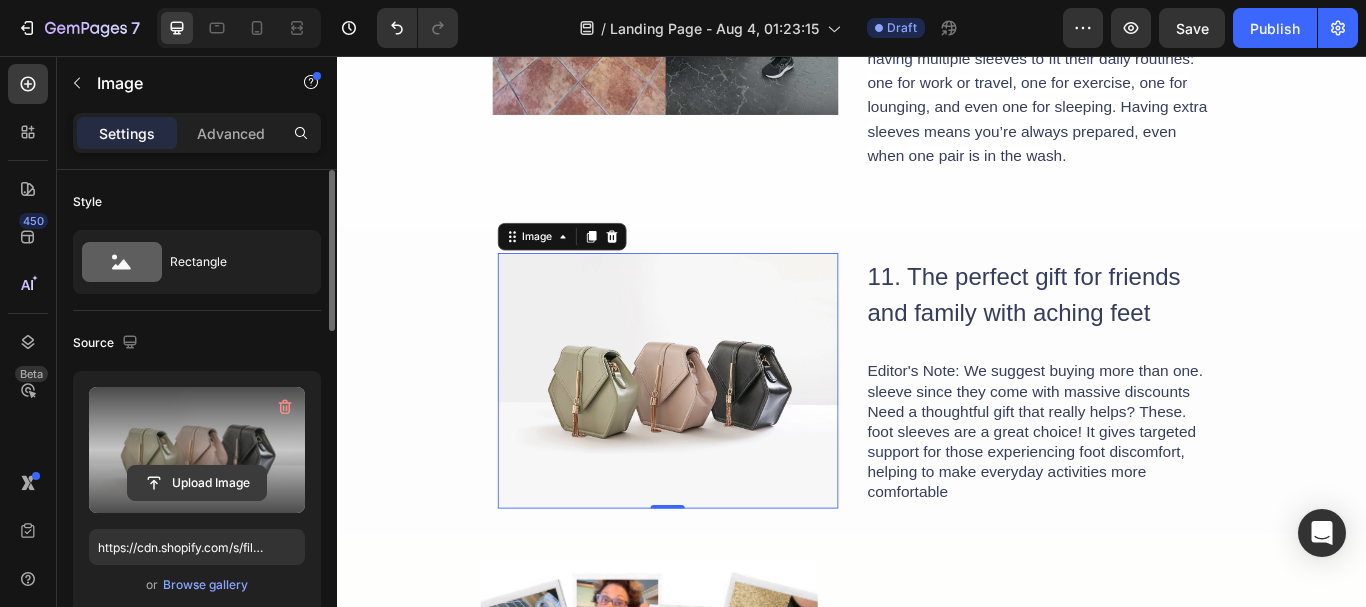 click 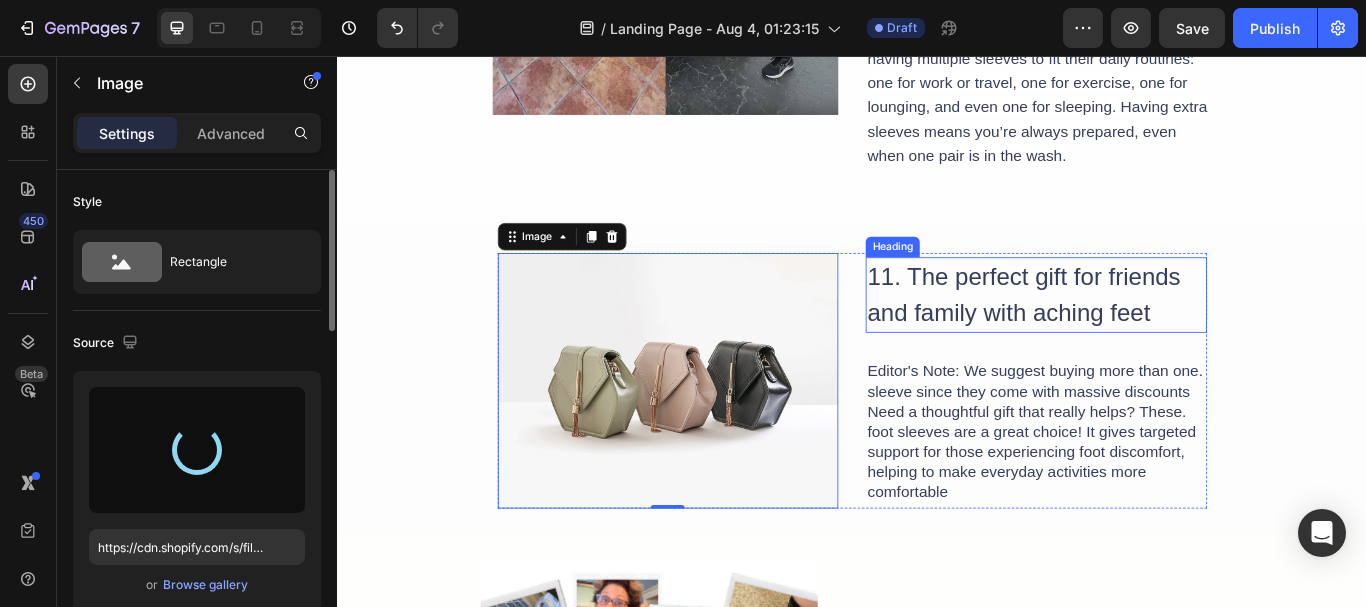 click on "11. The perfect gift for friends and family with aching feet" at bounding box center [1152, 335] 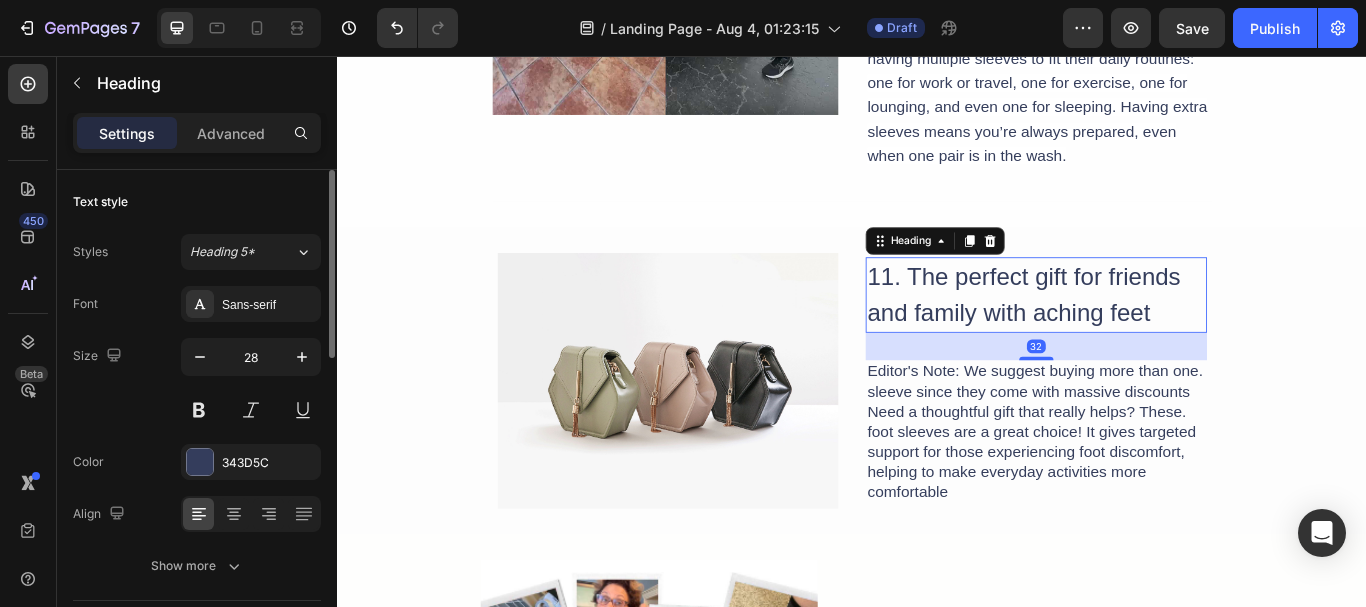 click on "11. The perfect gift for friends and family with aching feet" at bounding box center (1152, 335) 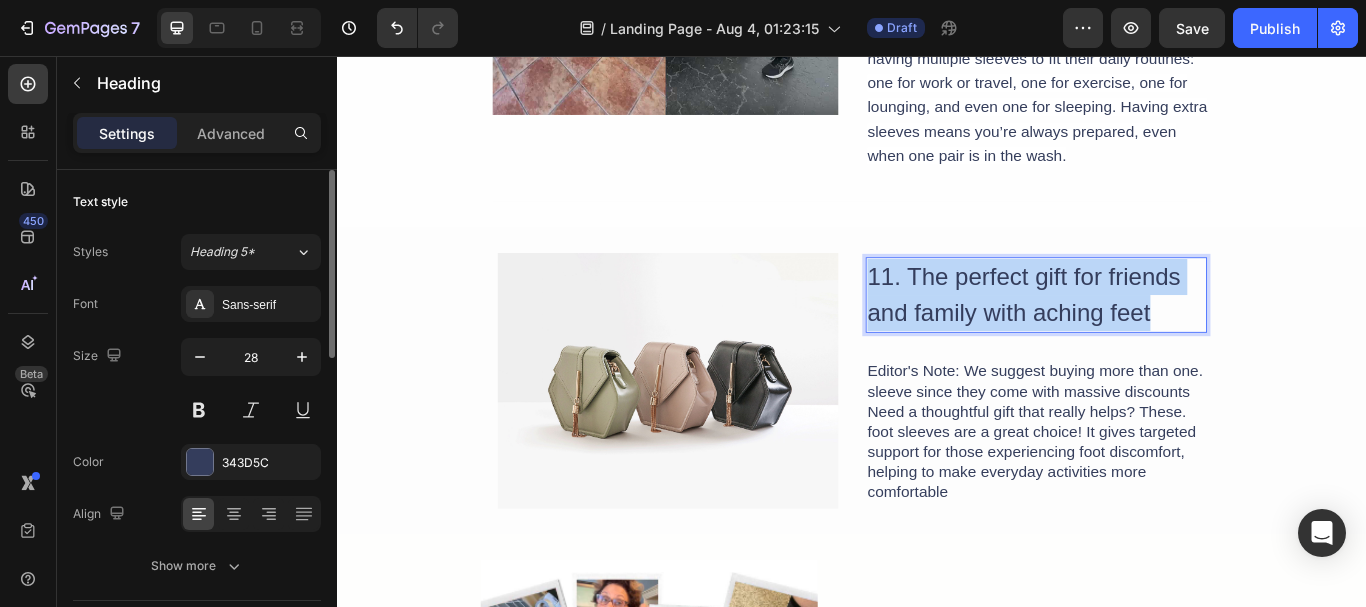 click on "11. The perfect gift for friends and family with aching feet" at bounding box center [1152, 335] 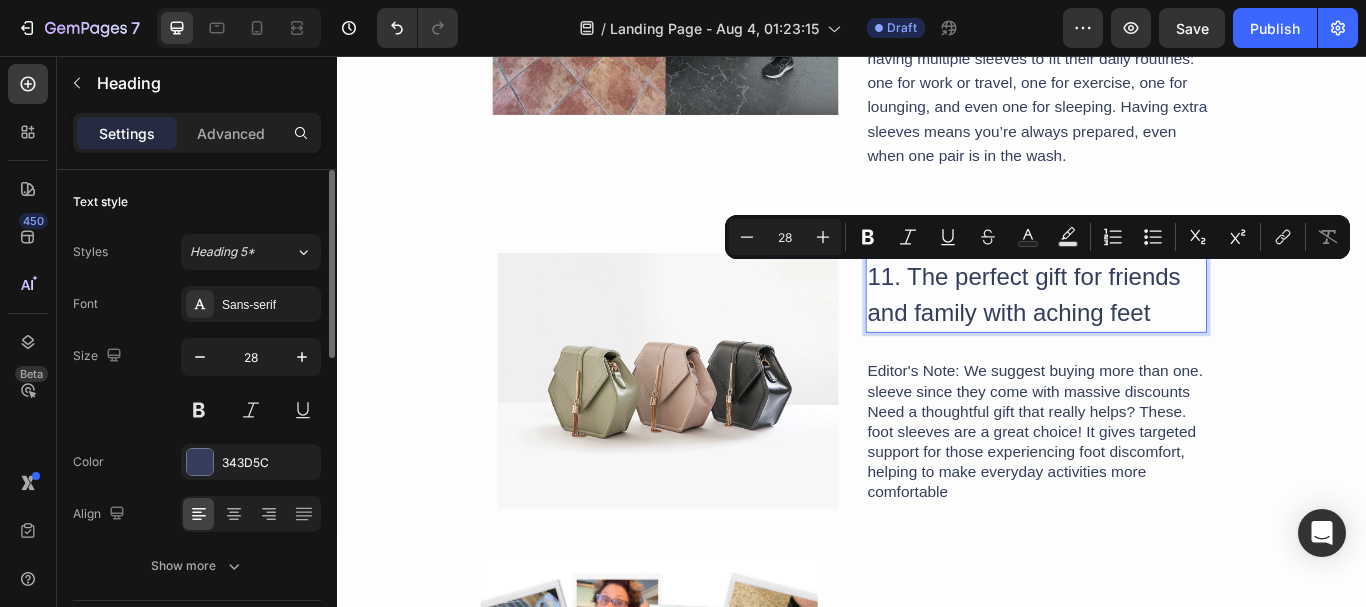 scroll, scrollTop: 5495, scrollLeft: 0, axis: vertical 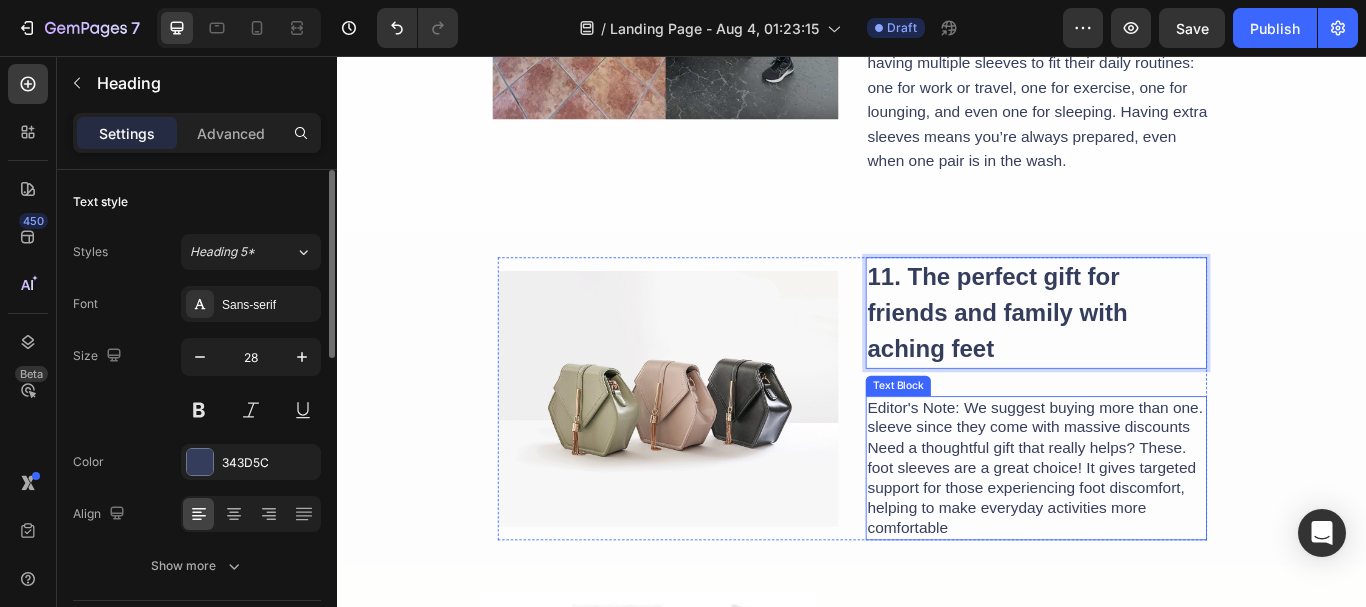 click on "Editor's Note: We suggest buying more than one. sleeve since they come with massive discounts Need a thoughtful gift that really helps? These. foot sleeves are a great choice! It gives targeted support for those experiencing foot discomfort, helping to make everyday activities more comfortable" at bounding box center (1152, 537) 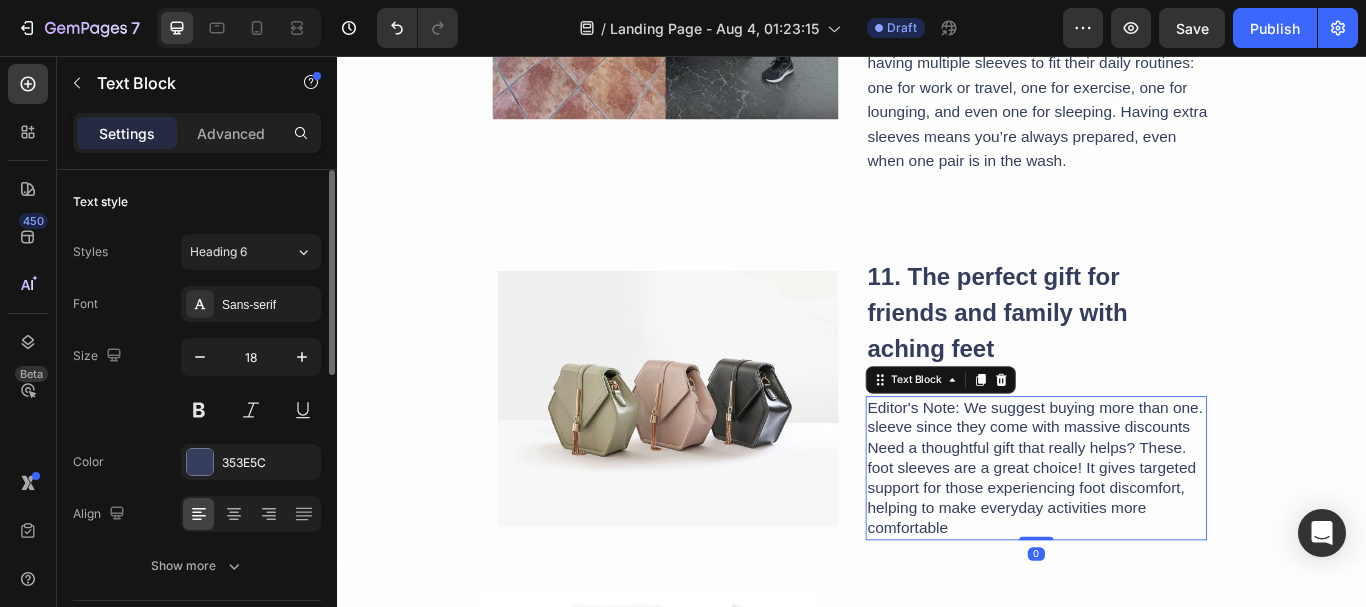 click on "Editor's Note: We suggest buying more than one. sleeve since they come with massive discounts Need a thoughtful gift that really helps? These. foot sleeves are a great choice! It gives targeted support for those experiencing foot discomfort, helping to make everyday activities more comfortable" at bounding box center [1152, 537] 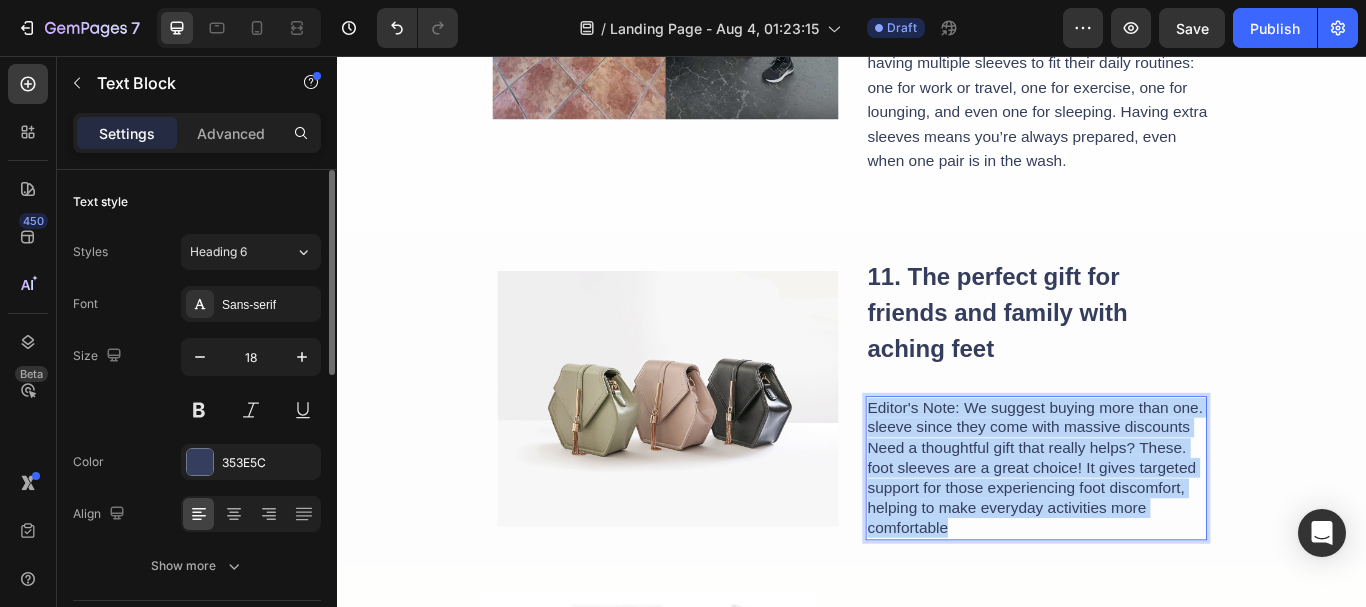click on "Editor's Note: We suggest buying more than one. sleeve since they come with massive discounts Need a thoughtful gift that really helps? These. foot sleeves are a great choice! It gives targeted support for those experiencing foot discomfort, helping to make everyday activities more comfortable" at bounding box center (1152, 537) 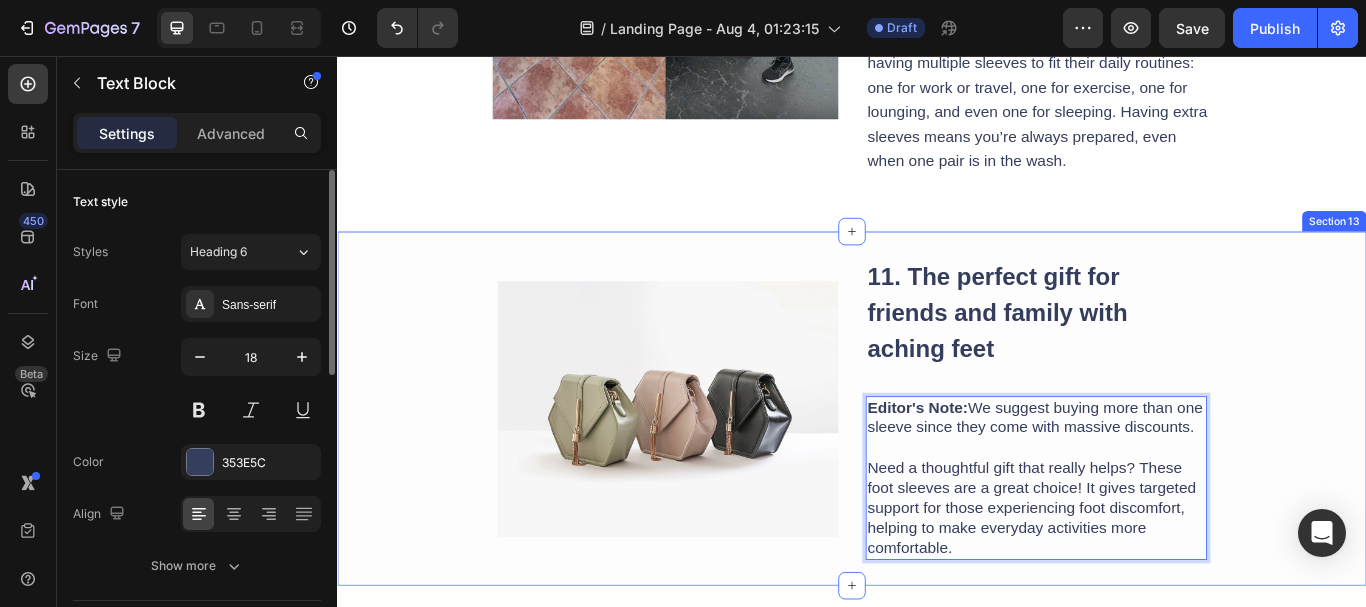 click at bounding box center [723, 468] 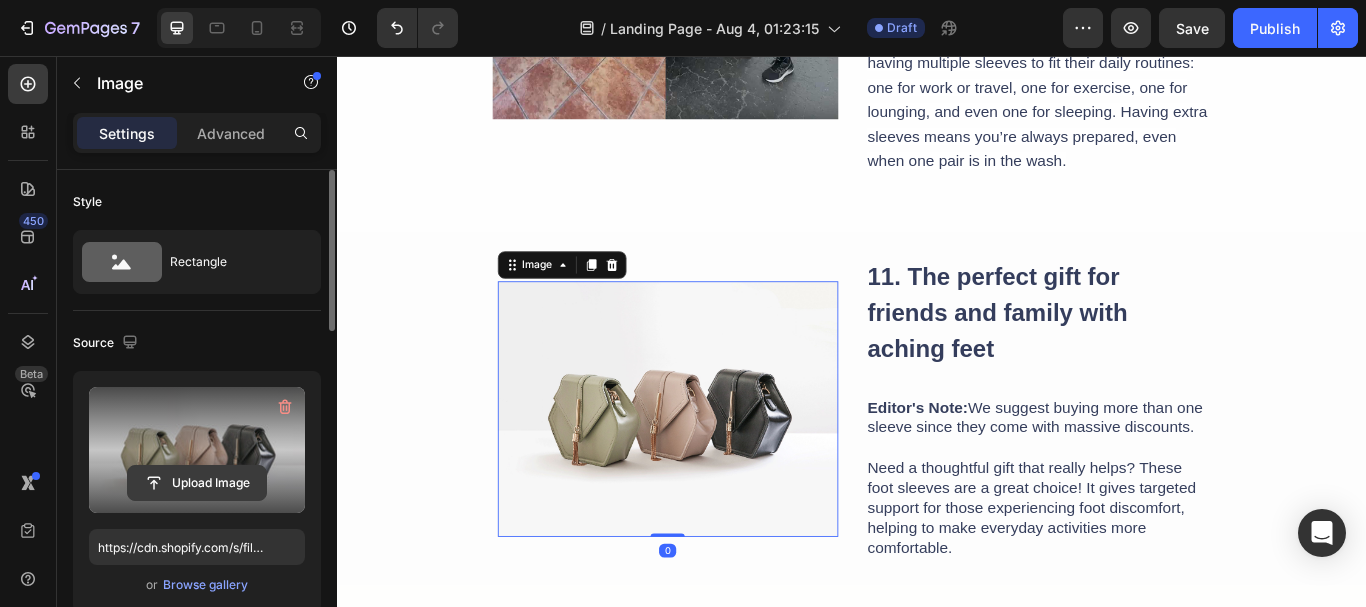 click 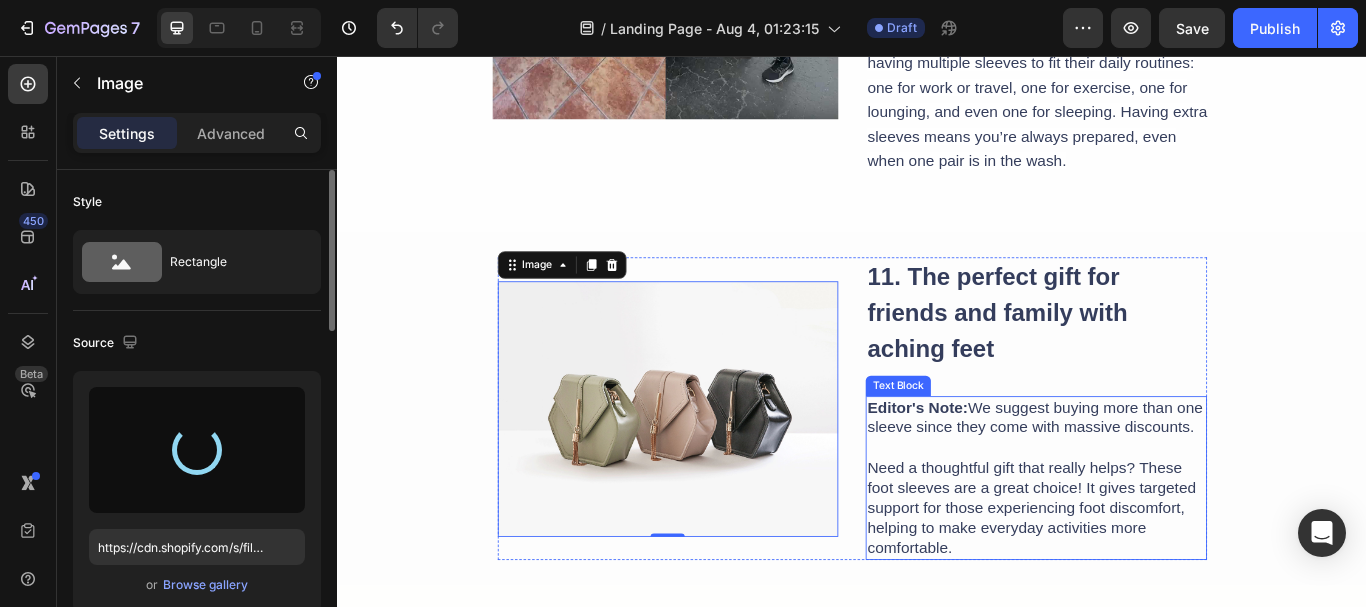 type on "https://cdn.shopify.com/s/files/1/0638/7574/3849/files/gempages_574884256640140517-f3b0aeda-2f8e-45ce-b047-11ba61e1e704.jpg" 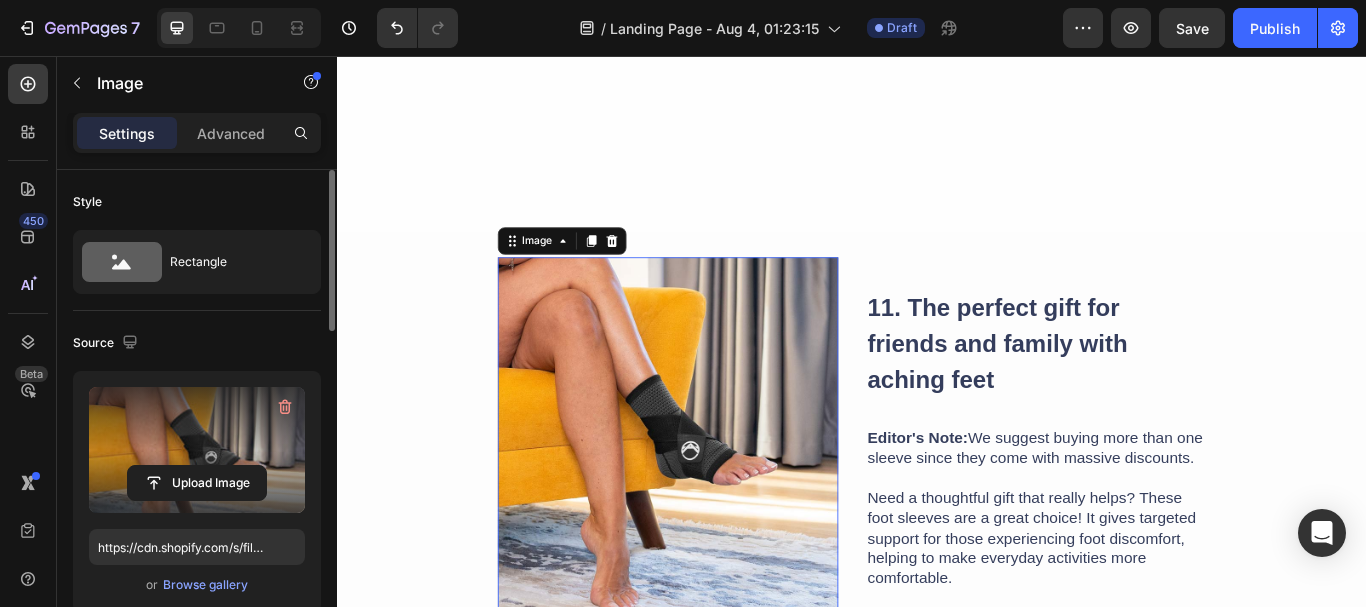 scroll, scrollTop: 5995, scrollLeft: 0, axis: vertical 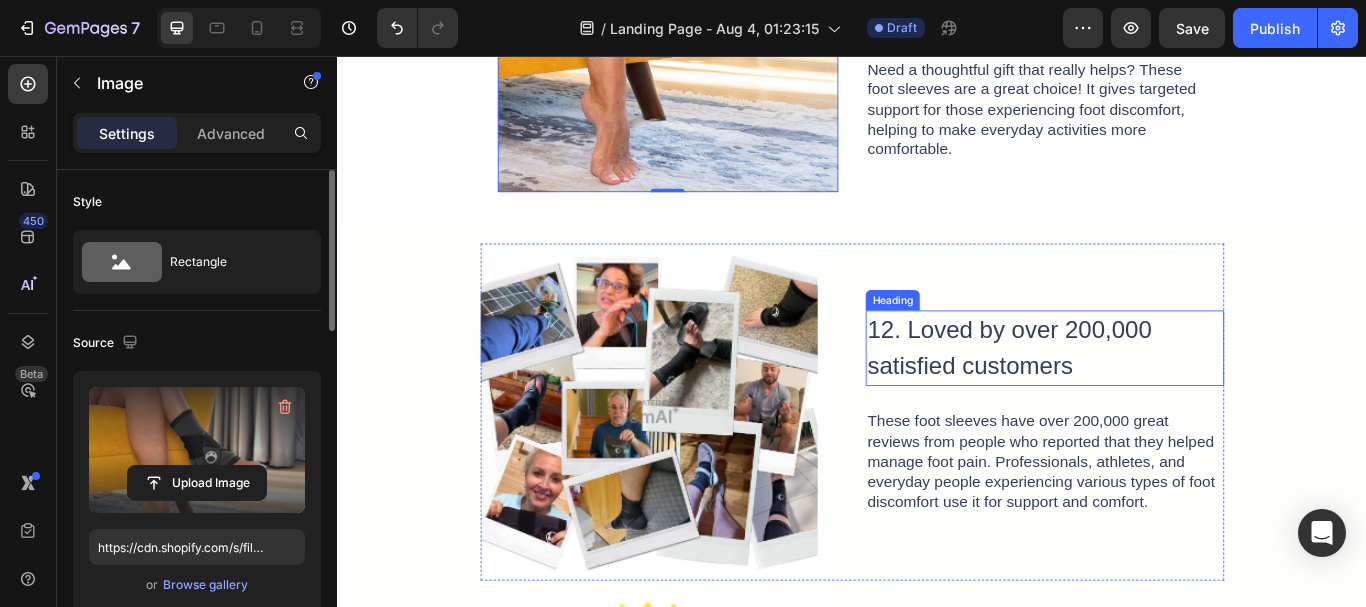 click on "12. Loved by over 200,000 satisfied customers" at bounding box center [1162, 397] 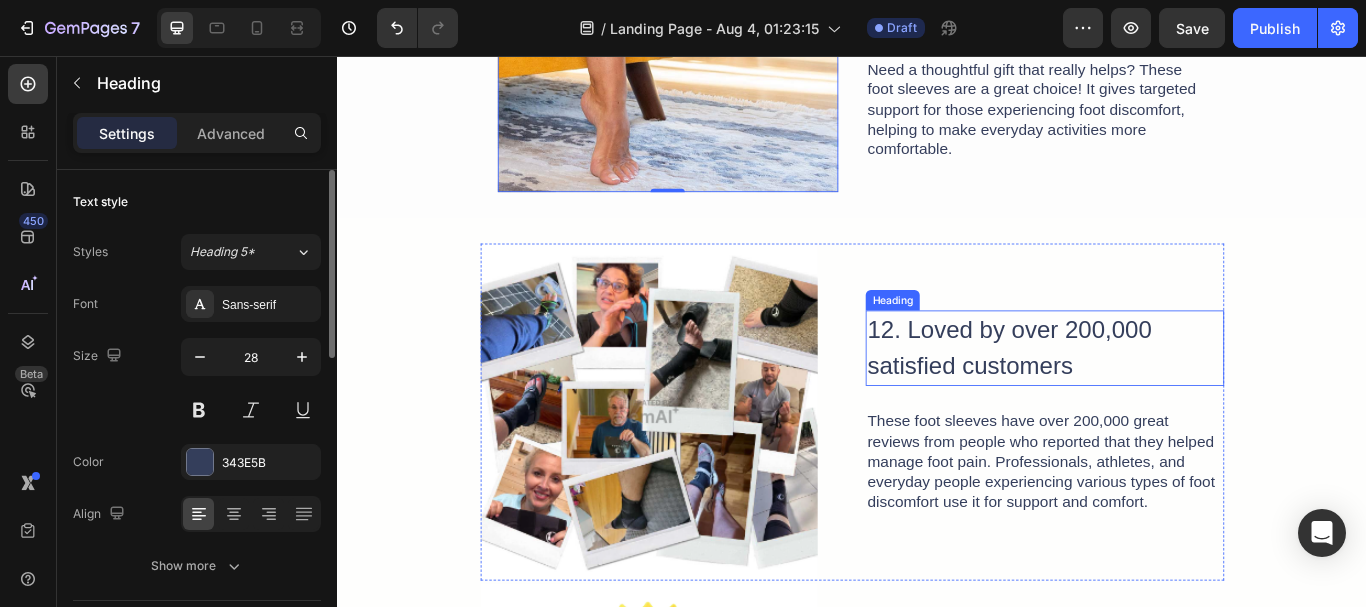 click on "12. Loved by over 200,000 satisfied customers" at bounding box center [1162, 397] 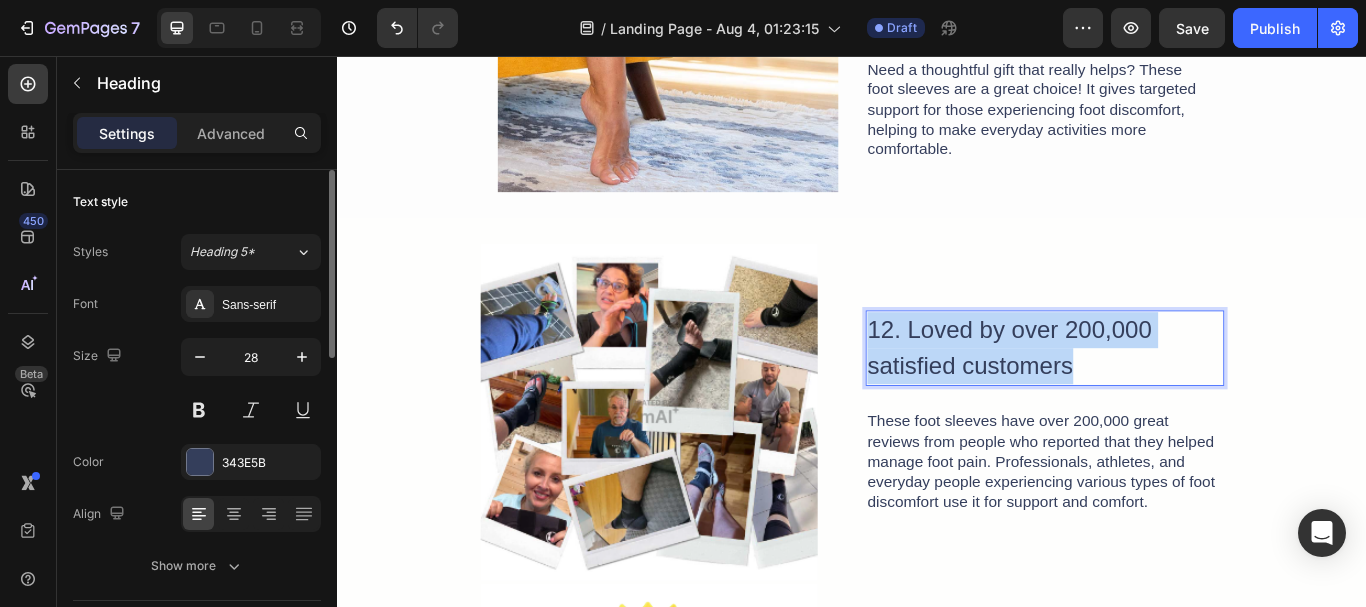 click on "12. Loved by over 200,000 satisfied customers" at bounding box center (1162, 397) 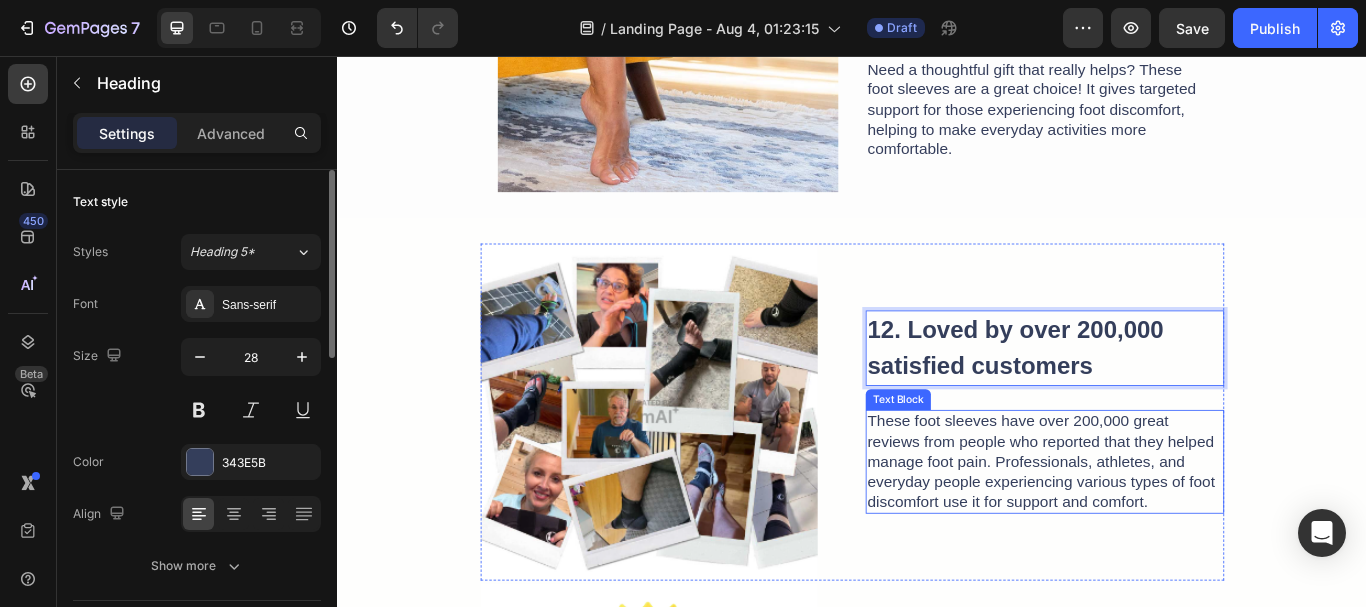 click on "These foot sleeves have over 200,000 great reviews from people who reported that they helped manage foot pain. Professionals, athletes, and everyday people experiencing various types of foot discomfort use it for support and comfort." at bounding box center (1162, 529) 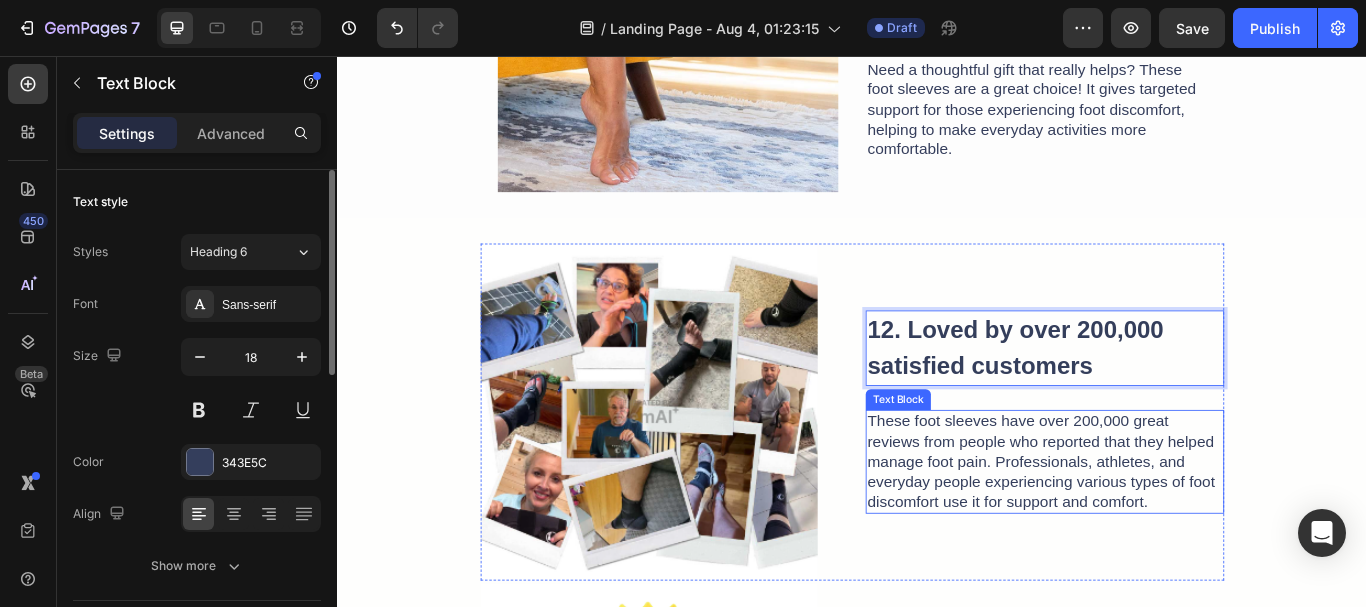 click on "These foot sleeves have over 200,000 great reviews from people who reported that they helped manage foot pain. Professionals, athletes, and everyday people experiencing various types of foot discomfort use it for support and comfort." at bounding box center (1162, 529) 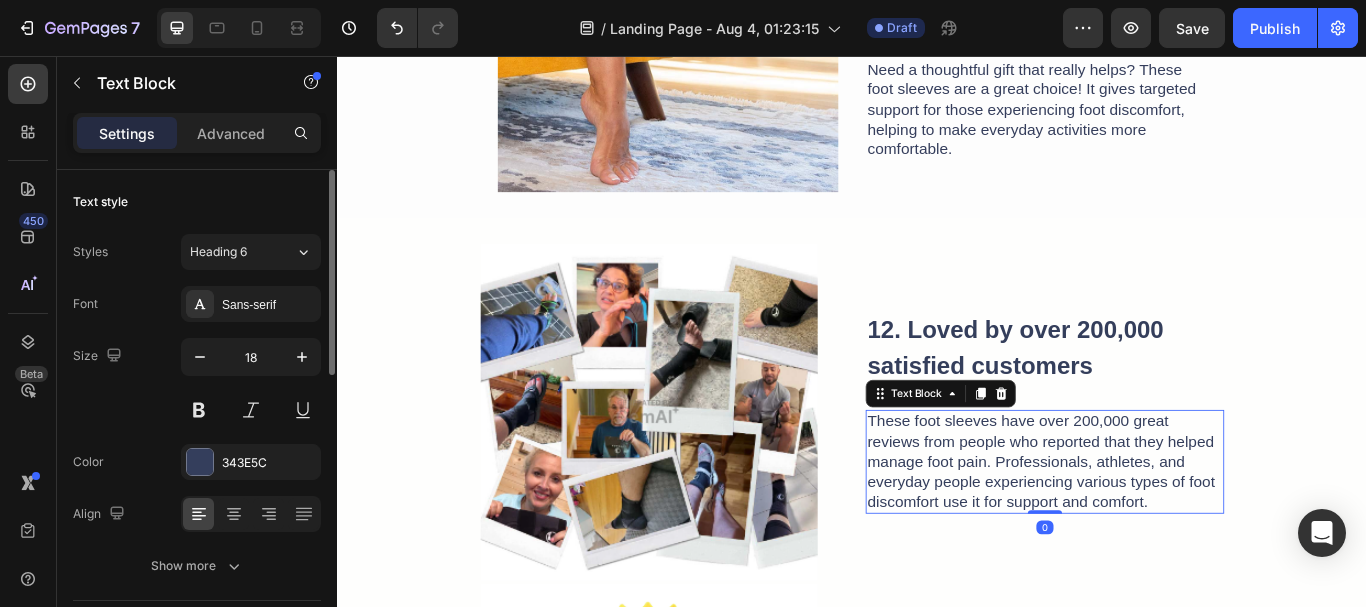 click on "These foot sleeves have over 200,000 great reviews from people who reported that they helped manage foot pain. Professionals, athletes, and everyday people experiencing various types of foot discomfort use it for support and comfort." at bounding box center (1162, 529) 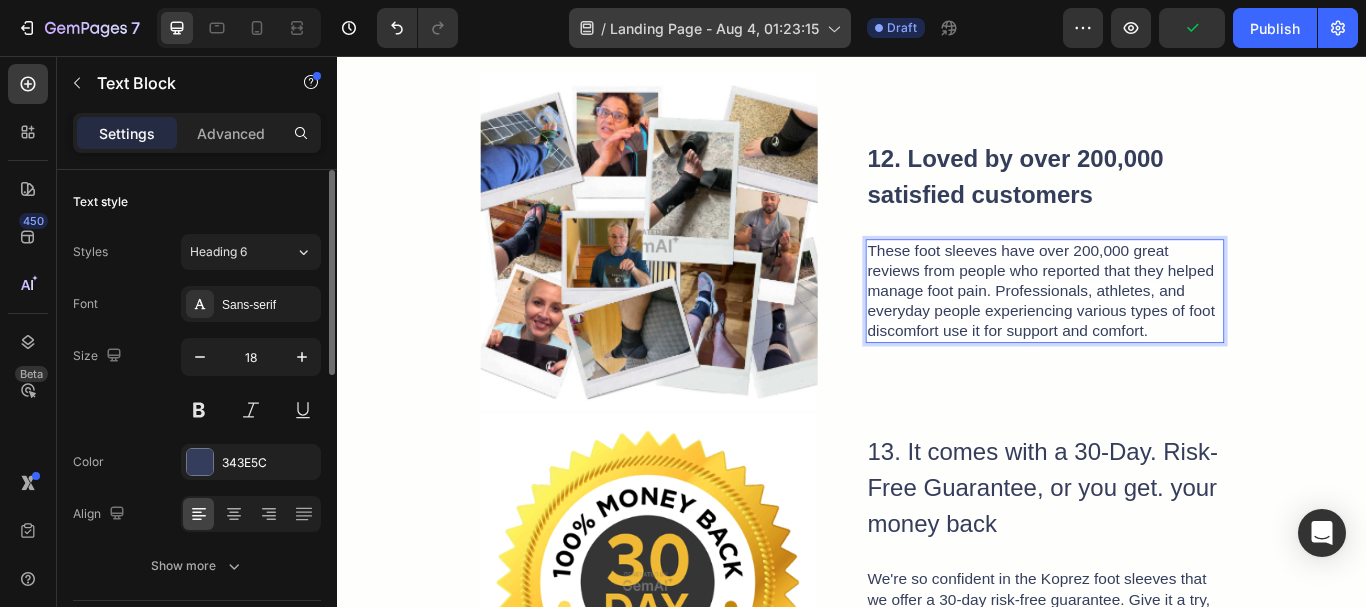 scroll, scrollTop: 6195, scrollLeft: 0, axis: vertical 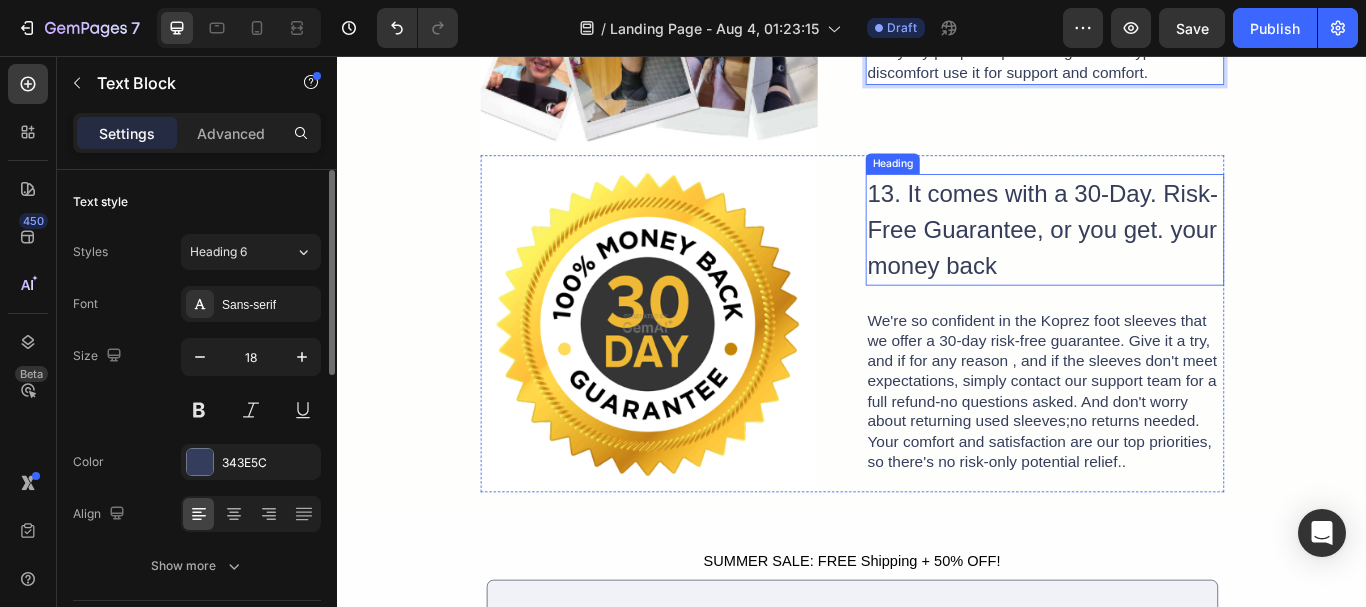 click on "13. It comes with a 30-Day. Risk-Free Guarantee, or you get. your money back" at bounding box center (1162, 259) 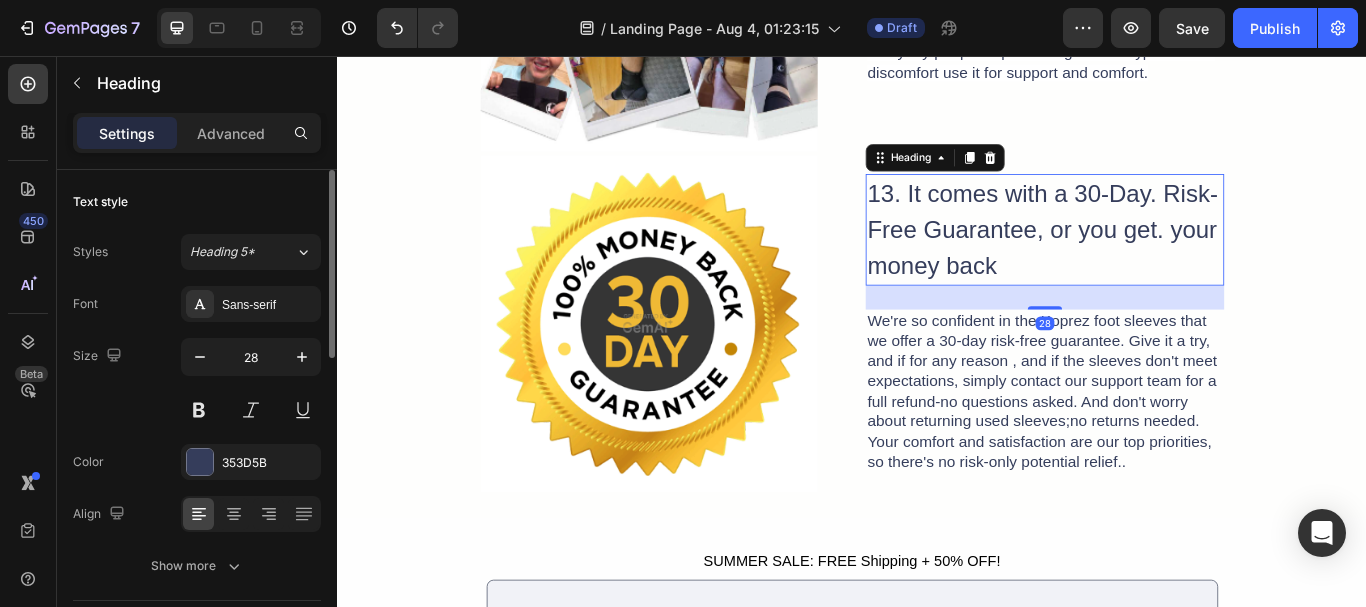 click on "13. It comes with a 30-Day. Risk-Free Guarantee, or you get. your money back" at bounding box center (1162, 259) 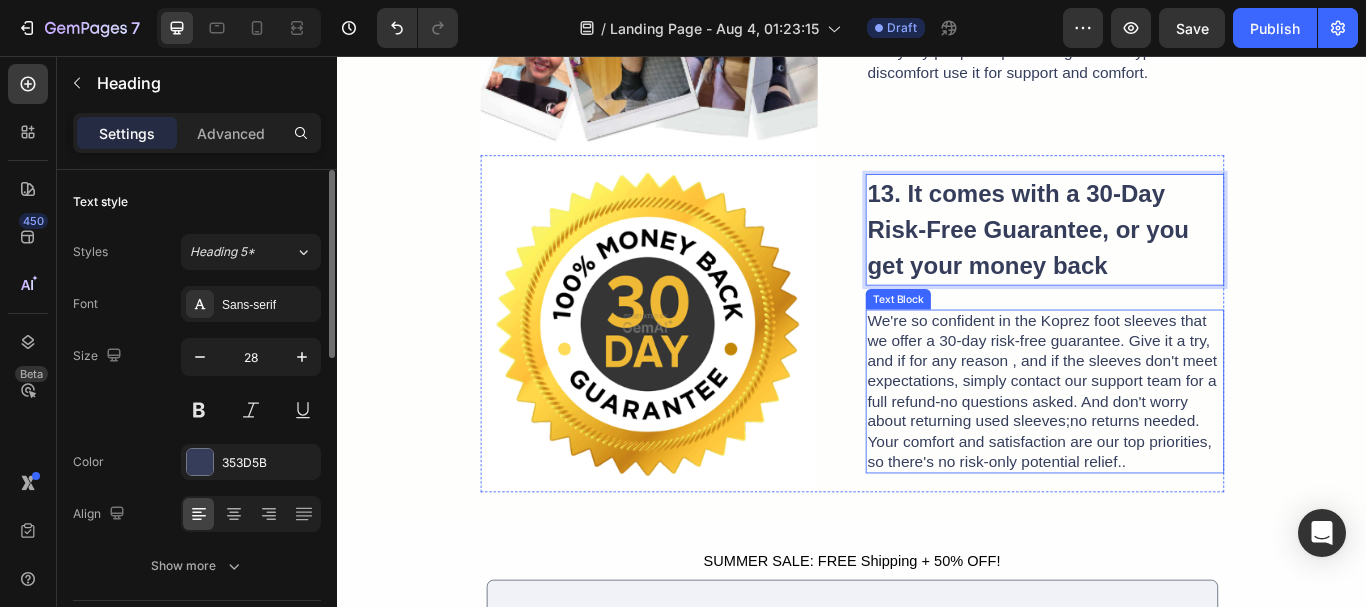 click on "We're so confident in the Koprez foot sleeves that  we offer a 30-day risk-free guarantee. Give it a try, and if for any reason , and if the sleeves don't meet expectations, simply contact our support team for a full refund-no questions asked. And don't worry about returning used sleeves;no returns needed. Your comfort and satisfaction are our top priorities, so there's no risk-only potential relief.." at bounding box center (1162, 447) 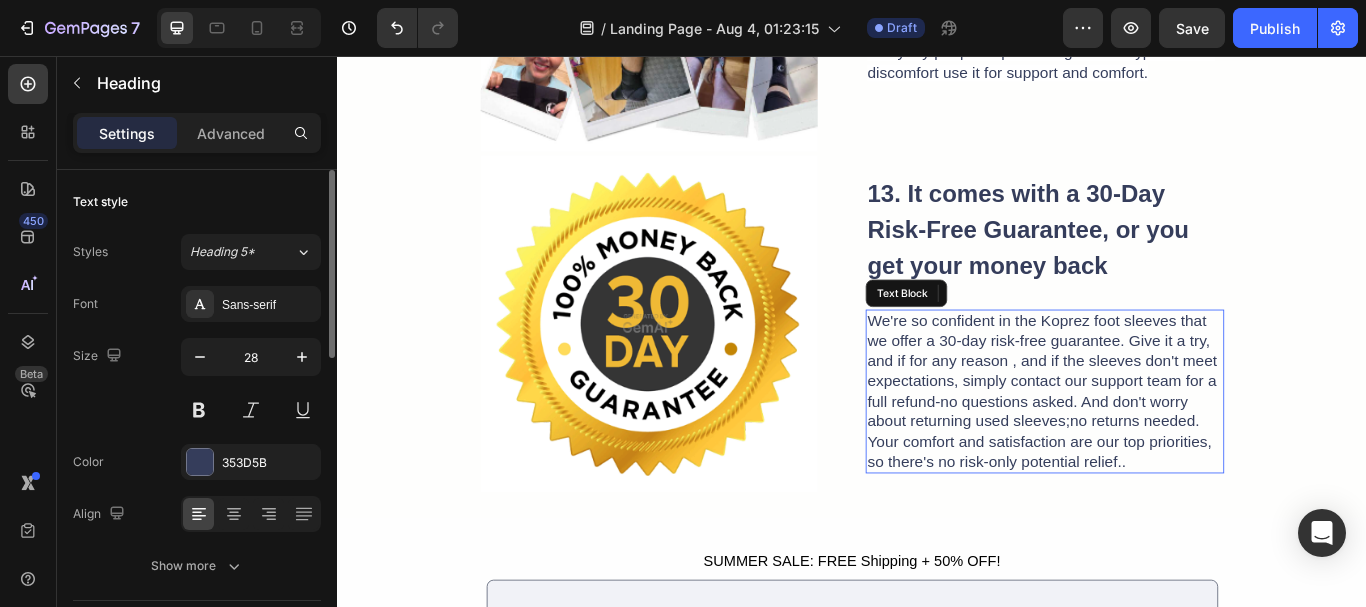 click on "We're so confident in the Koprez foot sleeves that we offer a 30-day risk-free guarantee. Give it a try, and if for any reason , and if the sleeves don't meet expectations, simply contact our support team for a full refund-no questions asked. And don't worry about returning used sleeves;no returns needed. Your comfort and satisfaction are our top priorities, so there's no risk-only potential relief.." at bounding box center [1162, 447] 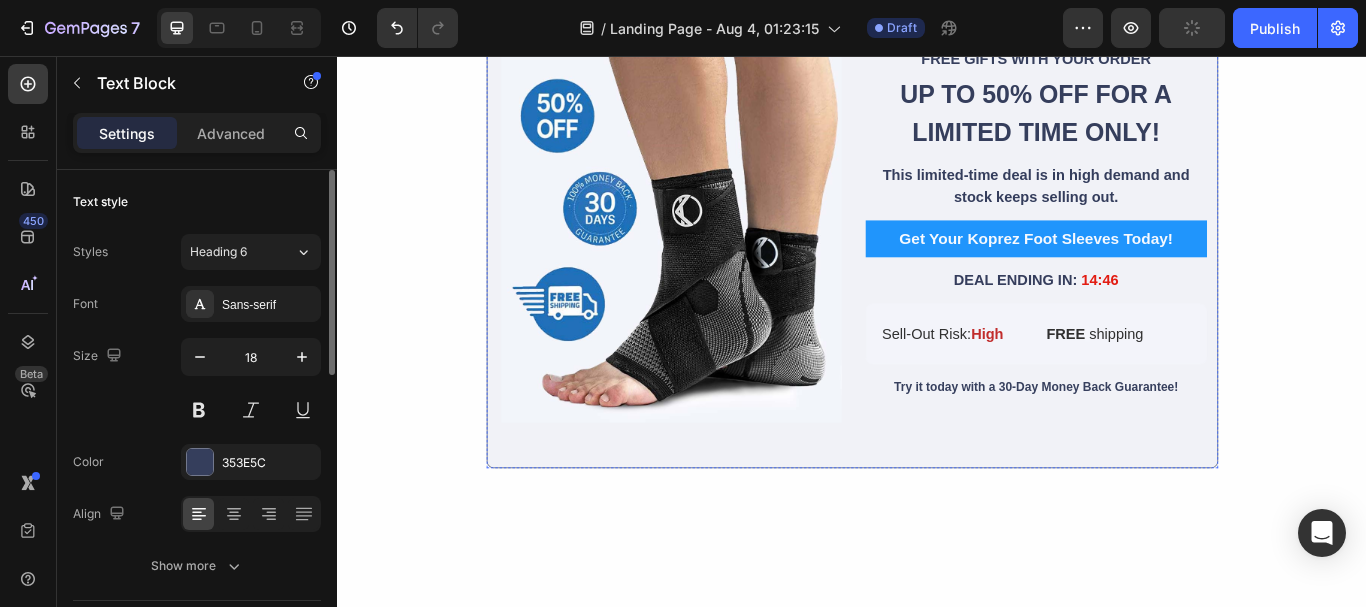 scroll, scrollTop: 2995, scrollLeft: 0, axis: vertical 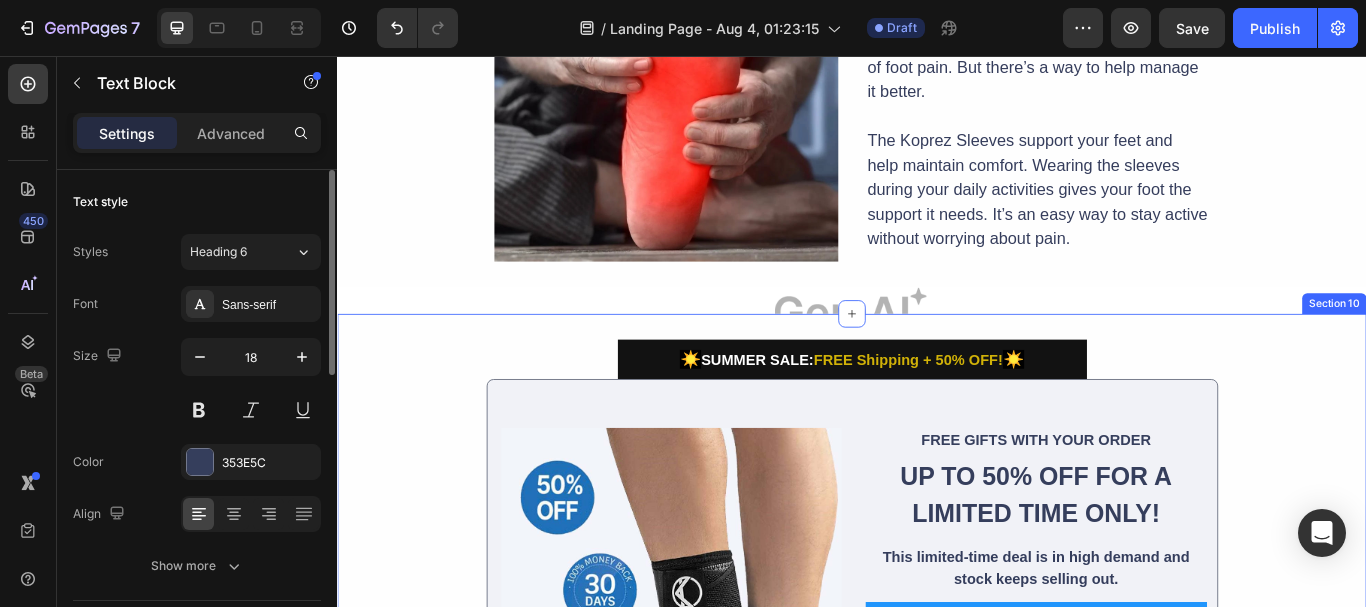 click on "☀️ SUMMER SALE:  FREE Shipping + 50% OFF!  ☀️ Button Image FREE GIFTS WITH YOUR ORDER Text Block UP TO 50% OFF FOR A LIMITED TIME ONLY! Heading This limited-time deal is in high demand and stock keeps selling out. Text Block Row Get Your Koprez Foot Sleeves Today! Button DEAL ENDING IN:   14:46 Text Block Sell-Out Risk:  High Text Block FREE   shipping Text Block Row Row Row Row Try it today with a 30-Day Money Back Guarantee! Text Block Row Row" at bounding box center (937, 685) 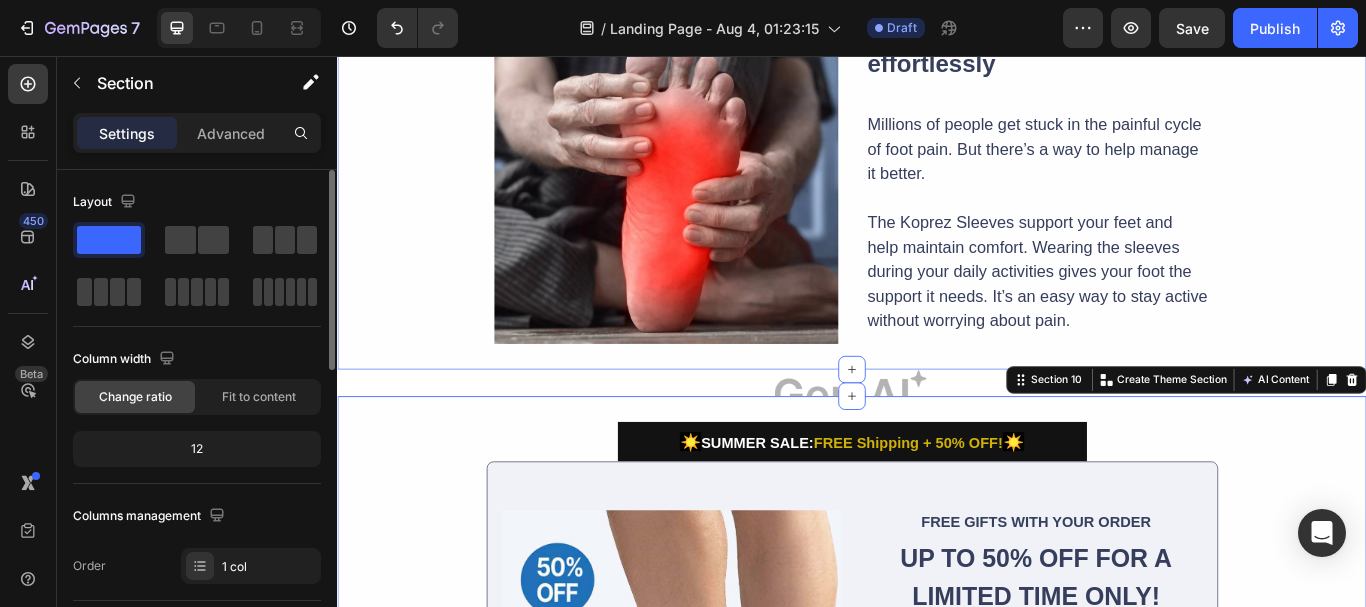 scroll, scrollTop: 2895, scrollLeft: 0, axis: vertical 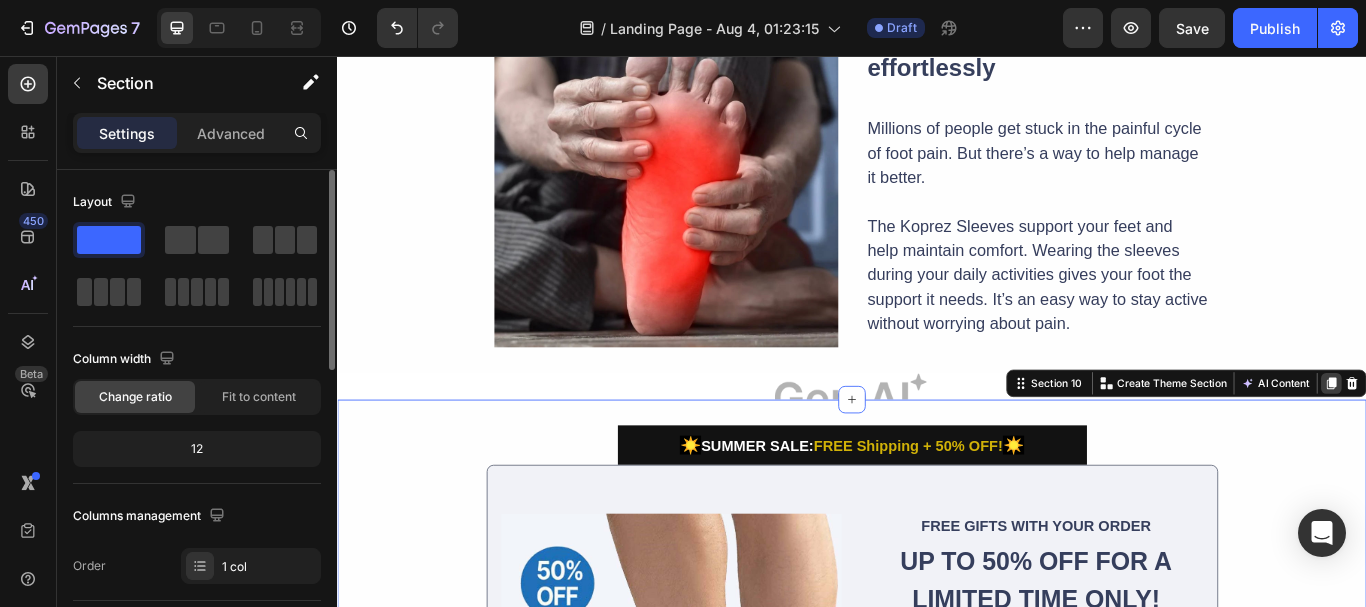 click 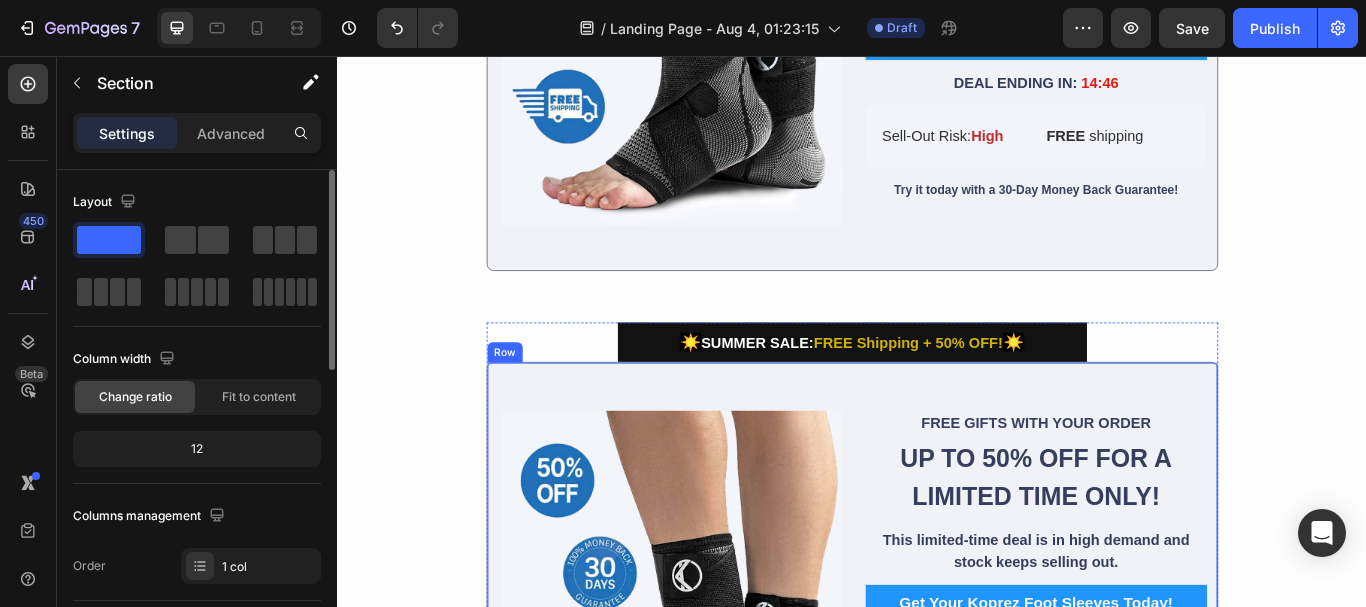 scroll, scrollTop: 3681, scrollLeft: 0, axis: vertical 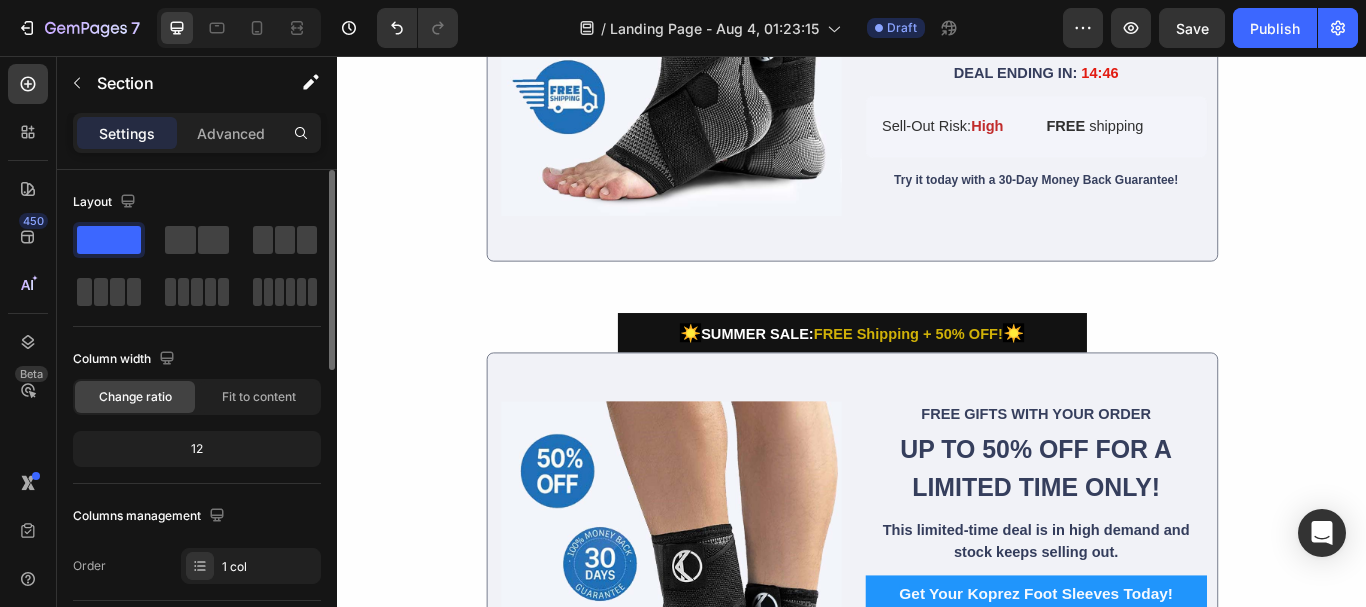 click on "☀️ SUMMER SALE:  FREE Shipping + 50% OFF!  ☀️ Button Image FREE GIFTS WITH YOUR ORDER Text Block UP TO 50% OFF FOR A LIMITED TIME ONLY! Heading This limited-time deal is in high demand and stock keeps selling out. Text Block Row Get Your Koprez Foot Sleeves Today! Button DEAL ENDING IN:   14:46 Text Block Sell-Out Risk:  High Text Block FREE   shipping Text Block Row Row Row Row Try it today with a 30-Day Money Back Guarantee! Text Block Row Row" at bounding box center [937, 654] 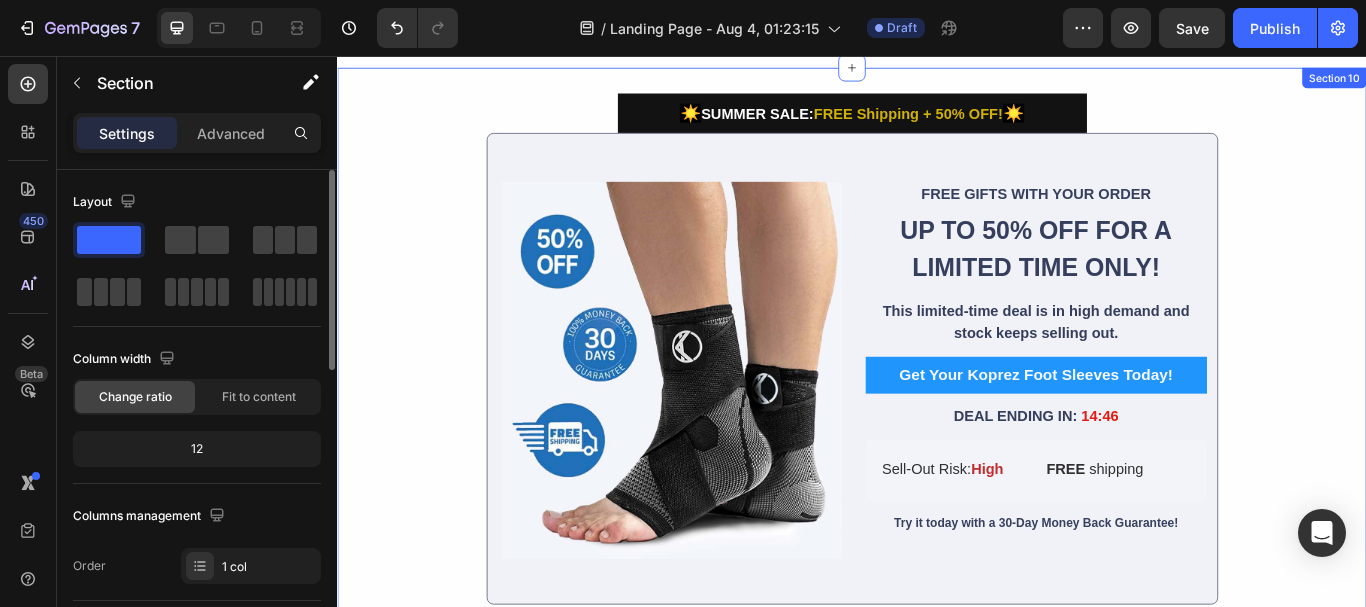 scroll, scrollTop: 3781, scrollLeft: 0, axis: vertical 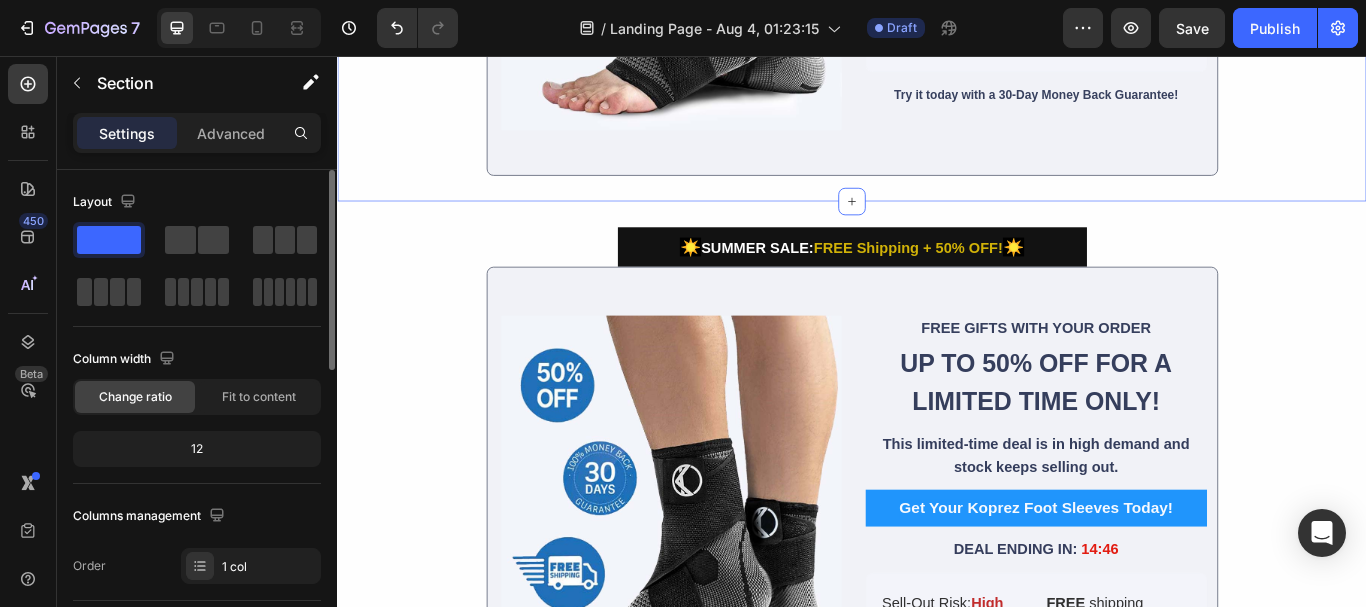 click on "☀️ SUMMER SALE:  FREE Shipping + 50% OFF!  ☀️ Button Image FREE GIFTS WITH YOUR ORDER Text Block UP TO 50% OFF FOR A LIMITED TIME ONLY! Heading This limited-time deal is in high demand and stock keeps selling out. Text Block Row Get Your Koprez Foot Sleeves Today! Button DEAL ENDING IN:   14:46 Text Block Sell-Out Risk:  High Text Block FREE   shipping Text Block Row Row Row Row Try it today with a 30-Day Money Back Guarantee! Text Block Row Row Section 10" at bounding box center [937, -102] 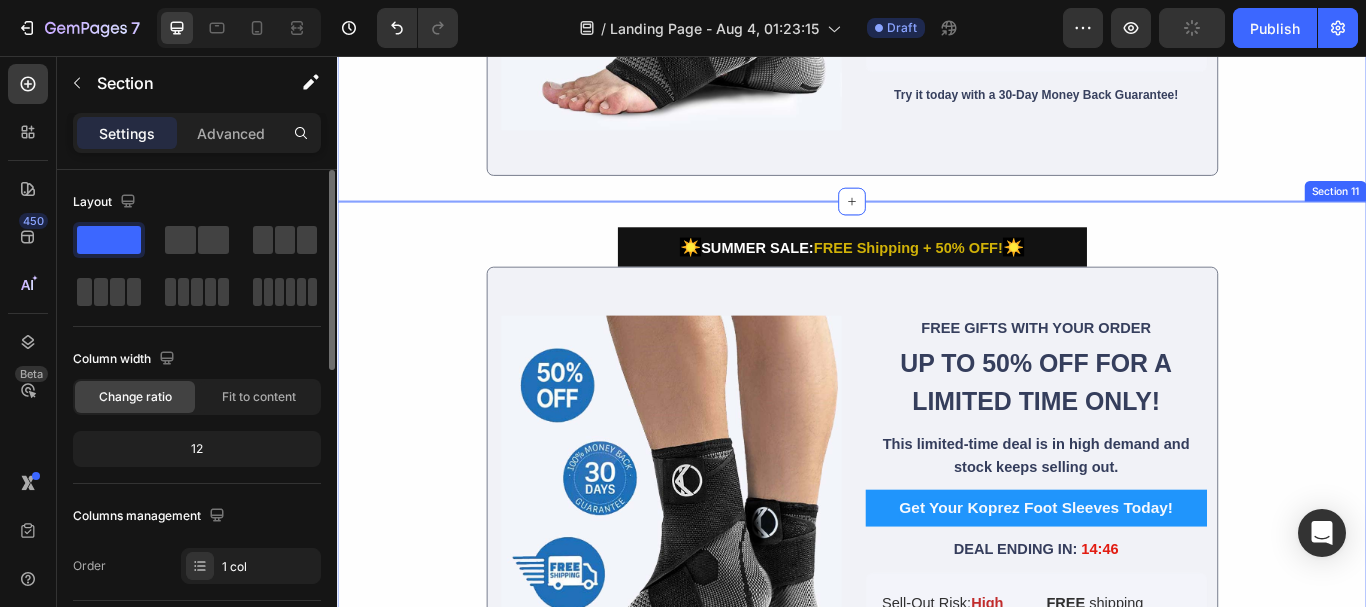 click on "☀️ SUMMER SALE:  FREE Shipping + 50% OFF!  ☀️ Button Image FREE GIFTS WITH YOUR ORDER Text Block UP TO 50% OFF FOR A LIMITED TIME ONLY! Heading This limited-time deal is in high demand and stock keeps selling out. Text Block Row Get Your Koprez Foot Sleeves Today! Button DEAL ENDING IN:   14:46 Text Block Sell-Out Risk:  High Text Block FREE   shipping Text Block Row Row Row Row Try it today with a 30-Day Money Back Guarantee! Text Block Row Row" at bounding box center [937, 554] 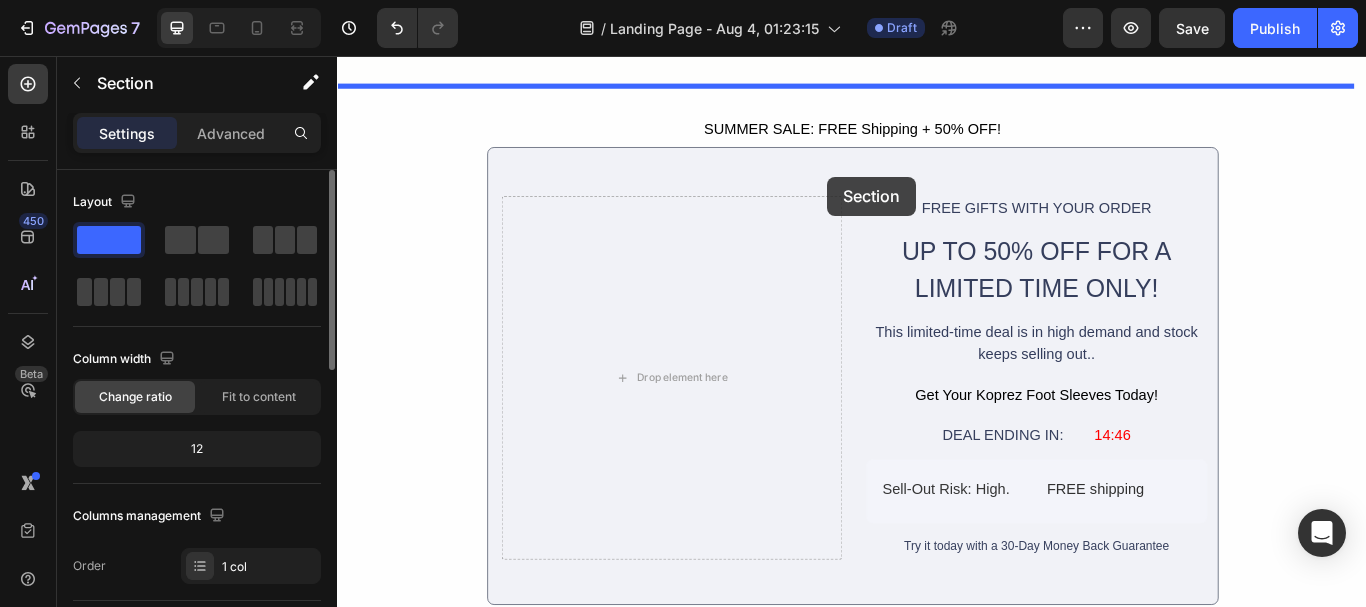 scroll, scrollTop: 7455, scrollLeft: 0, axis: vertical 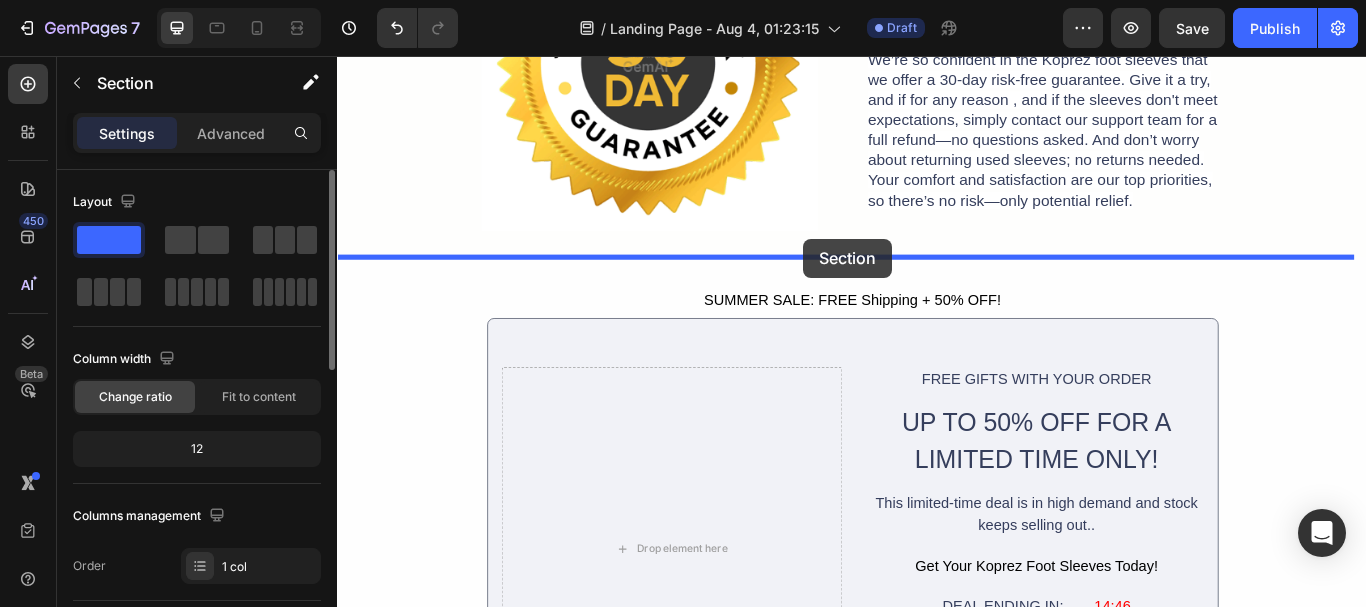 drag, startPoint x: 1127, startPoint y: 212, endPoint x: 878, endPoint y: 267, distance: 255.00197 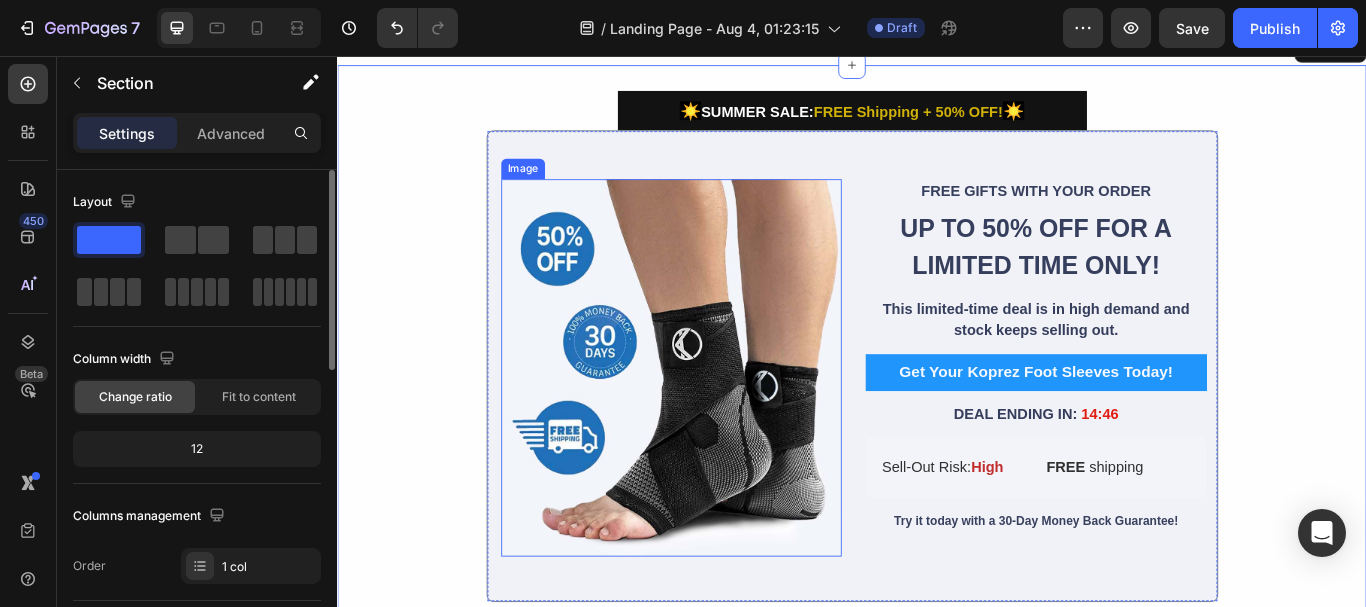 scroll, scrollTop: 7199, scrollLeft: 0, axis: vertical 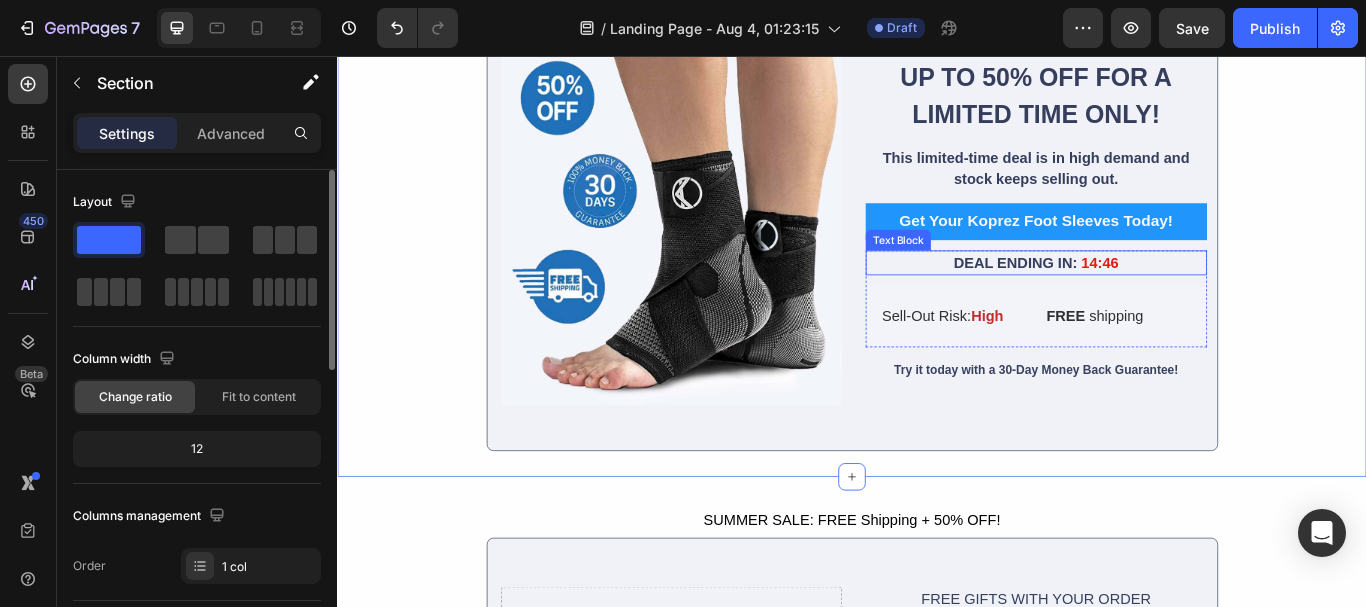 click on "14:46" at bounding box center [1225, 297] 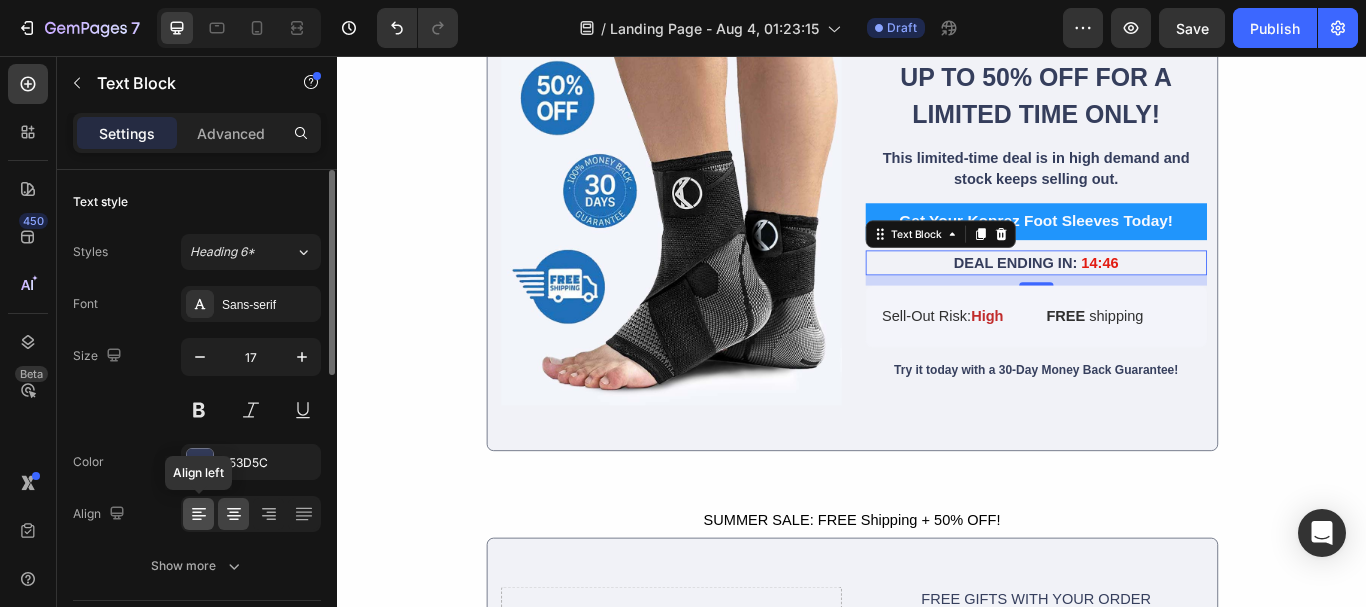 click 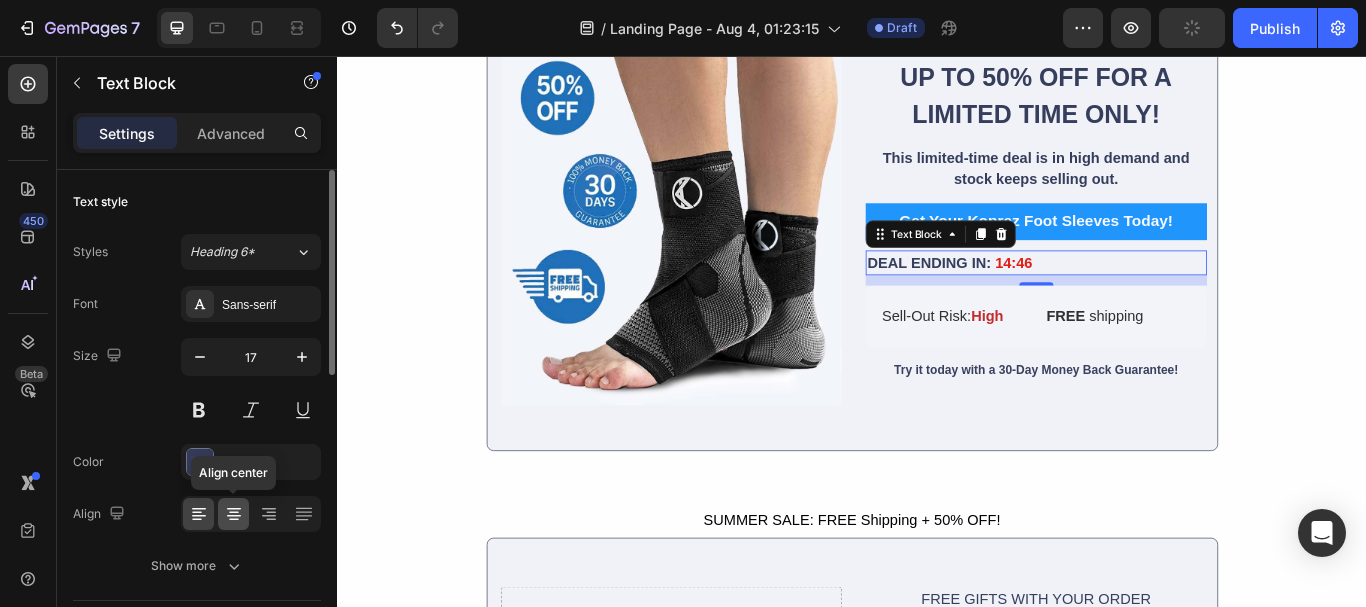 click 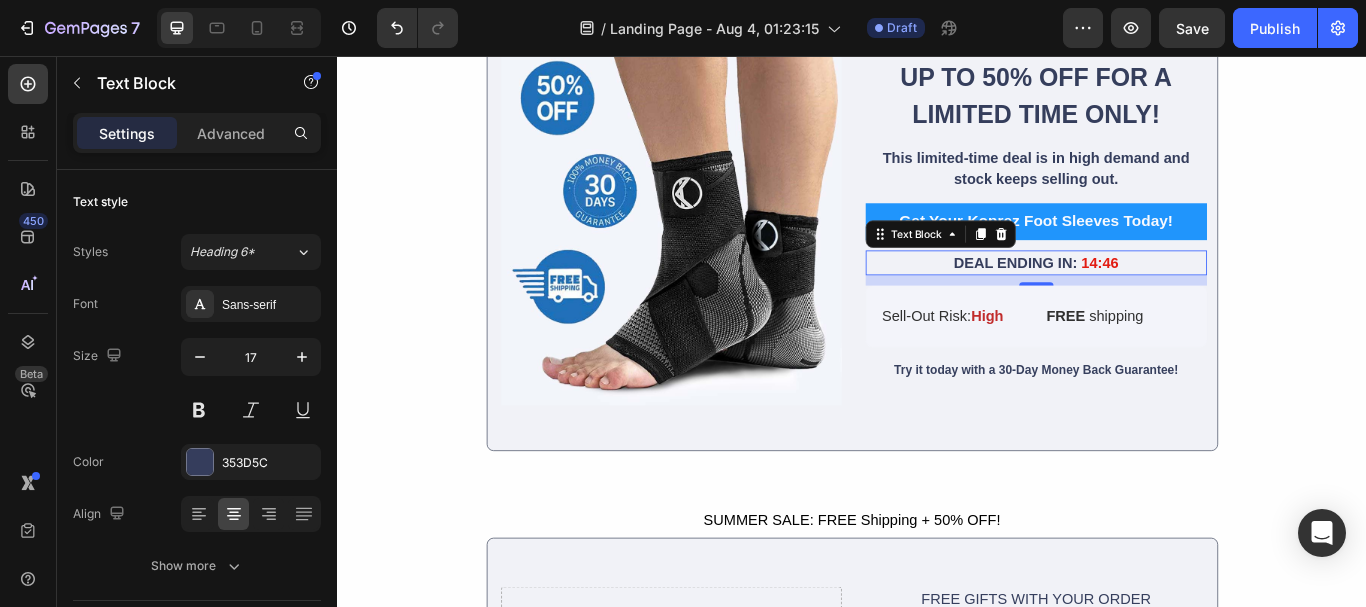 click on "14:46" at bounding box center (1225, 297) 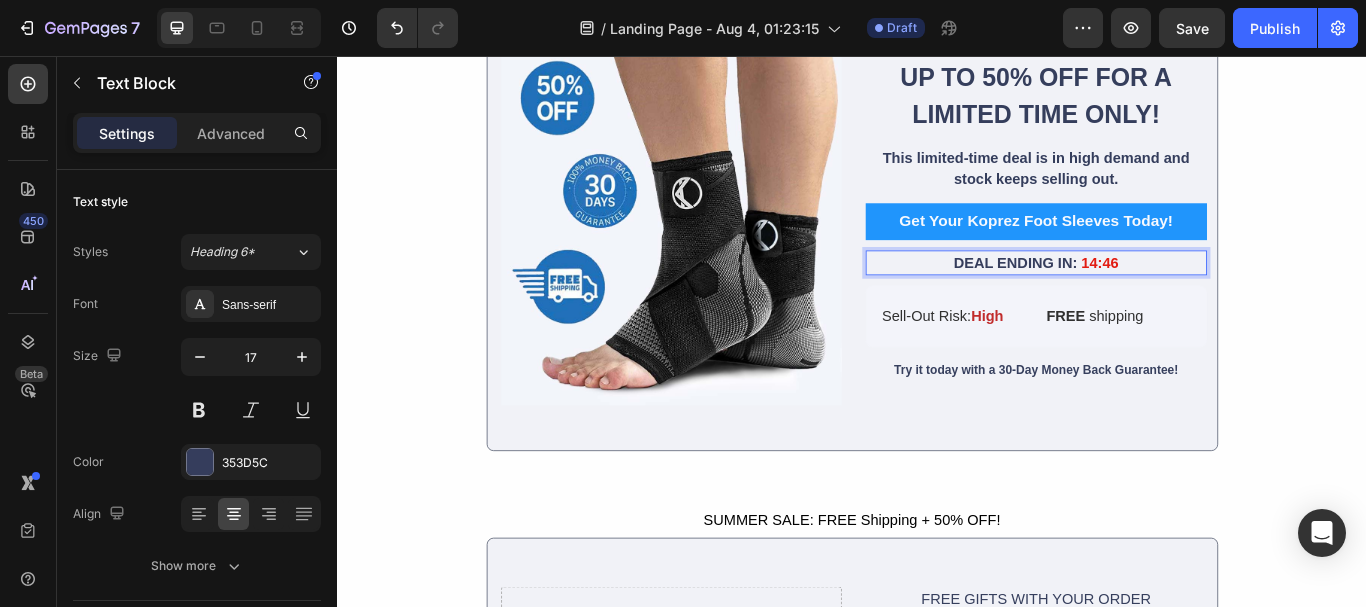 click on "14:46" at bounding box center (1225, 297) 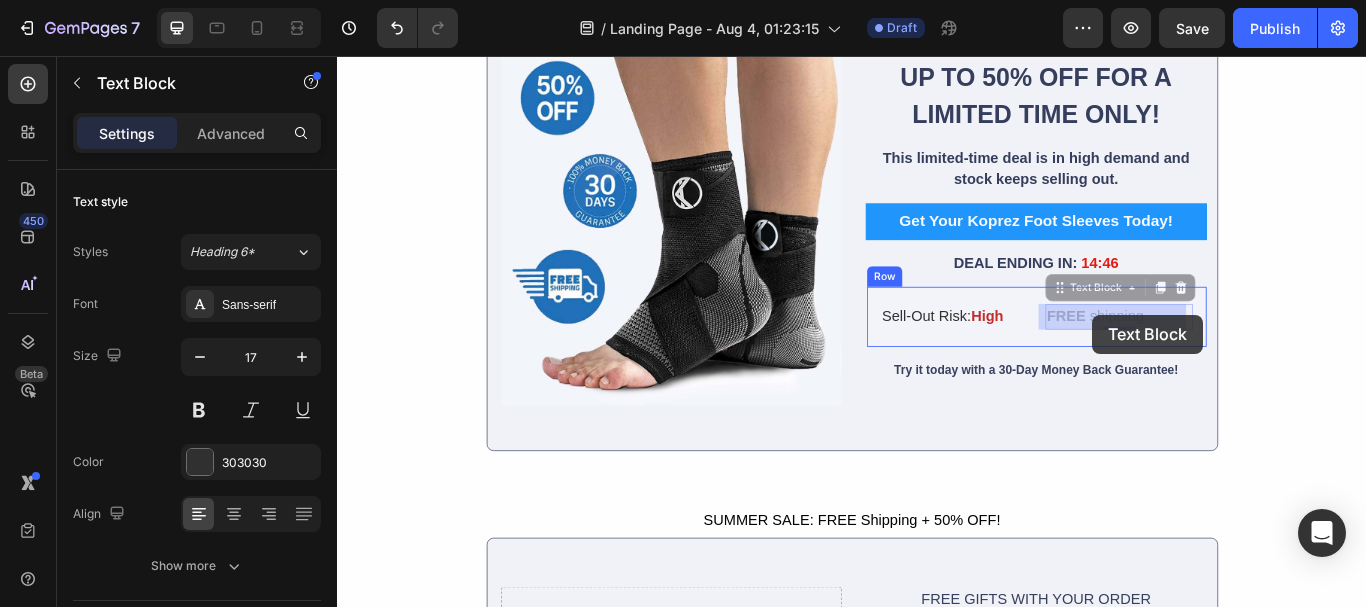 drag, startPoint x: 1293, startPoint y: 355, endPoint x: 1252, endPoint y: 358, distance: 41.109608 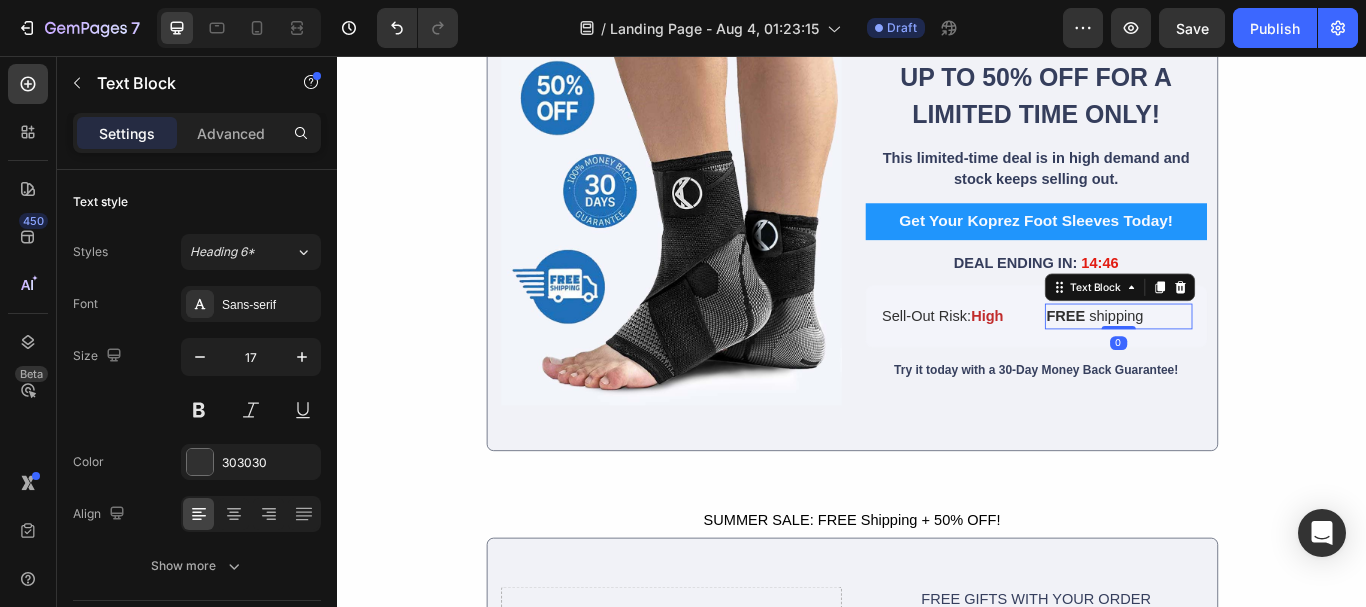 click on "FREE   shipping" at bounding box center [1248, 360] 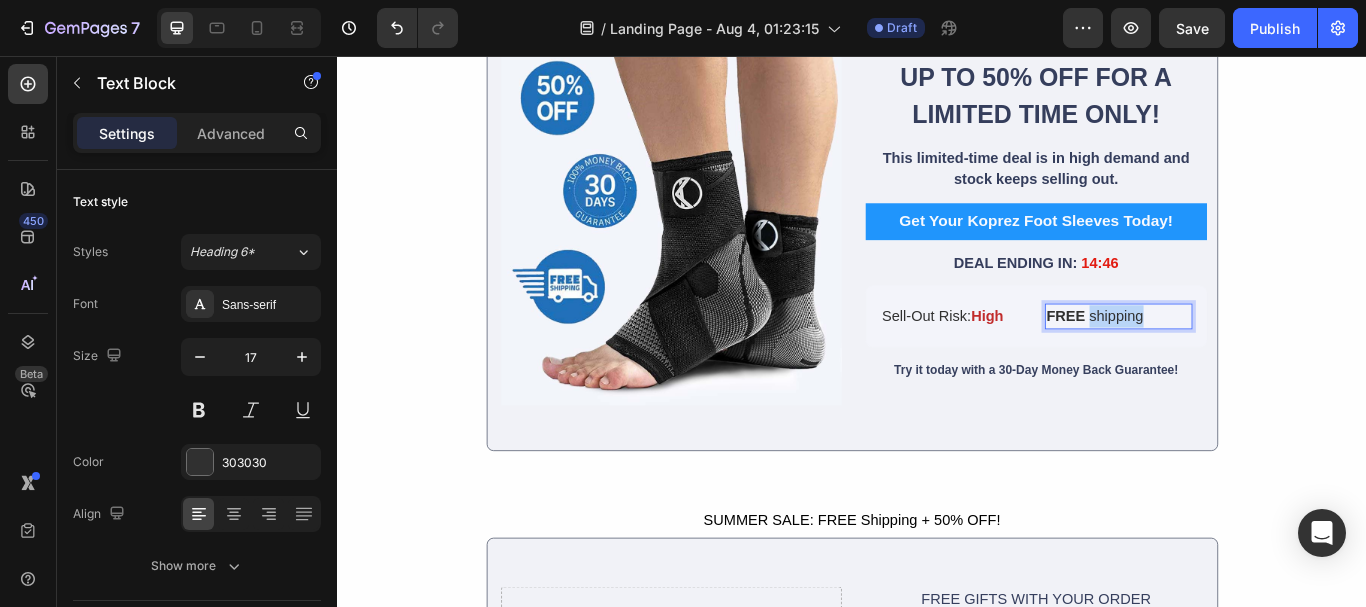 drag, startPoint x: 1208, startPoint y: 358, endPoint x: 1280, endPoint y: 365, distance: 72.33948 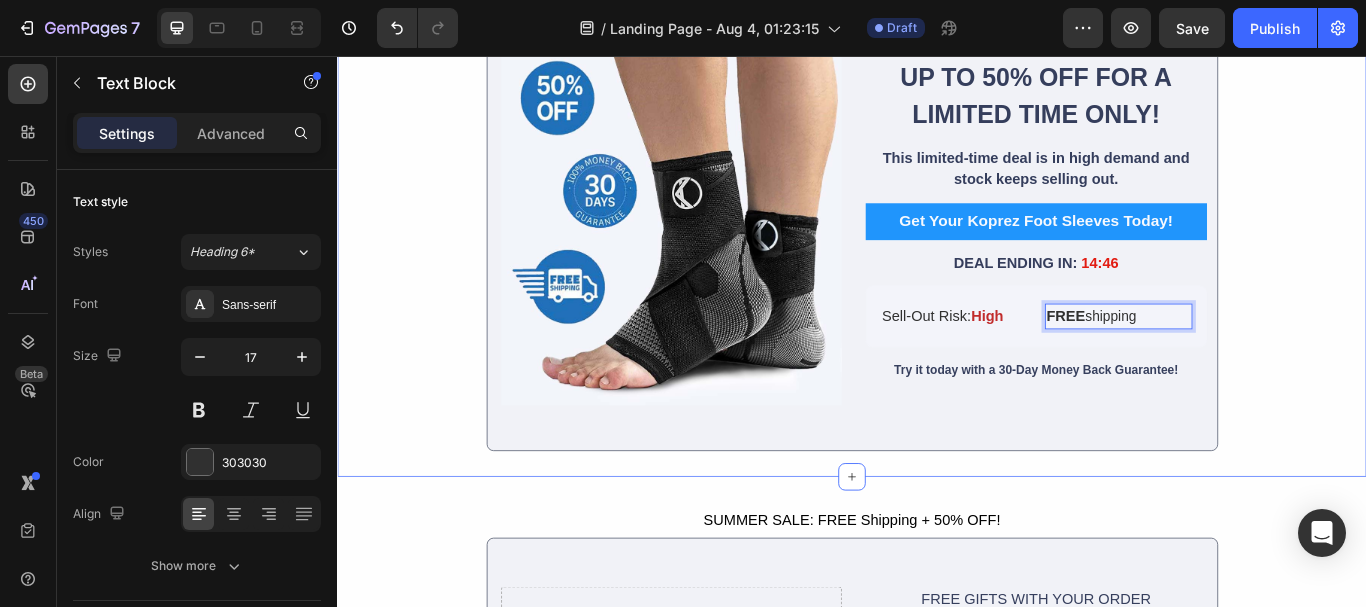 click on "☀️ SUMMER SALE:  FREE Shipping + 50% OFF!  ☀️ Button Image FREE GIFTS WITH YOUR ORDER Text Block UP TO 50% OFF FOR A LIMITED TIME ONLY! Heading This limited-time deal is in high demand and stock keeps selling out. Text Block Row Get Your Koprez Foot Sleeves Today! Button DEAL ENDING IN:   14:46 Text Block Sell-Out Risk:  High Text Block FREE  shipping Text Block   0 Row Row Row Row Try it today with a 30-Day Money Back Guarantee! Text Block Row Row" at bounding box center [937, 219] 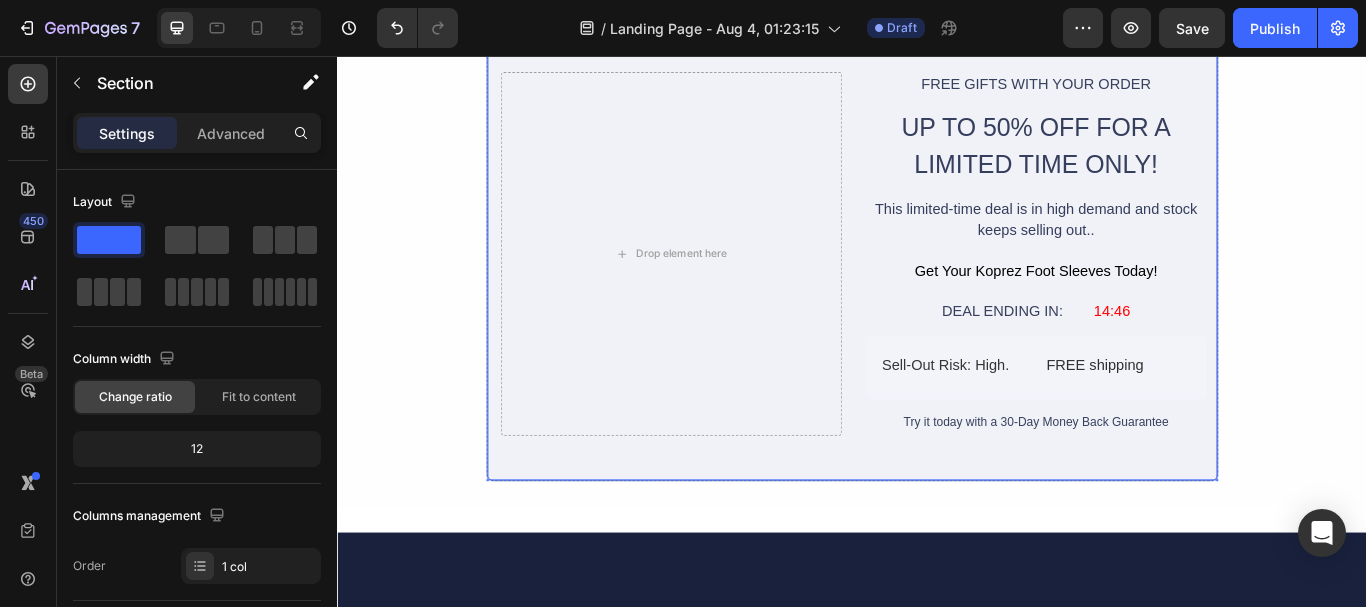 scroll, scrollTop: 7399, scrollLeft: 0, axis: vertical 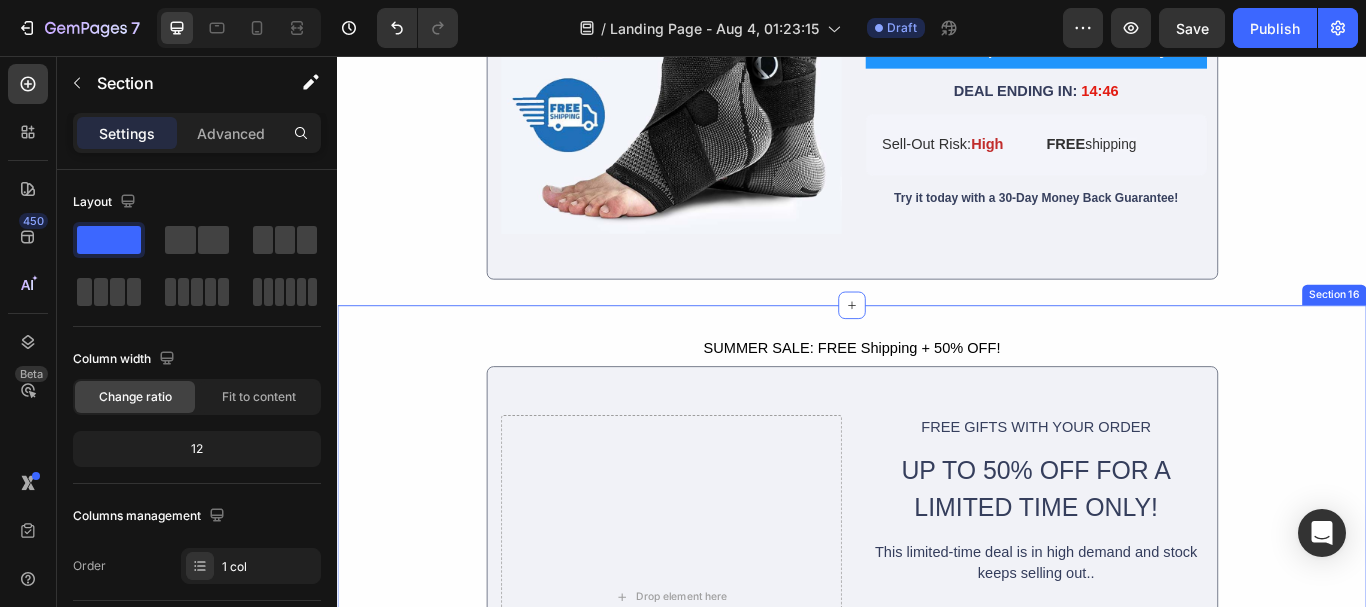 click on "SUMMER SALE: FREE Shipping + 50% OFF! Button
Drop element here FREE GIFTS WITH YOUR ORDER Text Block UP TO 50% OFF FOR A LIMITED TIME ONLY! Heading This limited-time deal is in high demand and stock keeps selling out.. Text Block Row Get Your Koprez Foot Sleeves Today! Button DEAL ENDING IN: Text Block 14:46 Text Block Row Sell-Out Risk: High. Text Block FREE shipping Text Block Row Row Row Try it today with a 30-Day Money Back Guarantee Text Block Row Row" at bounding box center [937, 664] 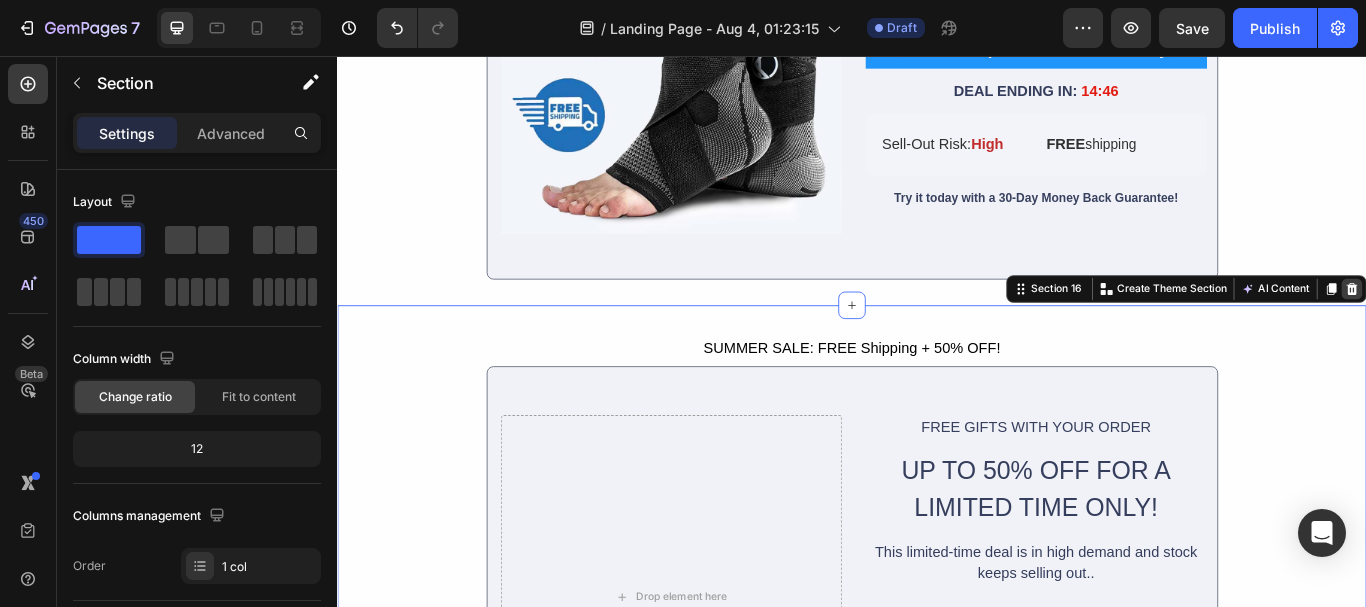 click 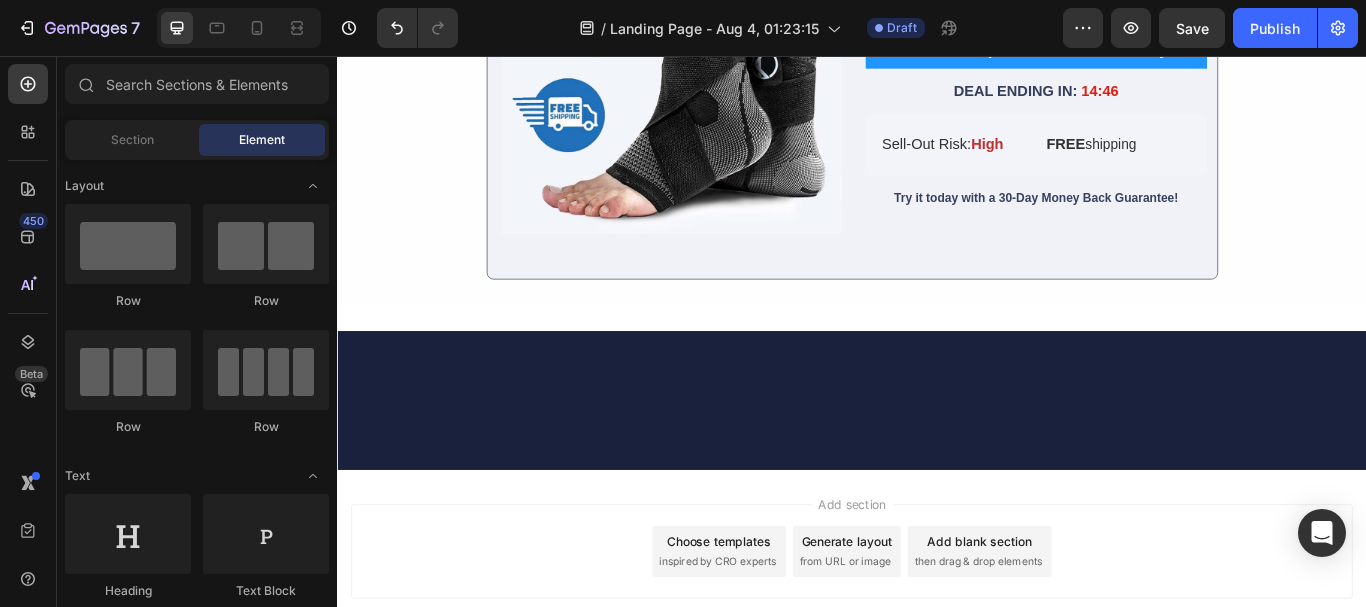 click at bounding box center (937, 457) 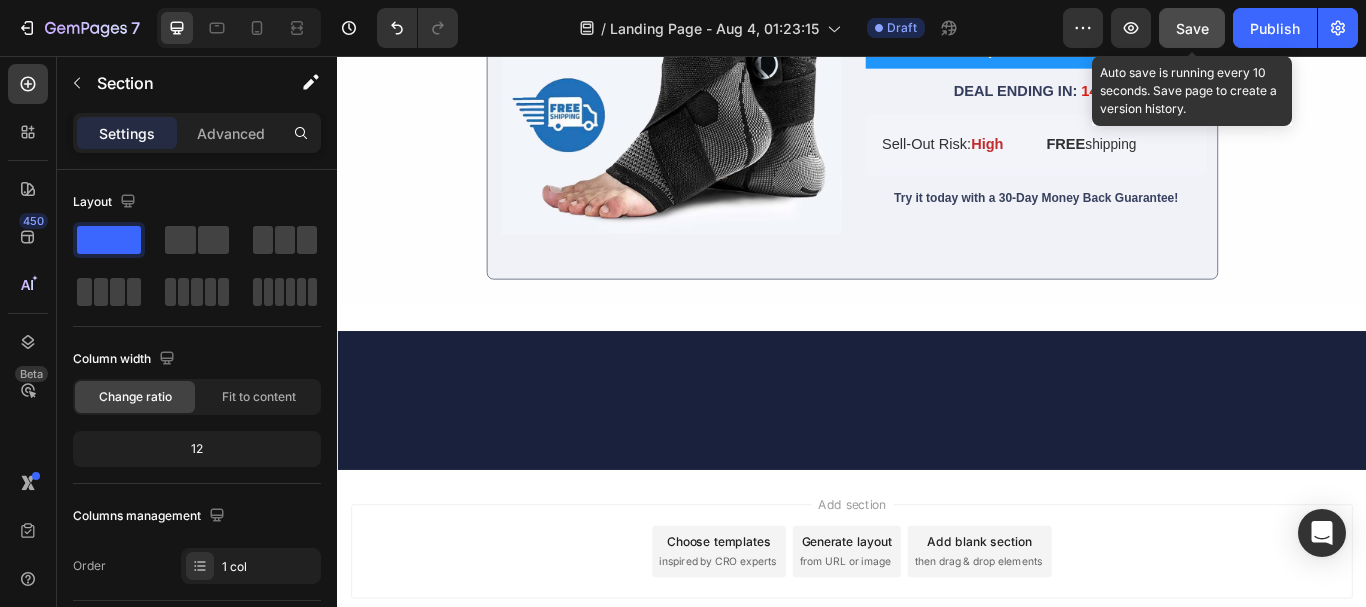 click on "Save" at bounding box center (1192, 28) 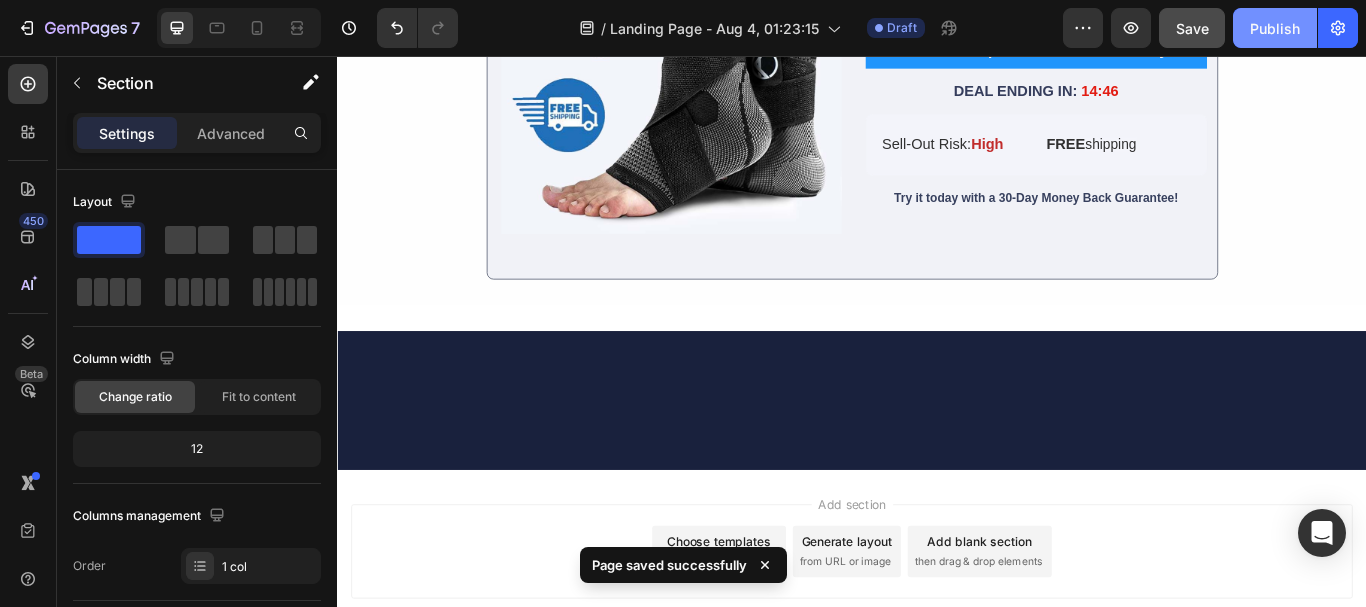click on "Publish" at bounding box center [1275, 28] 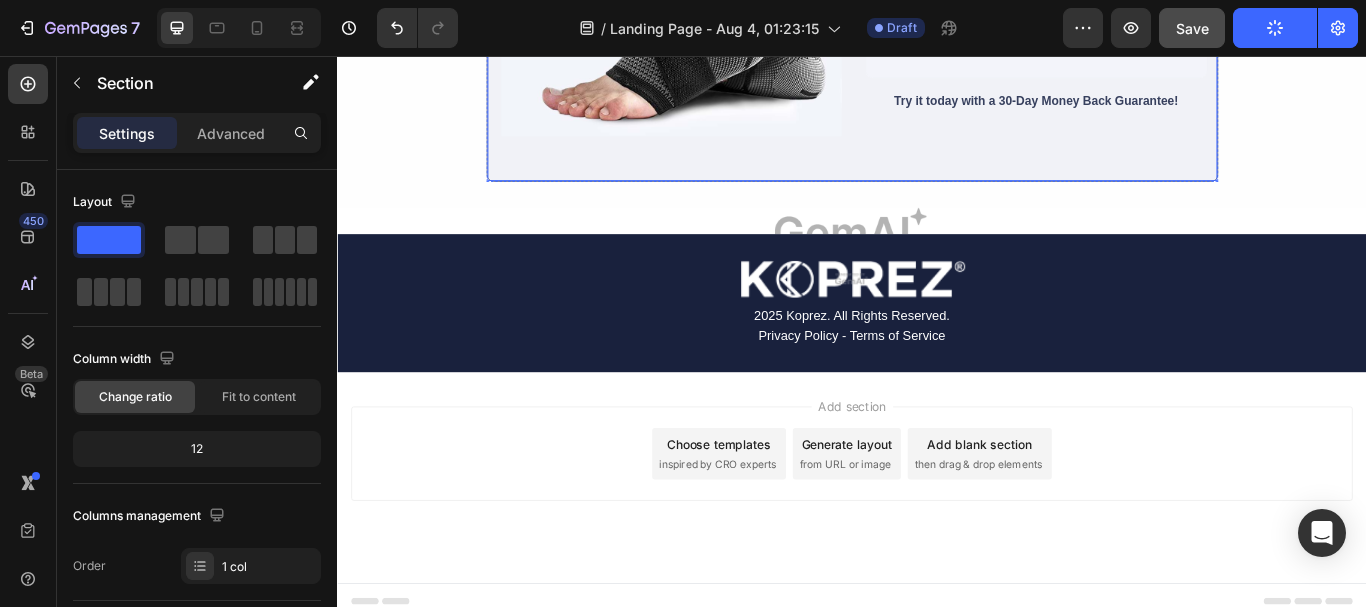 scroll, scrollTop: 7527, scrollLeft: 0, axis: vertical 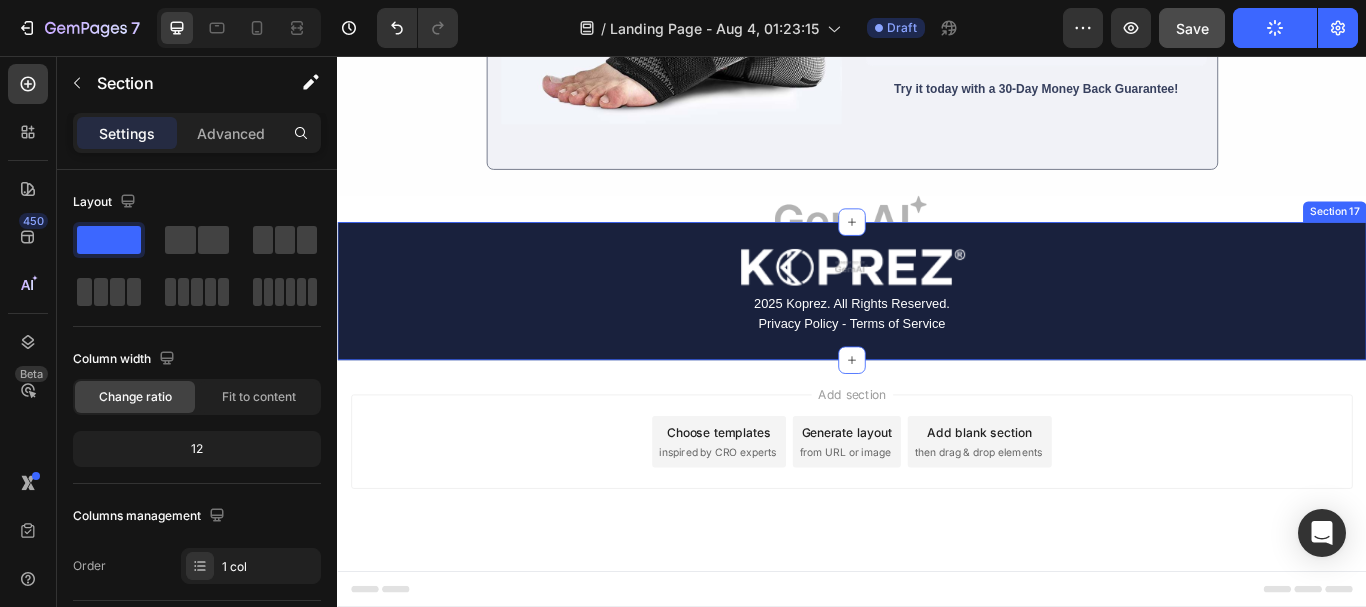 click on "Image 2025 Koprez. All Rights Reserved. Privacy Policy - Terms of Service Text Block Row" at bounding box center [937, 330] 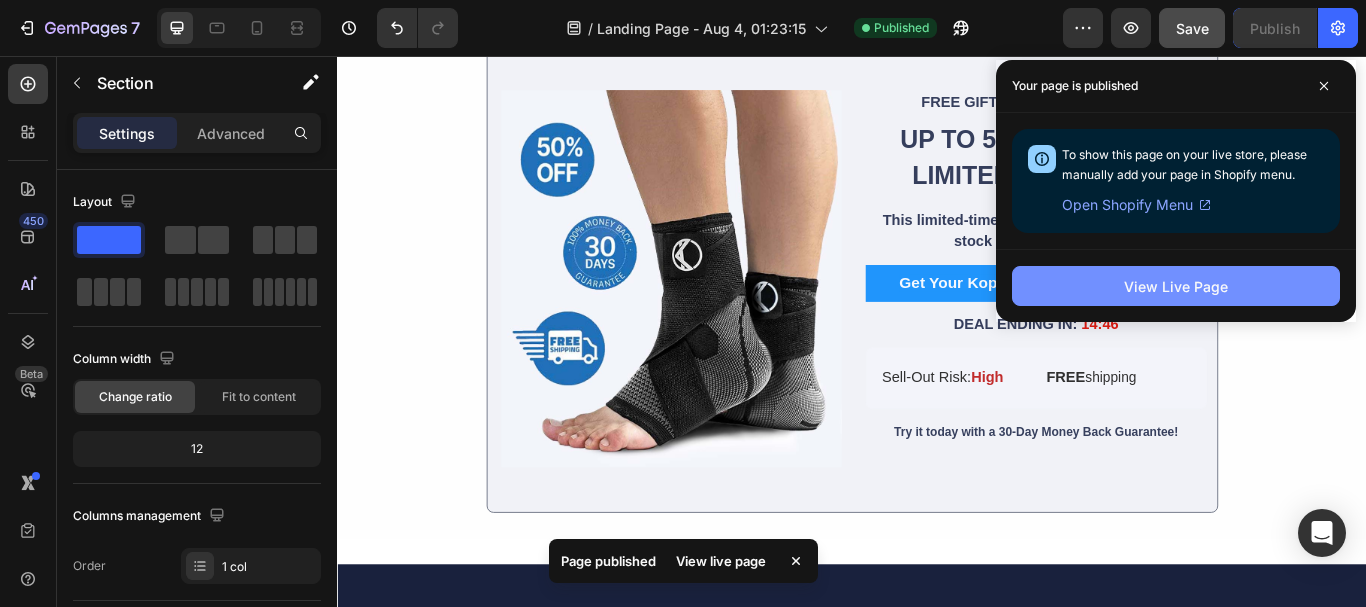 scroll, scrollTop: 6427, scrollLeft: 0, axis: vertical 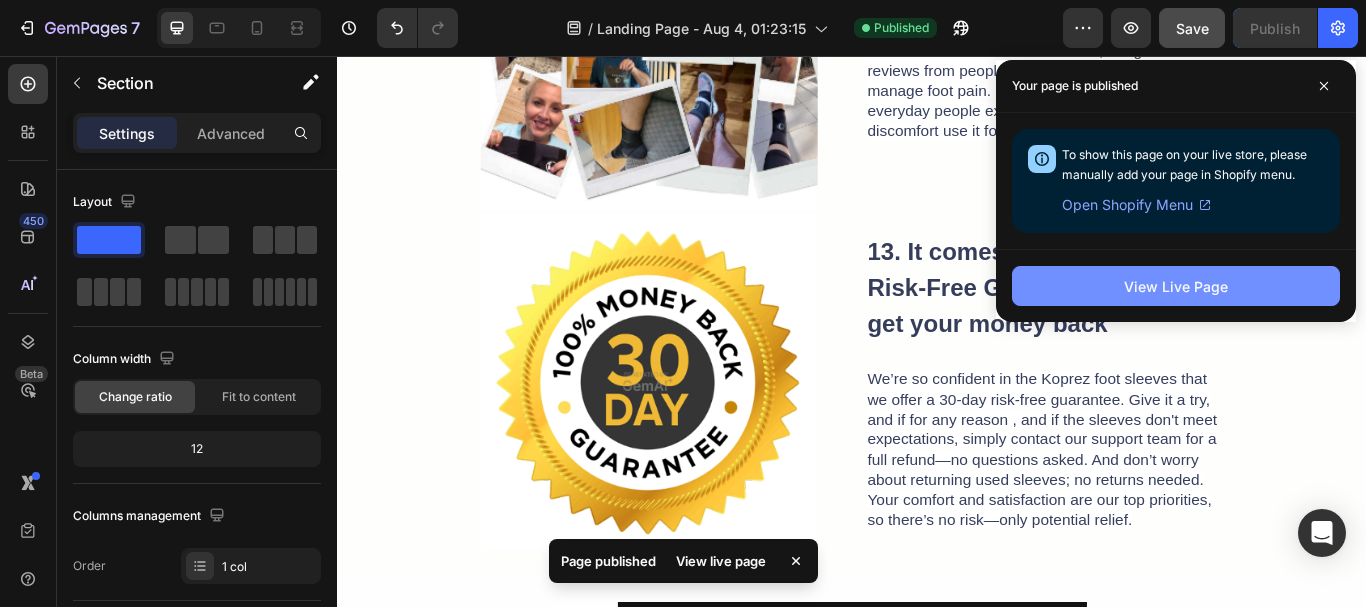 click on "View Live Page" at bounding box center (1176, 286) 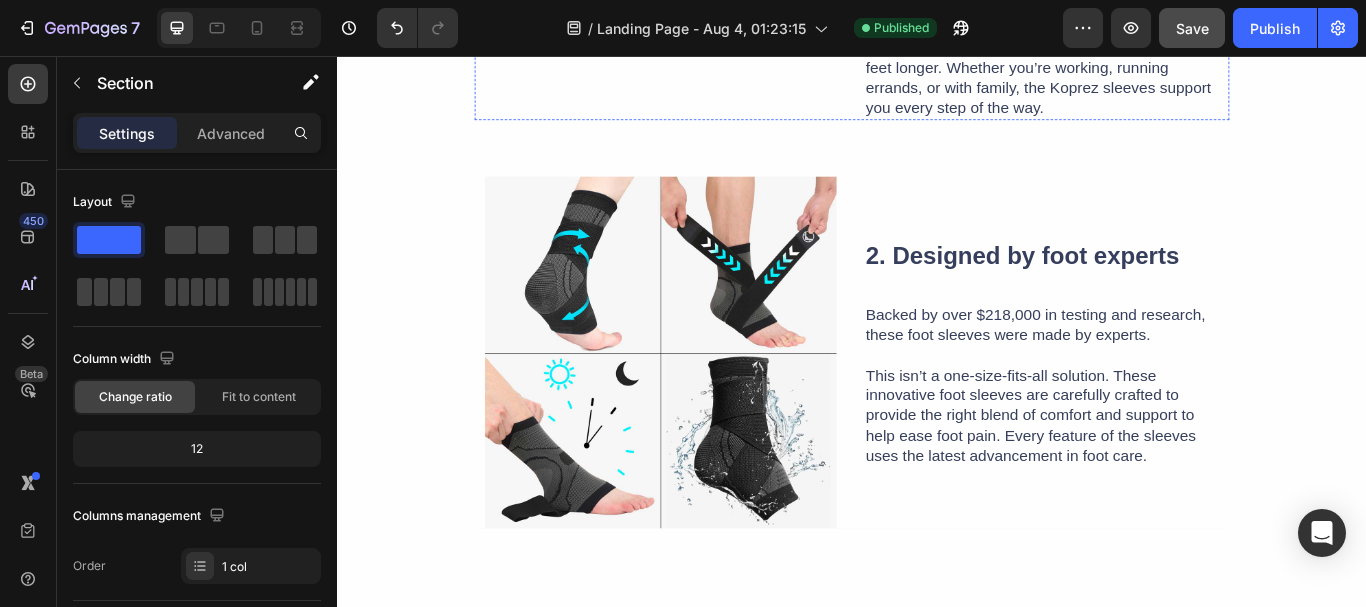 scroll, scrollTop: 0, scrollLeft: 0, axis: both 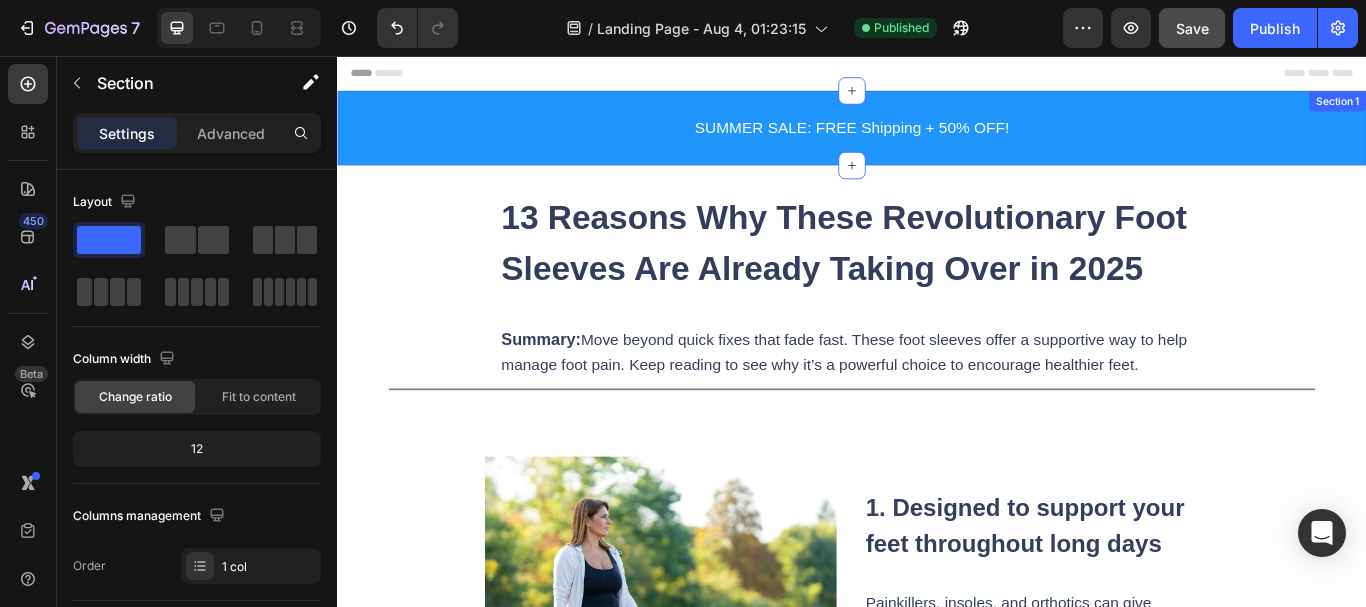 click on "SUMMER SALE: FREE Shipping + 50% OFF! Text Block Row Section 1" at bounding box center [937, 140] 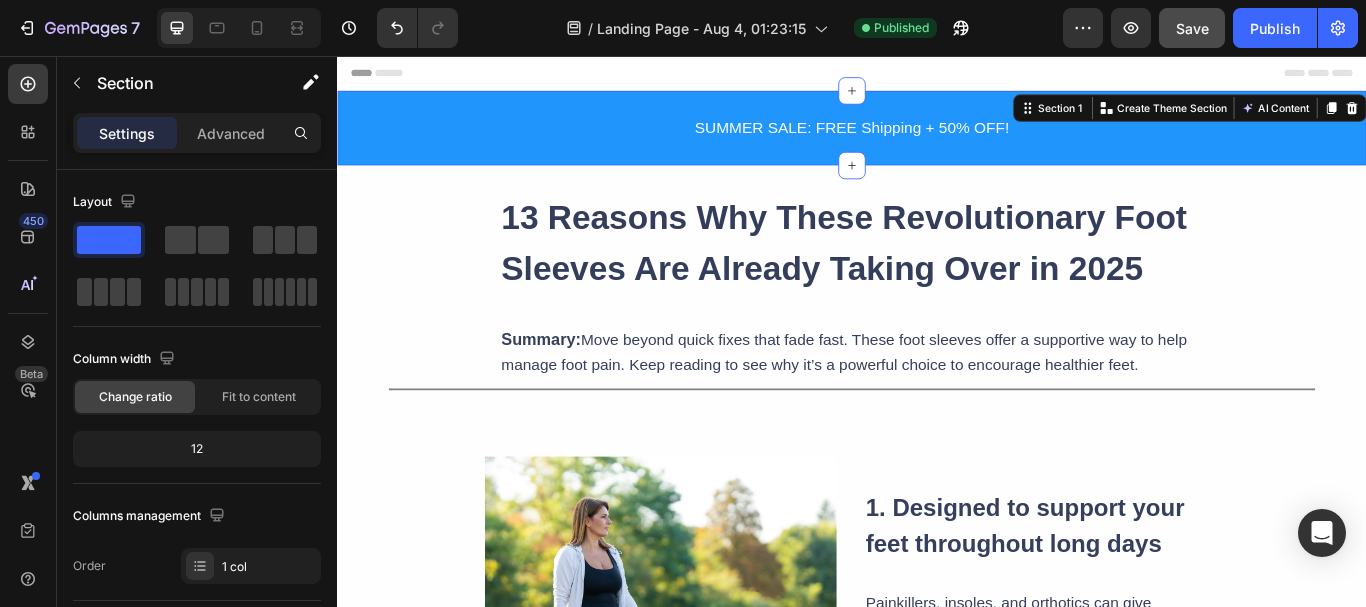 click on "SUMMER SALE: FREE Shipping + 50% OFF! Text Block Row Section 1   You can create reusable sections Create Theme Section AI Content Write with GemAI What would you like to describe here? Tone and Voice Persuasive Product Foot Sleeves Show more Generate" at bounding box center (937, 140) 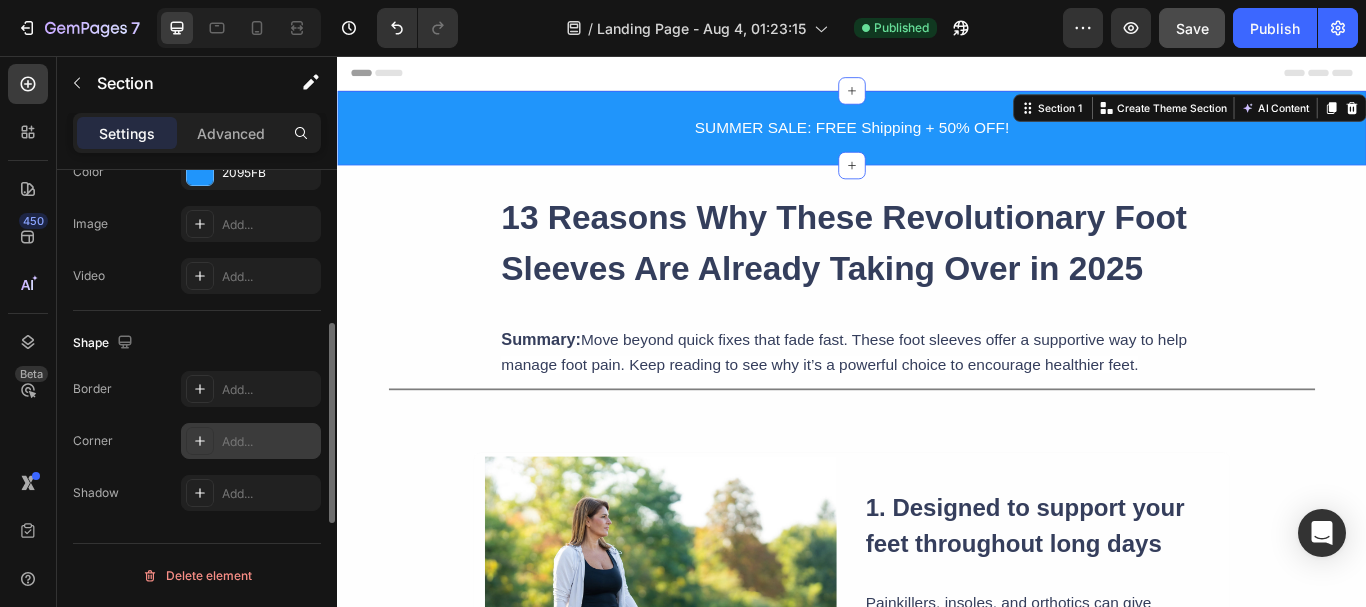 scroll, scrollTop: 626, scrollLeft: 0, axis: vertical 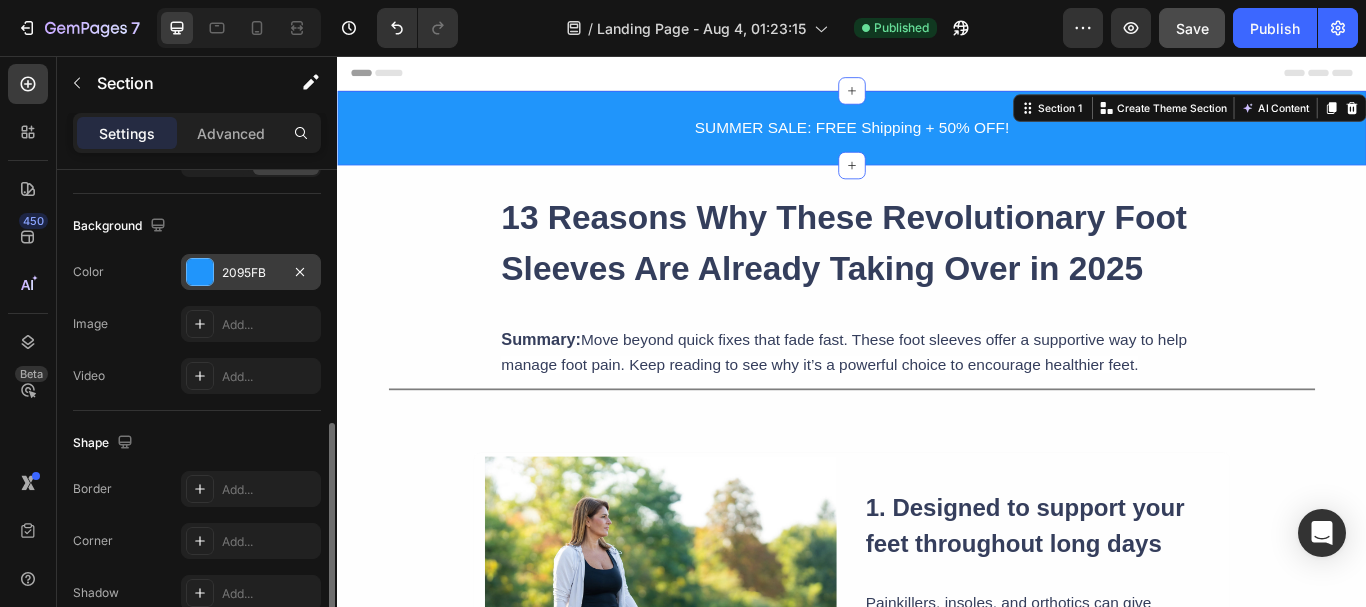 click on "2095FB" at bounding box center (251, 273) 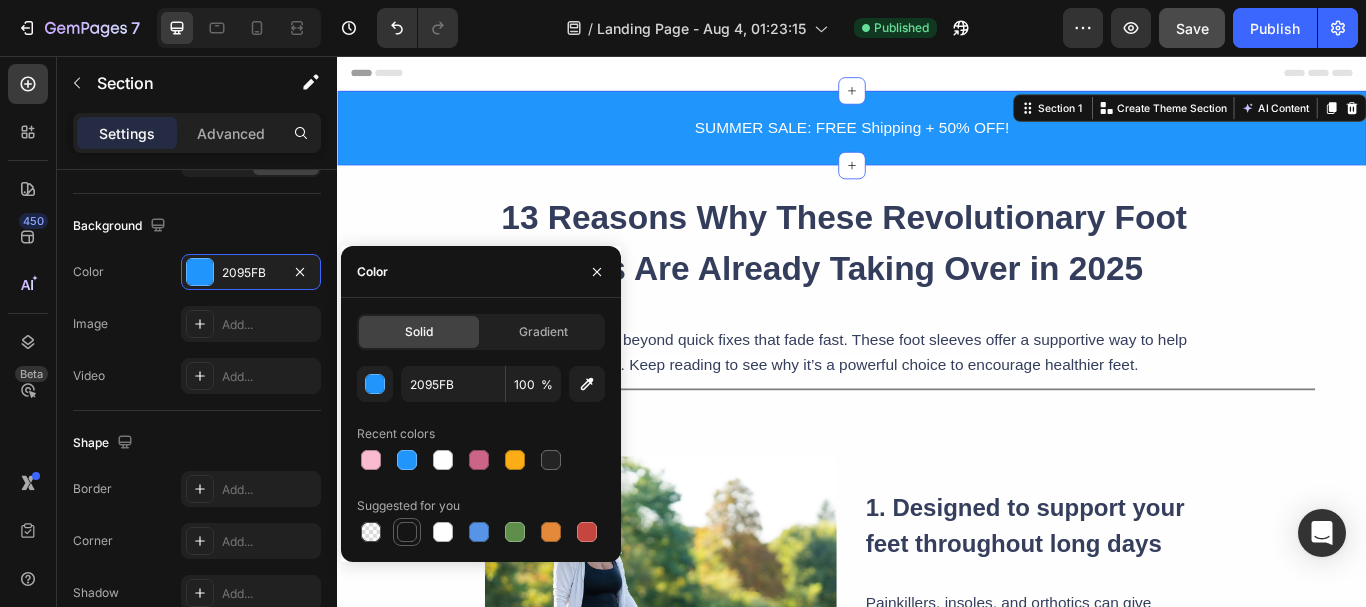 click at bounding box center [407, 532] 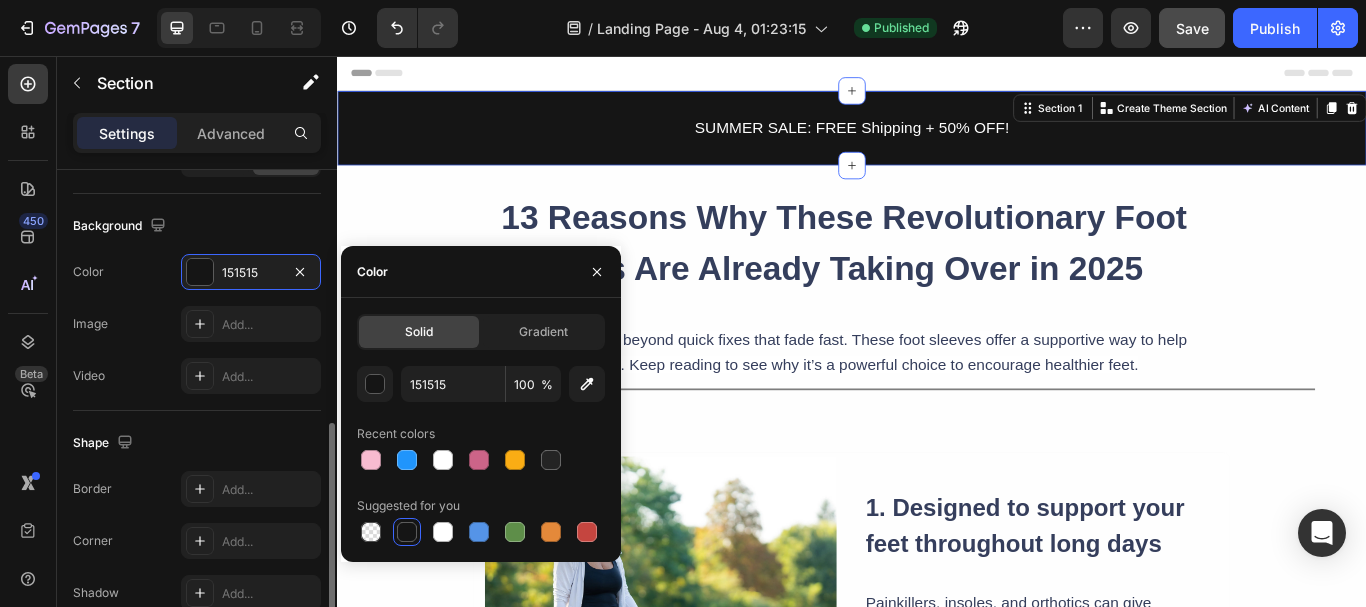 click on "Shape Border Add... Corner Add... Shadow Add..." 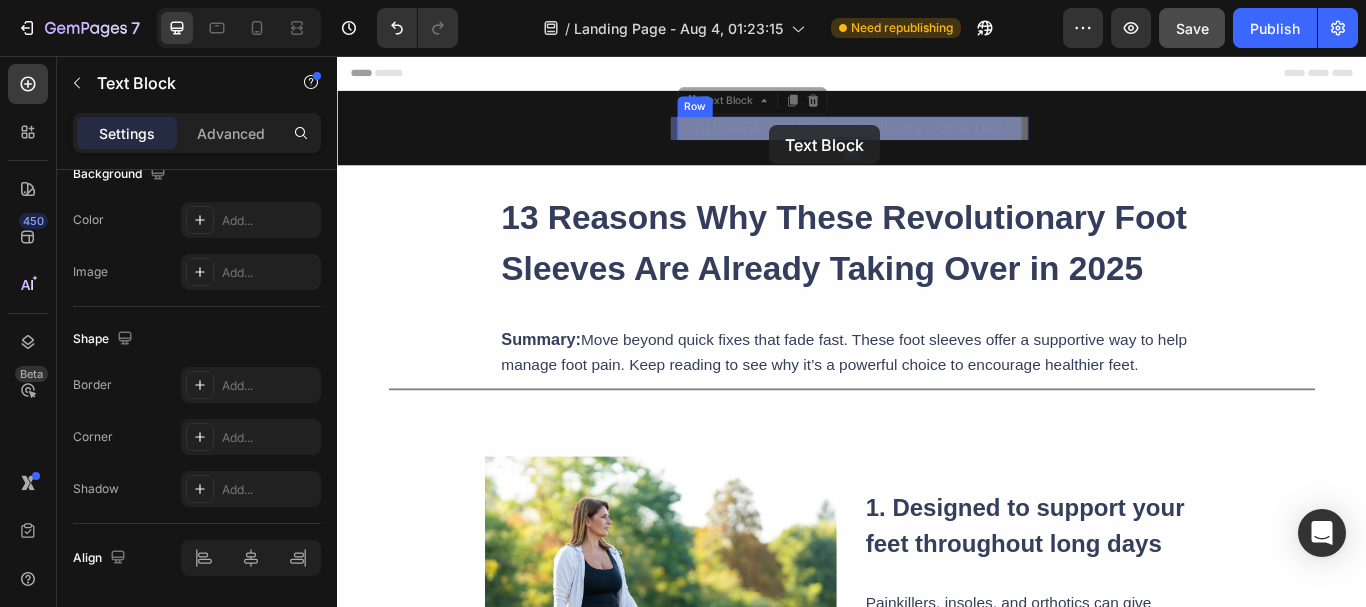 scroll, scrollTop: 0, scrollLeft: 0, axis: both 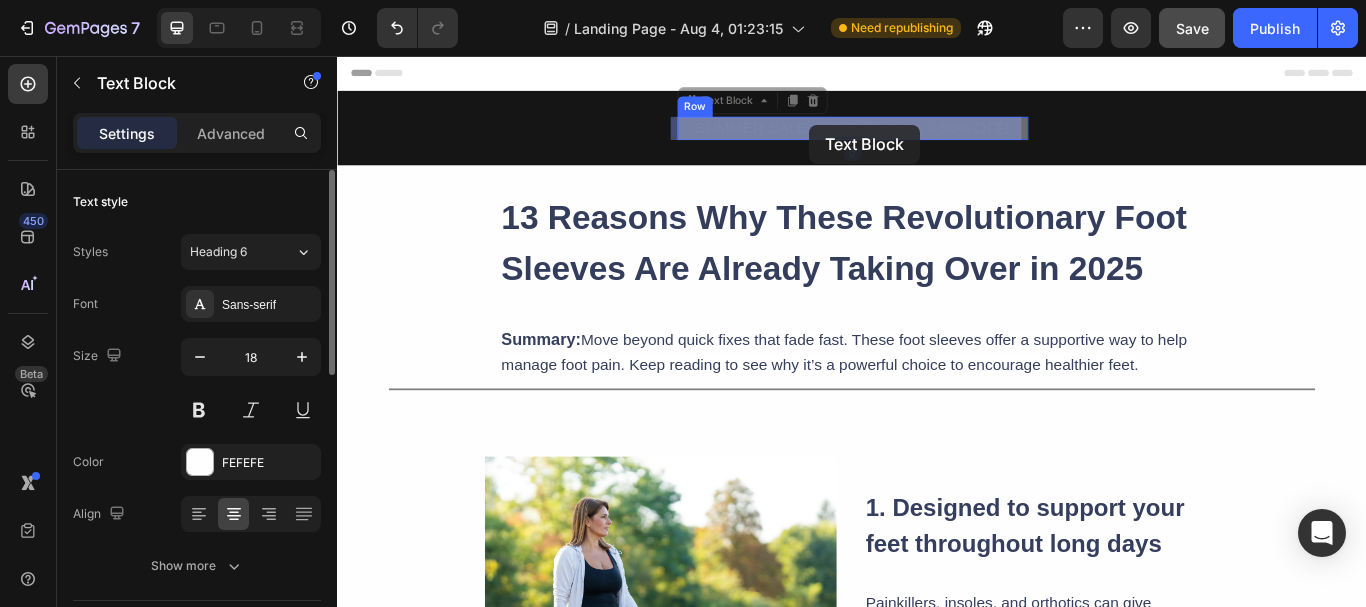 drag, startPoint x: 742, startPoint y: 134, endPoint x: 888, endPoint y: 136, distance: 146.0137 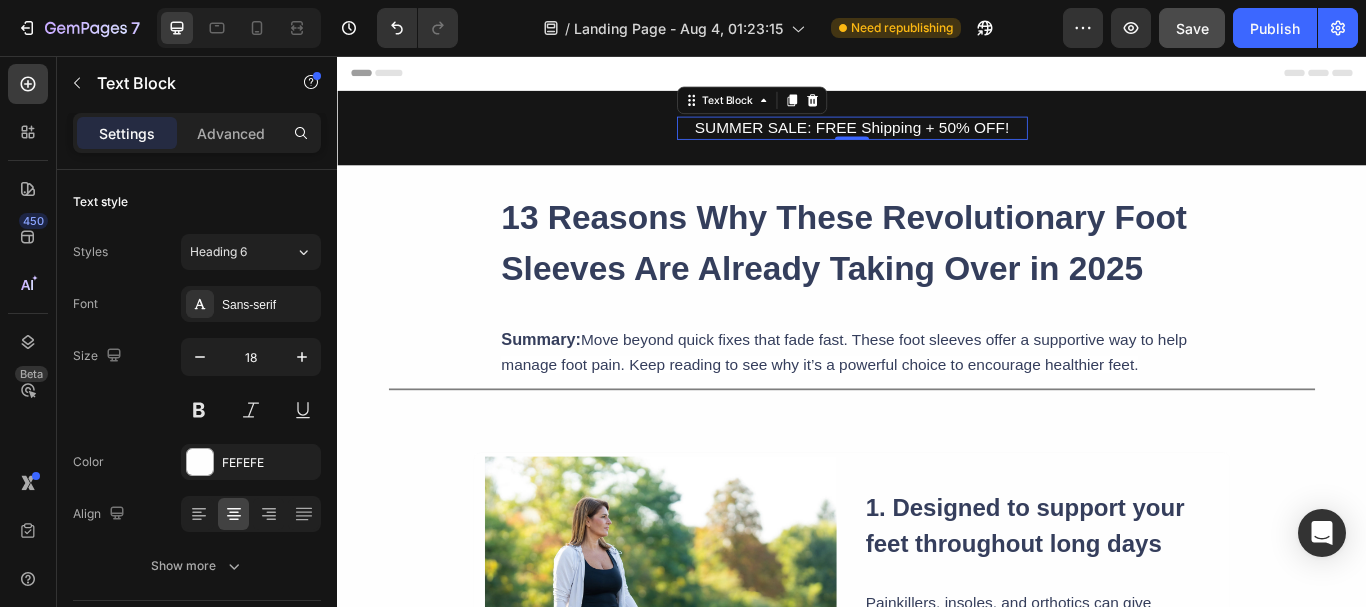 click on "SUMMER SALE: FREE Shipping + 50% OFF!" at bounding box center [937, 140] 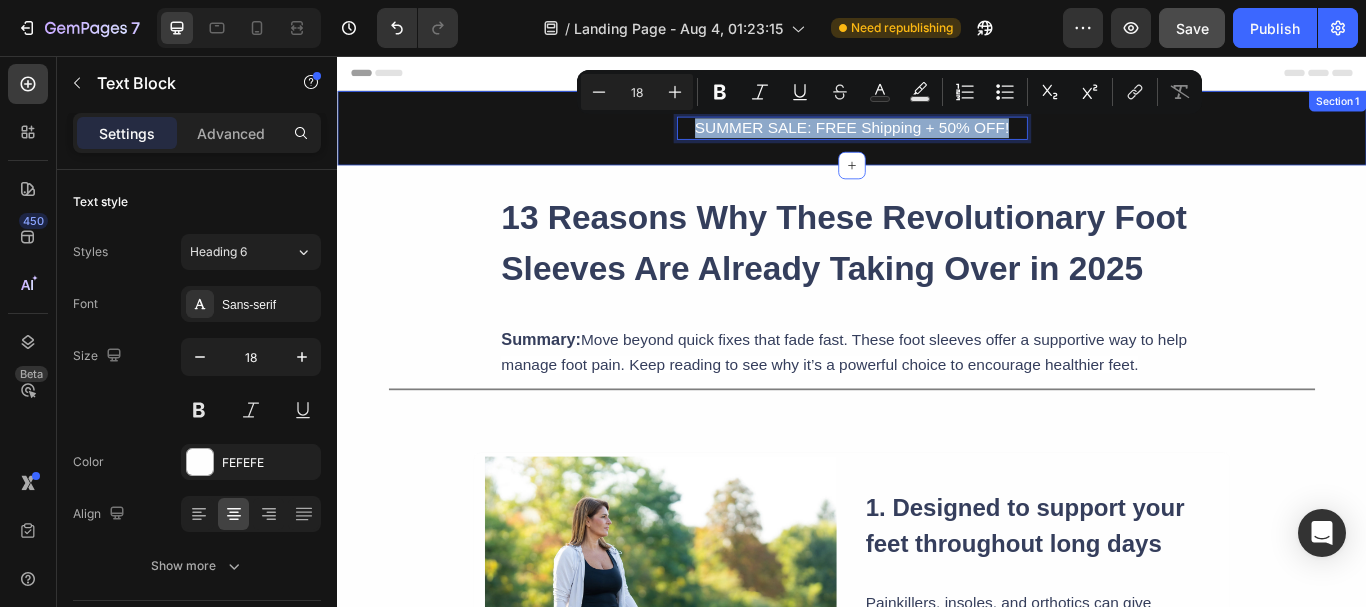 drag, startPoint x: 1117, startPoint y: 135, endPoint x: 719, endPoint y: 155, distance: 398.5022 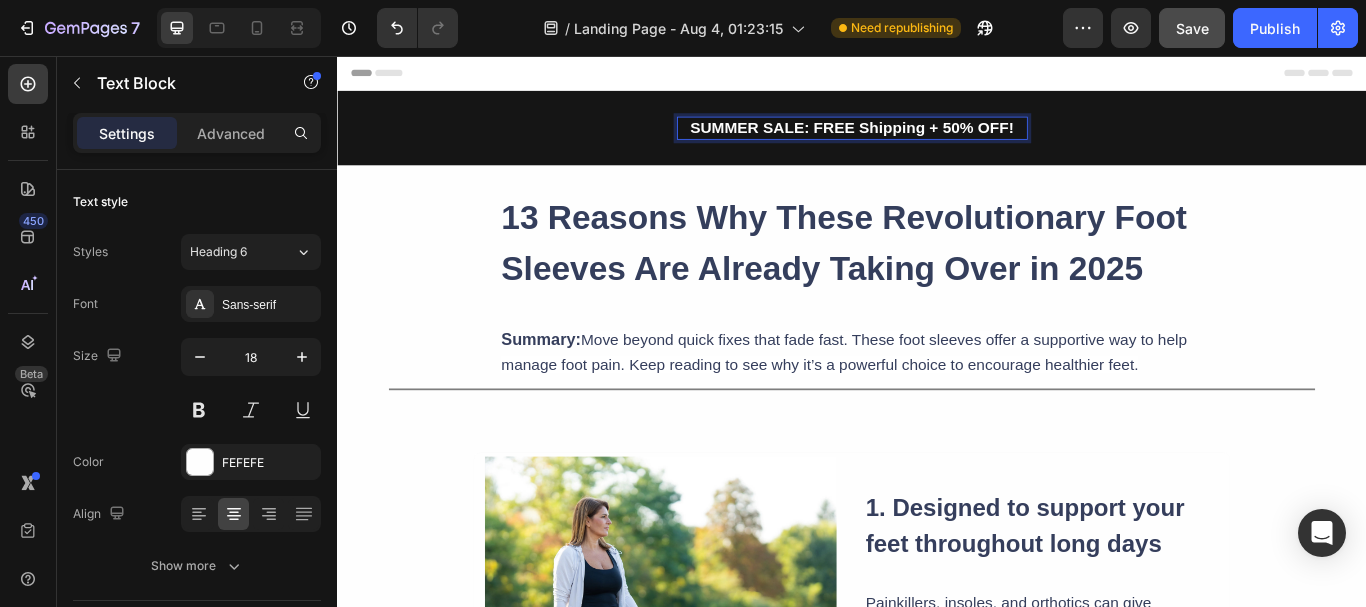 drag, startPoint x: 1119, startPoint y: 131, endPoint x: 882, endPoint y: 145, distance: 237.41315 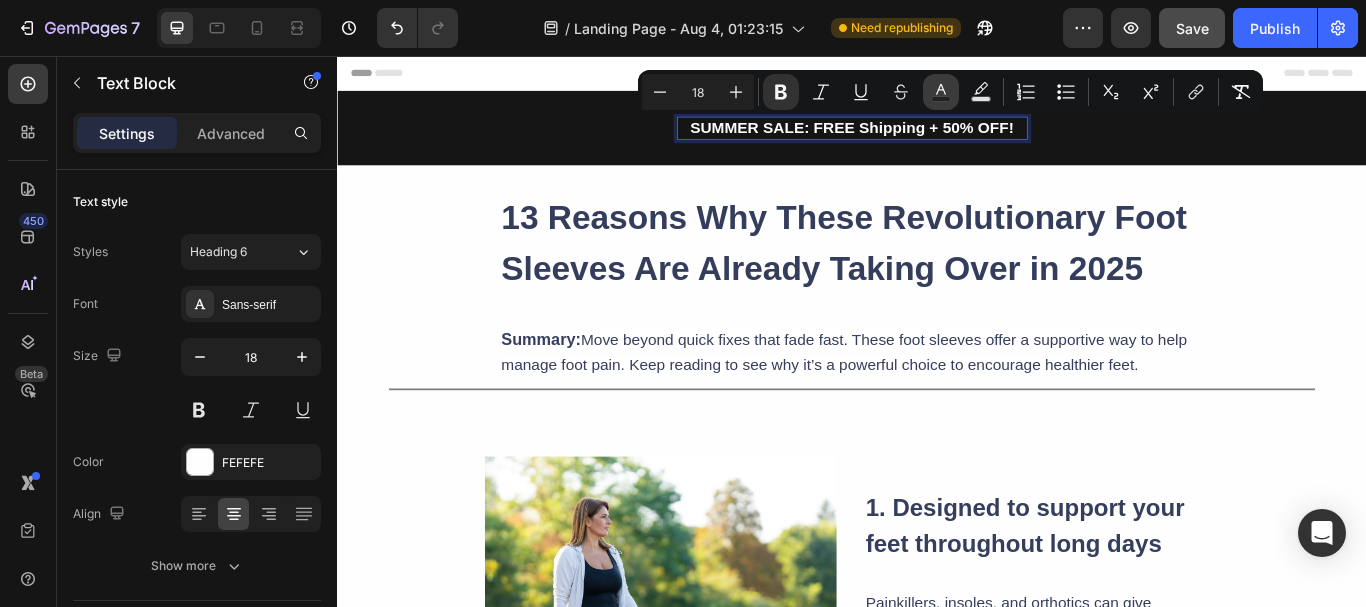 click 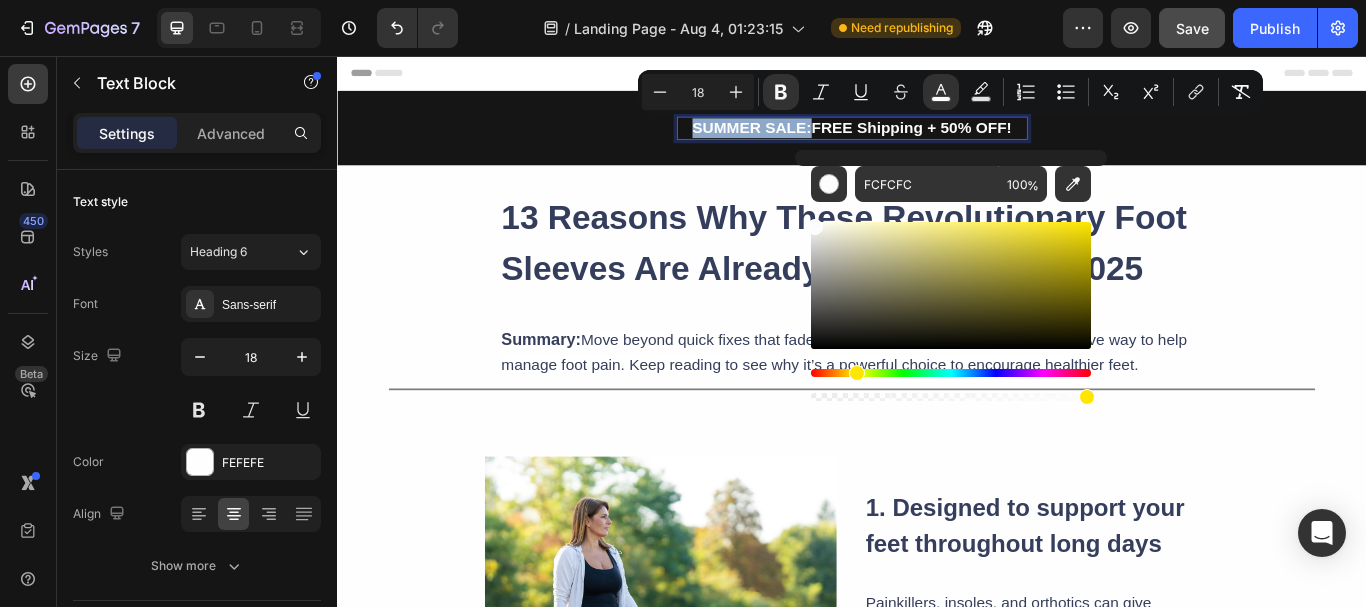 drag, startPoint x: 809, startPoint y: 372, endPoint x: 853, endPoint y: 369, distance: 44.102154 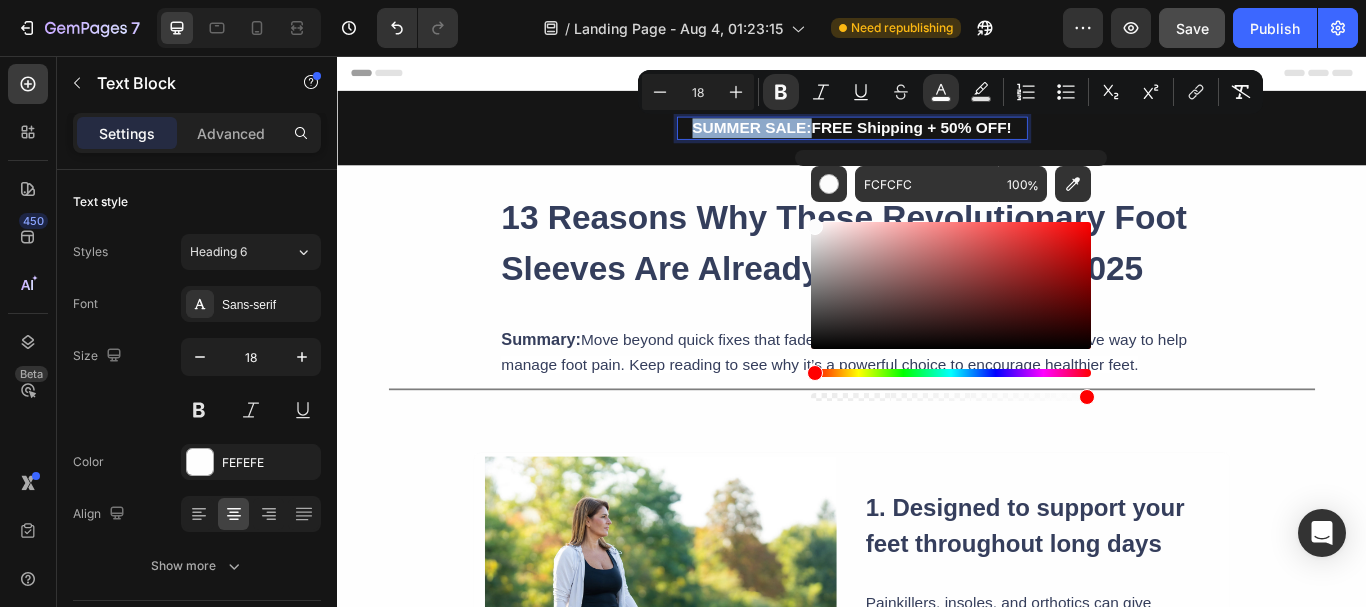 click at bounding box center (951, 373) 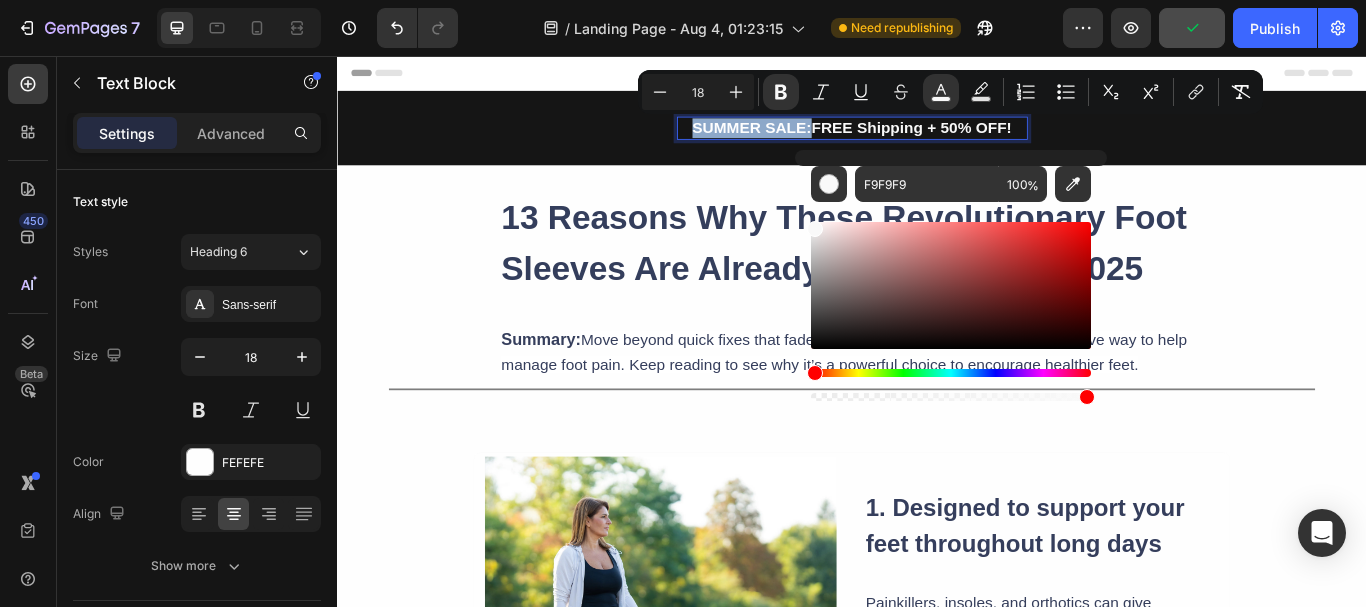 click at bounding box center [951, 385] 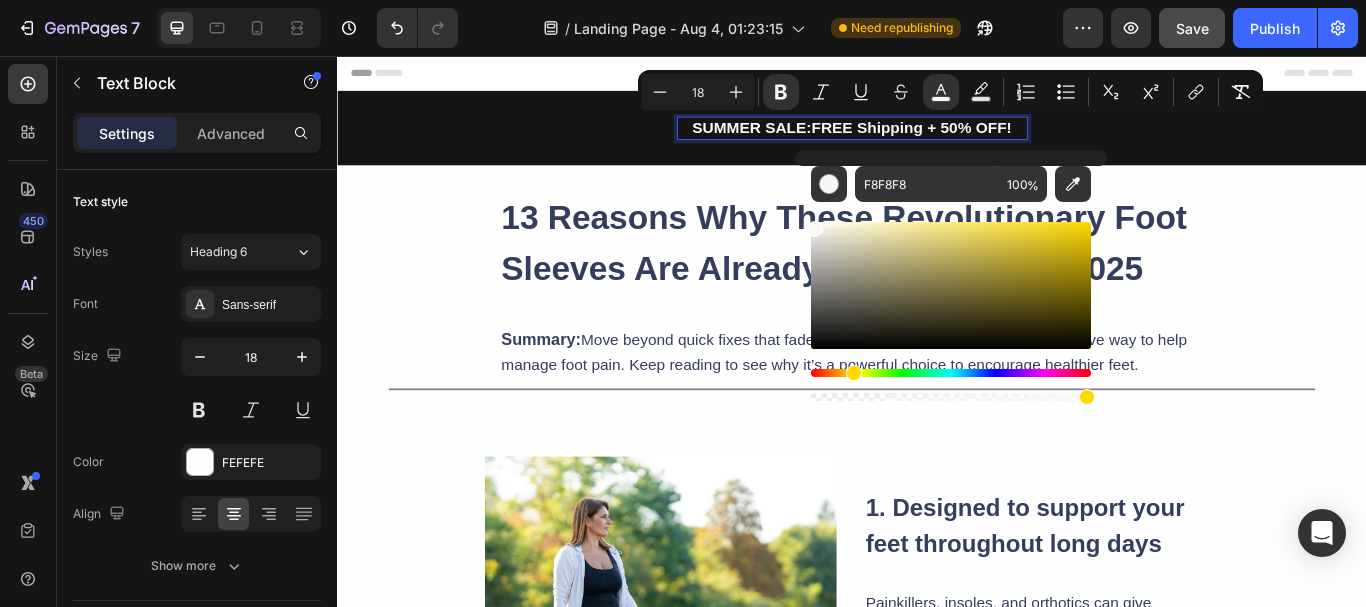 drag, startPoint x: 818, startPoint y: 372, endPoint x: 851, endPoint y: 365, distance: 33.734257 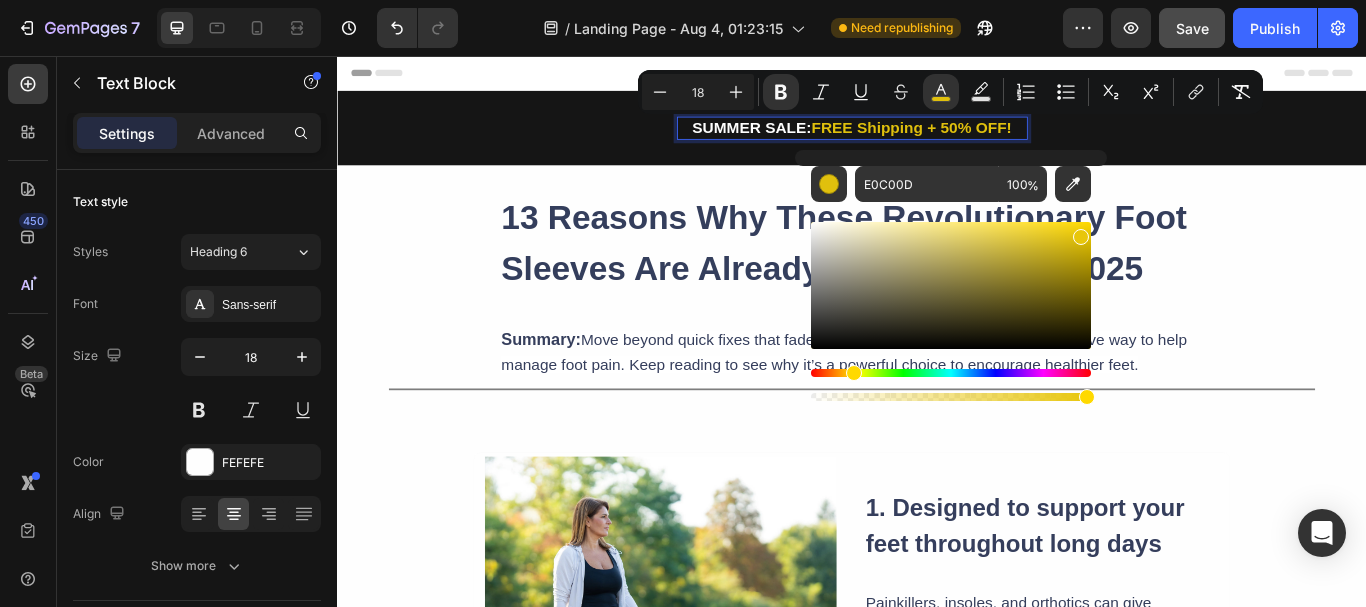 drag, startPoint x: 996, startPoint y: 269, endPoint x: 1077, endPoint y: 233, distance: 88.63972 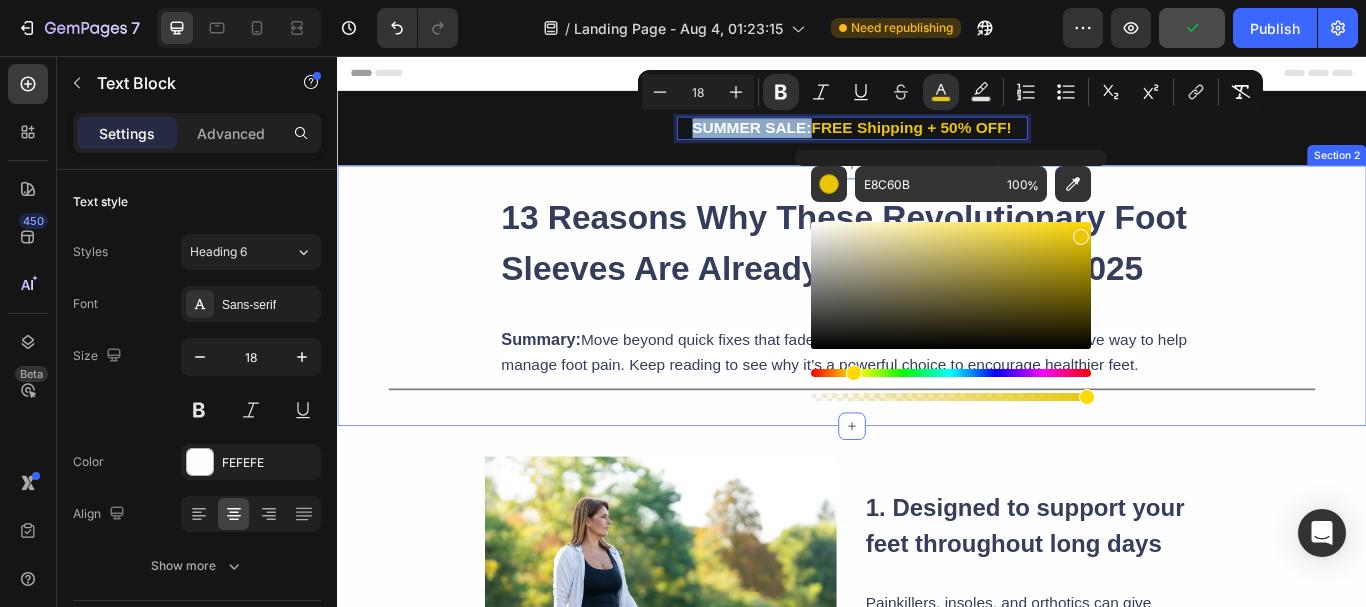 click on "13 Reasons Why These Revolutionary Foot Sleeves Are Already Taking Over in 2025 Heading Summary:  Move beyond quick fixes that fade fast. These foot sleeves offer a supportive way to help manage foot pain. Keep reading to see why it’s a powerful choice to encourage healthier feet. Text Block Row                Title Line" at bounding box center [937, 336] 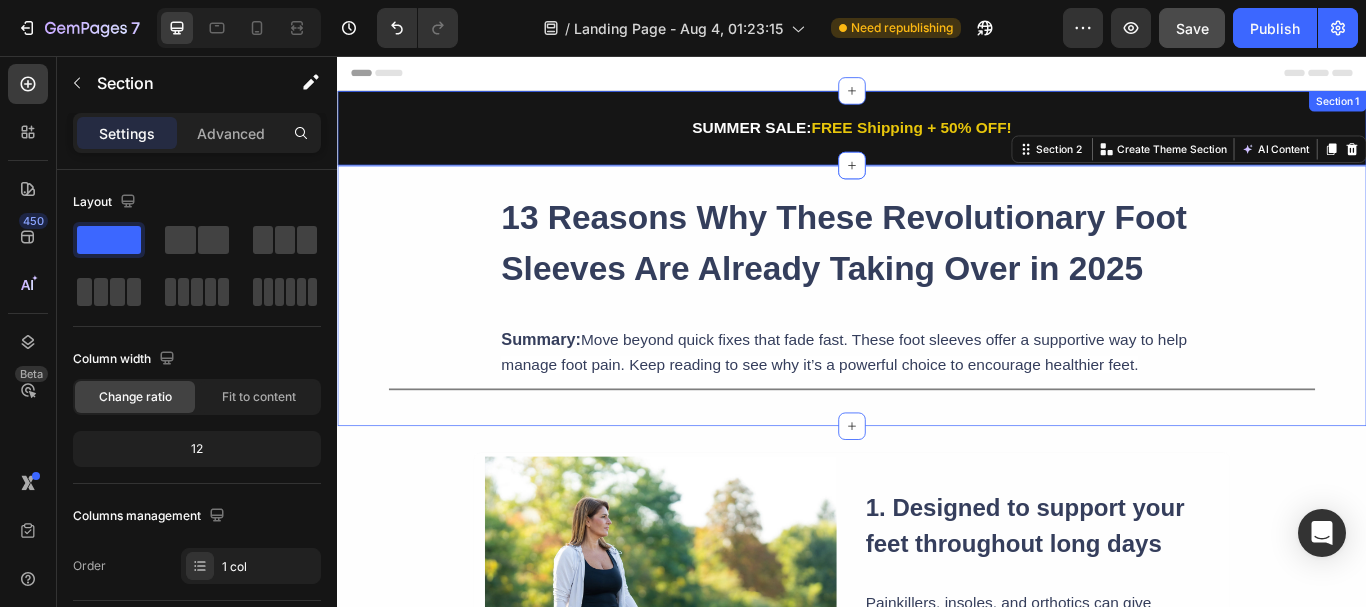 click on "SUMMER SALE:  FREE Shipping + 50% OFF!  Text Block Row Section 1" at bounding box center (937, 140) 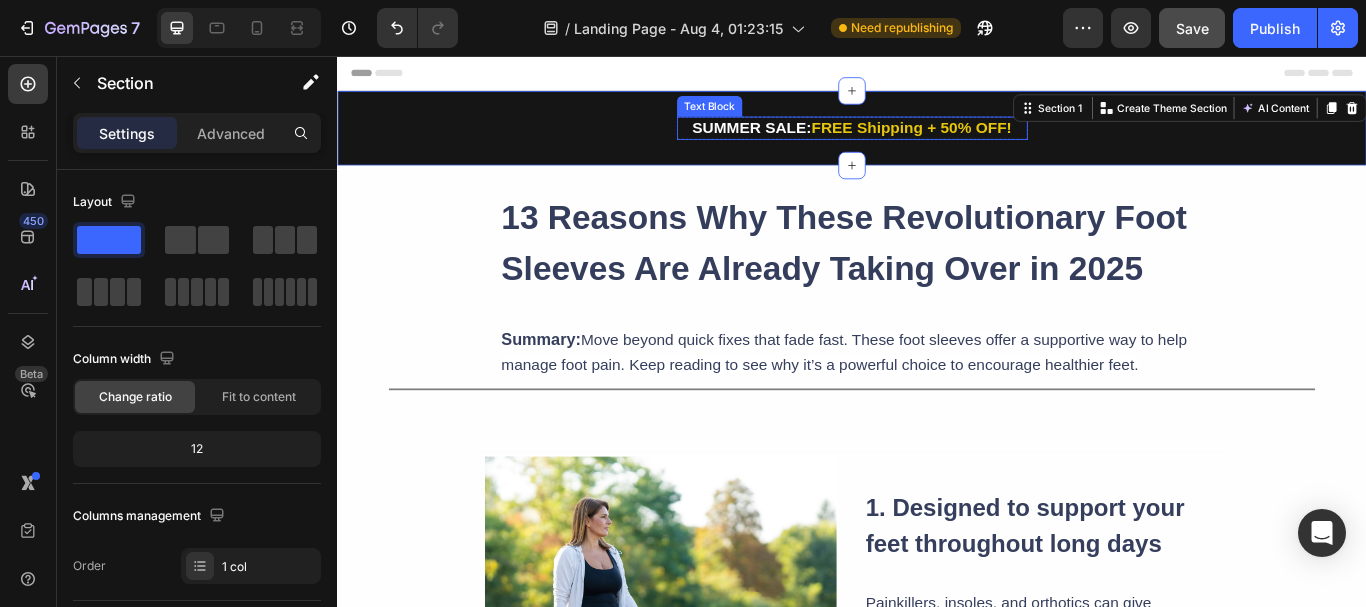 click on "FREE Shipping + 50% OFF!" at bounding box center [1007, 140] 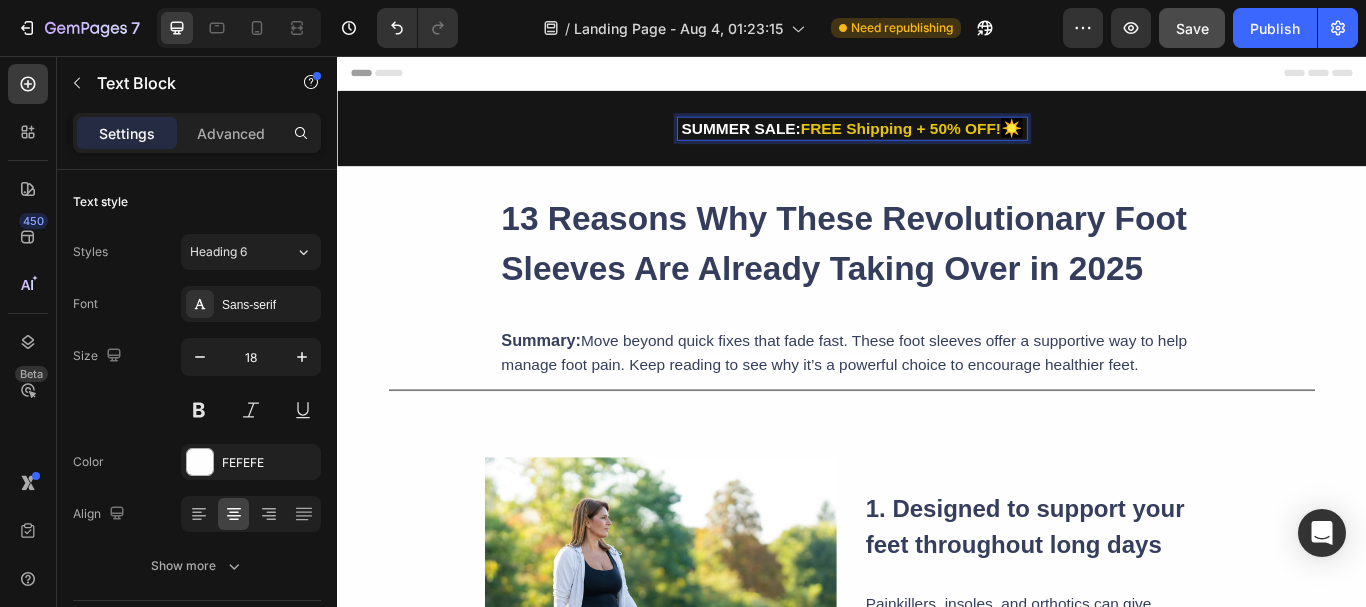 click on "SUMMER SALE:" at bounding box center (807, 141) 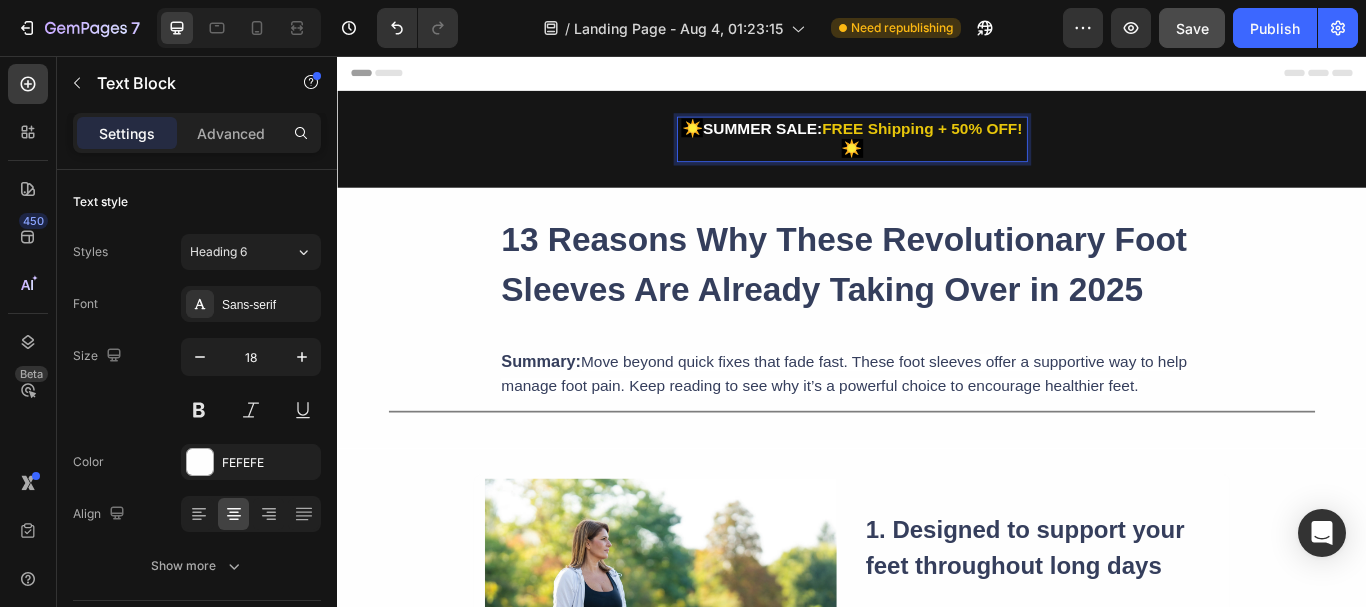 click on "☀️ SUMMER SALE:  FREE Shipping + 50% OFF! ☀️" at bounding box center (937, 153) 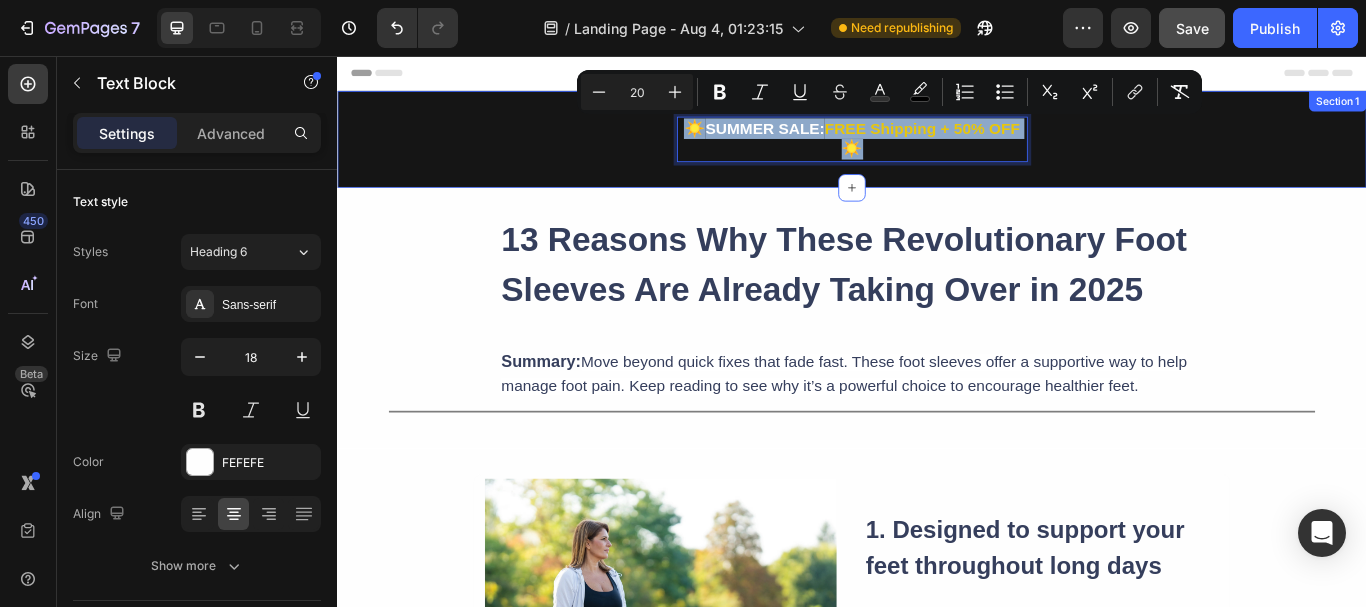 drag, startPoint x: 969, startPoint y: 157, endPoint x: 704, endPoint y: 148, distance: 265.15277 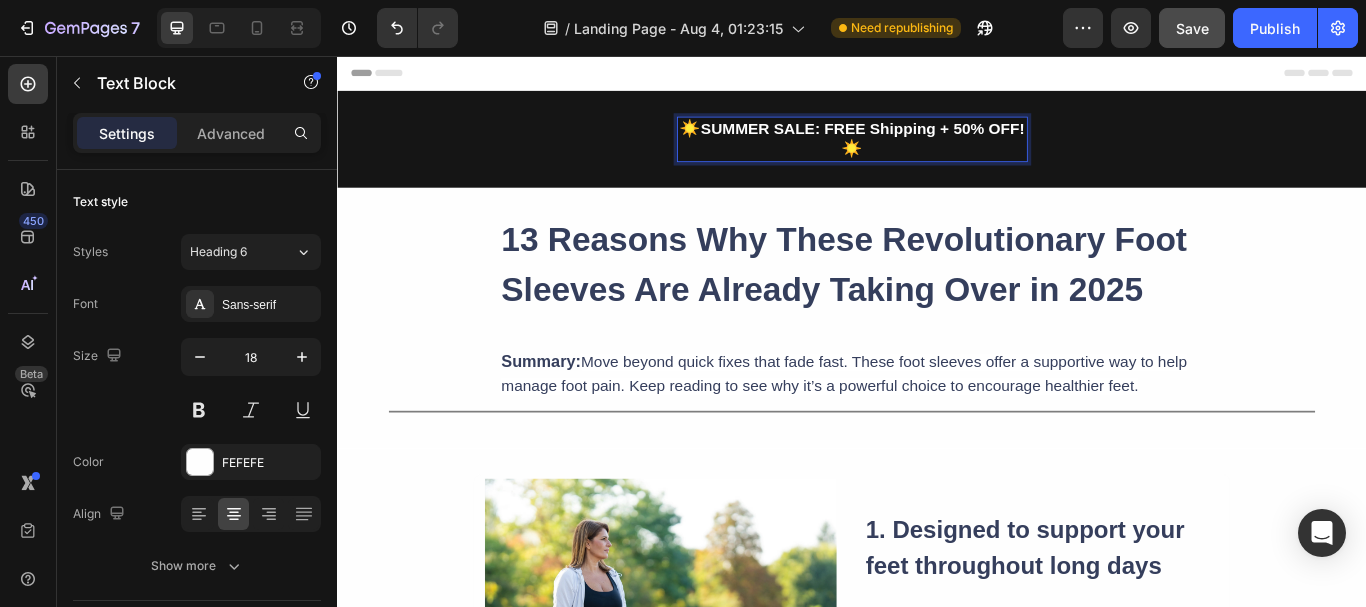 drag, startPoint x: 922, startPoint y: 134, endPoint x: 922, endPoint y: 146, distance: 12 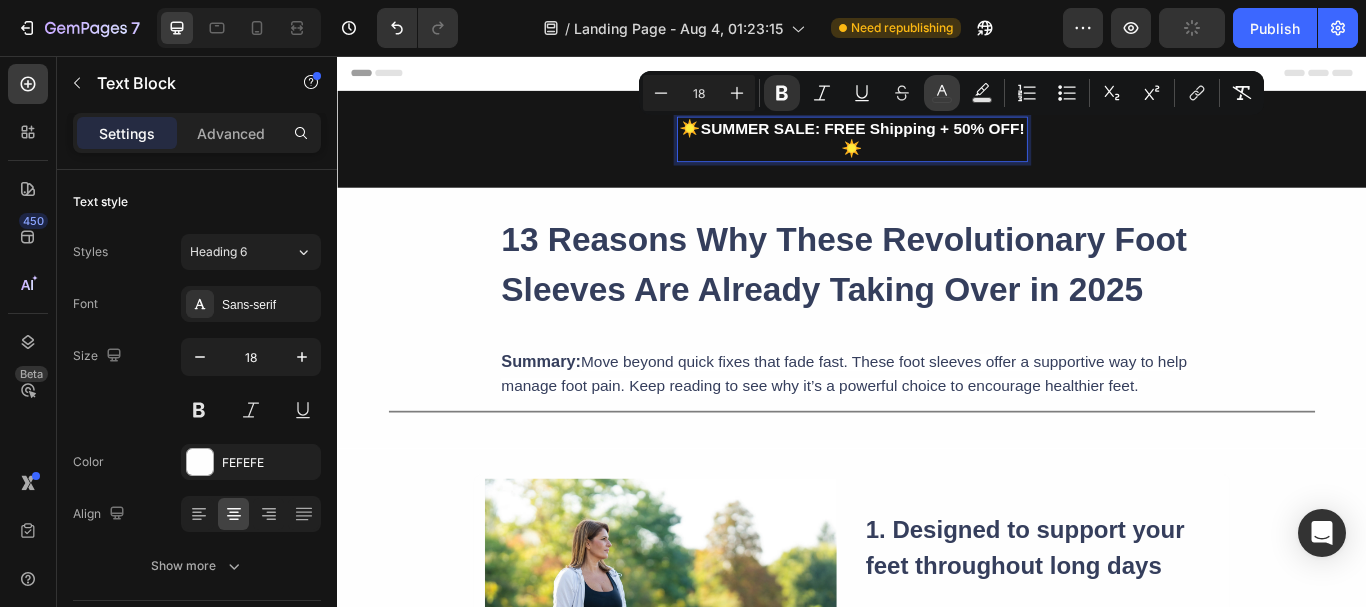 drag, startPoint x: 951, startPoint y: 99, endPoint x: 716, endPoint y: 86, distance: 235.3593 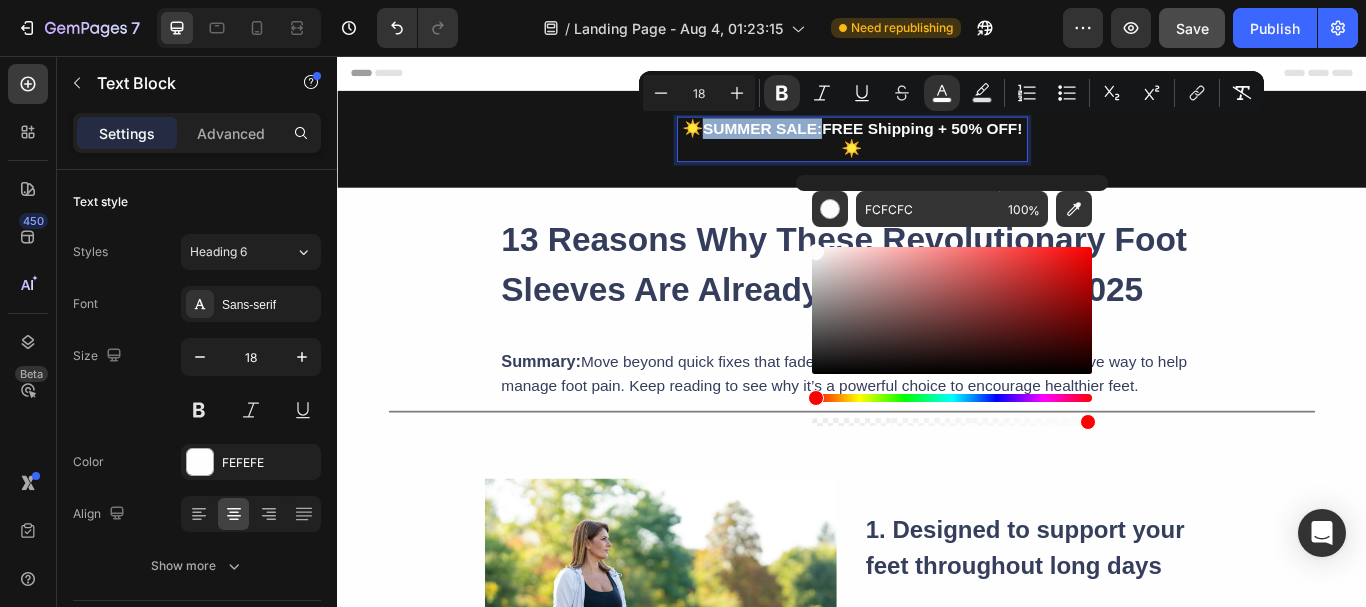 drag, startPoint x: 820, startPoint y: 398, endPoint x: 851, endPoint y: 399, distance: 31.016125 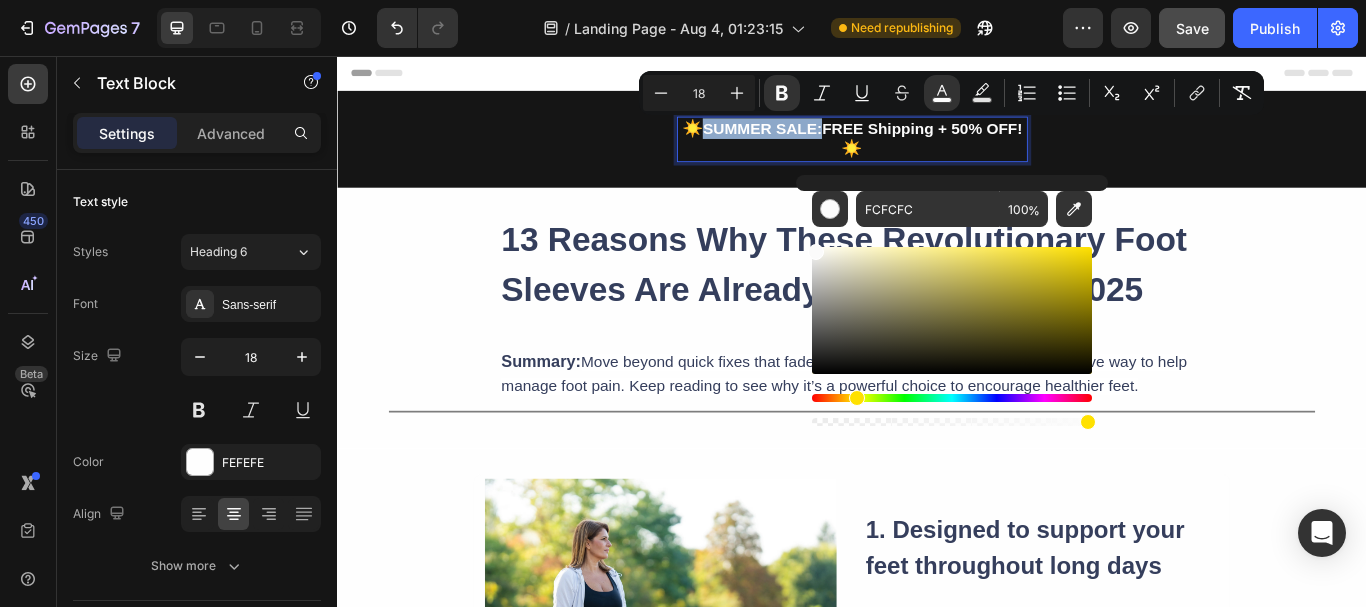 click at bounding box center (952, 398) 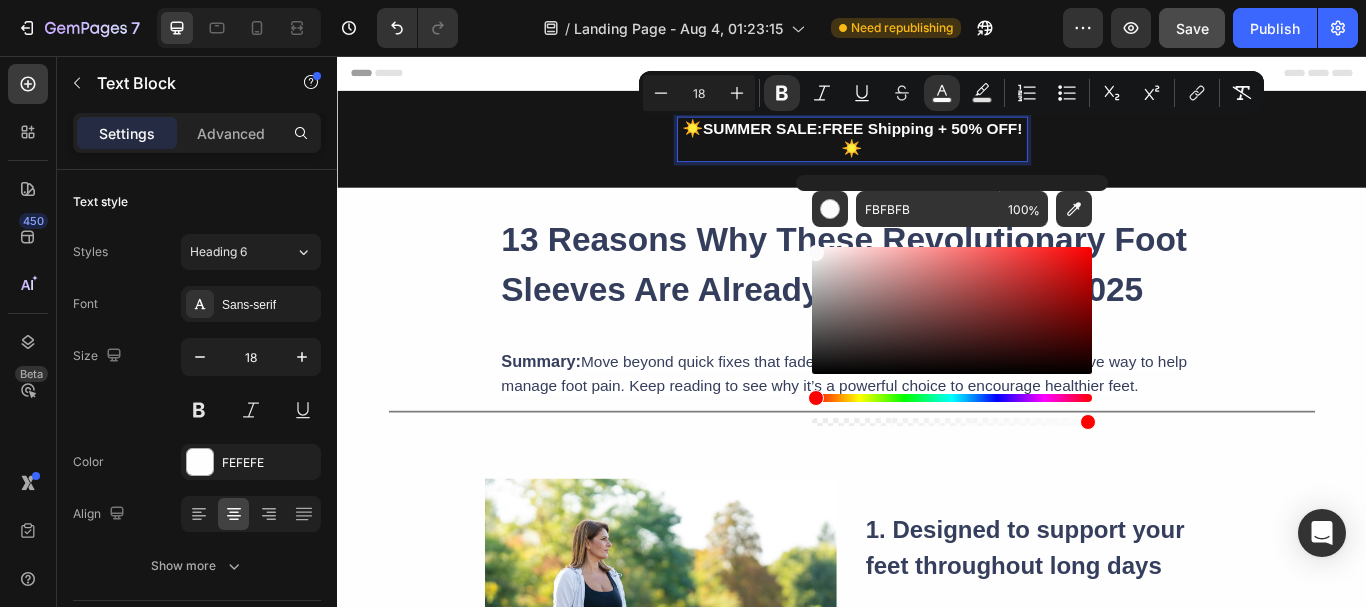 click at bounding box center (952, 398) 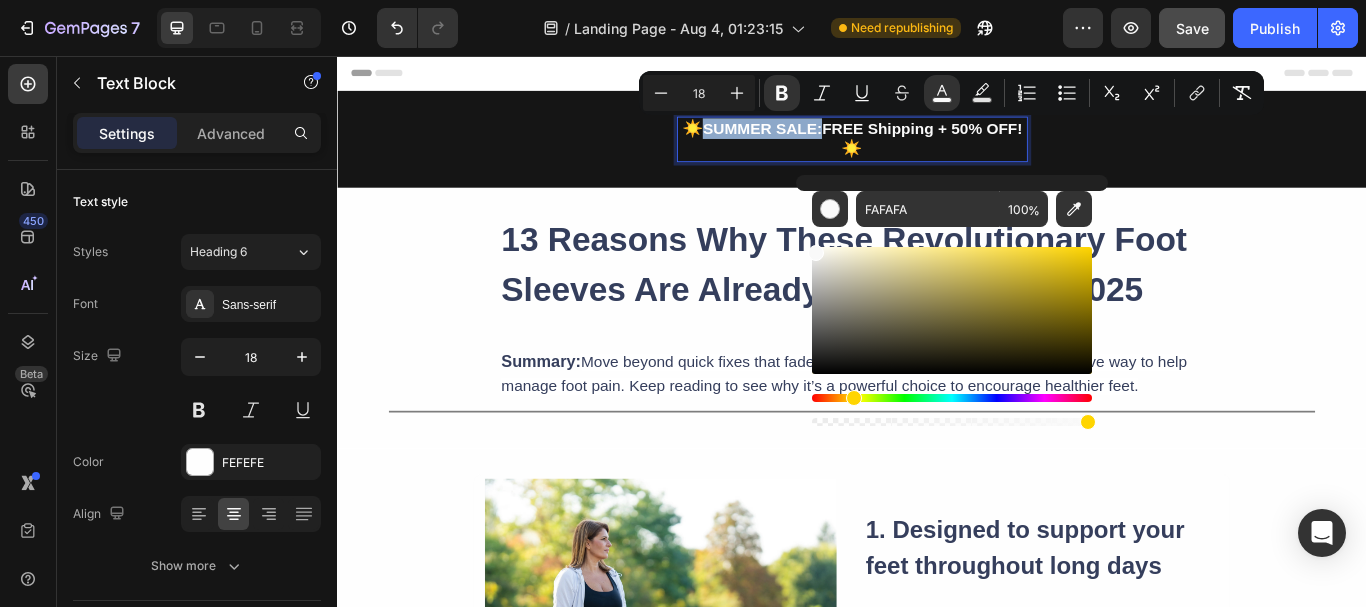 click at bounding box center (952, 398) 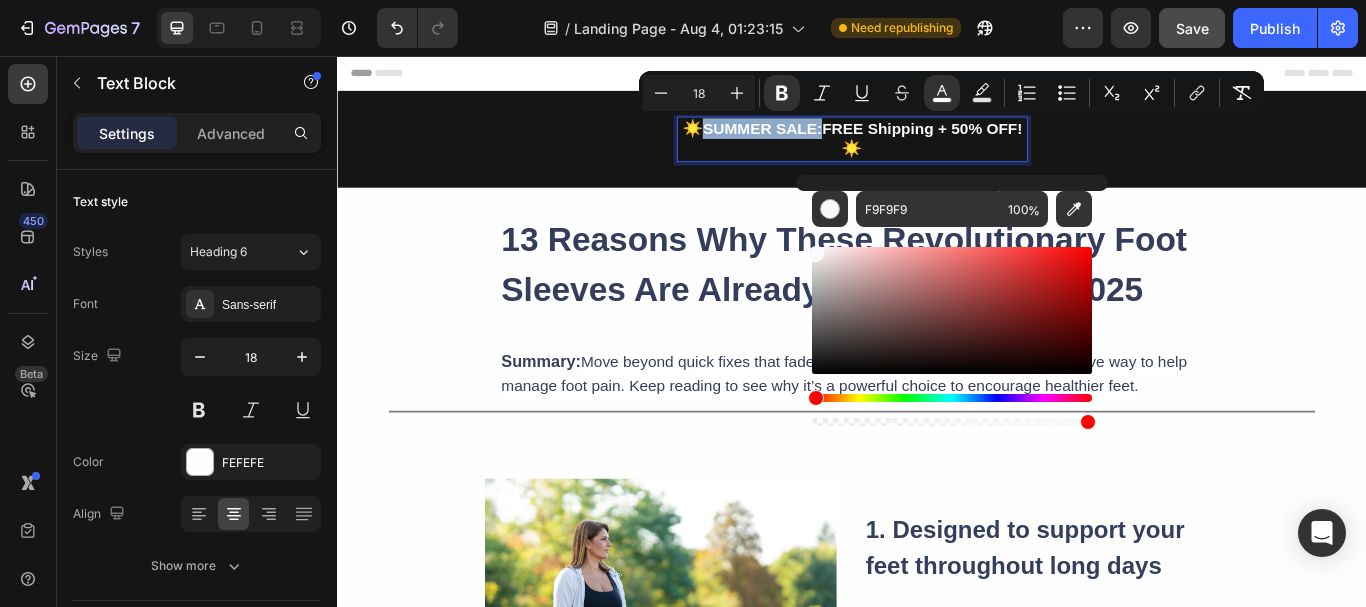 click at bounding box center [952, 398] 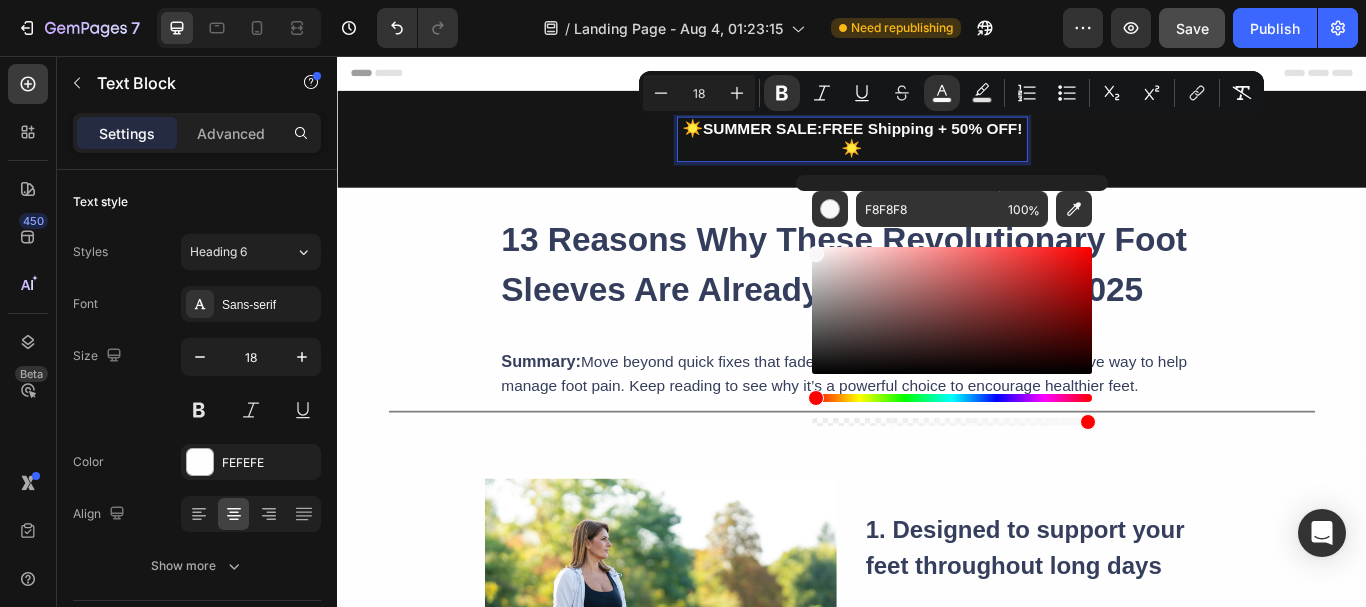 click at bounding box center [952, 398] 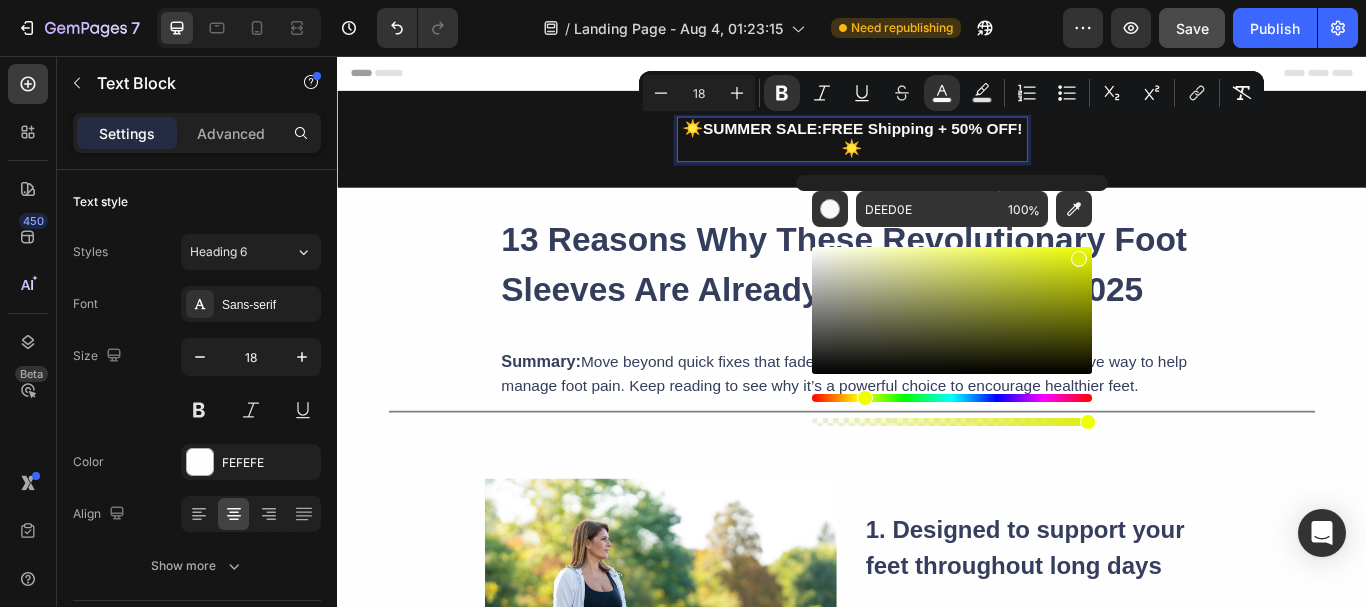 drag, startPoint x: 968, startPoint y: 296, endPoint x: 1075, endPoint y: 256, distance: 114.232216 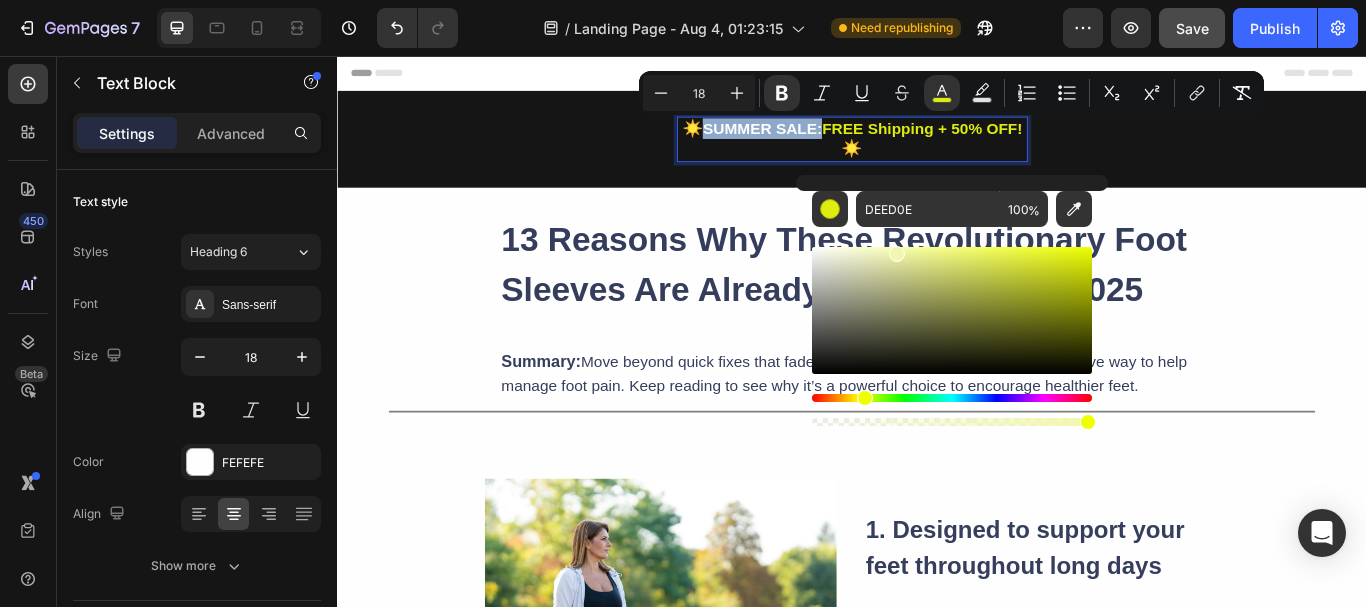 drag, startPoint x: 1067, startPoint y: 262, endPoint x: 895, endPoint y: 250, distance: 172.41809 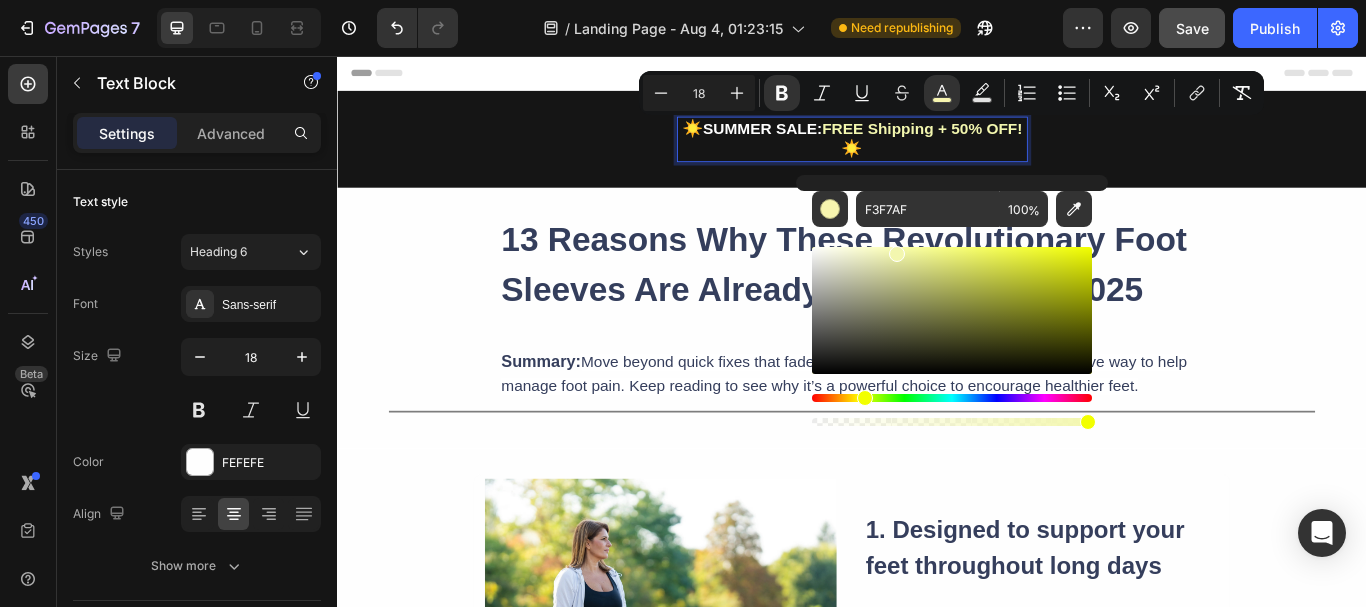 click at bounding box center (865, 398) 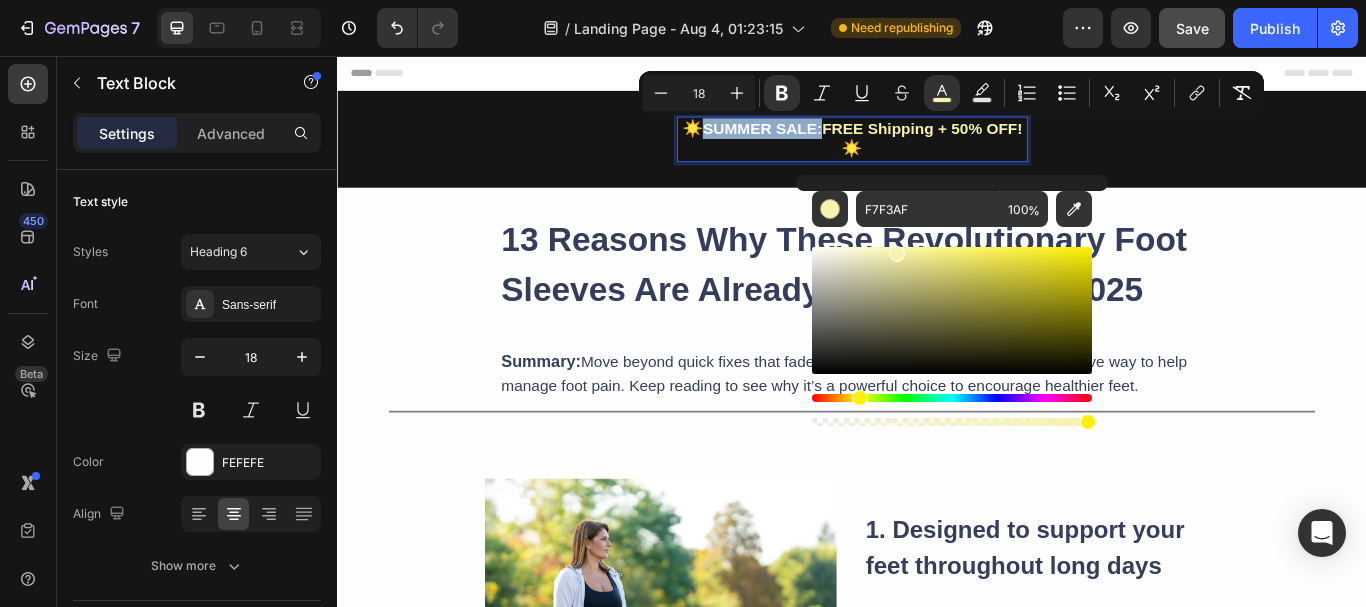 click at bounding box center (860, 398) 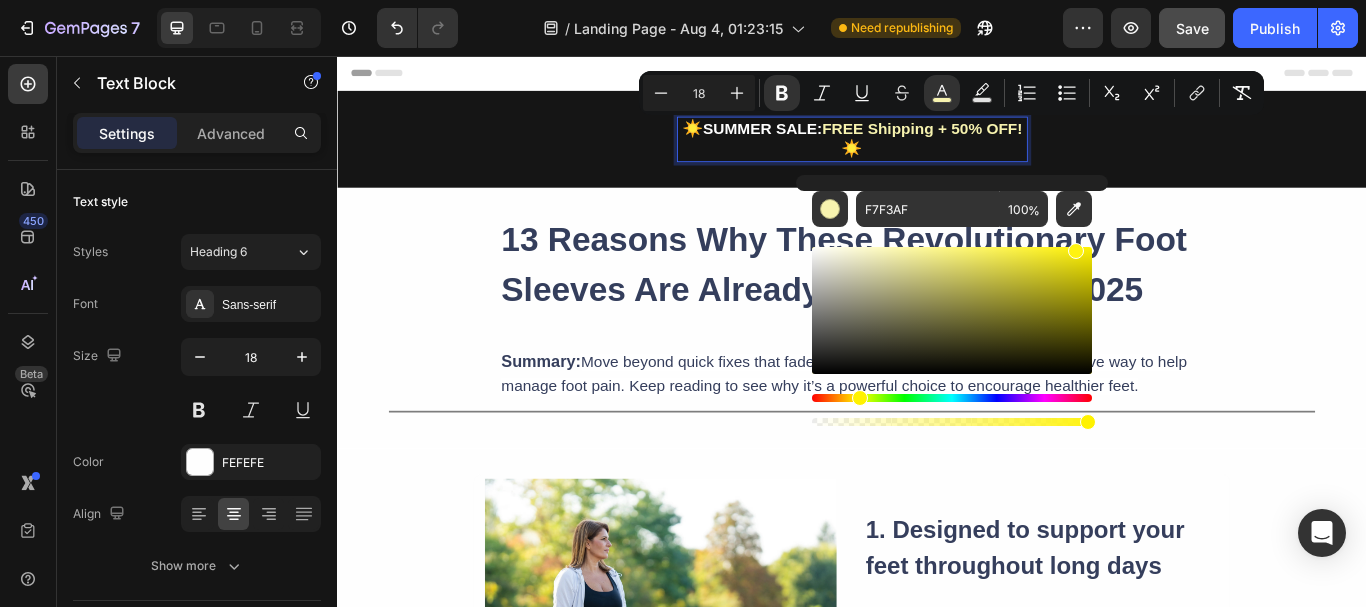 drag, startPoint x: 996, startPoint y: 278, endPoint x: 1072, endPoint y: 245, distance: 82.85529 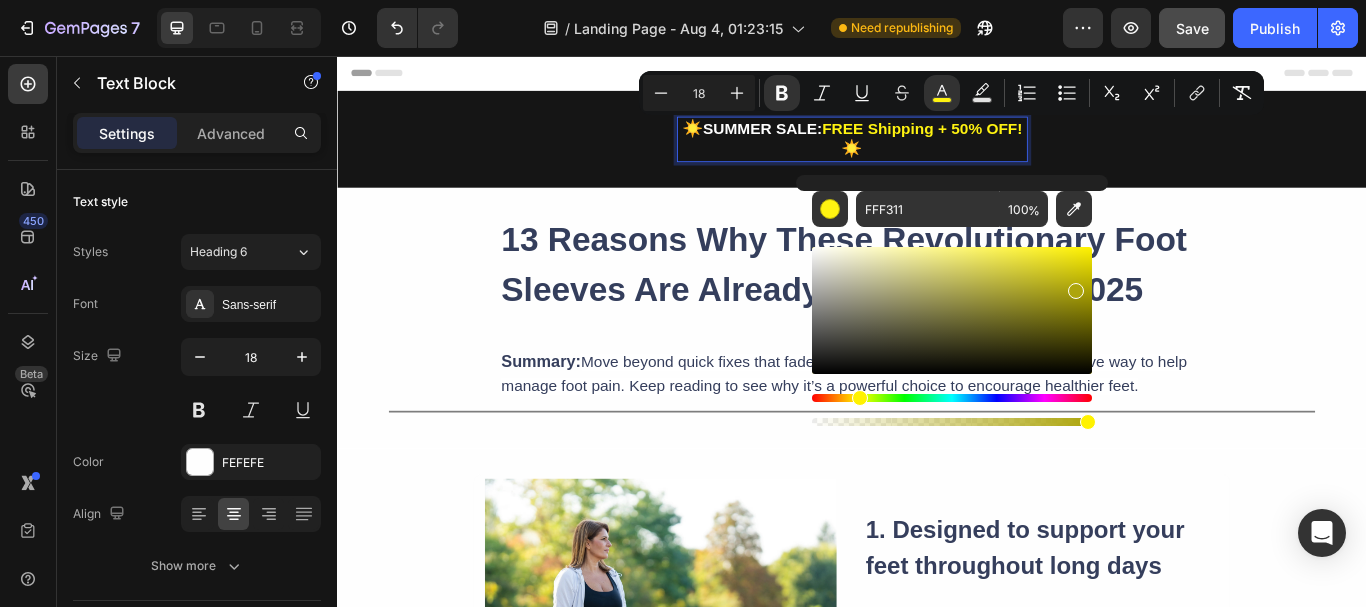 click at bounding box center [952, 310] 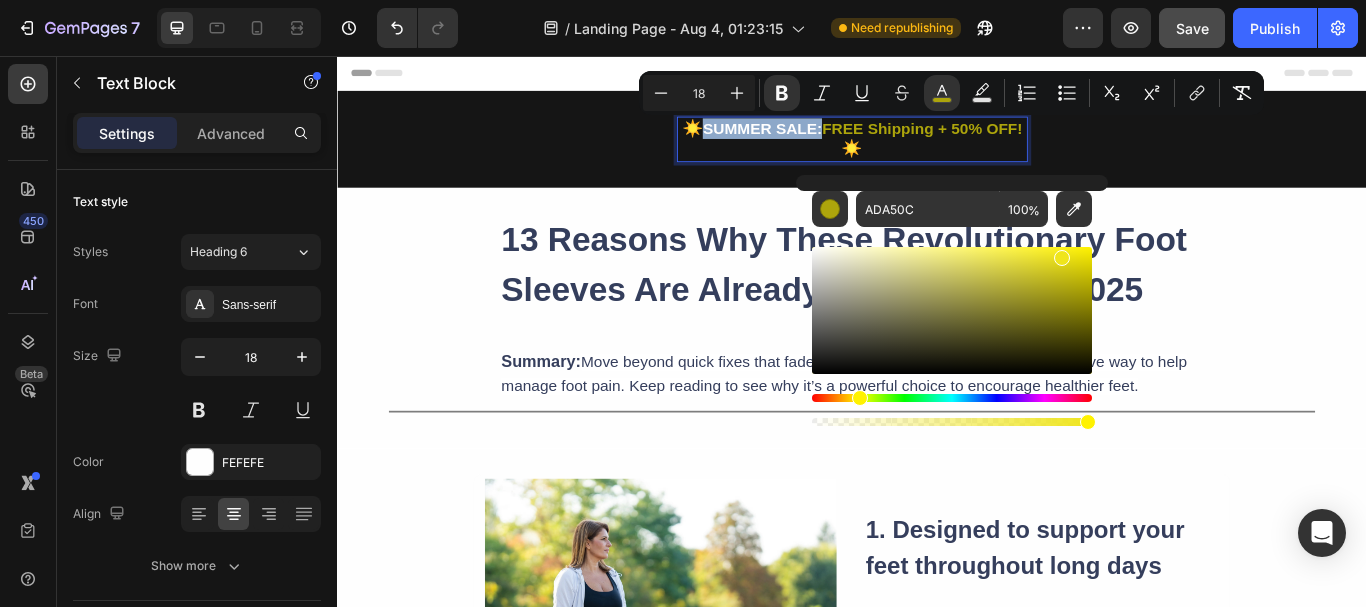 type on "EFE51C" 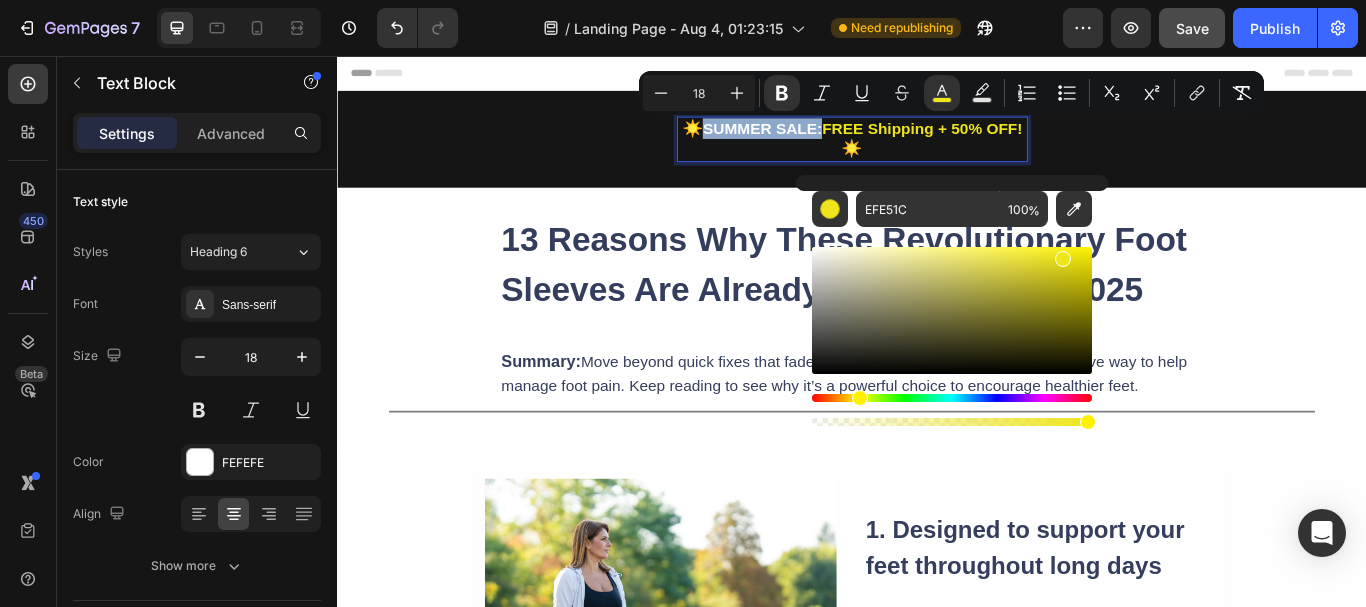 drag, startPoint x: 1072, startPoint y: 291, endPoint x: 1058, endPoint y: 255, distance: 38.626415 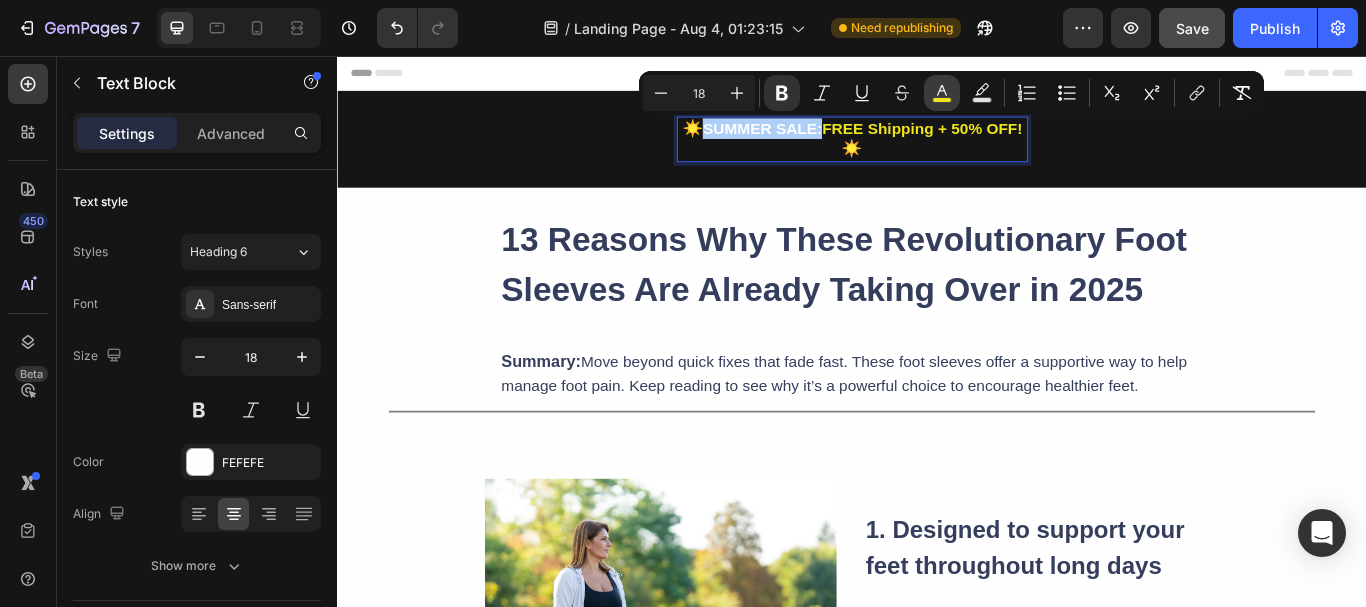 click 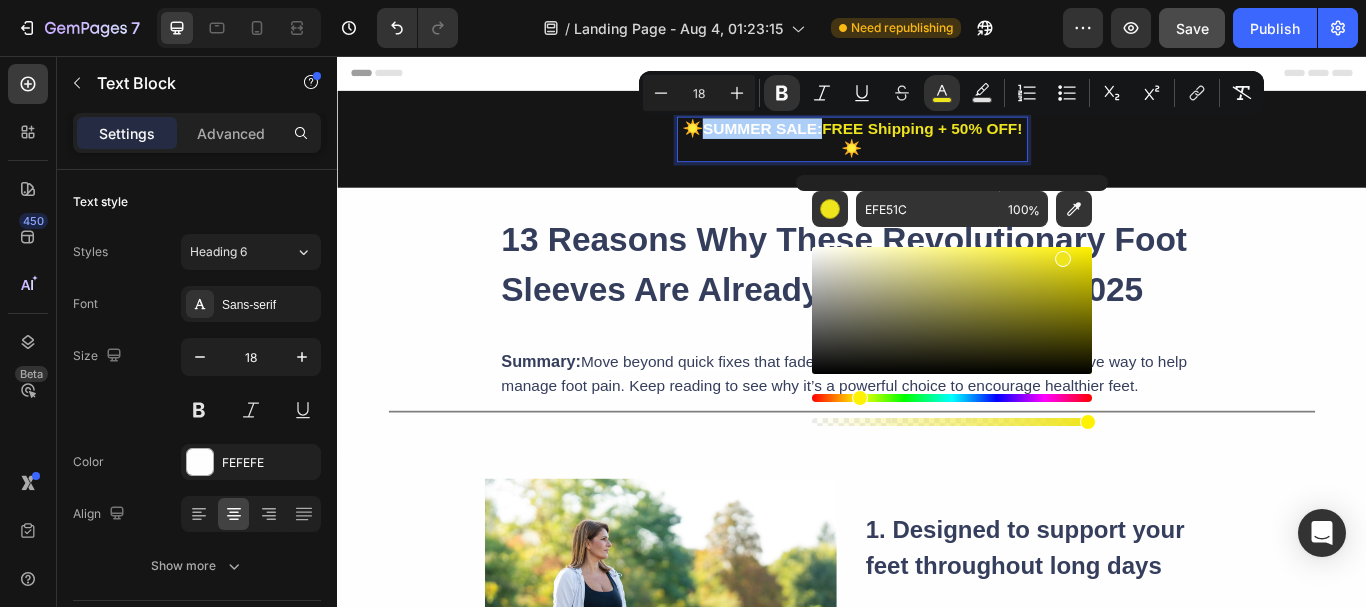 scroll, scrollTop: 200, scrollLeft: 0, axis: vertical 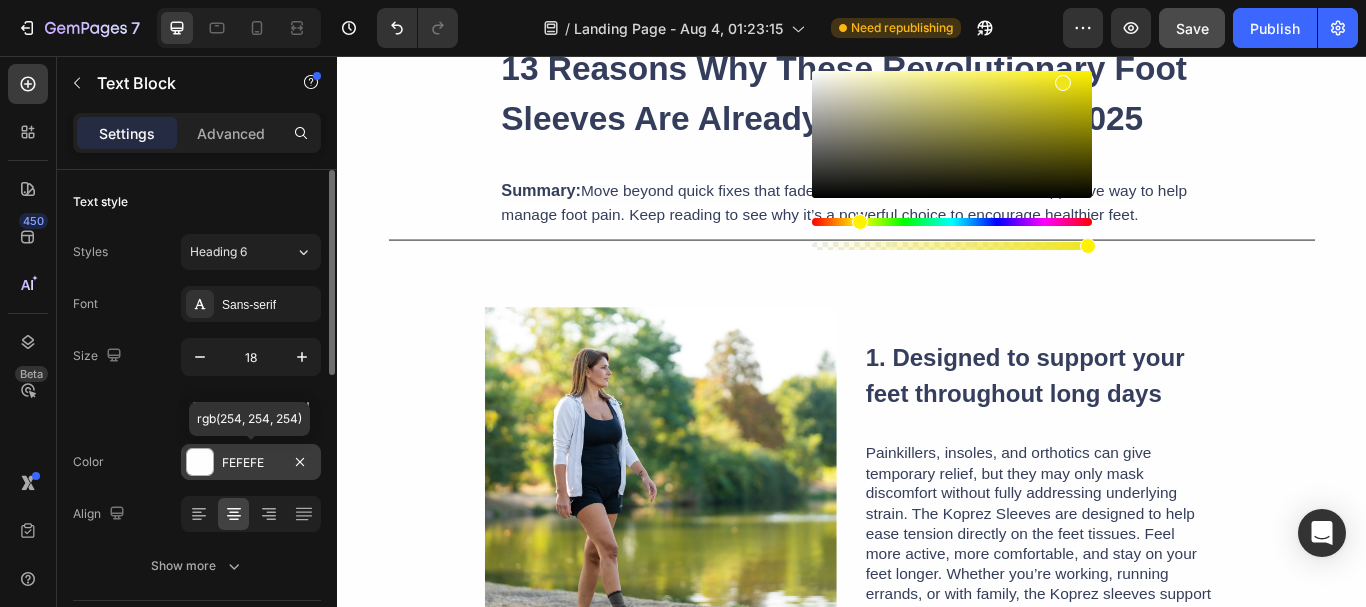 type on "16" 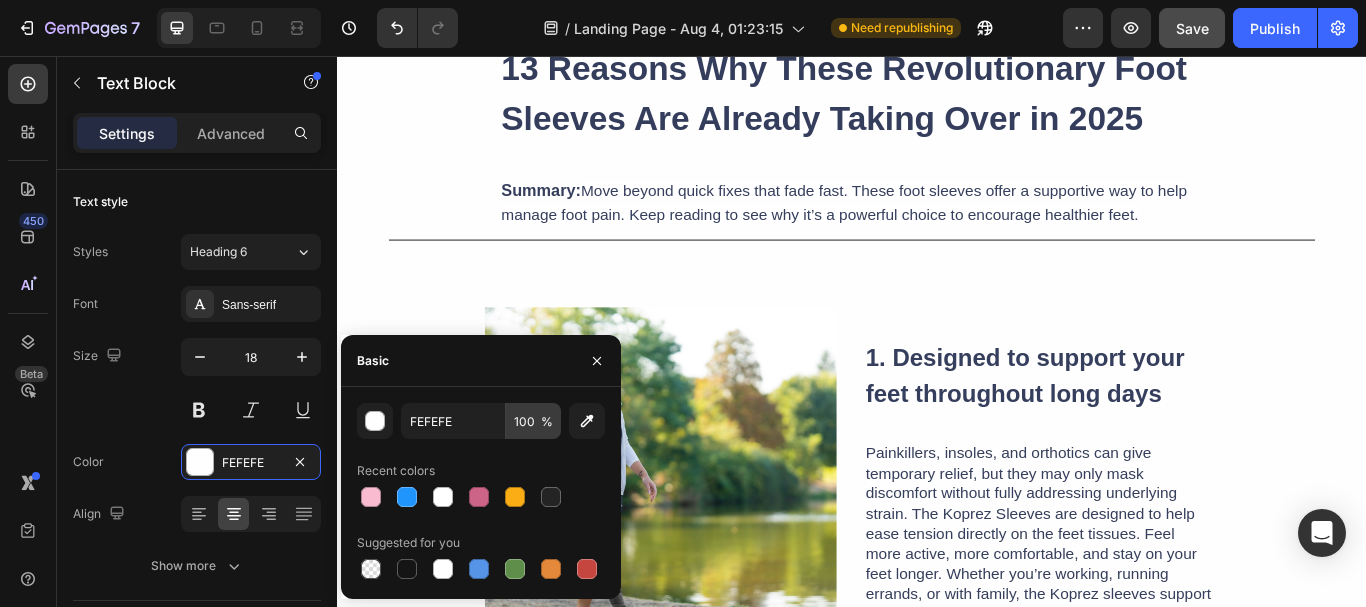 scroll, scrollTop: 0, scrollLeft: 0, axis: both 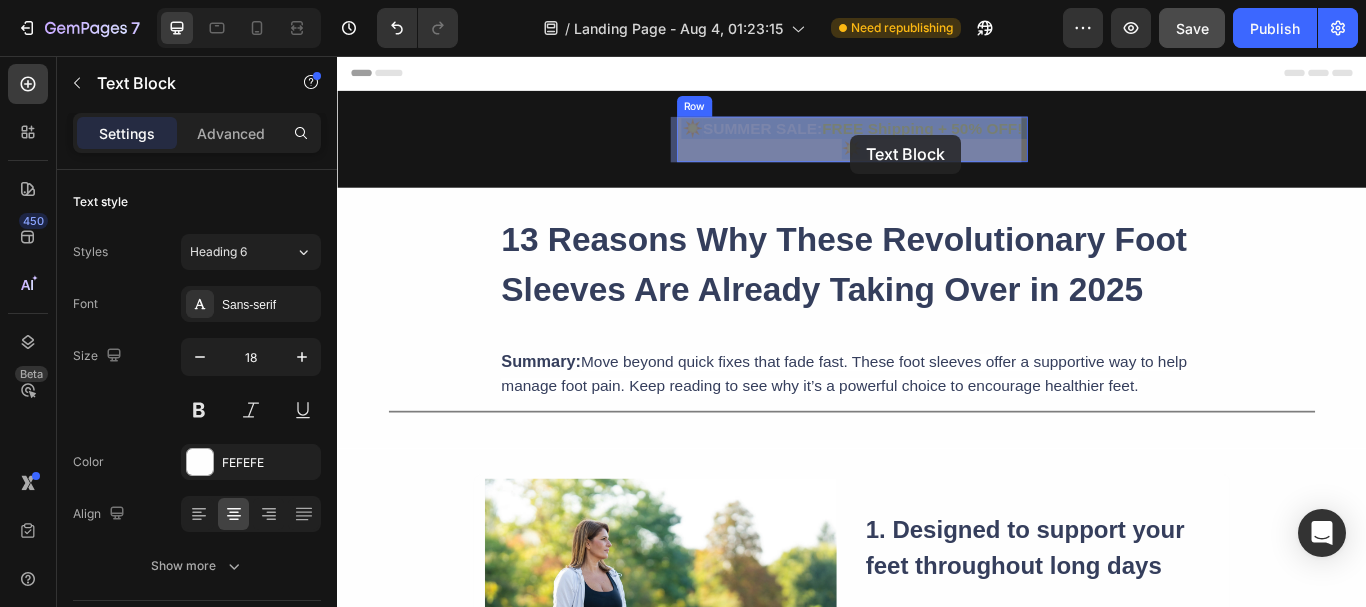 drag, startPoint x: 924, startPoint y: 131, endPoint x: 934, endPoint y: 145, distance: 17.20465 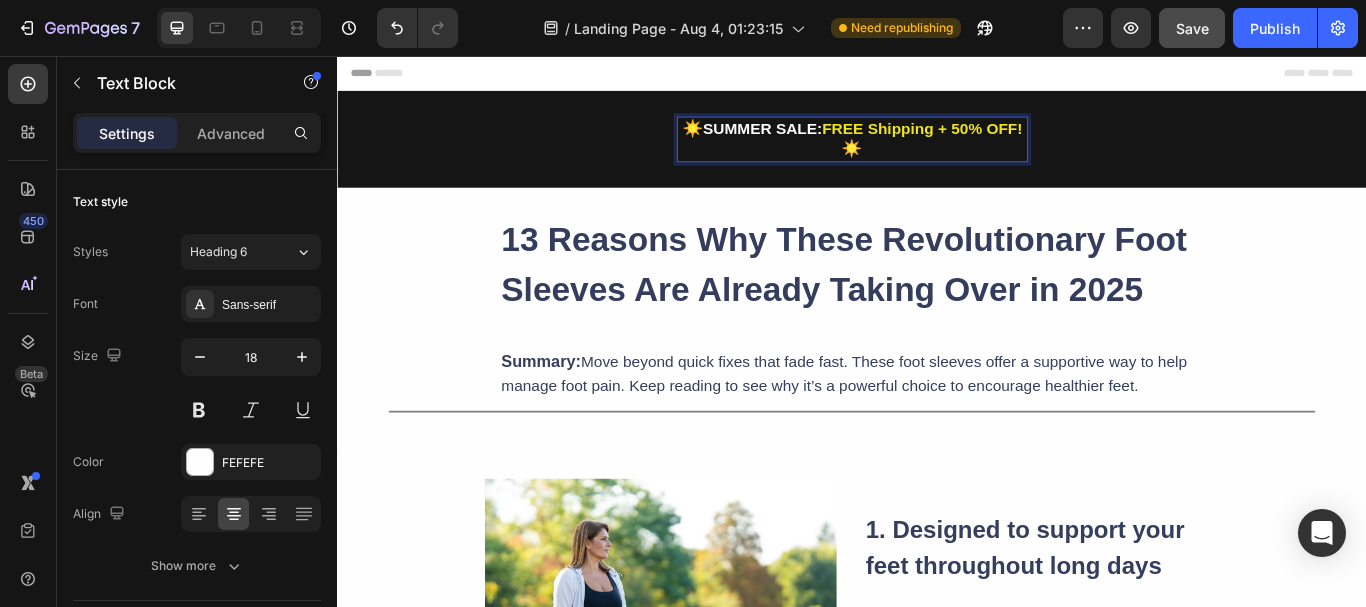 drag, startPoint x: 920, startPoint y: 135, endPoint x: 936, endPoint y: 148, distance: 20.615528 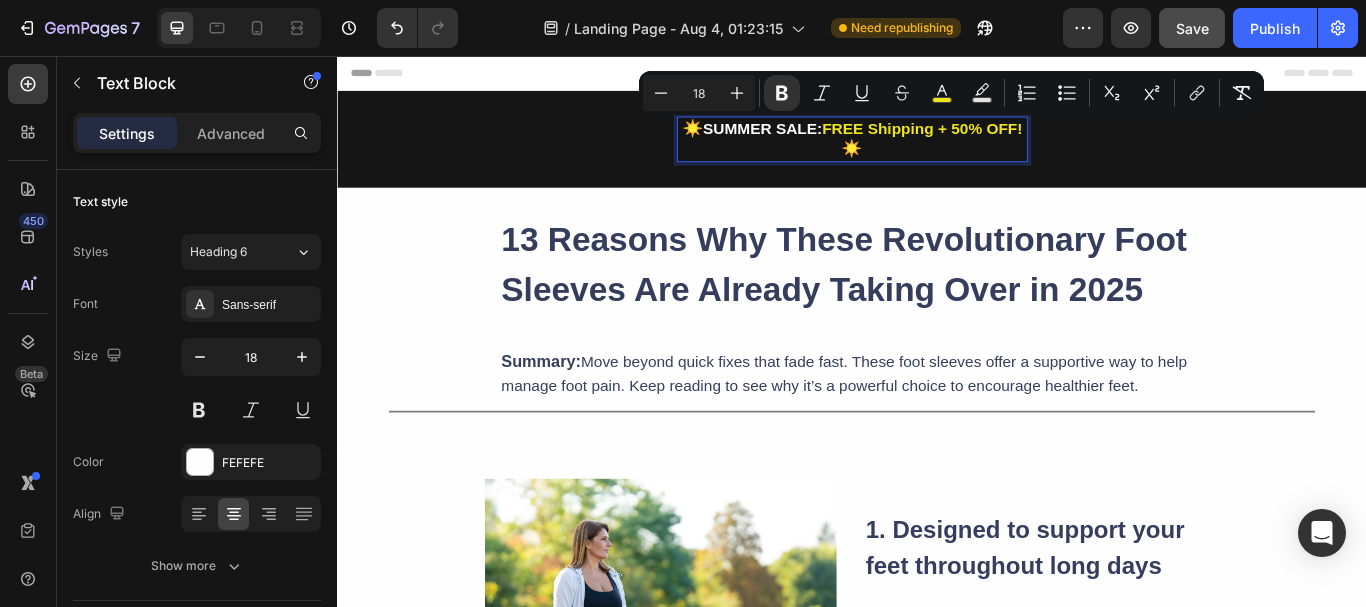 drag, startPoint x: 924, startPoint y: 139, endPoint x: 936, endPoint y: 160, distance: 24.186773 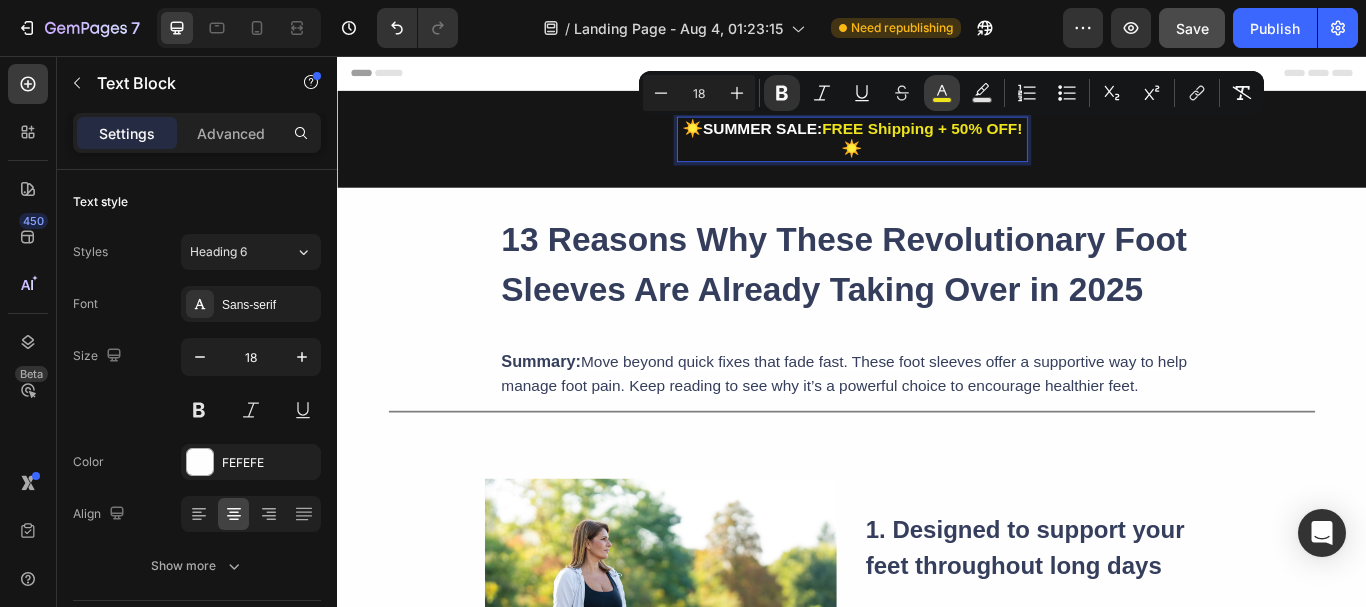 click 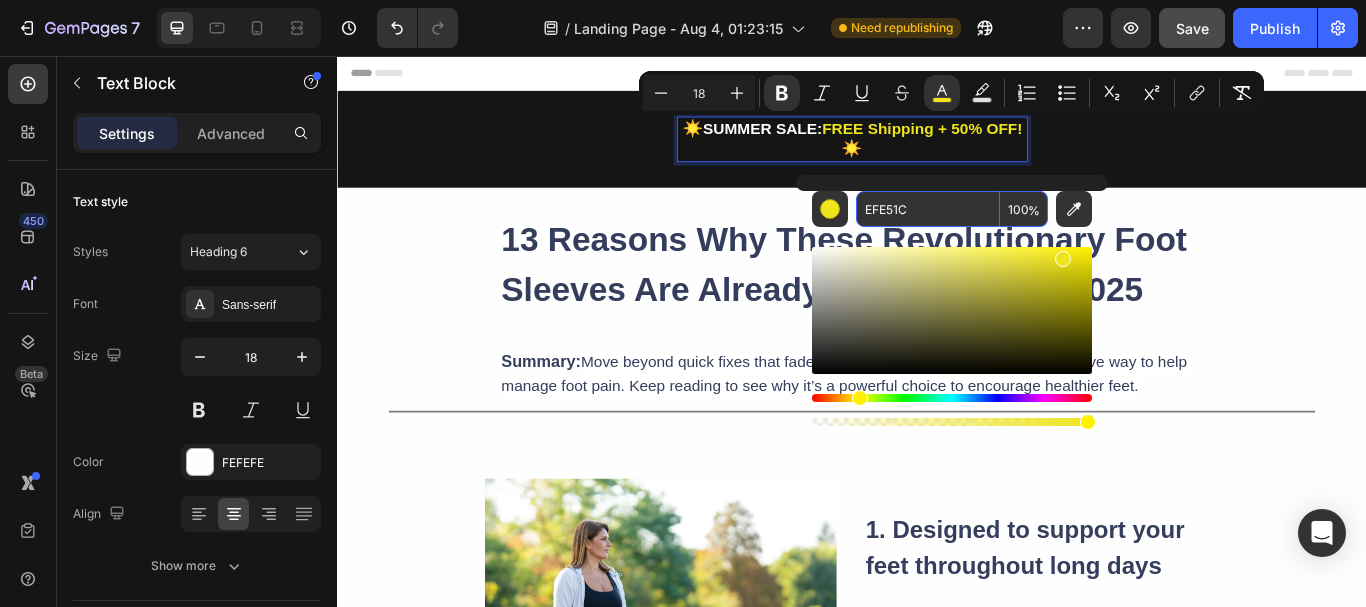 paste on "#fce100" 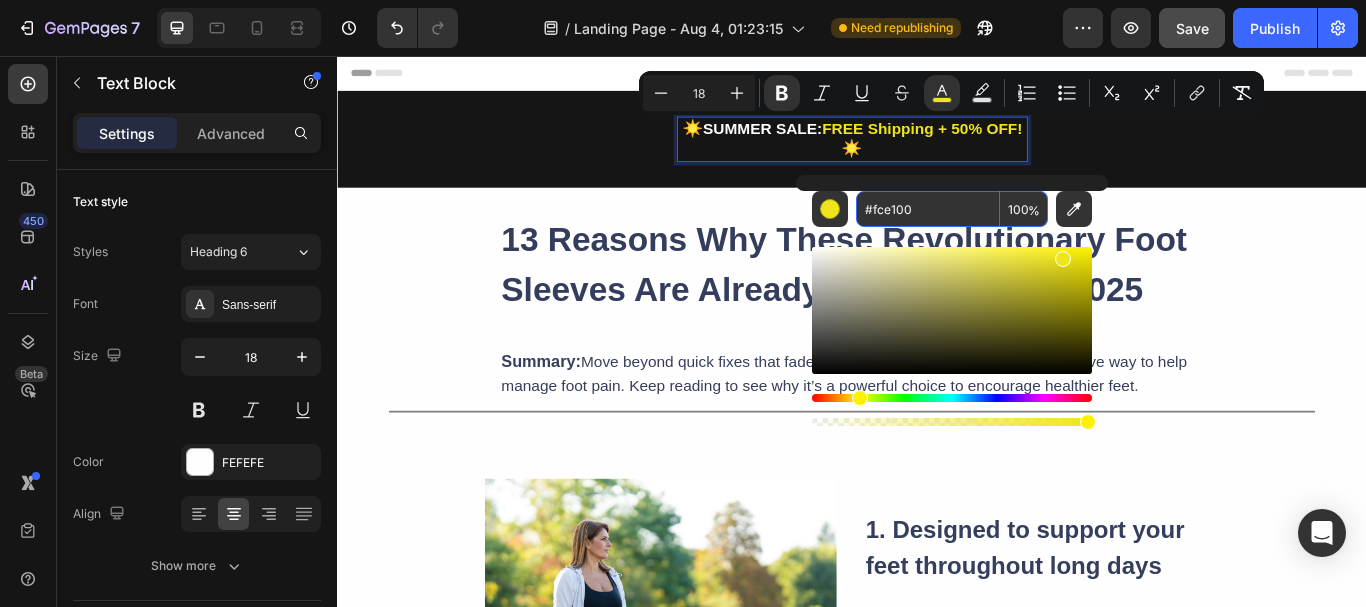 type on "FCE100" 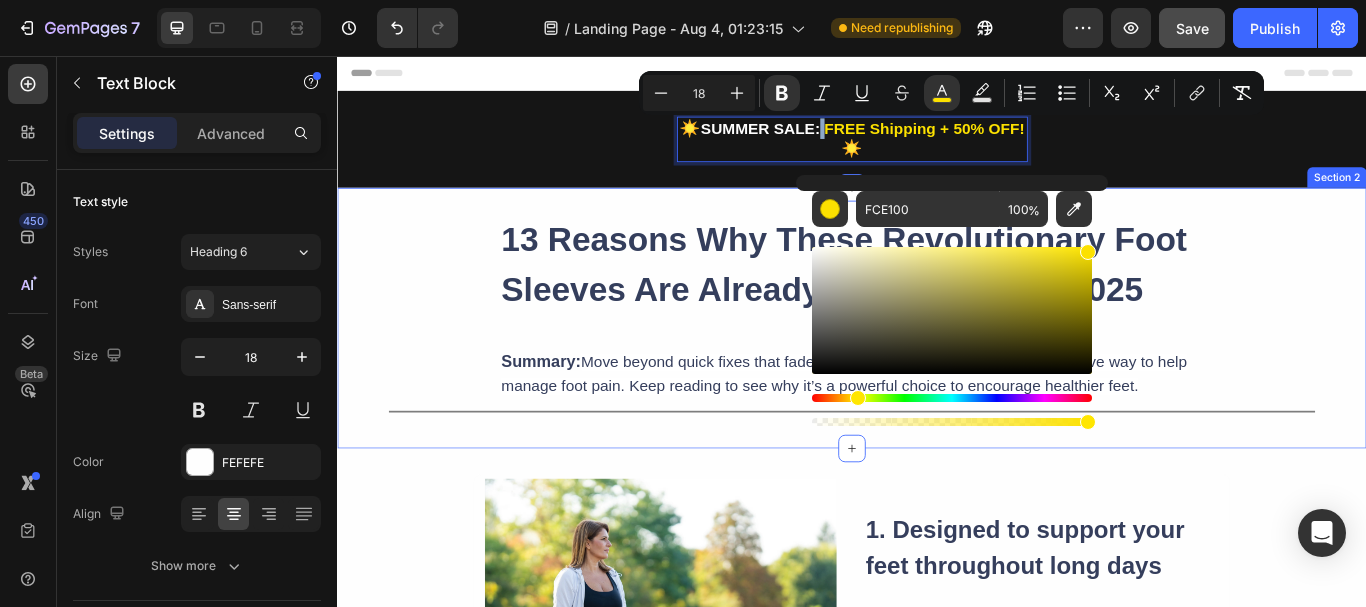 click on "13 Reasons Why These Revolutionary Foot Sleeves Are Already Taking Over in 2025 Heading Summary:  Move beyond quick fixes that fade fast. These foot sleeves offer a supportive way to help manage foot pain. Keep reading to see why it’s a powerful choice to encourage healthier feet. Text Block Row                Title Line" at bounding box center (937, 362) 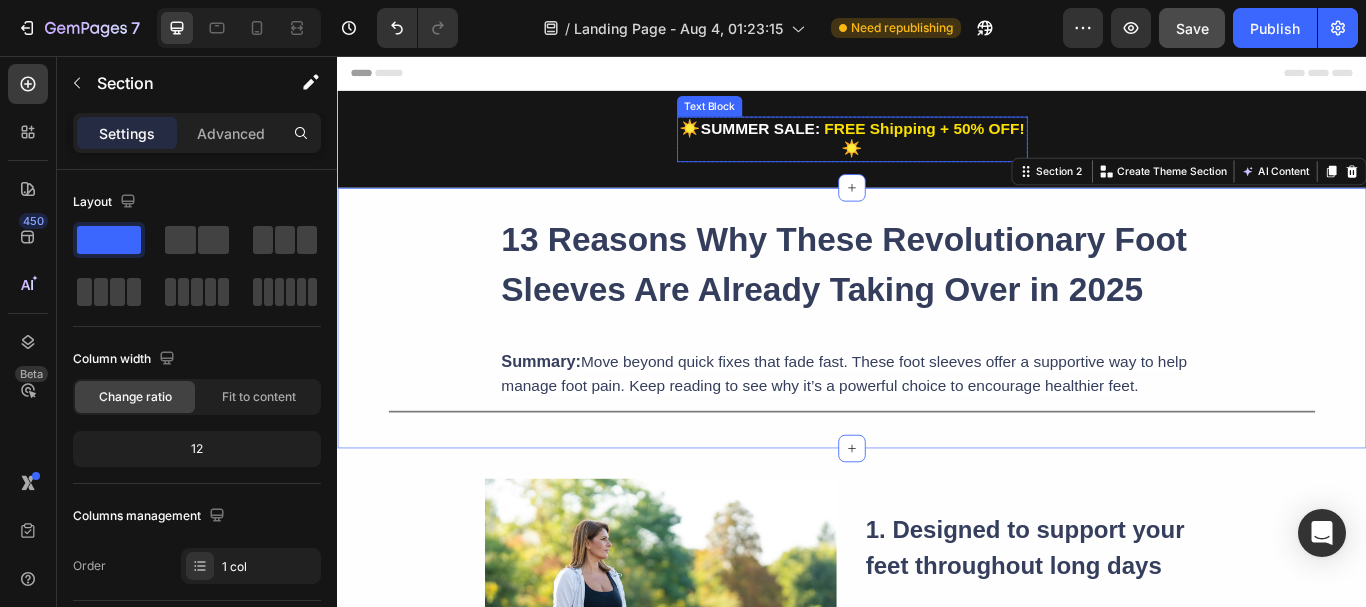 click on "☀️  SUMMER SALE:   FREE Shipping + 50% OFF!   ☀️" at bounding box center (937, 153) 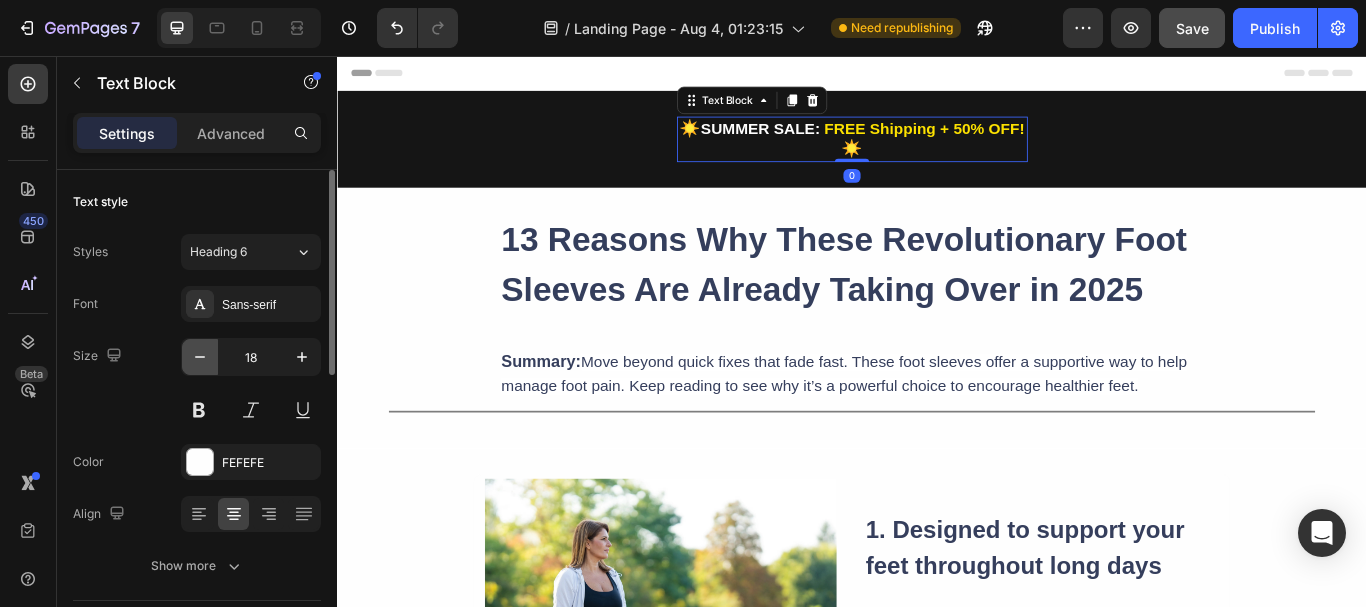 click 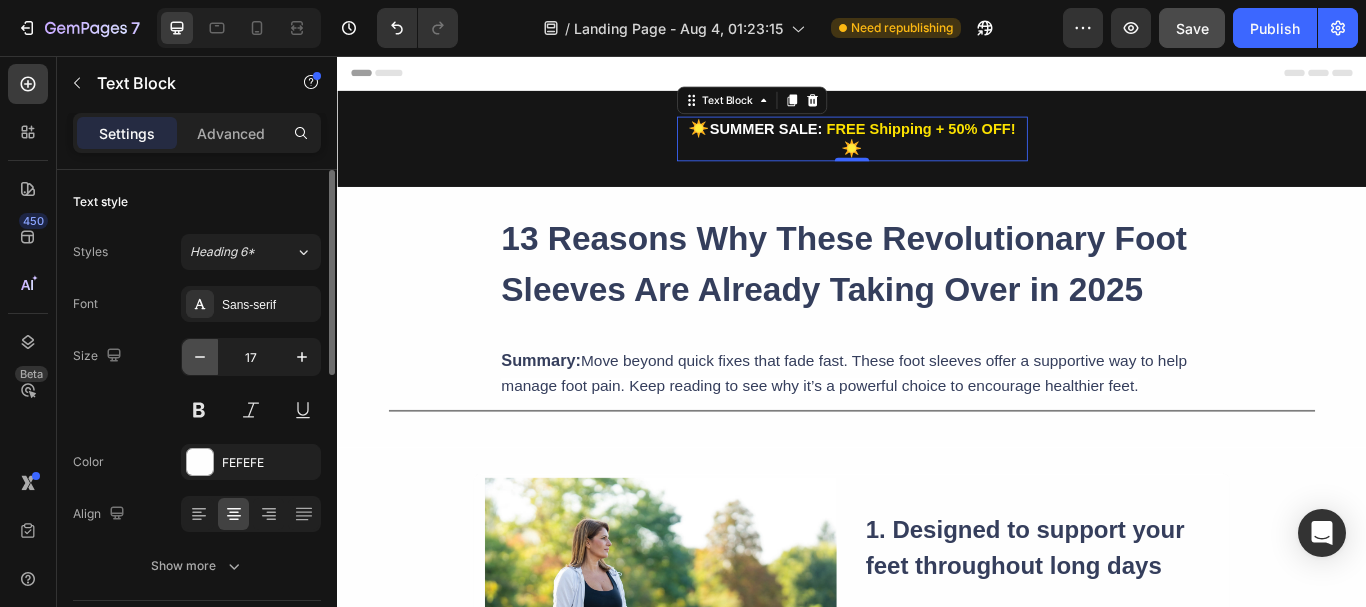 click 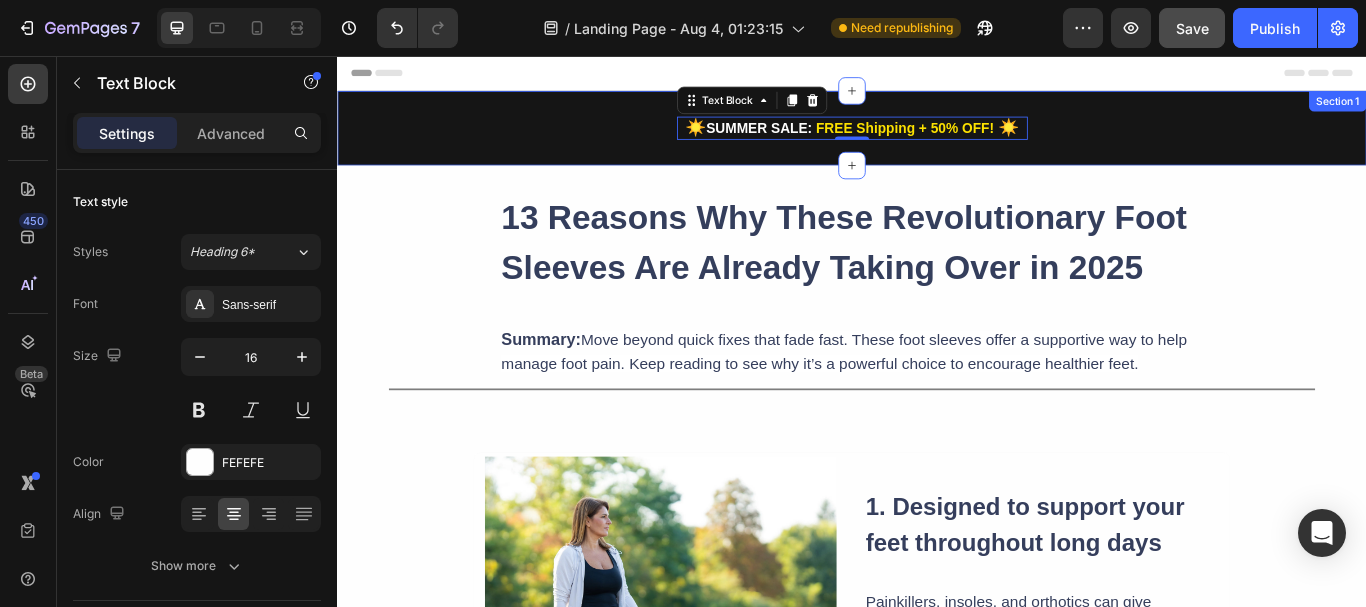 click on "☀️  SUMMER SALE:   FREE Shipping + 50% OFF!   ☀️ Text Block   0 Row Section 1" at bounding box center (937, 140) 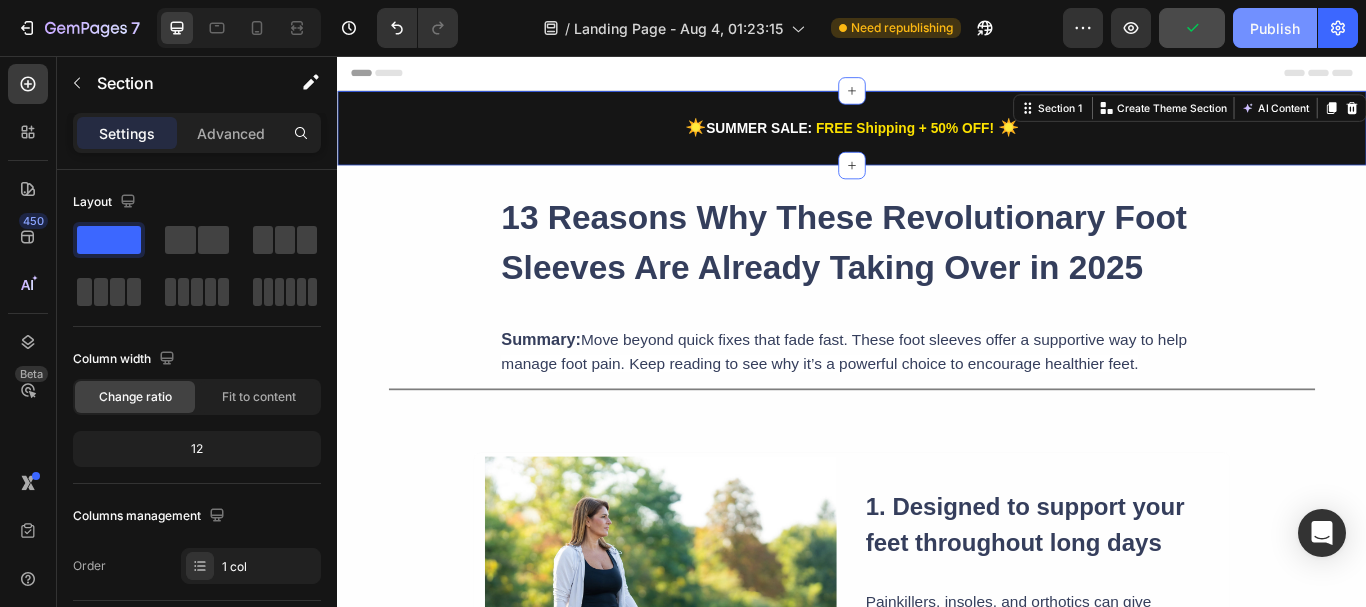 click on "Publish" at bounding box center [1275, 28] 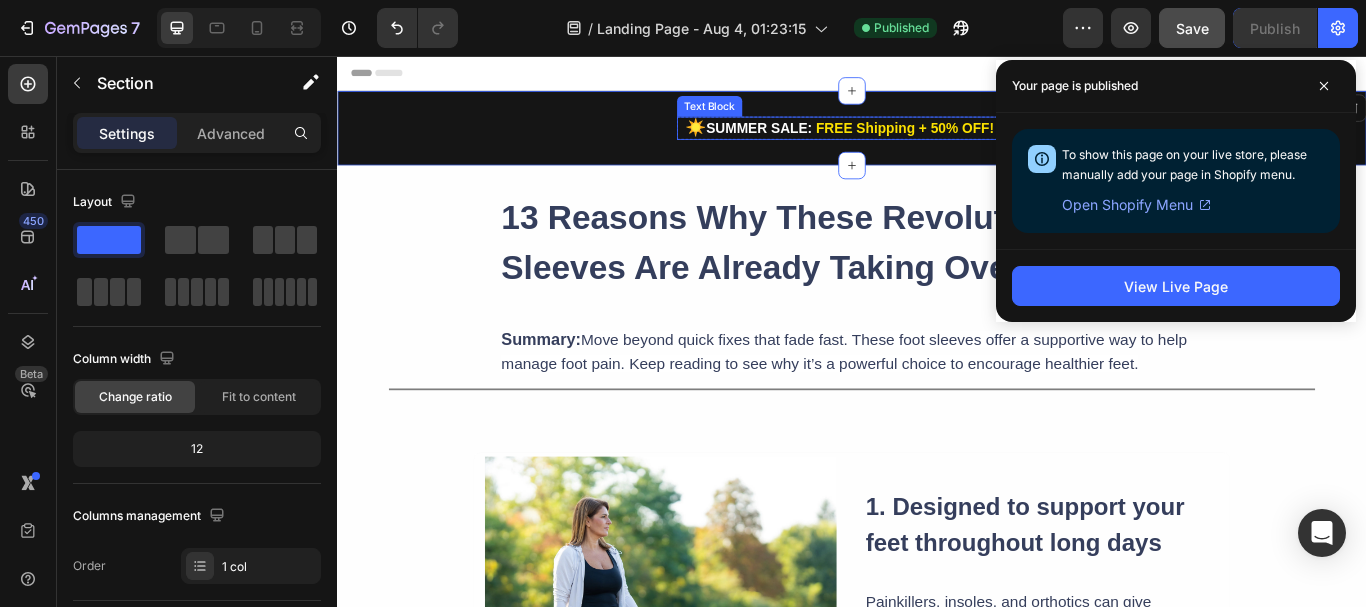 click on "☀️  SUMMER SALE:   FREE Shipping + 50% OFF!   ☀️" at bounding box center (937, 140) 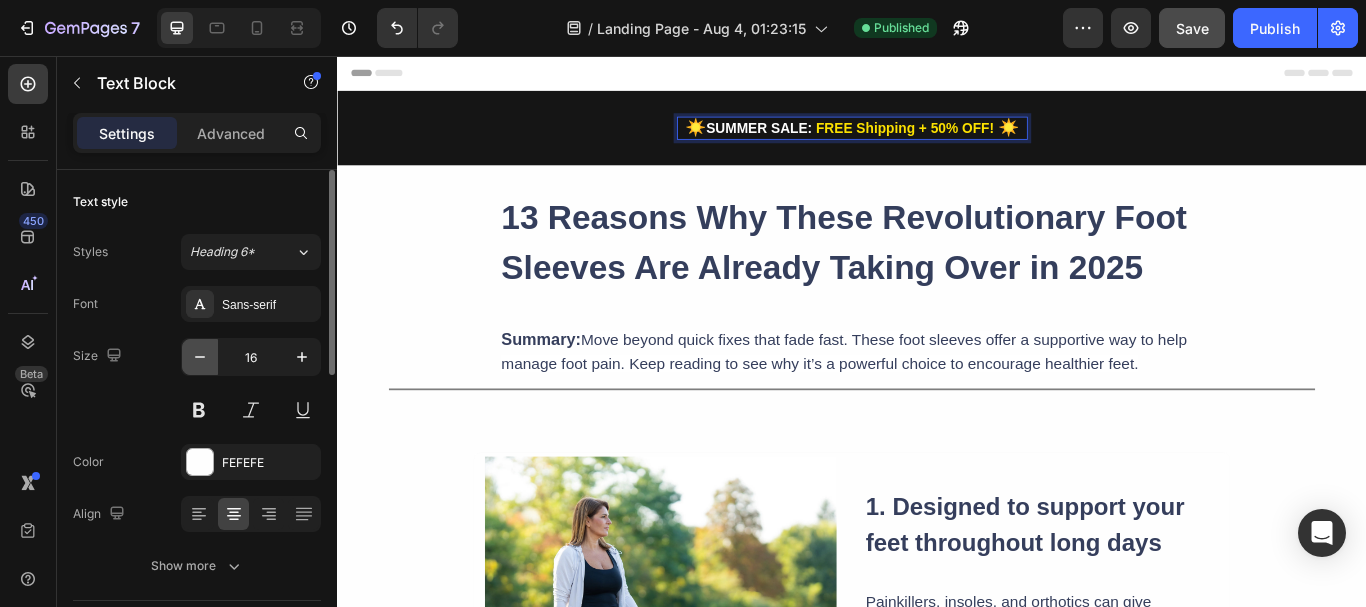 click at bounding box center (200, 357) 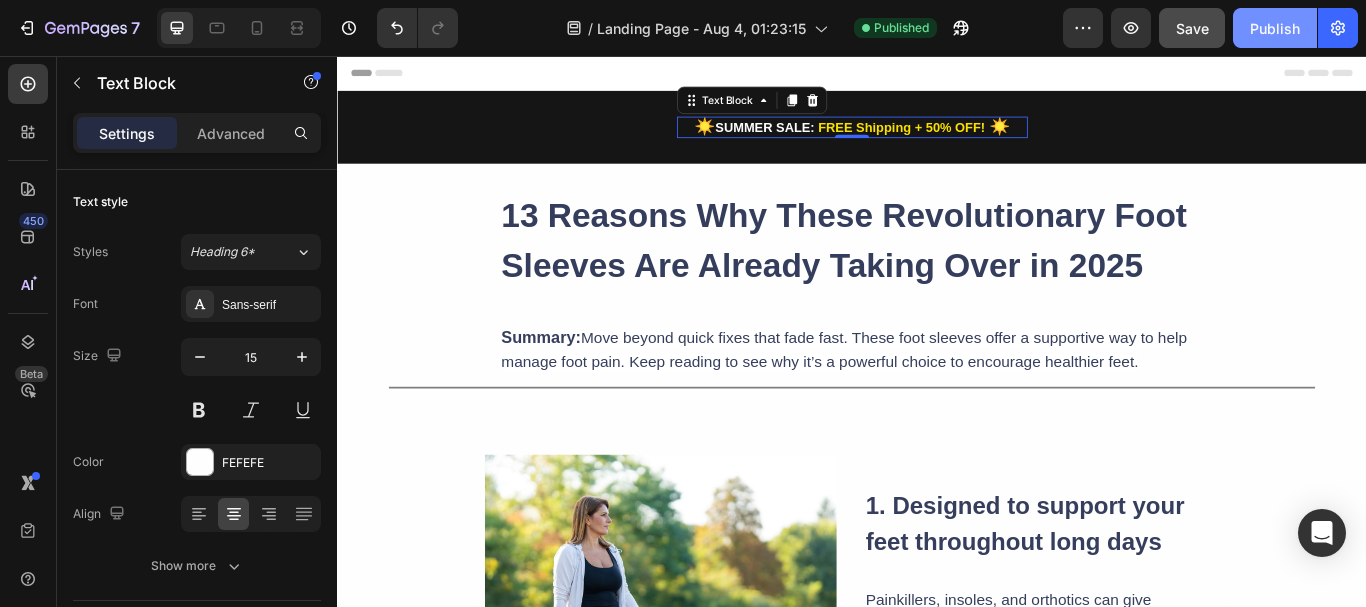 click on "Publish" 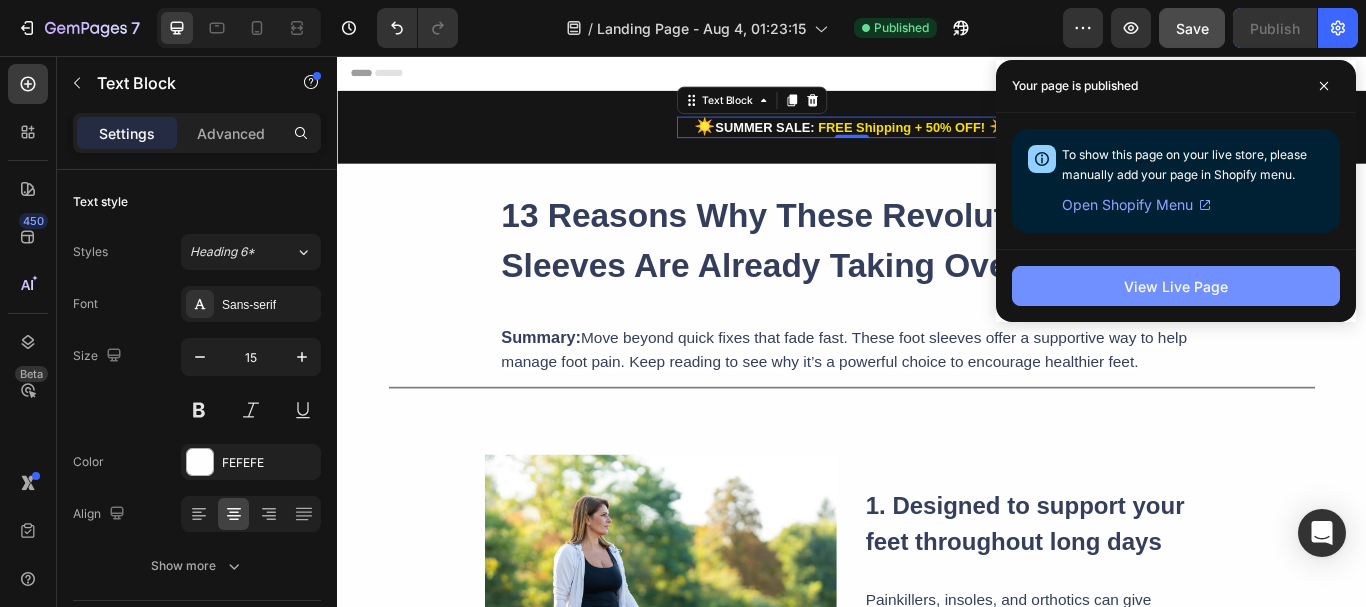 click on "View Live Page" at bounding box center [1176, 286] 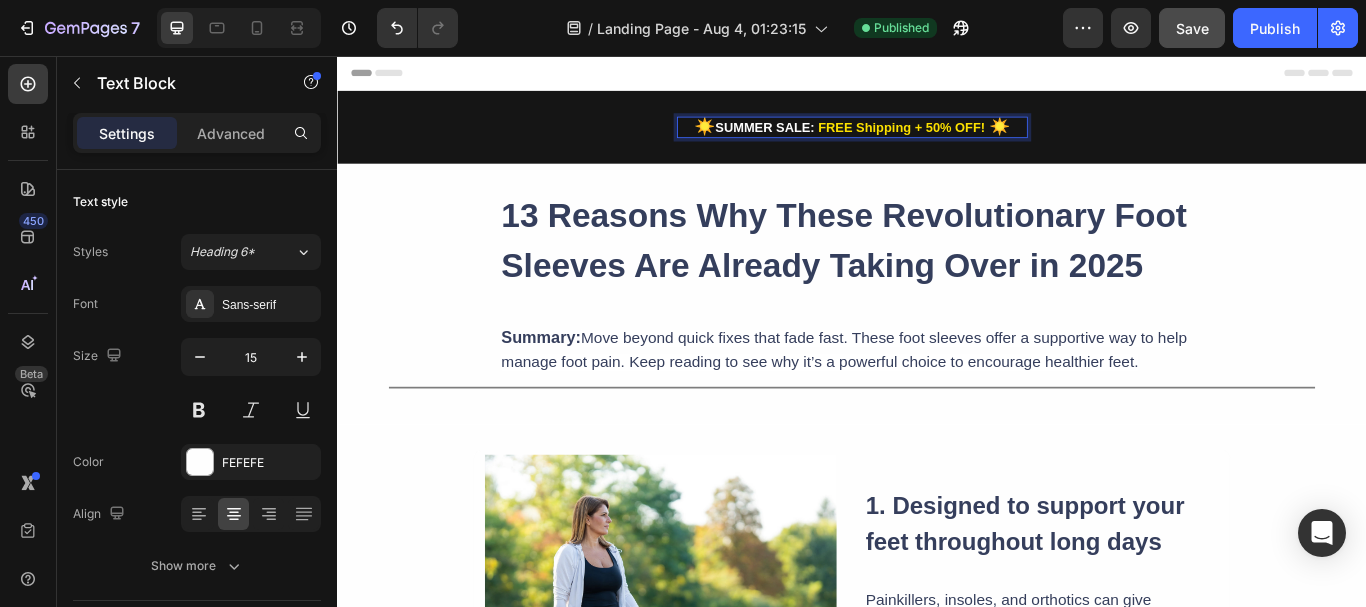 click at bounding box center [1094, 139] 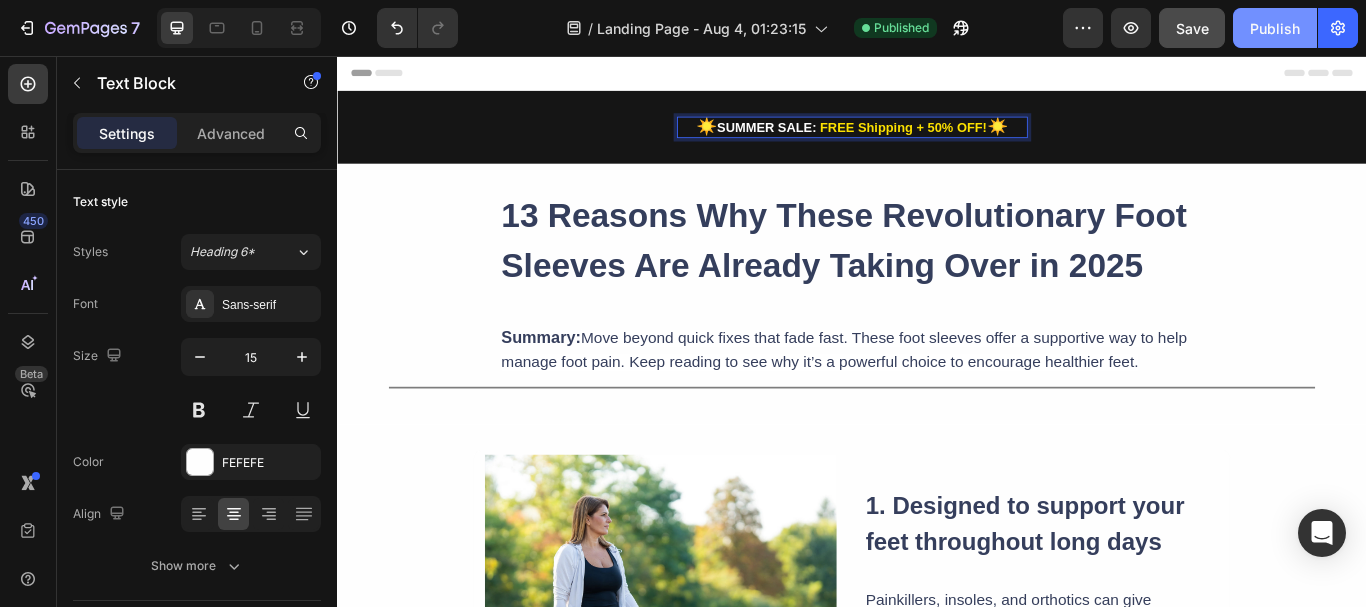 click on "Publish" 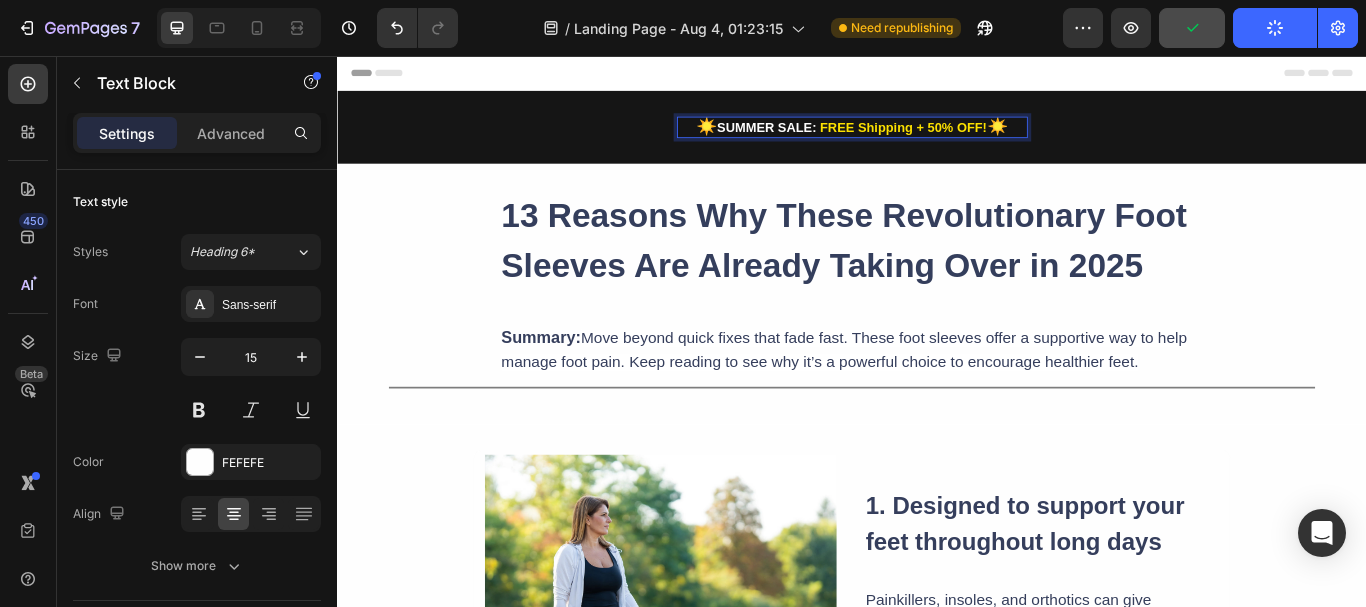 click on "☀️" at bounding box center [767, 138] 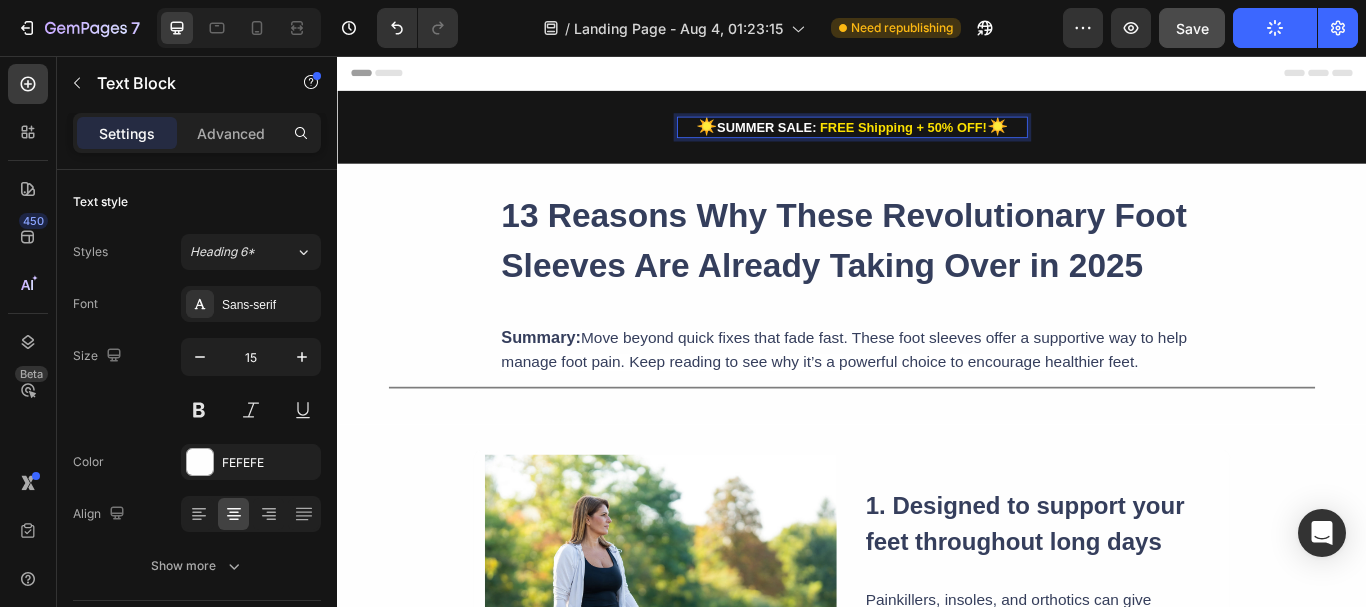 click on "SUMMER SALE:" at bounding box center (838, 139) 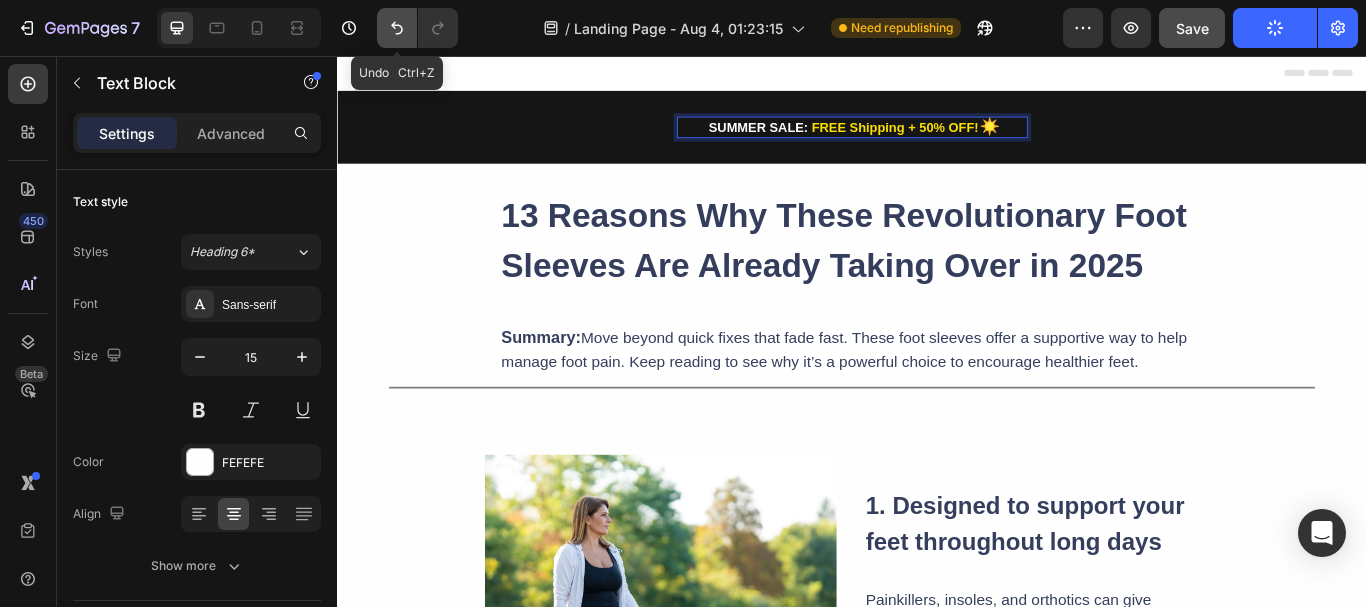 click 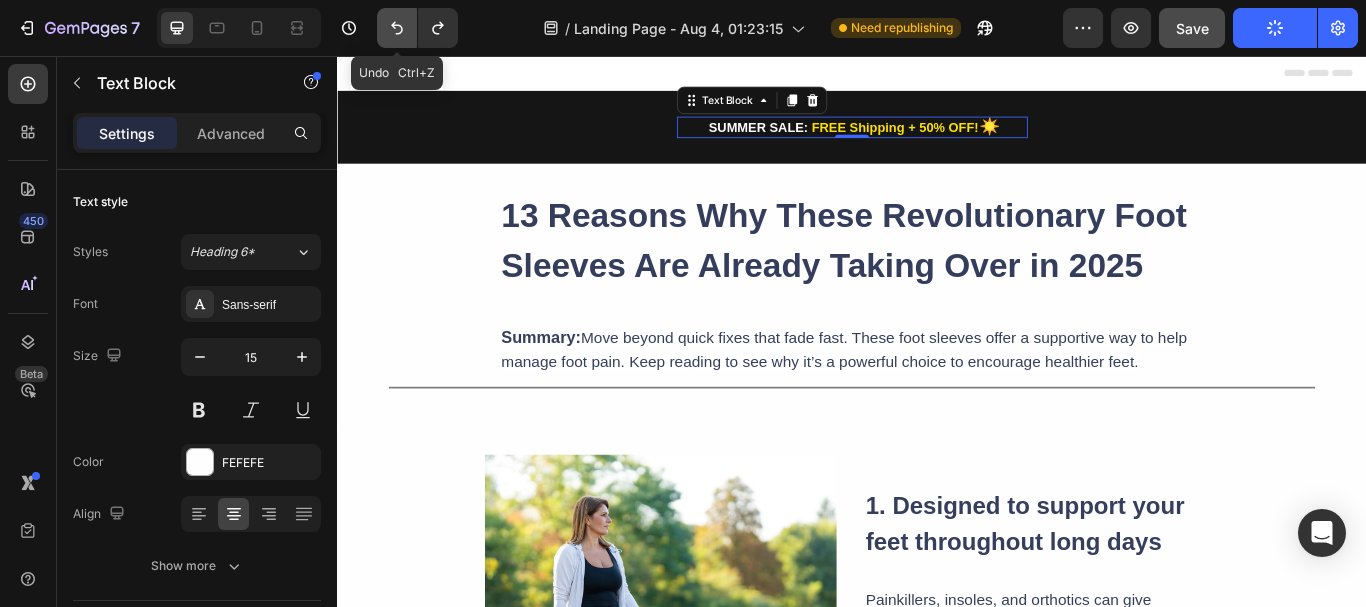 click 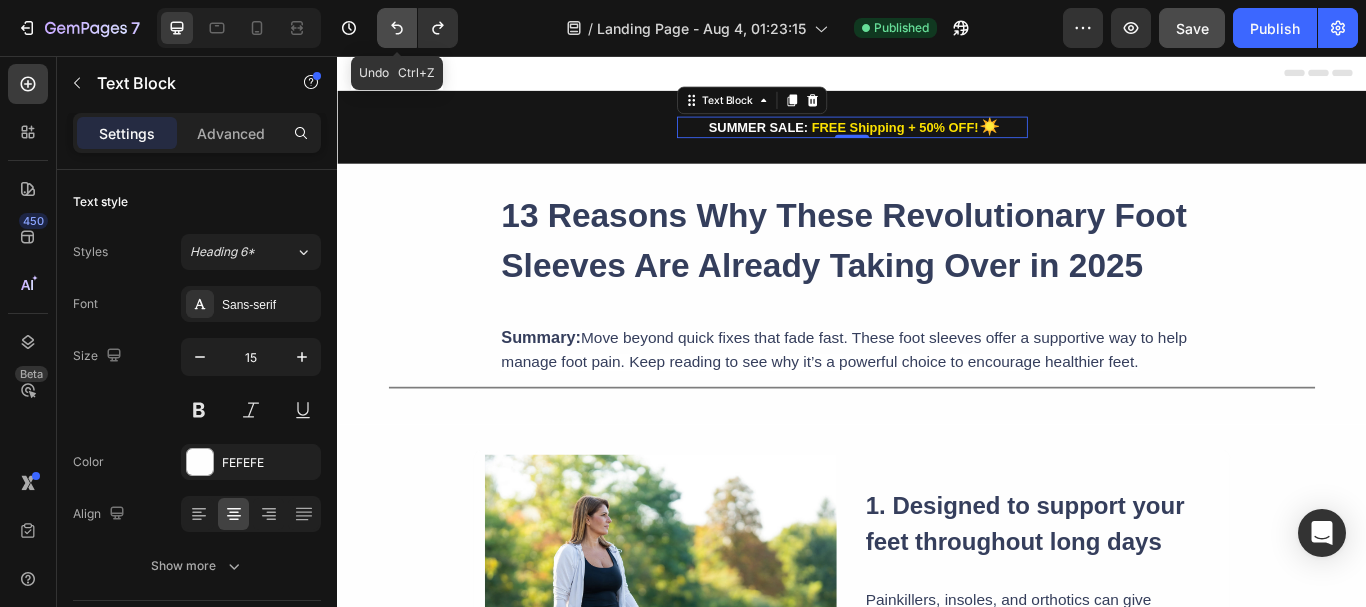 click 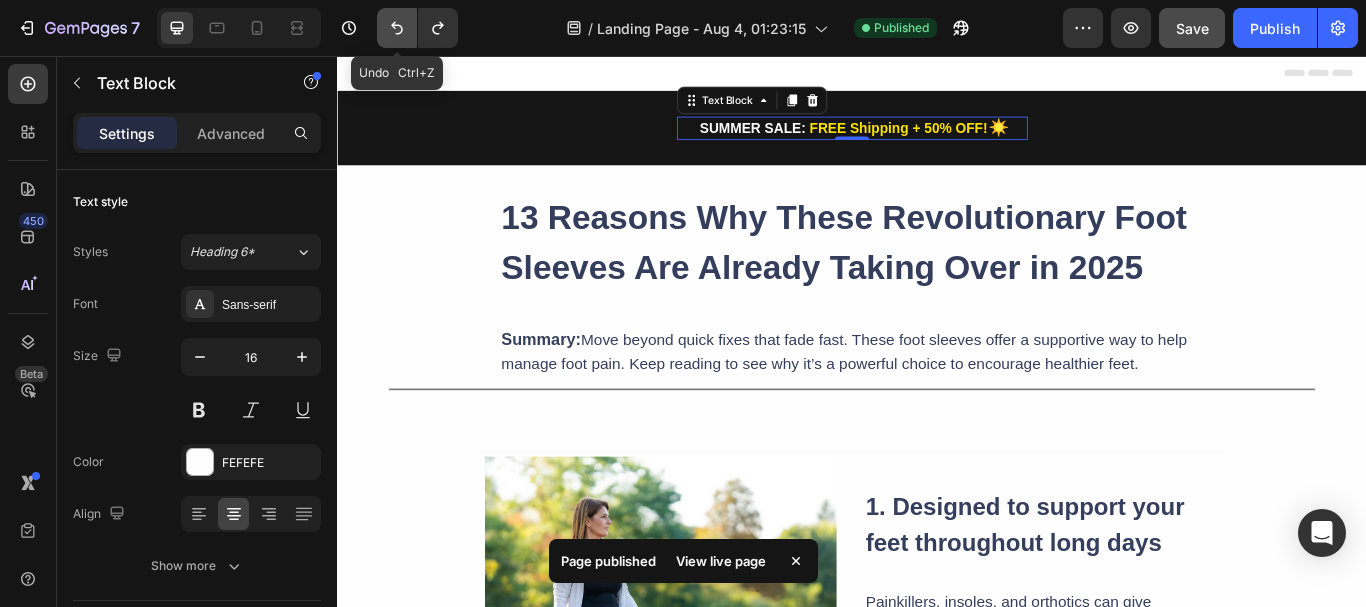 click 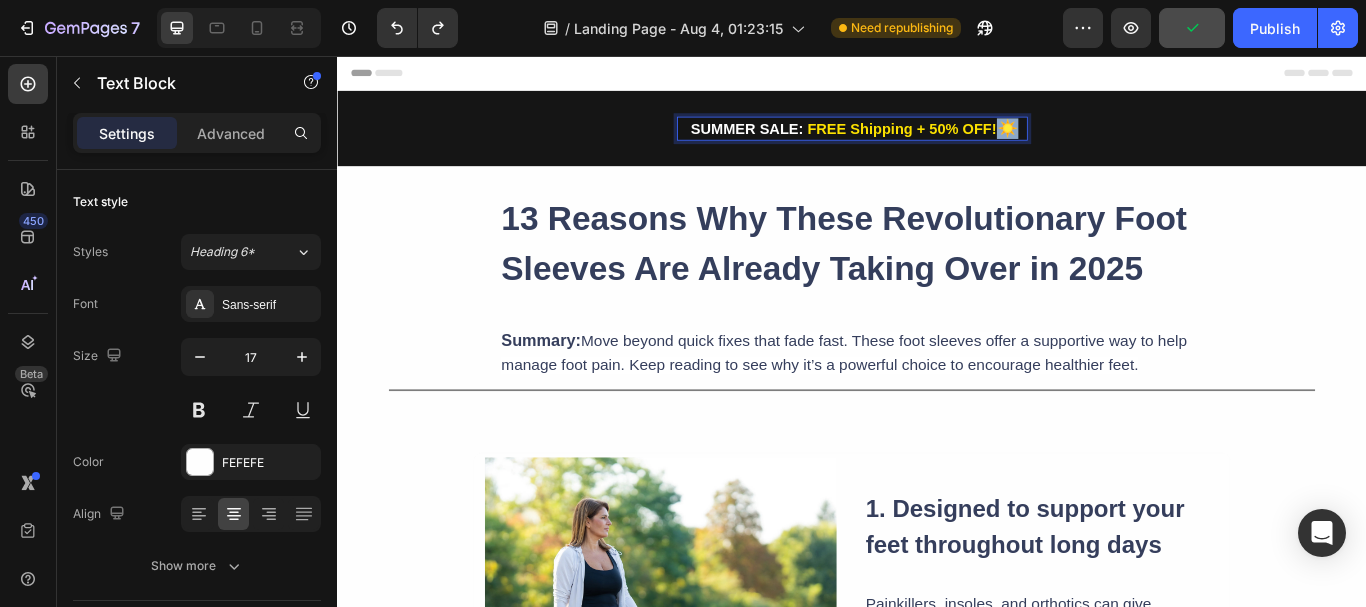 drag, startPoint x: 1097, startPoint y: 135, endPoint x: 1117, endPoint y: 135, distance: 20 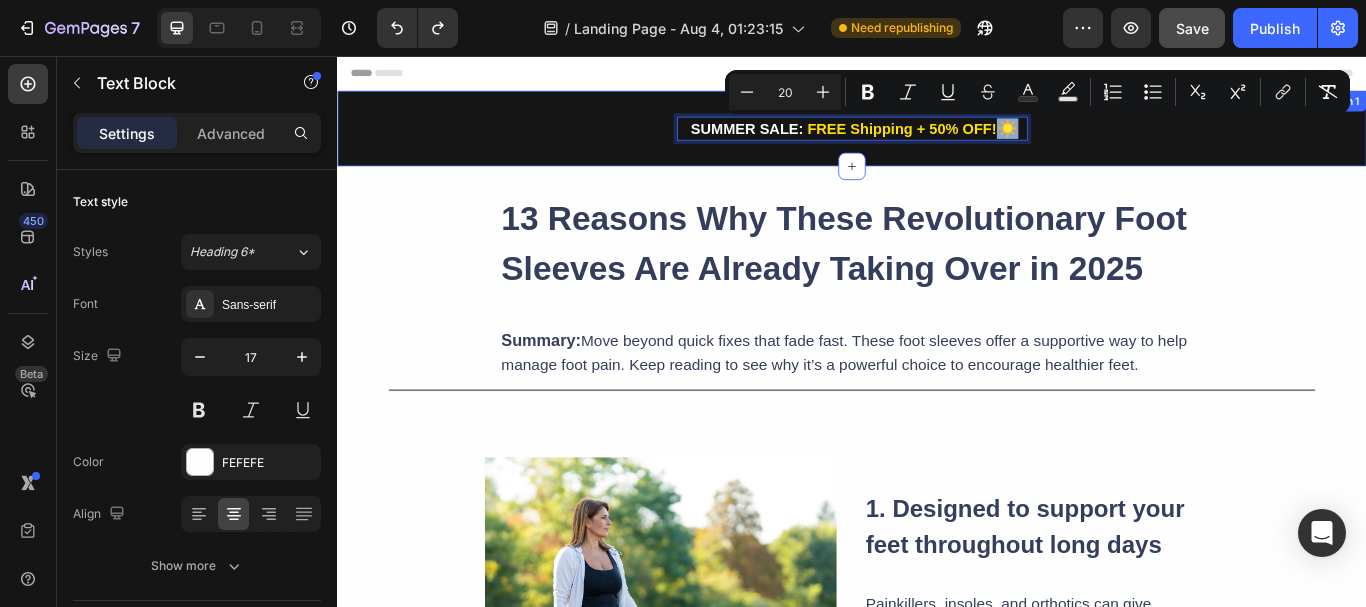 copy on "☀️" 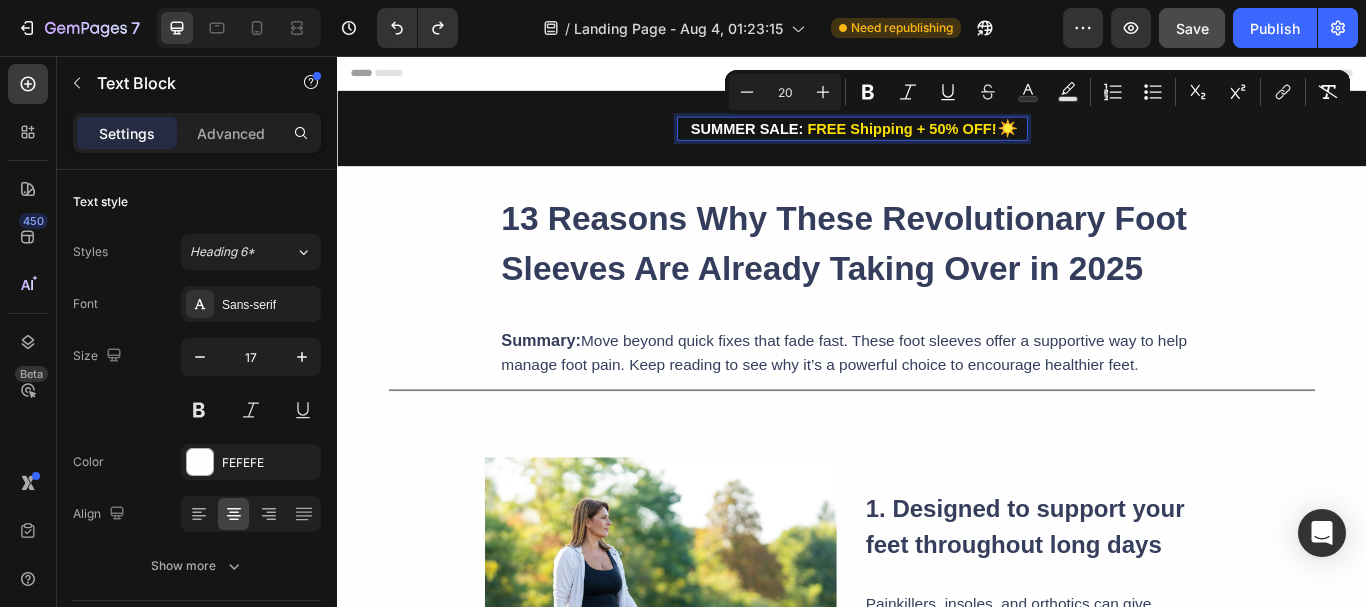 click at bounding box center (746, 140) 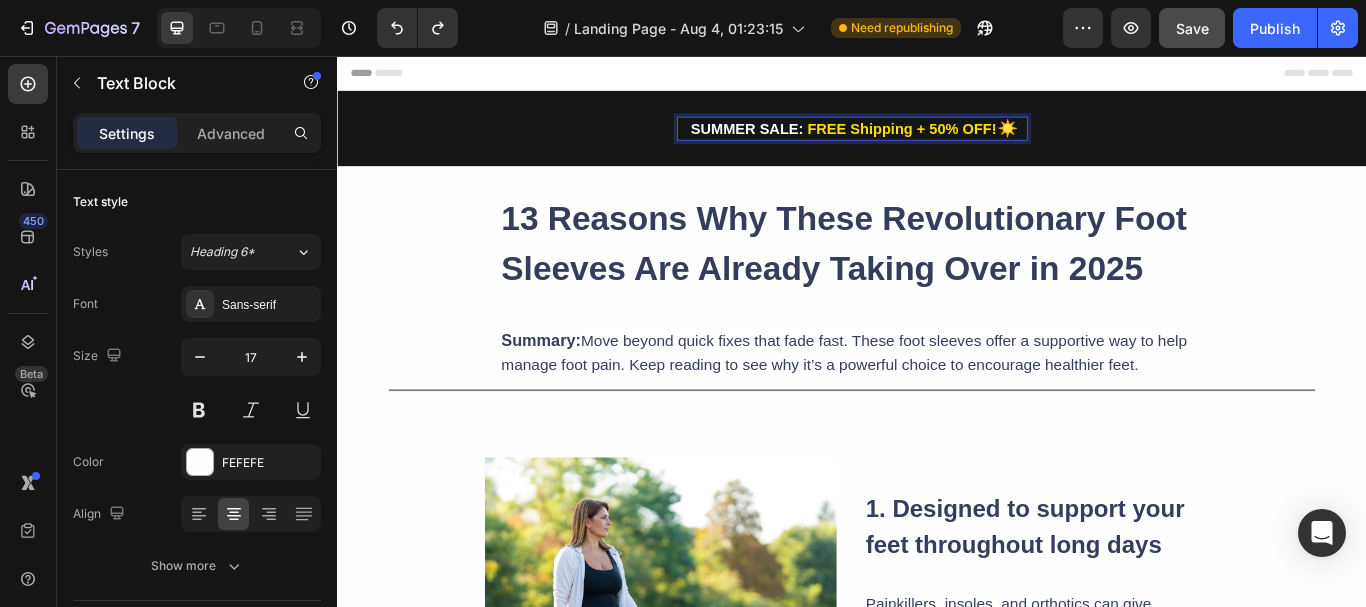 click at bounding box center [746, 140] 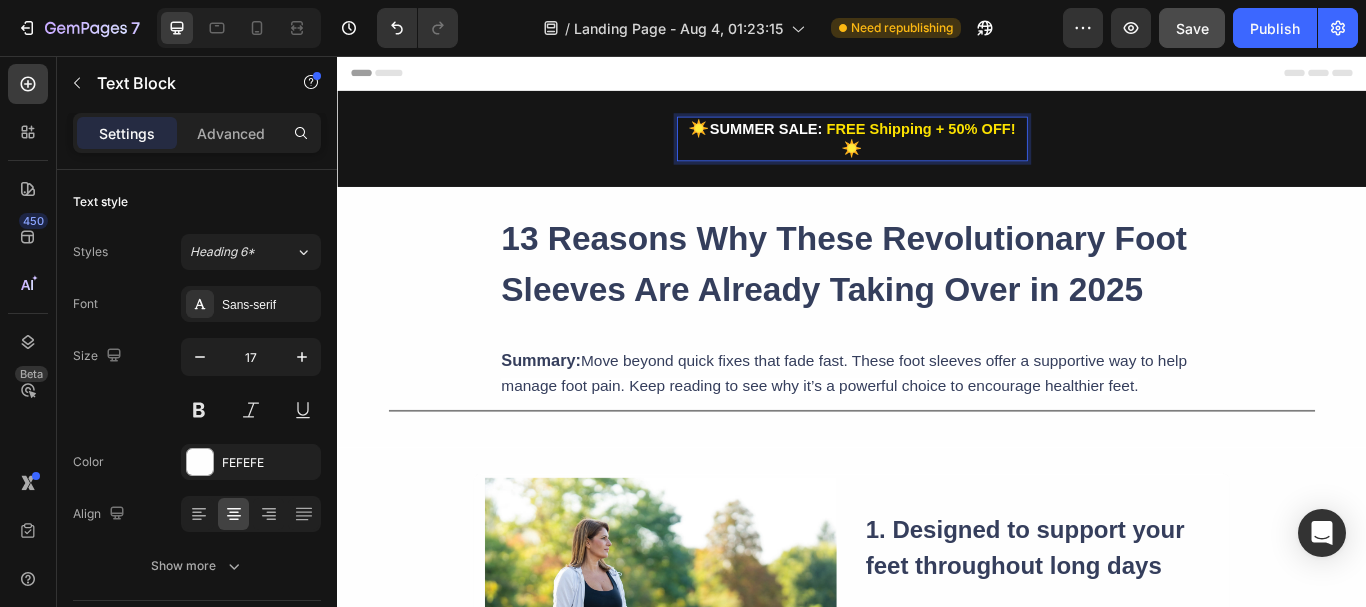 click on "☀️ SUMMER SALE:   FREE Shipping + 50% OFF! ☀️" at bounding box center [937, 153] 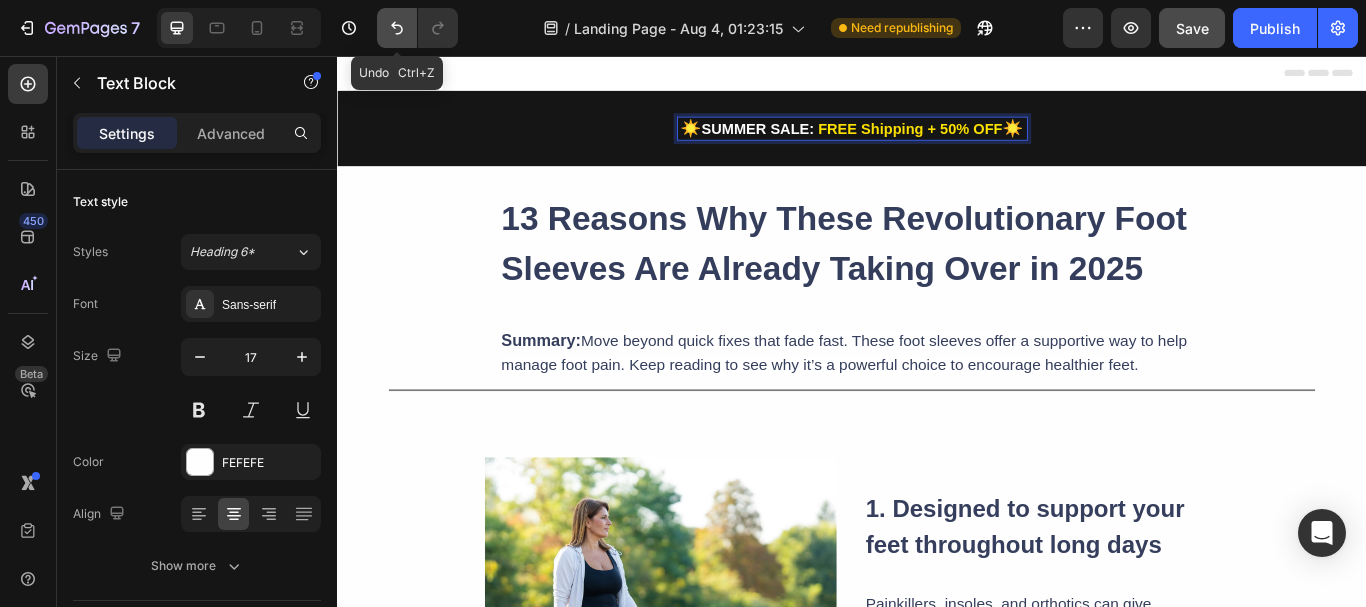 click 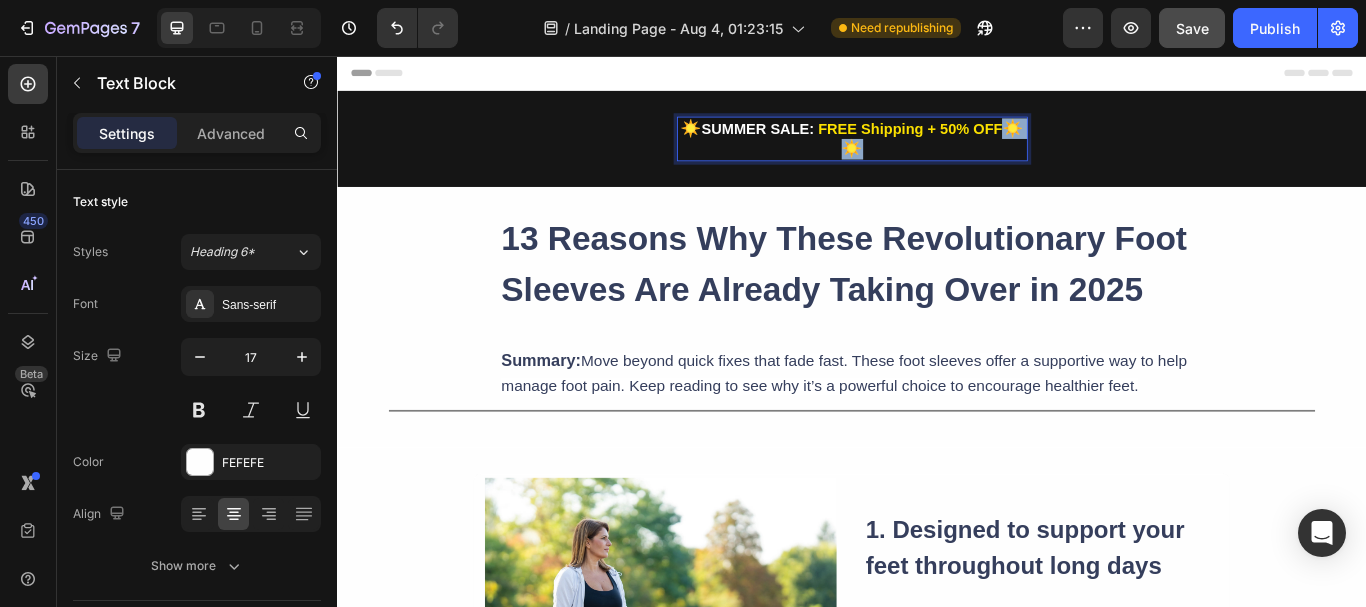 drag, startPoint x: 1000, startPoint y: 160, endPoint x: 887, endPoint y: 153, distance: 113.216606 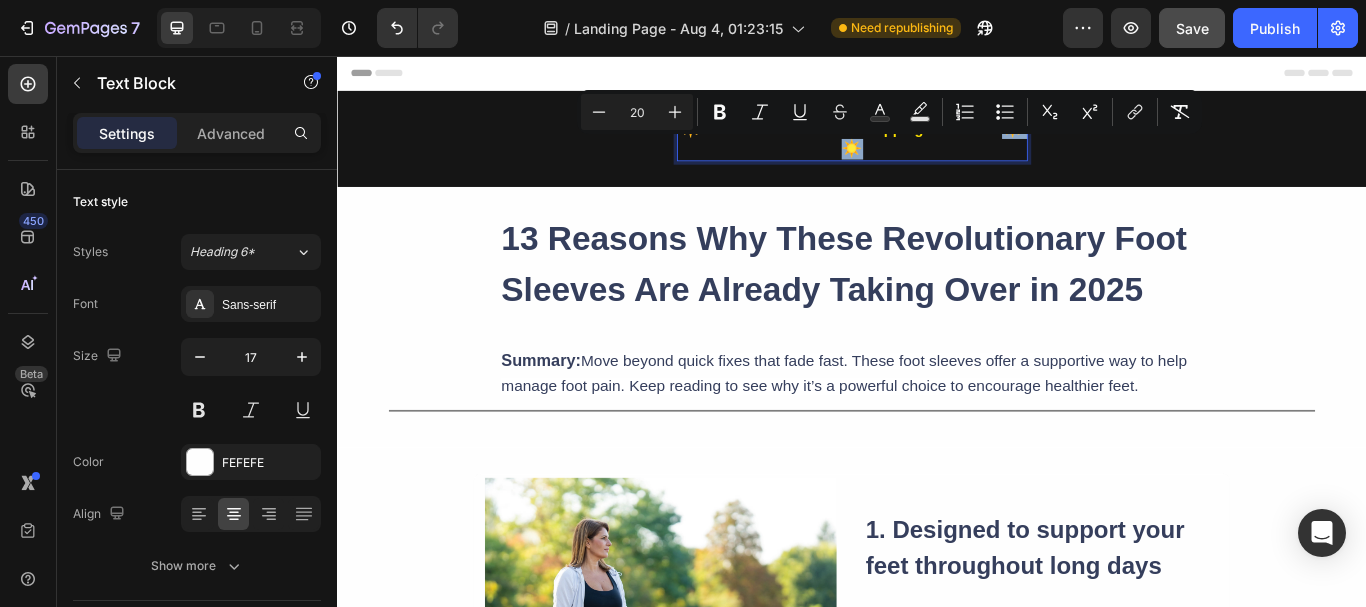click on "Minus 20 Plus Bold Italic Underline       Strikethrough
color
Text Background Color Numbered List Bulleted List Subscript Superscript       link Remove Format" at bounding box center (889, 112) 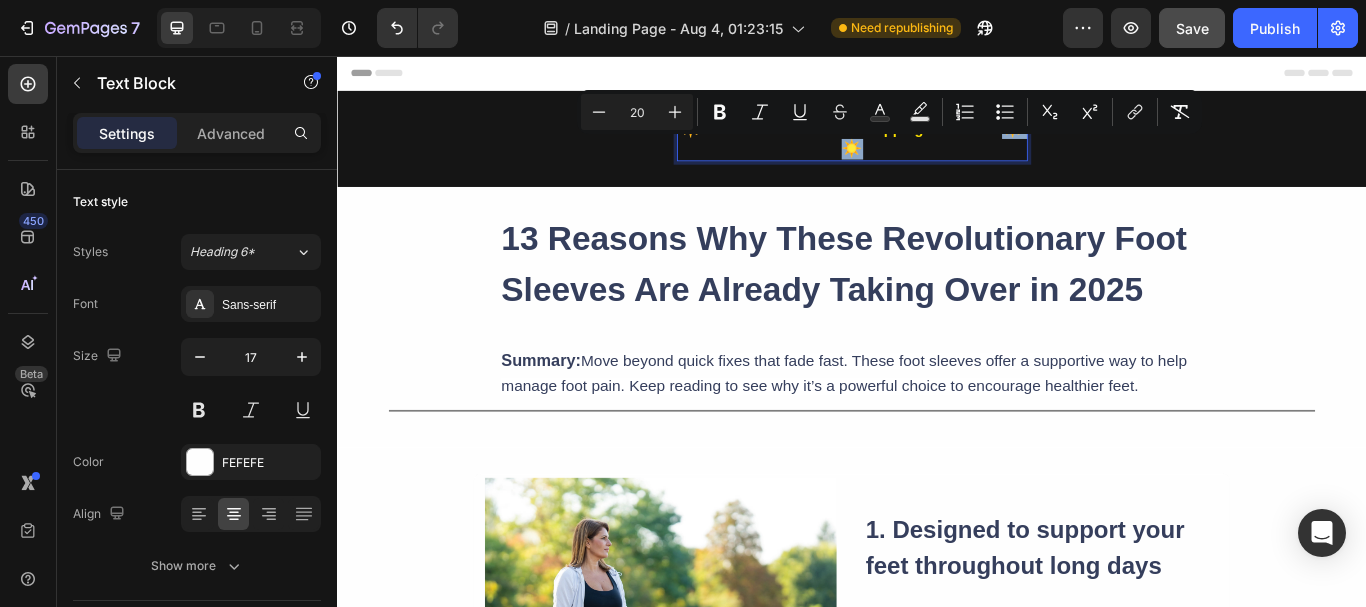 click on "☀️ SUMMER SALE:   FREE Shipping + 50% OFF ☀️☀️" at bounding box center (937, 153) 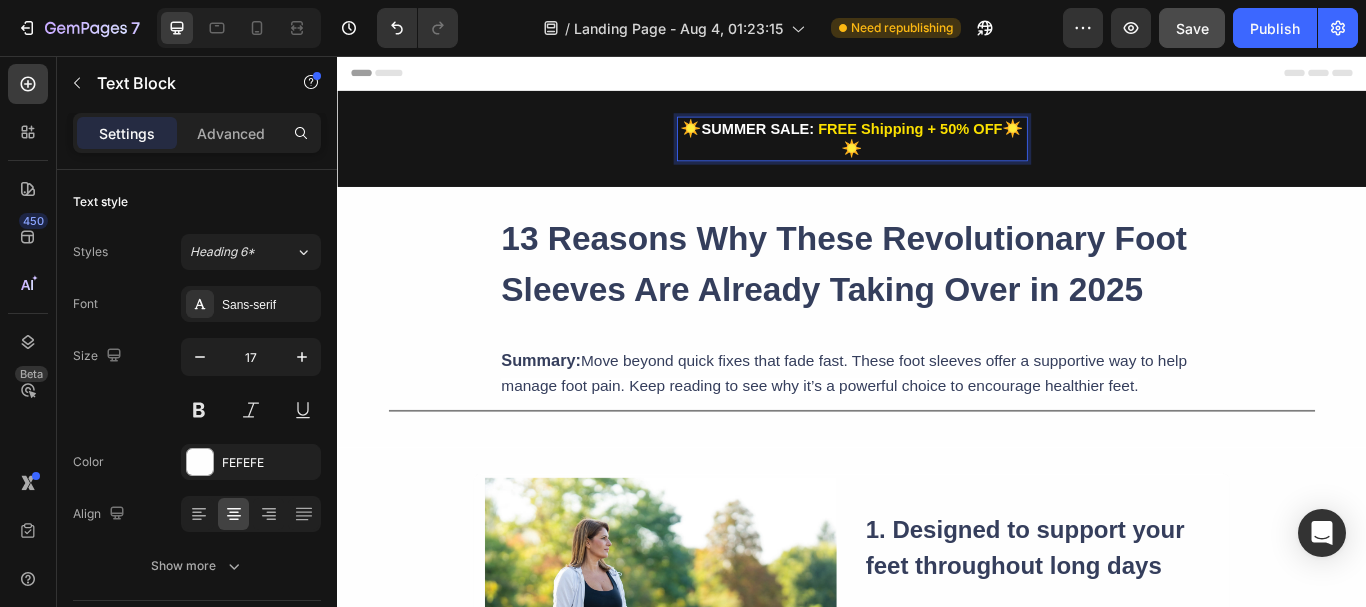 click on "☀️ SUMMER SALE:   FREE Shipping + 50% OFF ☀️☀️" at bounding box center [937, 153] 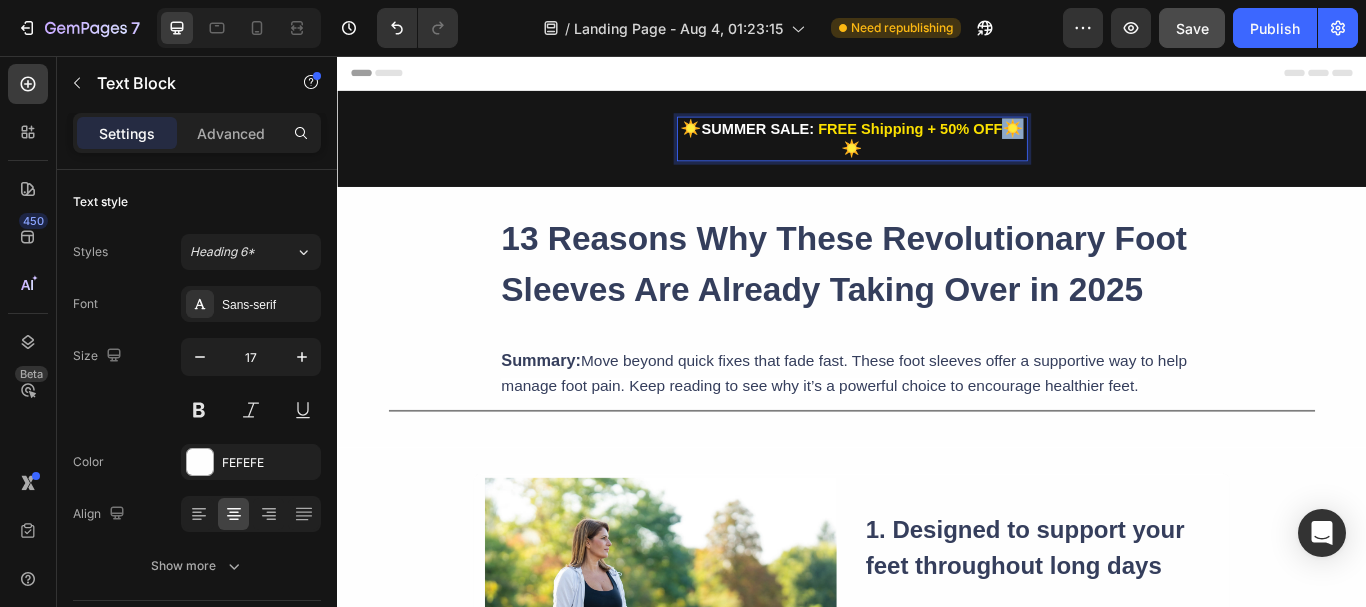 click on "☀️ SUMMER SALE:   FREE Shipping + 50% OFF ☀️☀️" at bounding box center (937, 153) 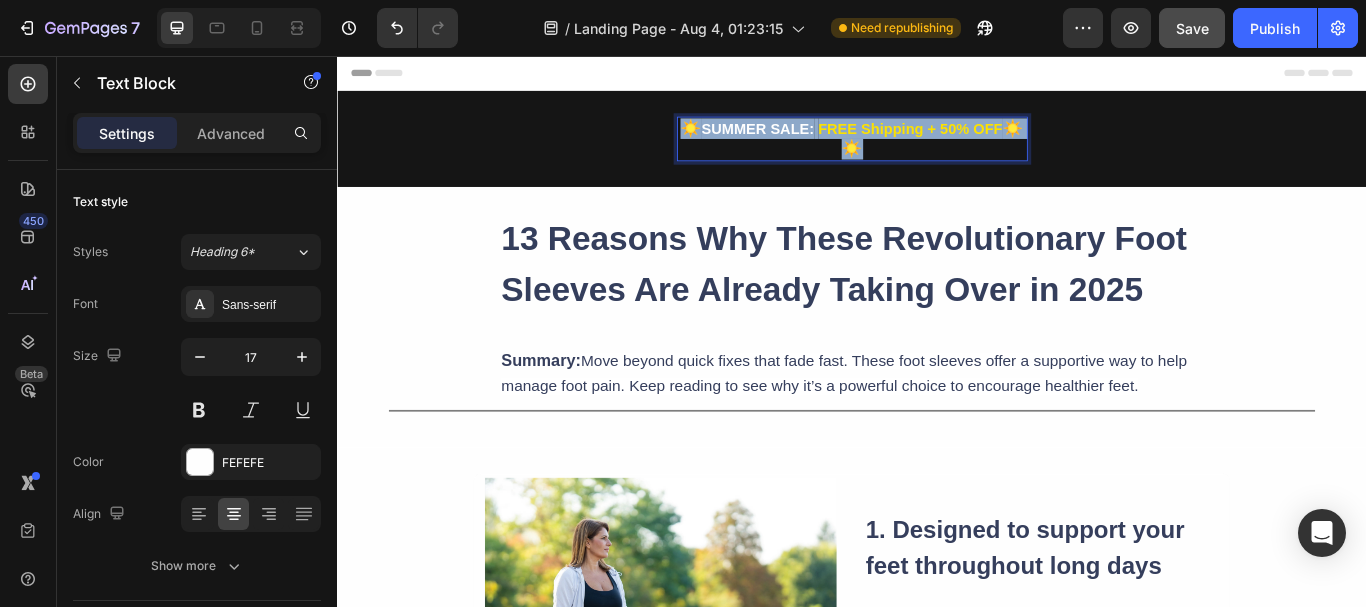 click on "☀️ SUMMER SALE:   FREE Shipping + 50% OFF ☀️☀️" at bounding box center (937, 153) 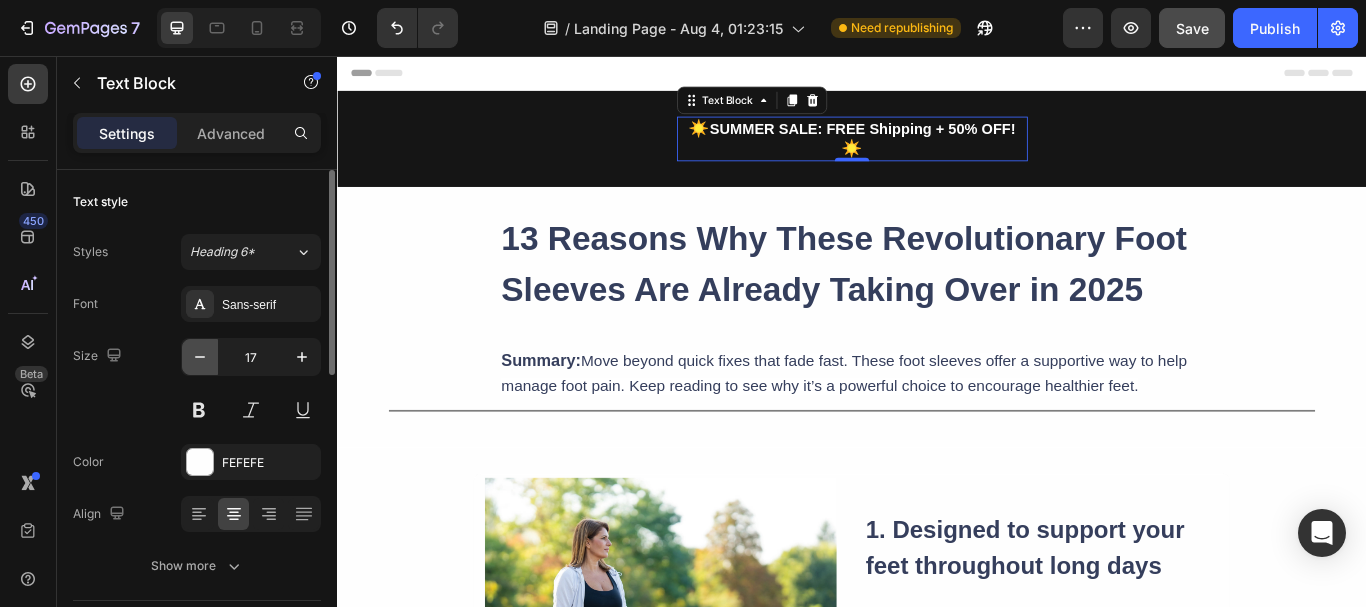 click 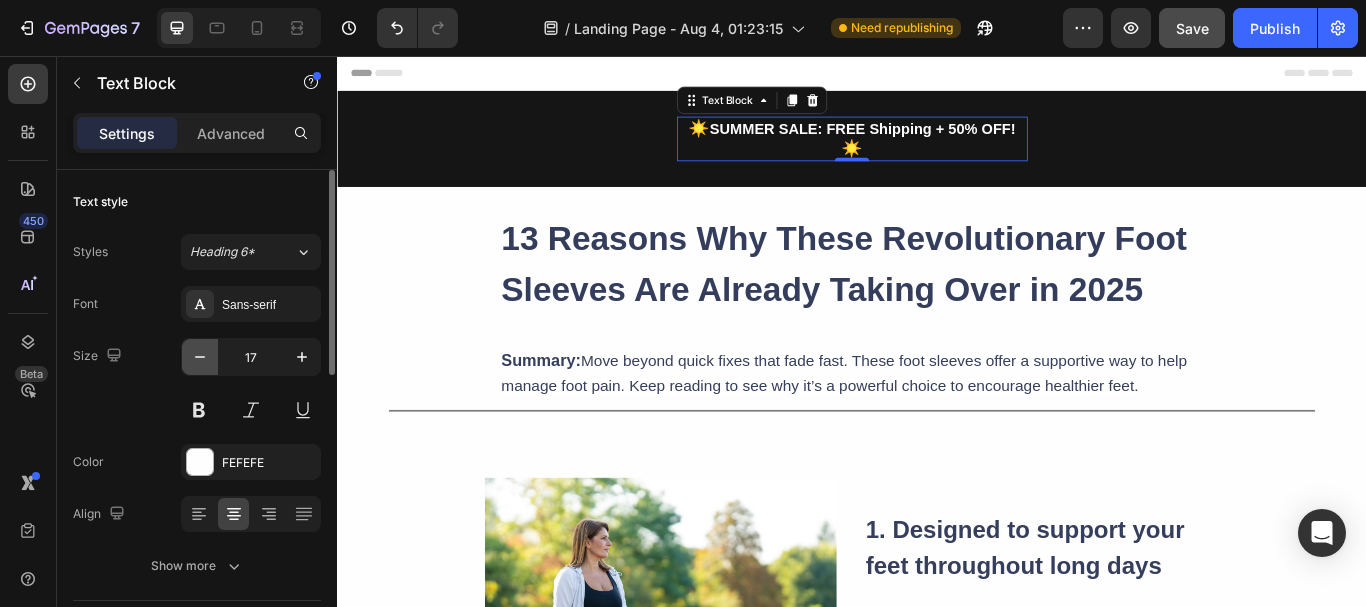 type on "16" 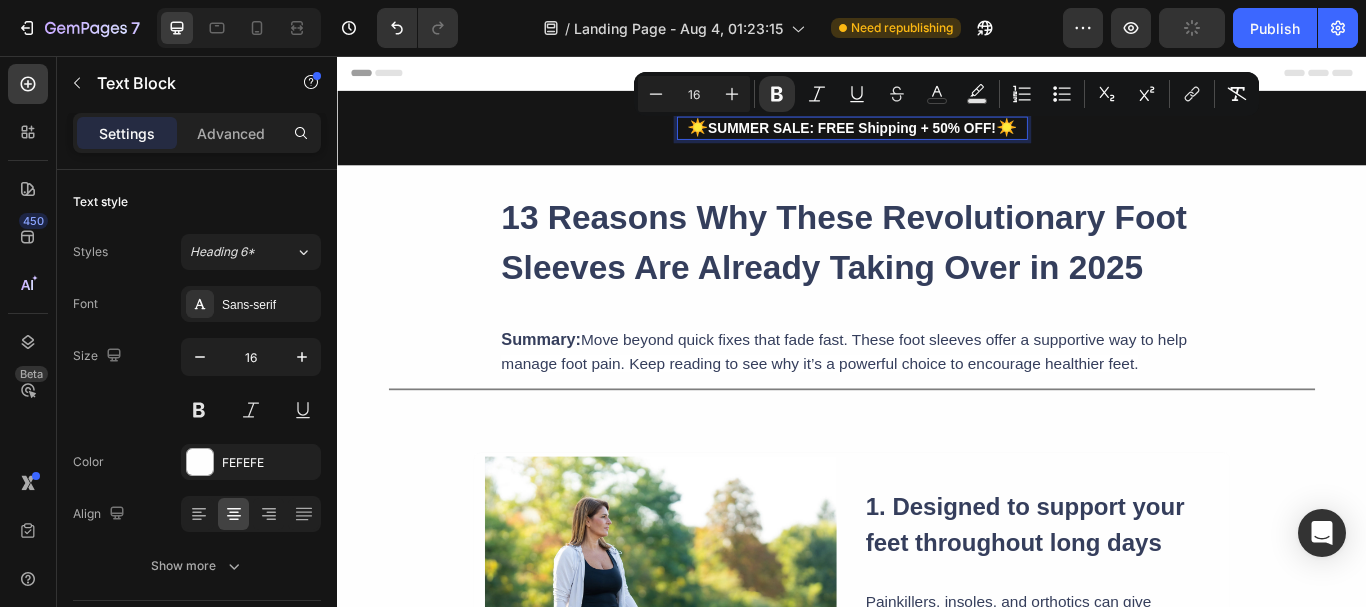 drag, startPoint x: 890, startPoint y: 138, endPoint x: 1107, endPoint y: 143, distance: 217.0576 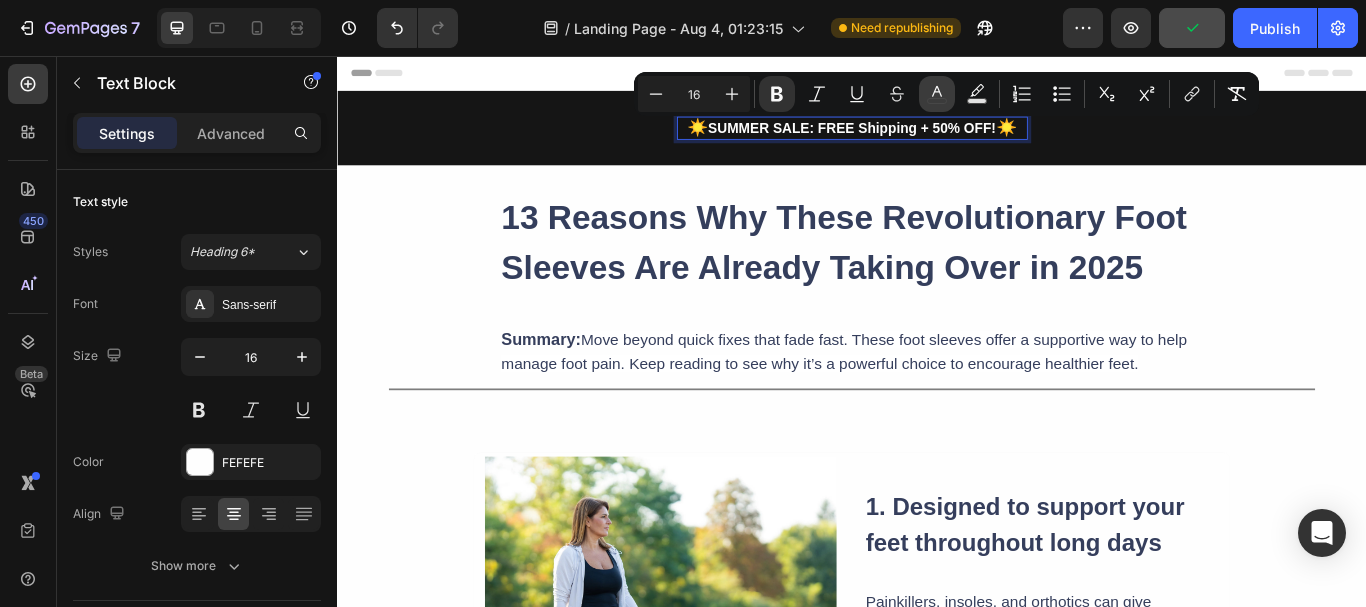 click 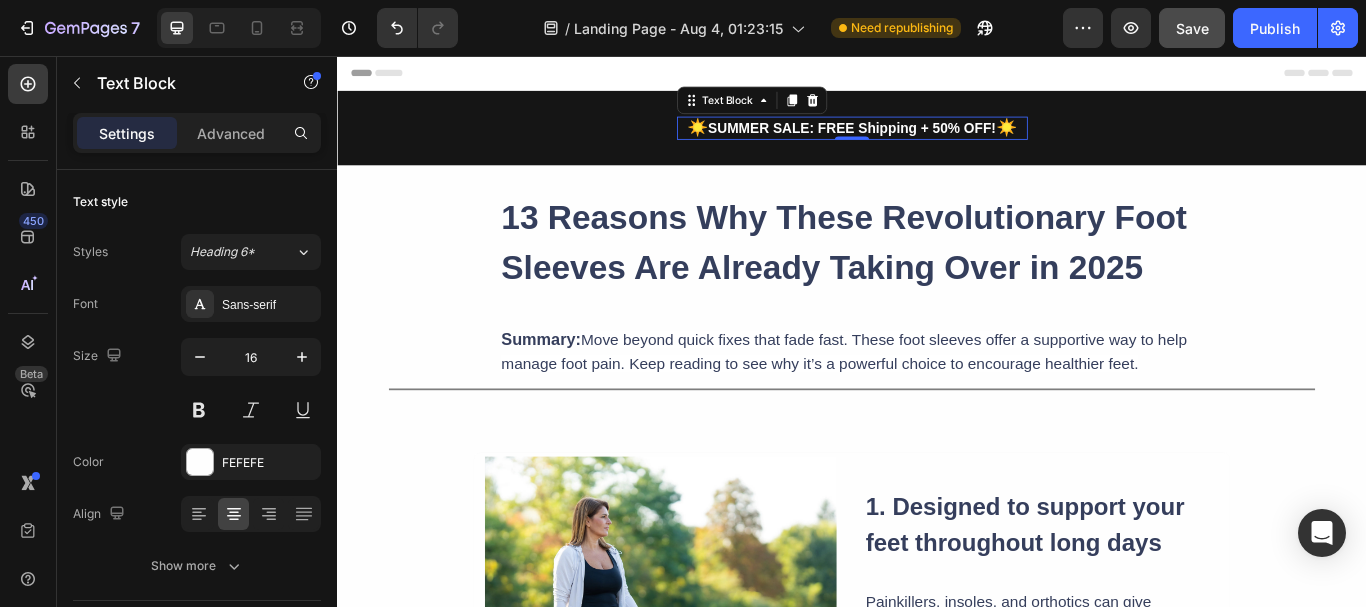 click on "SUMMER SALE: FREE Shipping + 50% OFF!" at bounding box center [937, 140] 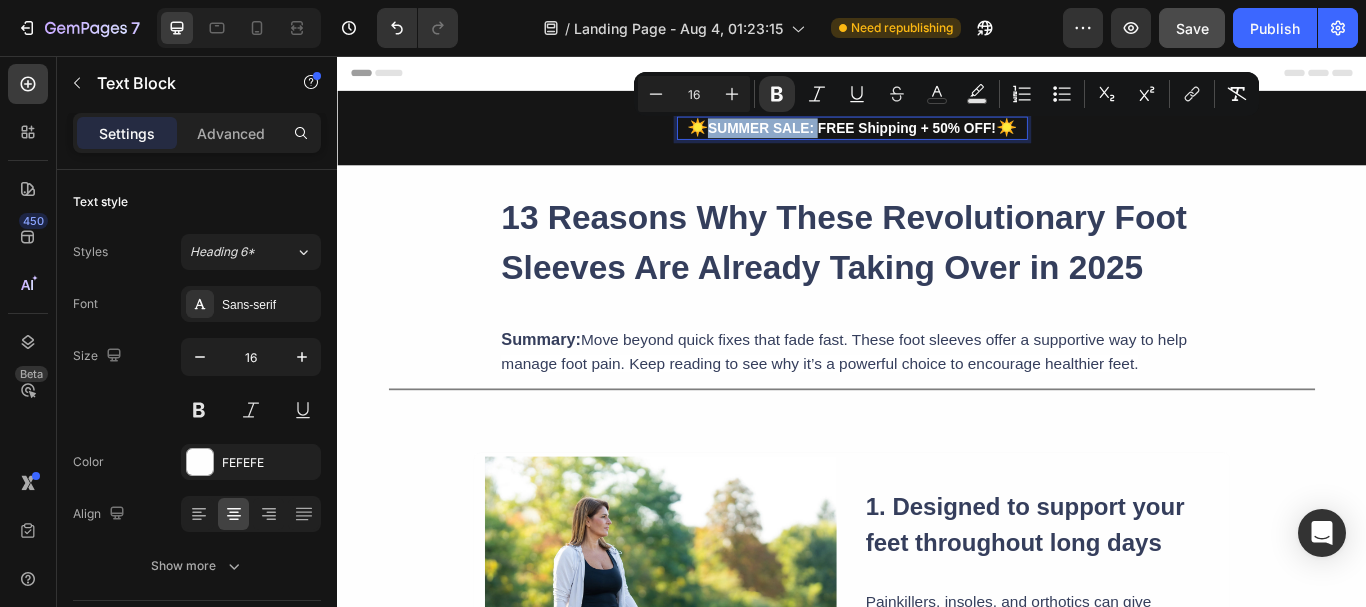 click on "SUMMER SALE: FREE Shipping + 50% OFF!" at bounding box center (937, 140) 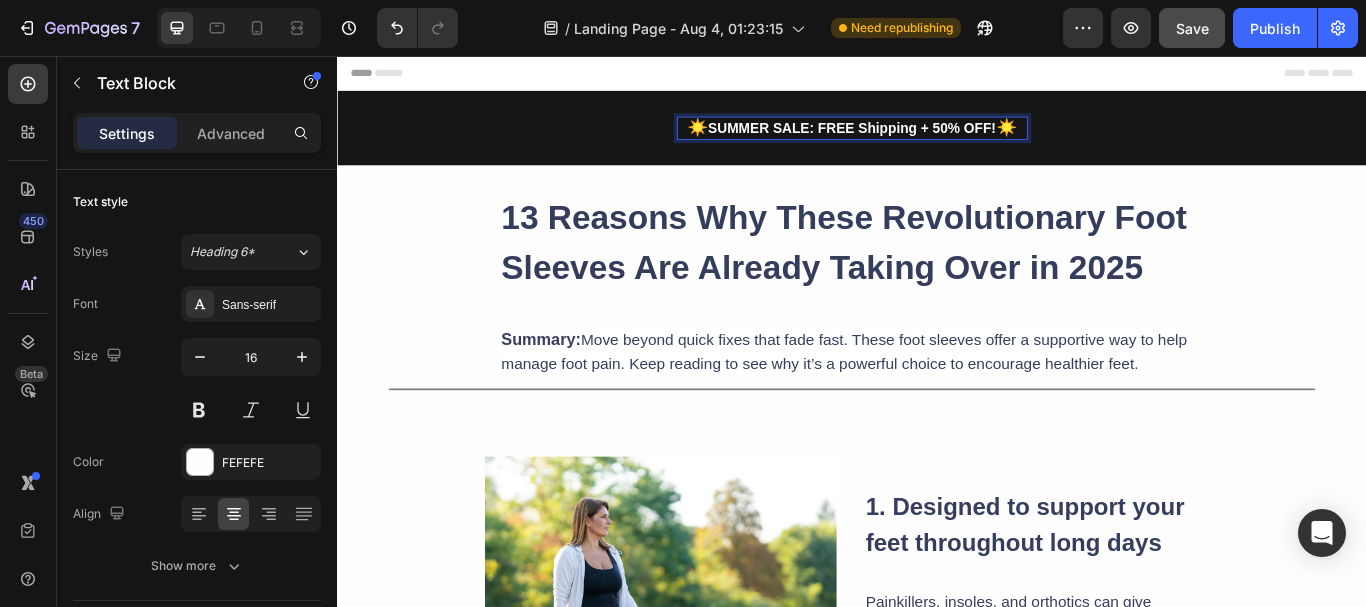 click on "SUMMER SALE: FREE Shipping + 50% OFF!" at bounding box center [937, 140] 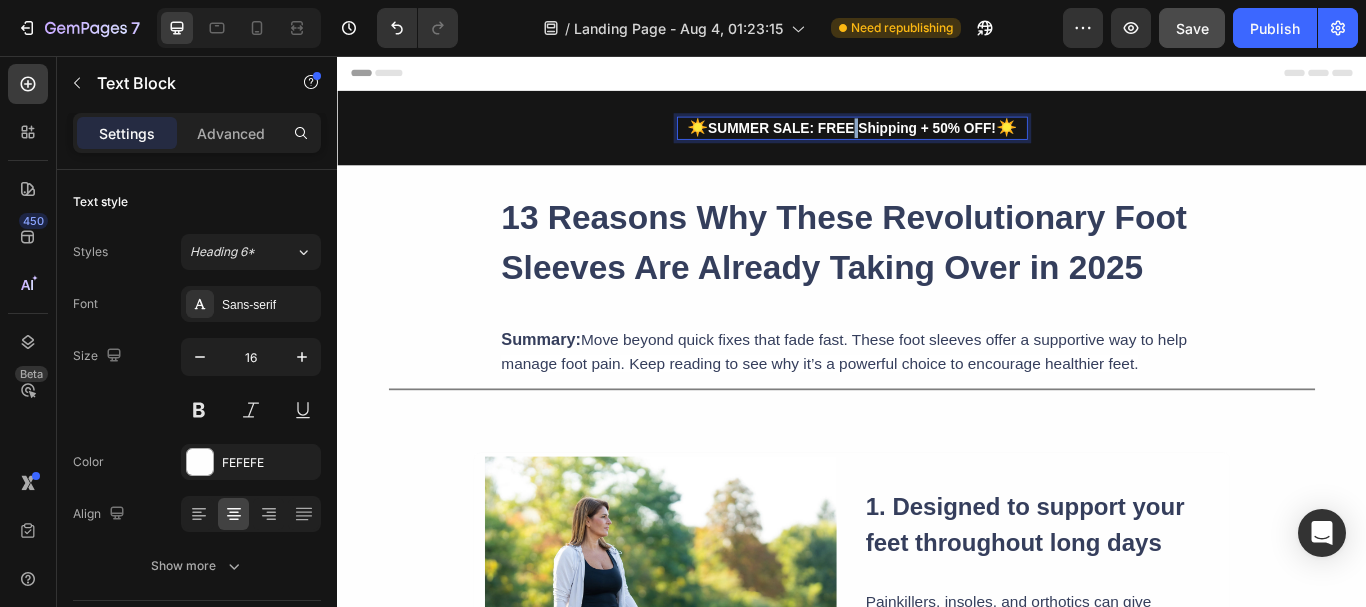 click on "SUMMER SALE: FREE Shipping + 50% OFF!" at bounding box center [937, 140] 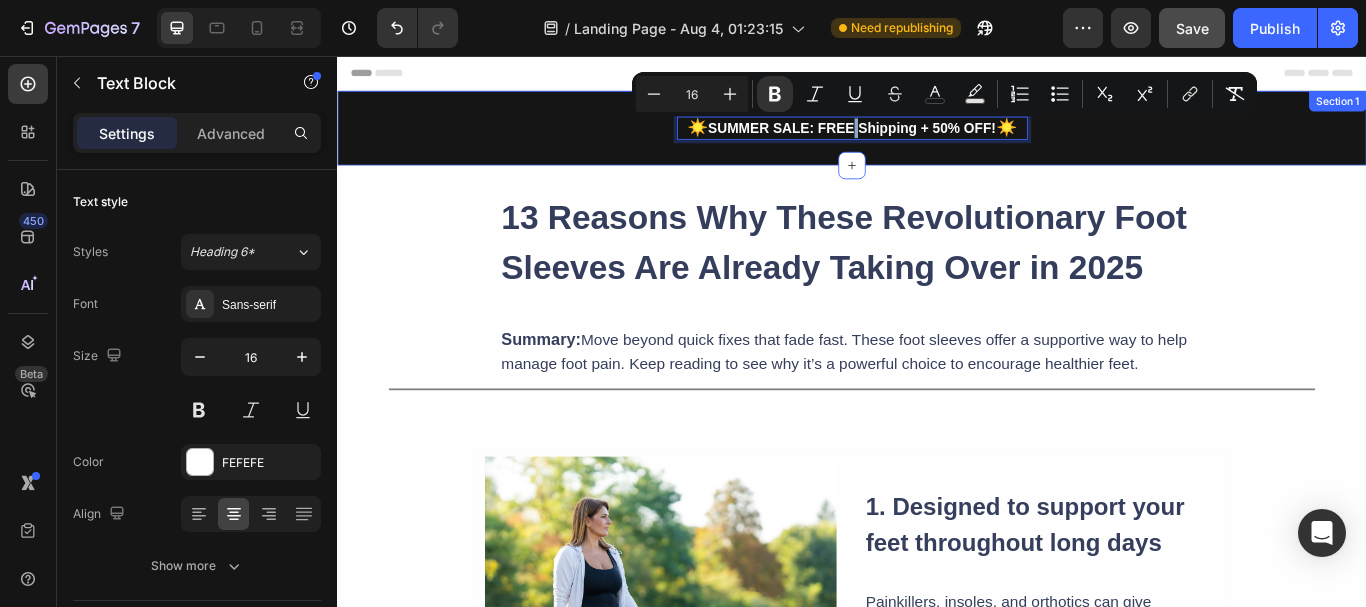 drag, startPoint x: 887, startPoint y: 142, endPoint x: 1102, endPoint y: 127, distance: 215.52261 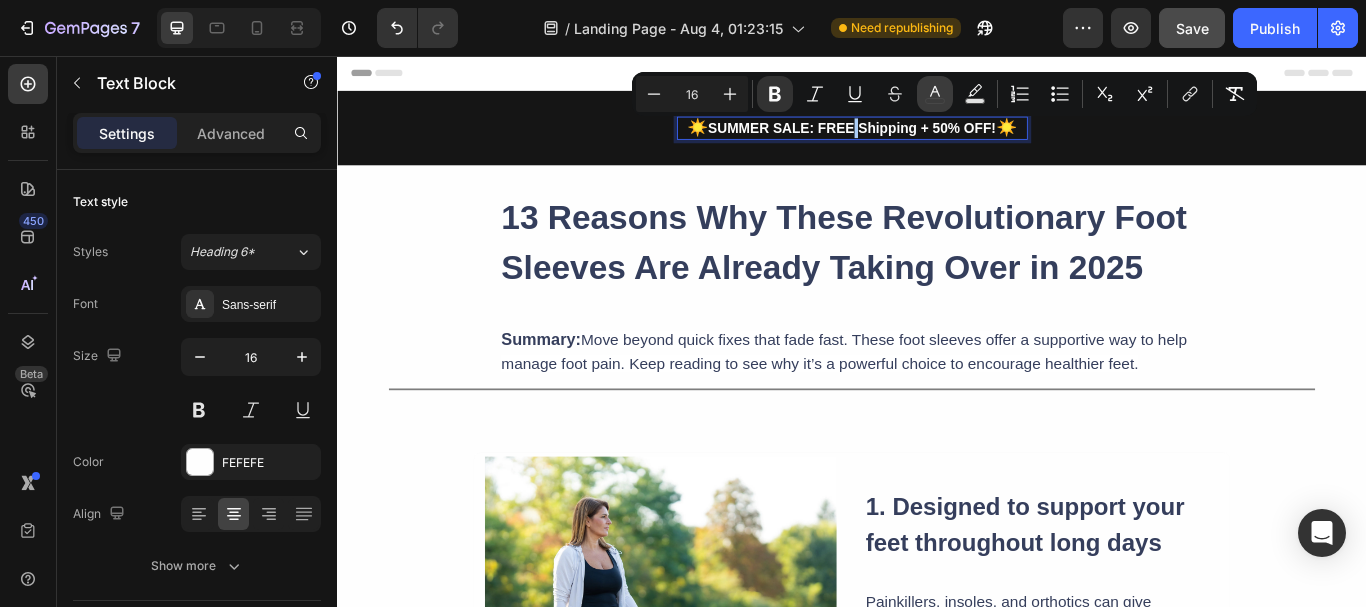 click 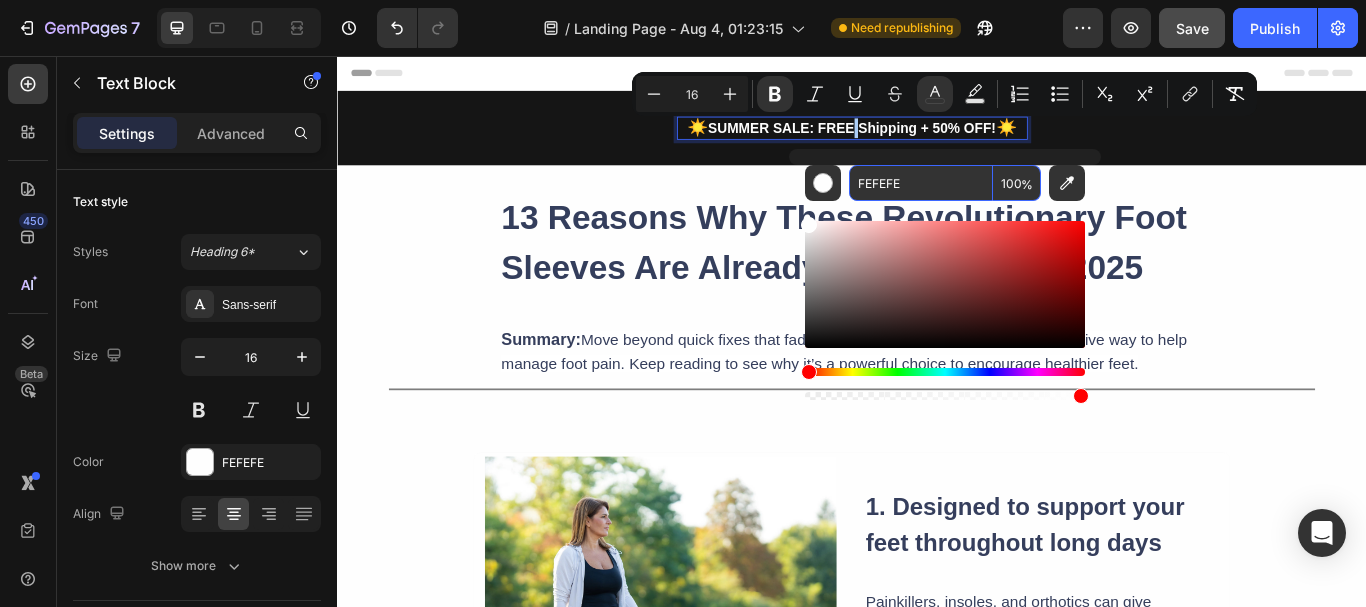 click on "FEFEFE" at bounding box center (921, 183) 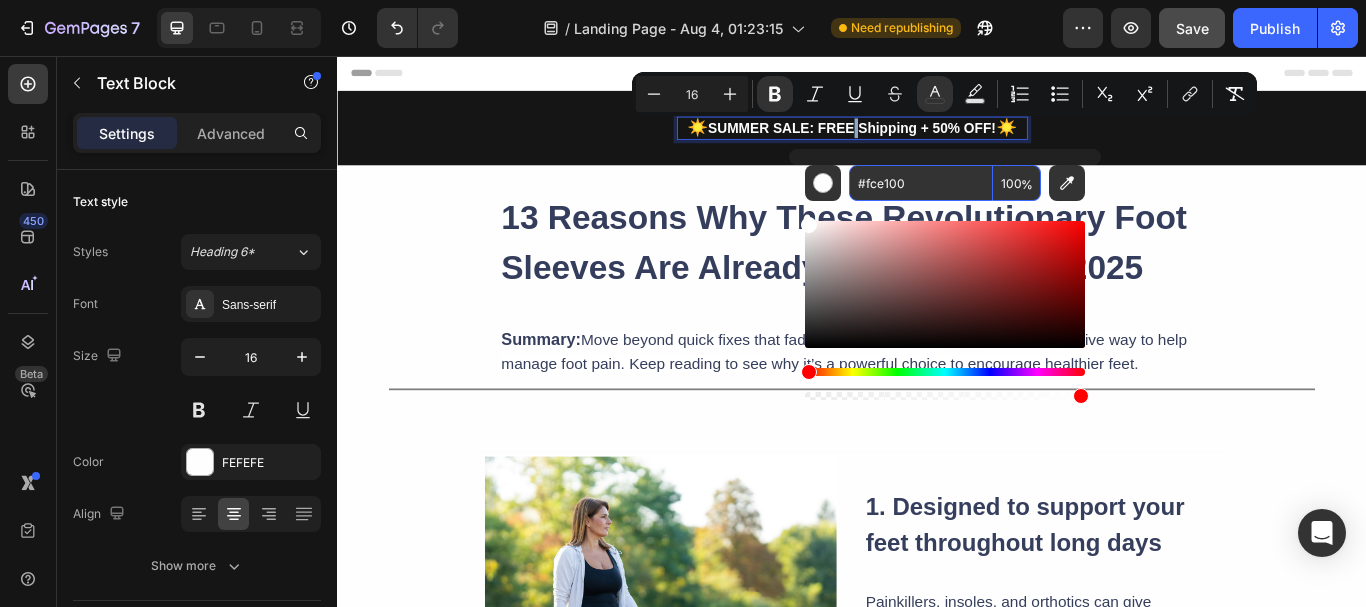 type on "FCE100" 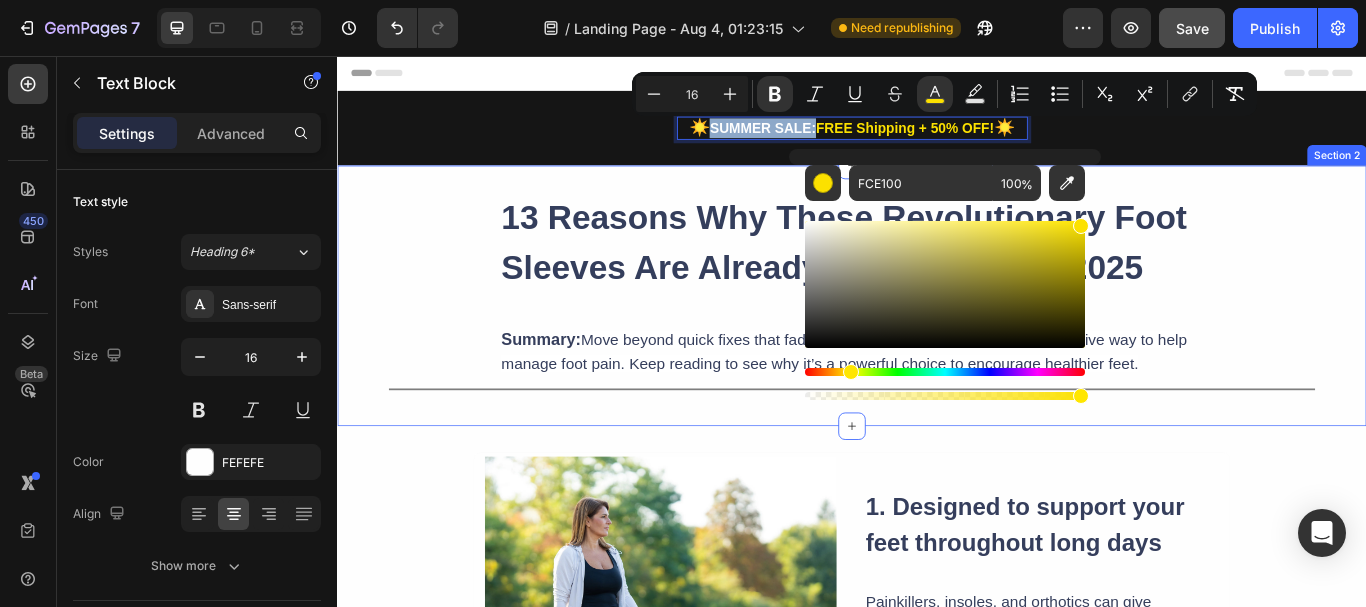 click on "13 Reasons Why These Revolutionary Foot Sleeves Are Already Taking Over in 2025 Heading Summary:  Move beyond quick fixes that fade fast. These foot sleeves offer a supportive way to help manage foot pain. Keep reading to see why it’s a powerful choice to encourage healthier feet. Text Block Row                Title Line" at bounding box center (937, 336) 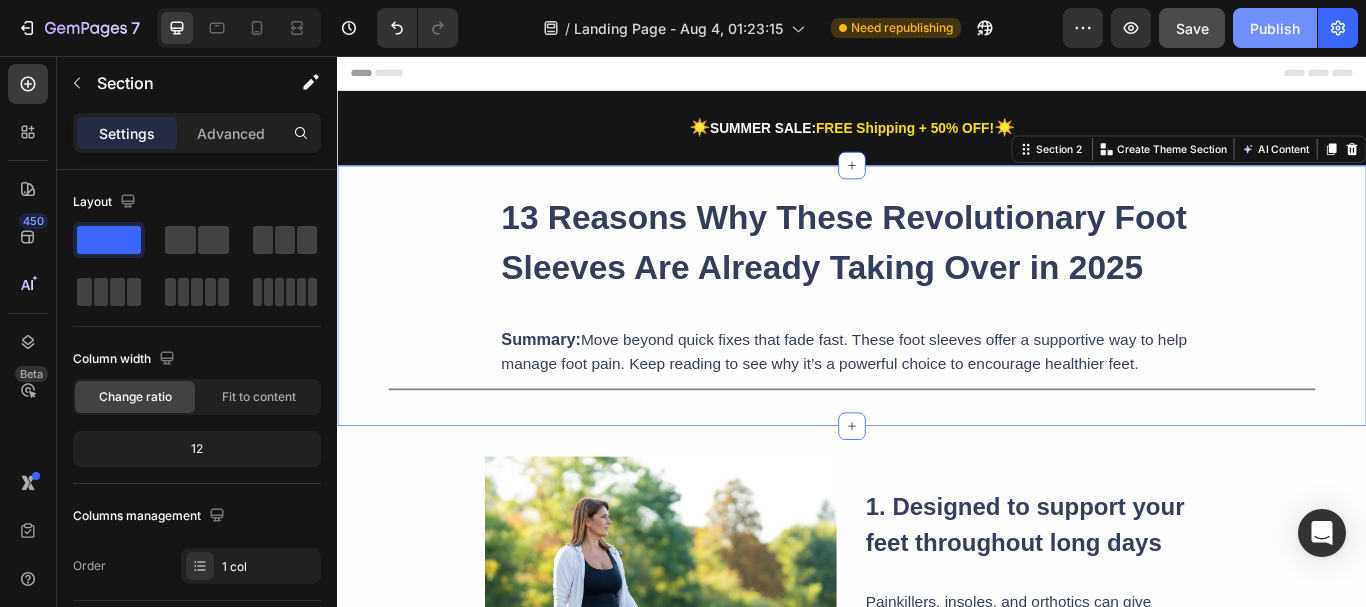 click on "Publish" at bounding box center [1275, 28] 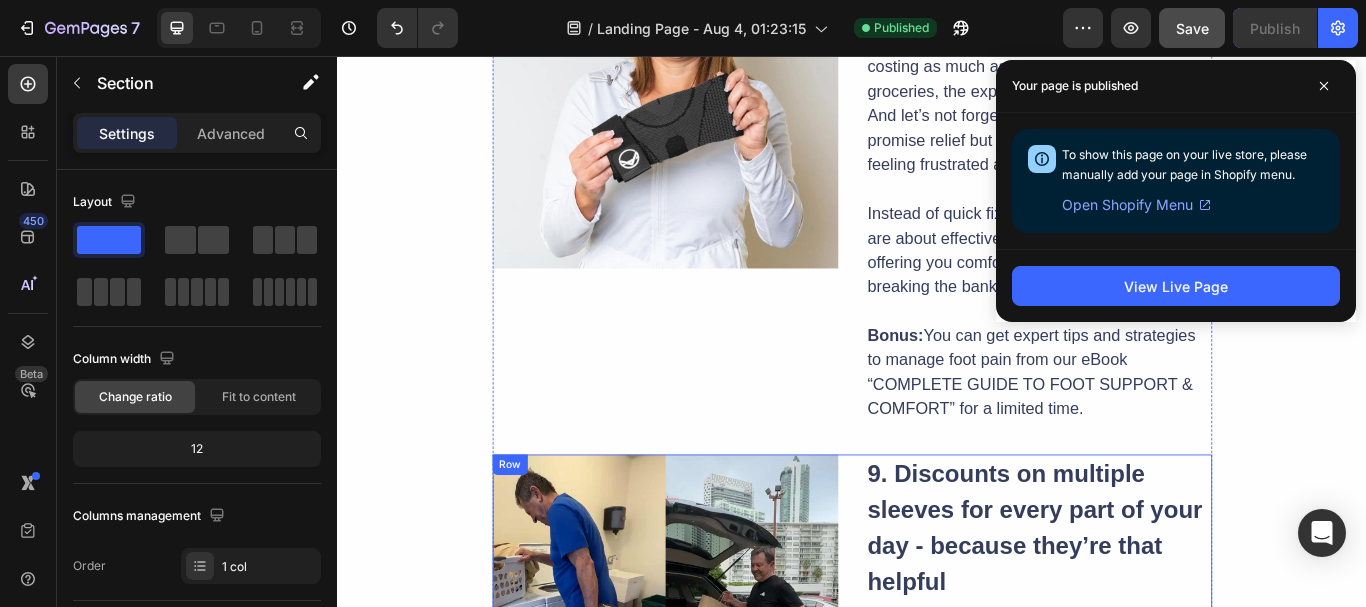 scroll, scrollTop: 5200, scrollLeft: 0, axis: vertical 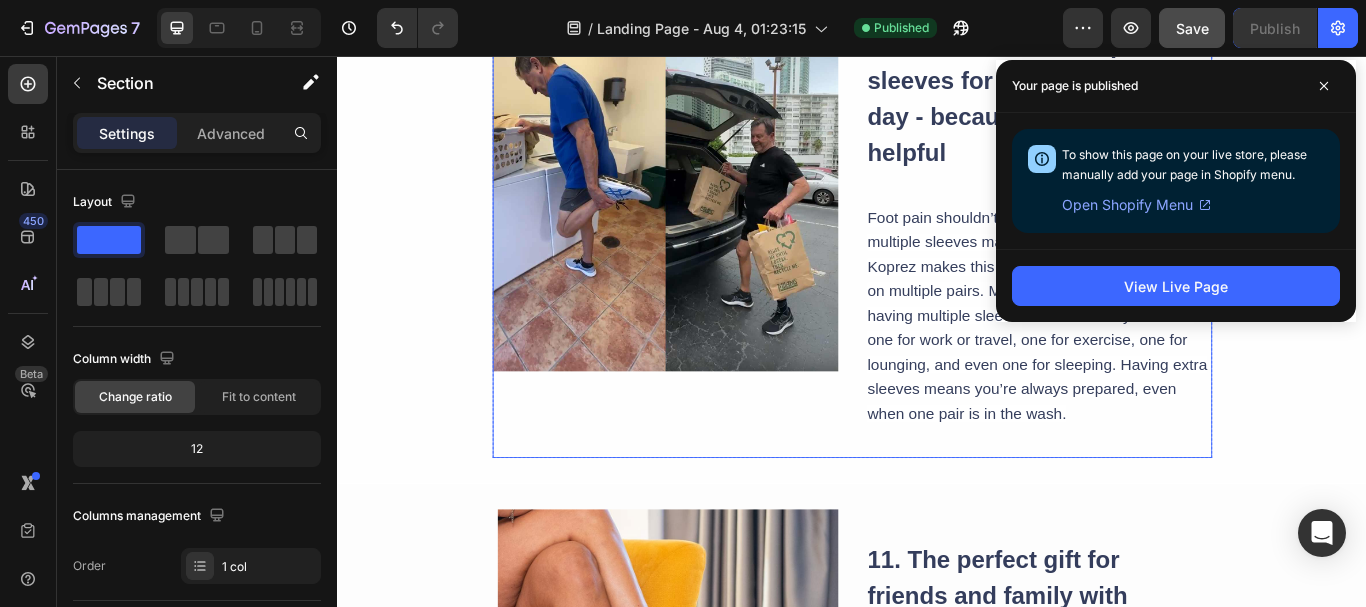 click at bounding box center (720, 223) 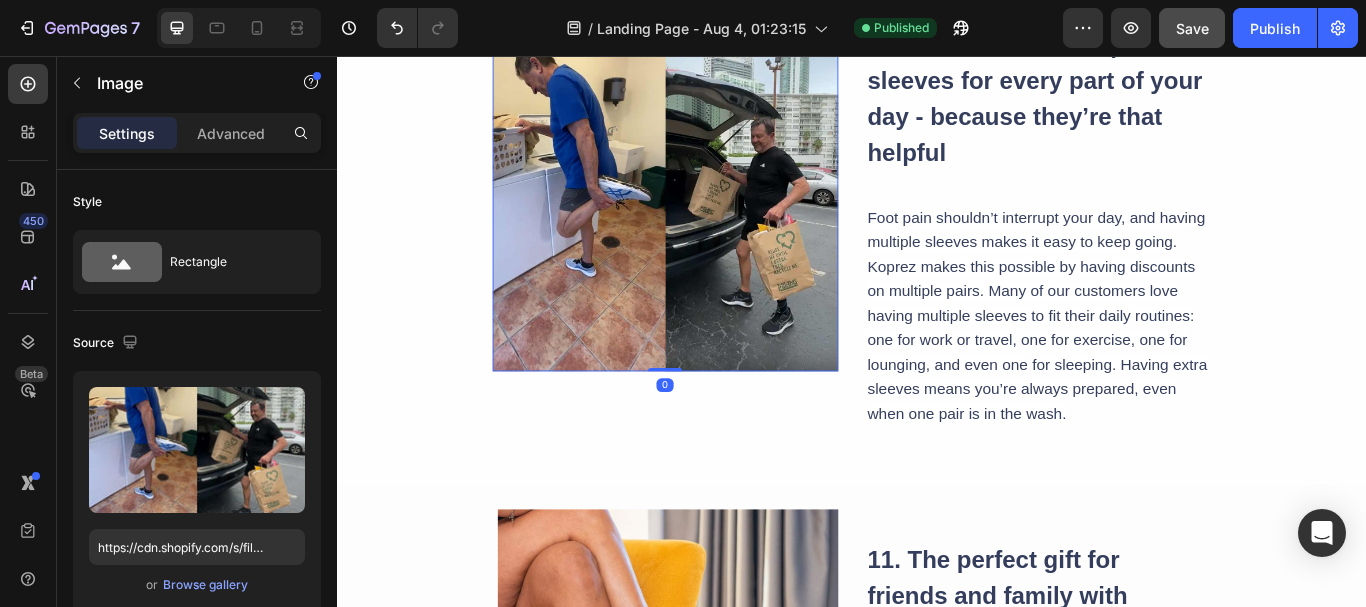scroll, scrollTop: 500, scrollLeft: 0, axis: vertical 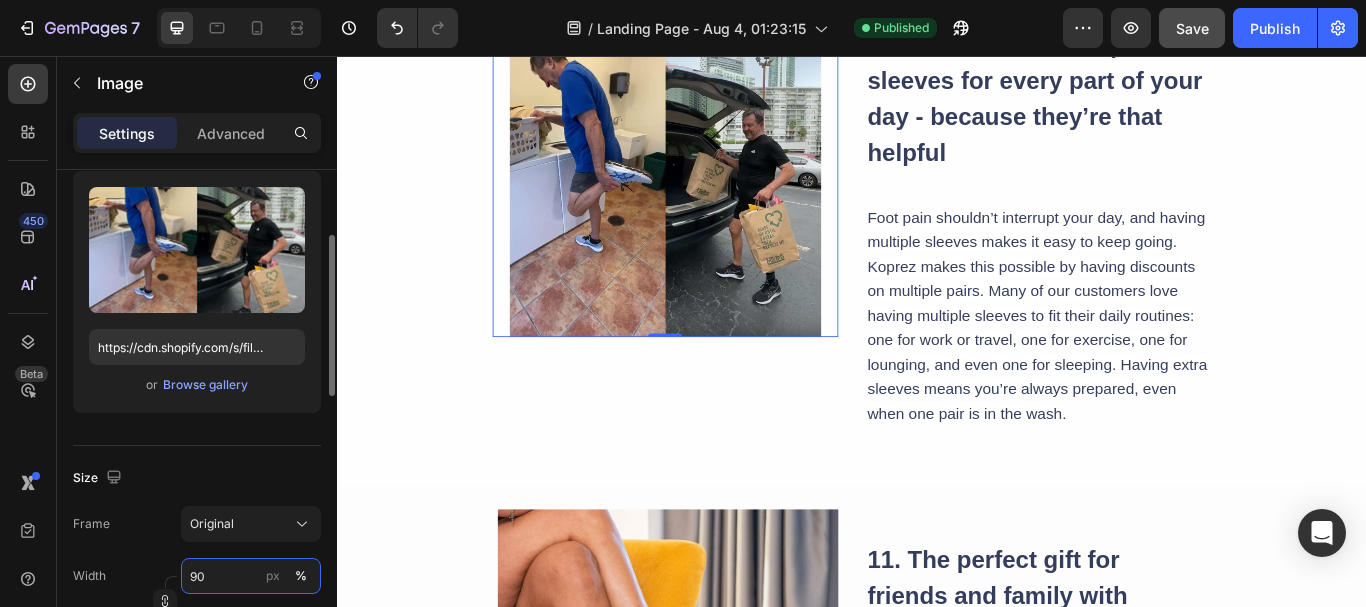 type on "90" 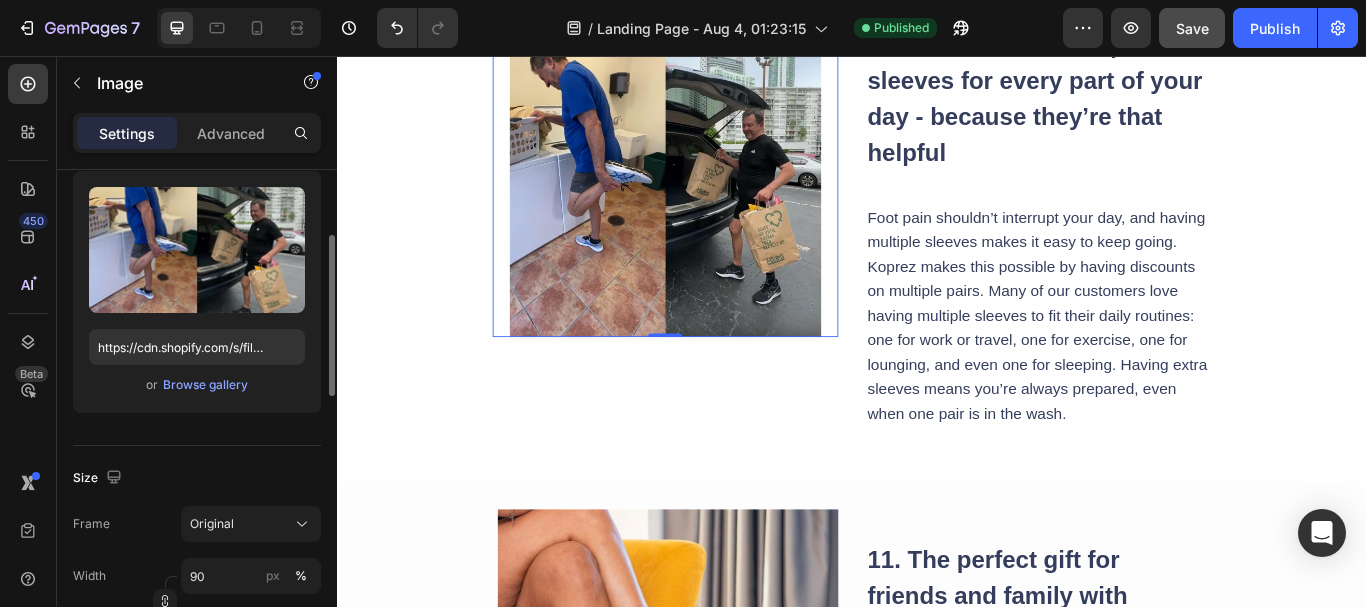 click at bounding box center (719, 202) 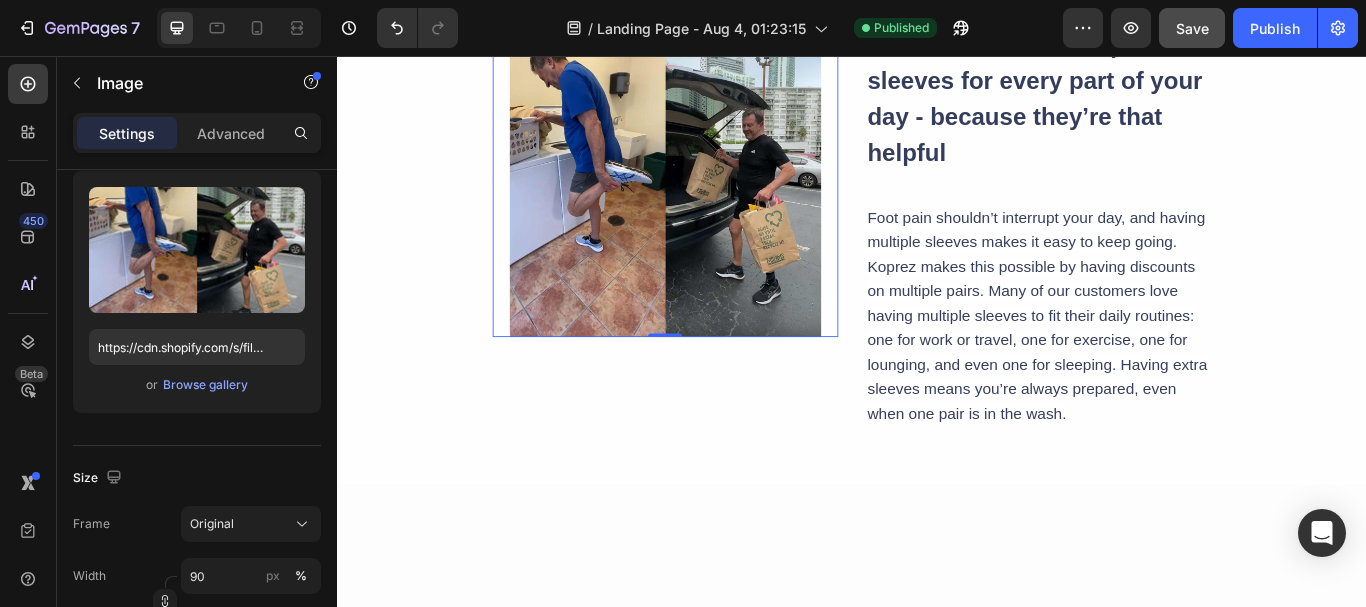 scroll, scrollTop: 4700, scrollLeft: 0, axis: vertical 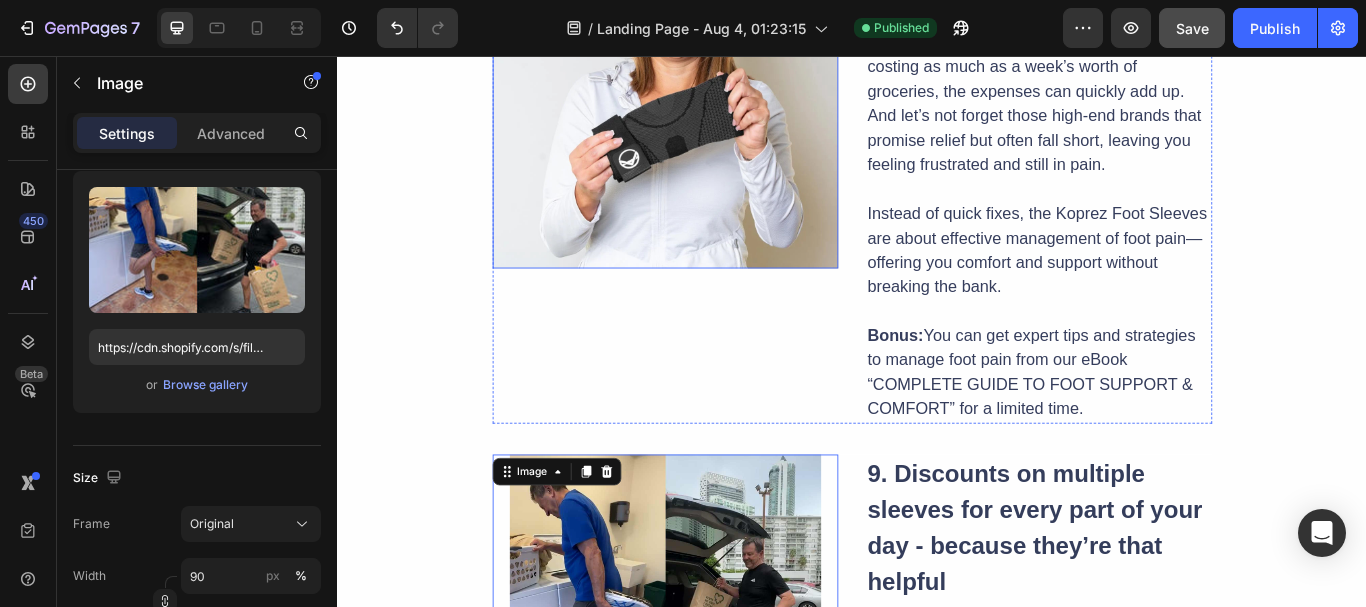 click at bounding box center [720, 103] 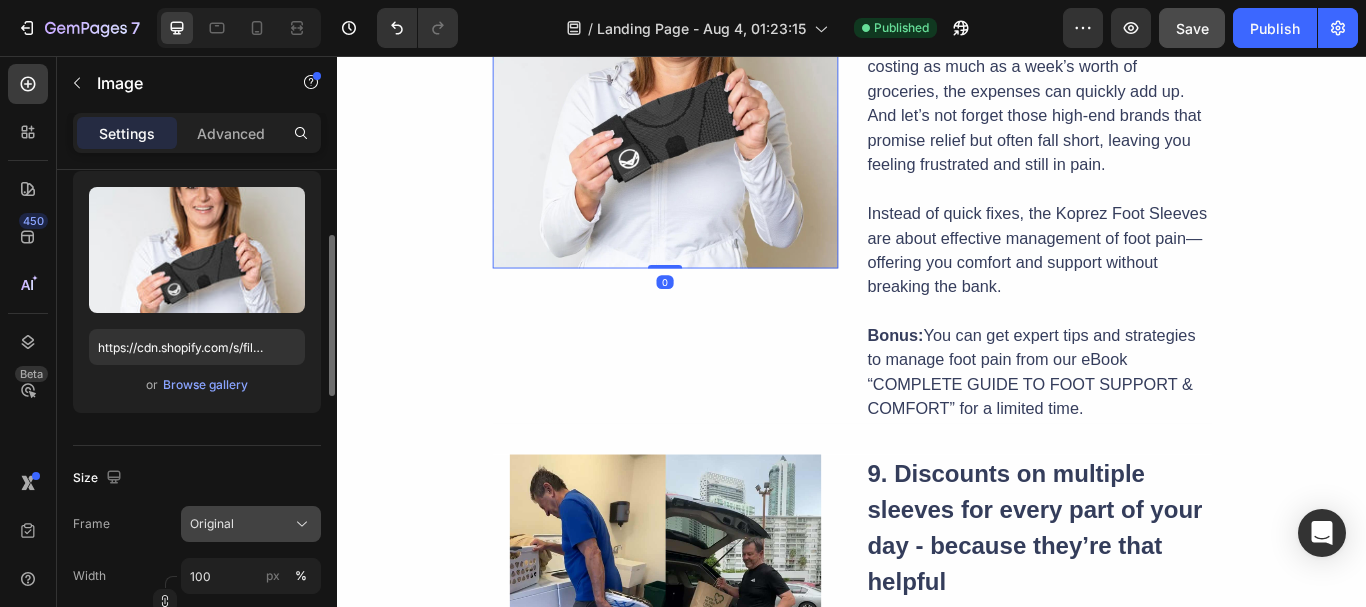 scroll, scrollTop: 300, scrollLeft: 0, axis: vertical 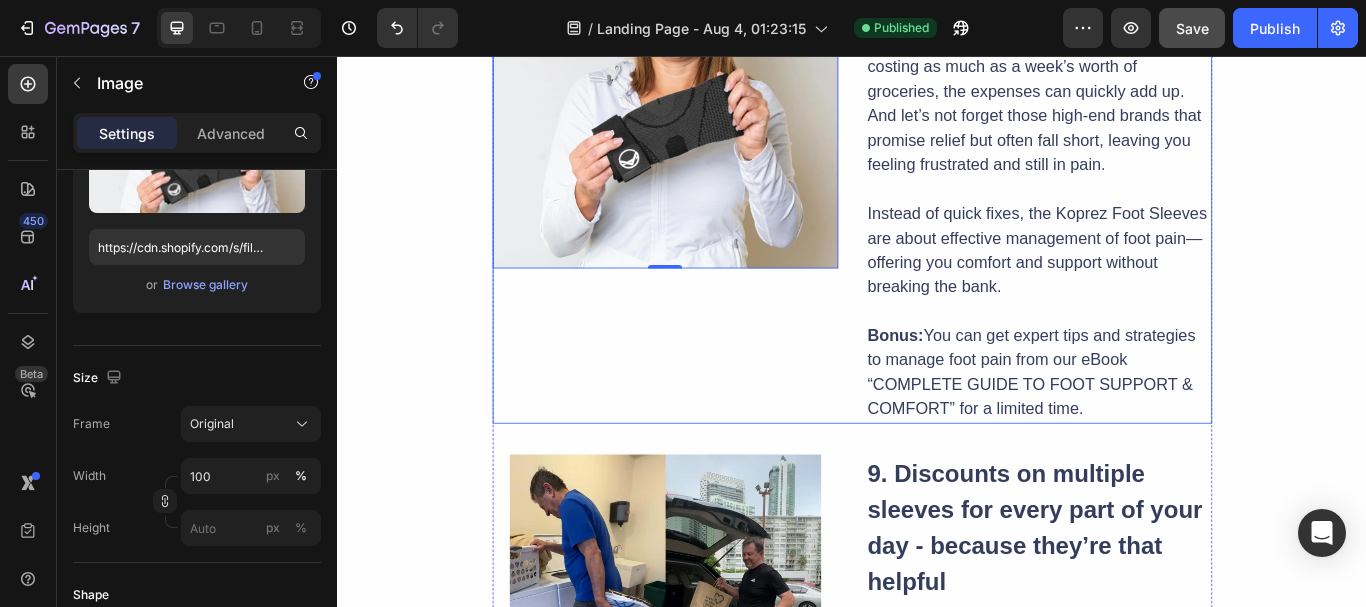click on "Image   0" at bounding box center (720, 193) 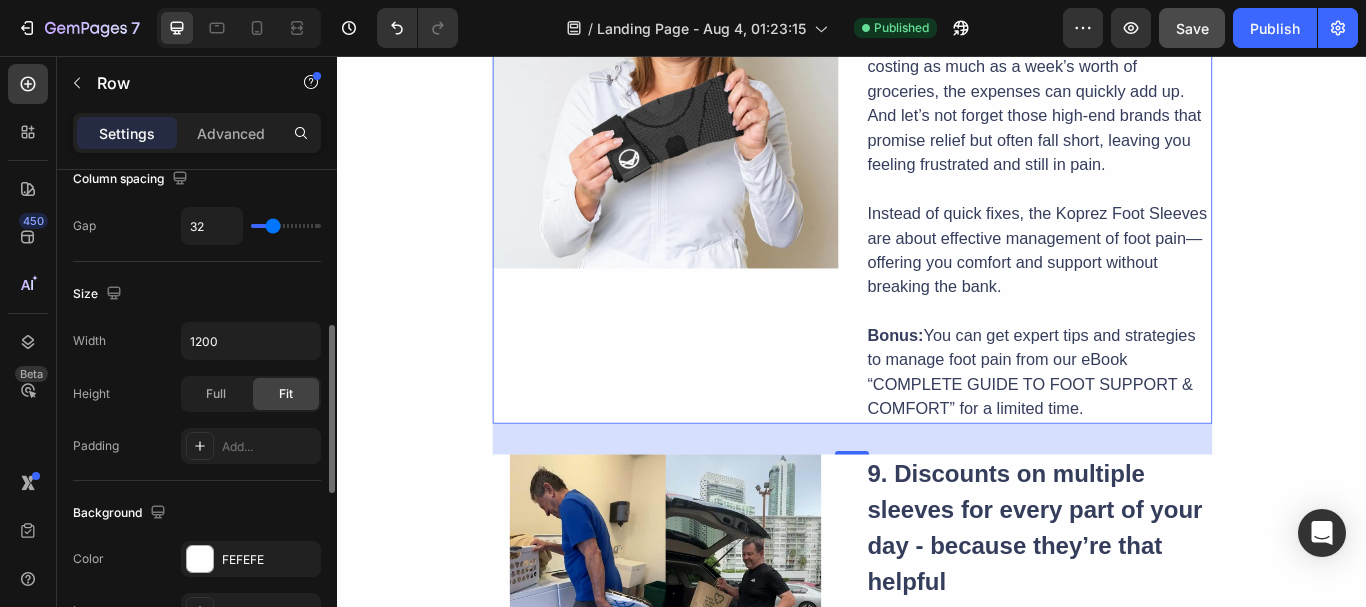 scroll, scrollTop: 0, scrollLeft: 0, axis: both 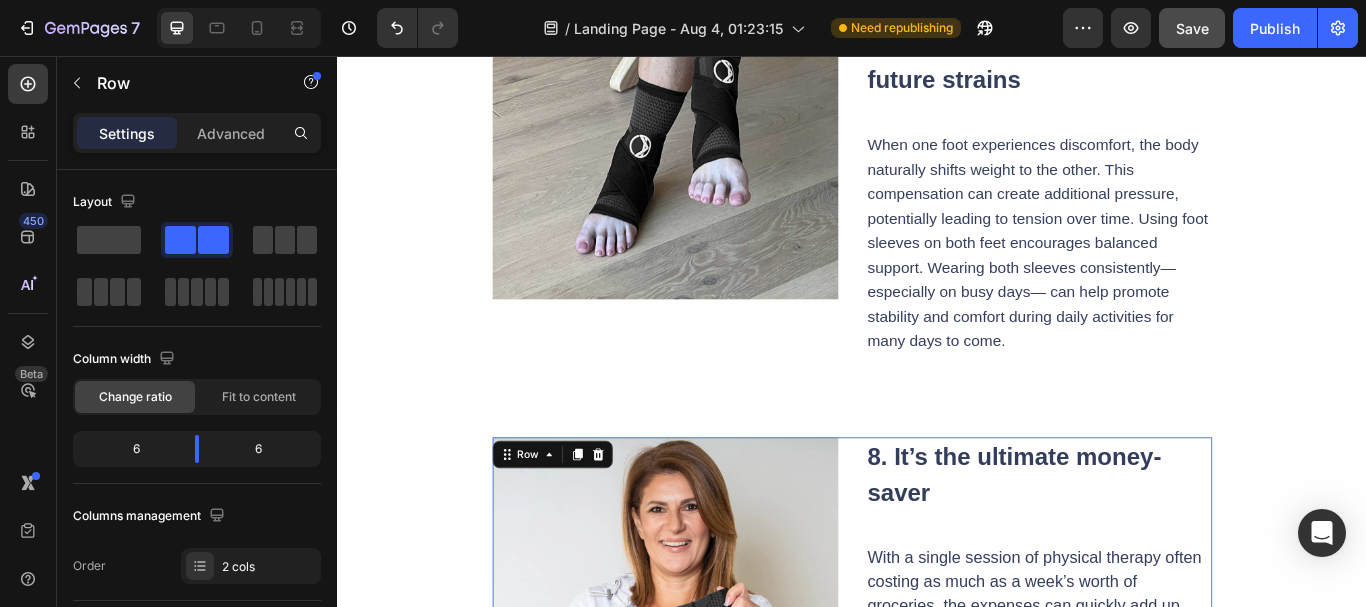 click on "Image 8. It’s the ultimate money-saver Heading With a single session of physical therapy often costing as much as a week’s worth of groceries, the expenses can quickly add up. And let’s not forget those high-end brands that promise relief but often fall short, leaving you feeling frustrated and still in pain.   Instead of quick fixes, the Koprez Foot Sleeves are about effective management of foot pain—offering you comfort and support without breaking the bank.   Bonus:  You can get expert tips and strategies to manage foot pain from our eBook “COMPLETE GUIDE TO FOOT SUPPORT & COMFORT” for a limited time. Text Block Row   36" at bounding box center (937, 793) 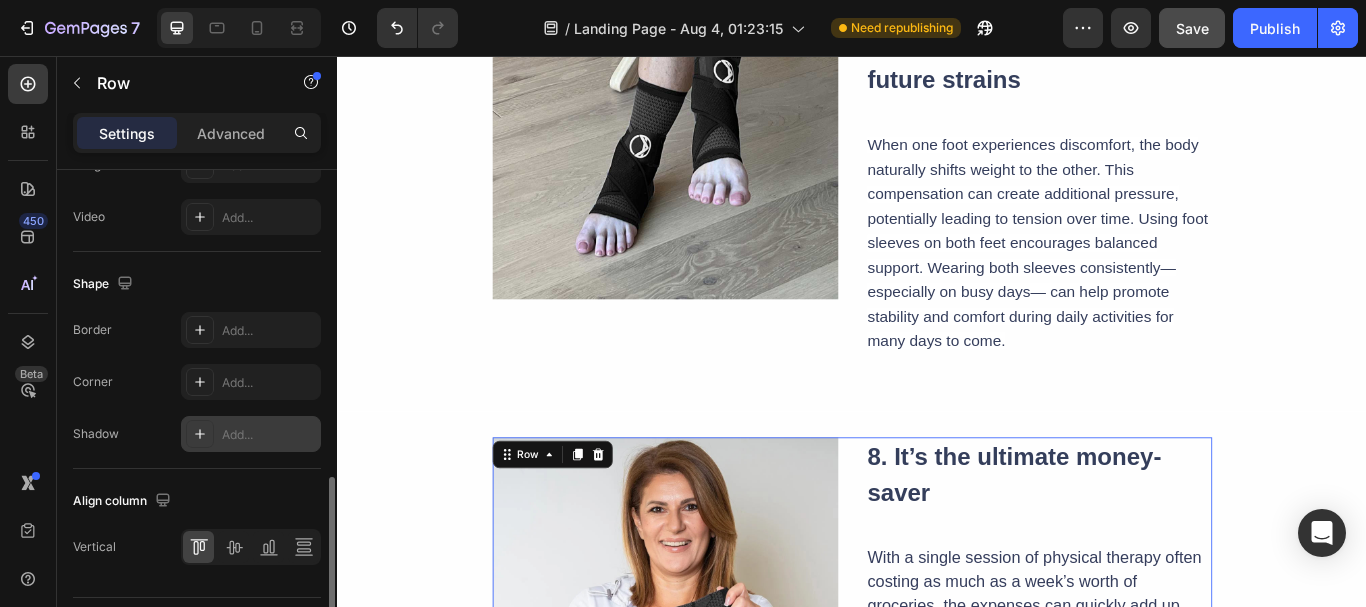 scroll, scrollTop: 954, scrollLeft: 0, axis: vertical 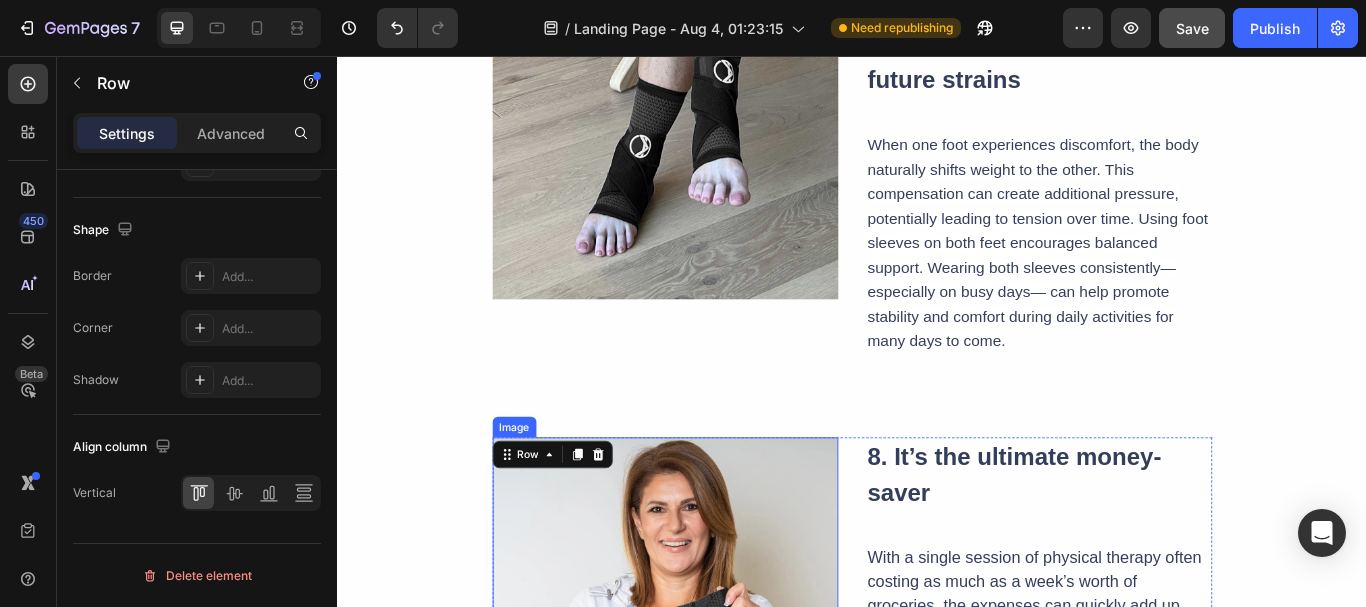 drag, startPoint x: 696, startPoint y: 613, endPoint x: 683, endPoint y: 608, distance: 13.928389 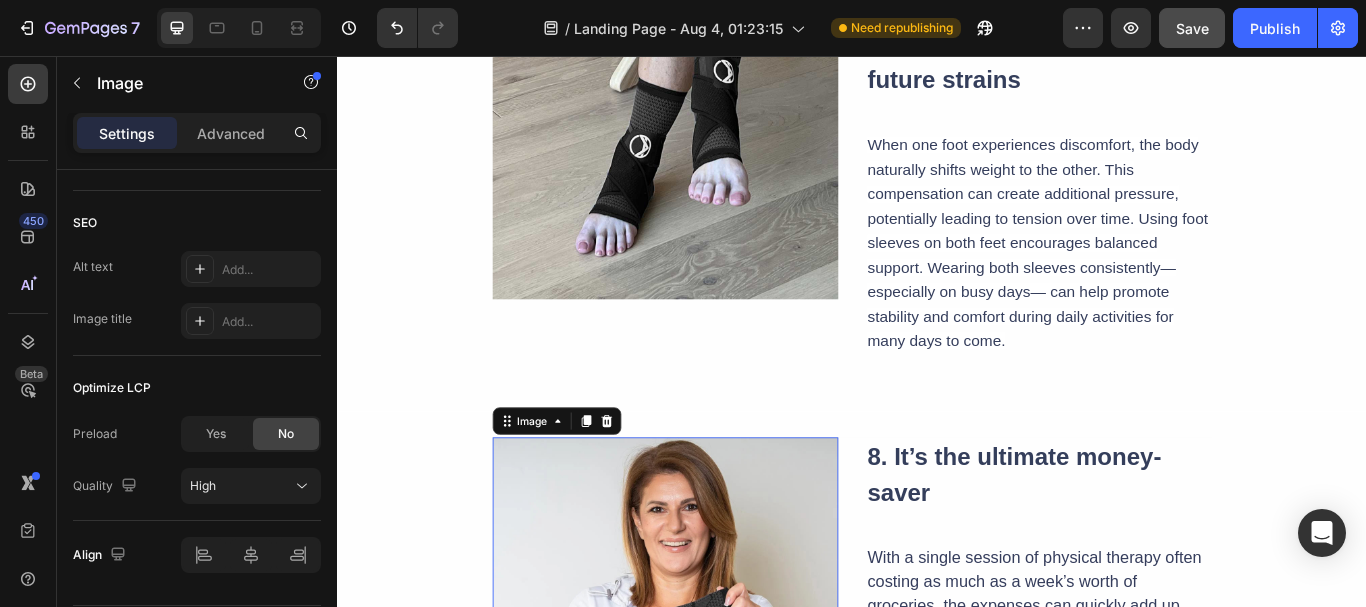 scroll, scrollTop: 0, scrollLeft: 0, axis: both 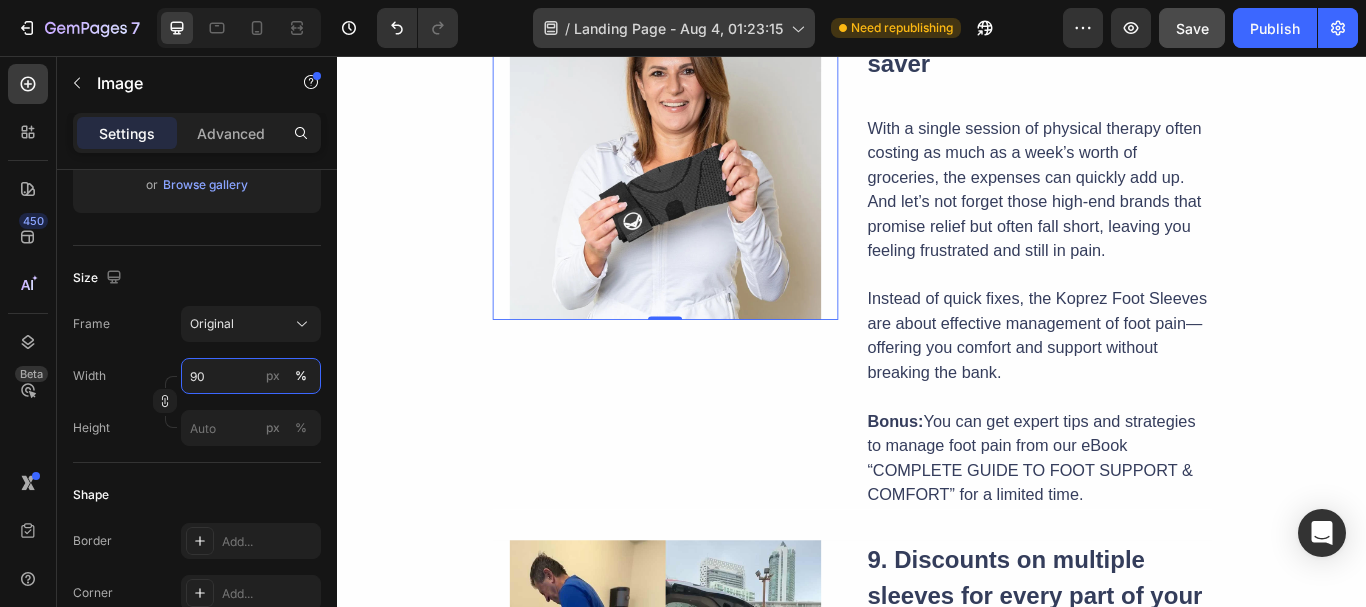 type on "90" 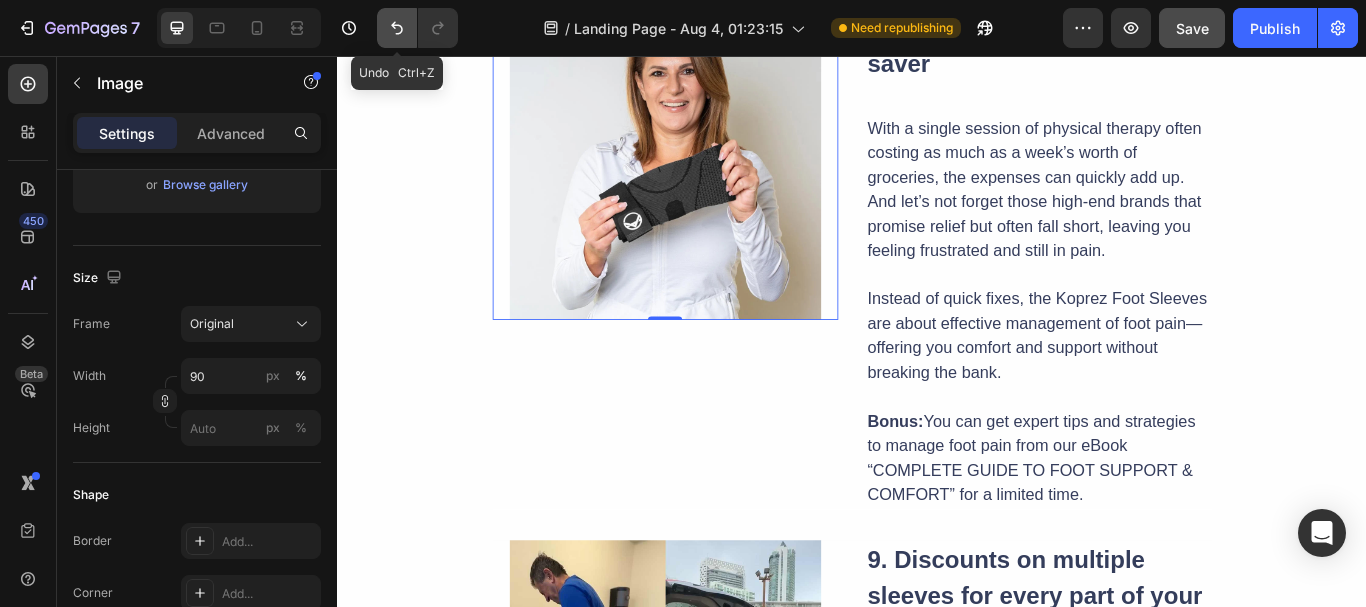 click 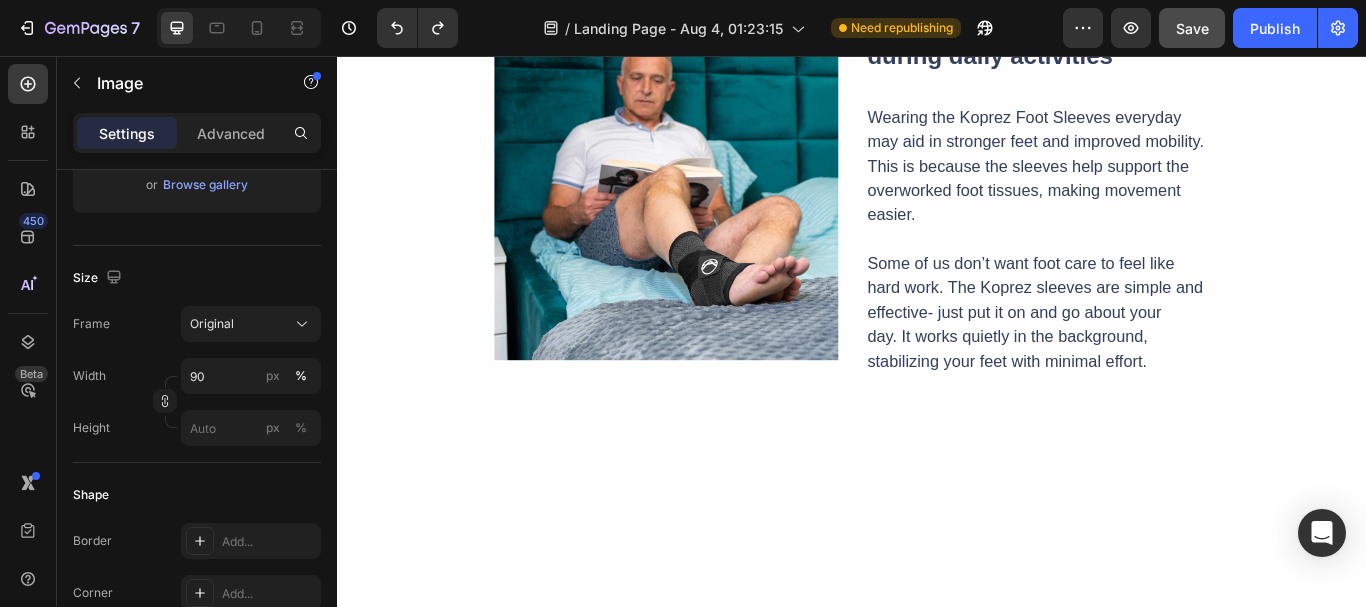 scroll, scrollTop: 1800, scrollLeft: 0, axis: vertical 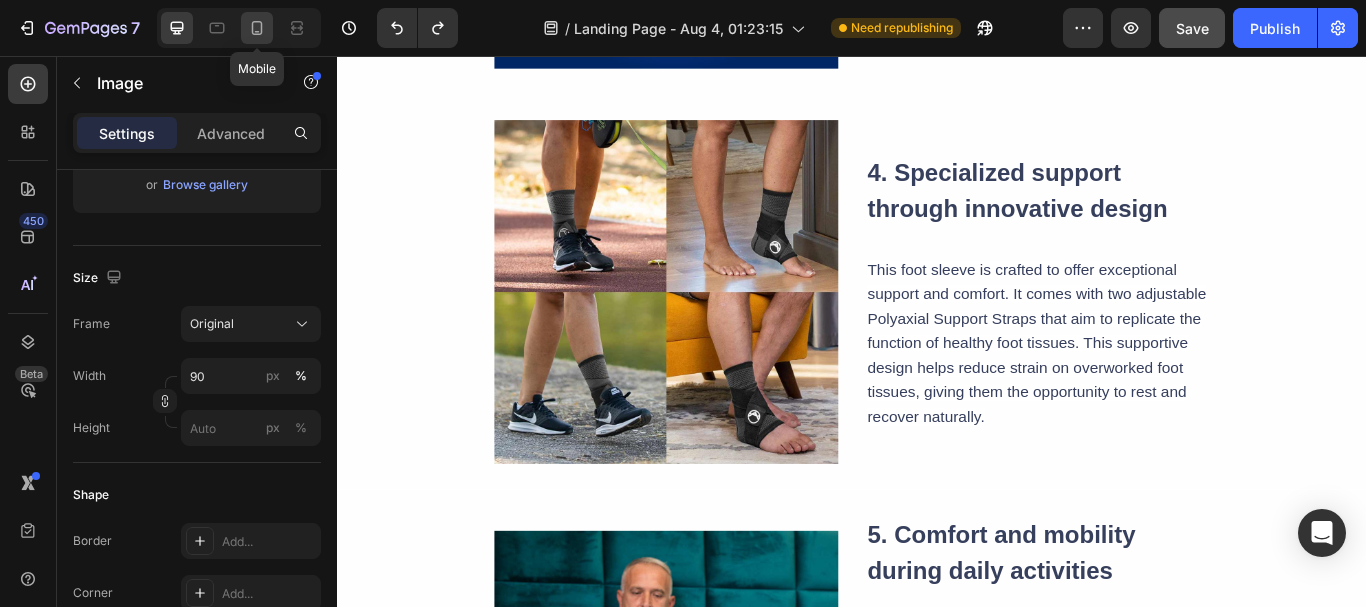 click 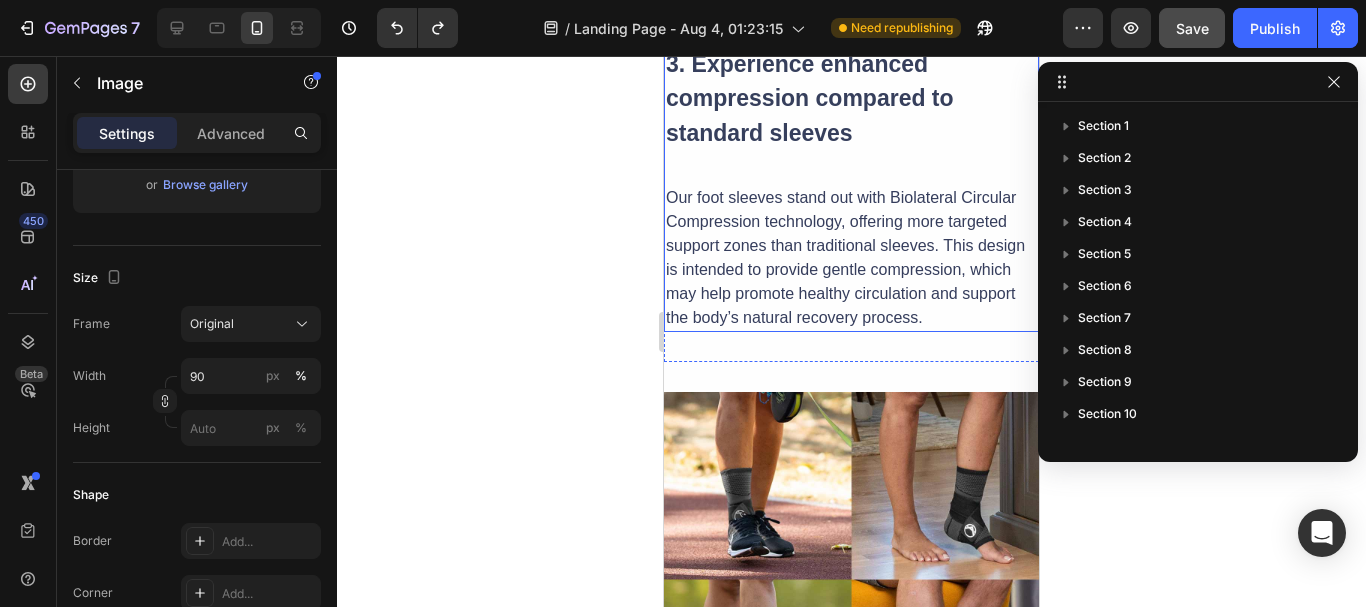 scroll, scrollTop: 411, scrollLeft: 0, axis: vertical 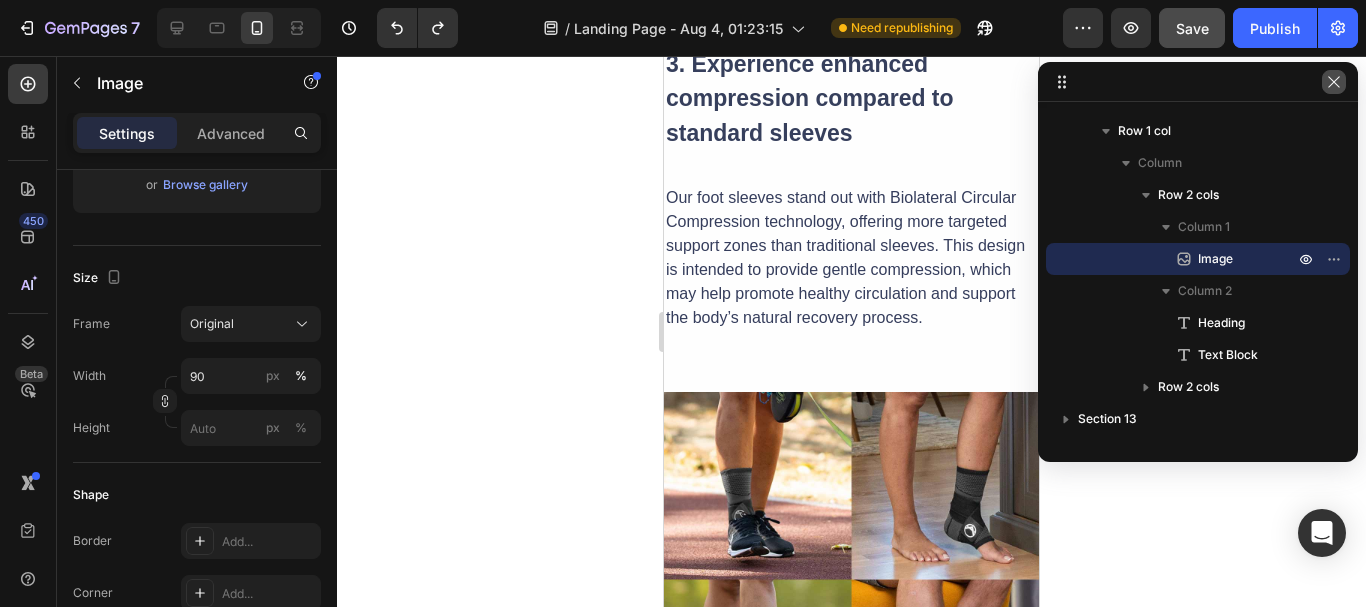 click at bounding box center (1334, 82) 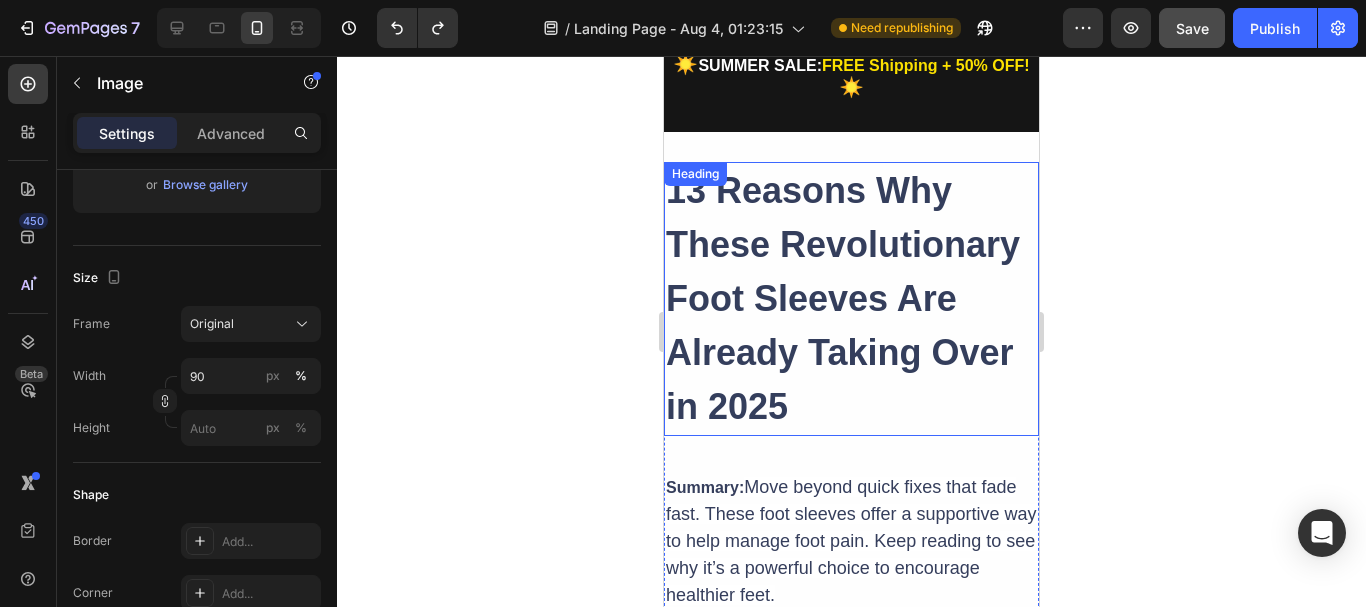 scroll, scrollTop: 0, scrollLeft: 0, axis: both 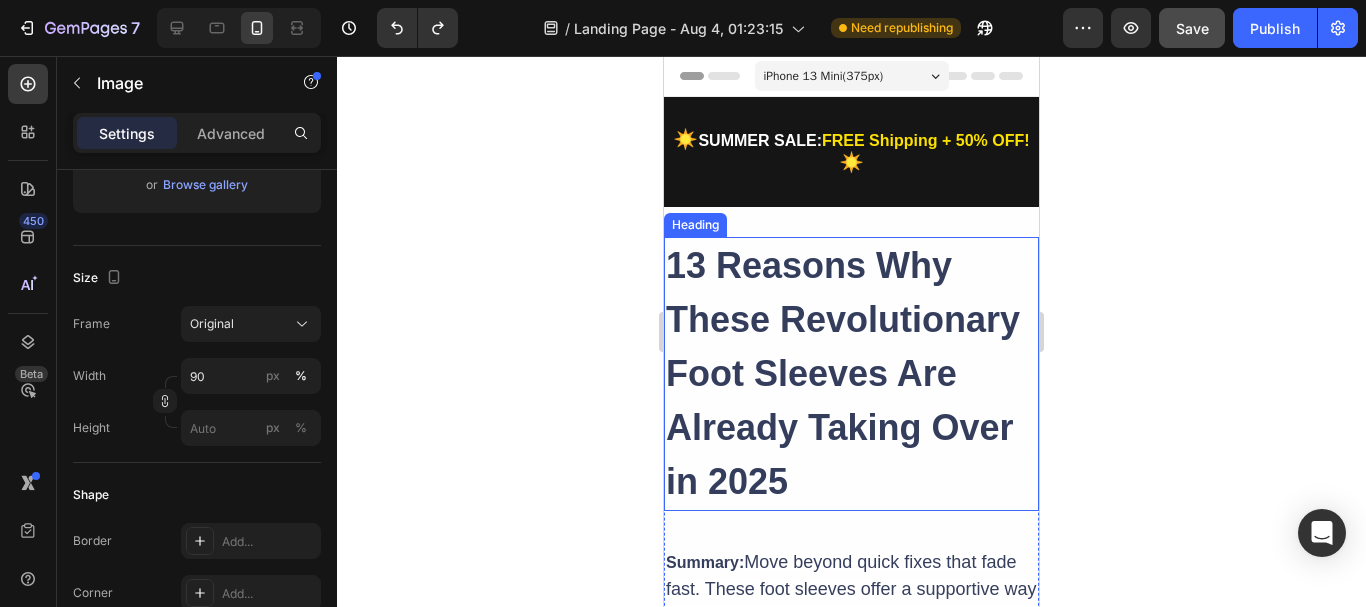 click on "13 Reasons Why These Revolutionary Foot Sleeves Are Already Taking Over in 2025" at bounding box center (843, 373) 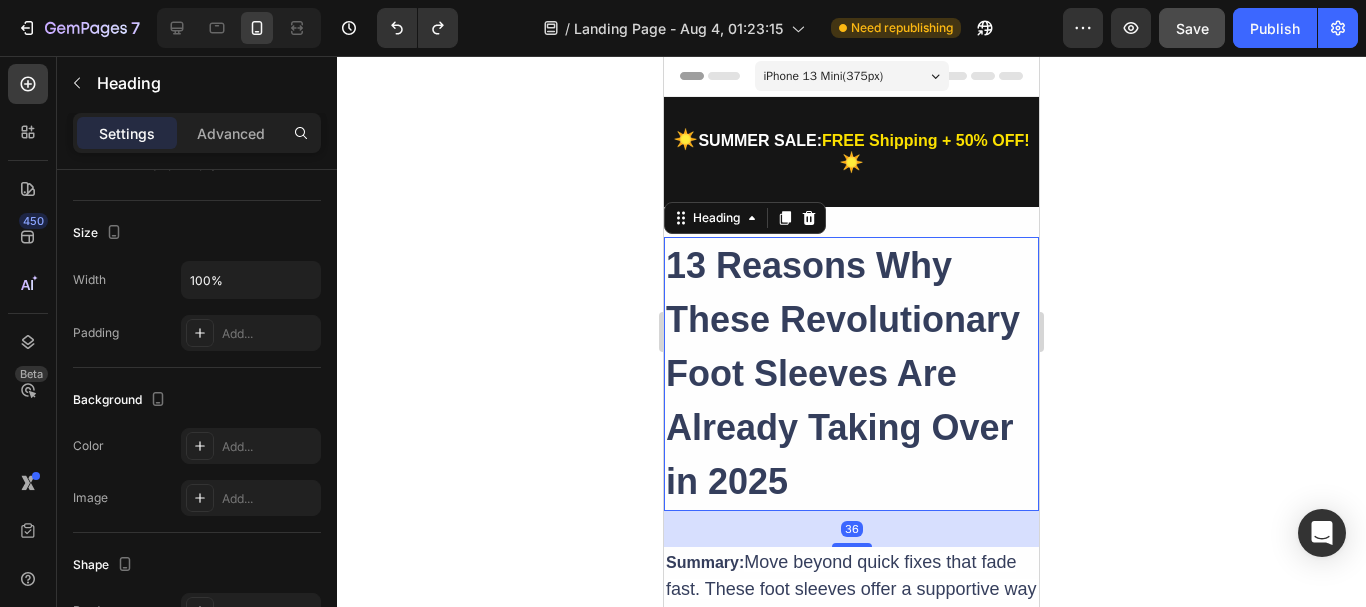scroll, scrollTop: 0, scrollLeft: 0, axis: both 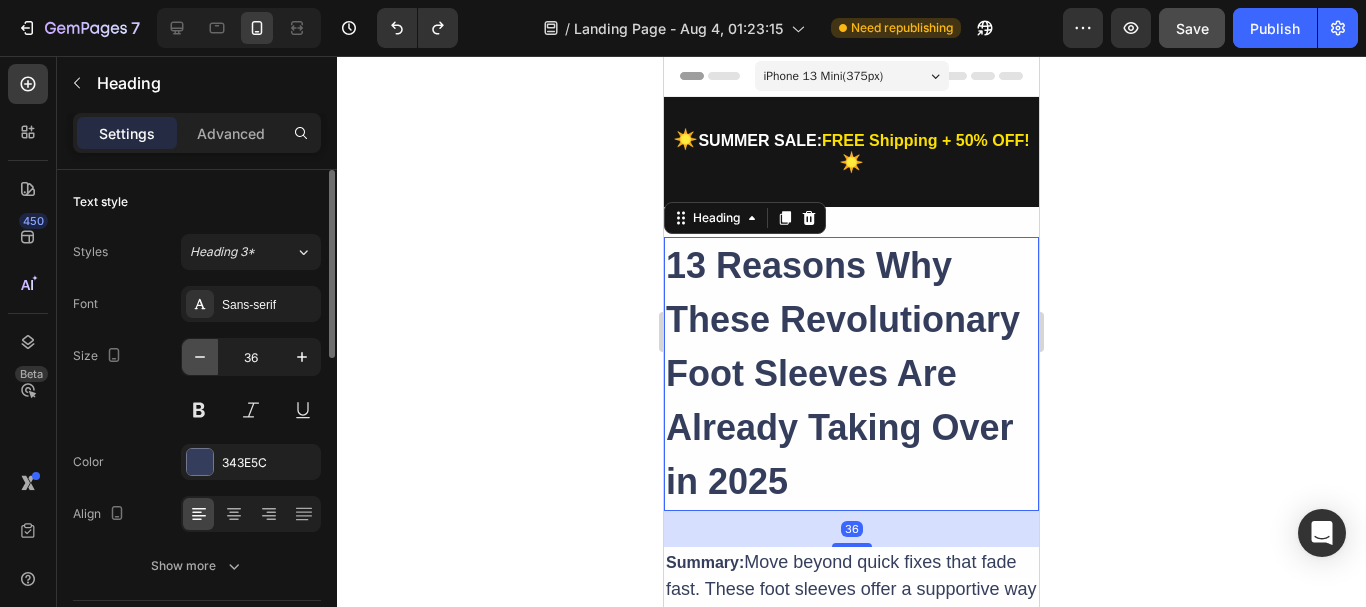 click 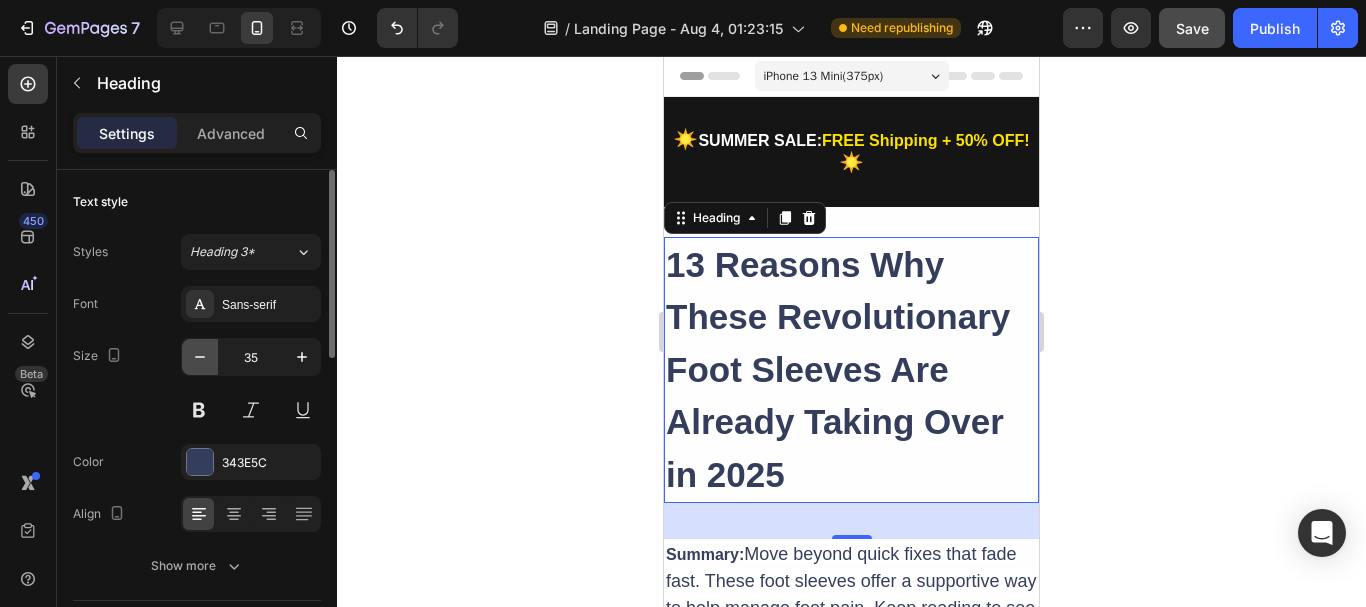 click 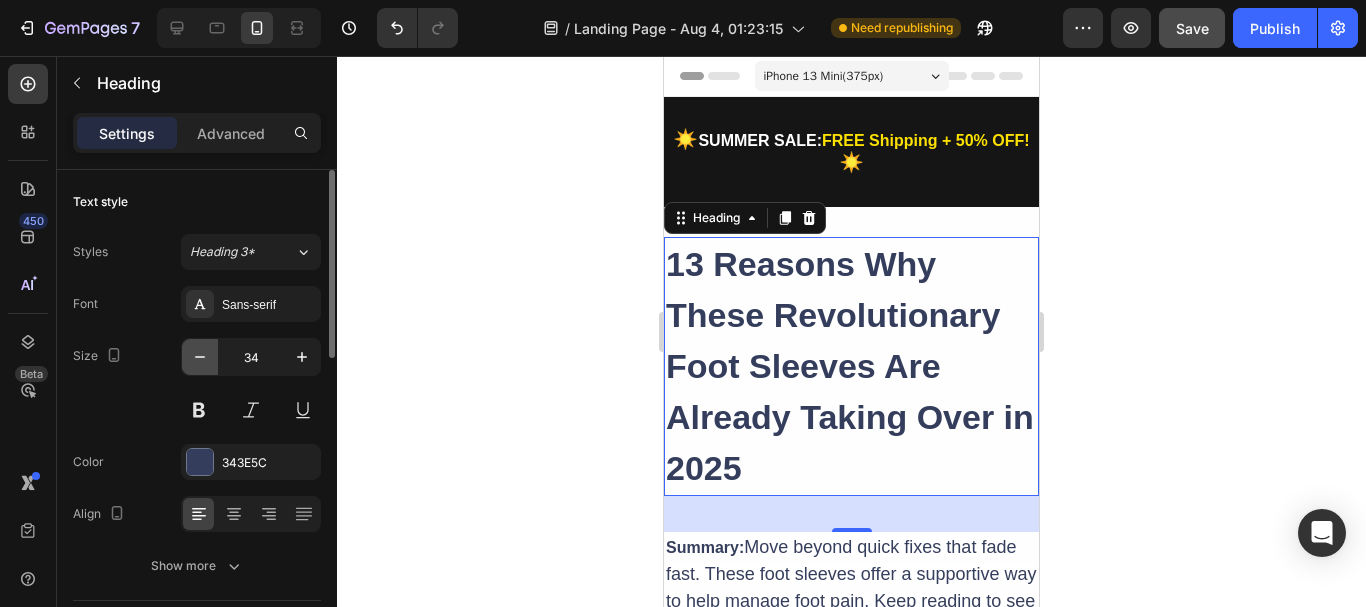 click 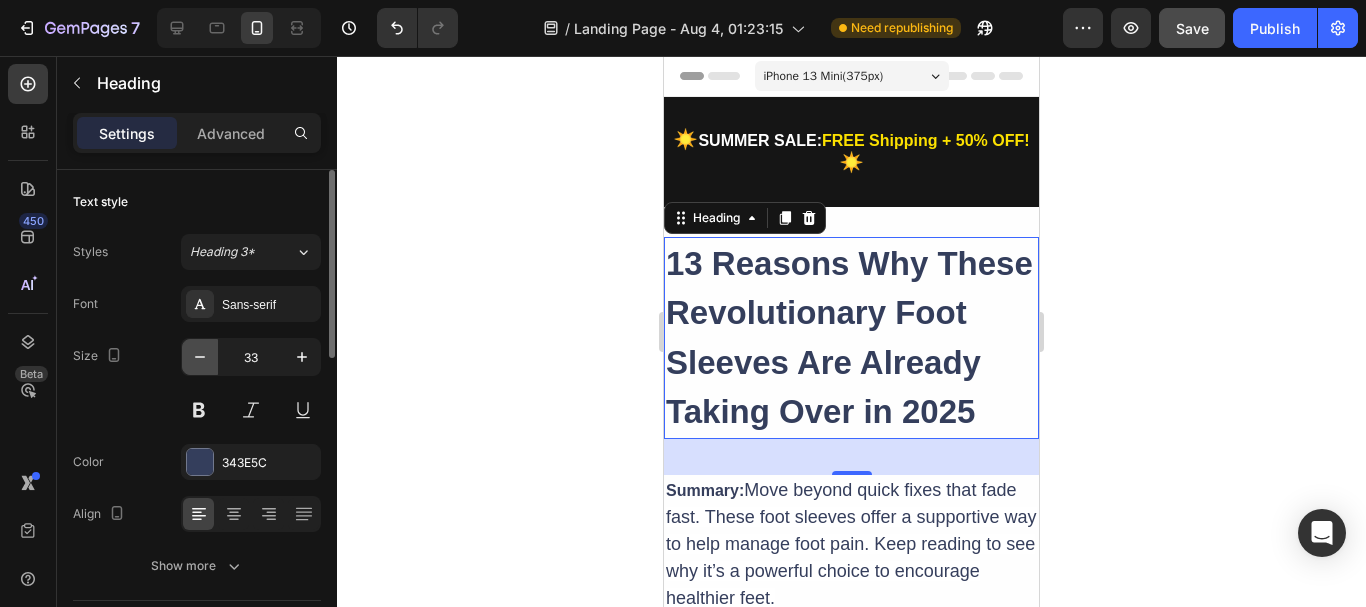 click 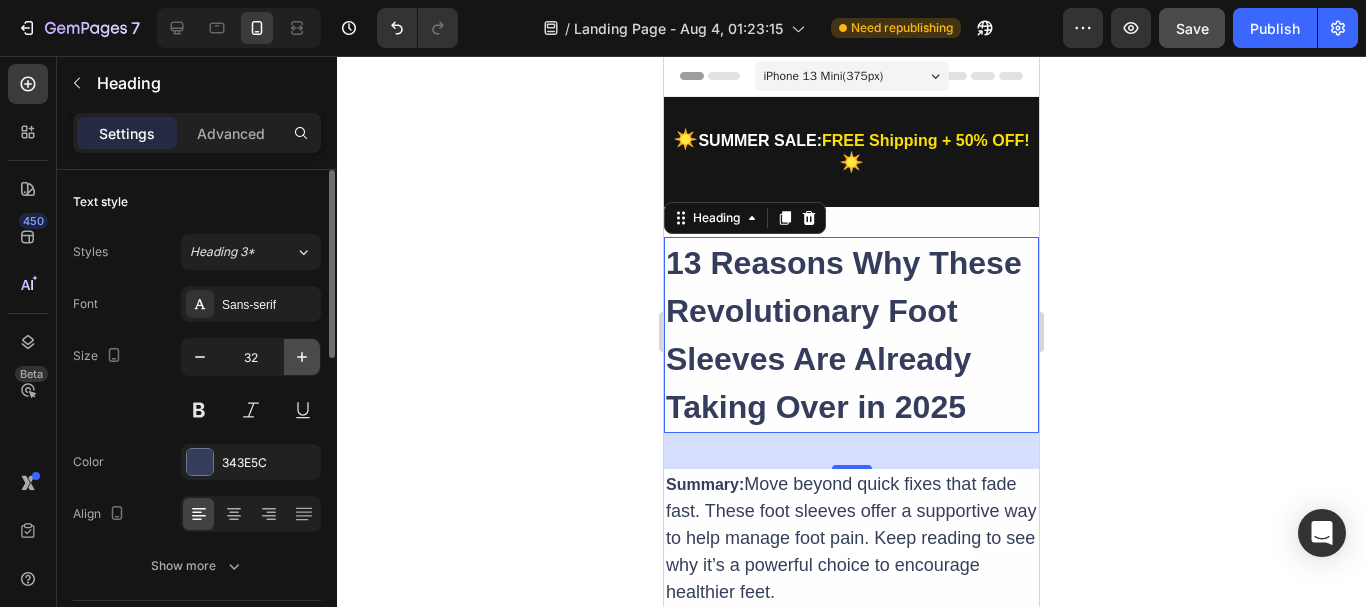 click 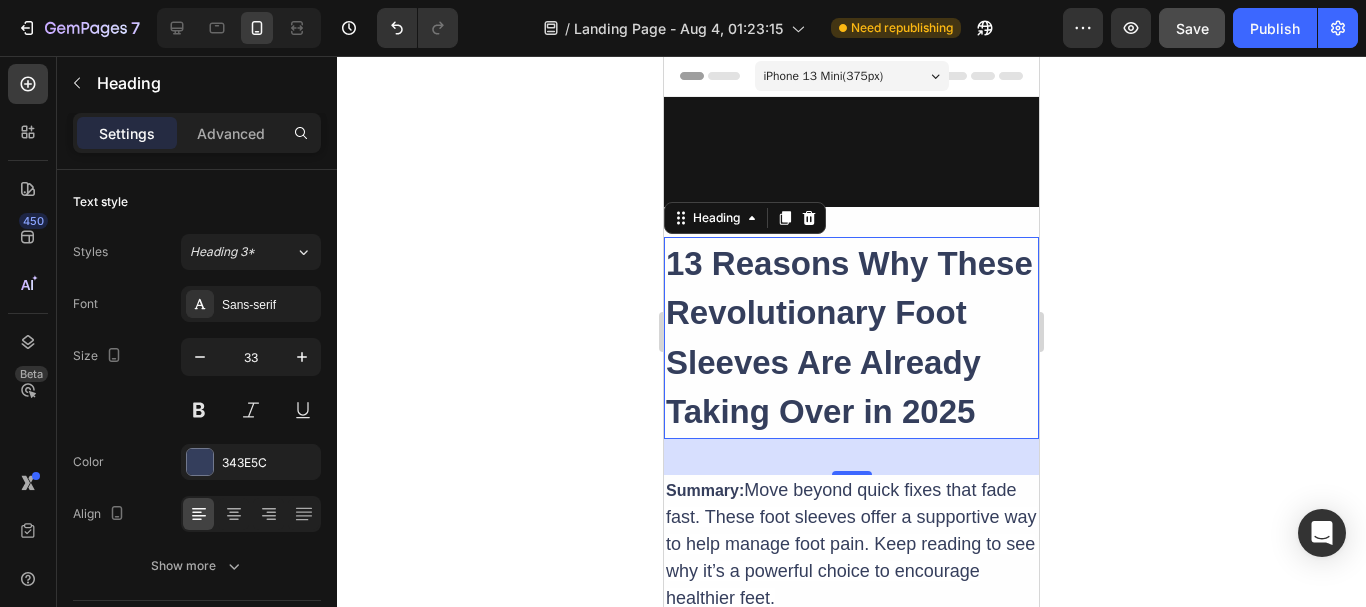 scroll, scrollTop: 300, scrollLeft: 0, axis: vertical 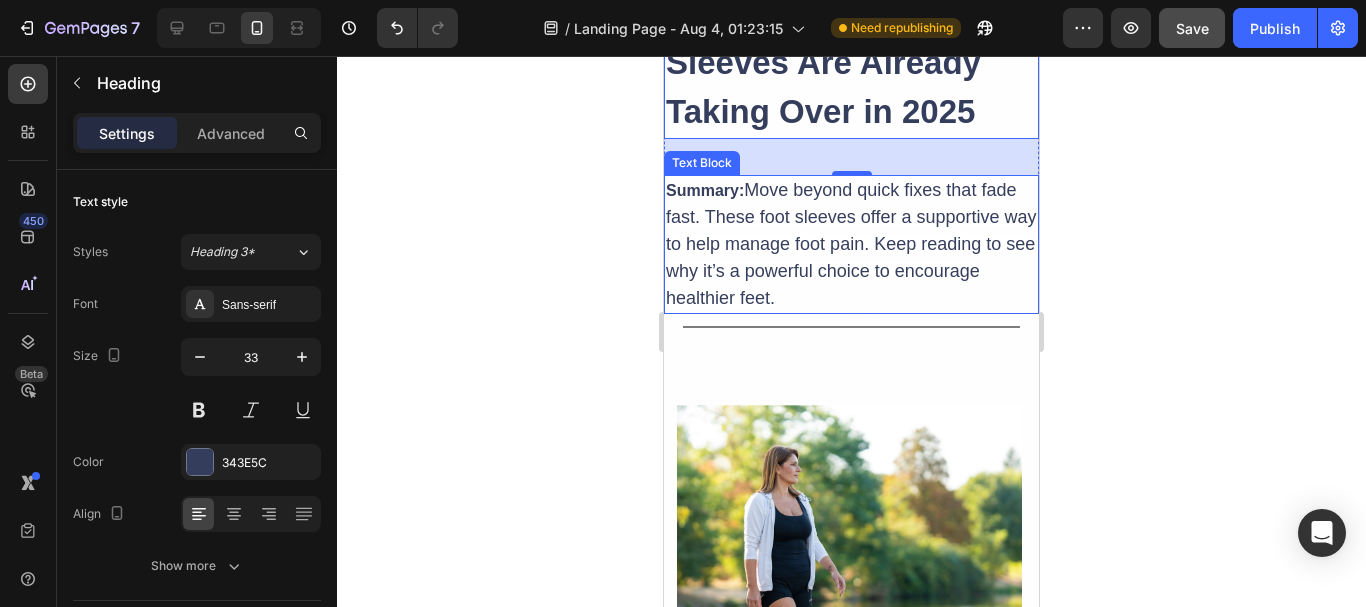 click on "Move beyond quick fixes that fade fast. These foot sleeves offer a supportive way to help manage foot pain. Keep reading to see why it’s a powerful choice to encourage healthier feet." at bounding box center [851, 244] 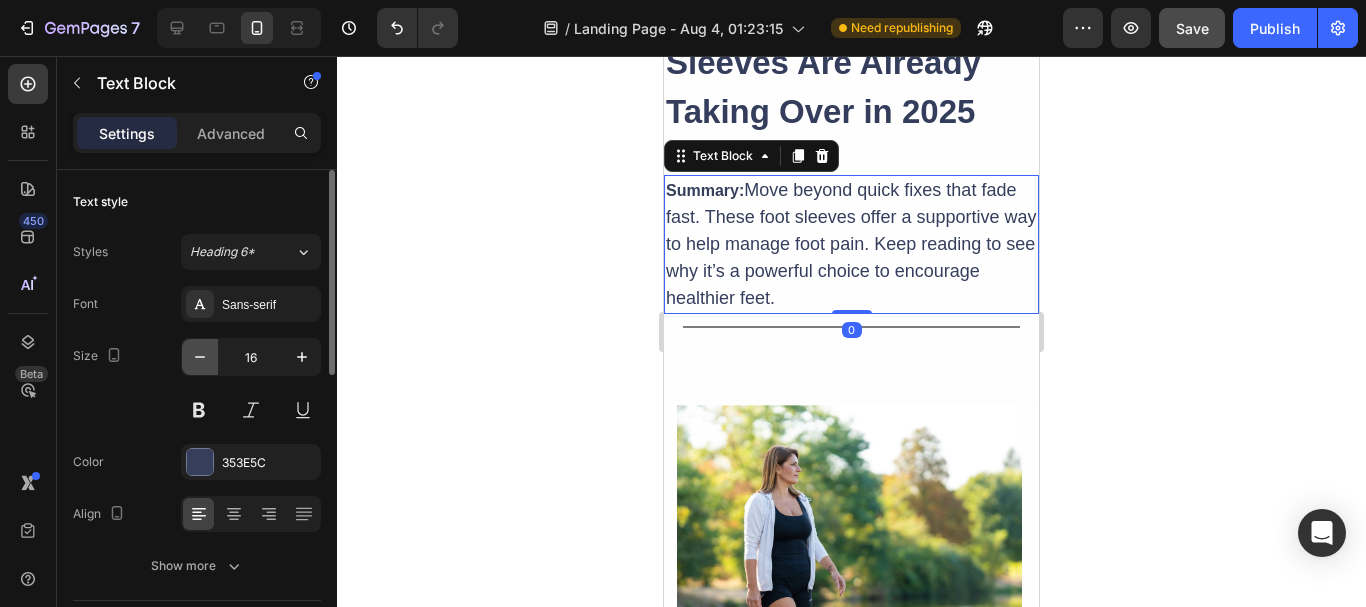 click 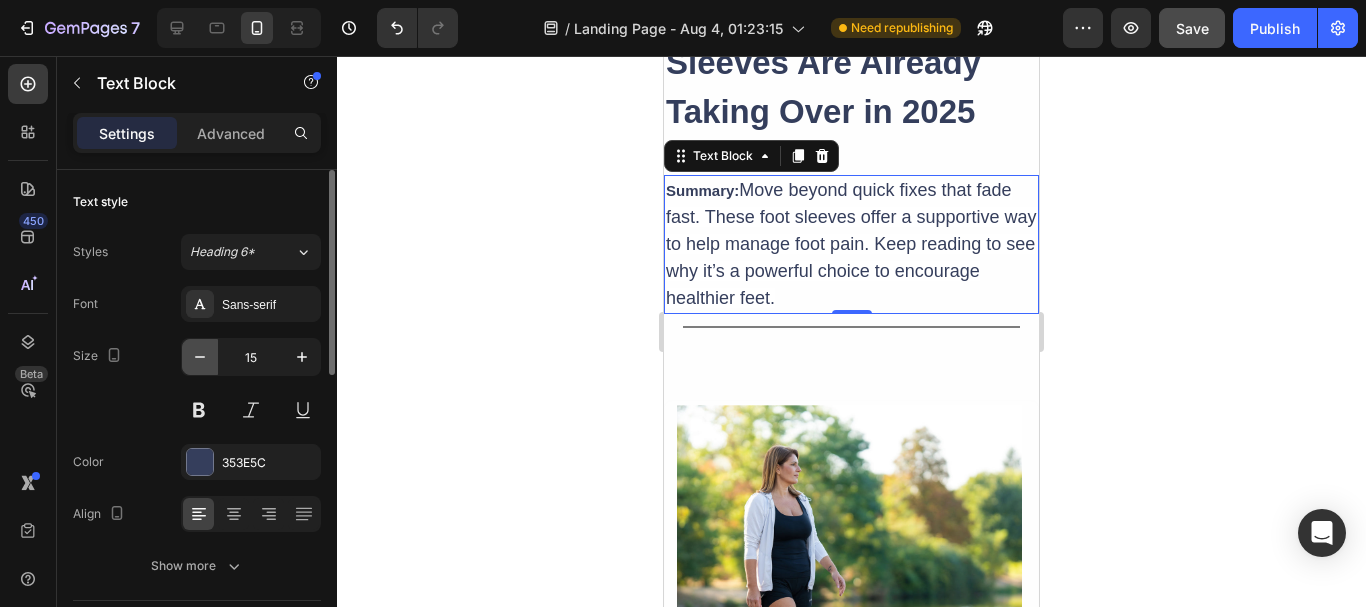 click 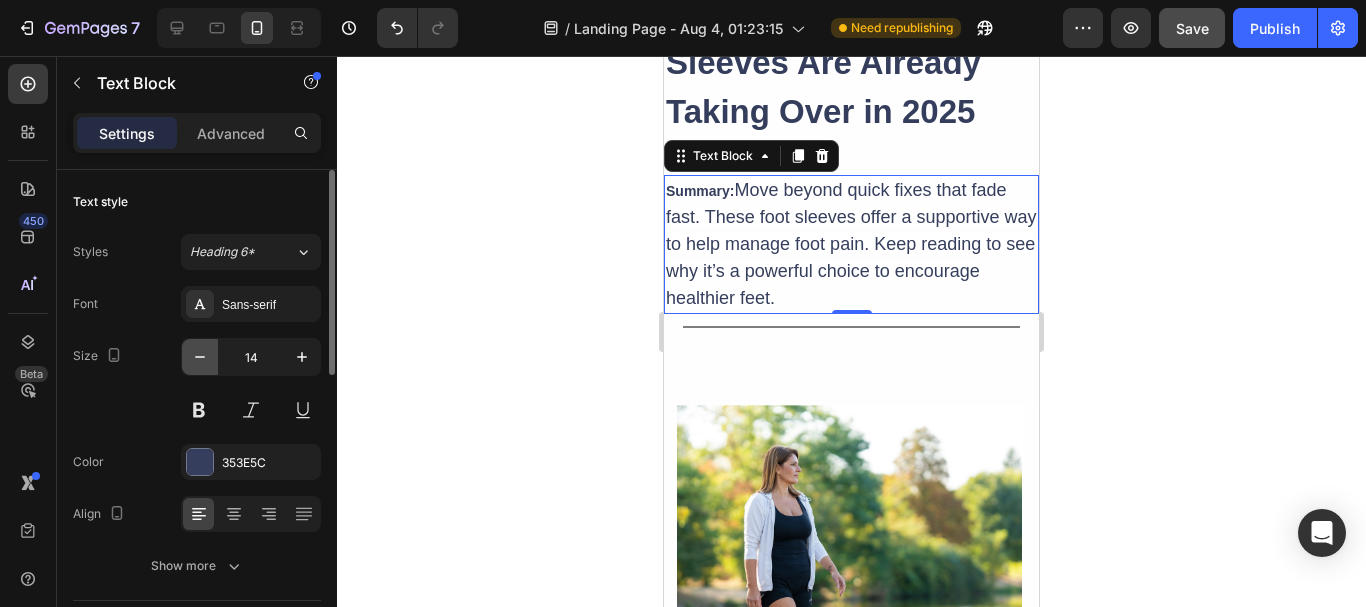 click 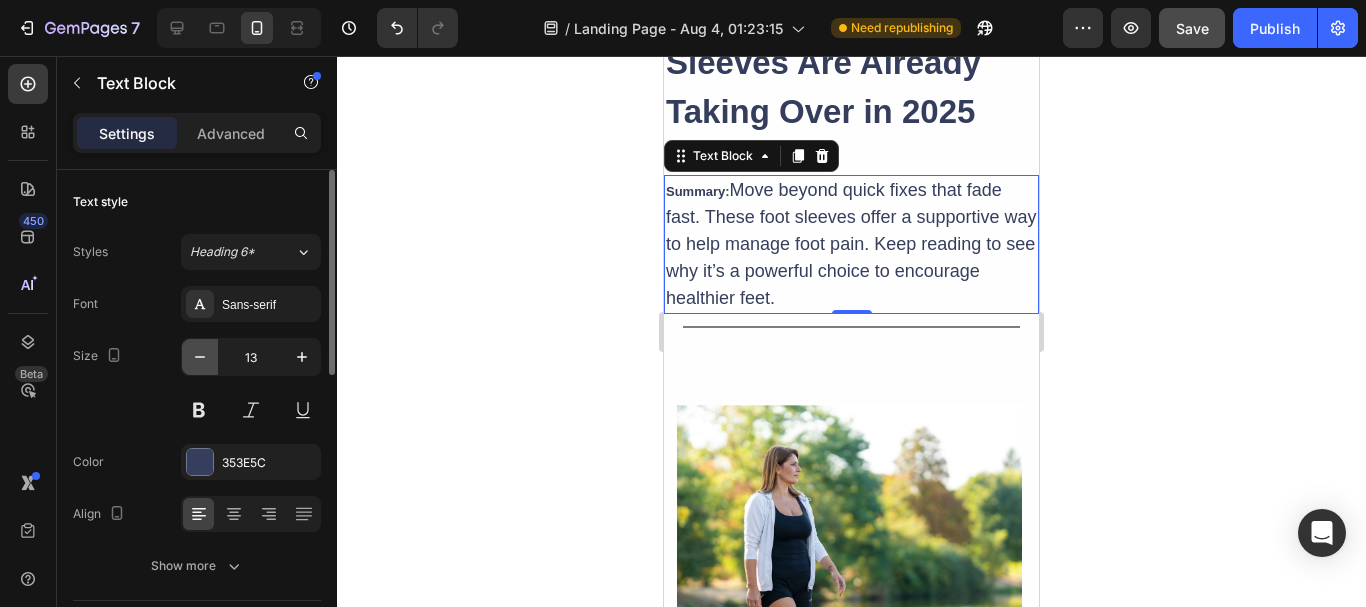click 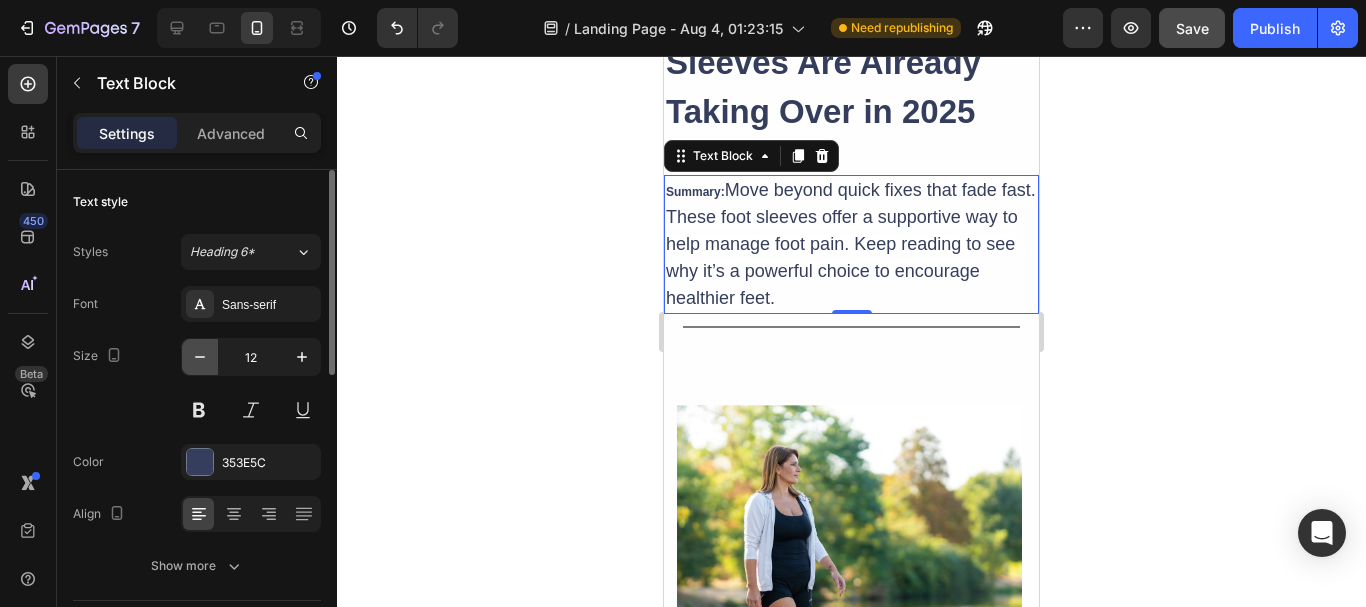 click 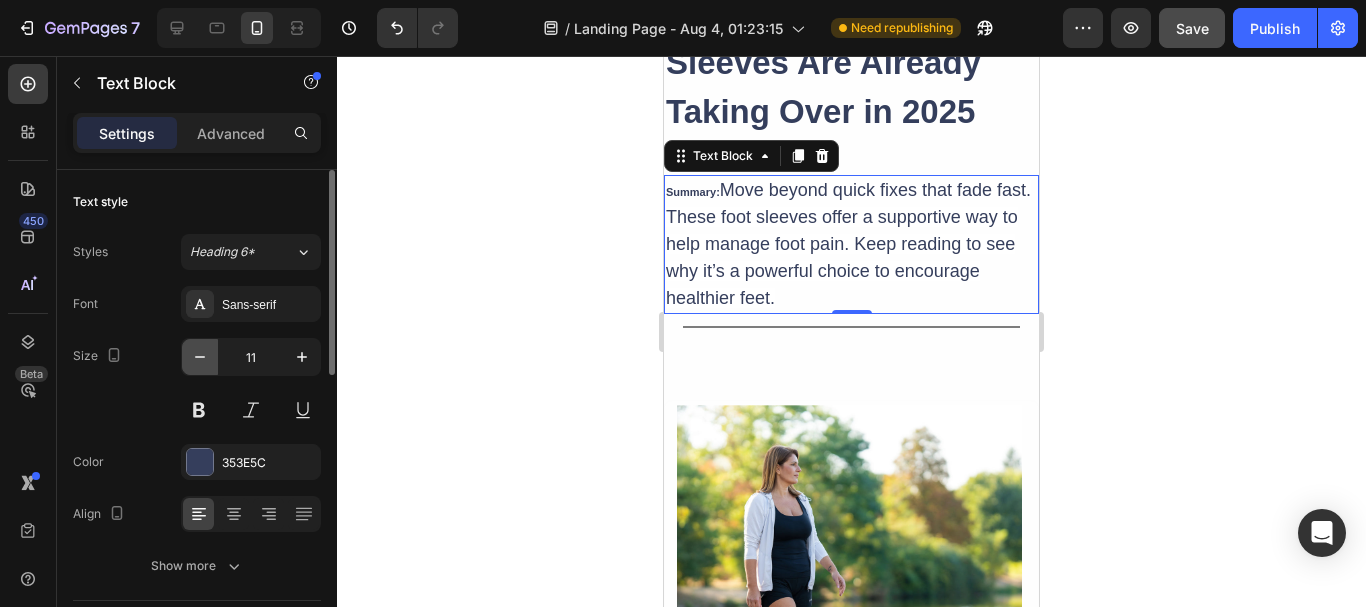 click 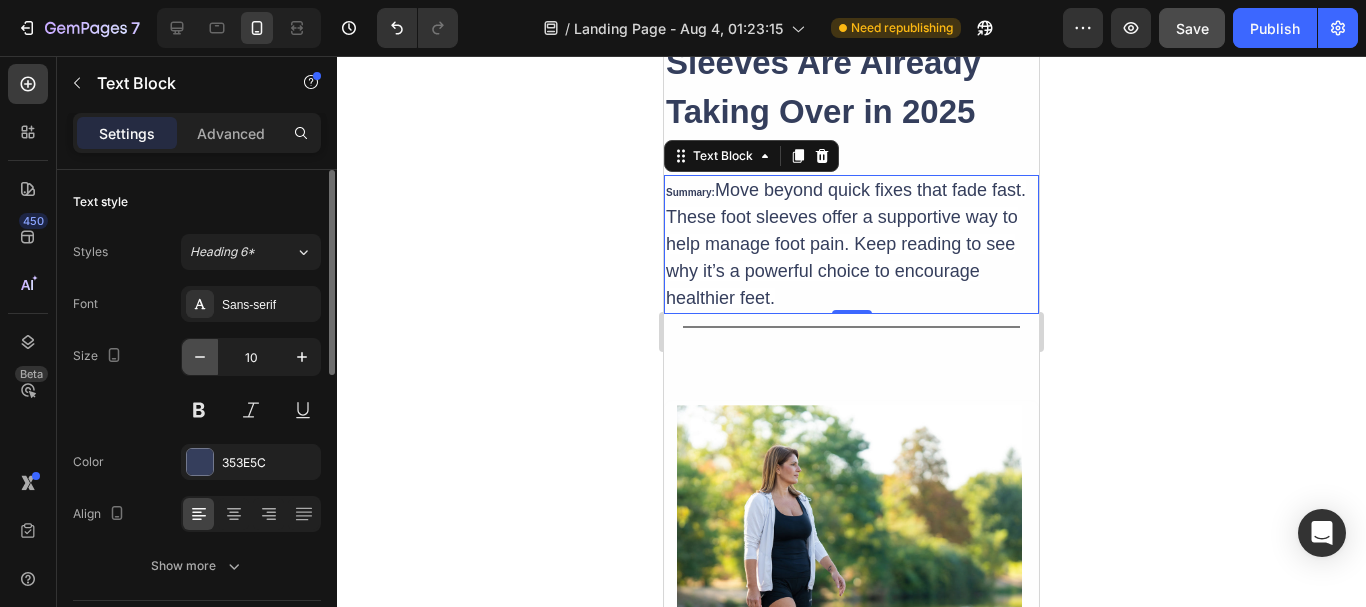 click 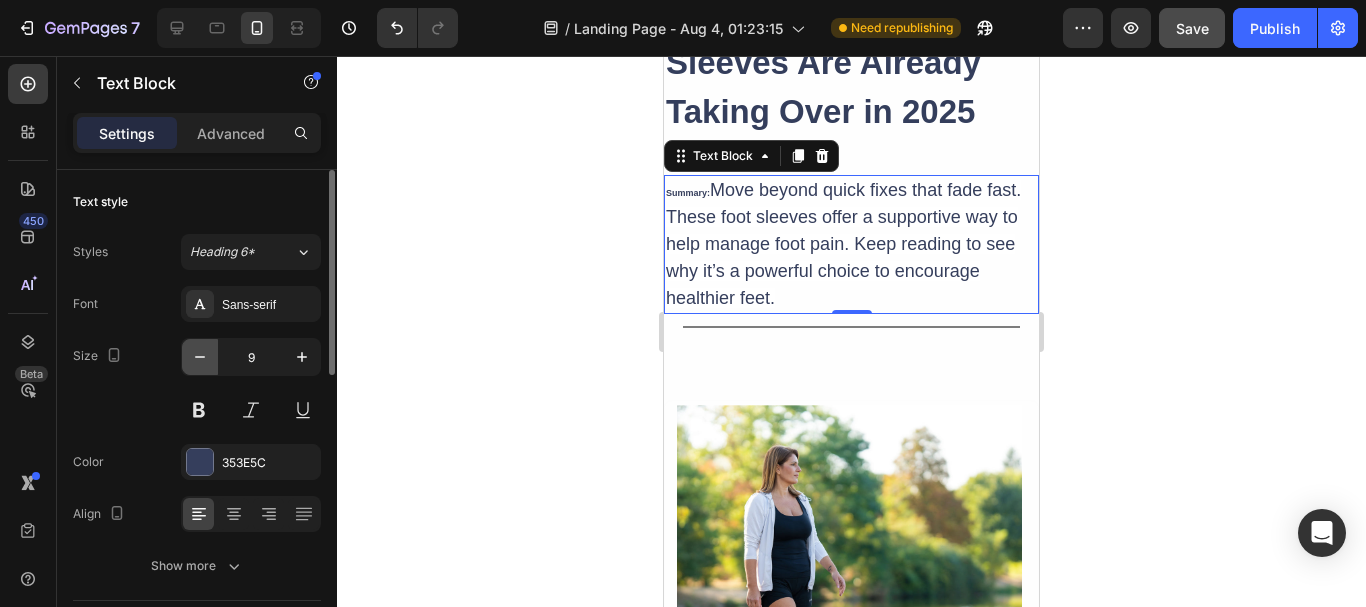 click 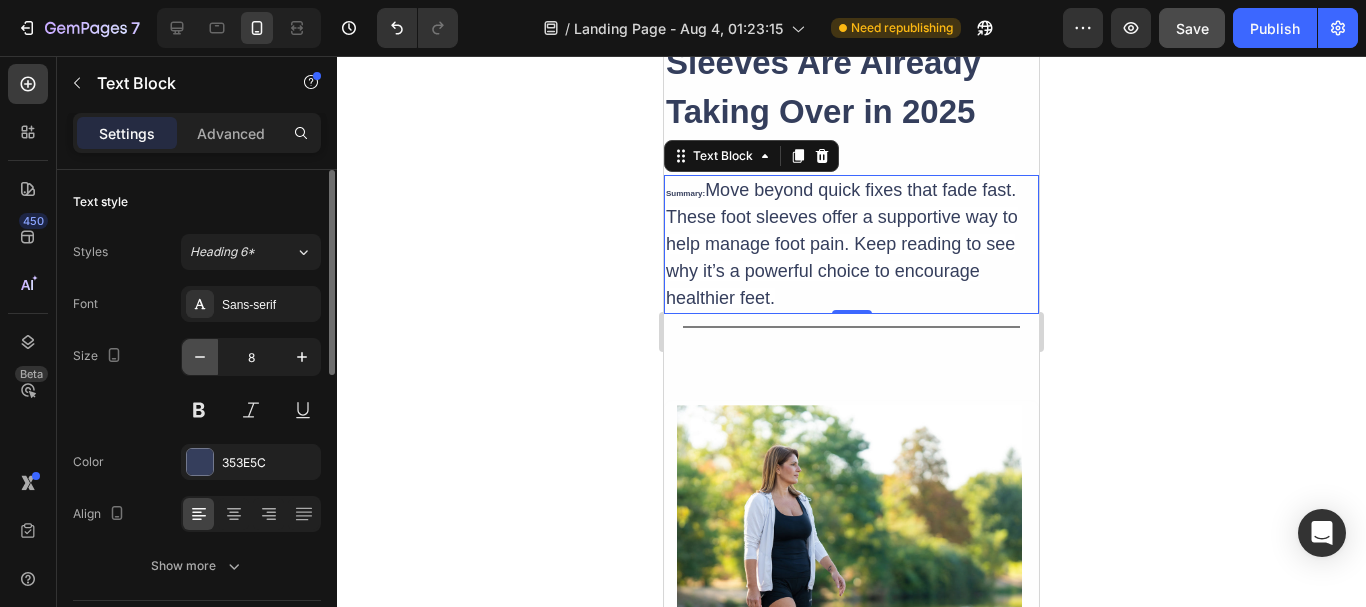 click 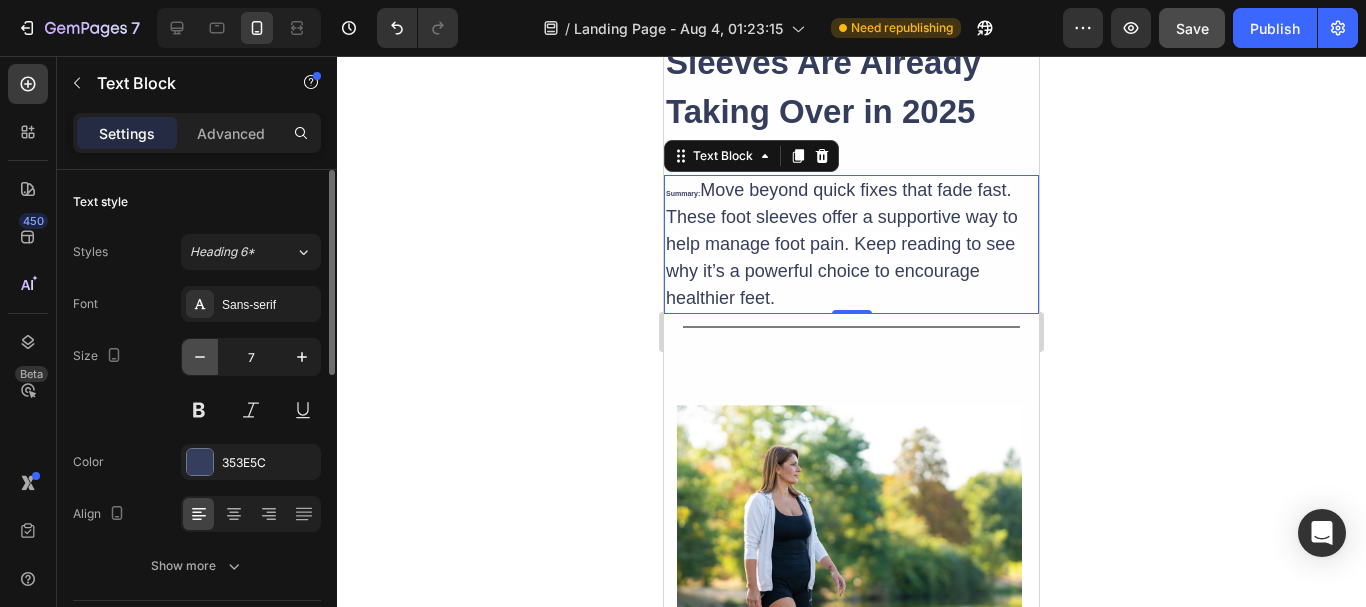 click 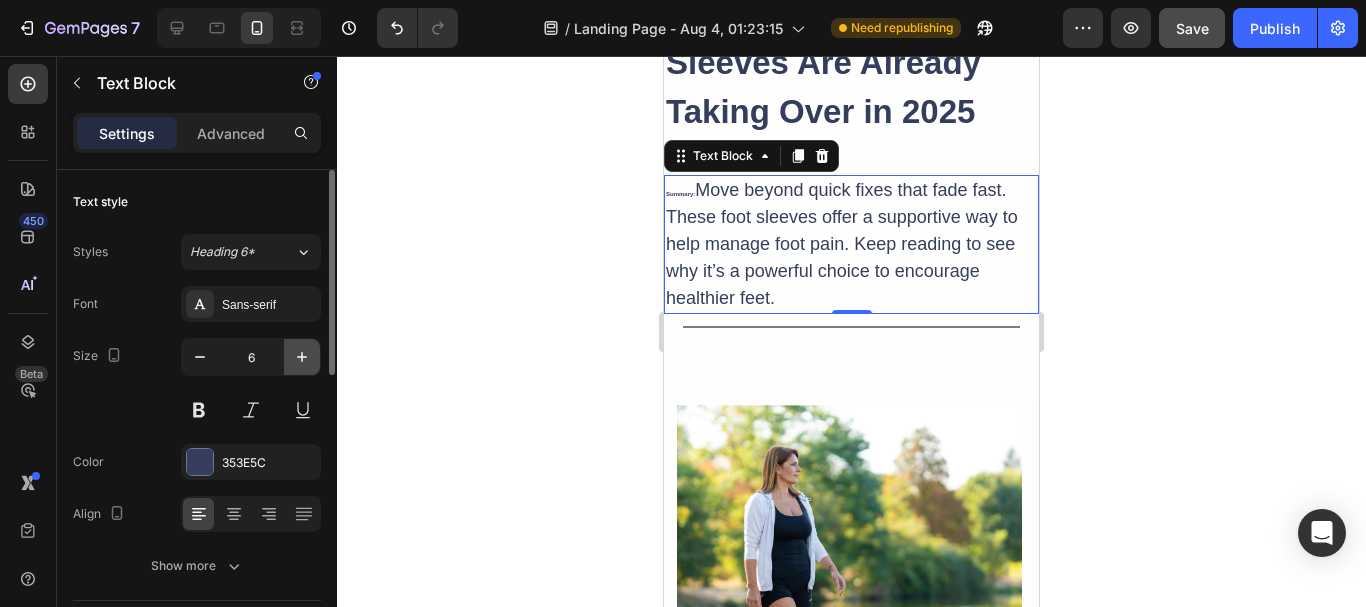 click at bounding box center (302, 357) 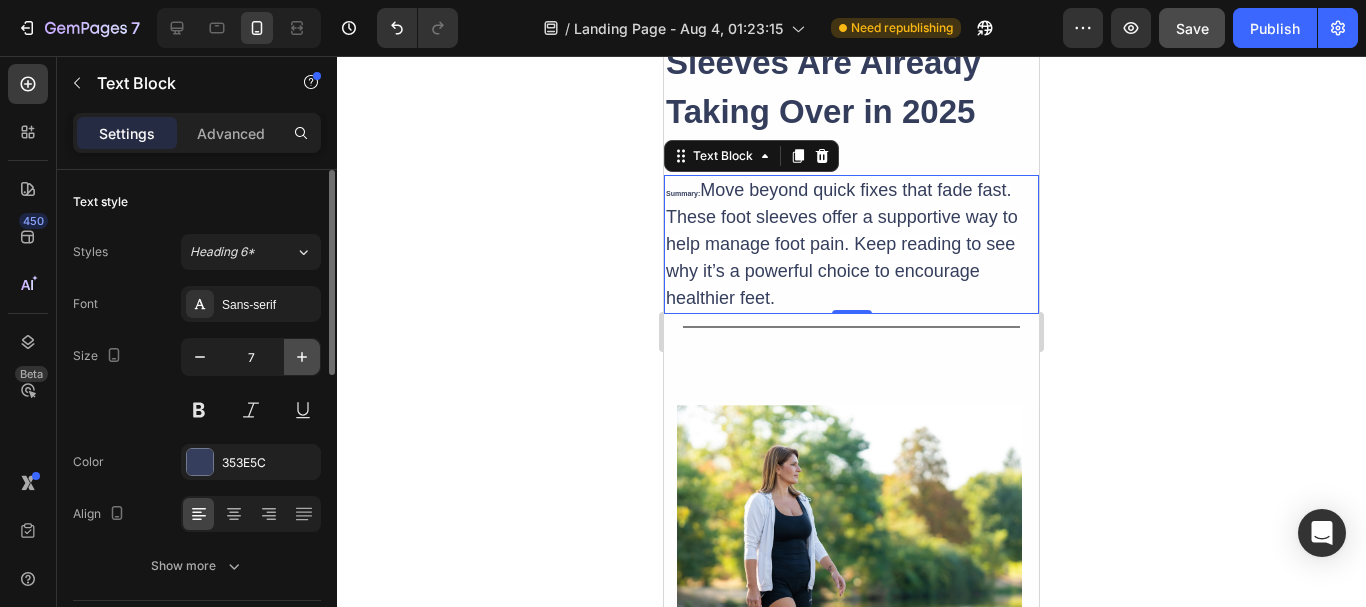 click at bounding box center [302, 357] 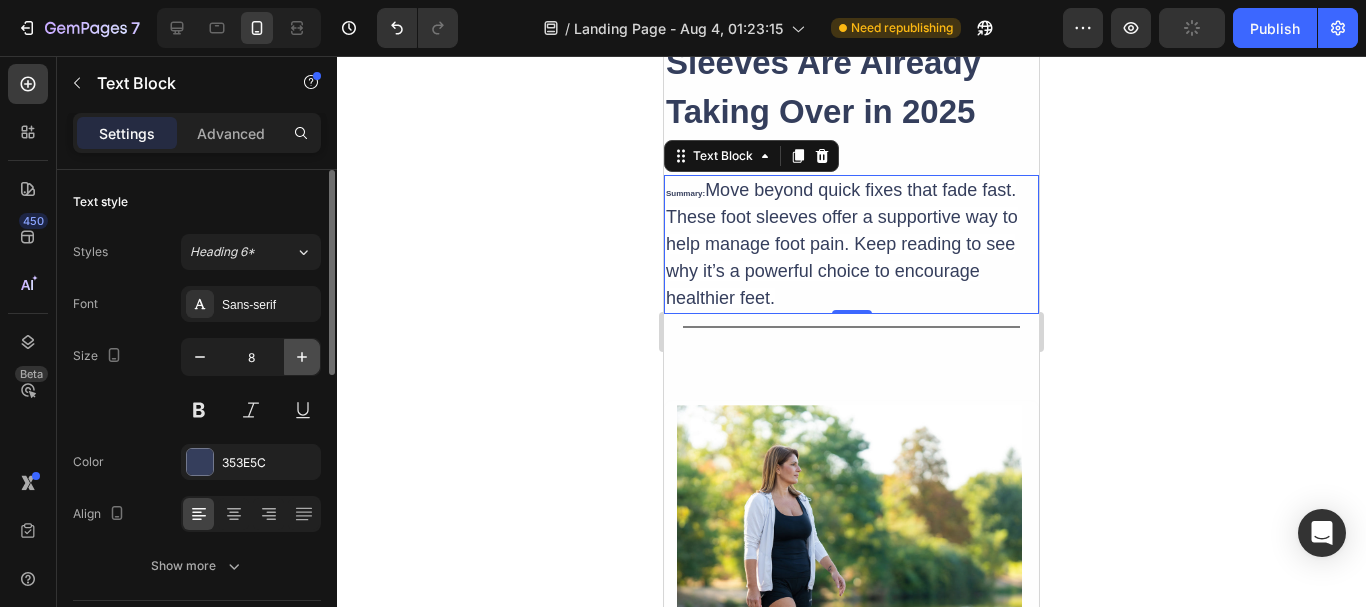 click at bounding box center [302, 357] 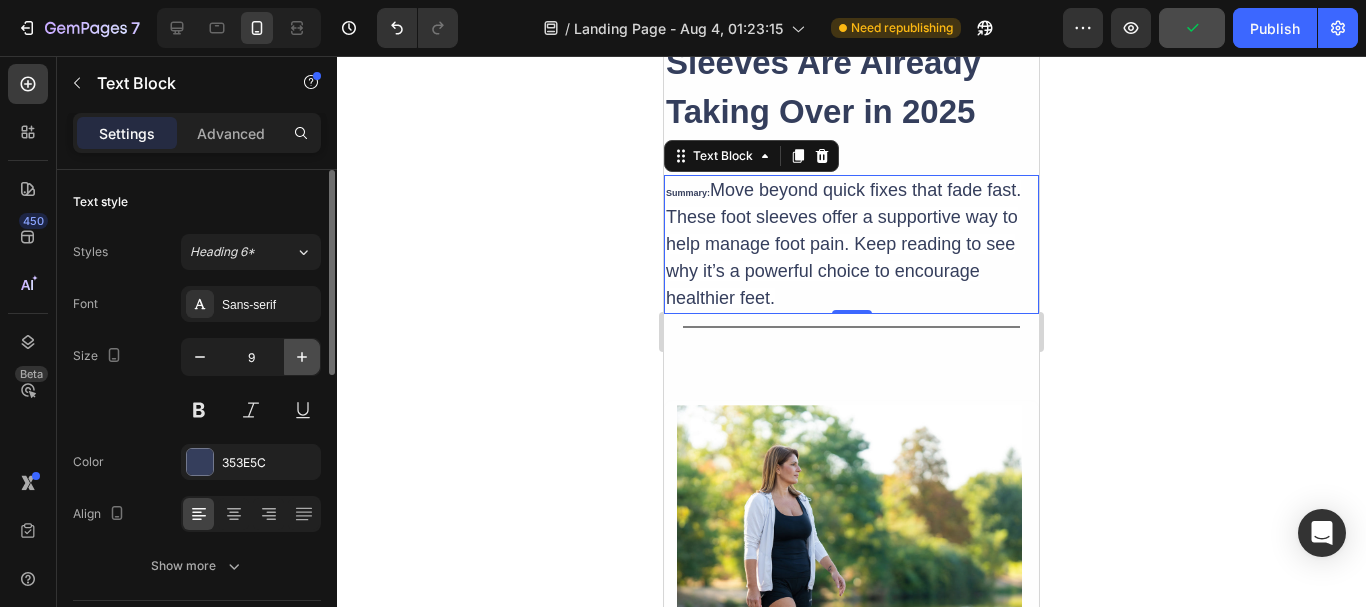 click at bounding box center (302, 357) 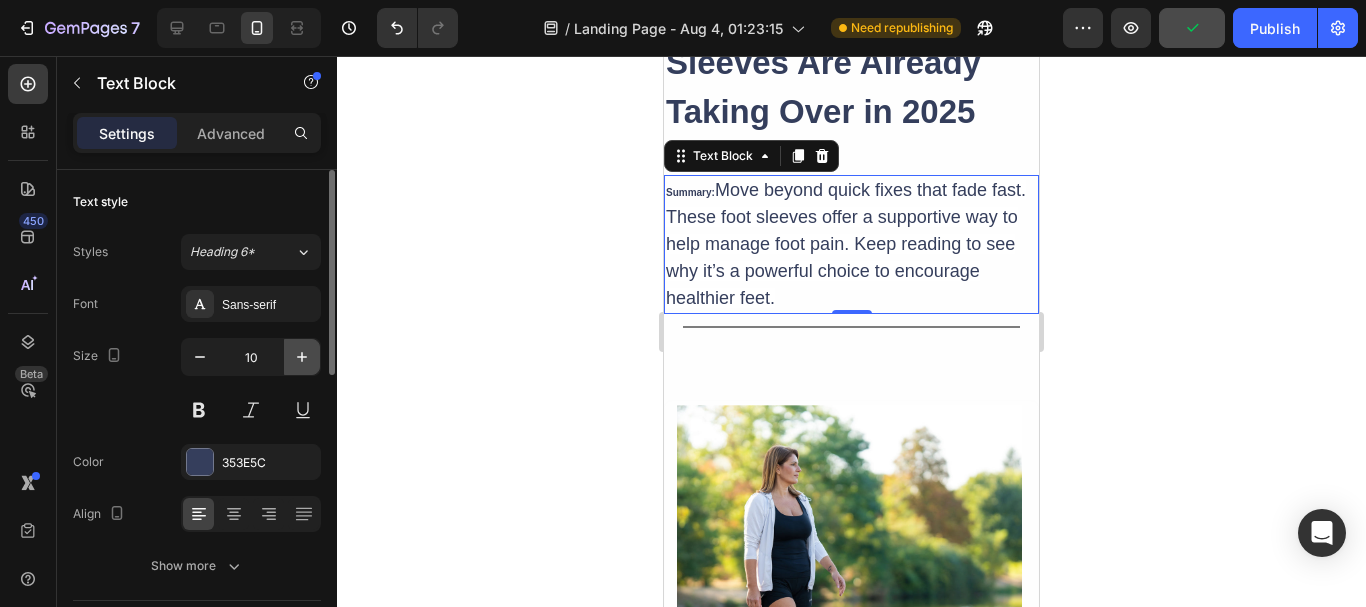 click at bounding box center [302, 357] 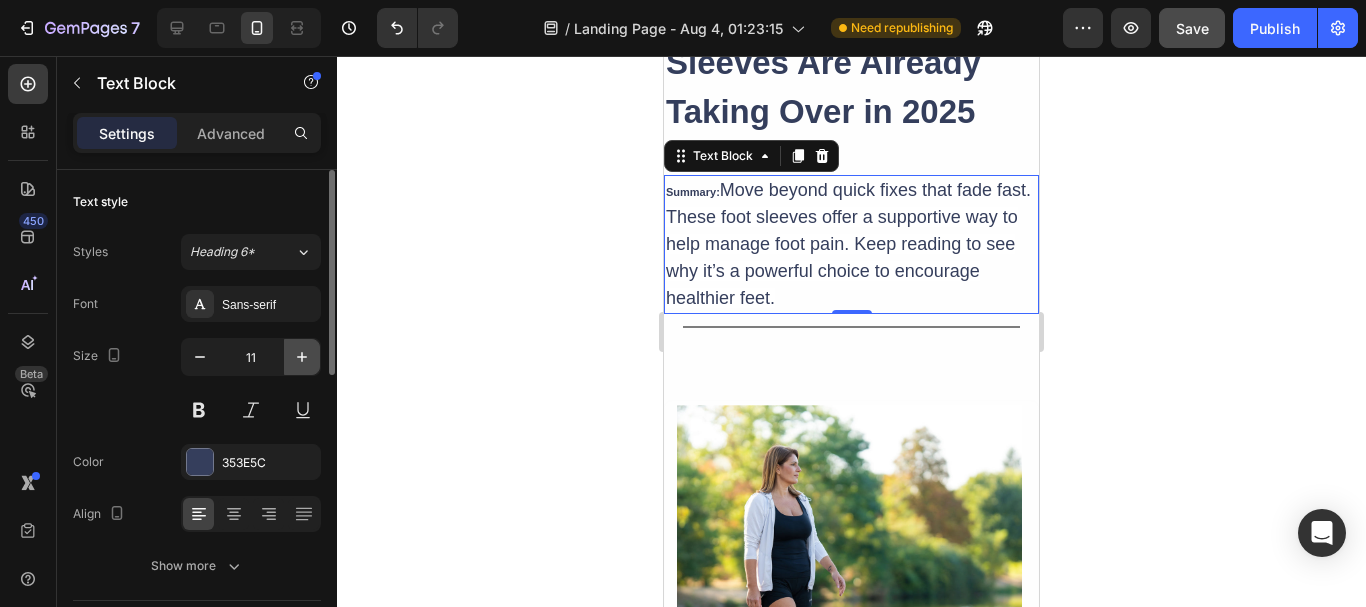 click at bounding box center [302, 357] 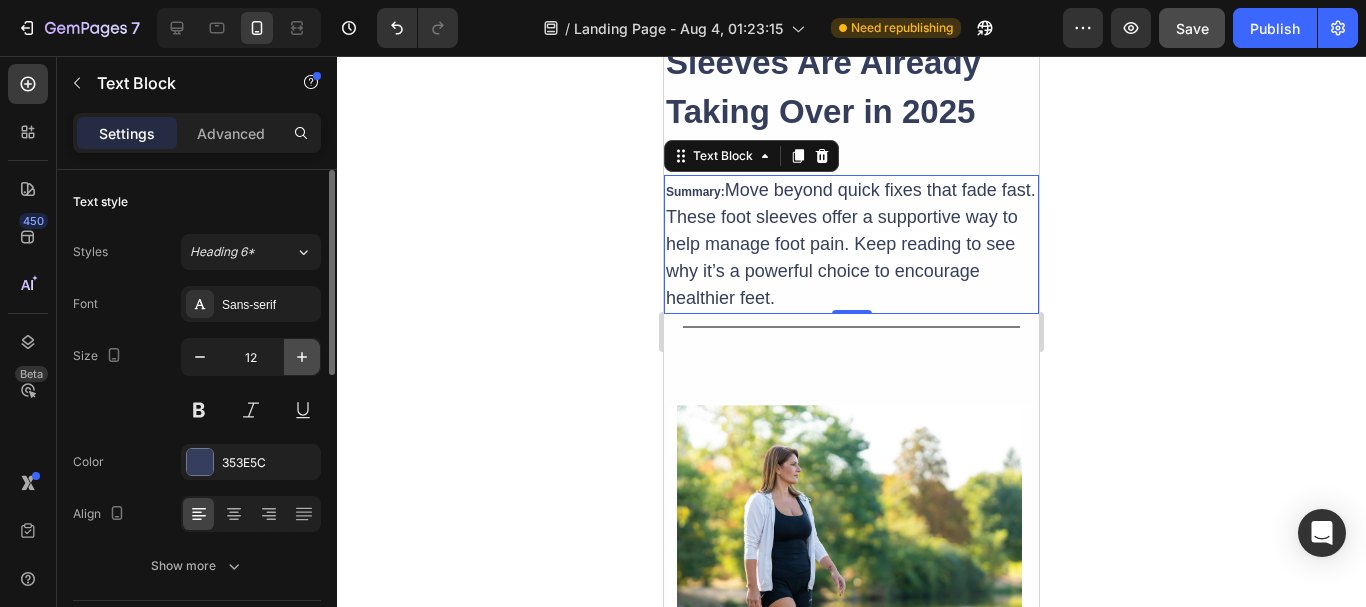 click at bounding box center (302, 357) 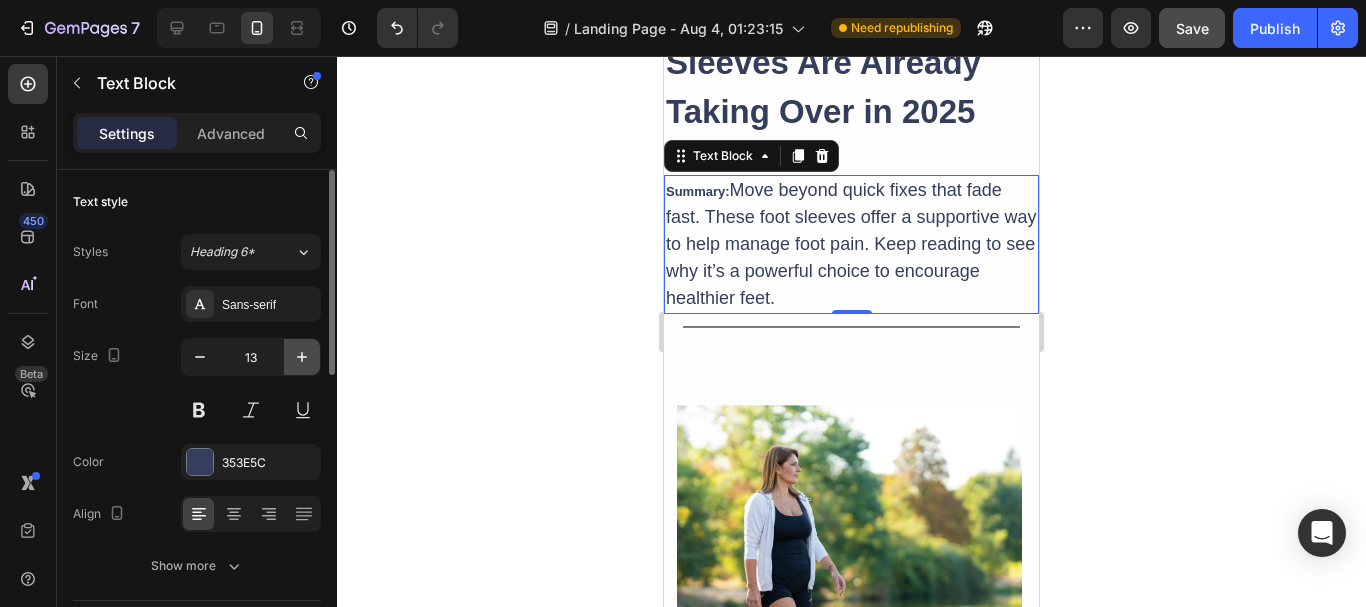 click at bounding box center [302, 357] 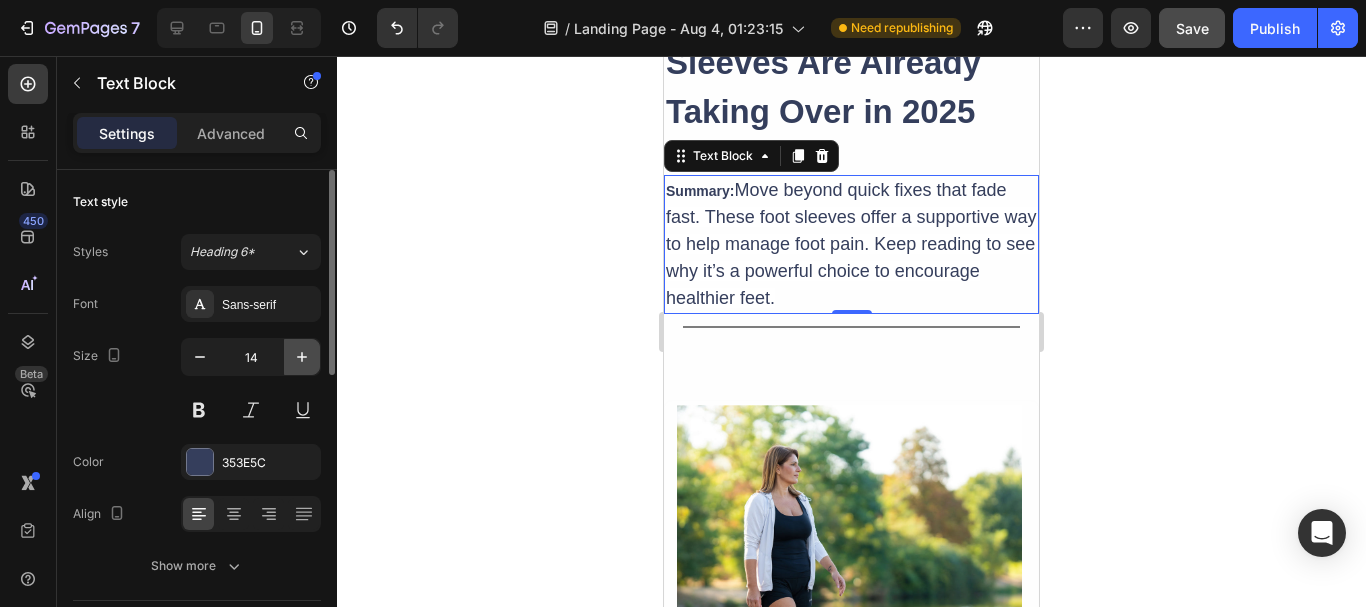 click at bounding box center (302, 357) 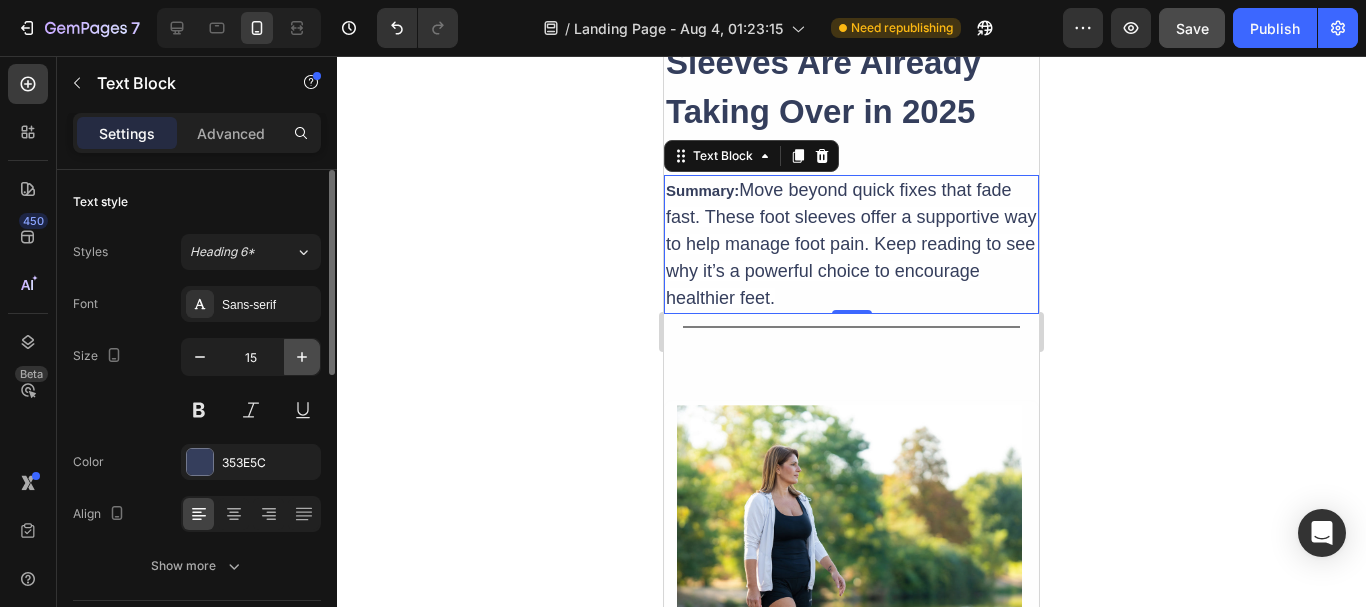 click at bounding box center [302, 357] 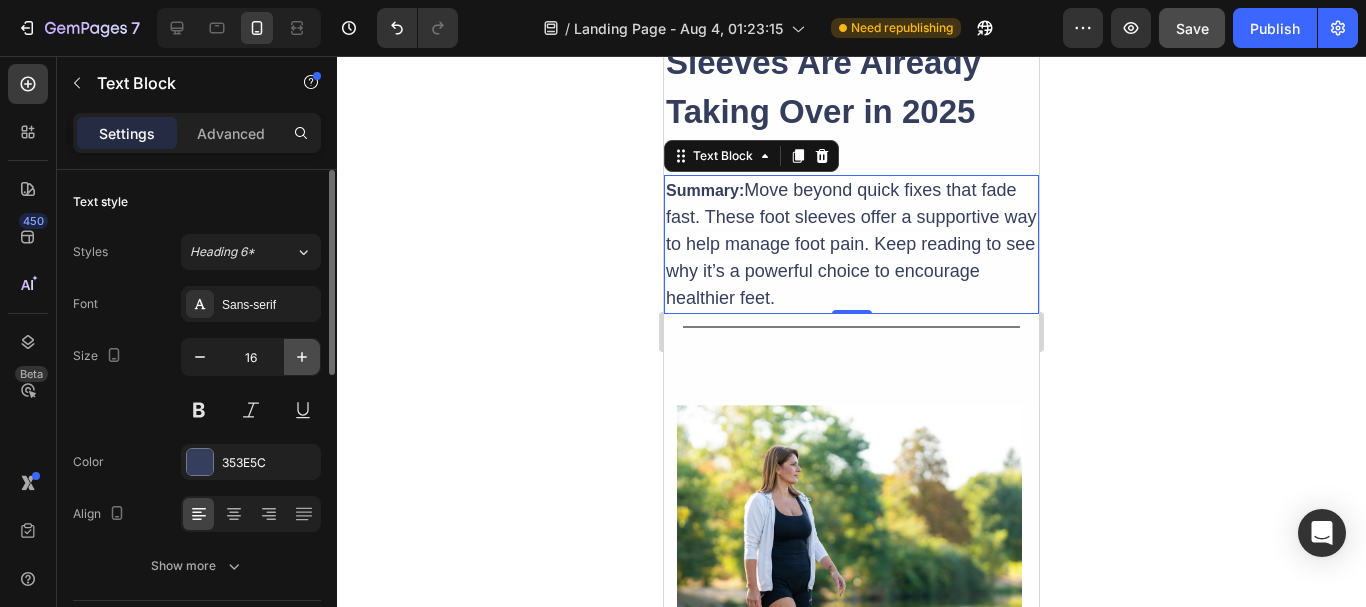 click at bounding box center (302, 357) 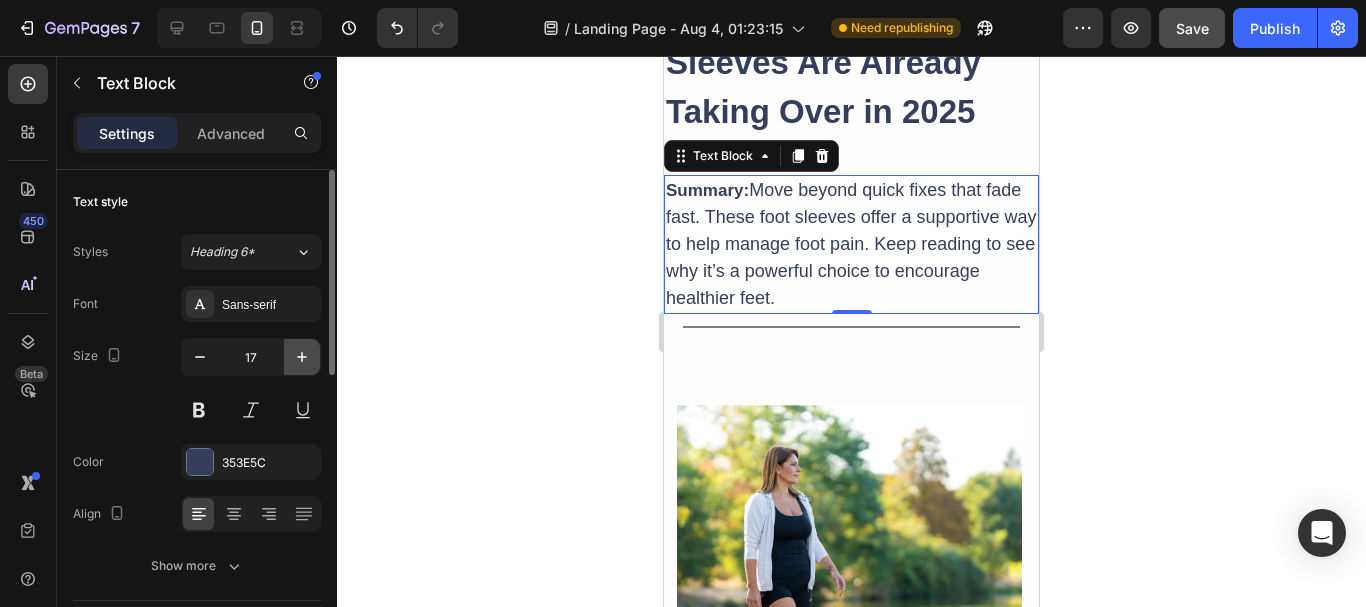 click at bounding box center [302, 357] 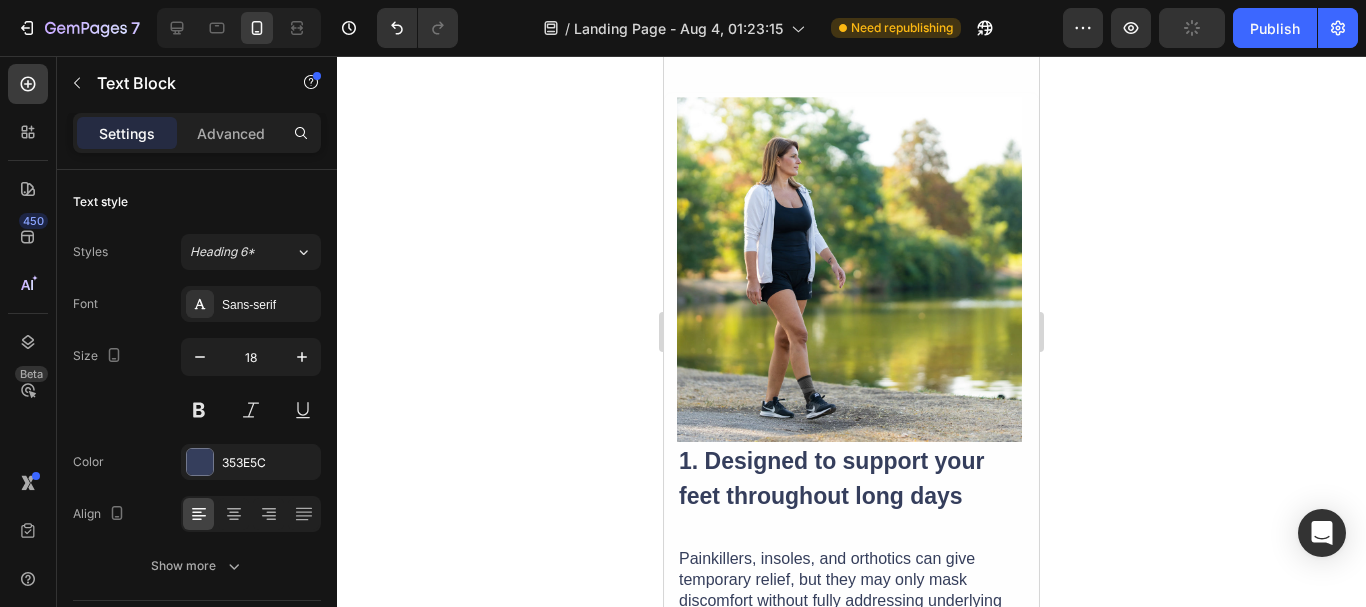 scroll, scrollTop: 700, scrollLeft: 0, axis: vertical 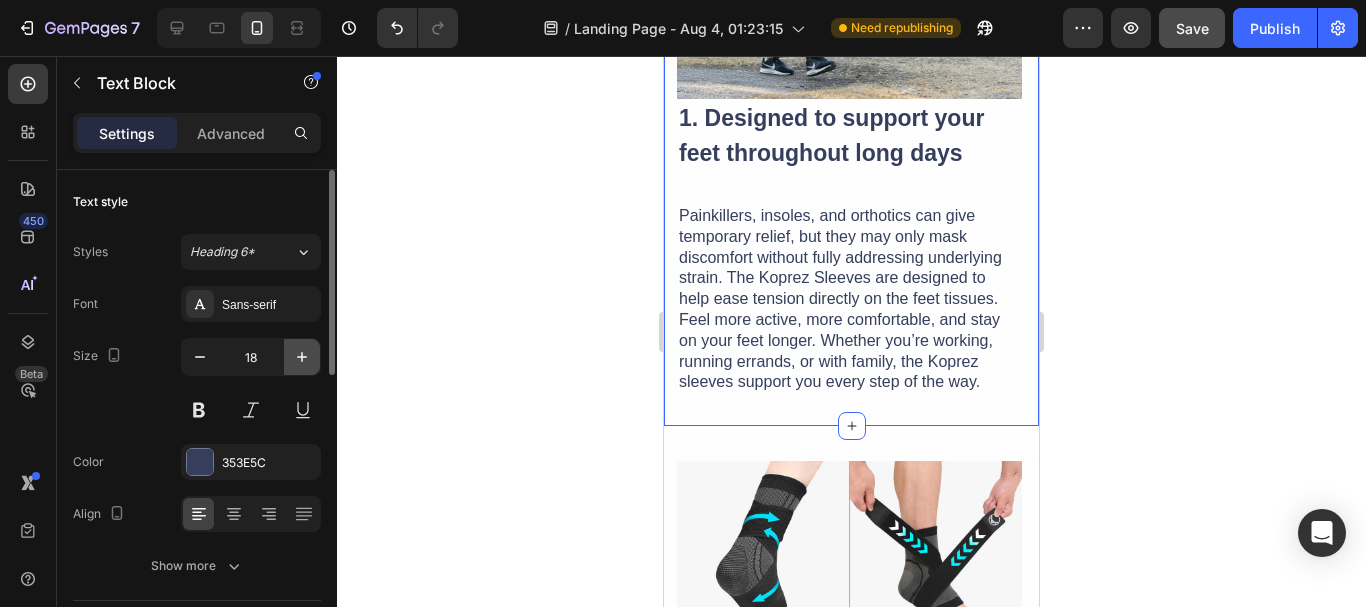click 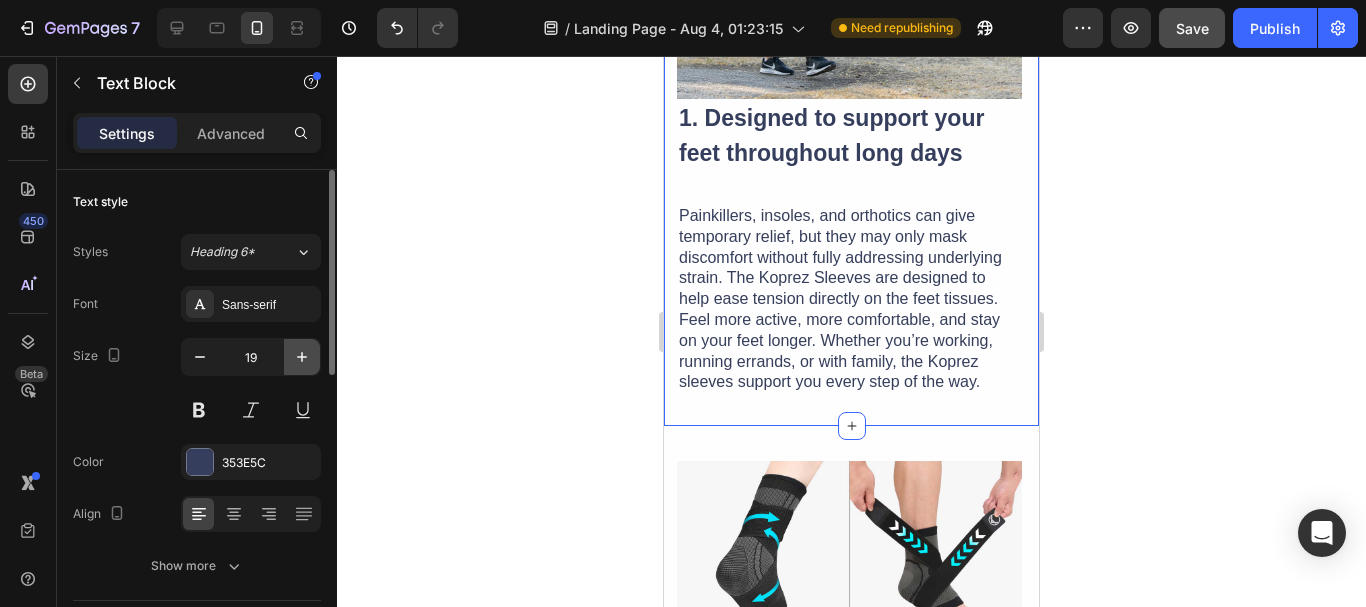 click 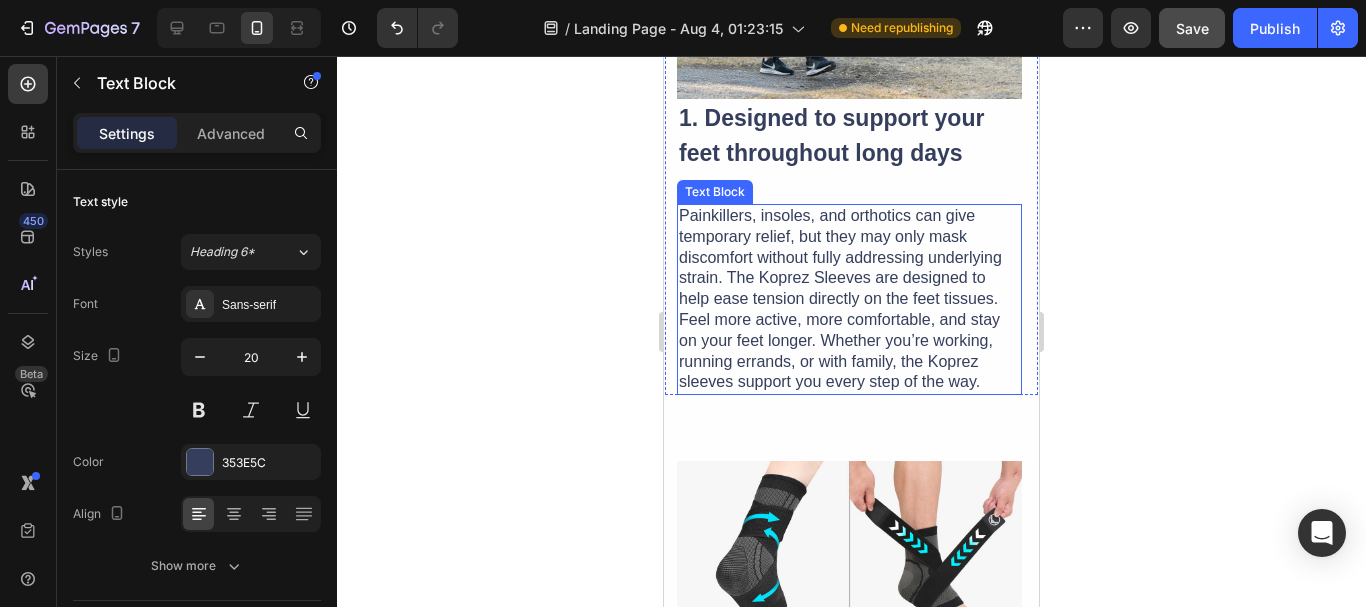 click on "Painkillers, insoles, and orthotics can give temporary relief, but they may only mask discomfort without fully addressing underlying strain. The Koprez Sleeves are designed to help ease tension directly on the feet tissues. Feel more active, more comfortable, and stay on your feet longer. Whether you’re working, running errands, or with family, the Koprez sleeves support you every step of the way." at bounding box center (849, 299) 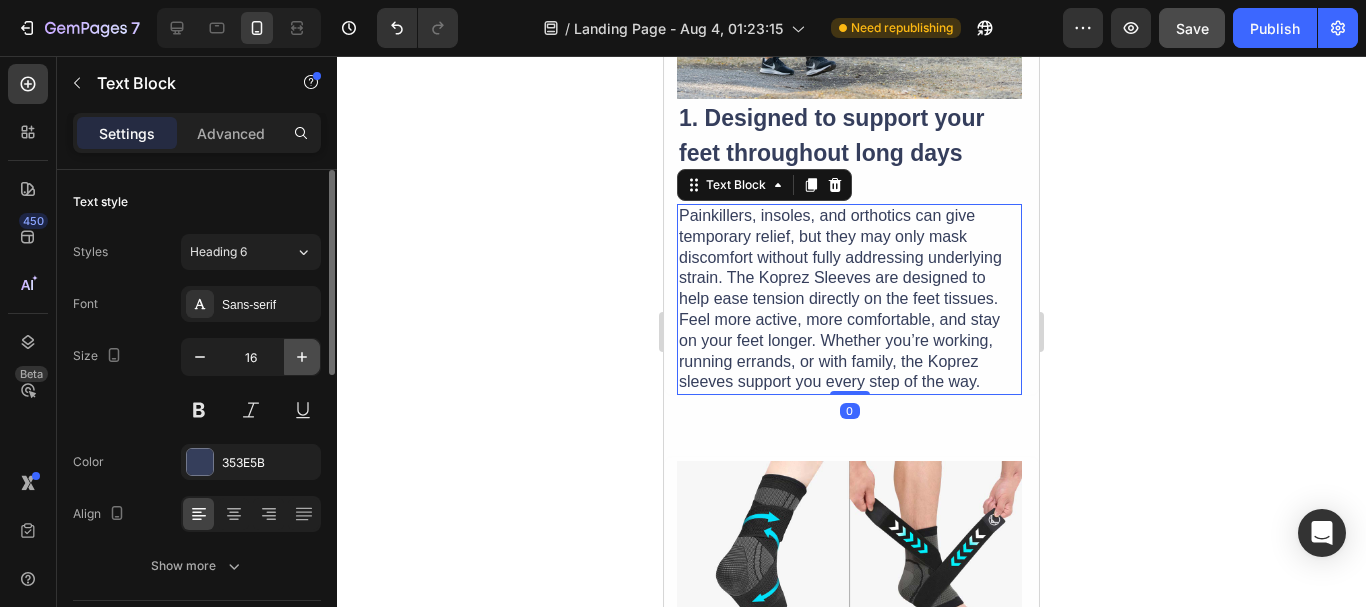 click 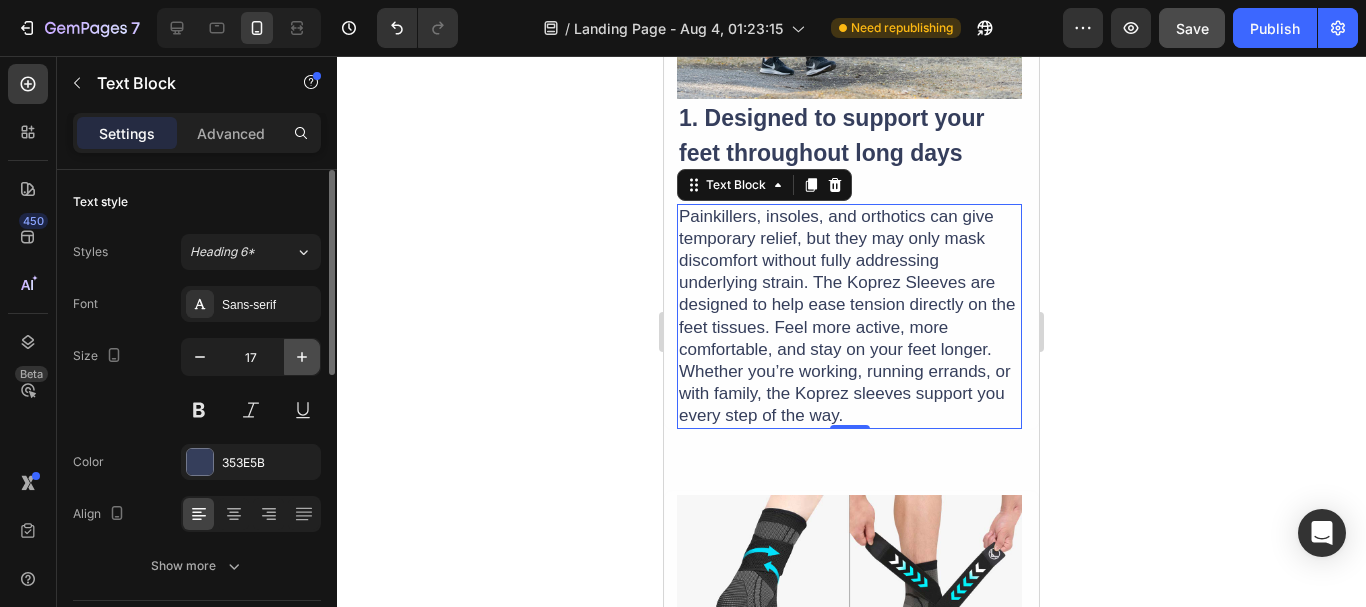 click 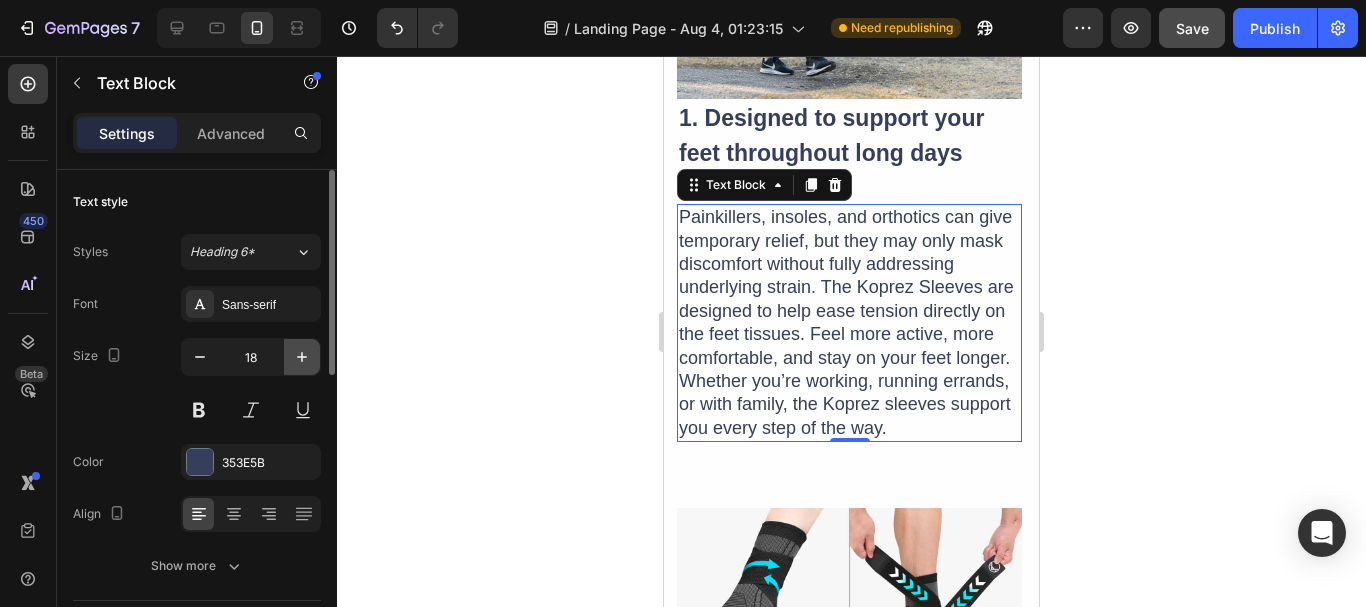 click 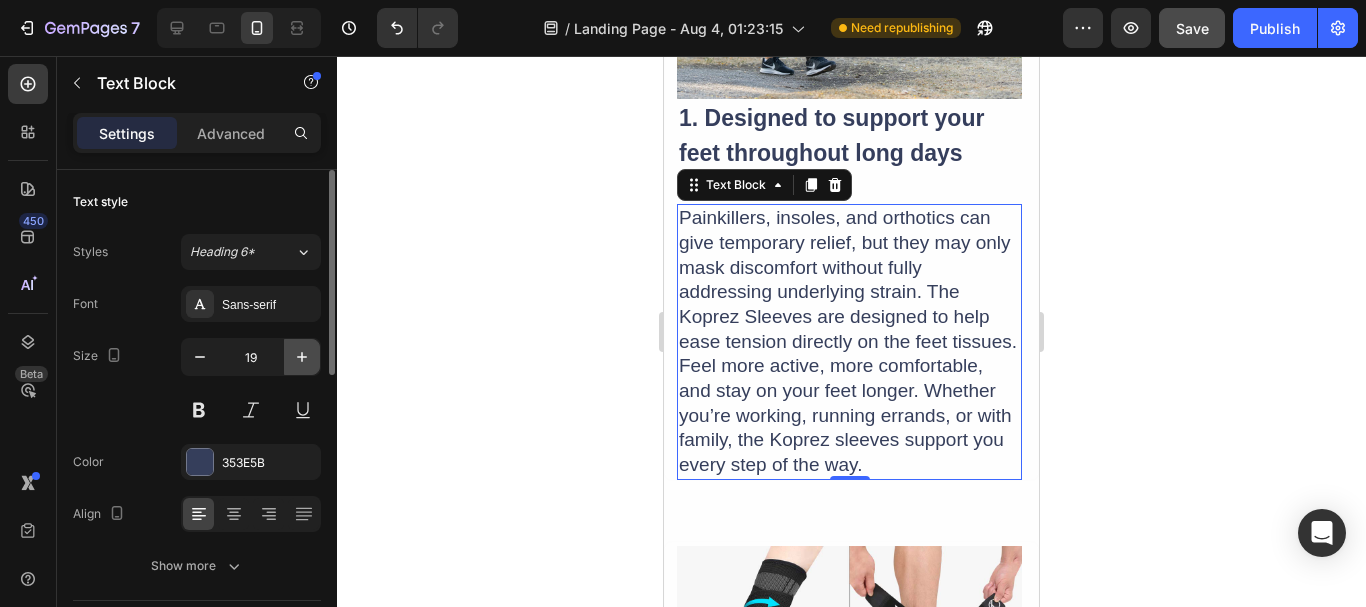 click 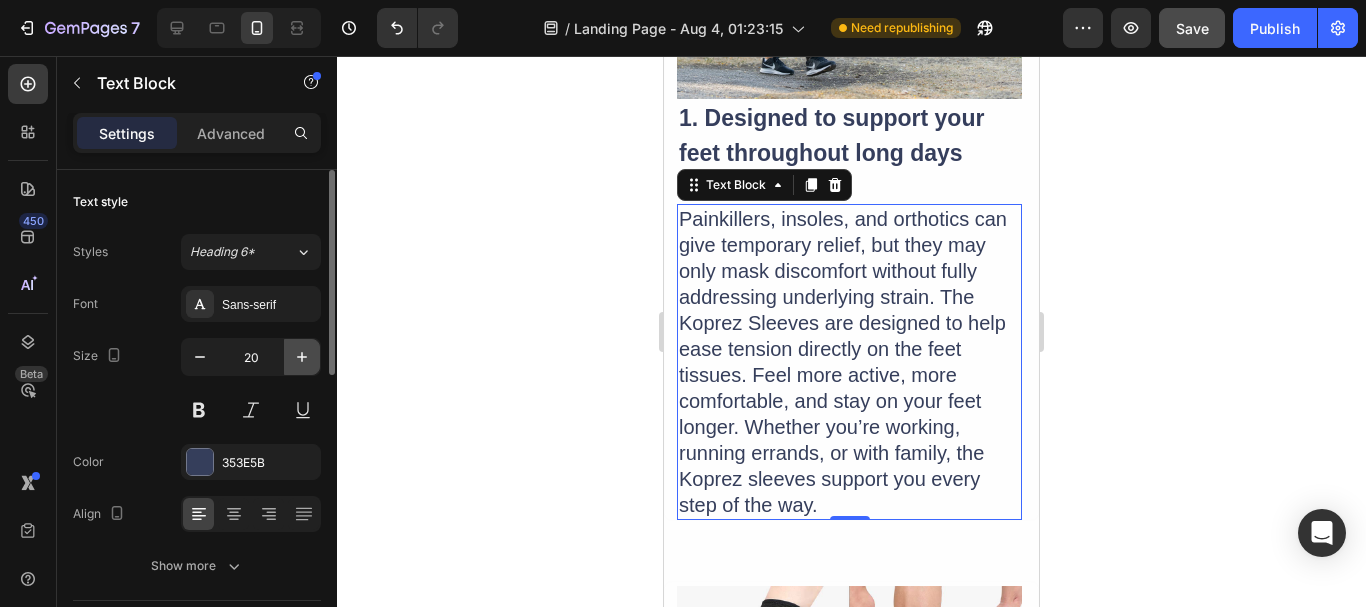 click 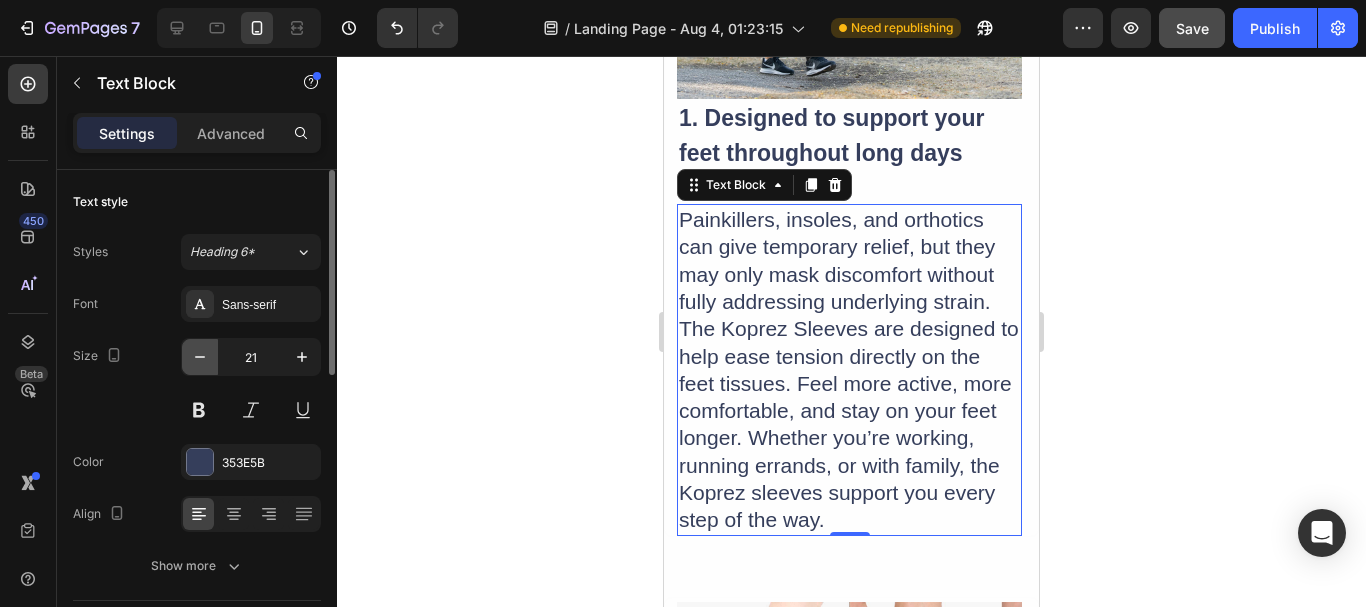 click 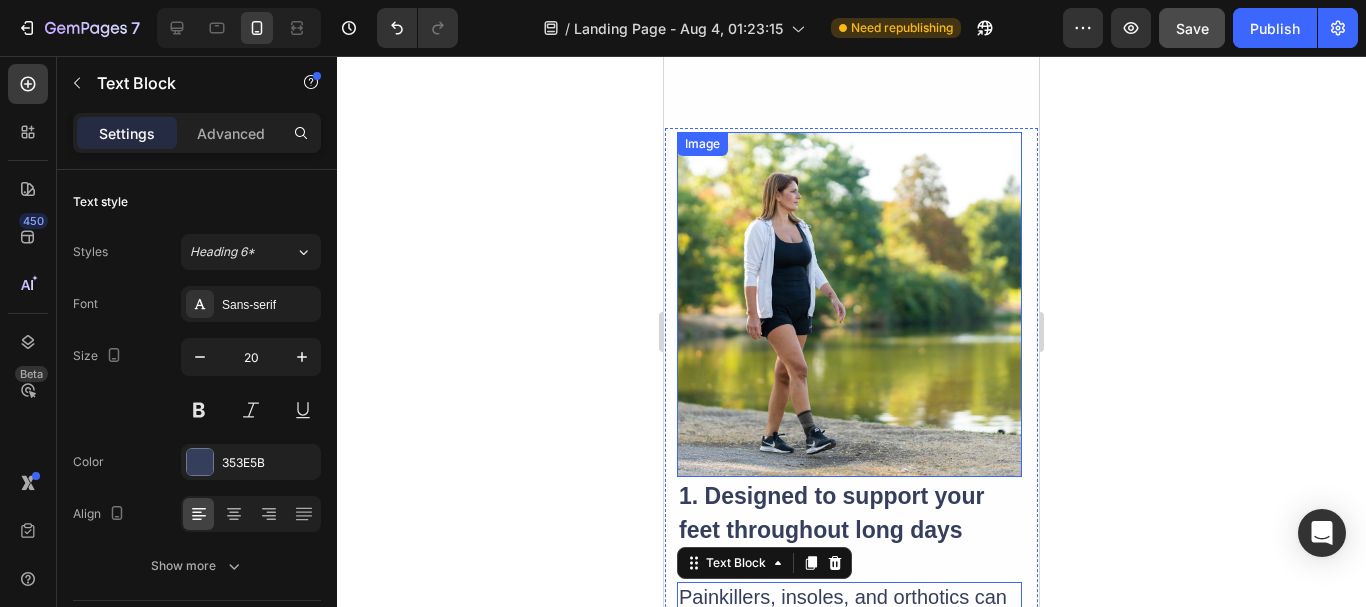 scroll, scrollTop: 600, scrollLeft: 0, axis: vertical 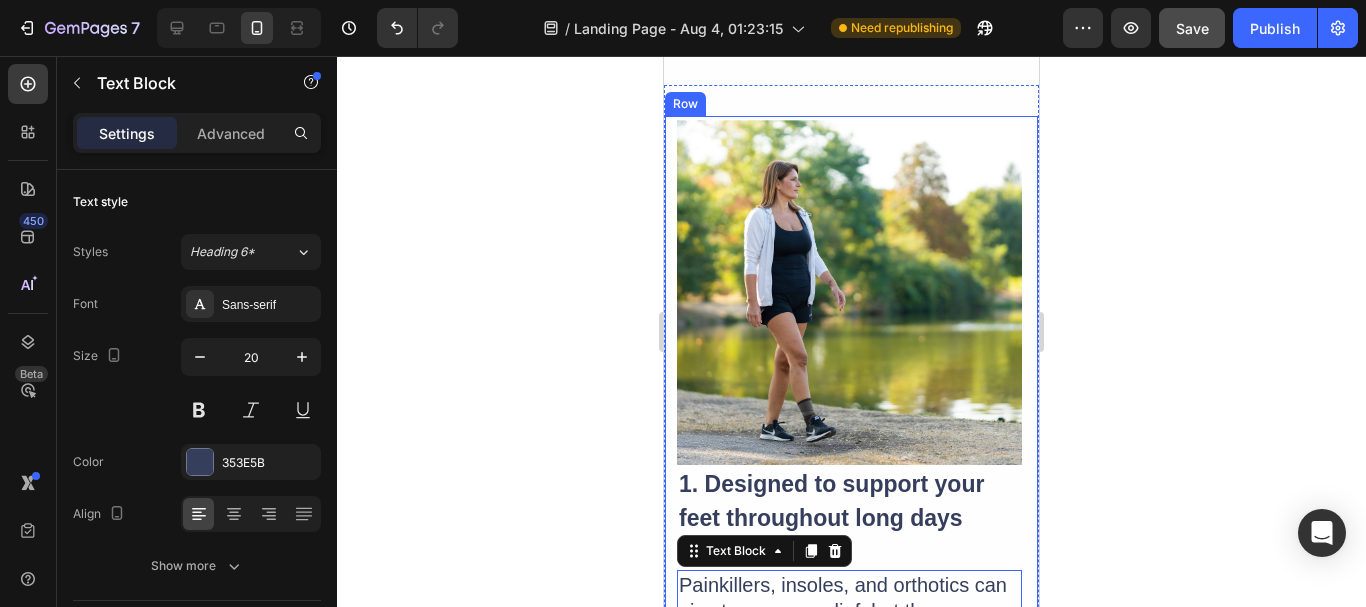 click on "Image 1. Designed to support your feet throughout long days  Heading Painkillers, insoles, and orthotics can give temporary relief, but they may only mask discomfort without fully addressing underlying strain. The Koprez Sleeves are designed to help ease tension directly on the feet tissues. Feel more active, more comfortable, and stay on your feet longer. Whether you’re working, running errands, or with family, the Koprez sleeves support you every step of the way. Text Block   0 Row" at bounding box center (851, 501) 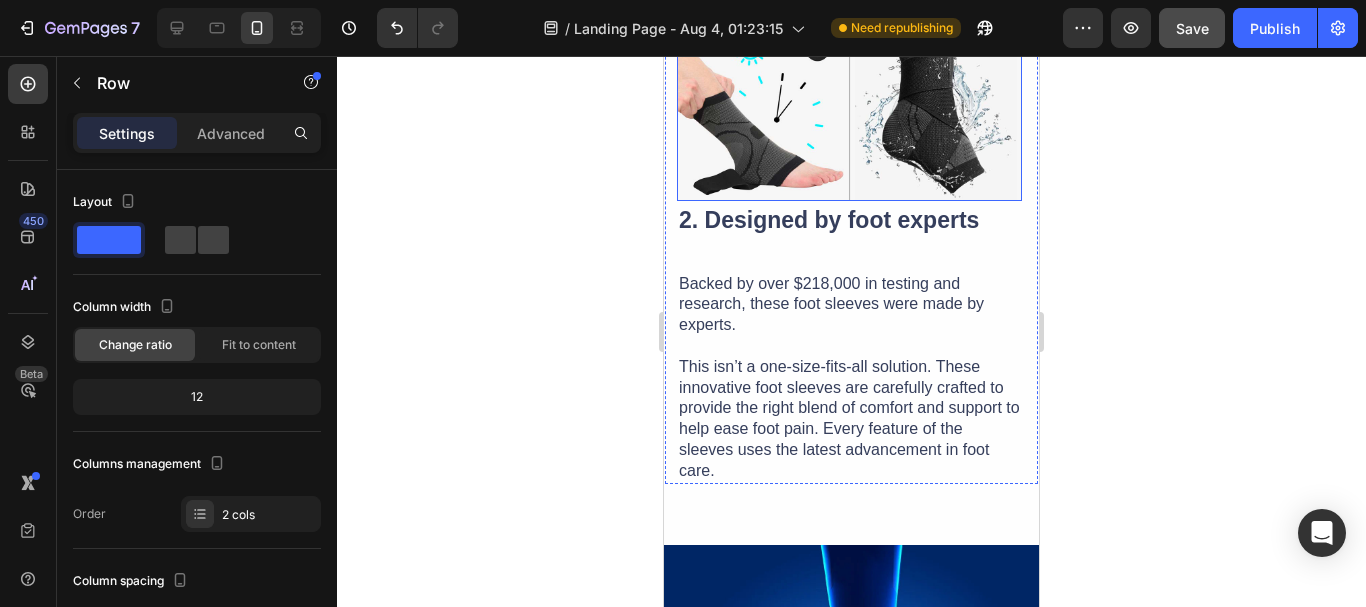 scroll, scrollTop: 1800, scrollLeft: 0, axis: vertical 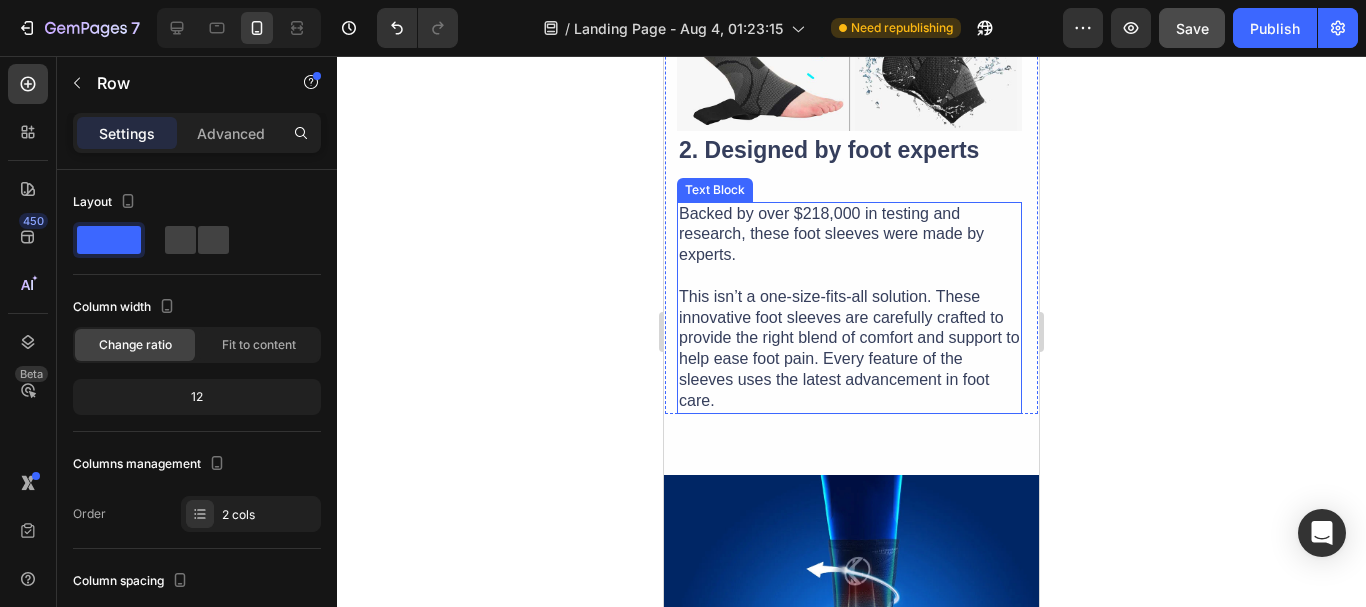 click on "This isn’t a one-size-fits-all solution. These innovative foot sleeves are carefully crafted to provide the right blend of comfort and support to help ease foot pain. Every feature of the sleeves uses the latest advancement in foot care." at bounding box center (849, 349) 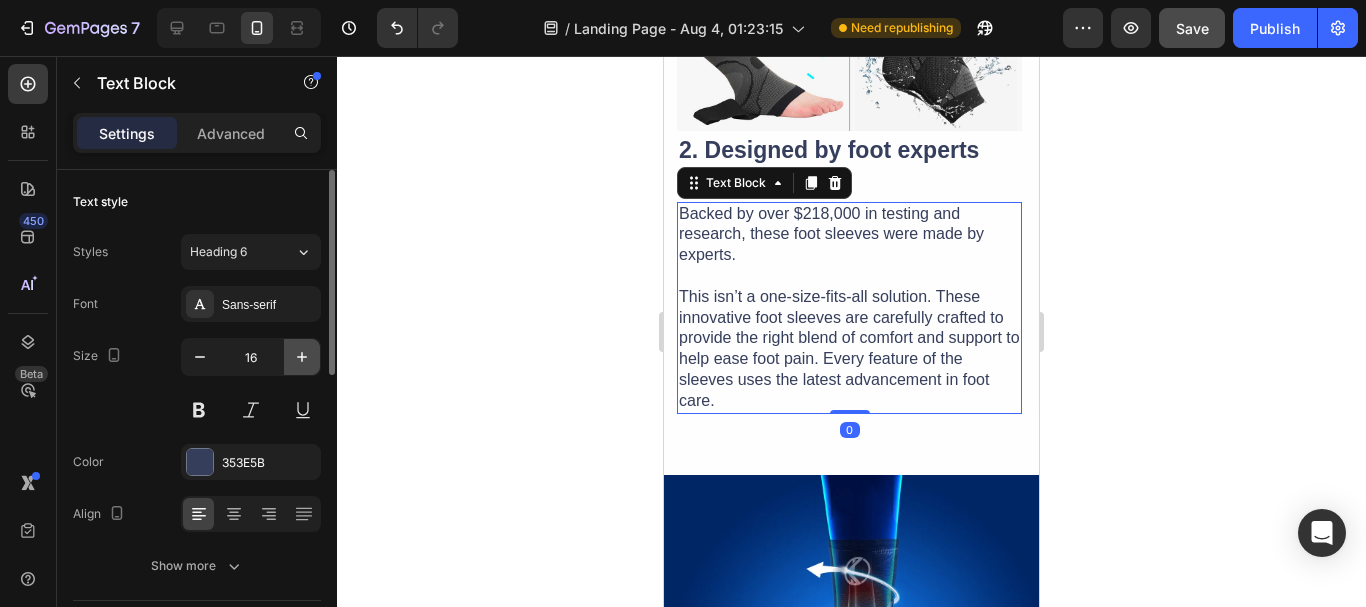 click 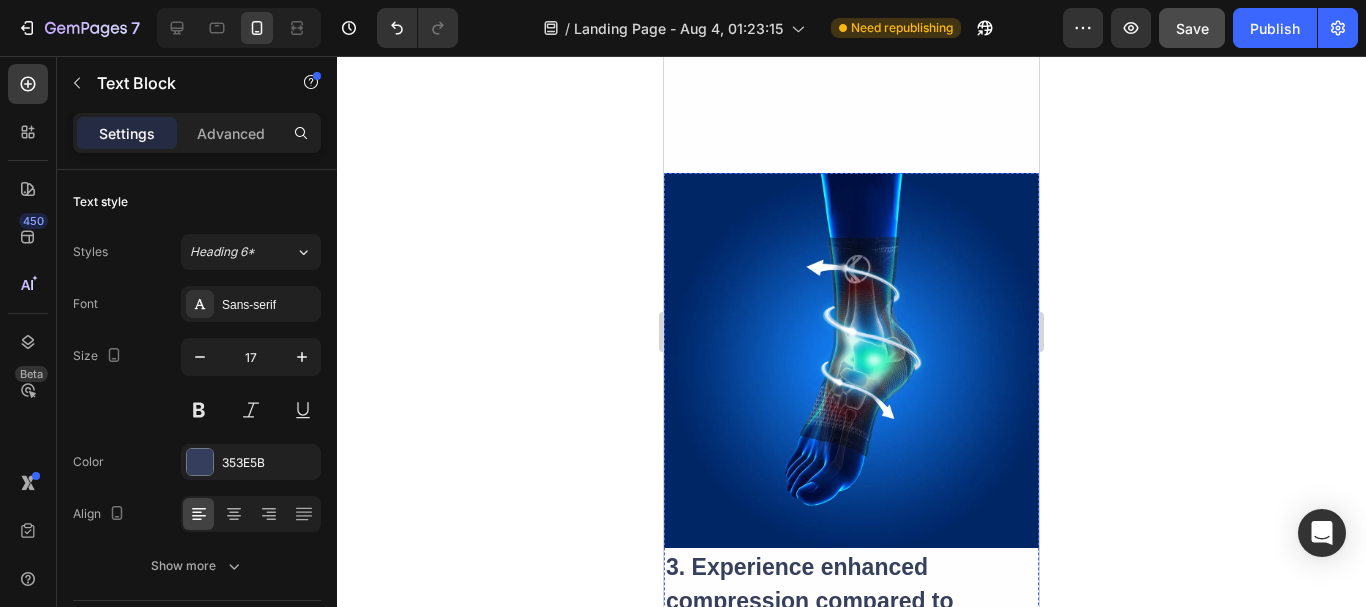 scroll, scrollTop: 2500, scrollLeft: 0, axis: vertical 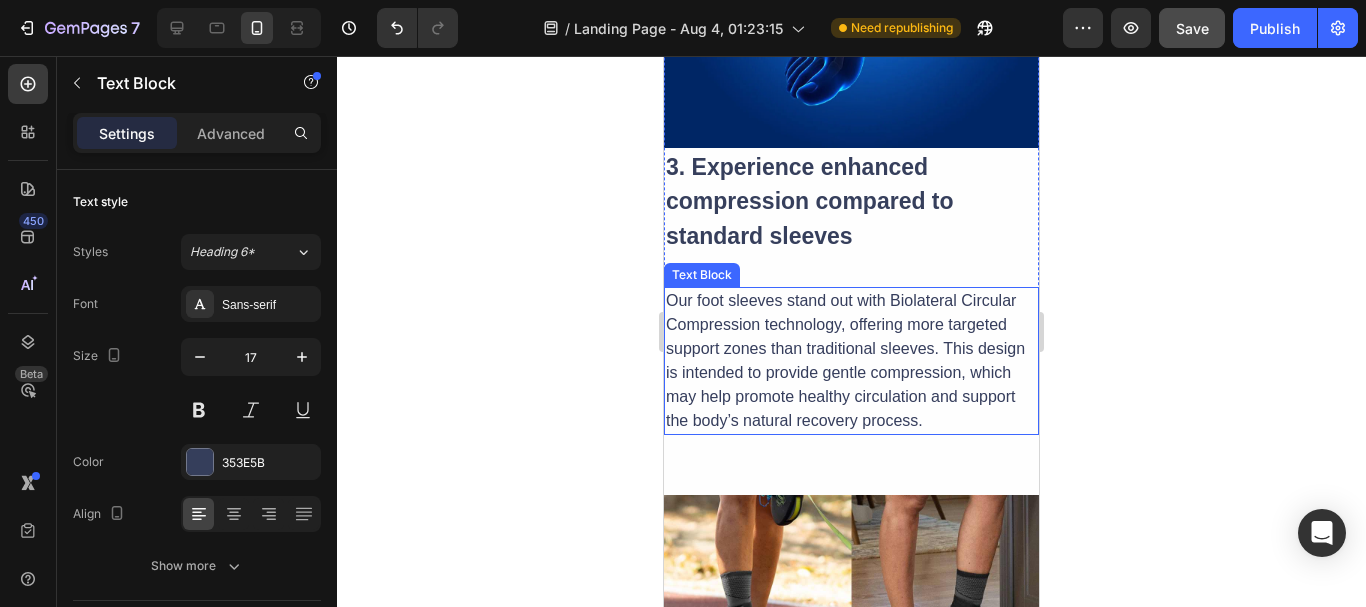 click on "Our foot sleeves stand out with Biolateral Circular Compression technology, offering more targeted support zones than traditional sleeves. This design is intended to provide gentle compression, which may help promote healthy circulation and support the body’s natural recovery process." at bounding box center [851, 361] 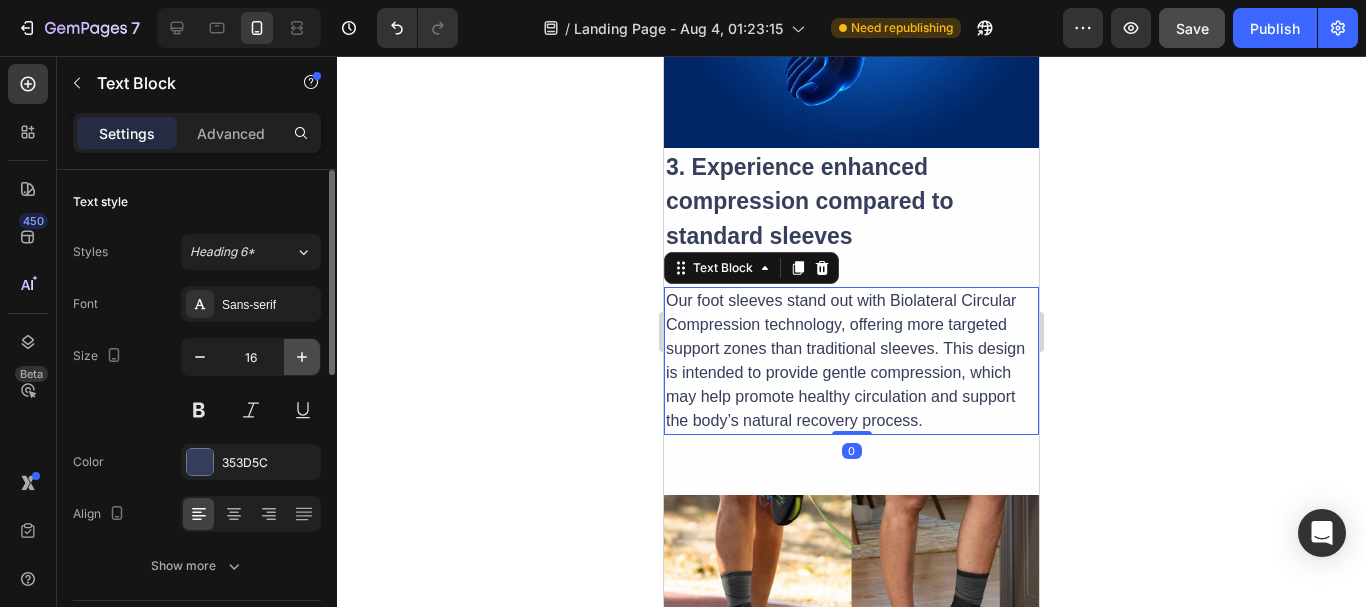 click 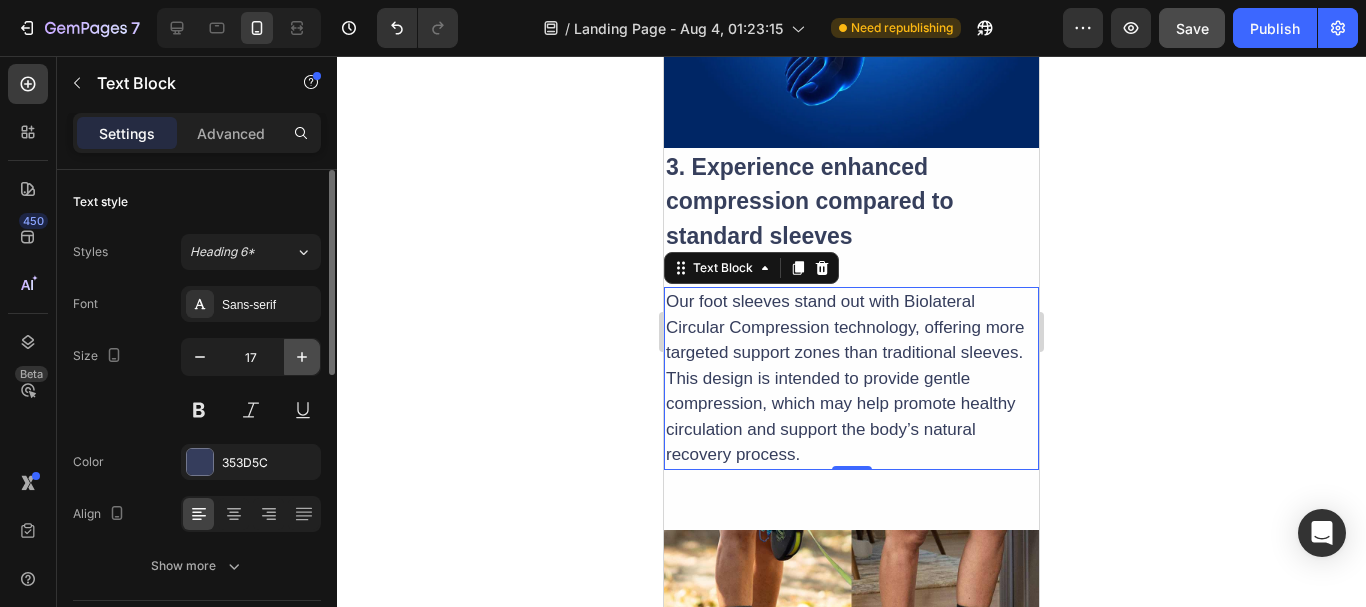 click 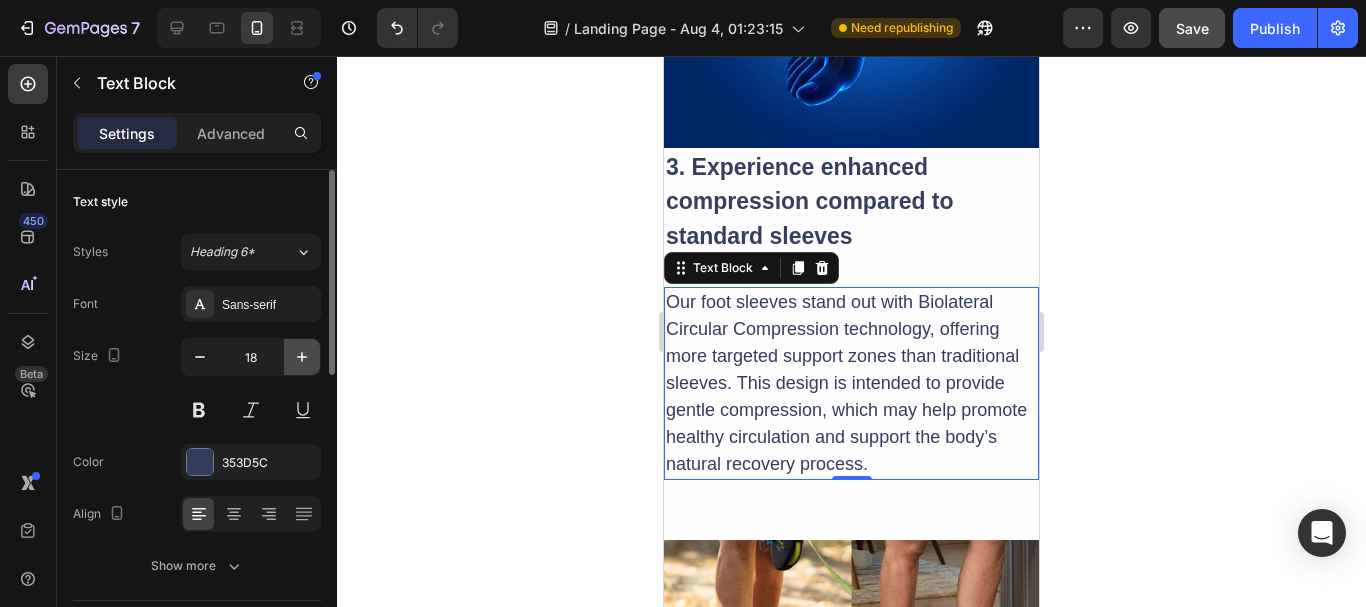 click 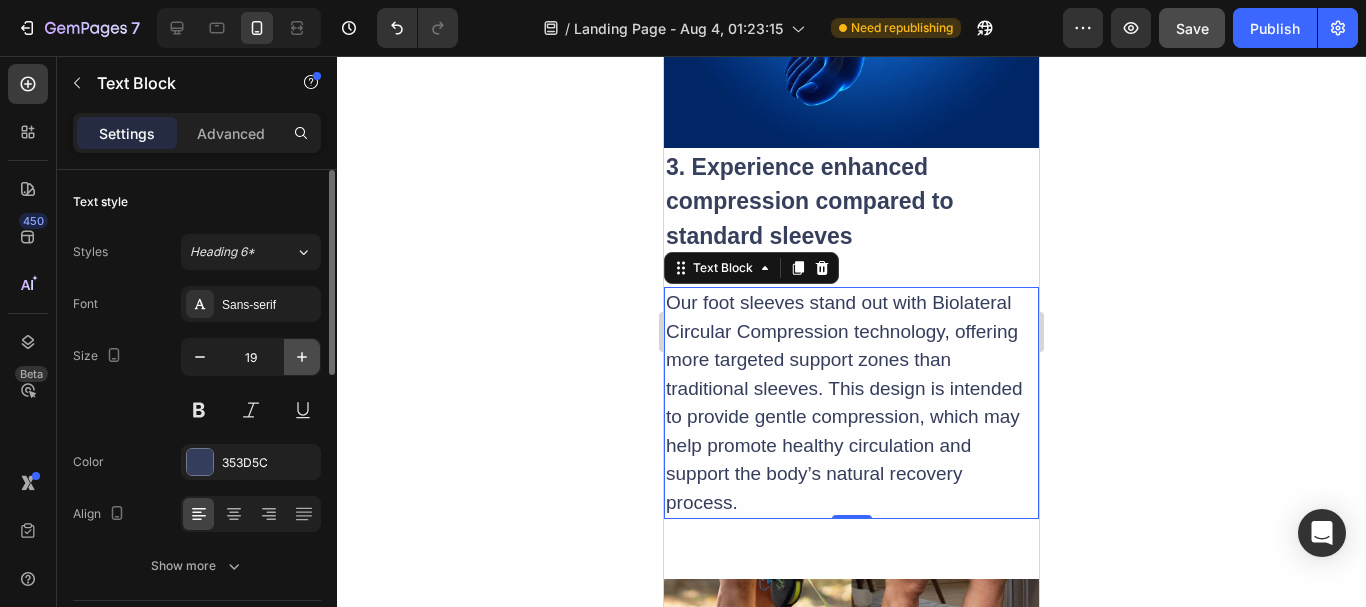 click 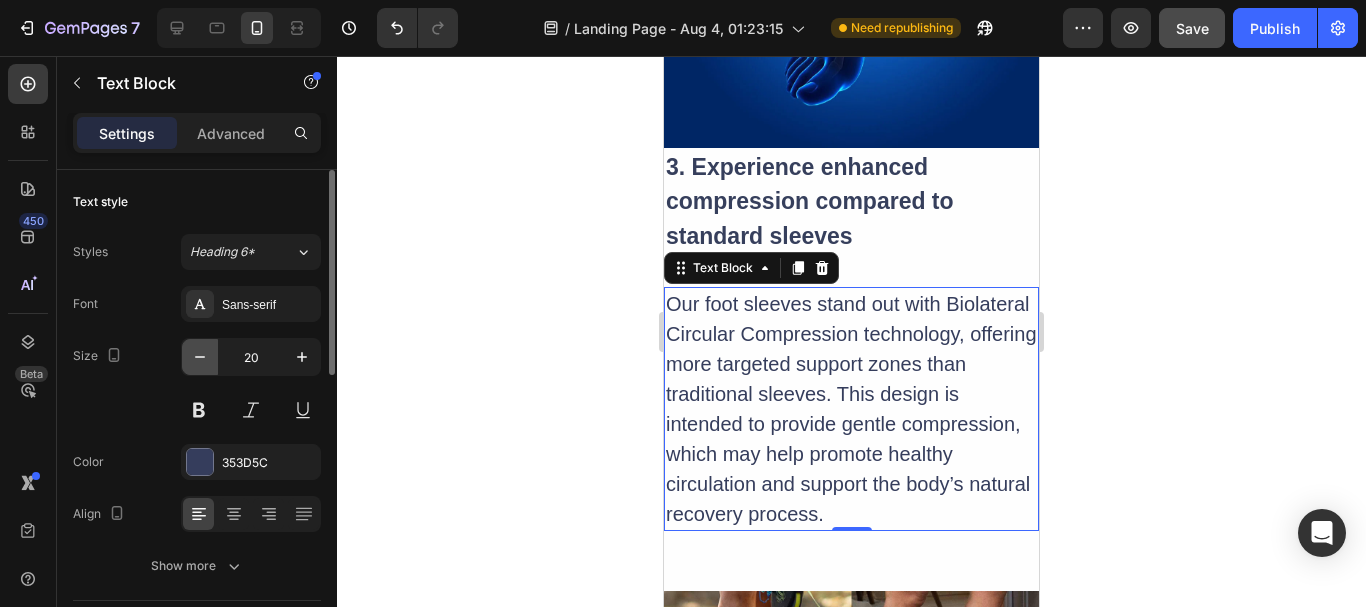 click at bounding box center [200, 357] 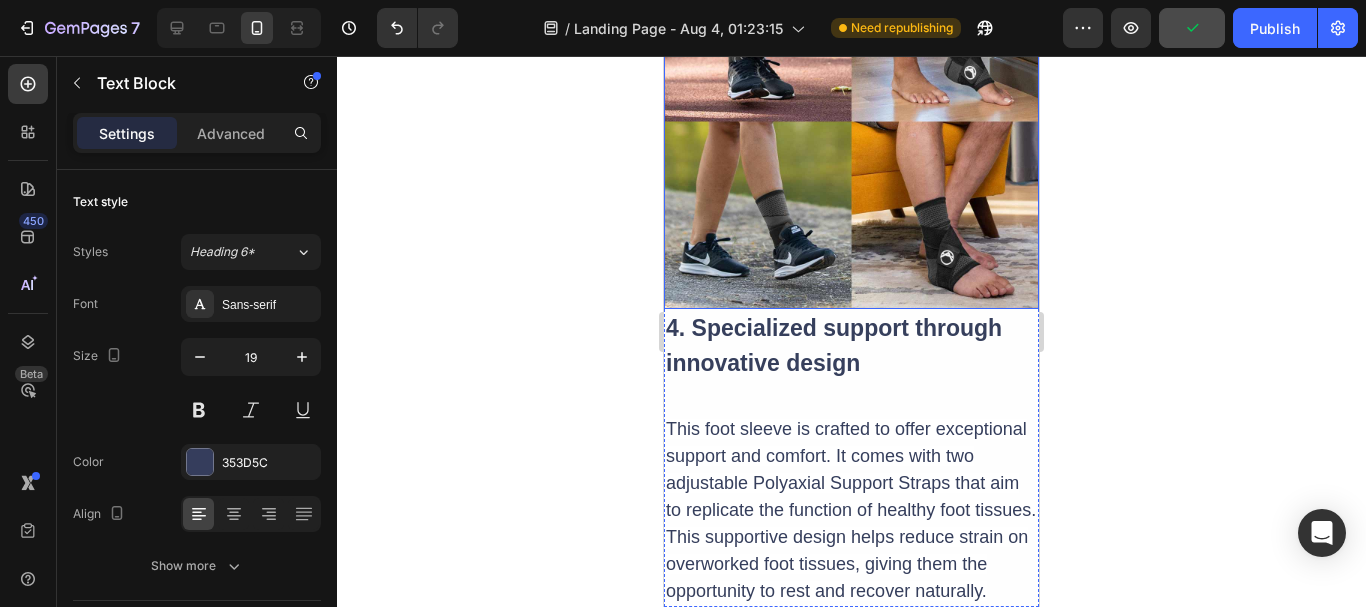 scroll, scrollTop: 3200, scrollLeft: 0, axis: vertical 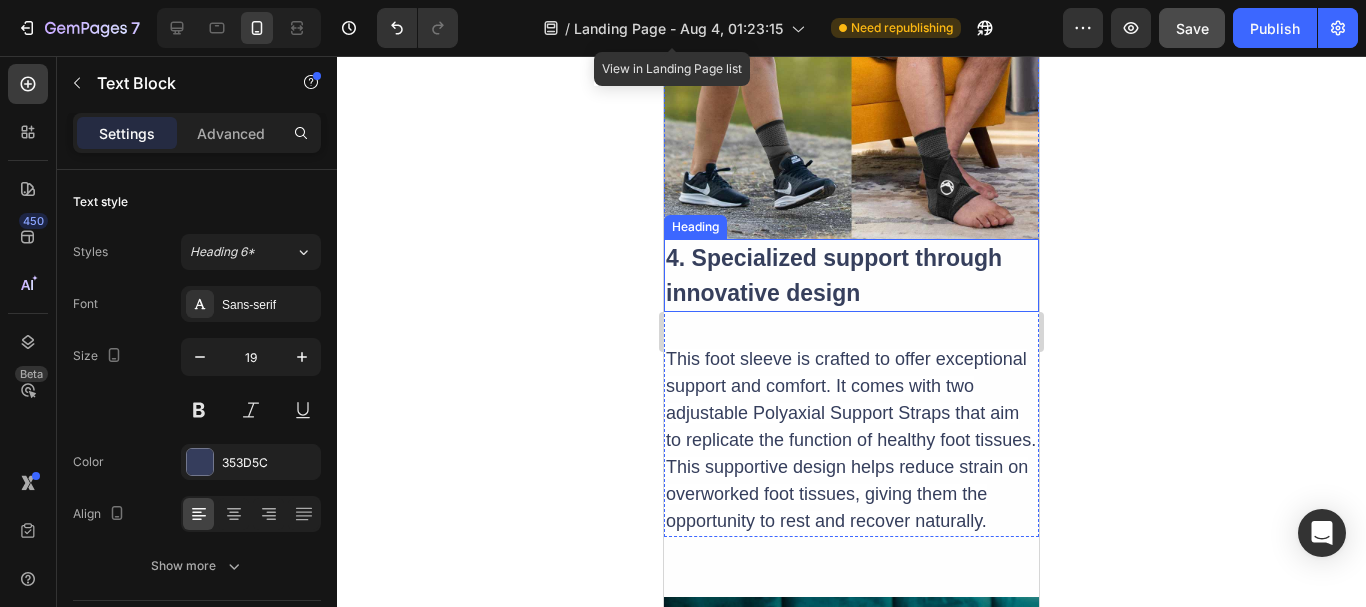 click on "4. Specialized support through innovative design" at bounding box center (834, 275) 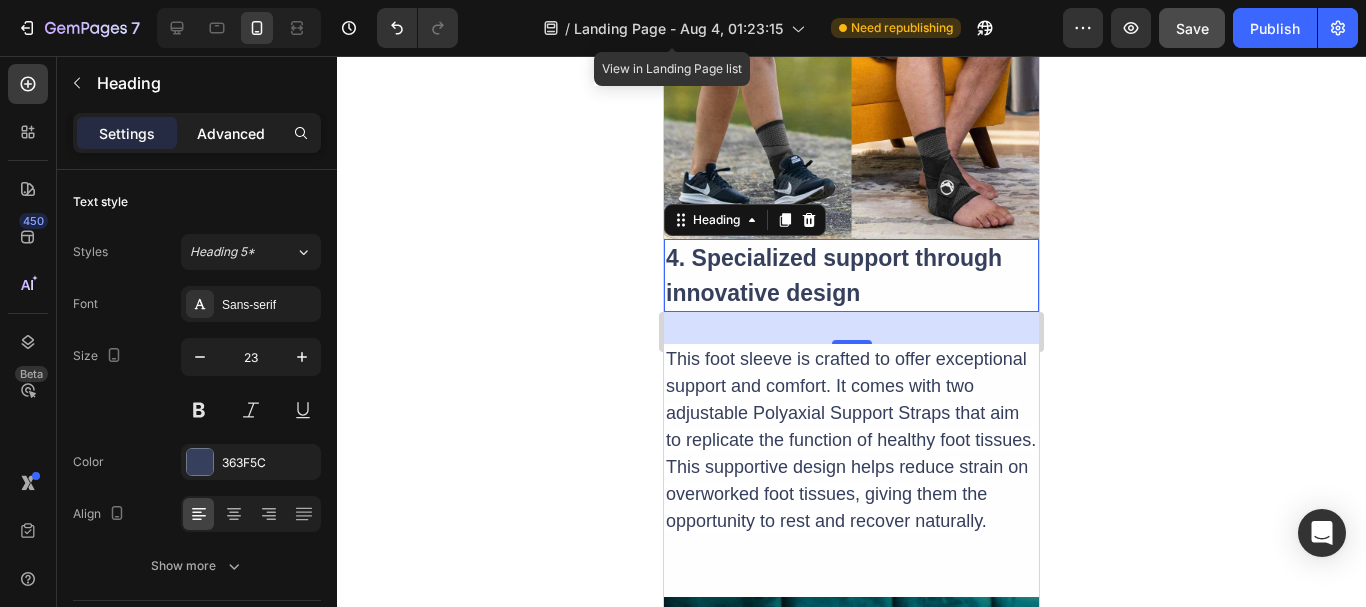 click on "Advanced" at bounding box center [231, 133] 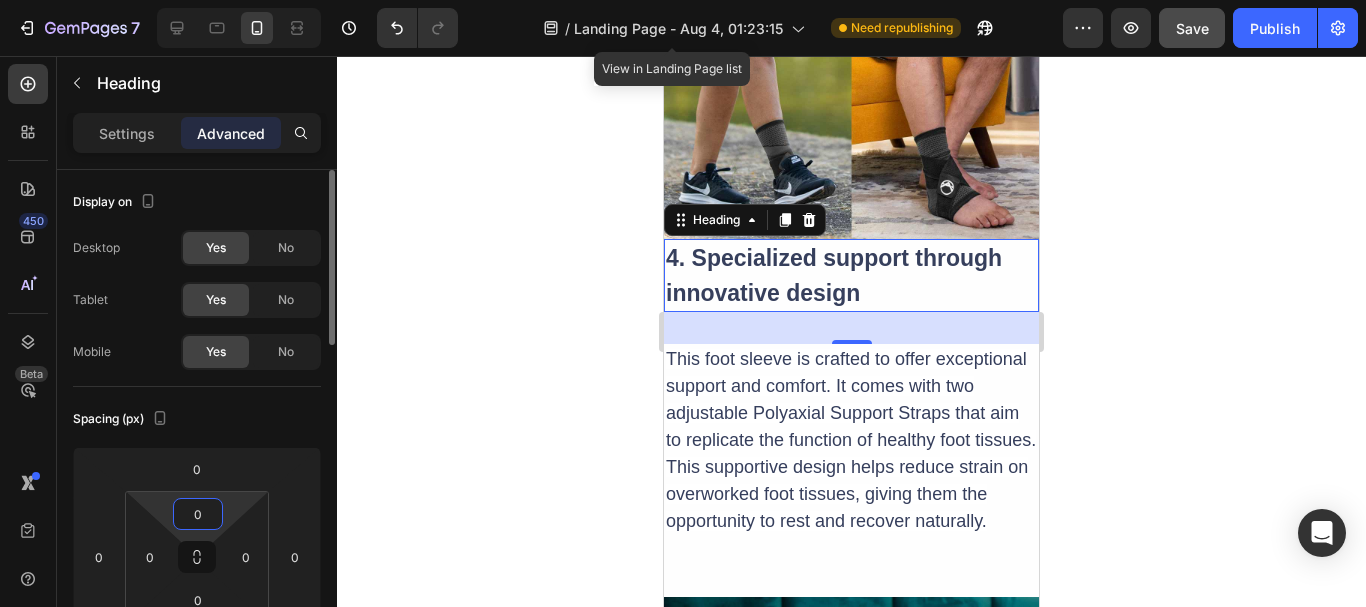 click on "0" at bounding box center (198, 514) 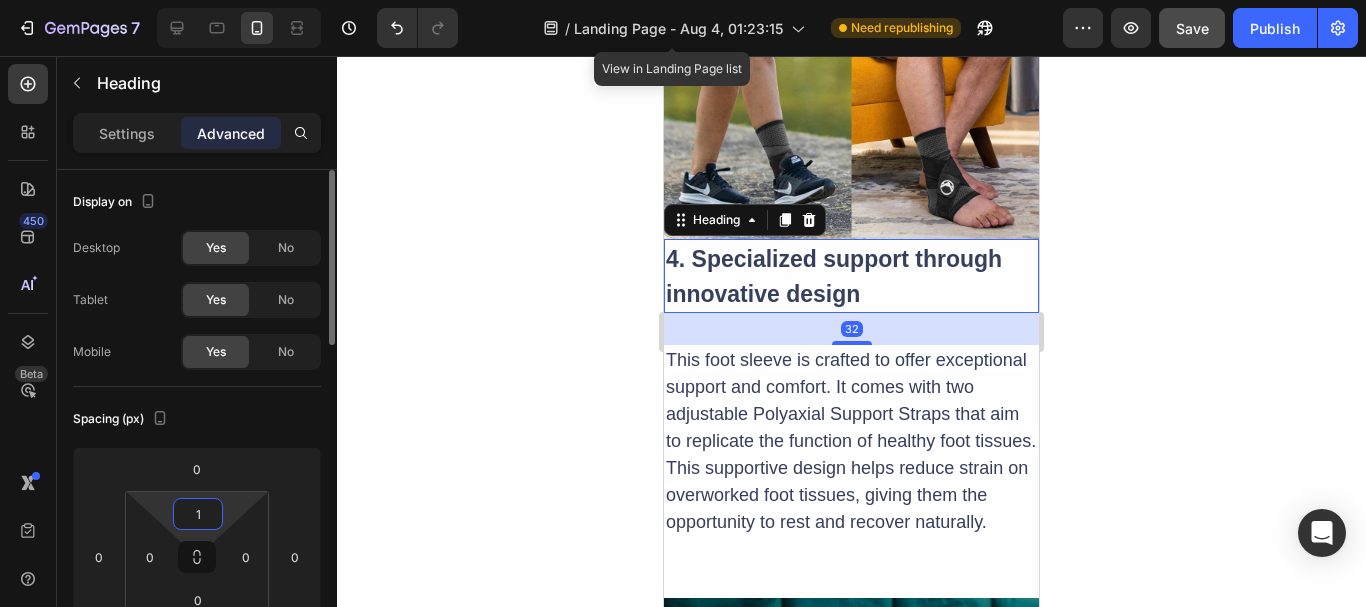 type on "12" 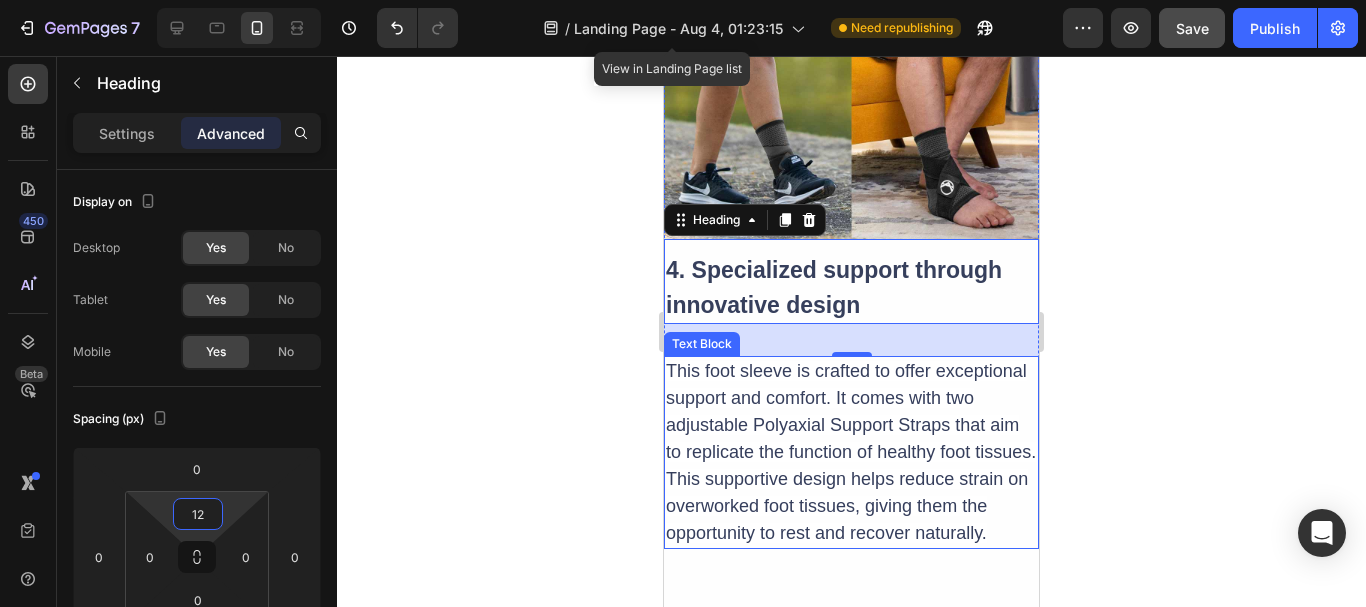 click 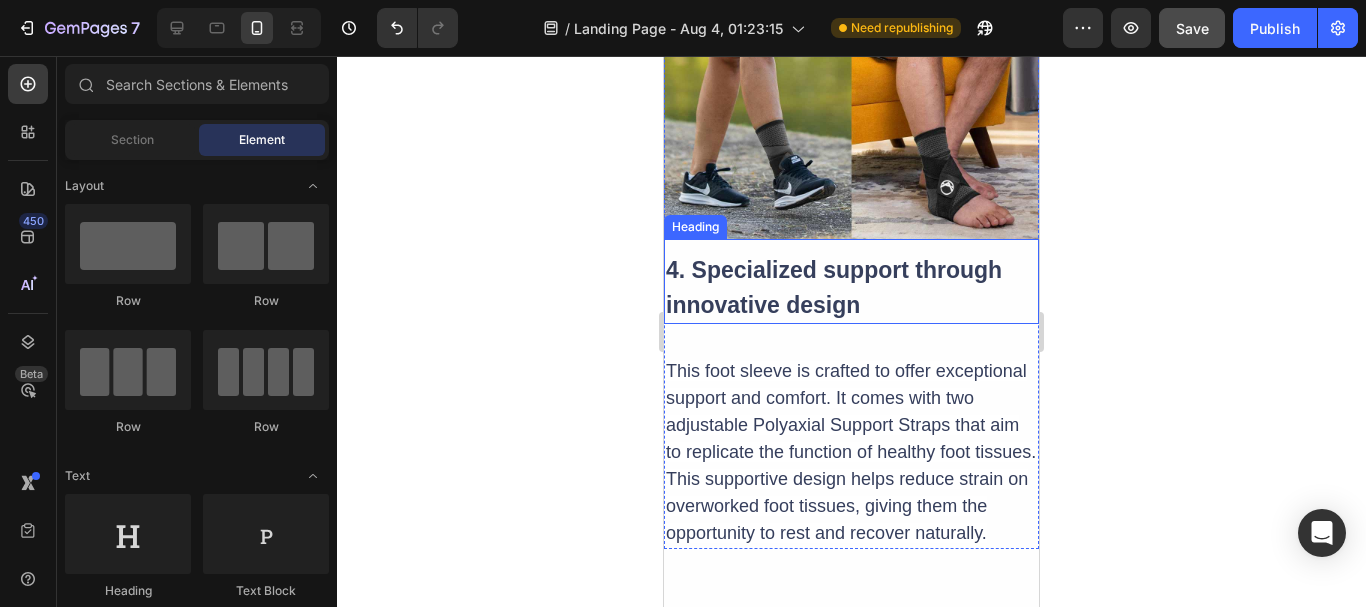 click on "4. Specialized support through innovative design" at bounding box center (834, 287) 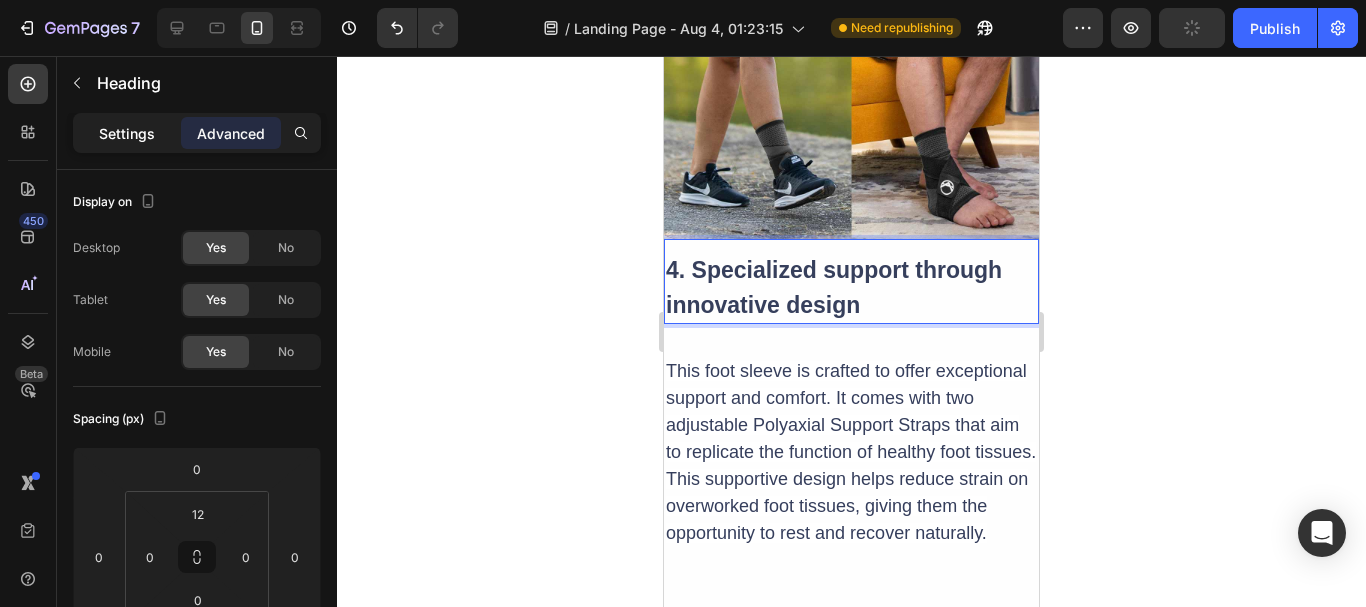 click on "Settings" at bounding box center [127, 133] 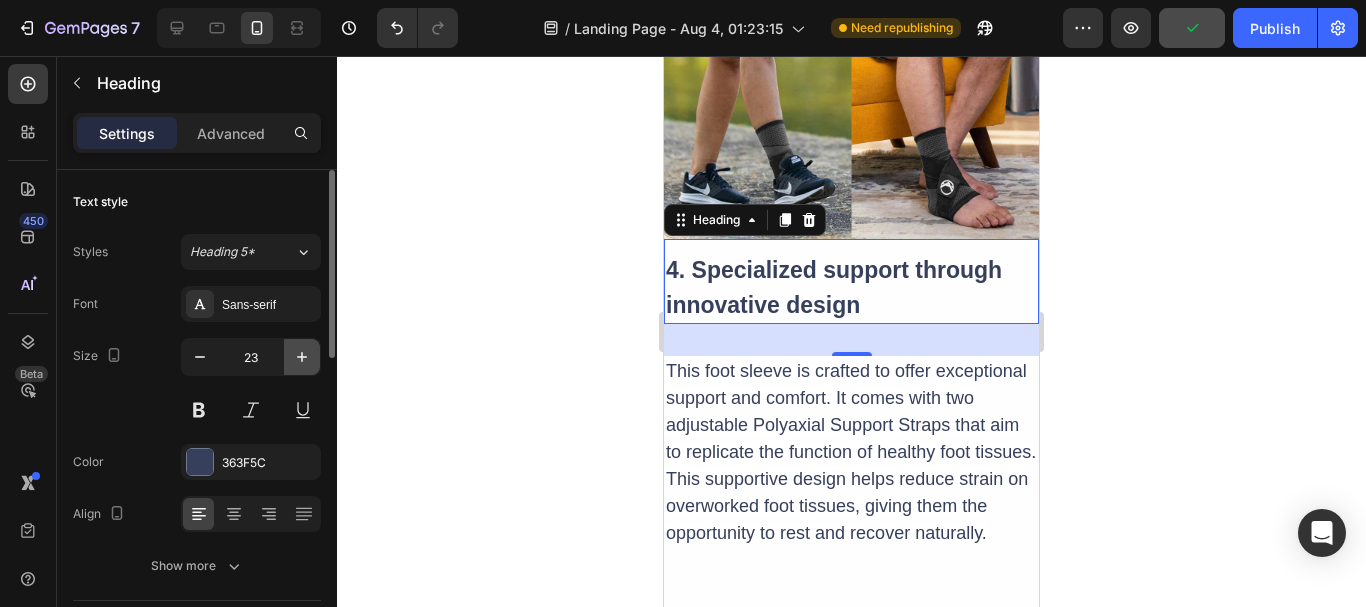 click 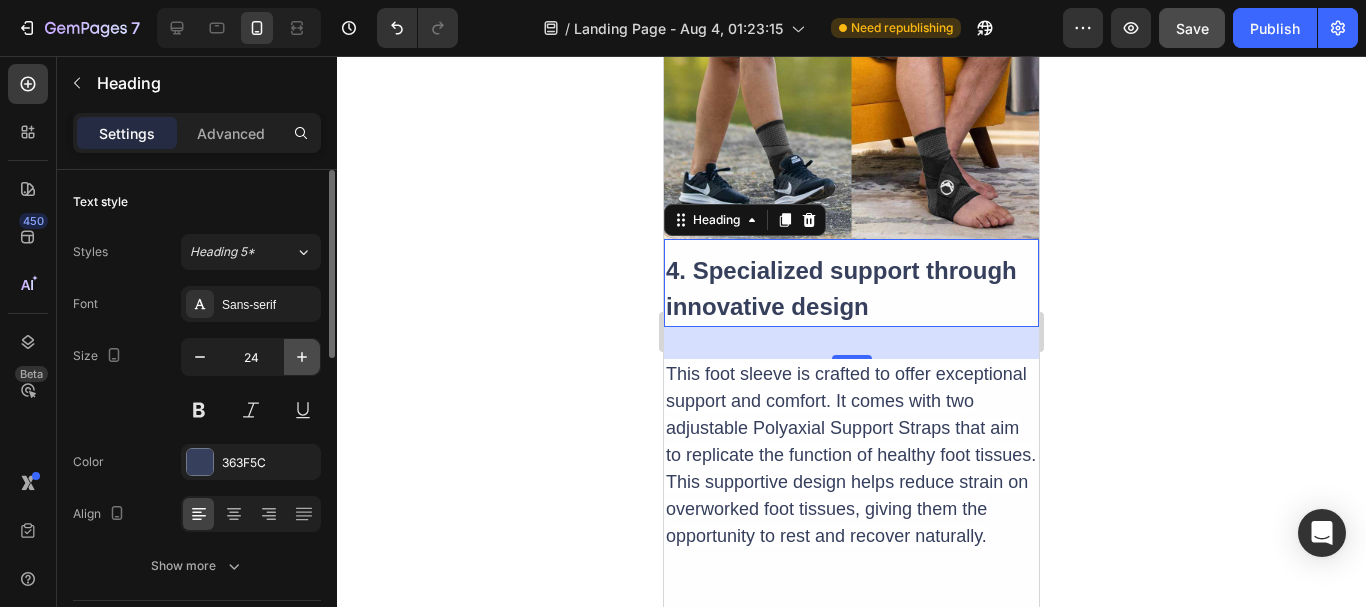 click 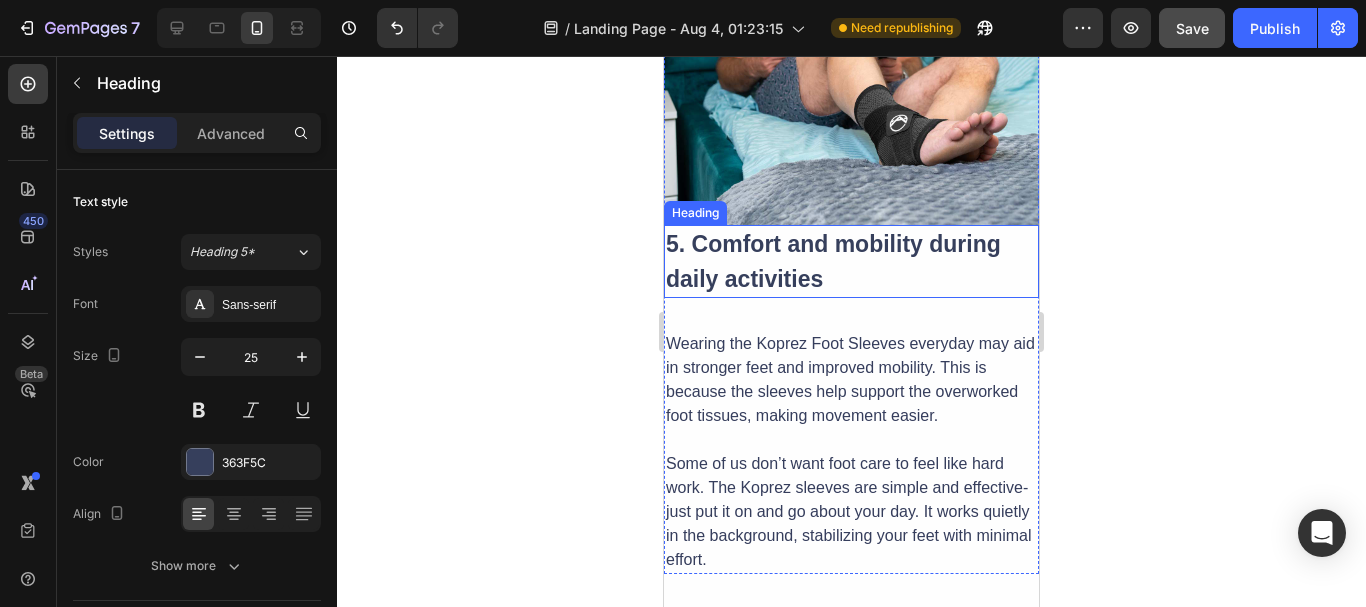 scroll, scrollTop: 4000, scrollLeft: 0, axis: vertical 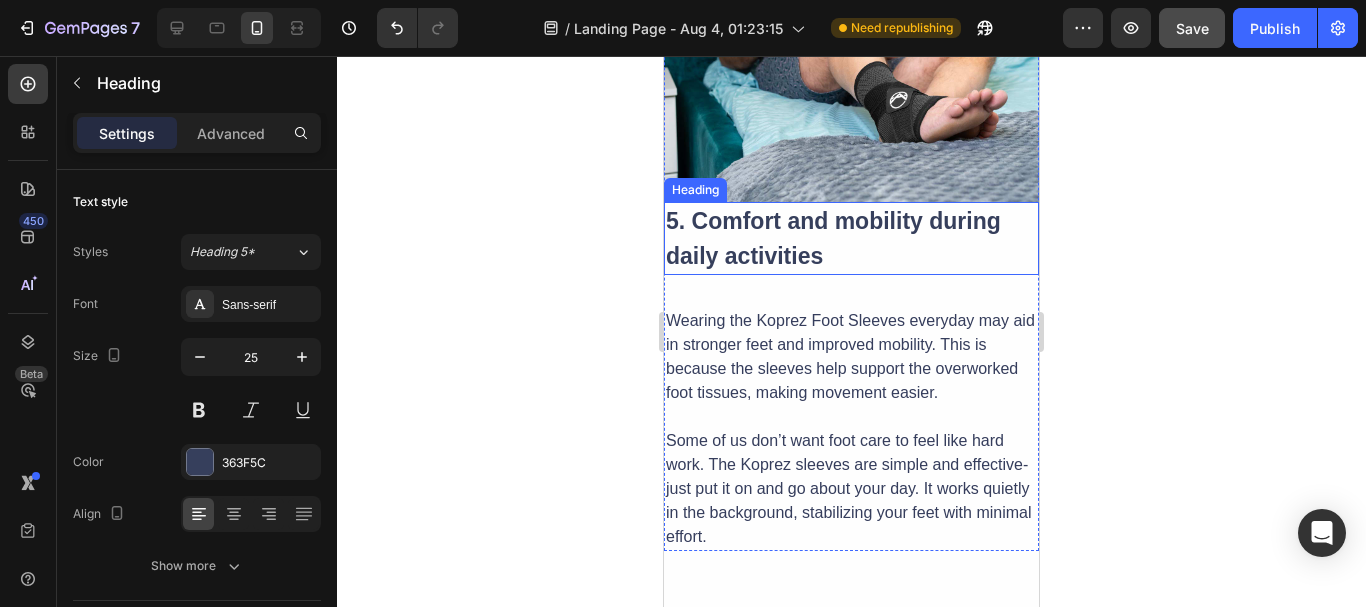 click on "5. Comfort and mobility during daily activities" at bounding box center (833, 238) 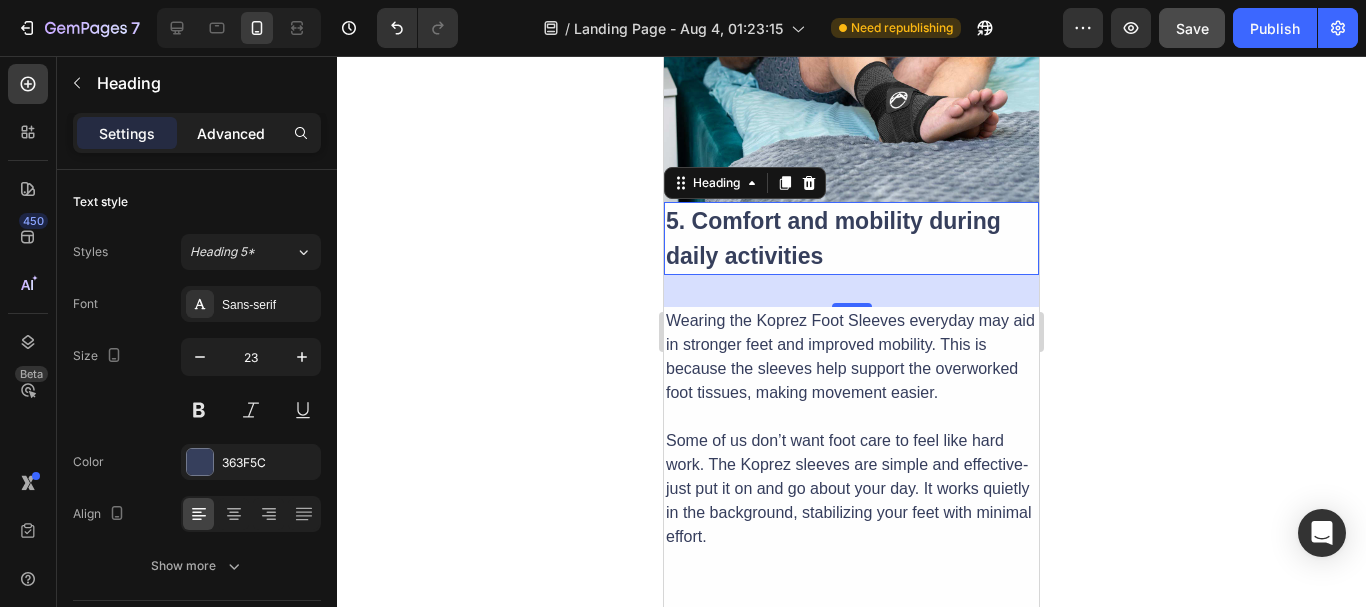click on "Advanced" at bounding box center [231, 133] 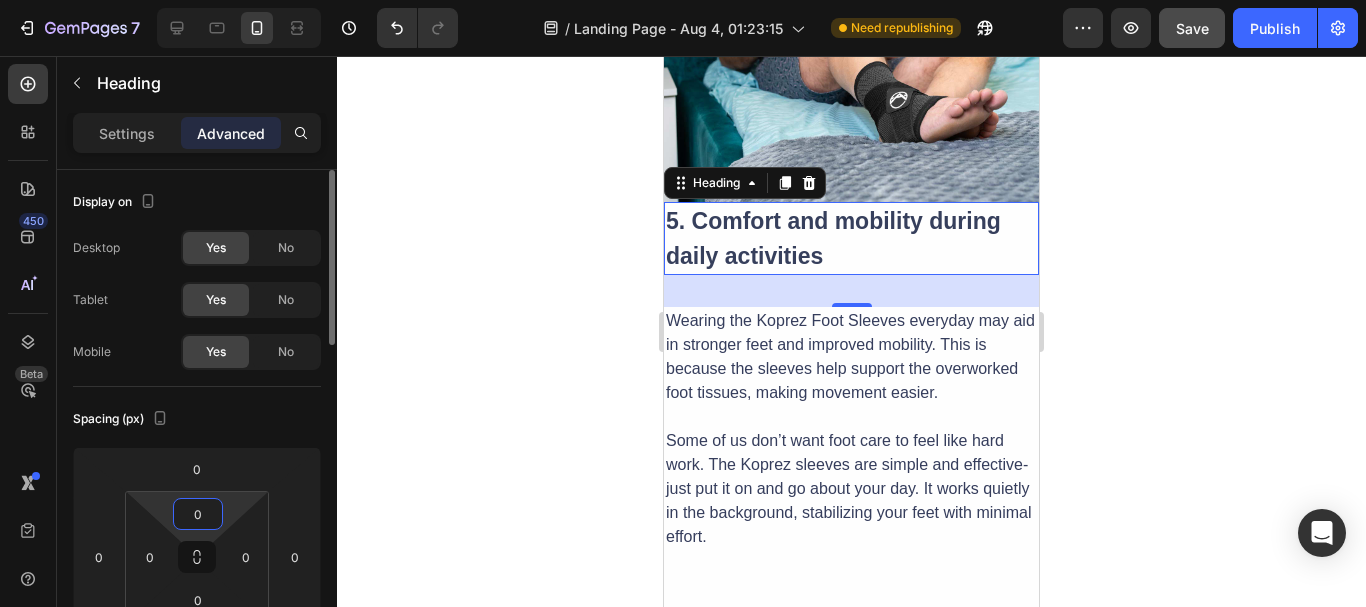 click on "0" at bounding box center [198, 514] 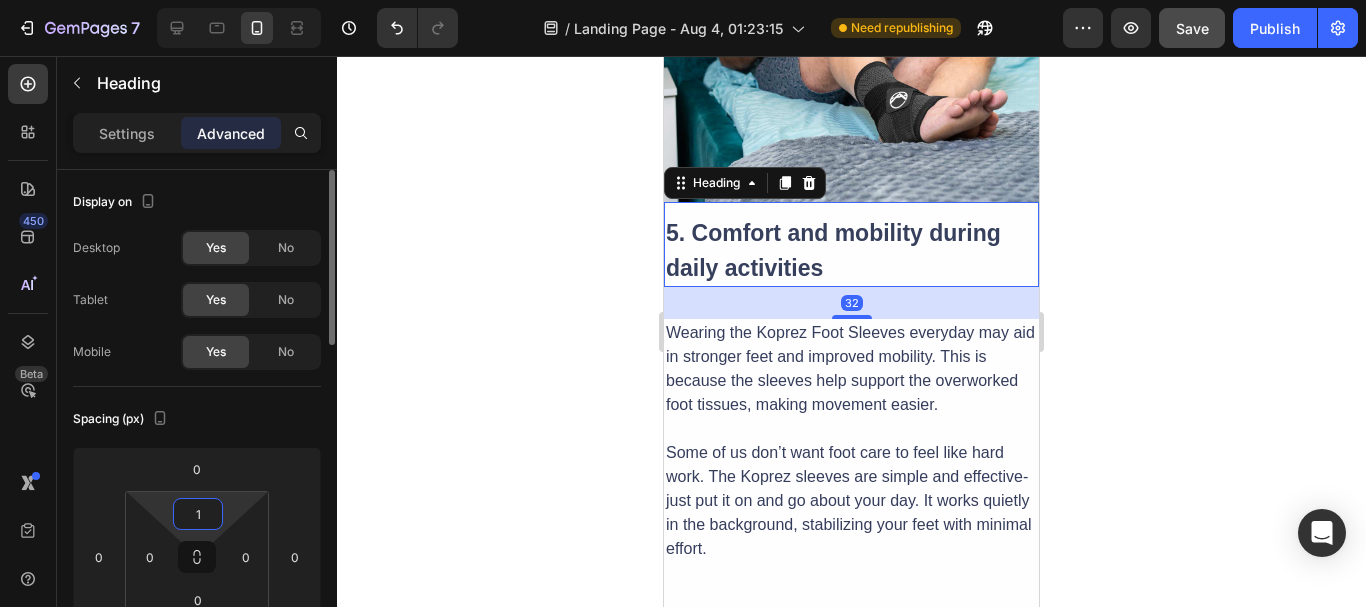 type on "12" 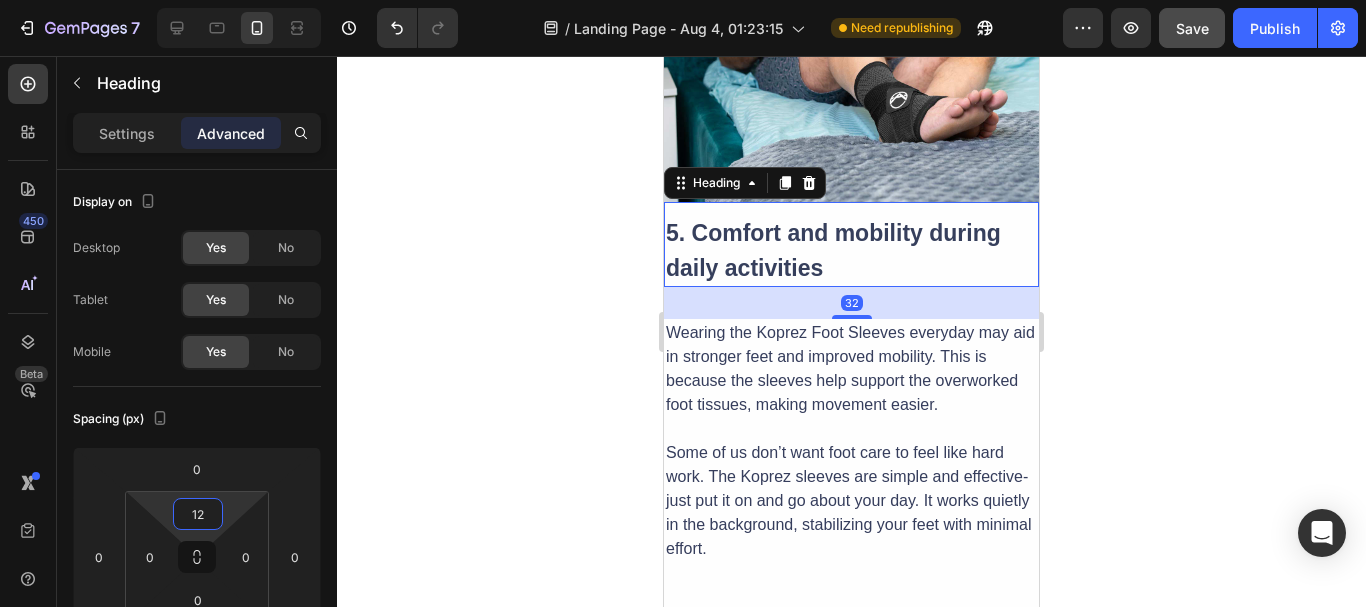 click 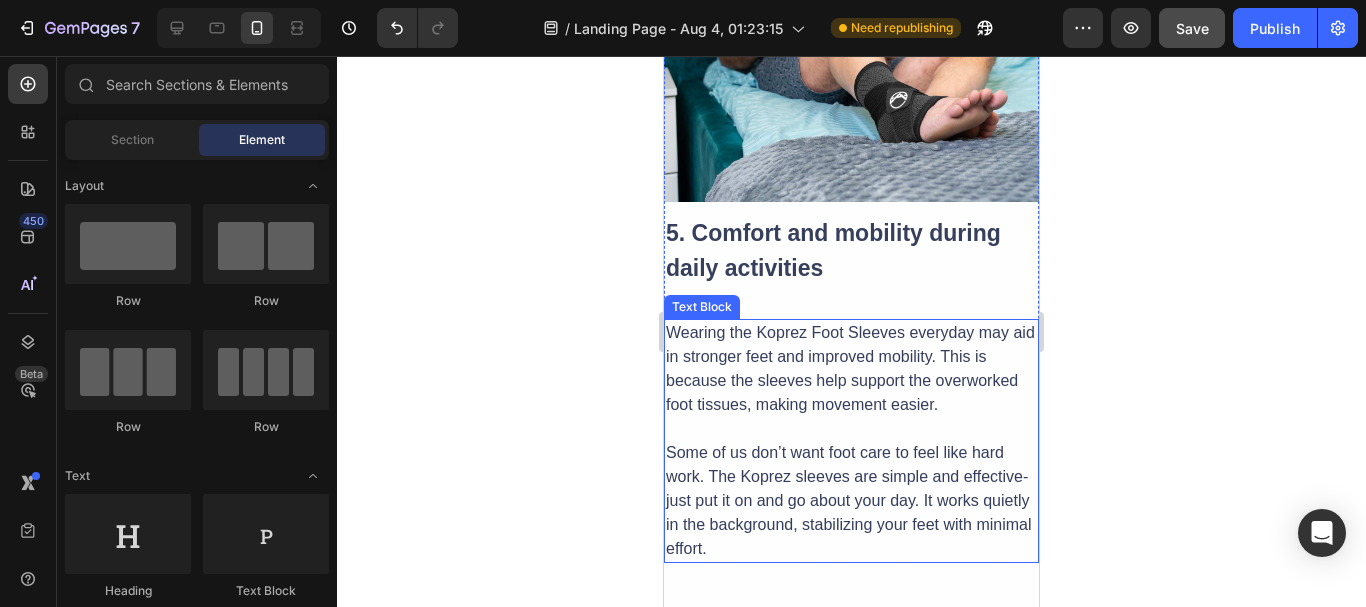 click on "Wearing the Koprez Foot Sleeves everyday may aid in stronger feet and improved mobility. This is because the sleeves help support the overworked foot tissues, making movement easier." at bounding box center [851, 369] 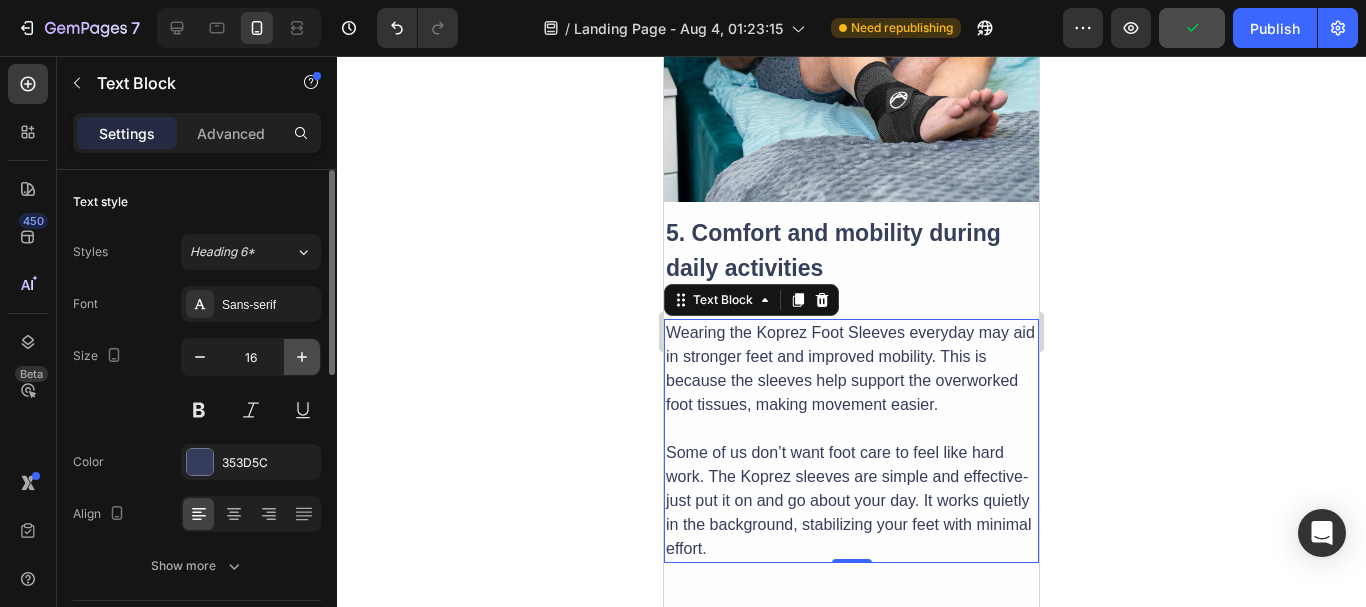 click 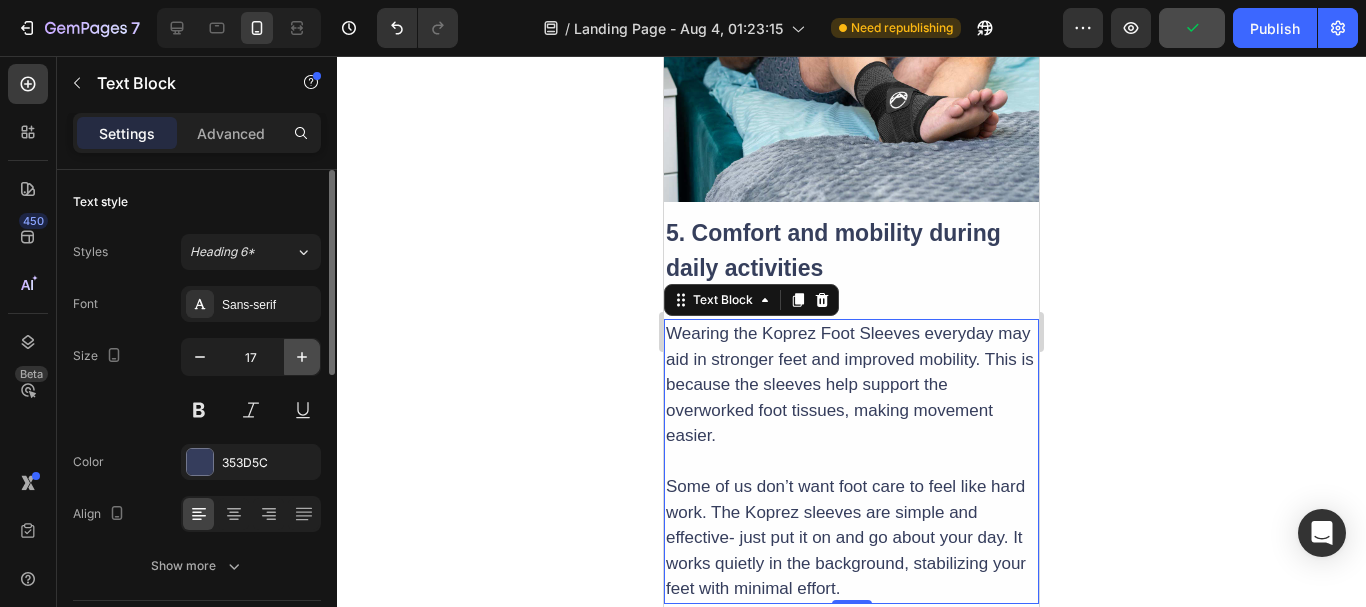 click 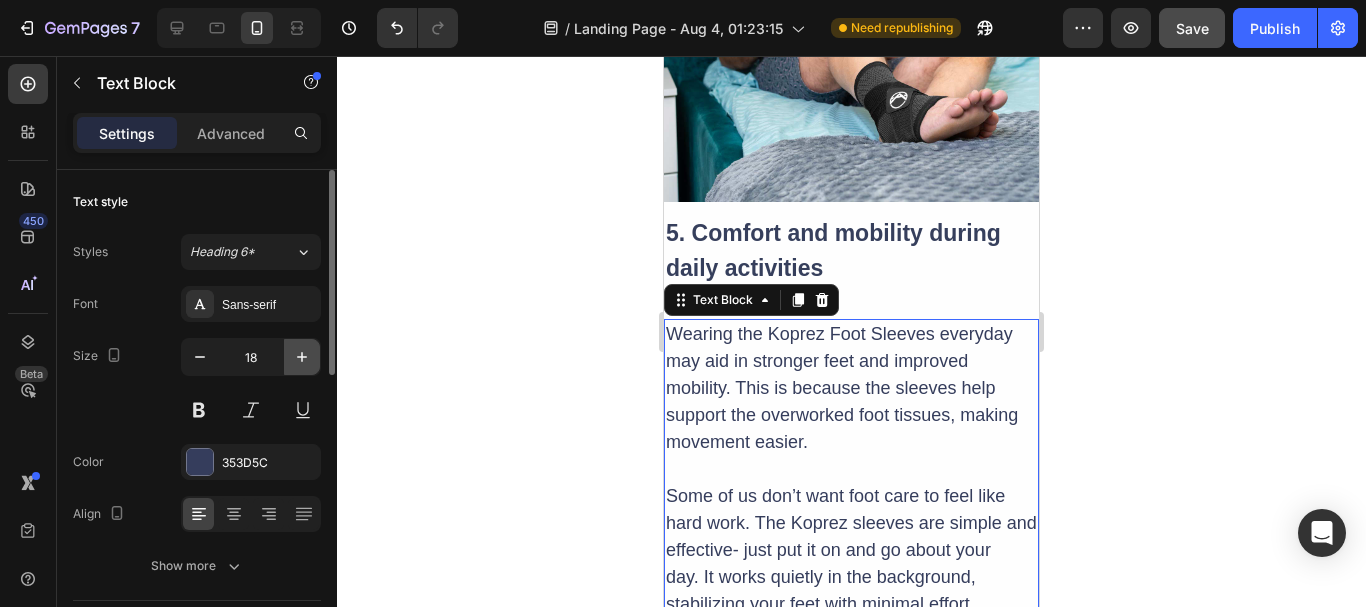 click 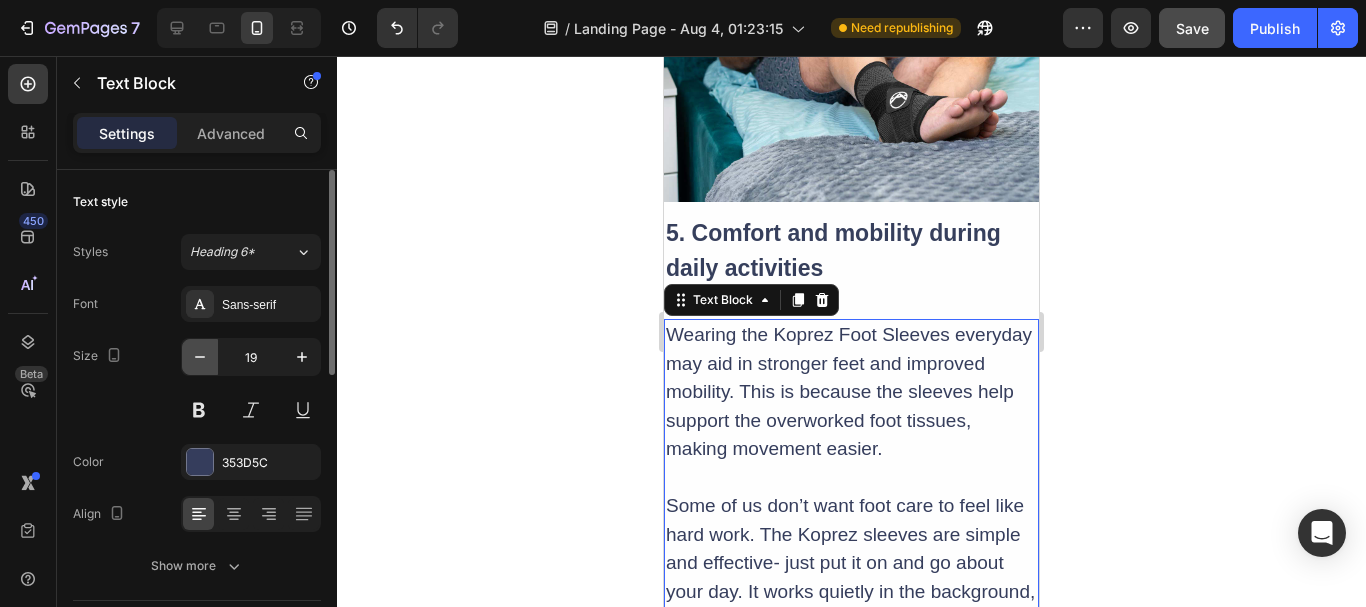 click 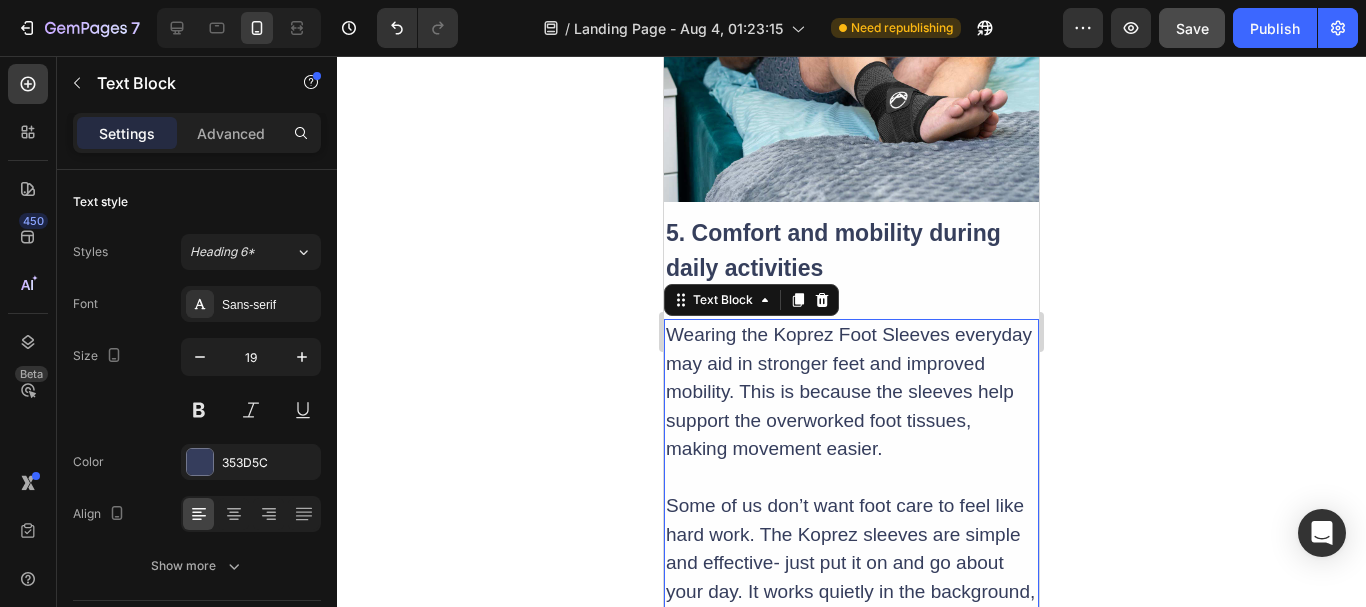 type on "18" 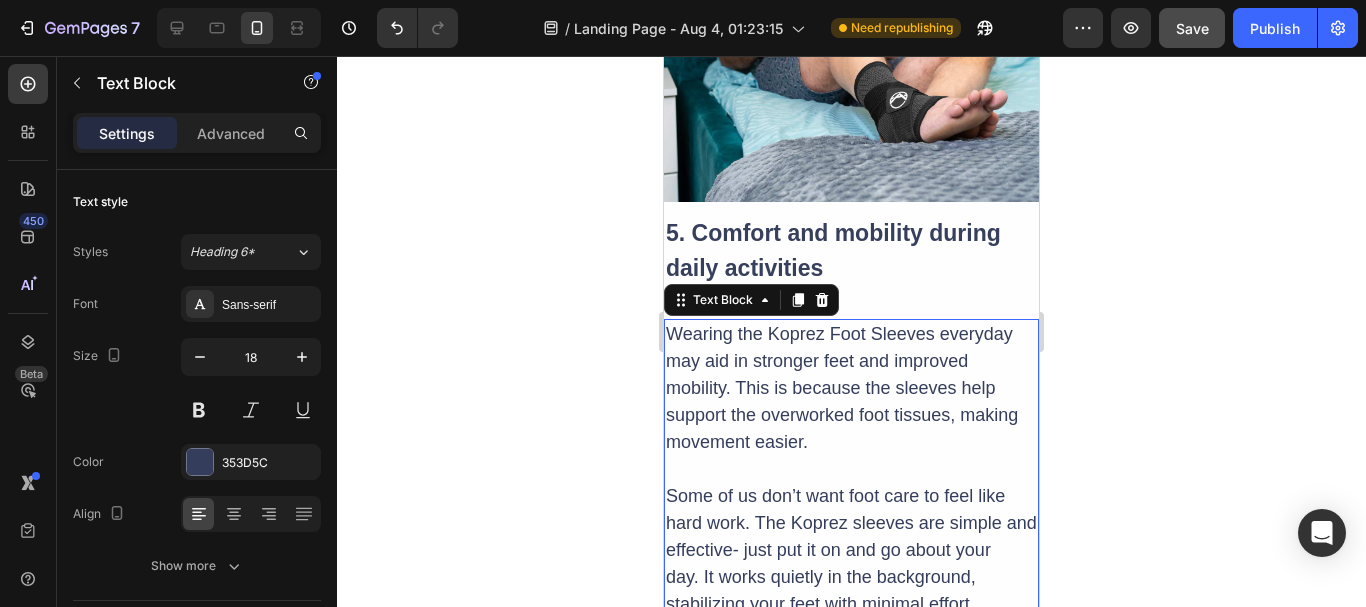 scroll, scrollTop: 4200, scrollLeft: 0, axis: vertical 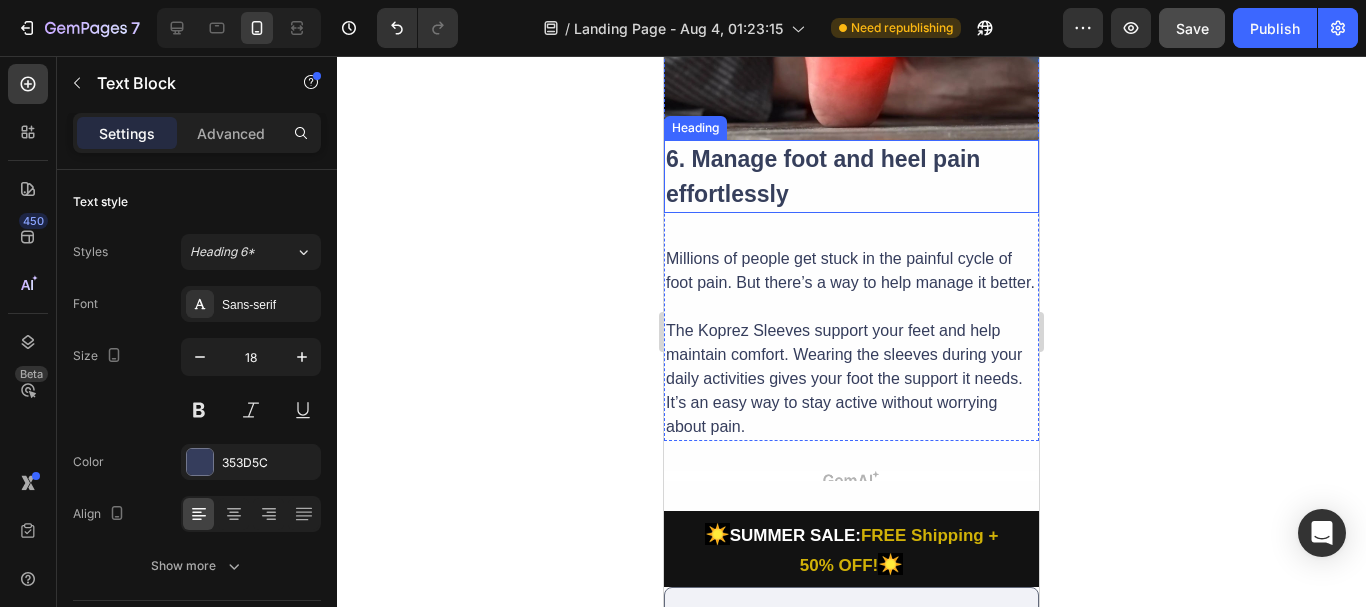 click on "6. Manage foot and heel pain effortlessly" at bounding box center [823, 176] 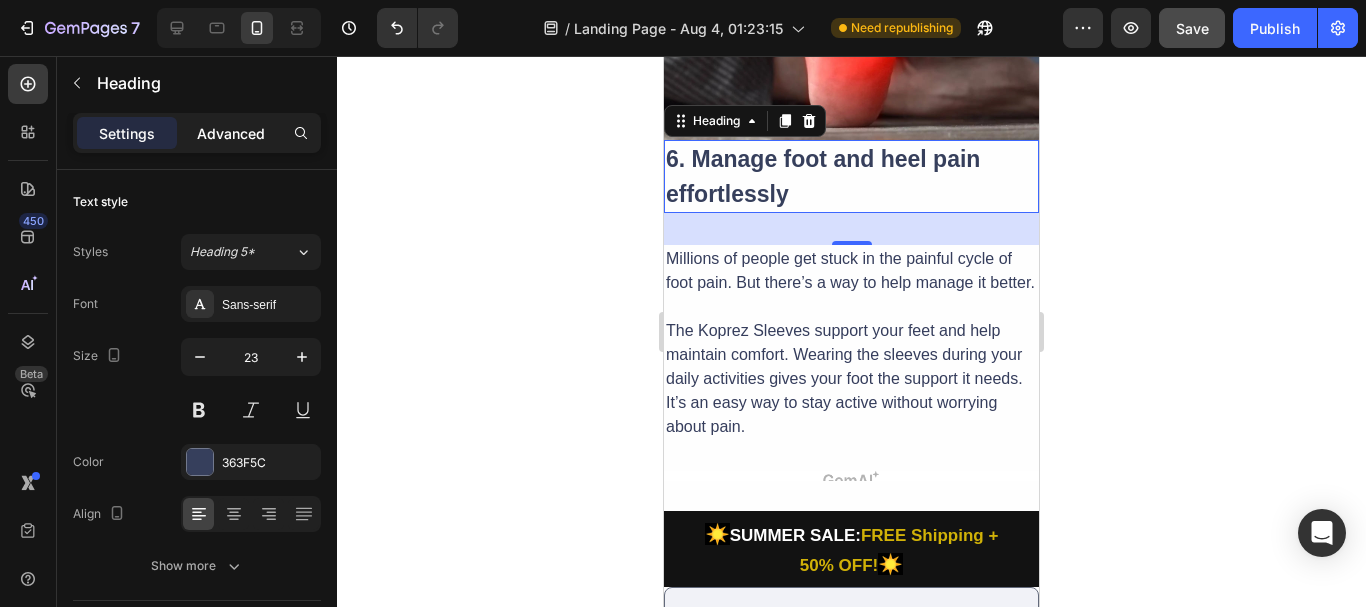 click on "Advanced" at bounding box center (231, 133) 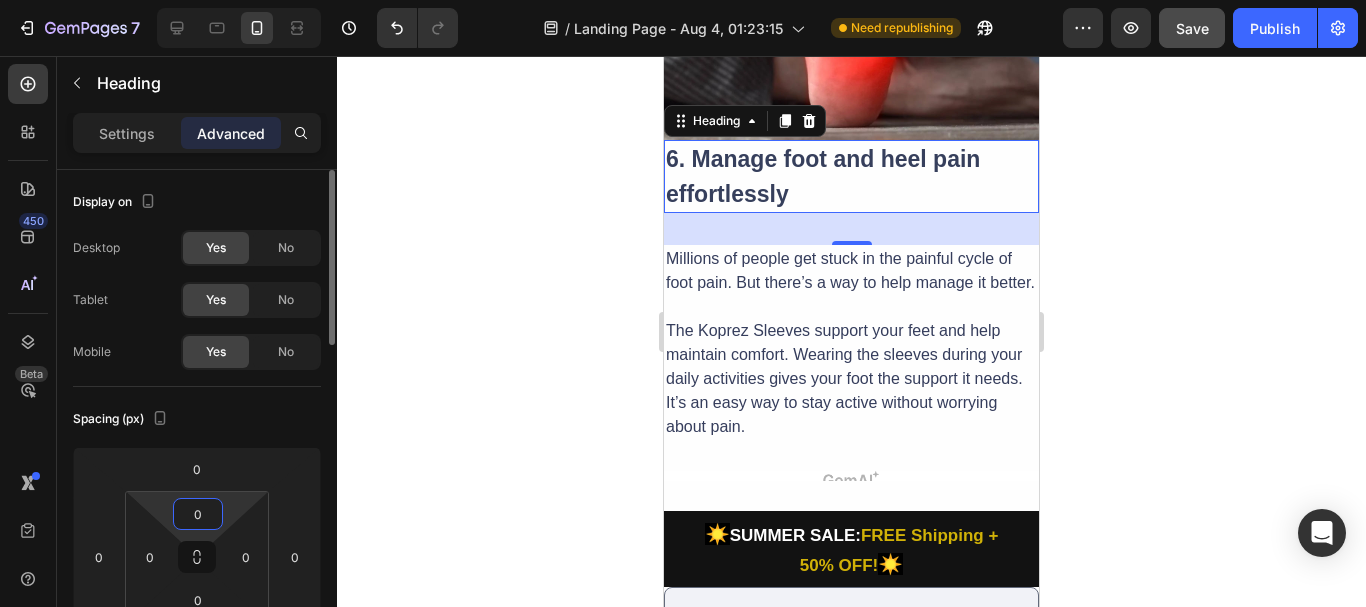 click on "0" at bounding box center (198, 514) 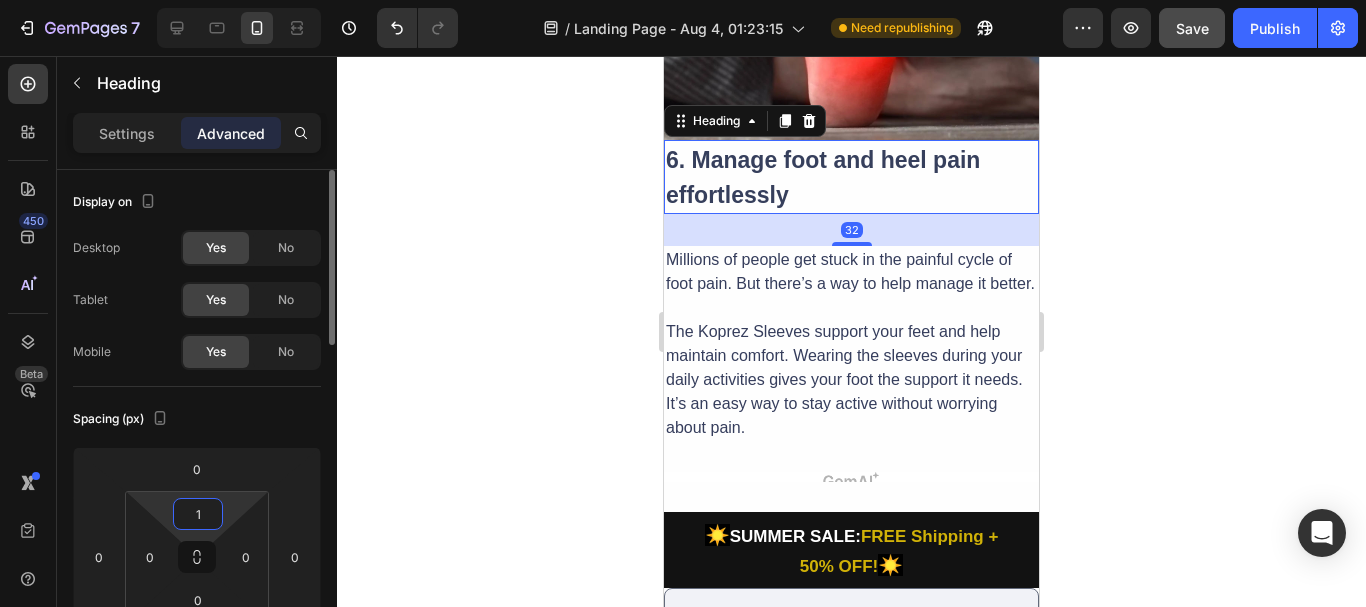 type on "12" 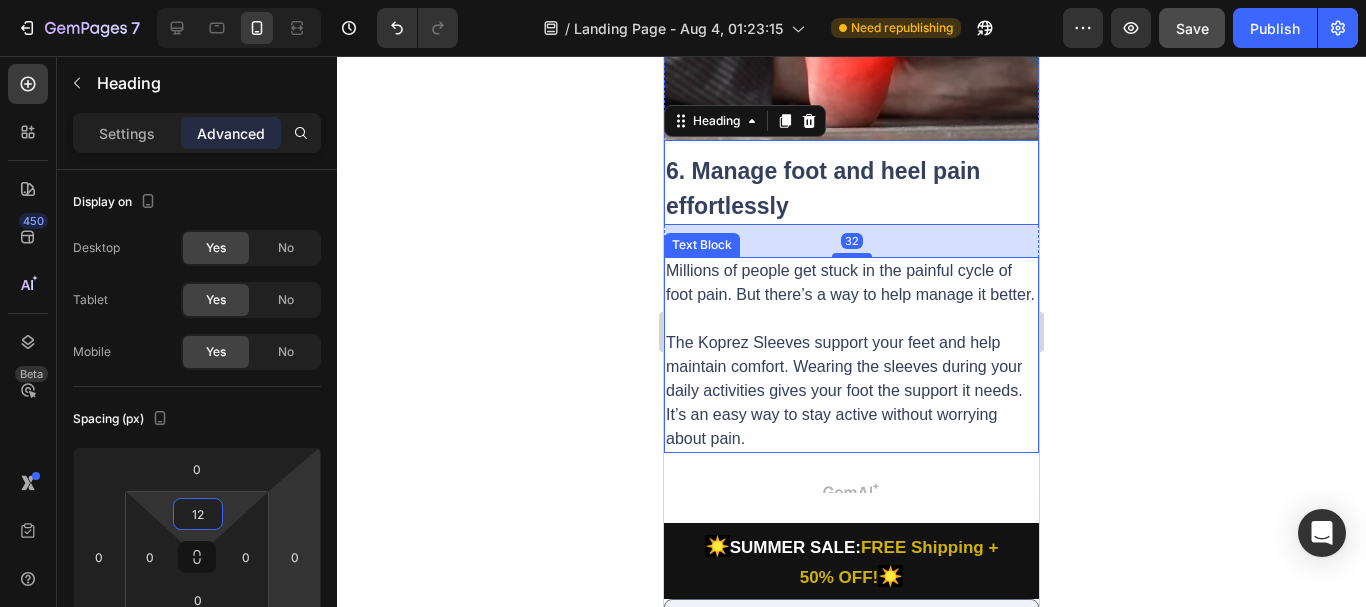 click on "The Koprez Sleeves support your feet and help maintain comfort. Wearing the sleeves during your daily activities gives your foot the support it needs. It’s an easy way to stay active without worrying about pain." at bounding box center [851, 391] 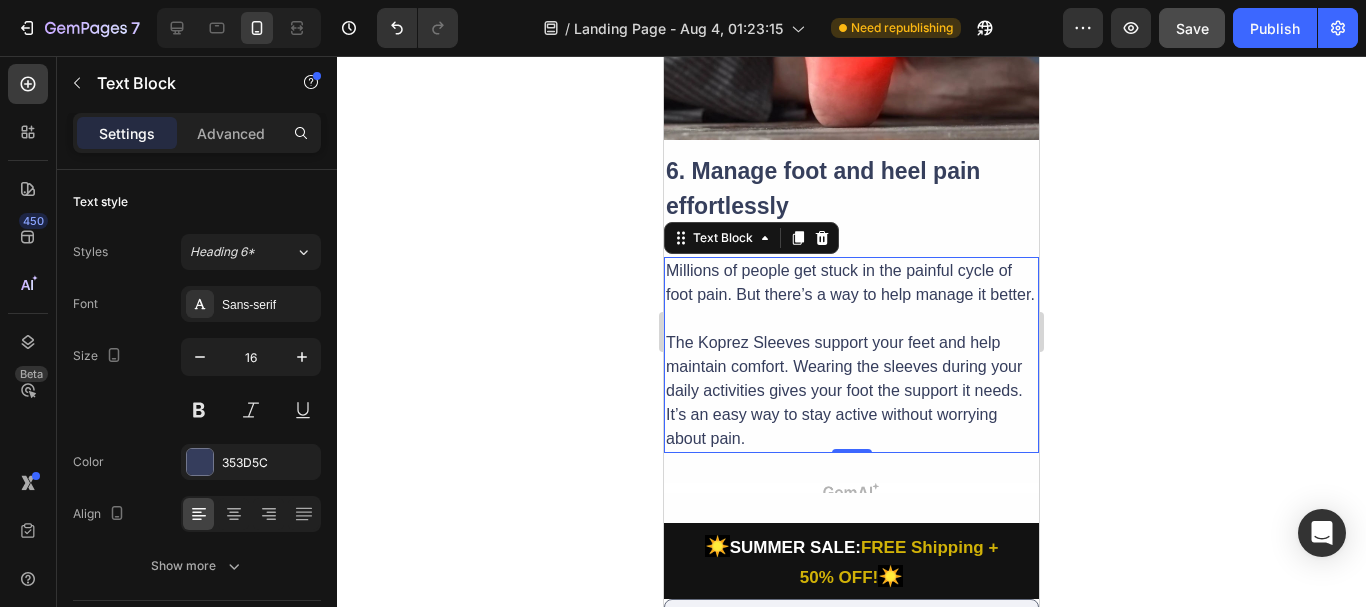 click on "Millions of people get stuck in the painful cycle of foot pain. But there’s a way to help manage it better." at bounding box center (851, 283) 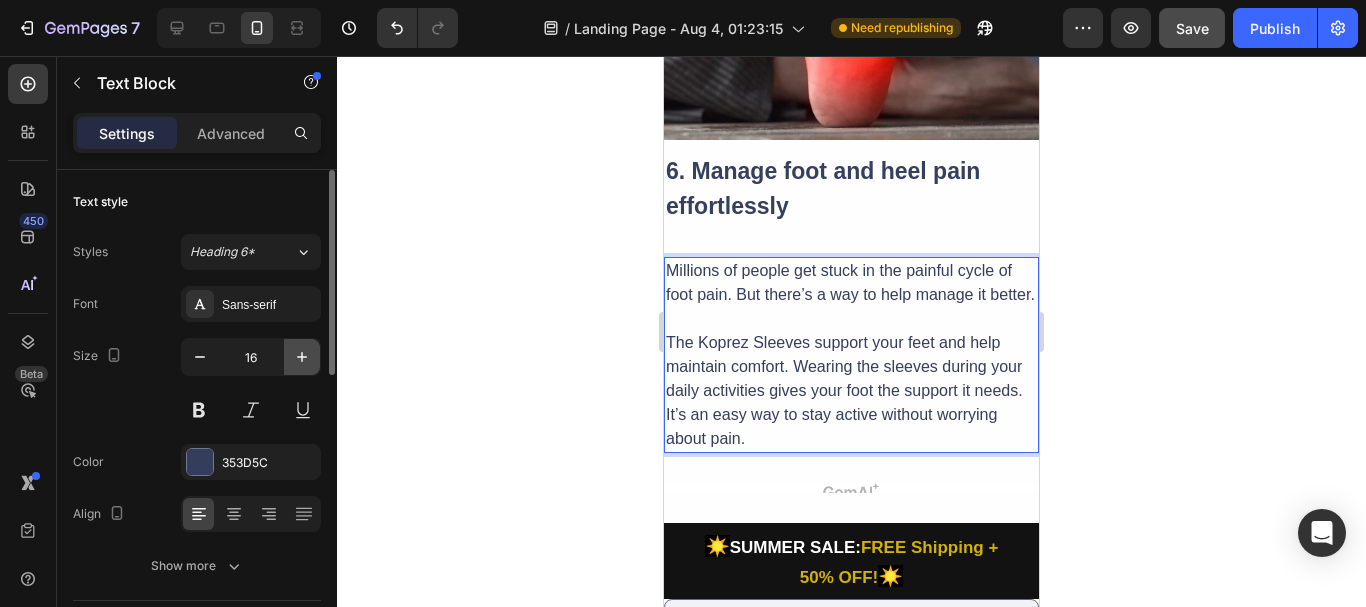 click 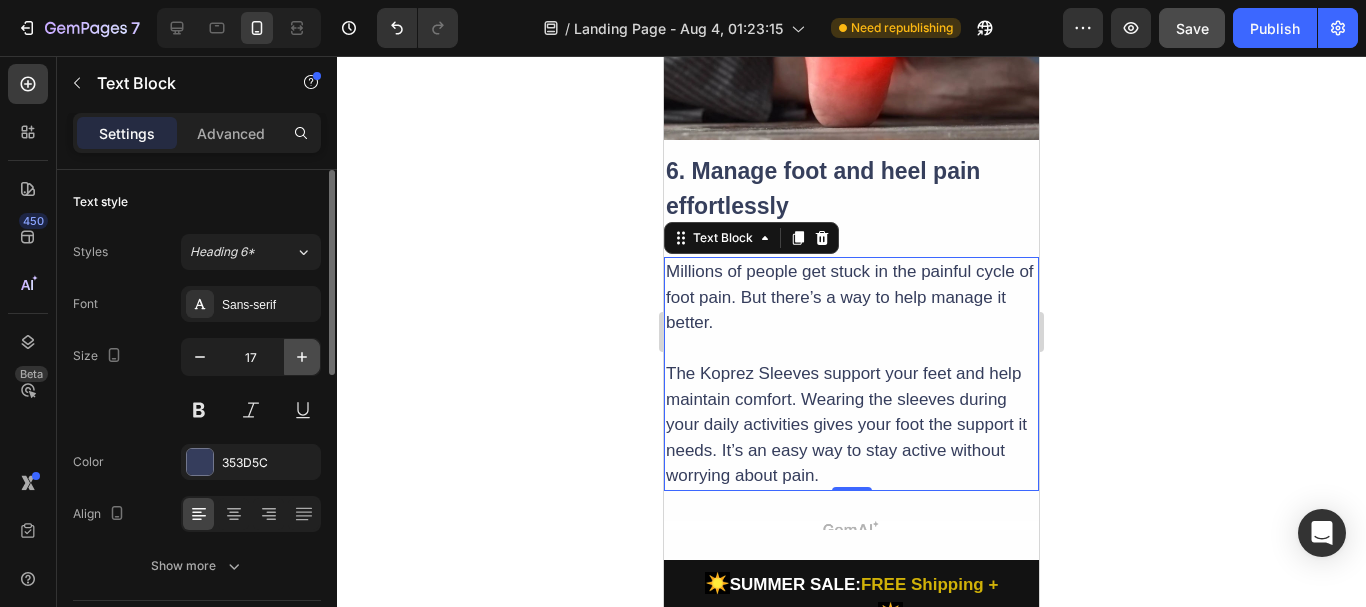 click 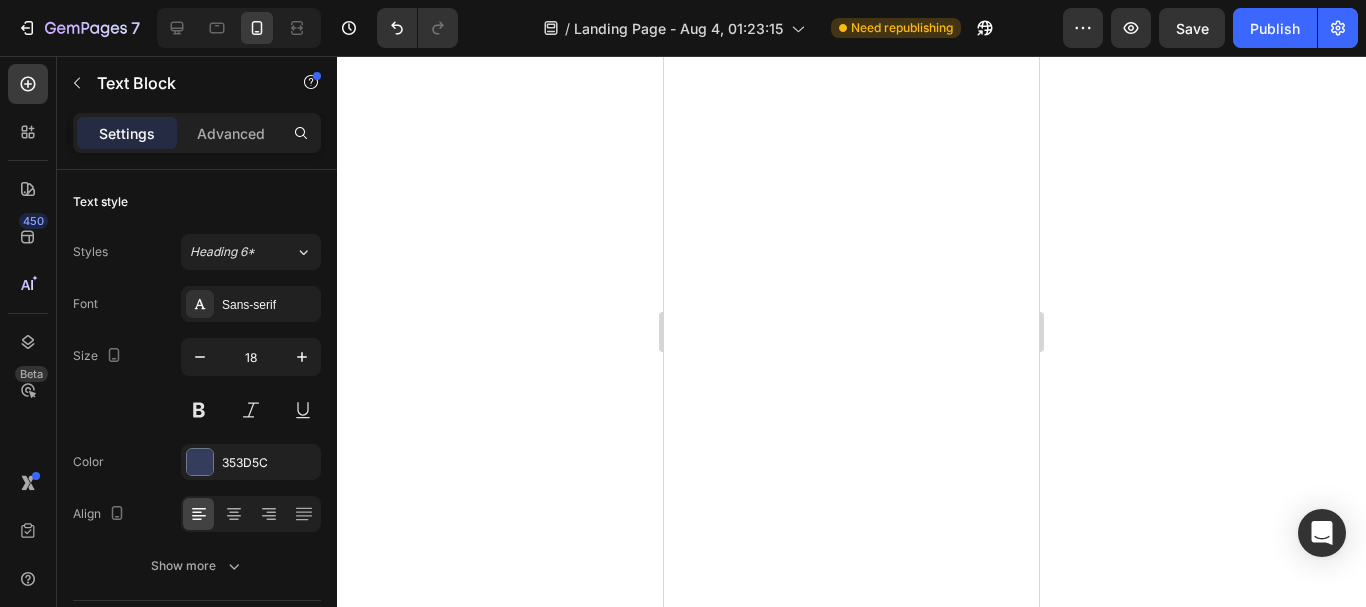 scroll, scrollTop: 0, scrollLeft: 0, axis: both 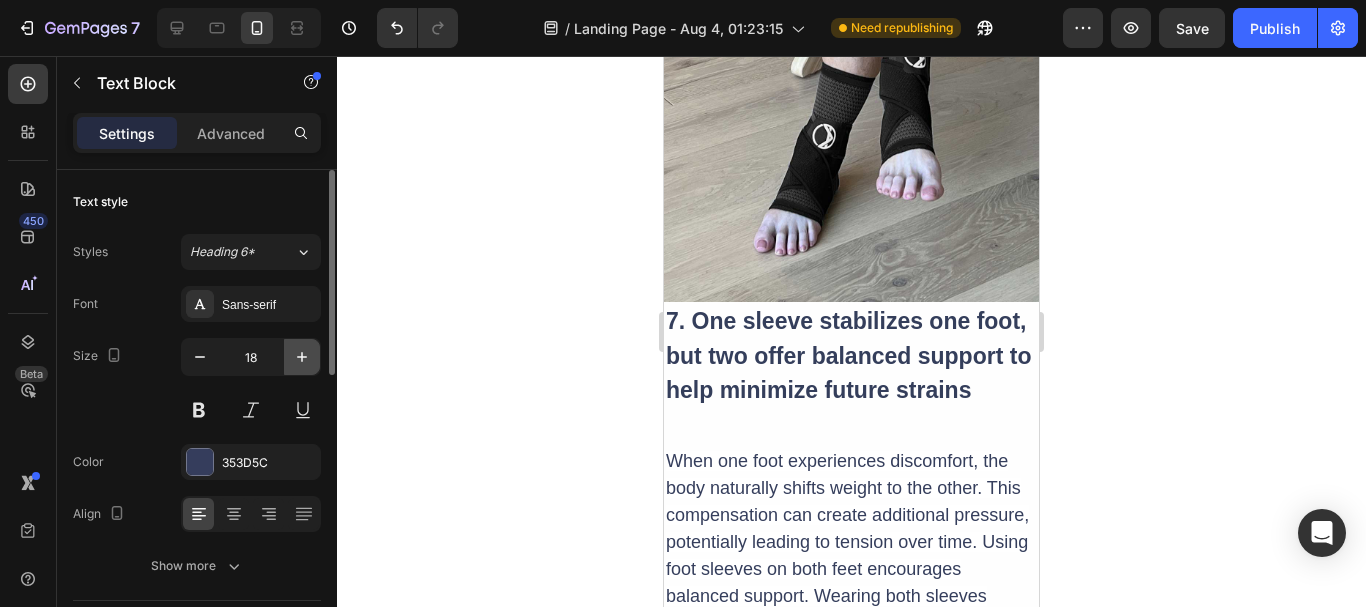 click at bounding box center [302, 357] 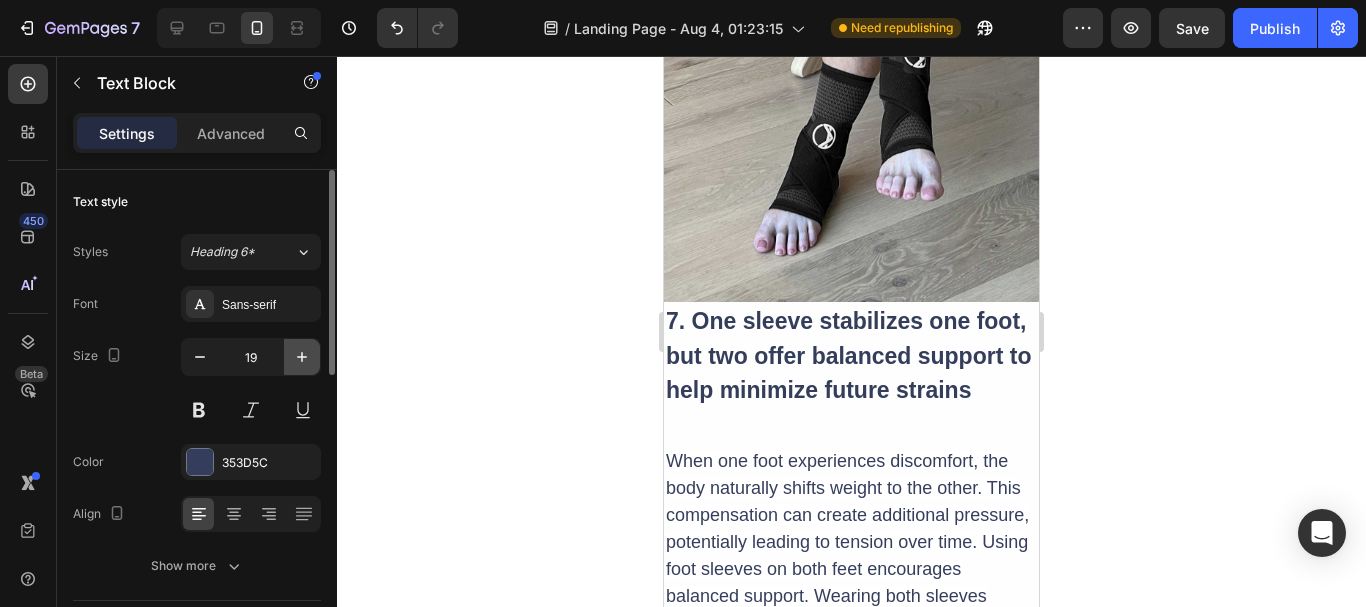 click 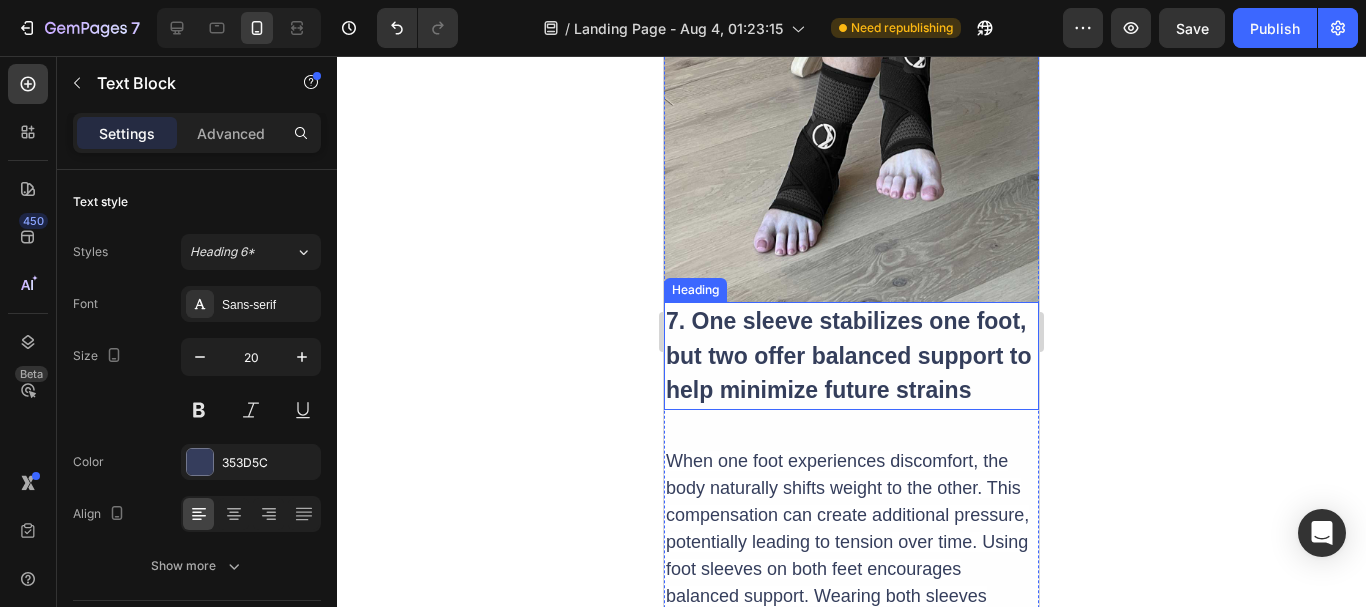 click on "7. One sleeve stabilizes one foot, but two offer balanced support to help minimize future strains" at bounding box center (848, 355) 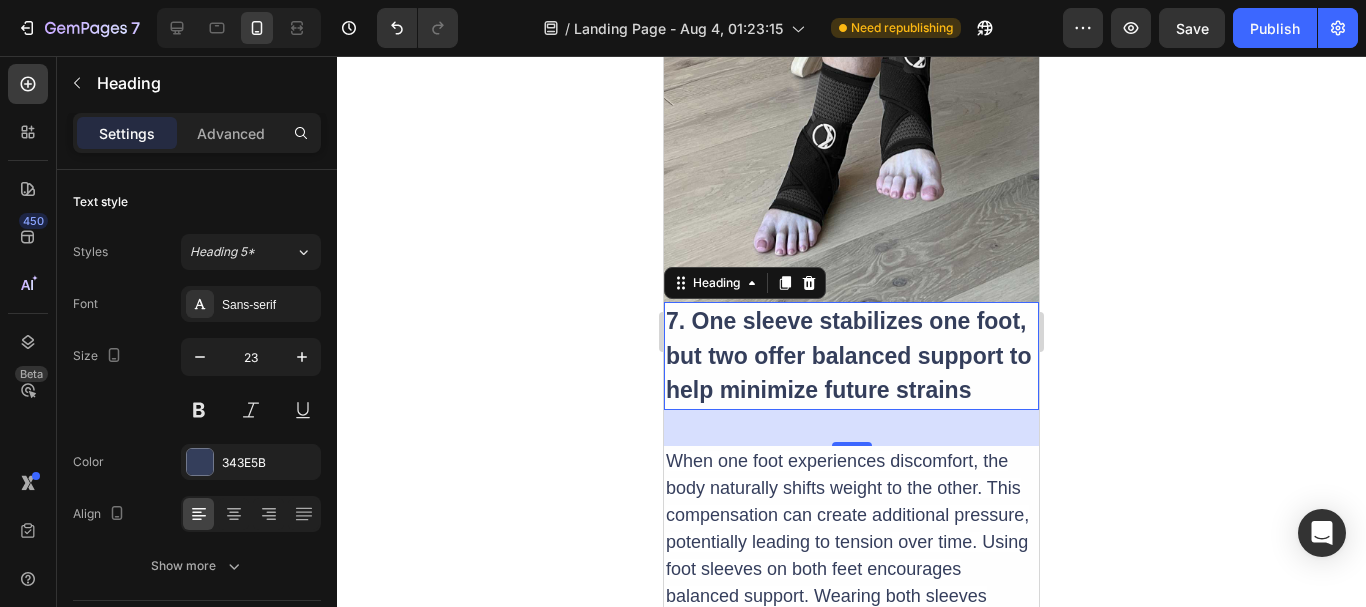 click 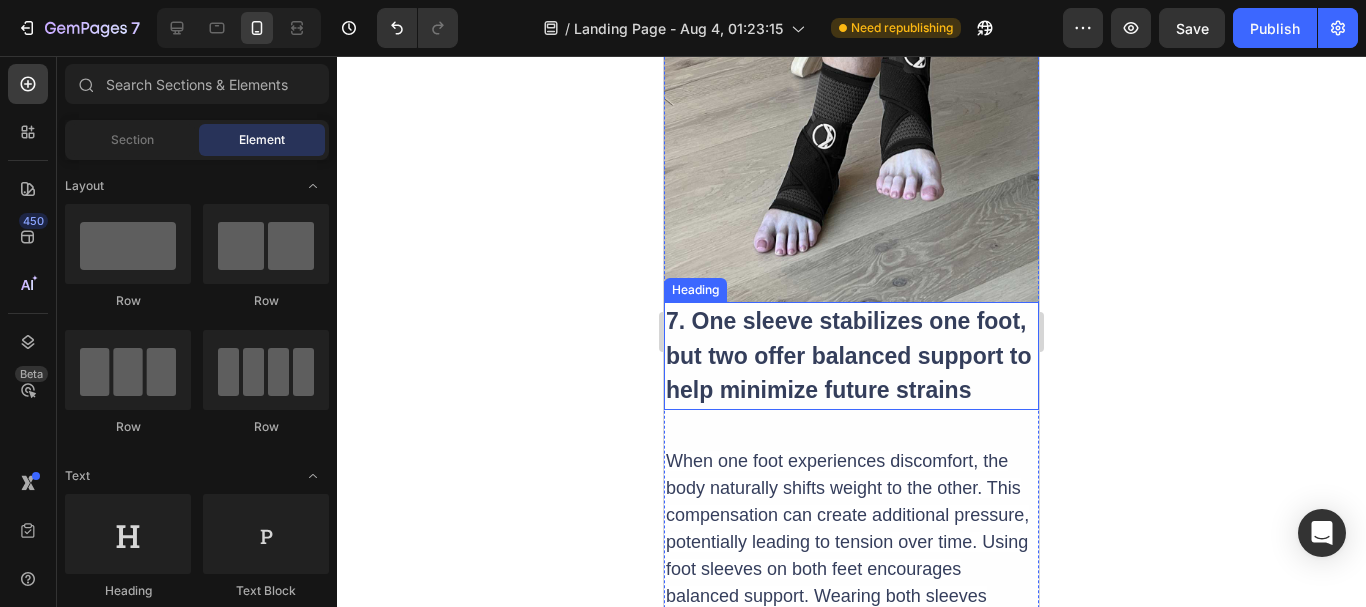 click on "Heading" at bounding box center [695, 290] 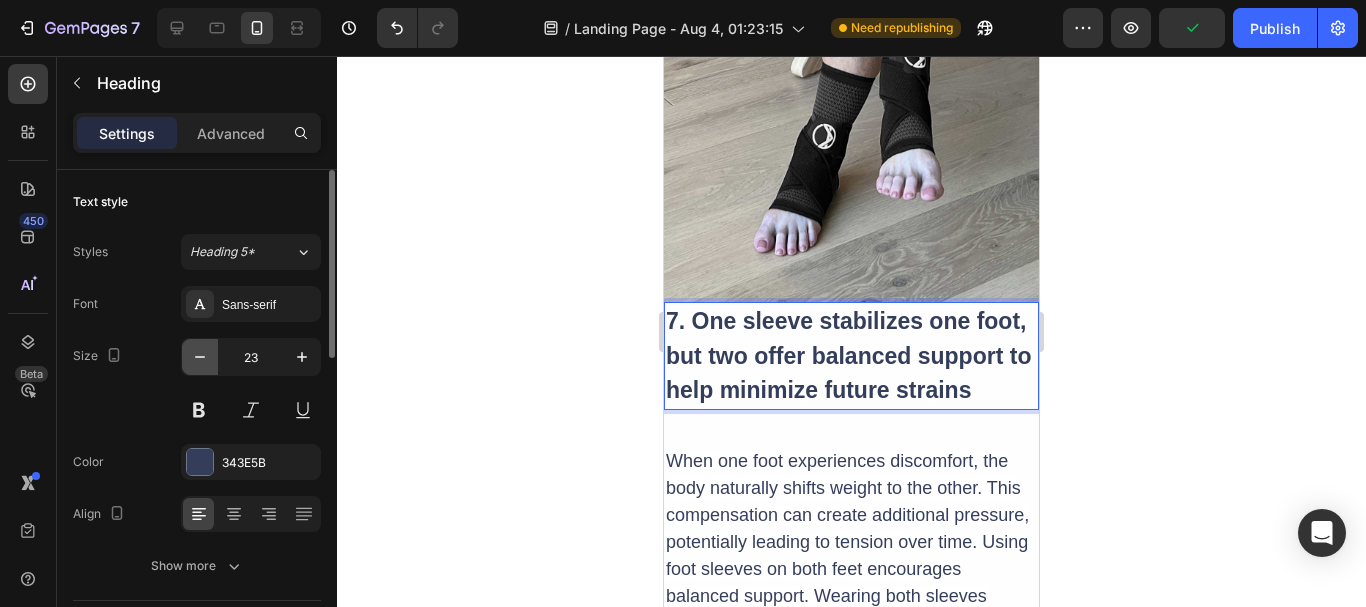 click 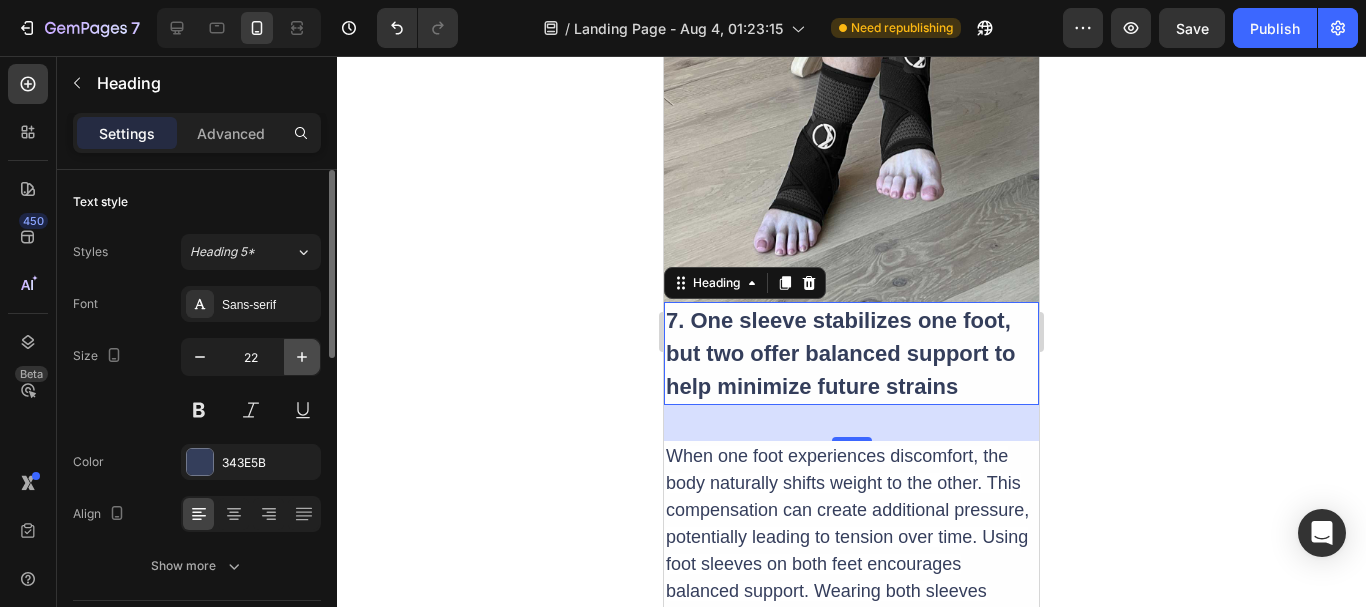 click 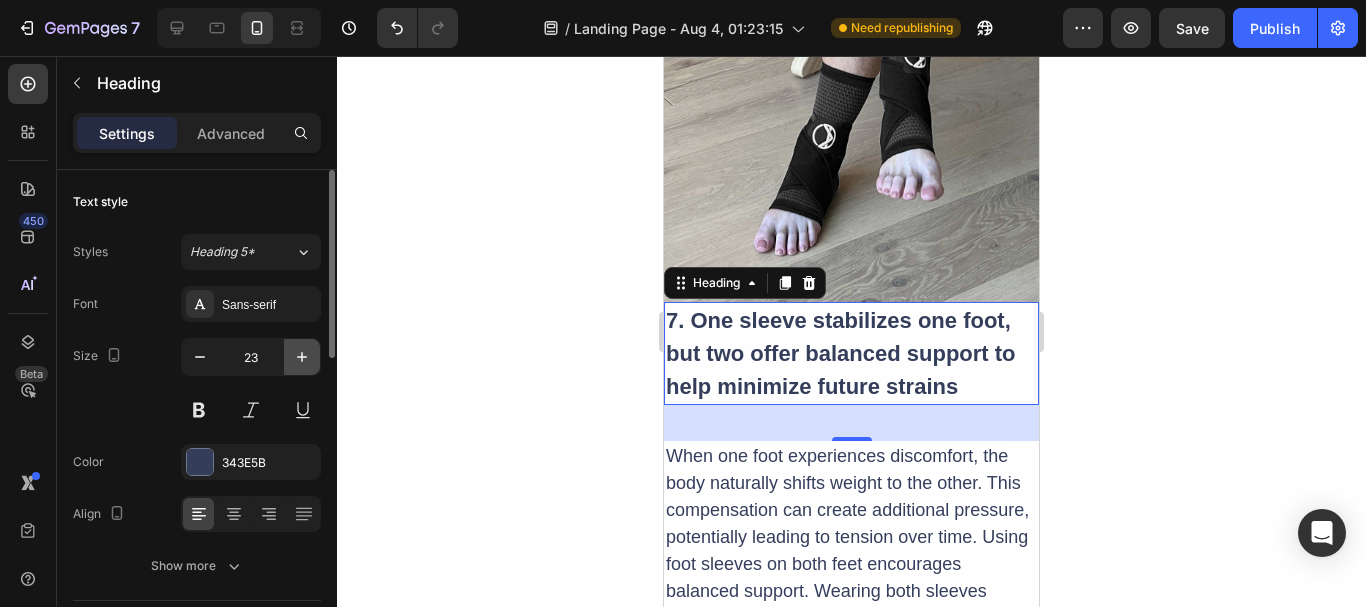 click 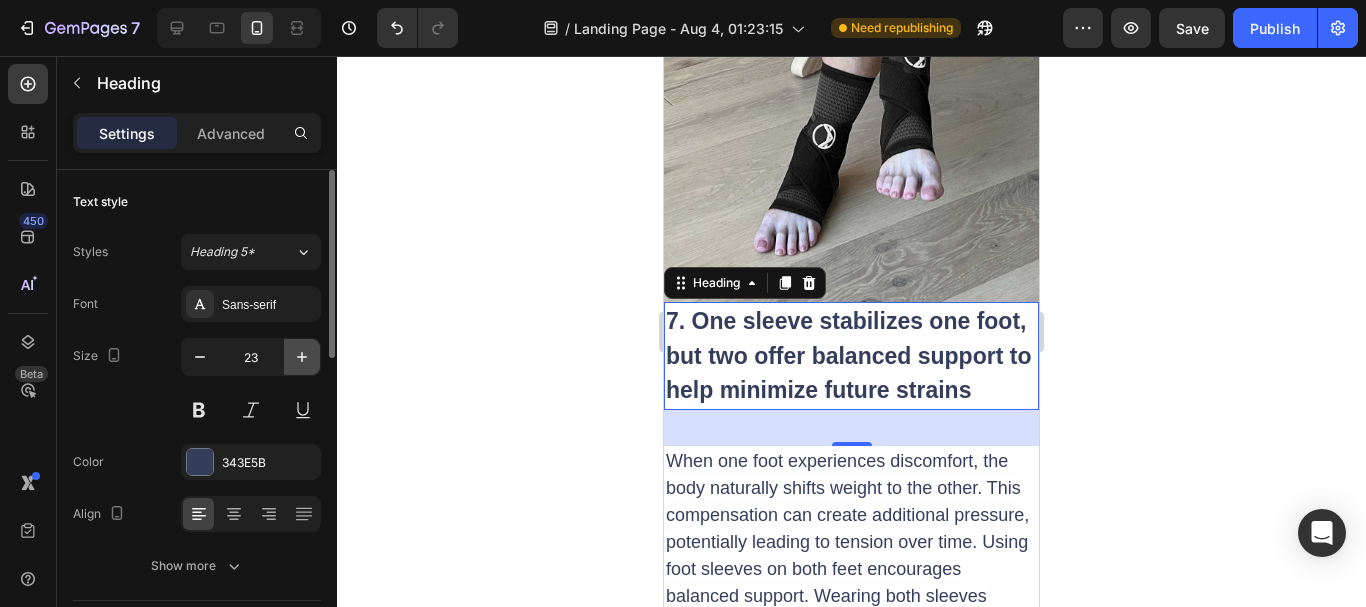 type on "24" 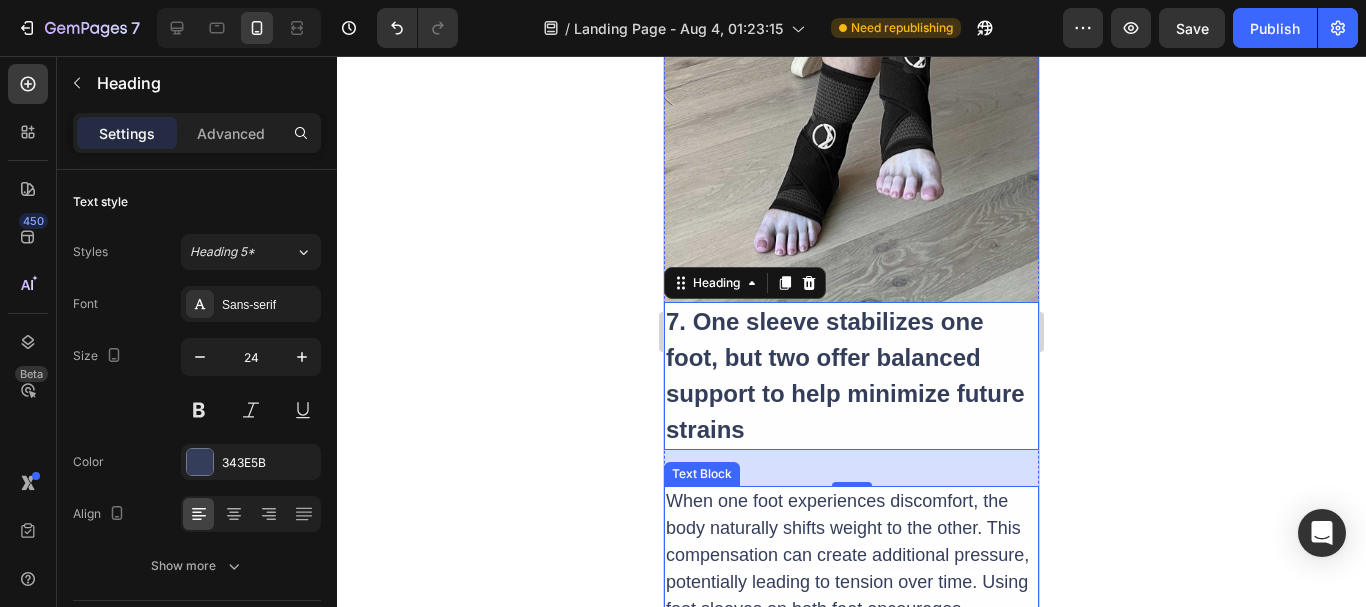 scroll, scrollTop: 6900, scrollLeft: 0, axis: vertical 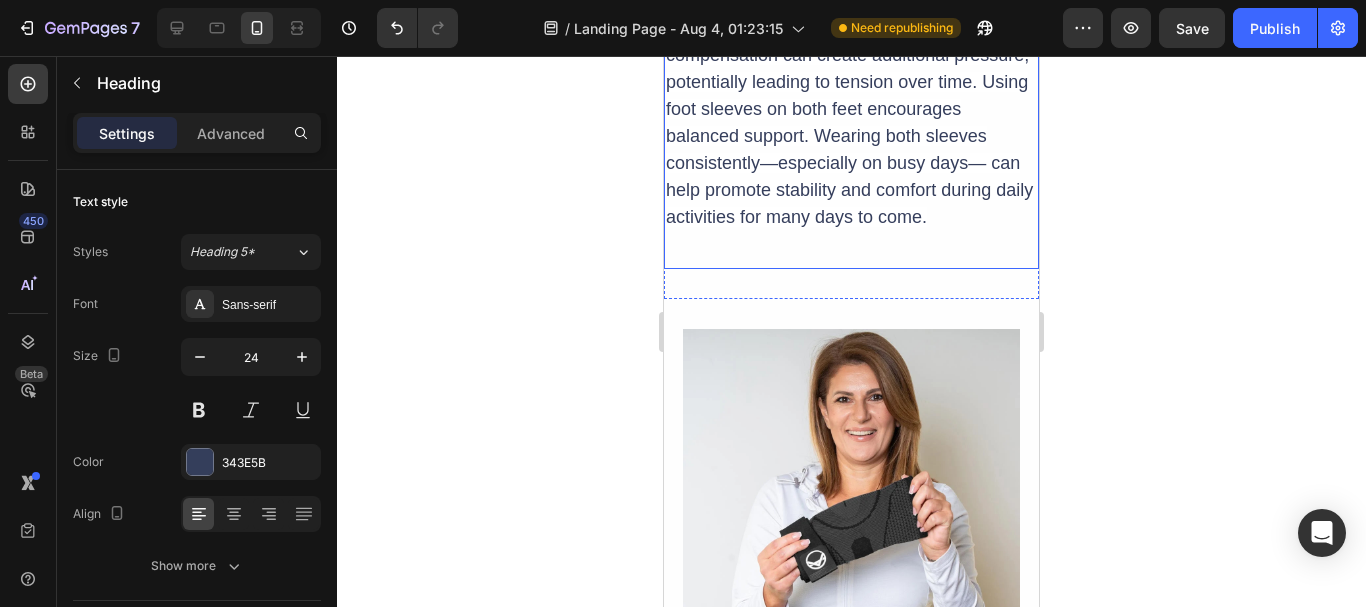 click on "Image 7. One sleeve stabilizes one foot, but two offer balanced support to help minimize future strains Heading When one foot experiences discomfort, the body naturally shifts weight to the other. This compensation can create additional pressure, potentially leading to tension over time. Using foot sleeves on both feet encourages balanced support. Wearing both sleeves consistently—especially on busy days— can help promote stability and comfort during daily activities for many days to come. Text Block Row" at bounding box center [851, -152] 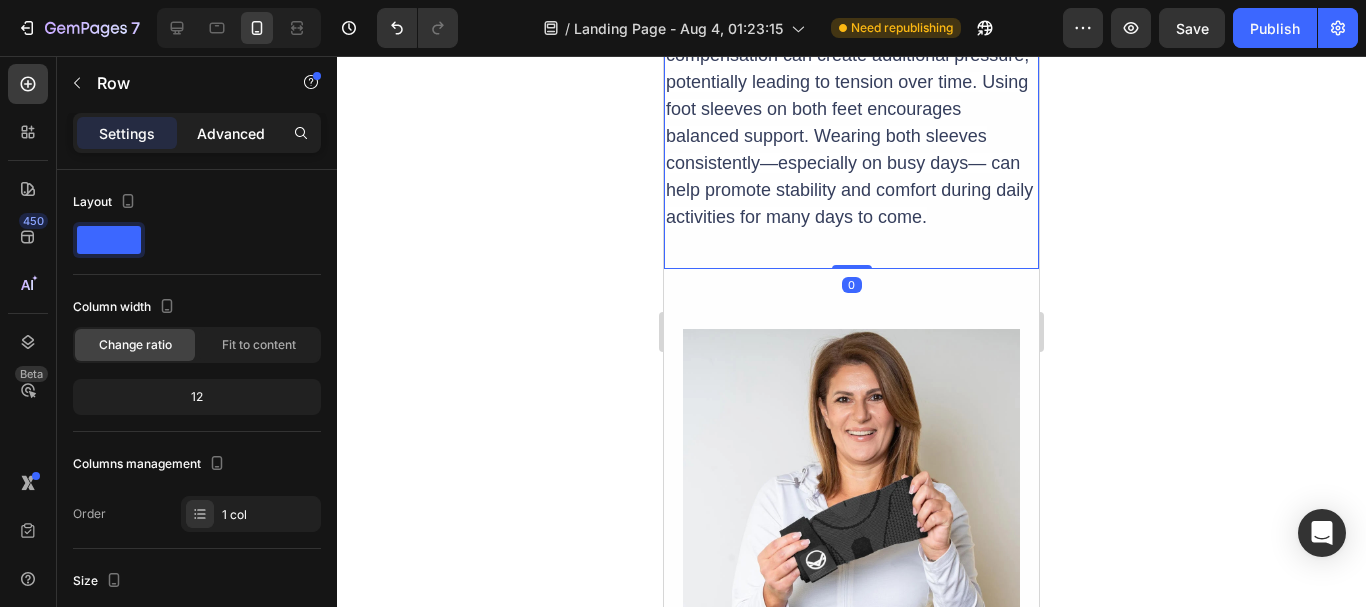 click on "Advanced" at bounding box center [231, 133] 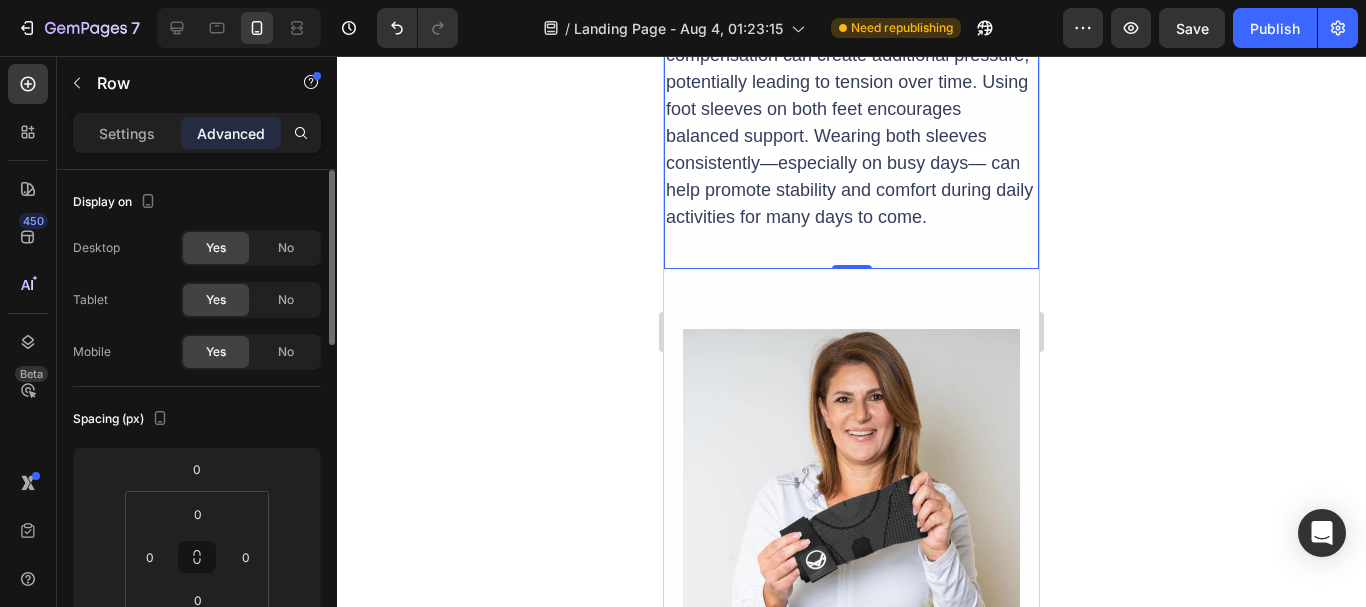 scroll, scrollTop: 300, scrollLeft: 0, axis: vertical 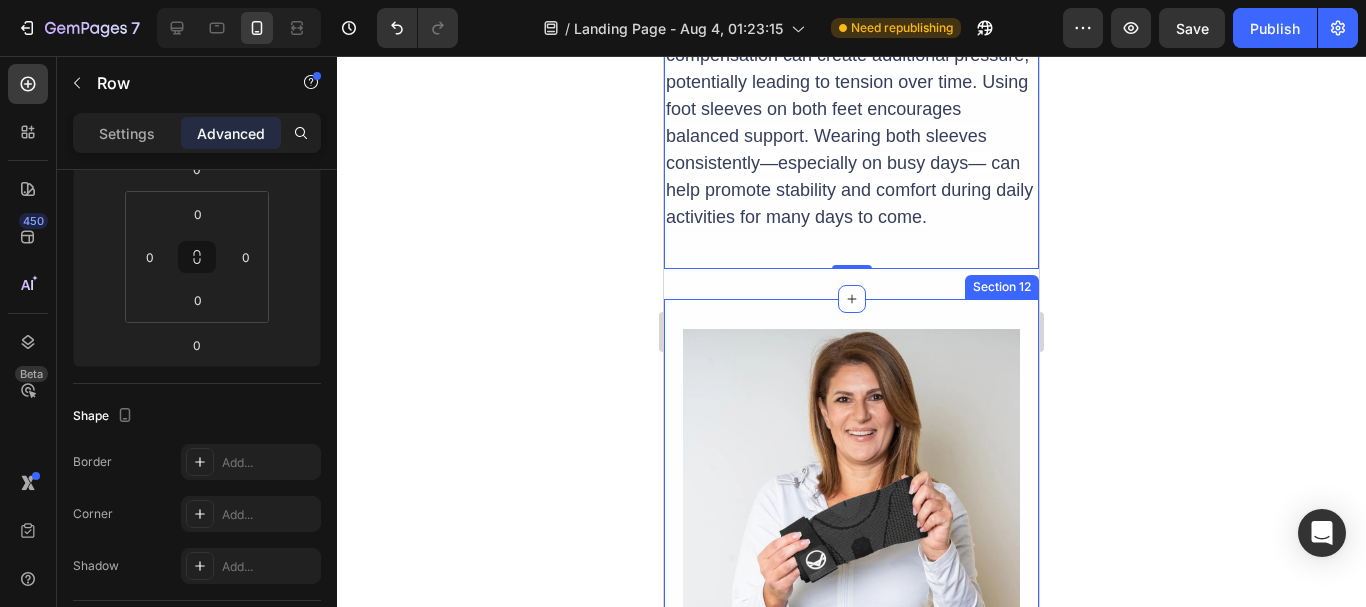 click on "Image 8. It’s the ultimate money-saver Heading With a single session of physical therapy often costing as much as a week’s worth of groceries, the expenses can quickly add up. And let’s not forget those high-end brands that promise relief but often fall short, leaving you feeling frustrated and still in pain.   Instead of quick fixes, the Koprez Foot Sleeves are about effective management of foot pain—offering you comfort and support without breaking the bank.   Bonus:  You can get expert tips and strategies to manage foot pain from our eBook “COMPLETE GUIDE TO FOOT SUPPORT & COMFORT” for a limited time. Text Block Row Image 9. Discounts on multiple sleeves for every part of your day - because they’re that helpful Heading Text Block Product Row Row Section 12" at bounding box center (851, 962) 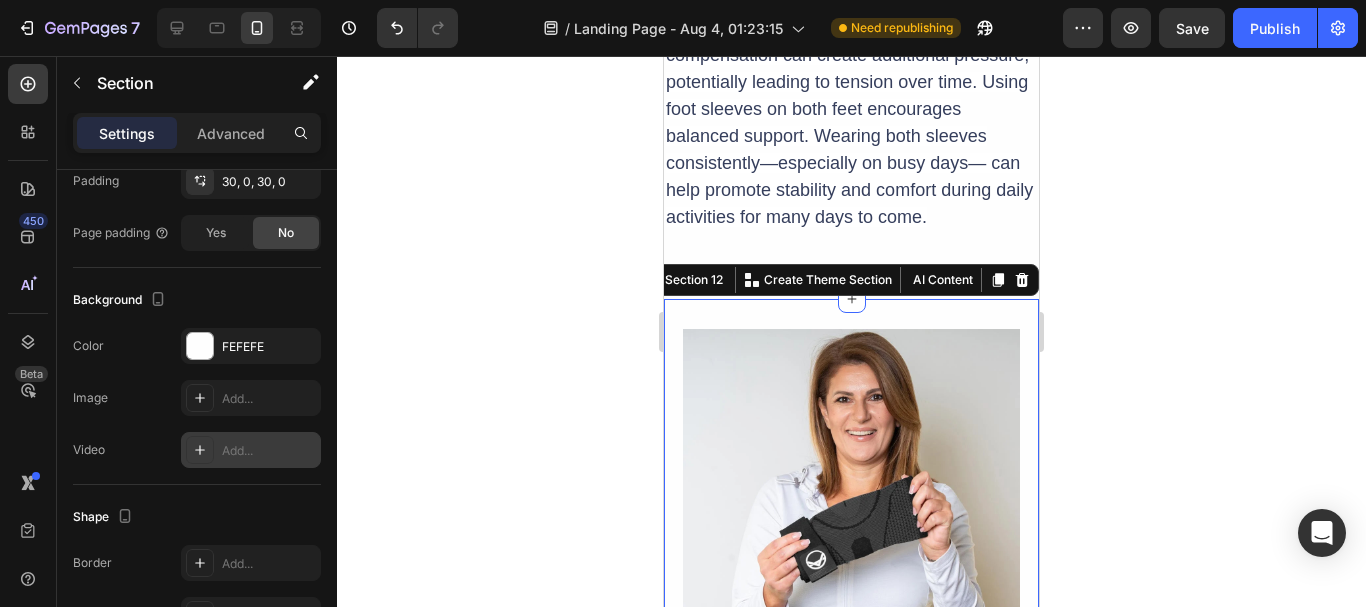 scroll, scrollTop: 0, scrollLeft: 0, axis: both 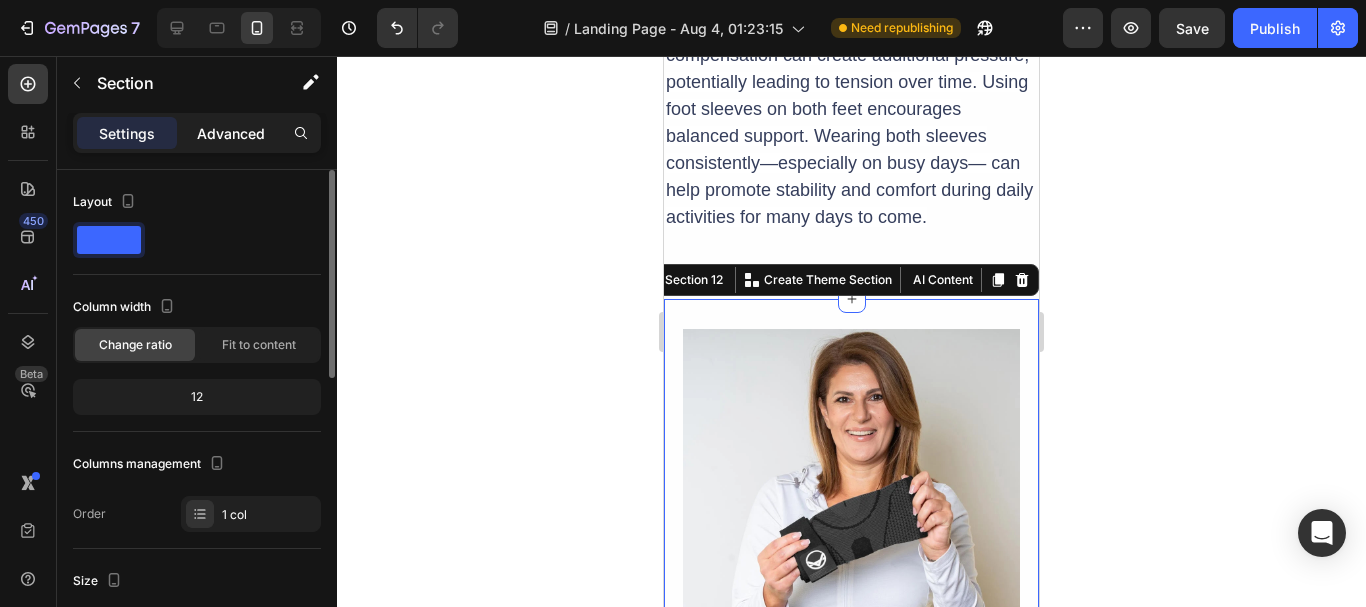 click on "Advanced" at bounding box center [231, 133] 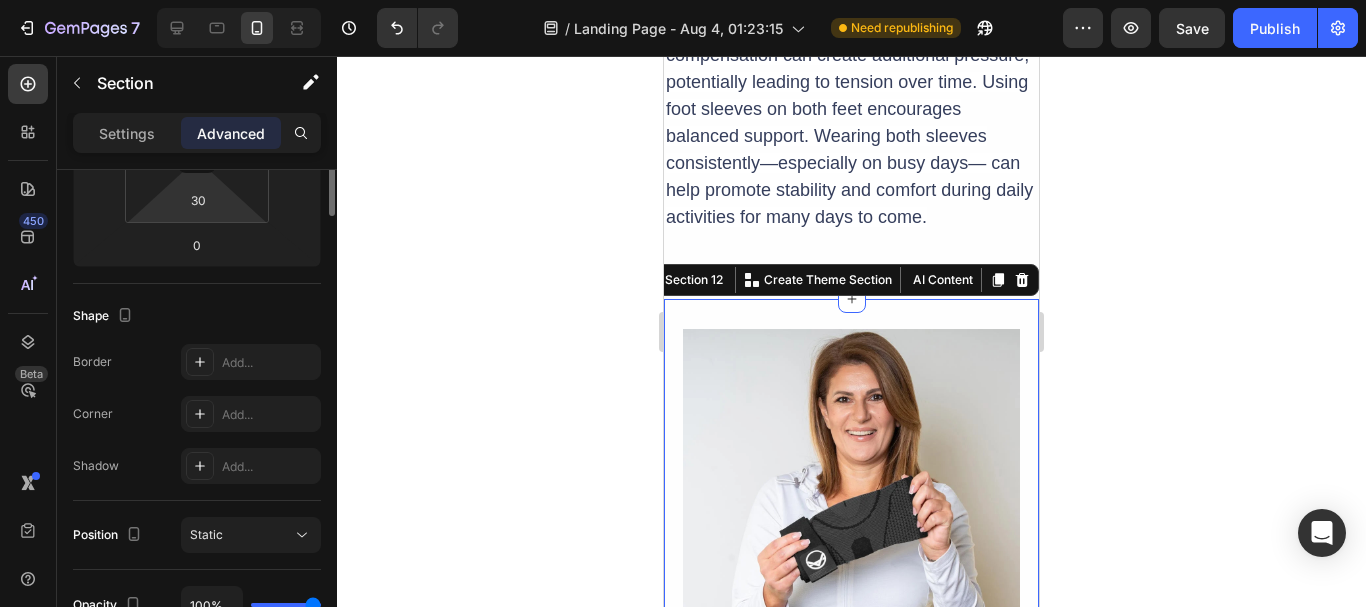 scroll, scrollTop: 200, scrollLeft: 0, axis: vertical 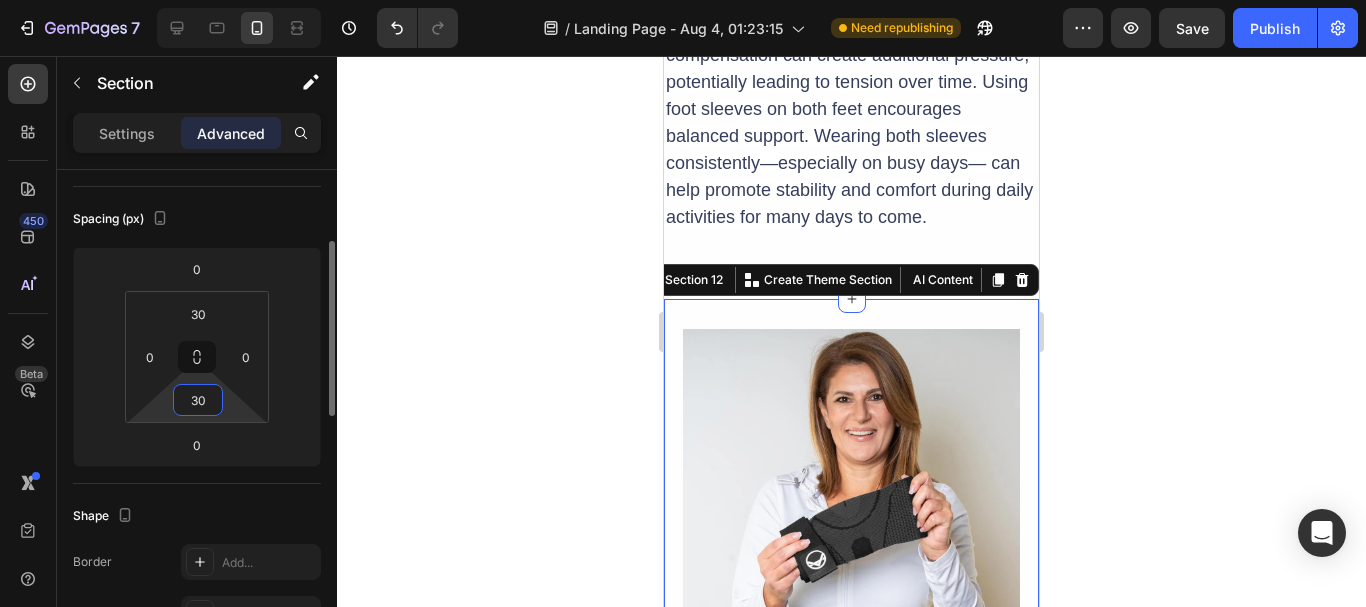 drag, startPoint x: 207, startPoint y: 403, endPoint x: 172, endPoint y: 404, distance: 35.014282 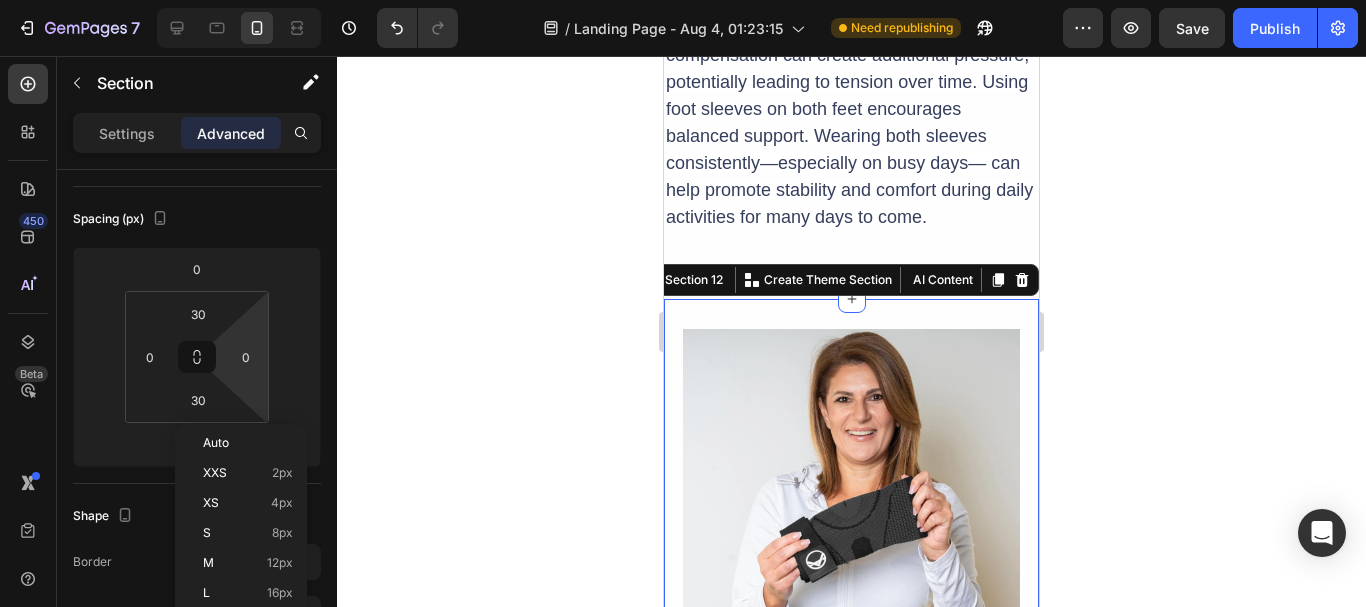type 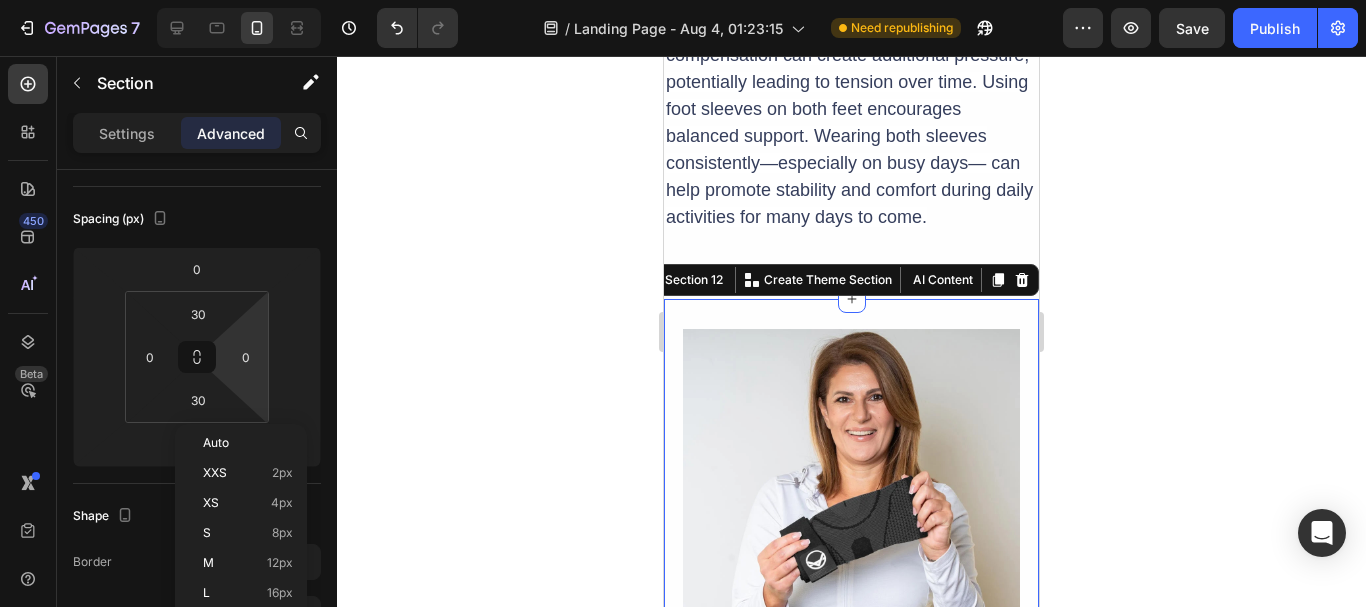 type 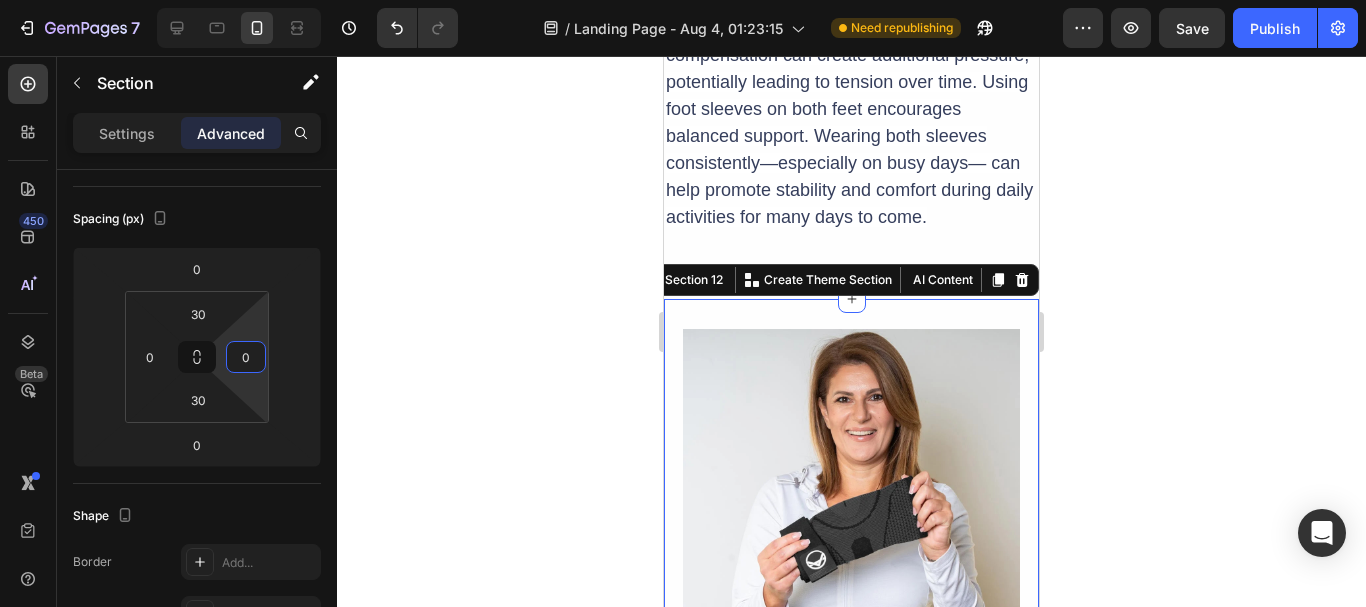 drag, startPoint x: 211, startPoint y: 396, endPoint x: 184, endPoint y: 399, distance: 27.166155 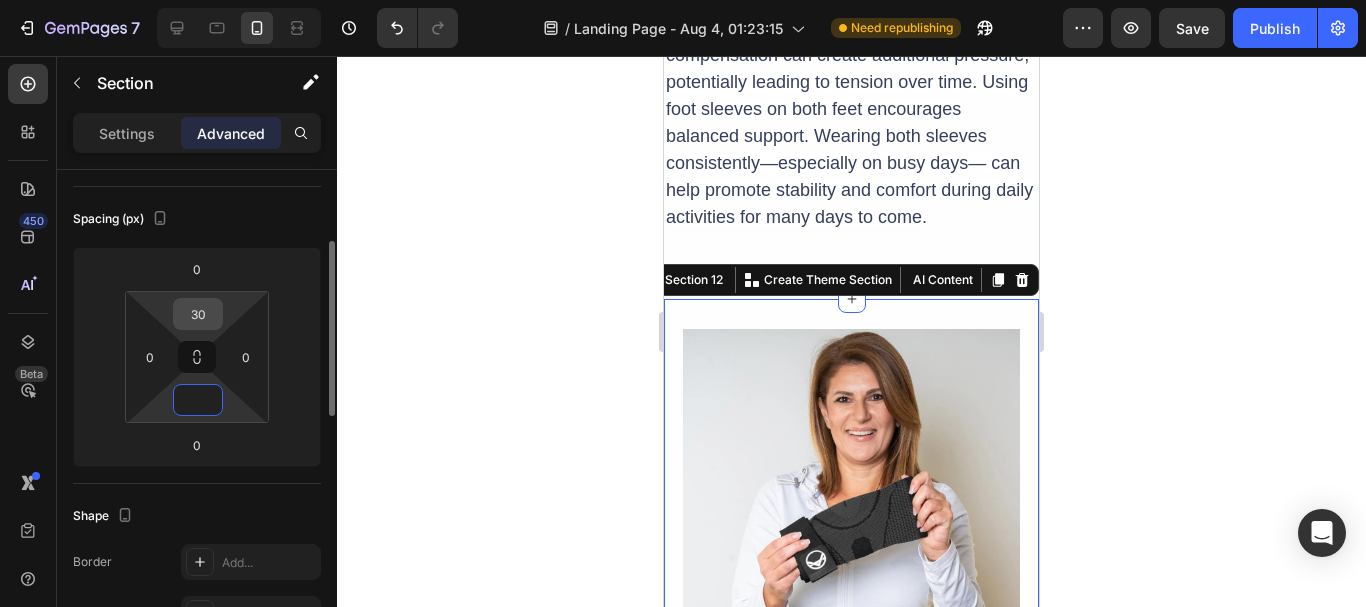 type on "0" 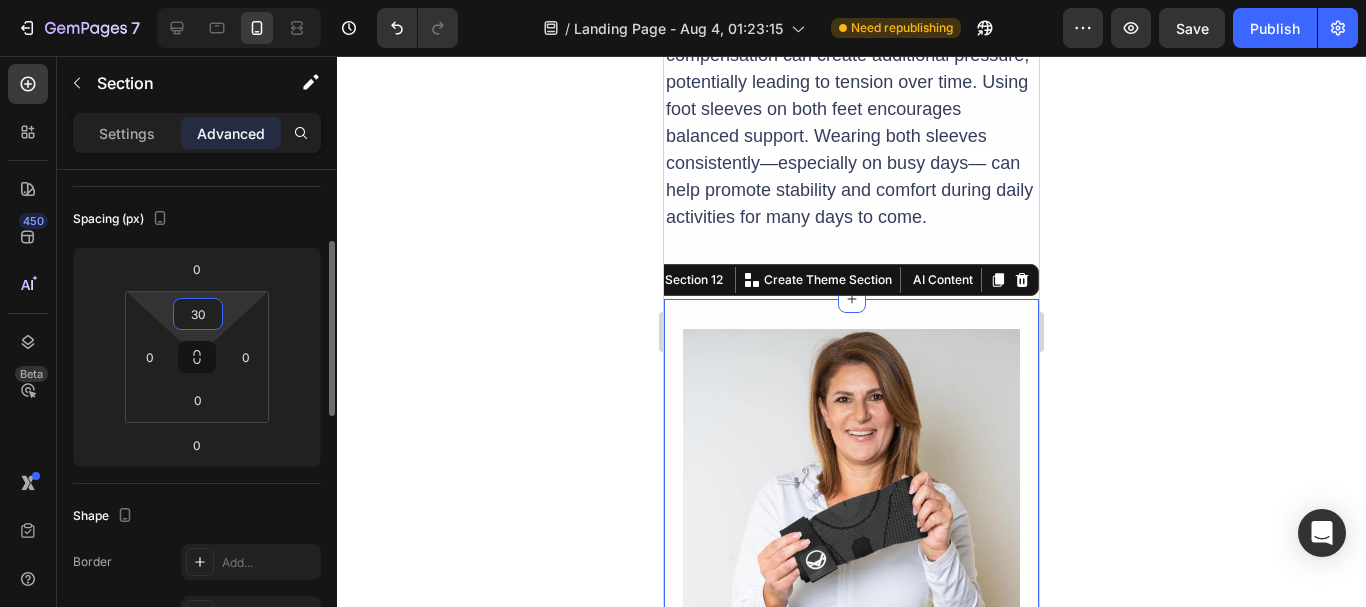 drag, startPoint x: 204, startPoint y: 316, endPoint x: 165, endPoint y: 316, distance: 39 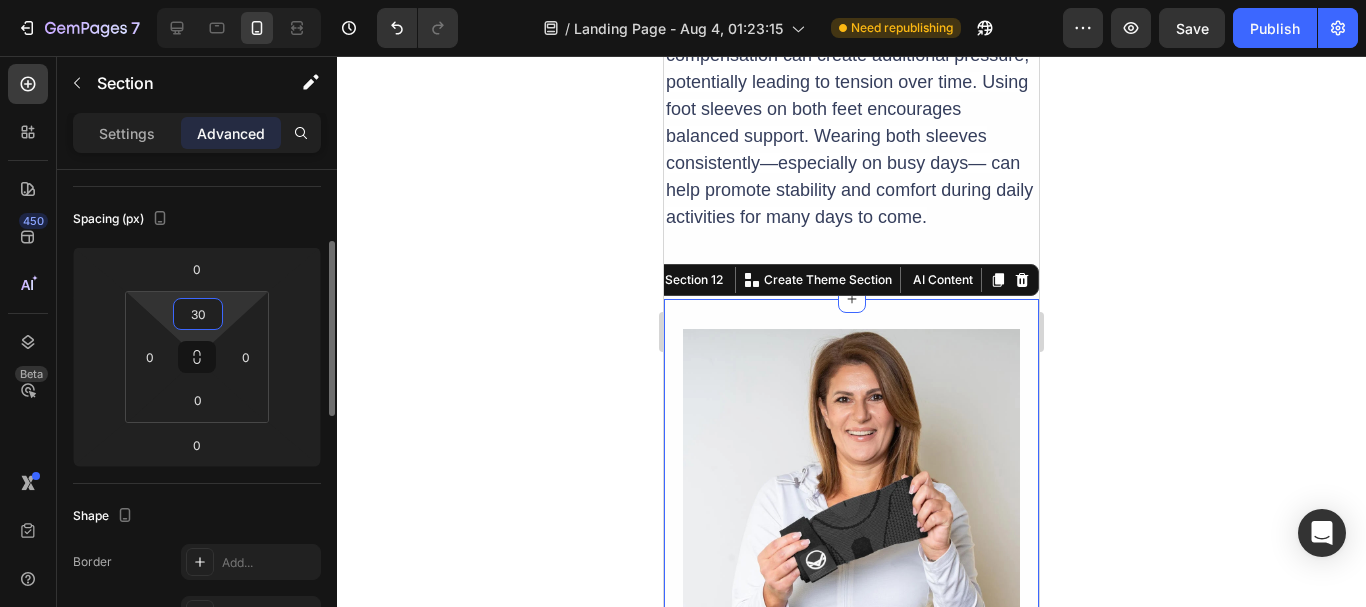 click on "30 0 0 0" at bounding box center (197, 357) 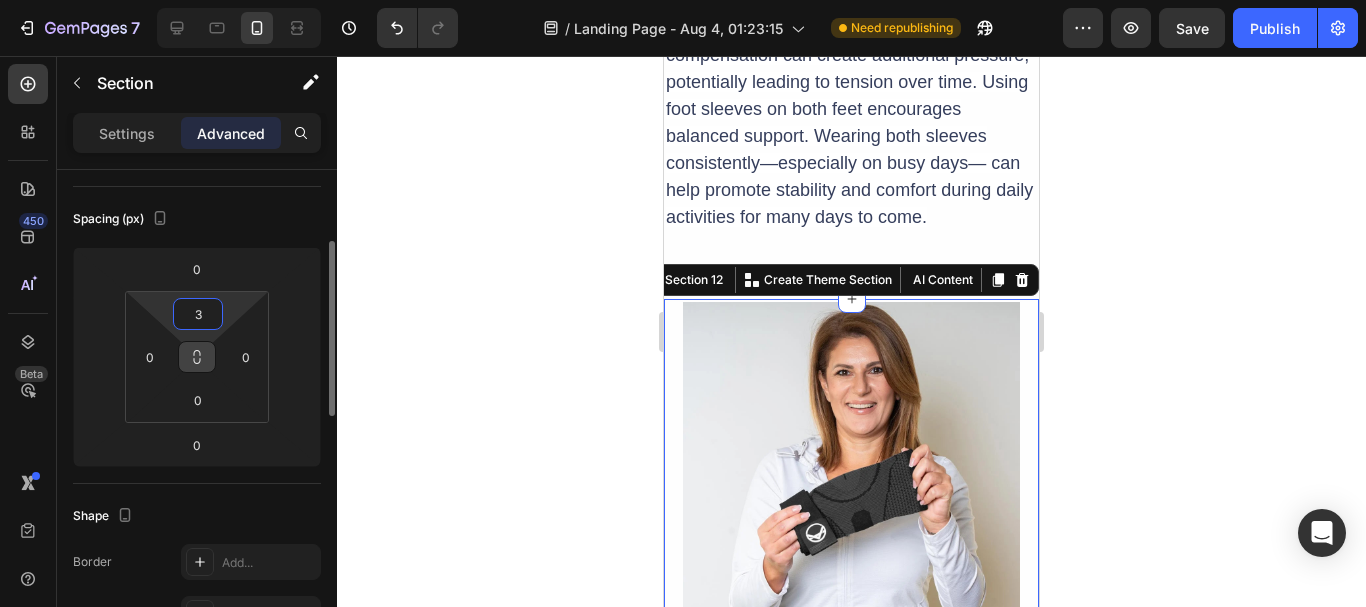 type on "30" 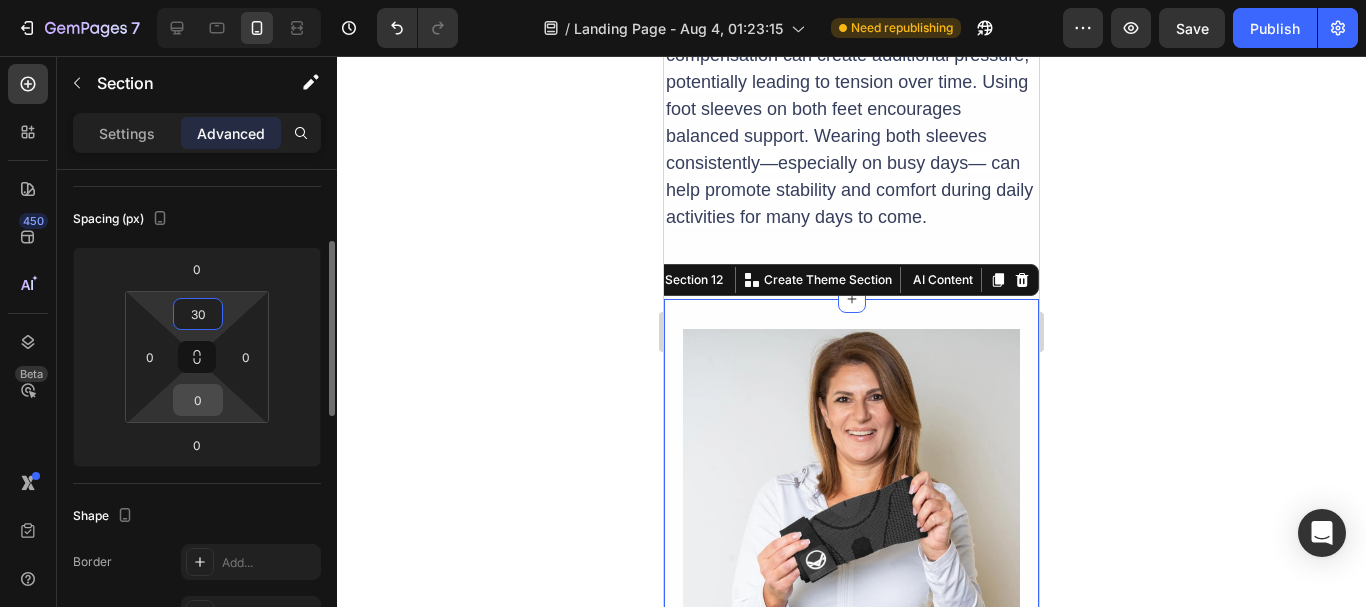 click on "0" at bounding box center [198, 400] 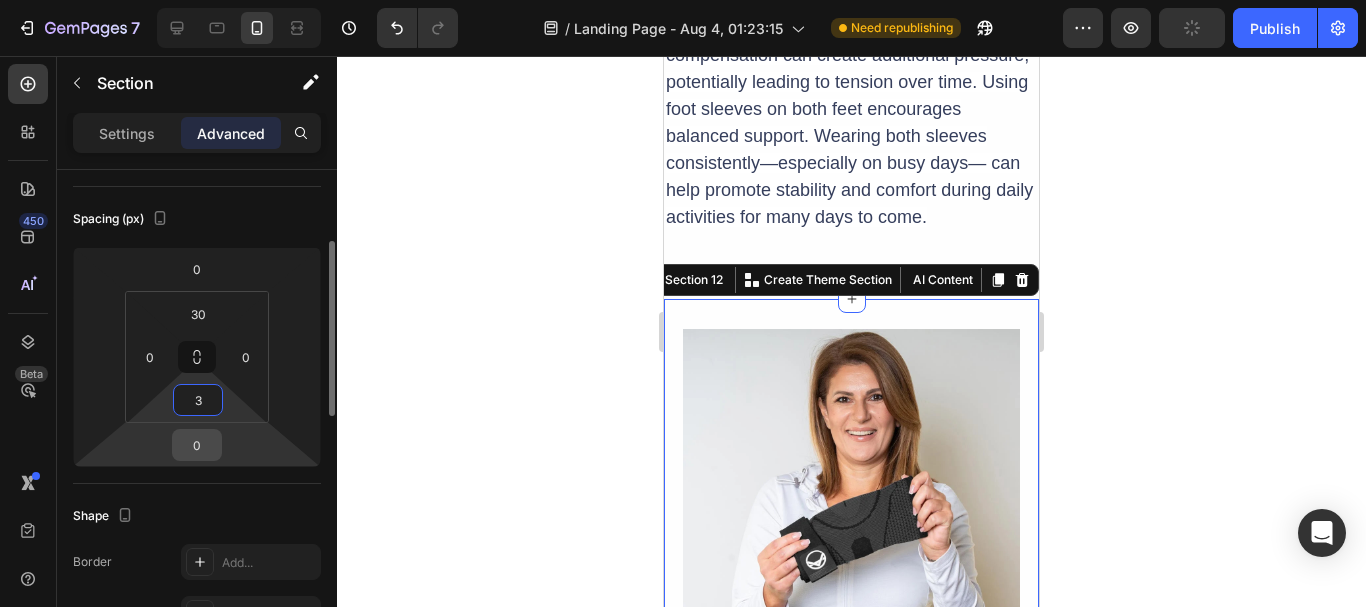 type on "30" 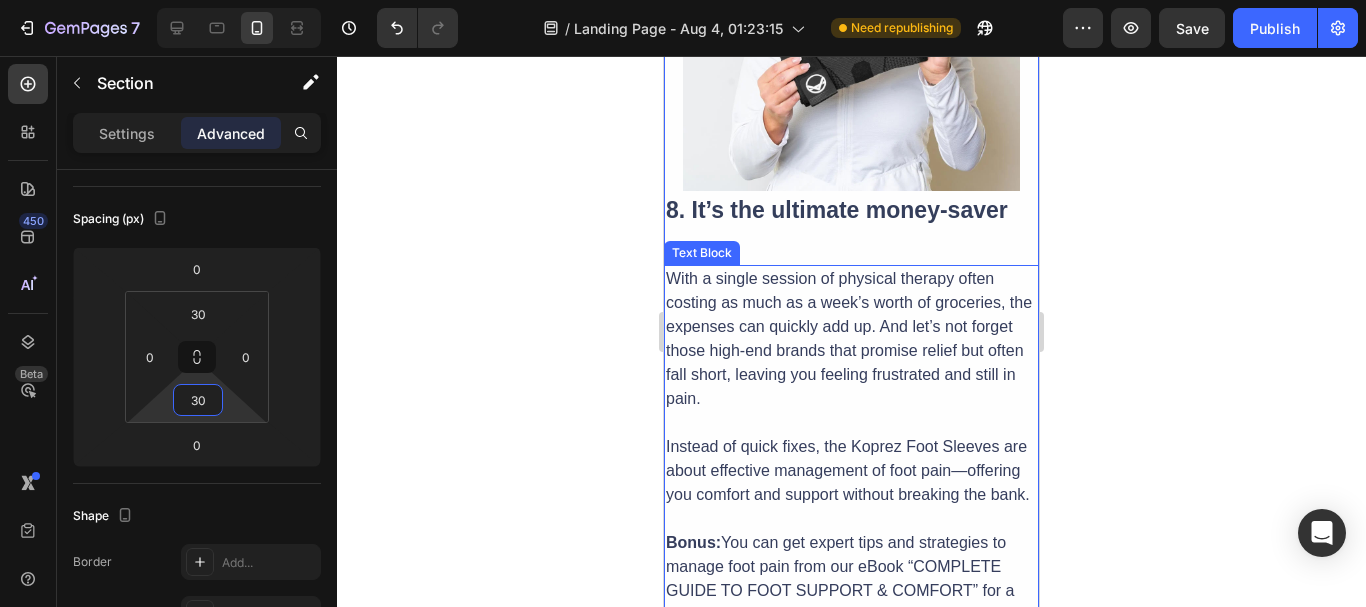 scroll, scrollTop: 7600, scrollLeft: 0, axis: vertical 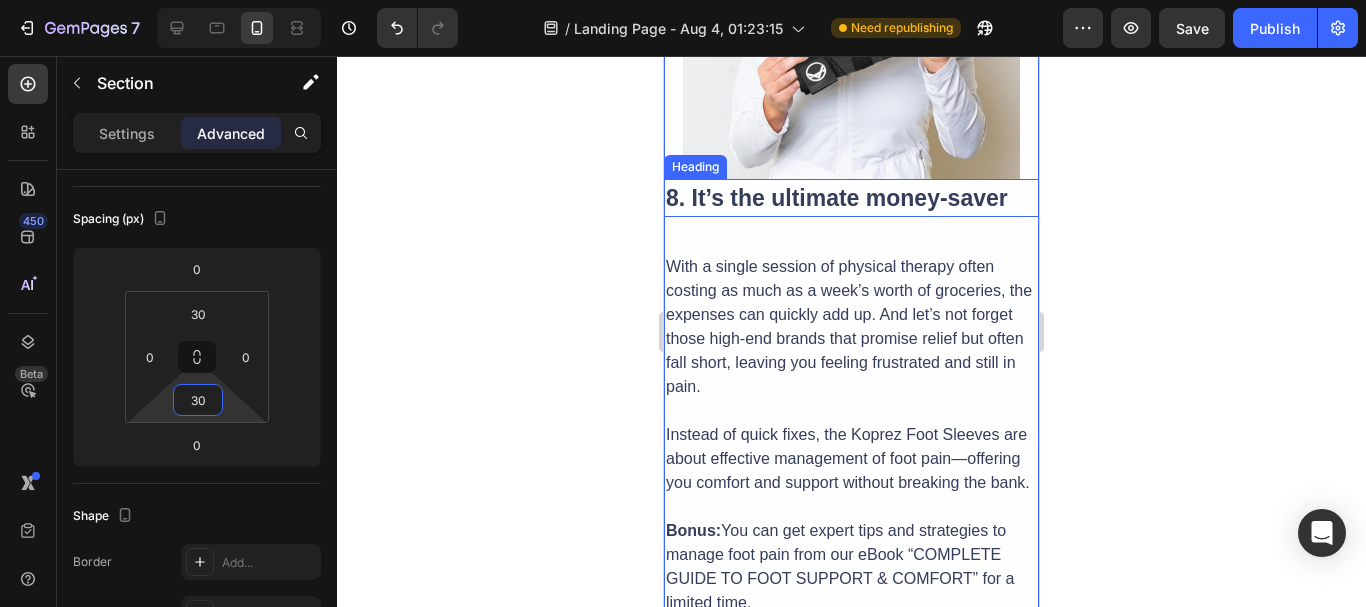 click on "8. It’s the ultimate money-saver" at bounding box center (851, 198) 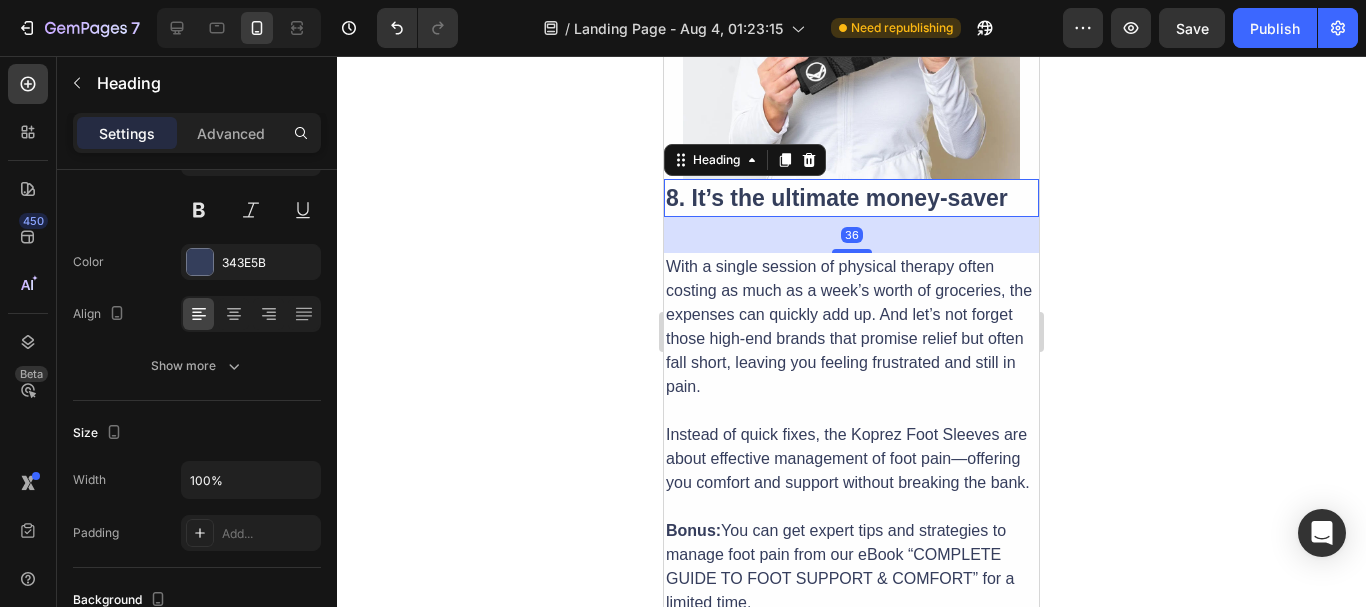 scroll, scrollTop: 0, scrollLeft: 0, axis: both 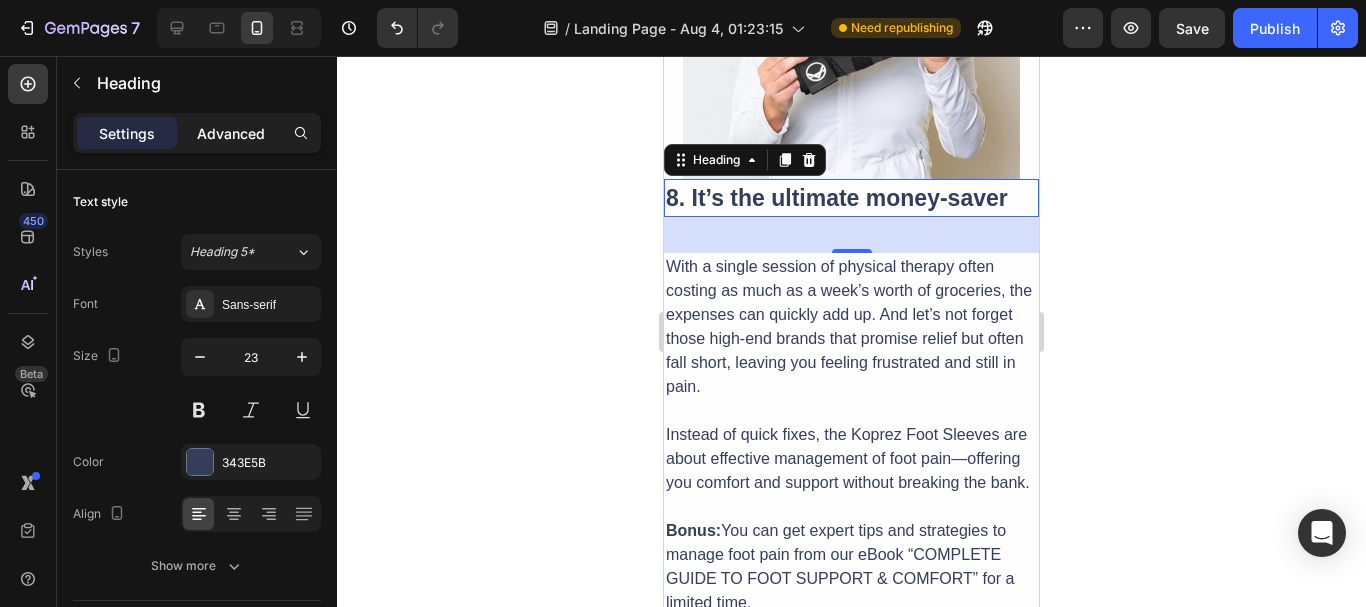 click on "Advanced" at bounding box center (231, 133) 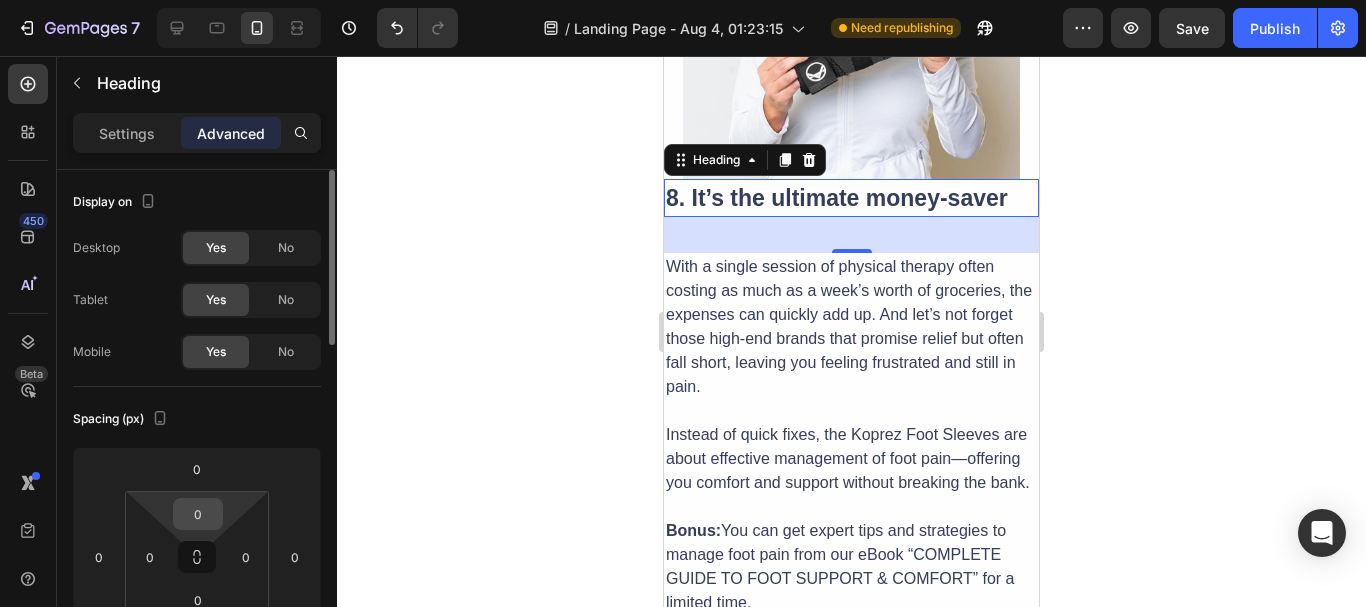 click on "0" at bounding box center (198, 514) 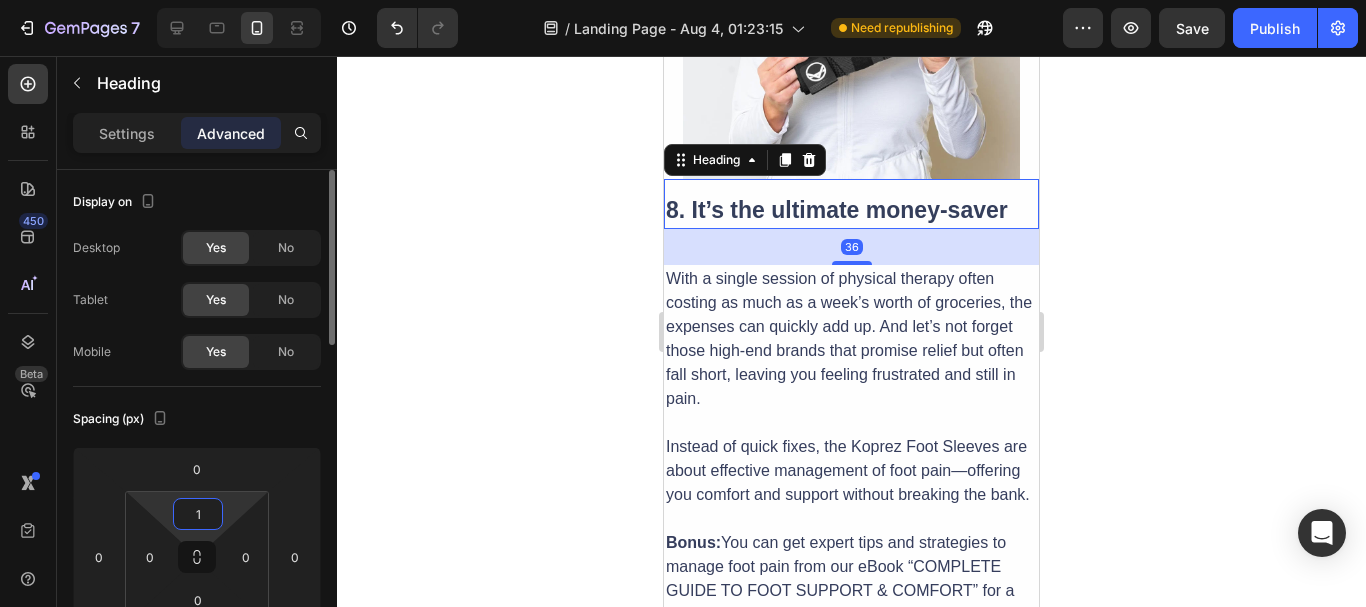 type on "12" 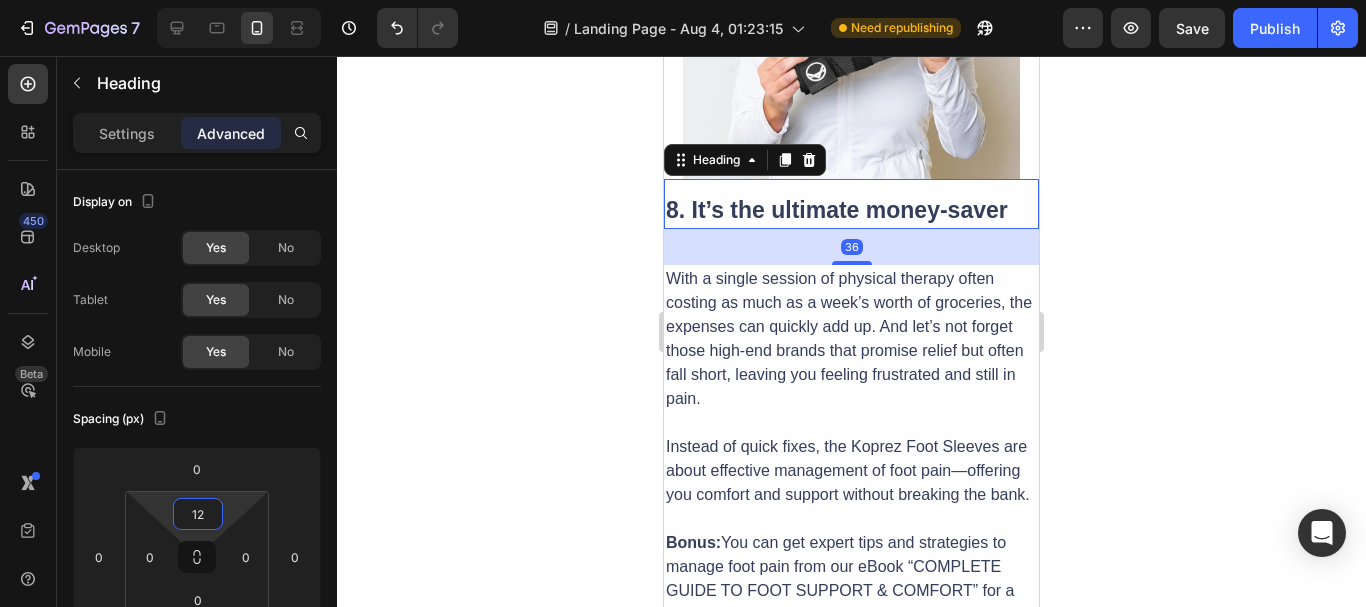 click 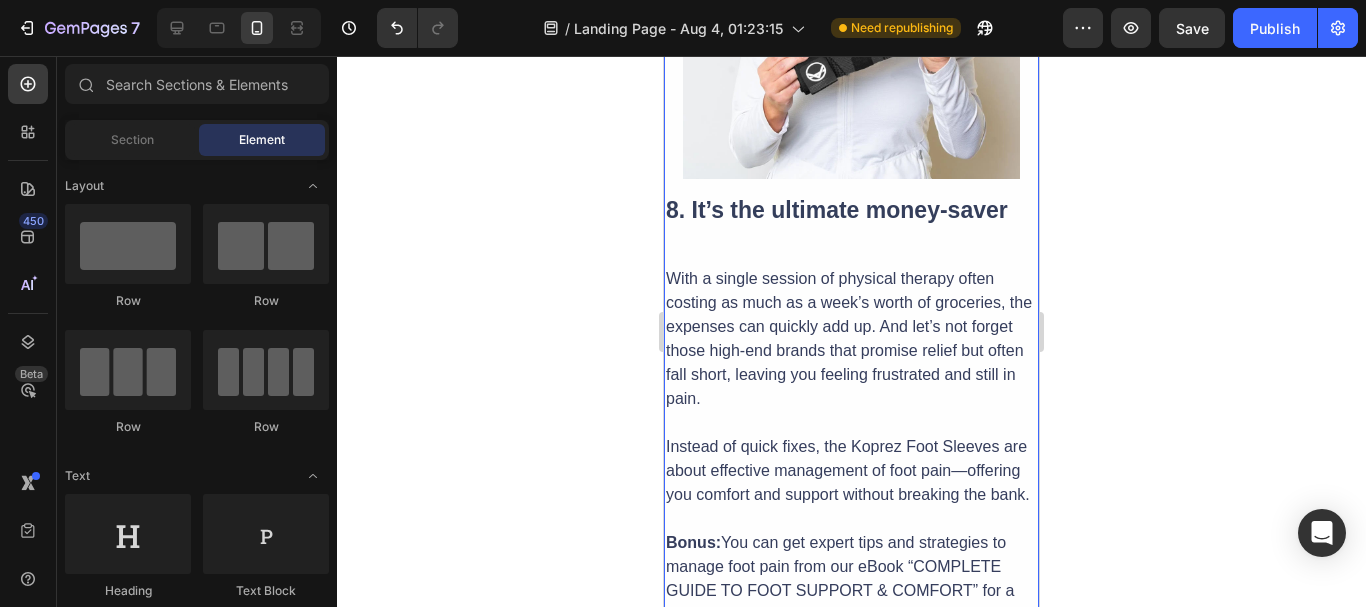 click on "8. It’s the ultimate money-saver Heading With a single session of physical therapy often costing as much as a week’s worth of groceries, the expenses can quickly add up. And let’s not forget those high-end brands that promise relief but often fall short, leaving you feeling frustrated and still in pain.   Instead of quick fixes, the Koprez Foot Sleeves are about effective management of foot pain—offering you comfort and support without breaking the bank.   Bonus:  You can get expert tips and strategies to manage foot pain from our eBook “COMPLETE GUIDE TO FOOT SUPPORT & COMFORT” for a limited time. Text Block" at bounding box center (851, 404) 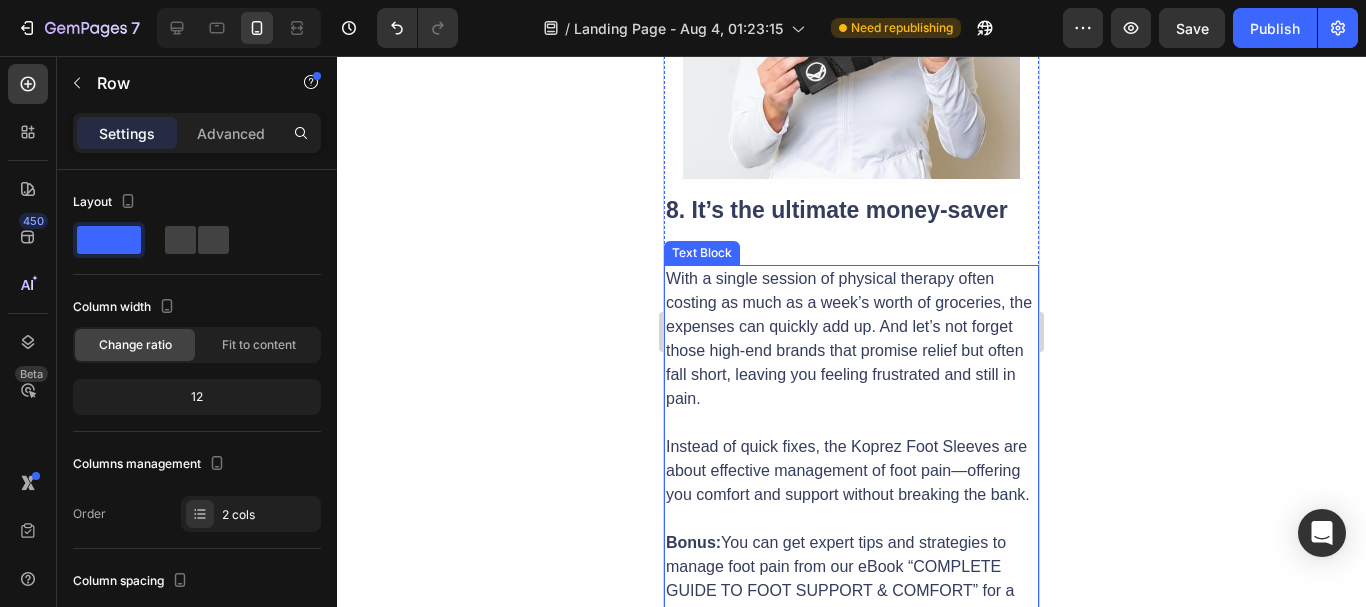 click on "With a single session of physical therapy often costing as much as a week’s worth of groceries, the expenses can quickly add up. And let’s not forget those high-end brands that promise relief but often fall short, leaving you feeling frustrated and still in pain." at bounding box center (851, 339) 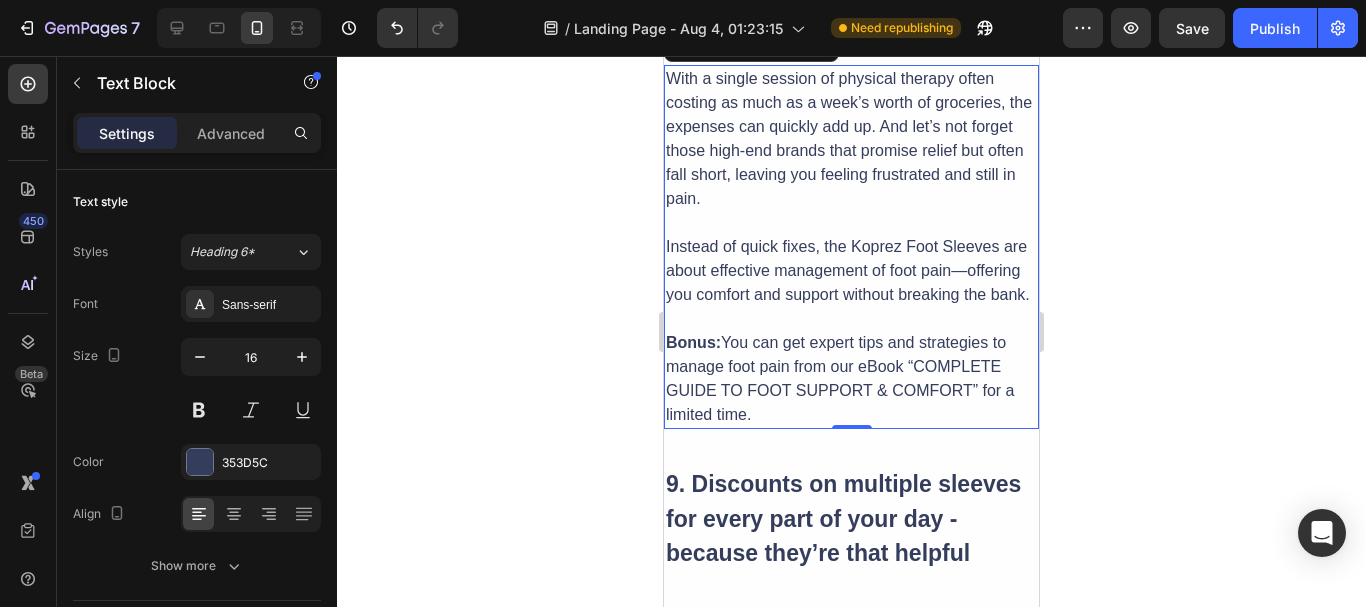 scroll, scrollTop: 7700, scrollLeft: 0, axis: vertical 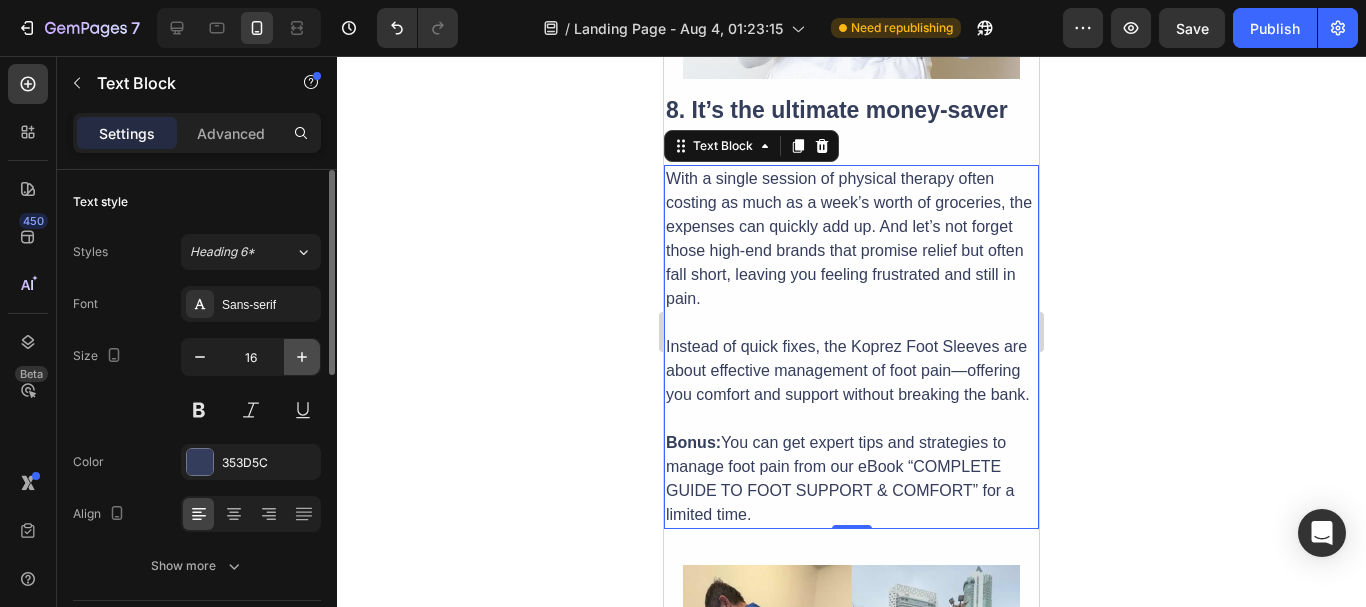 click 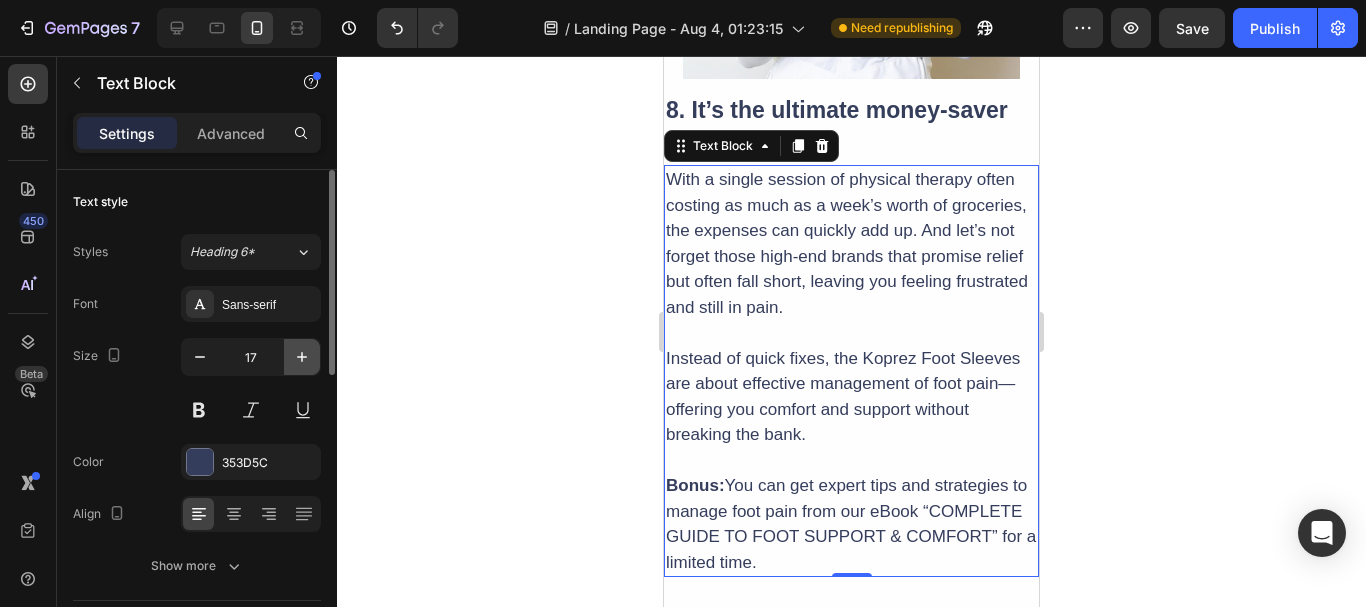 click 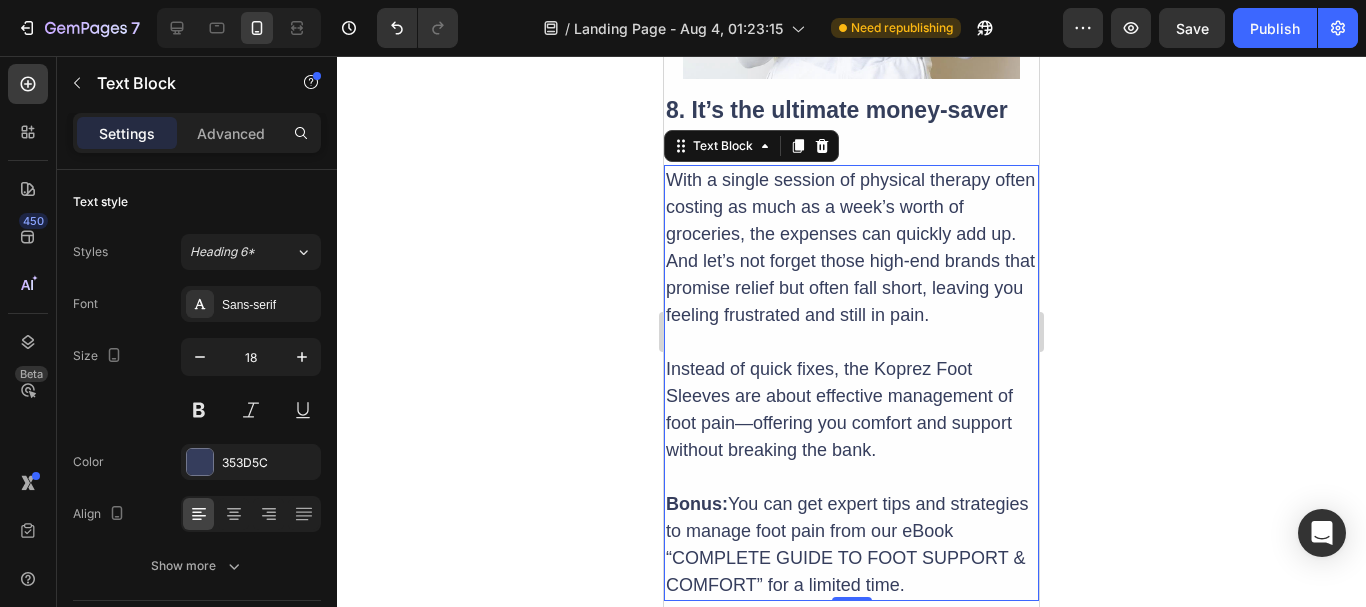 scroll, scrollTop: 7800, scrollLeft: 0, axis: vertical 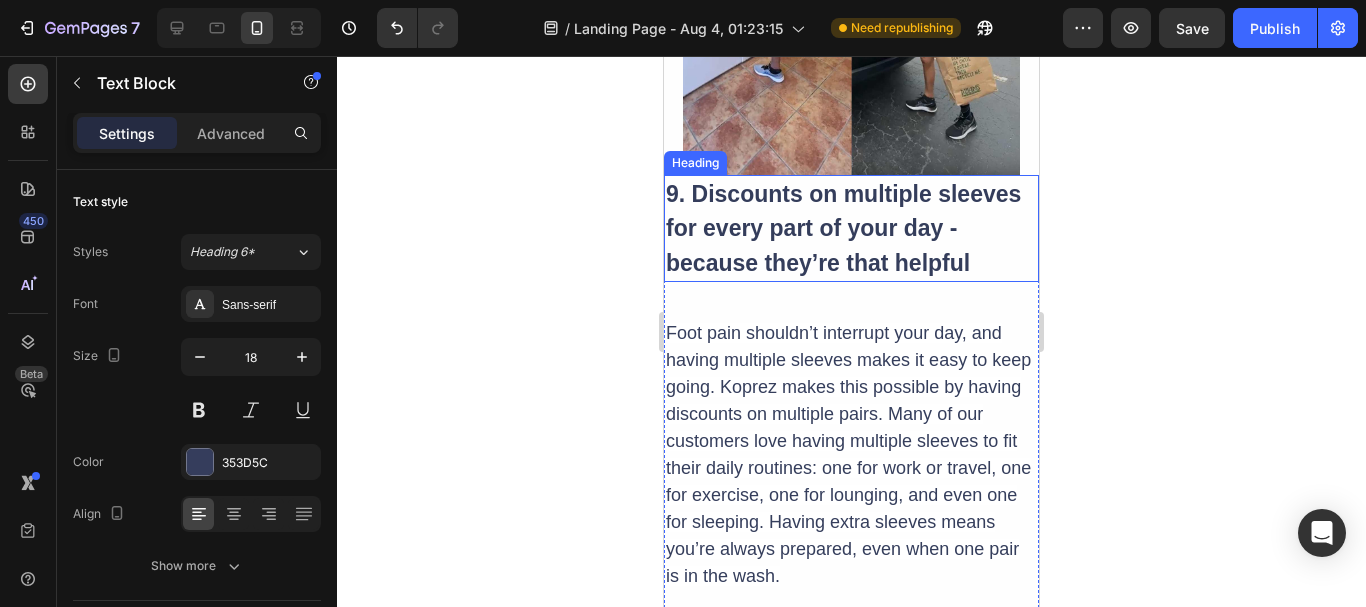 click on "9. Discounts on multiple sleeves for every part of your day - because they’re that helpful" at bounding box center [843, 228] 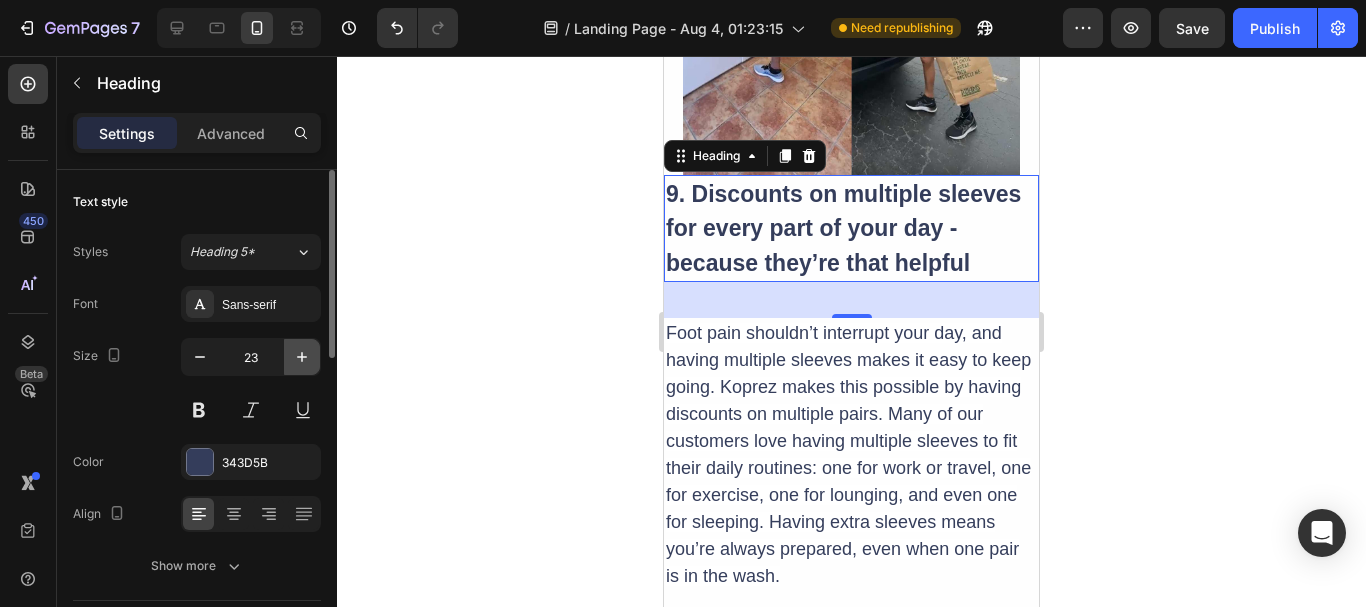 click 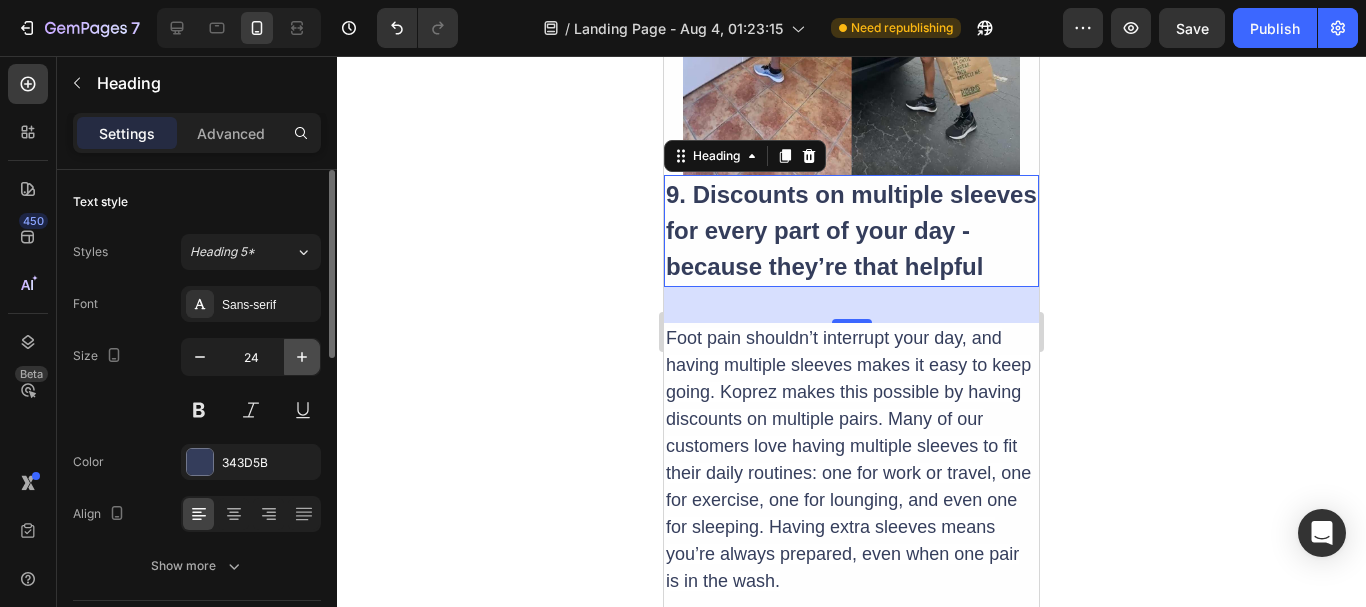 click 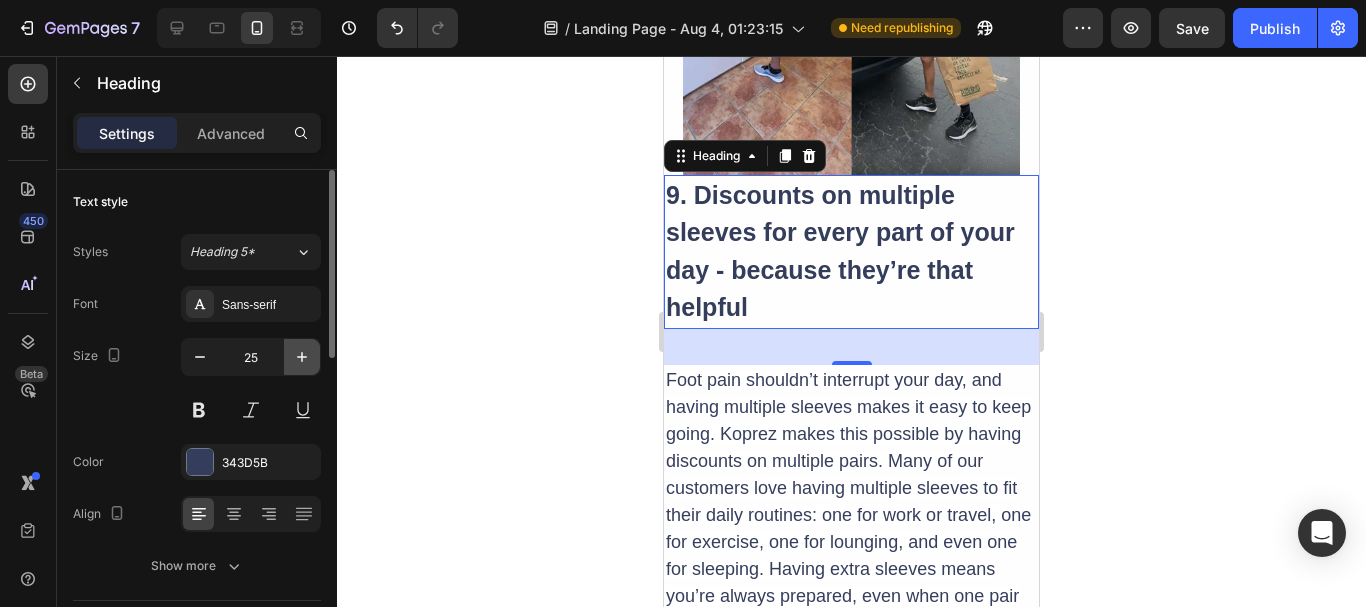 click 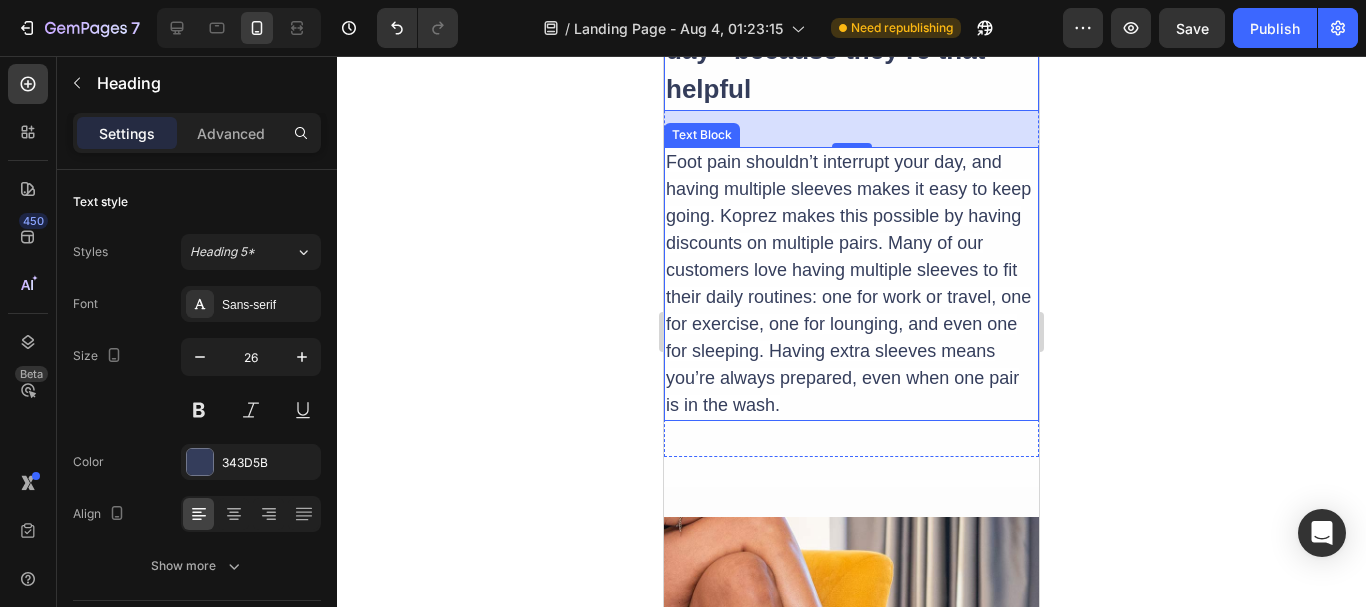 scroll, scrollTop: 8800, scrollLeft: 0, axis: vertical 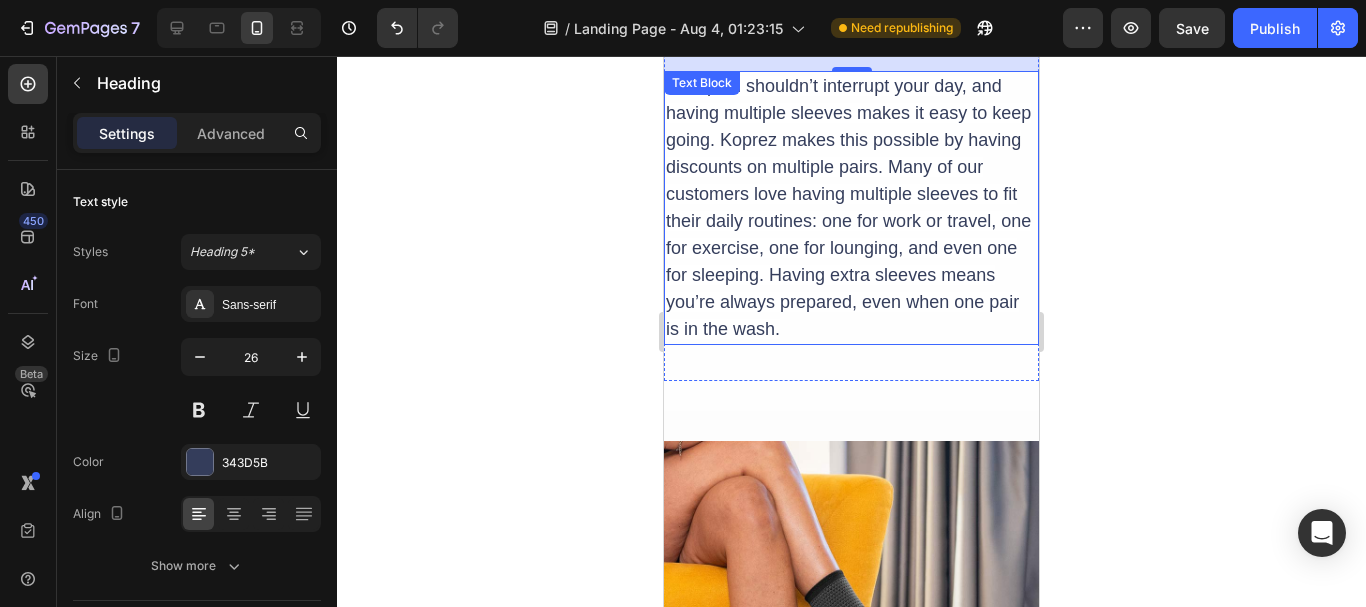 click on "Foot pain shouldn’t interrupt your day, and having multiple sleeves makes it easy to keep going. Koprez makes this possible by having discounts on multiple pairs. Many of our customers love having multiple sleeves to fit their daily routines: one for work or travel, one for exercise, one for lounging, and even one for sleeping. Having extra sleeves means you’re always prepared, even when one pair is in the wash." at bounding box center (848, 207) 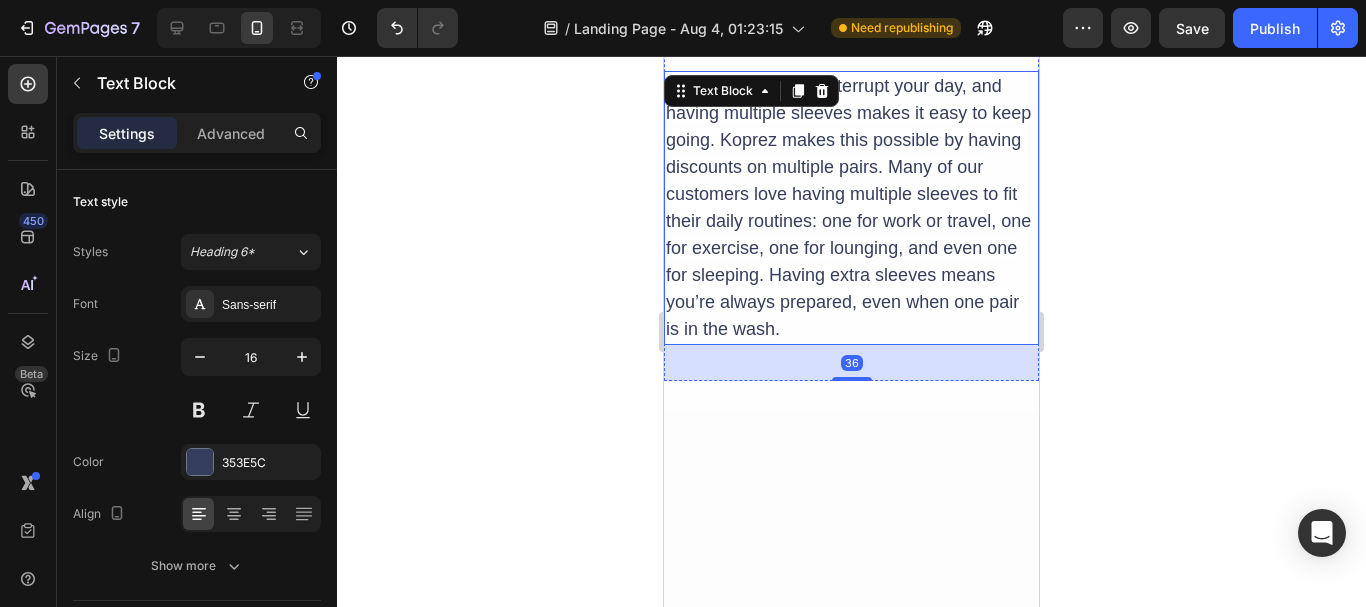 scroll, scrollTop: 8600, scrollLeft: 0, axis: vertical 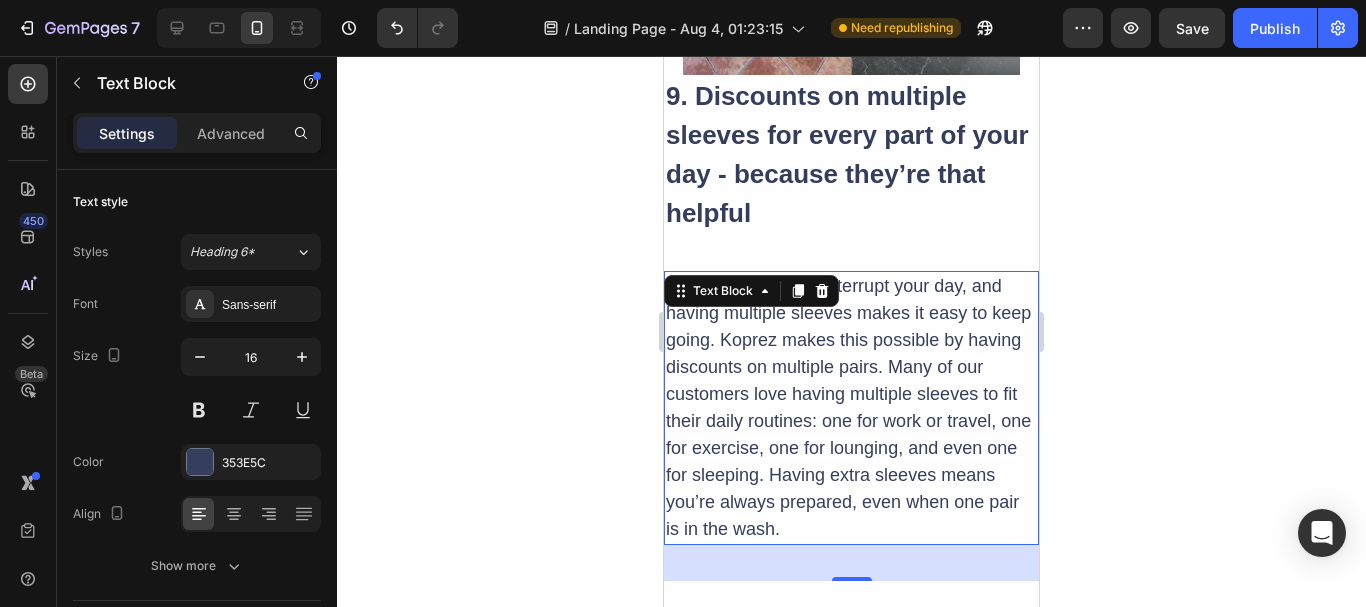 click on "Foot pain shouldn’t interrupt your day, and having multiple sleeves makes it easy to keep going. Koprez makes this possible by having discounts on multiple pairs. Many of our customers love having multiple sleeves to fit their daily routines: one for work or travel, one for exercise, one for lounging, and even one for sleeping. Having extra sleeves means you’re always prepared, even when one pair is in the wash." at bounding box center [848, 407] 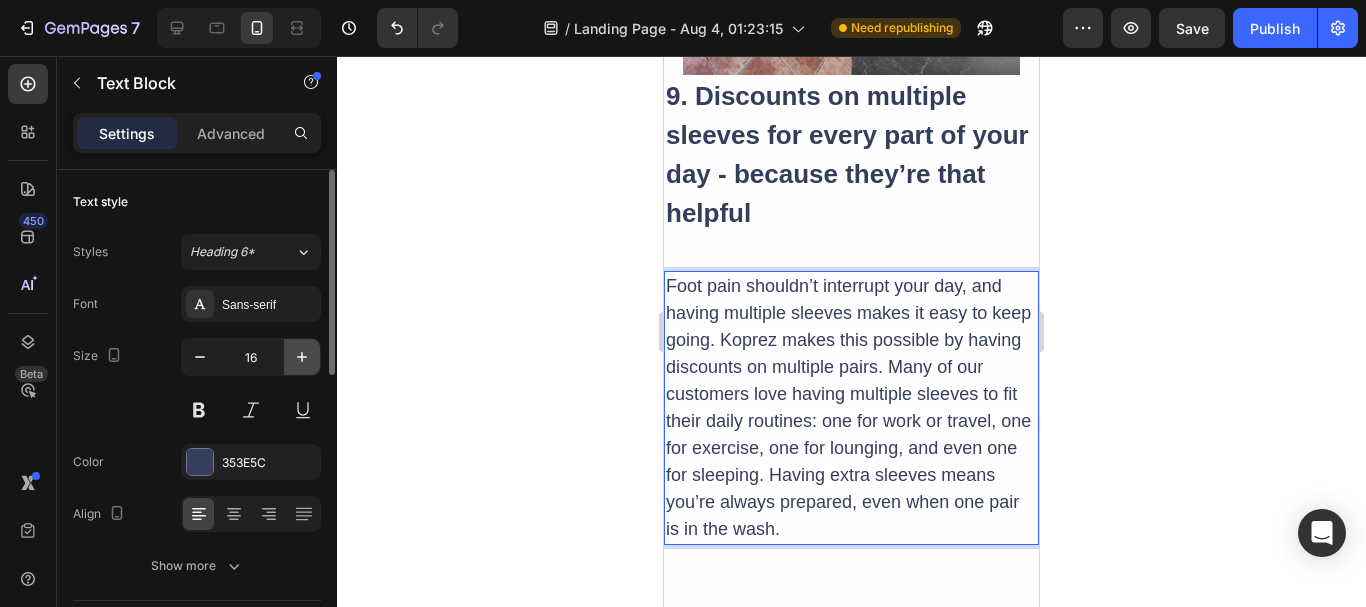 click at bounding box center (302, 357) 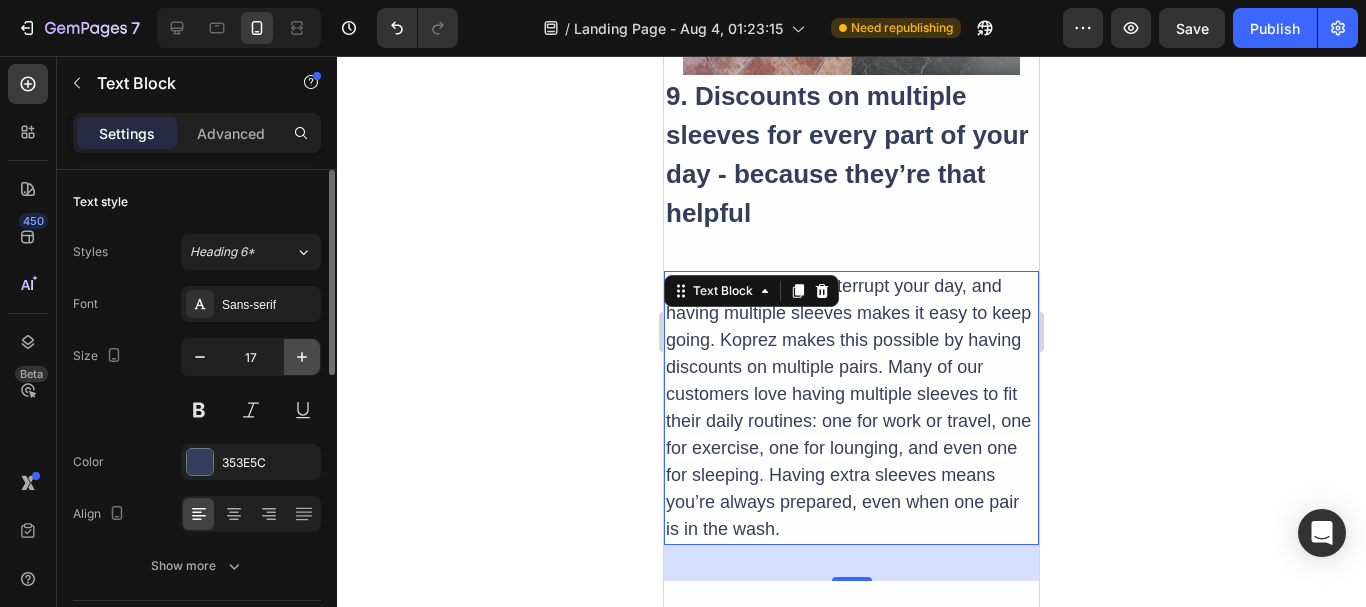 click 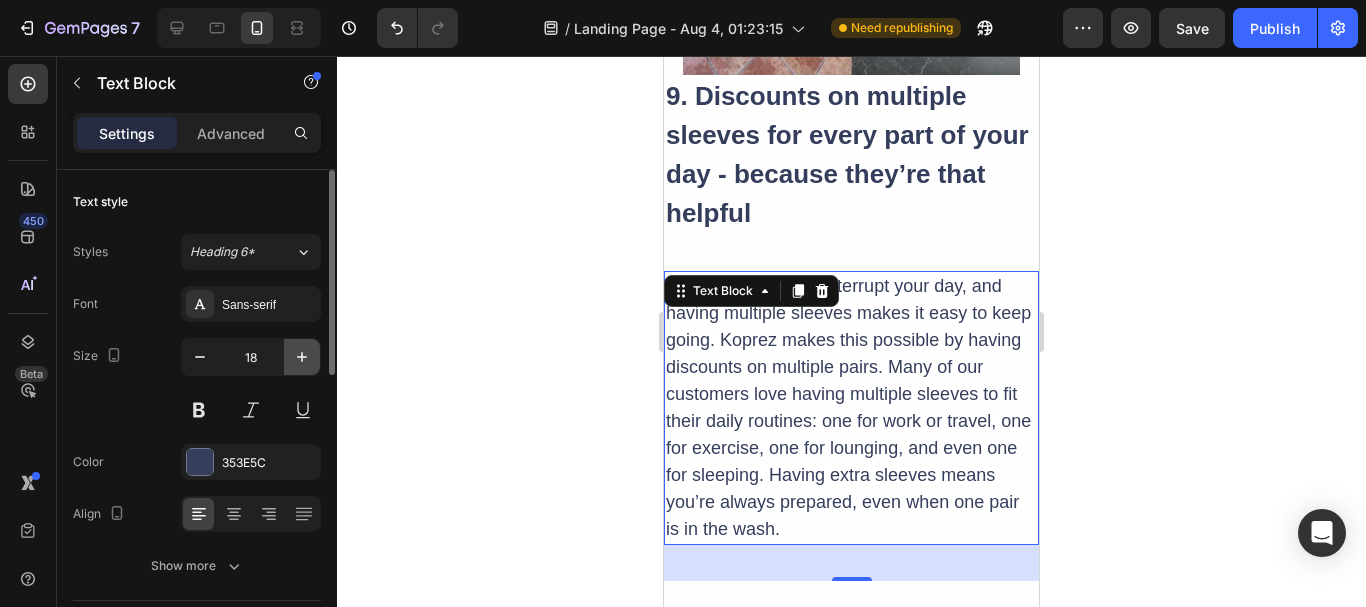 click 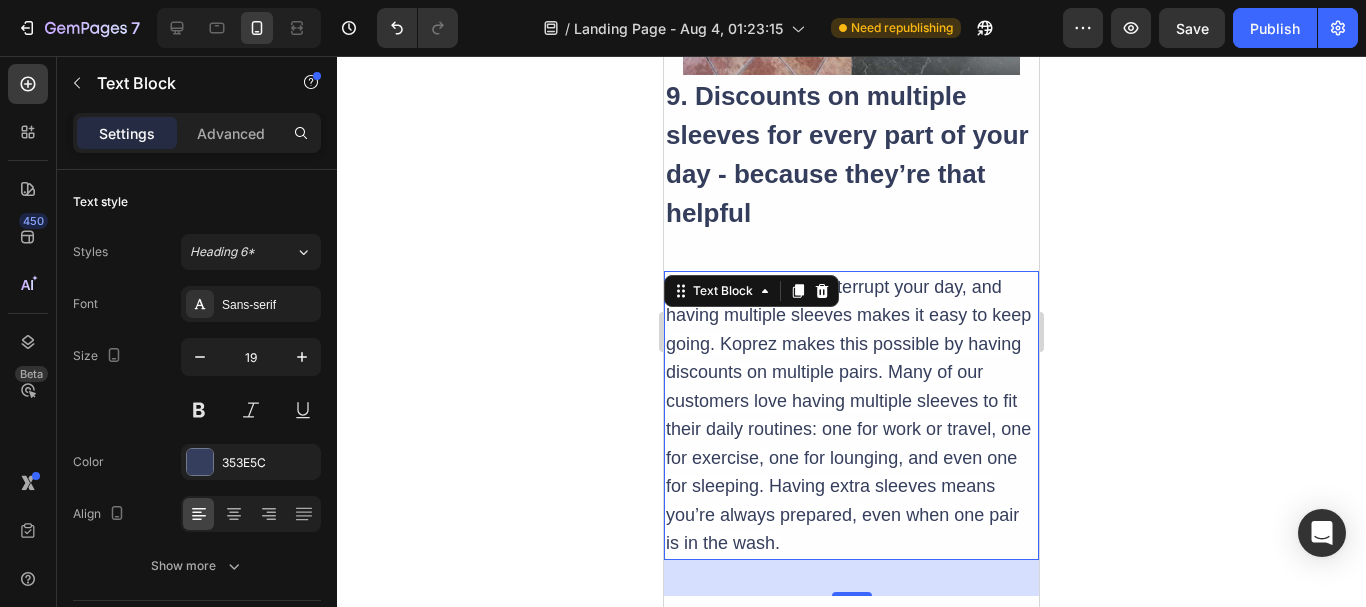 scroll, scrollTop: 8900, scrollLeft: 0, axis: vertical 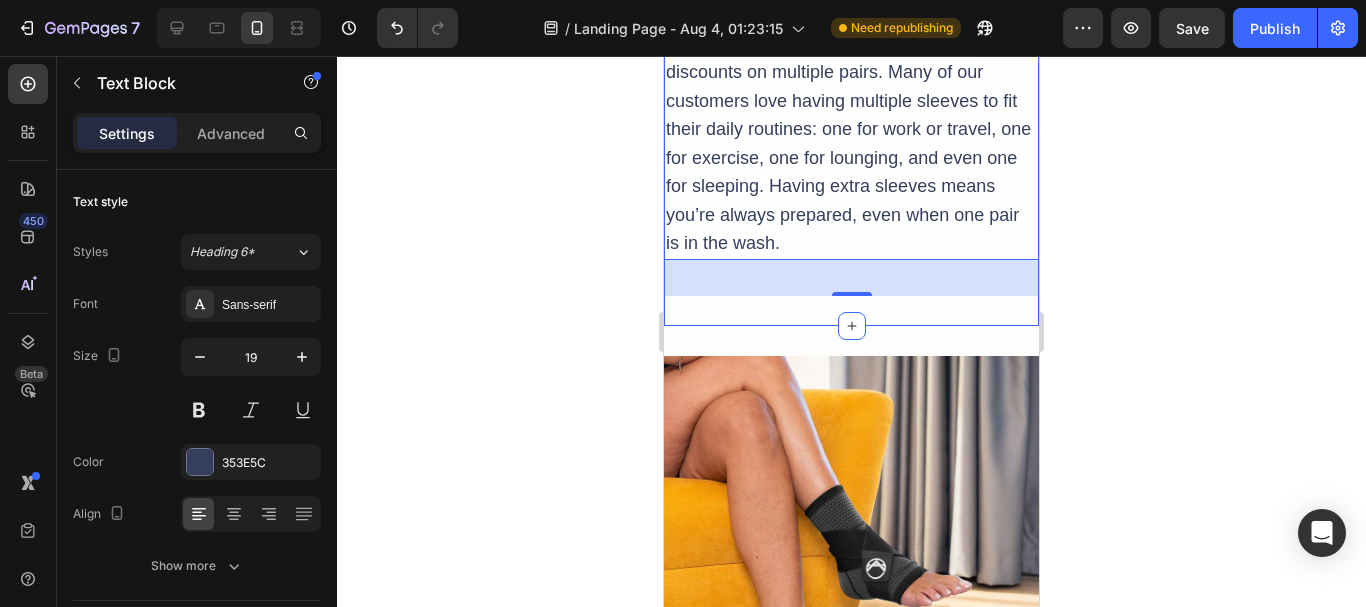 click on "Image 8. It’s the ultimate money-saver Heading With a single session of physical therapy often costing as much as a week’s worth of groceries, the expenses can quickly add up. And let’s not forget those high-end brands that promise relief but often fall short, leaving you feeling frustrated and still in pain.   Instead of quick fixes, the Koprez Foot Sleeves are about effective management of foot pain—offering you comfort and support without breaking the bank.   Bonus:  You can get expert tips and strategies to manage foot pain from our eBook “COMPLETE GUIDE TO FOOT SUPPORT & COMFORT” for a limited time. Text Block Row Image 9. Discounts on multiple sleeves for every part of your day - because they’re that helpful Heading Text Block   36 Product Row Row Section 12" at bounding box center [851, -582] 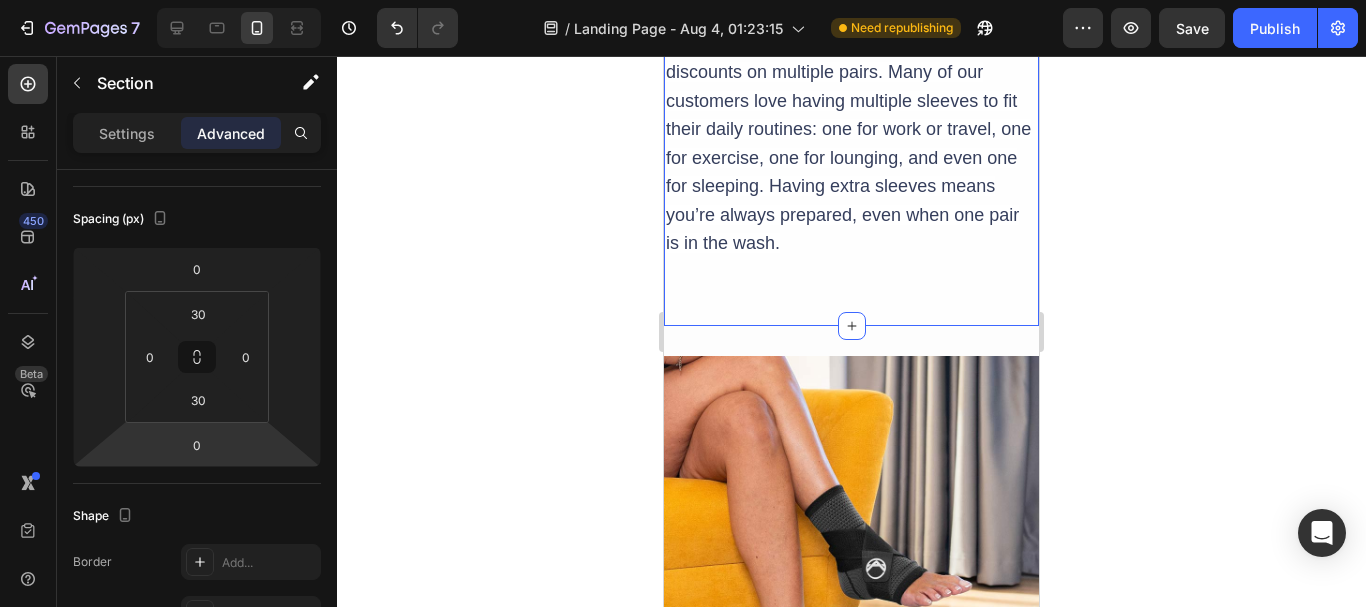 scroll, scrollTop: 600, scrollLeft: 0, axis: vertical 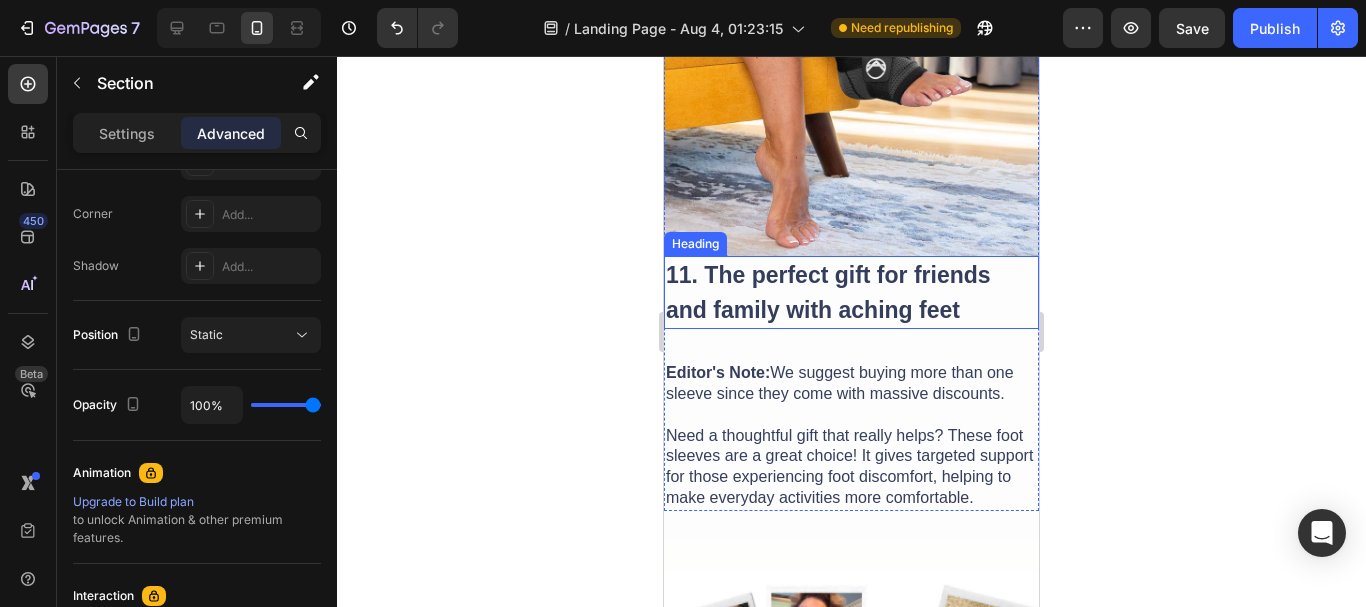click on "11. The perfect gift for friends and family with aching feet" at bounding box center [828, 292] 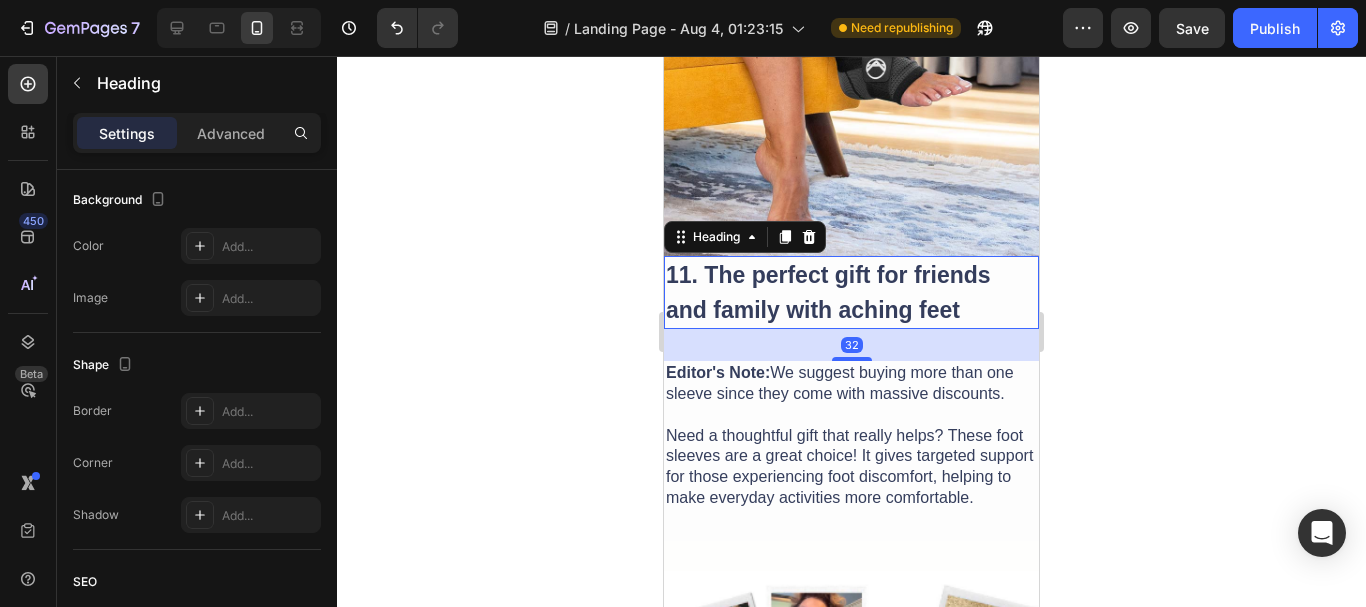 scroll, scrollTop: 0, scrollLeft: 0, axis: both 